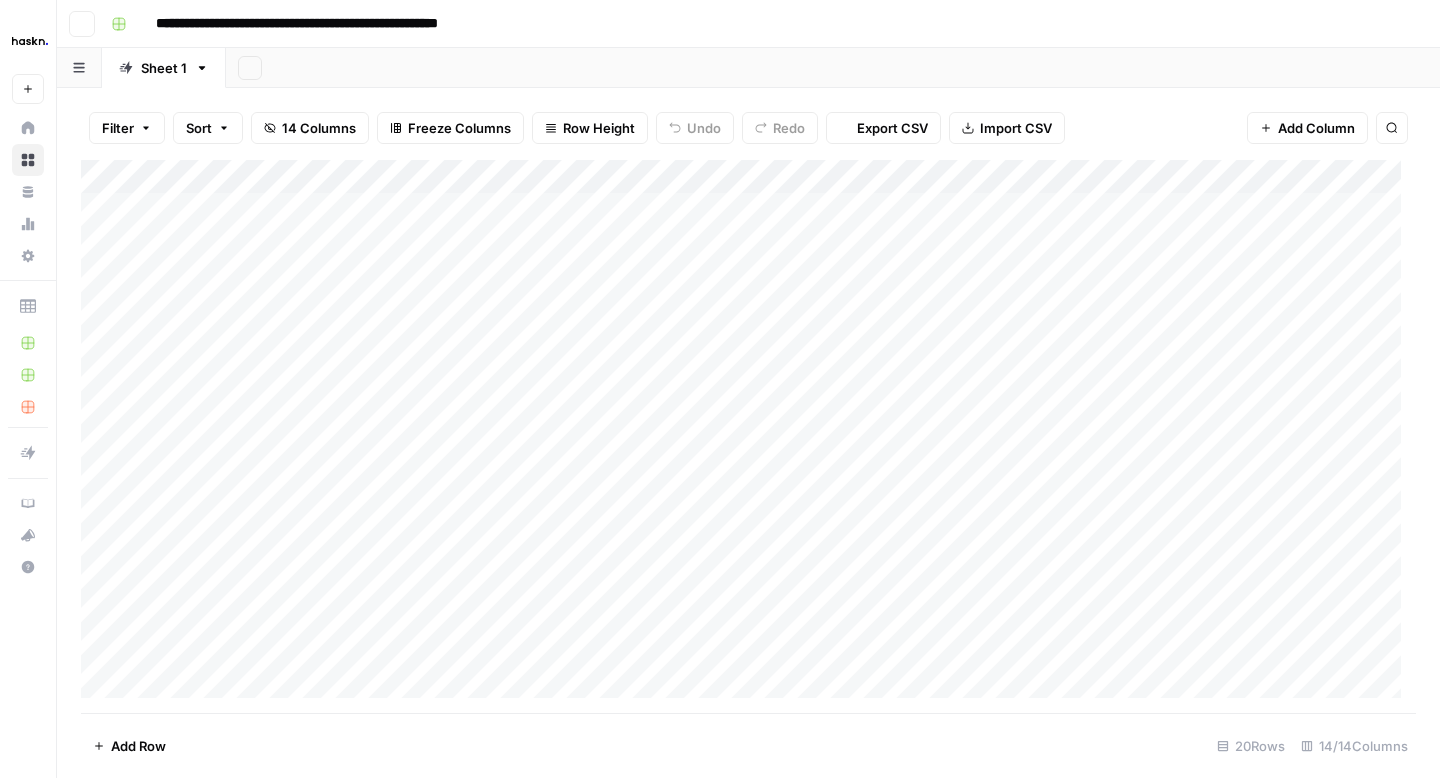 scroll, scrollTop: 0, scrollLeft: 0, axis: both 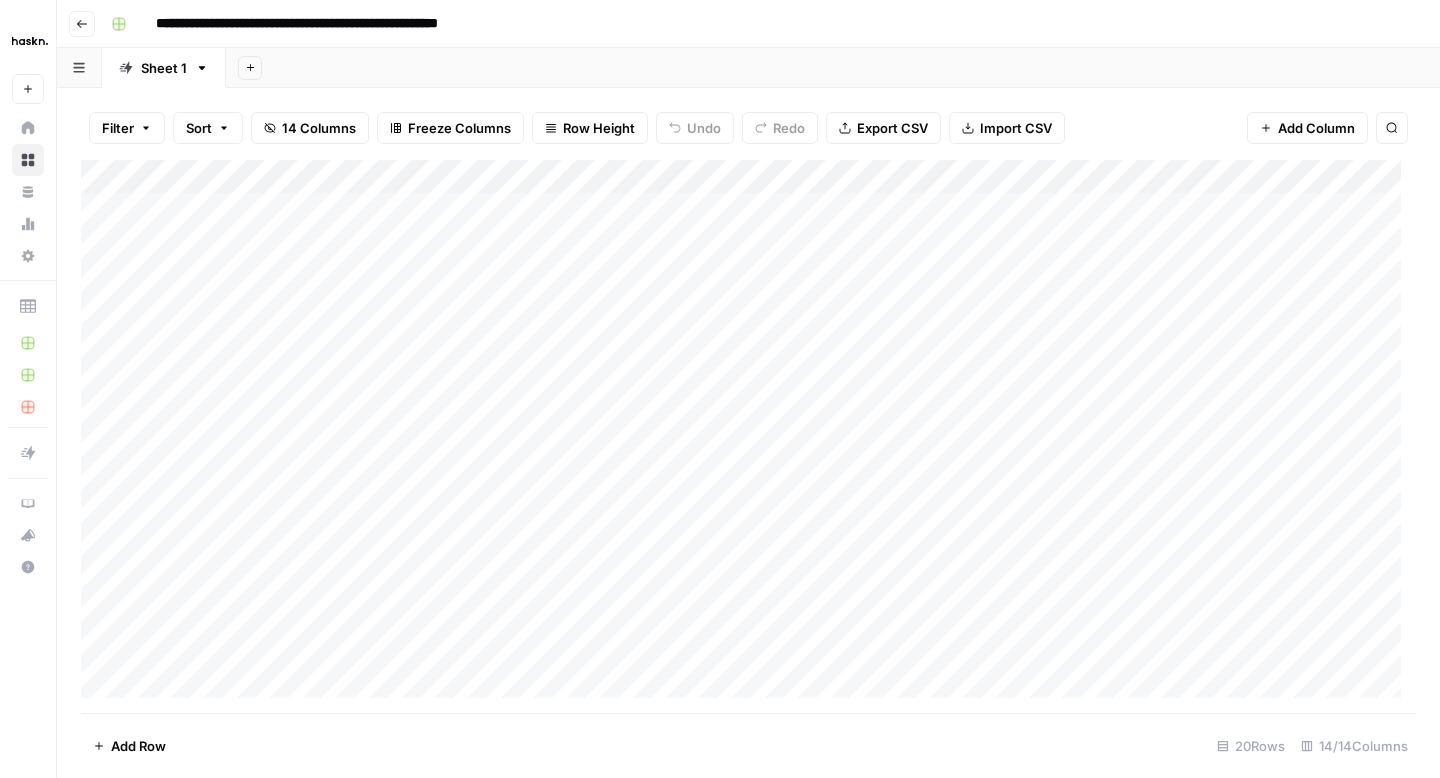 click 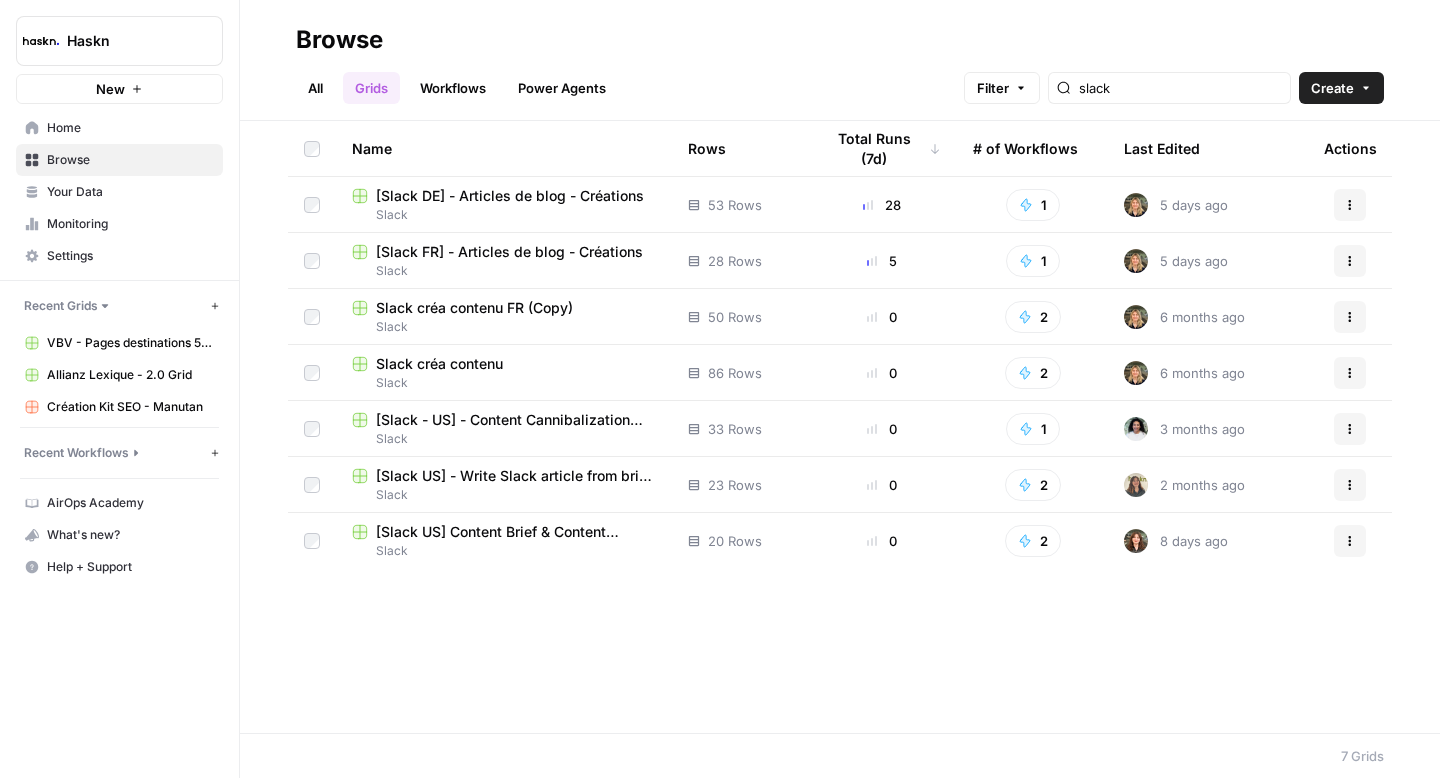 click on "All" at bounding box center (315, 88) 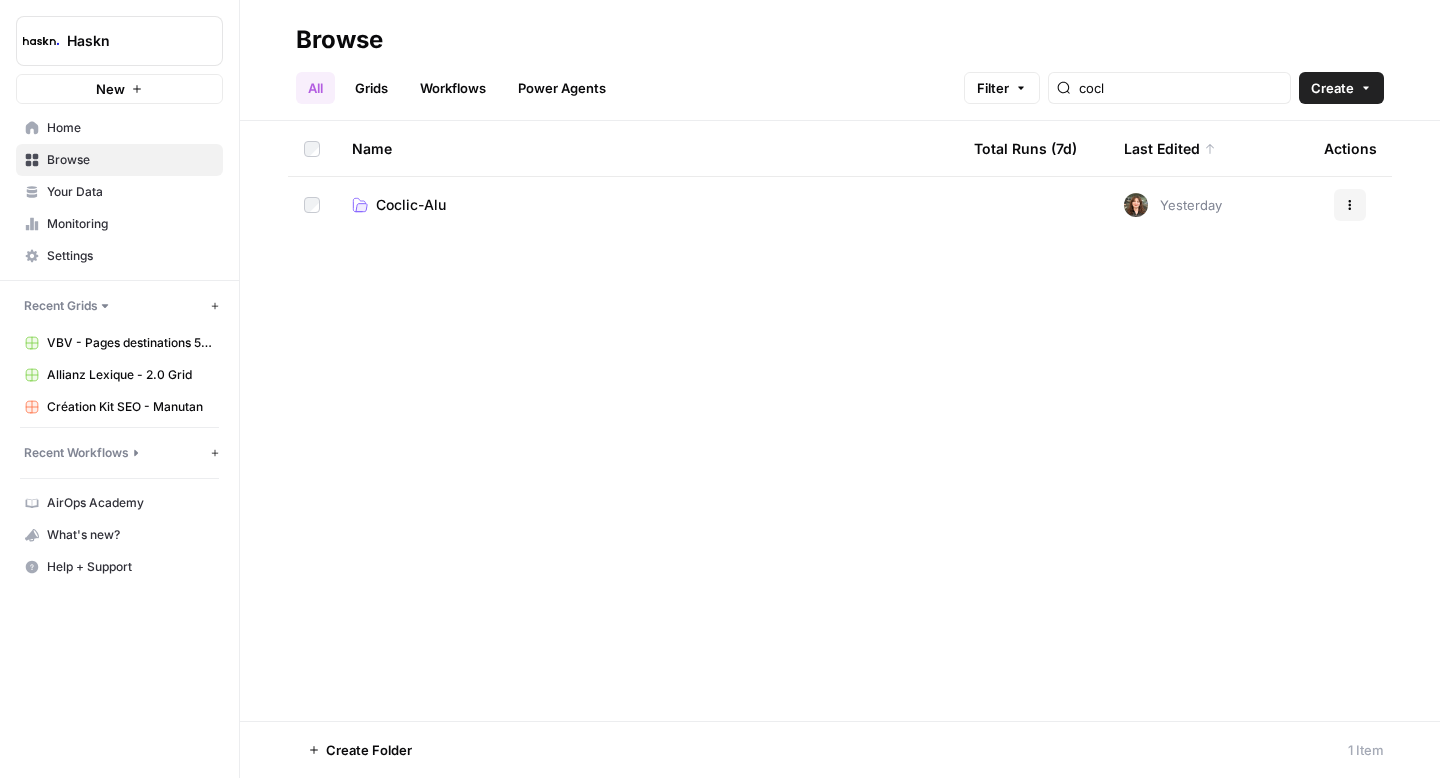 click on "Coclic-Alu" at bounding box center (411, 205) 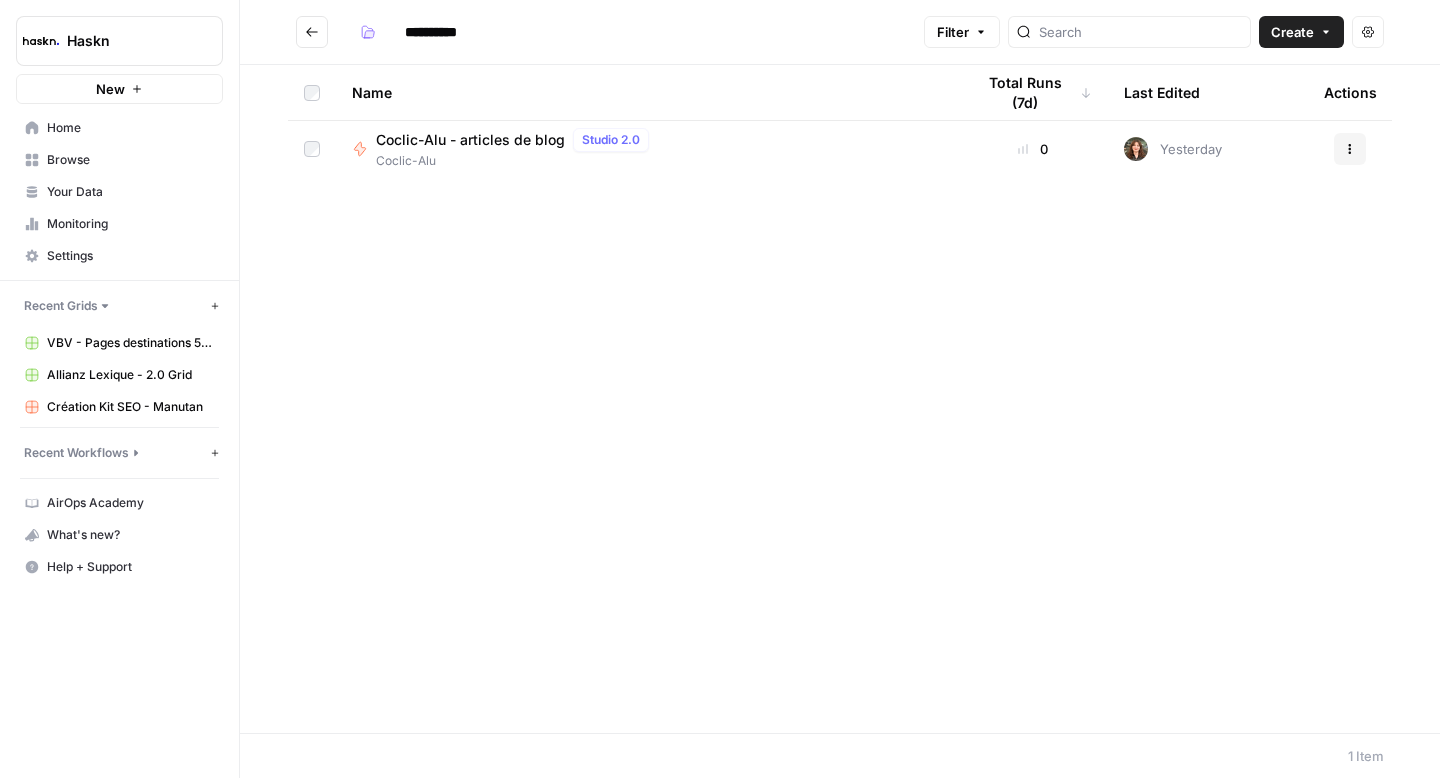click on "Coclic-Alu - articles de blog" at bounding box center [470, 140] 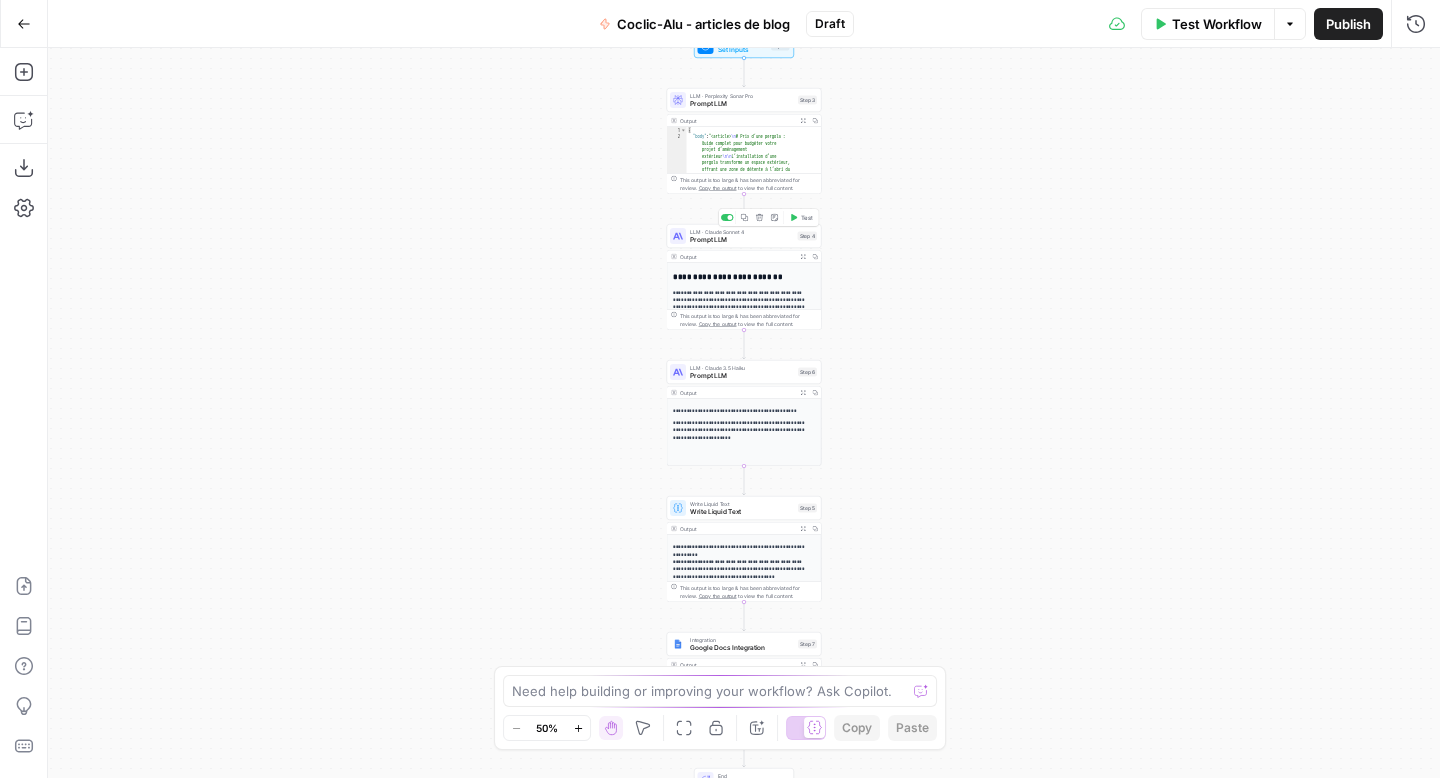 click on "Prompt LLM" at bounding box center [742, 240] 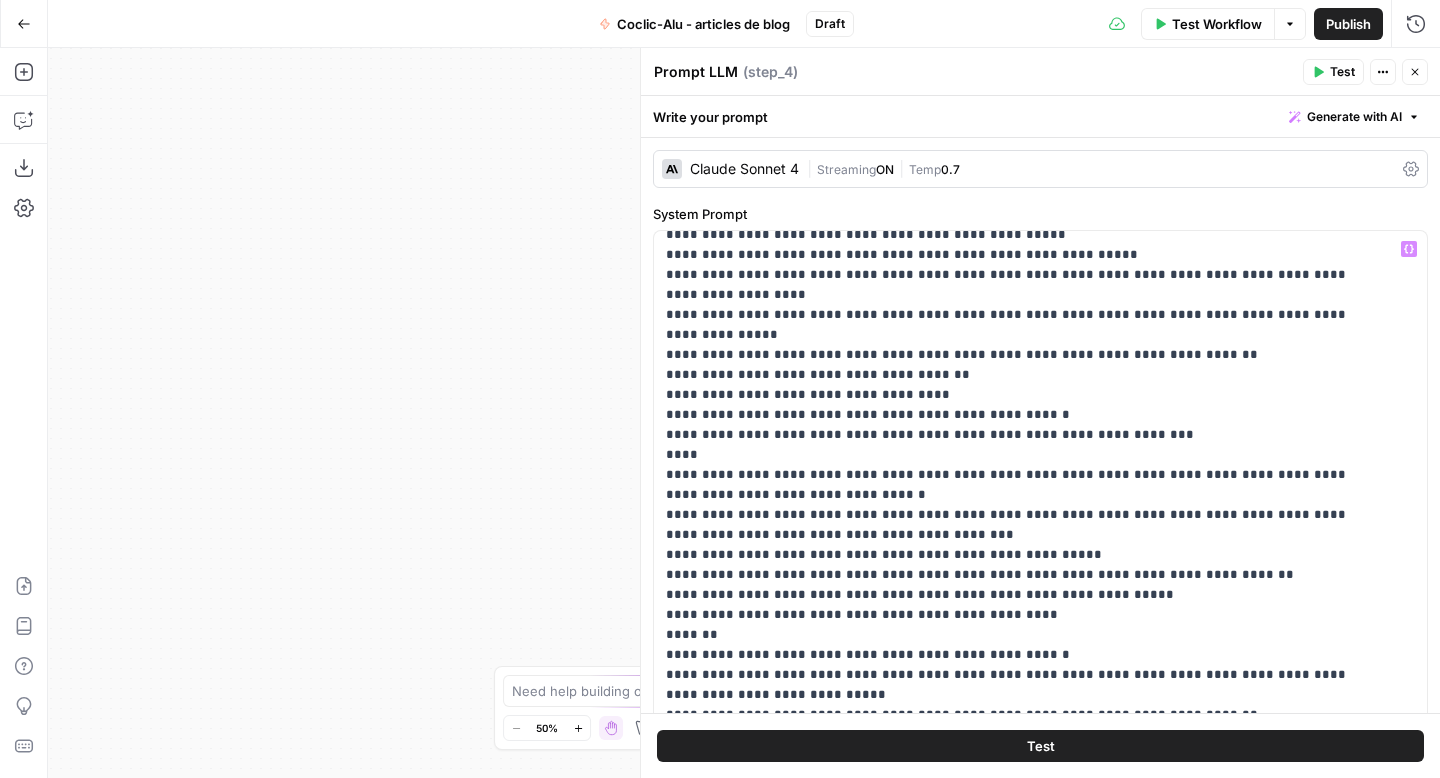scroll, scrollTop: 1701, scrollLeft: 0, axis: vertical 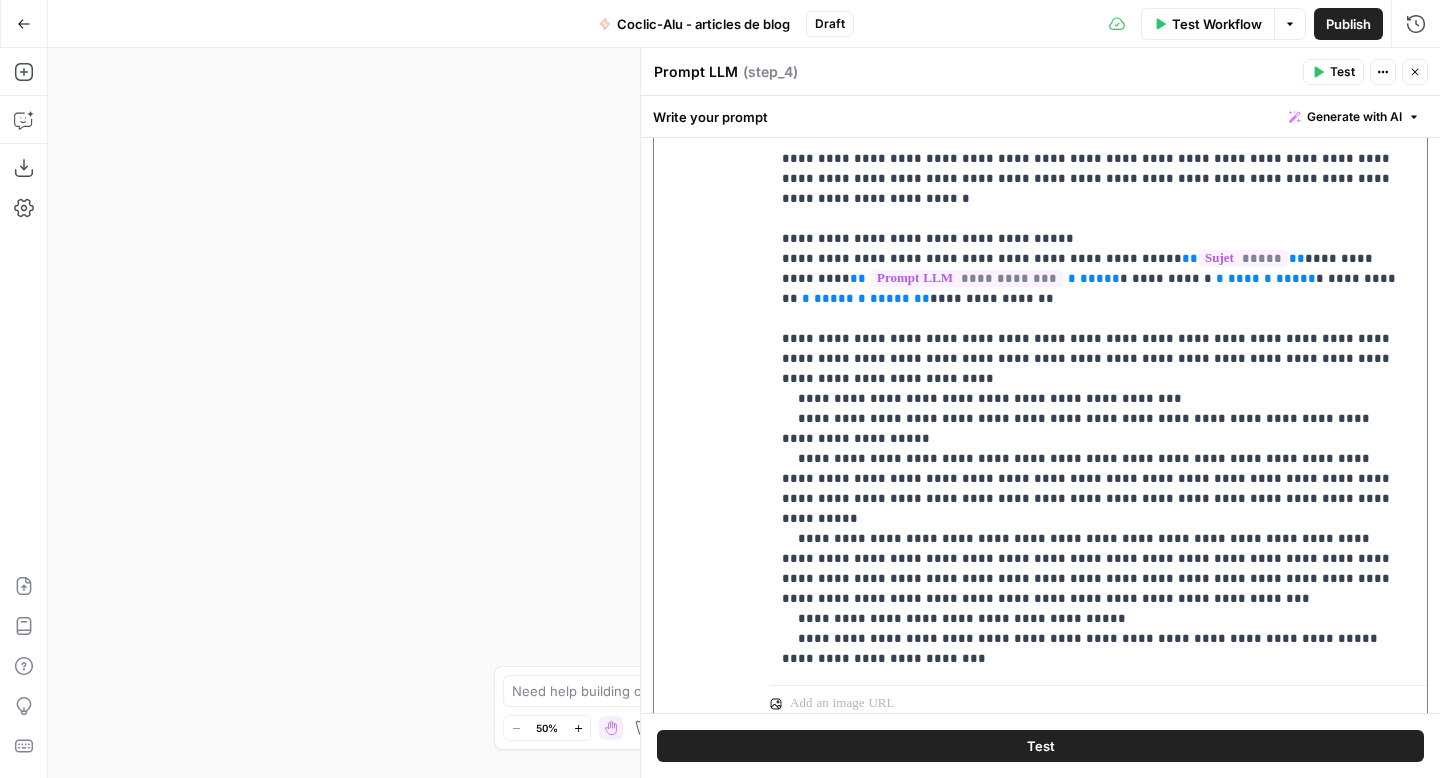 click on "**********" at bounding box center [1091, 359] 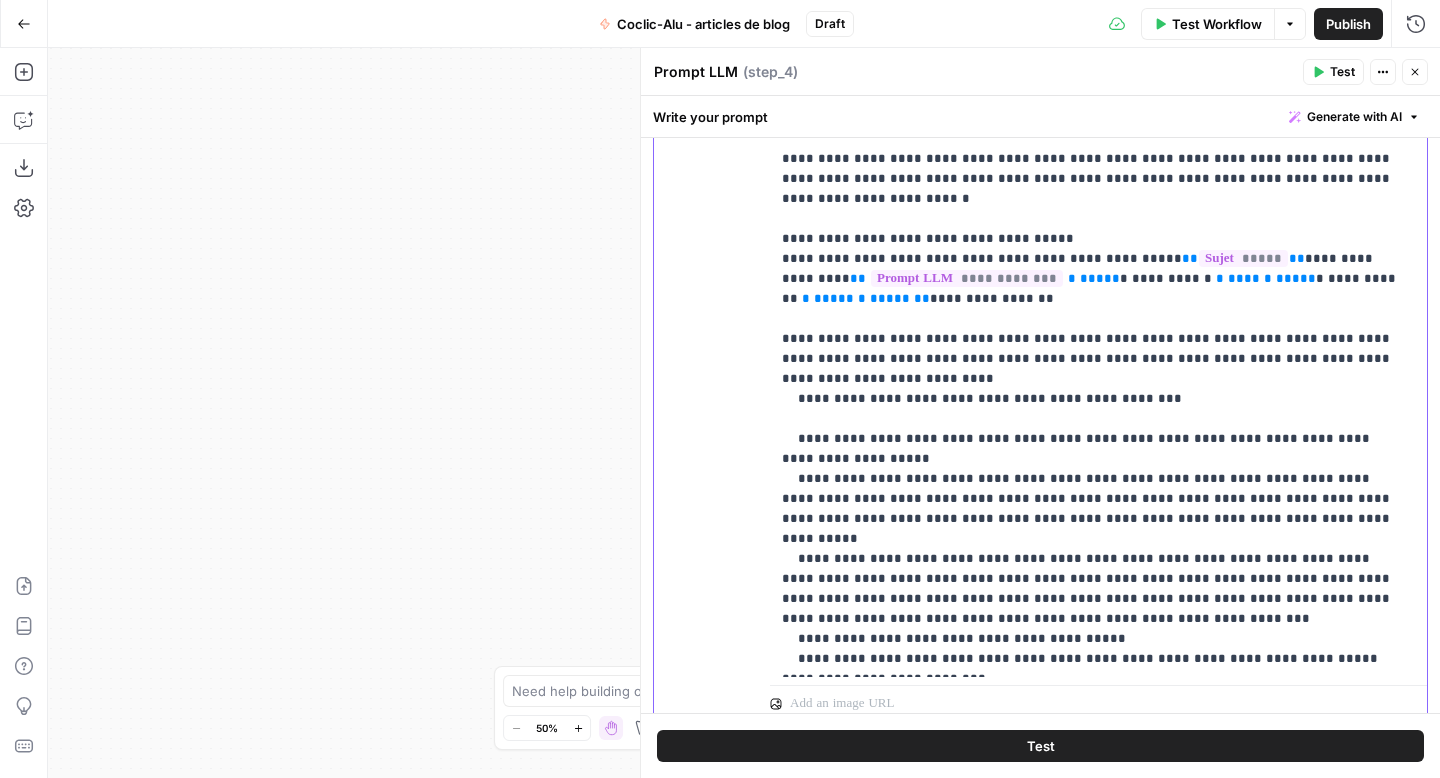 type 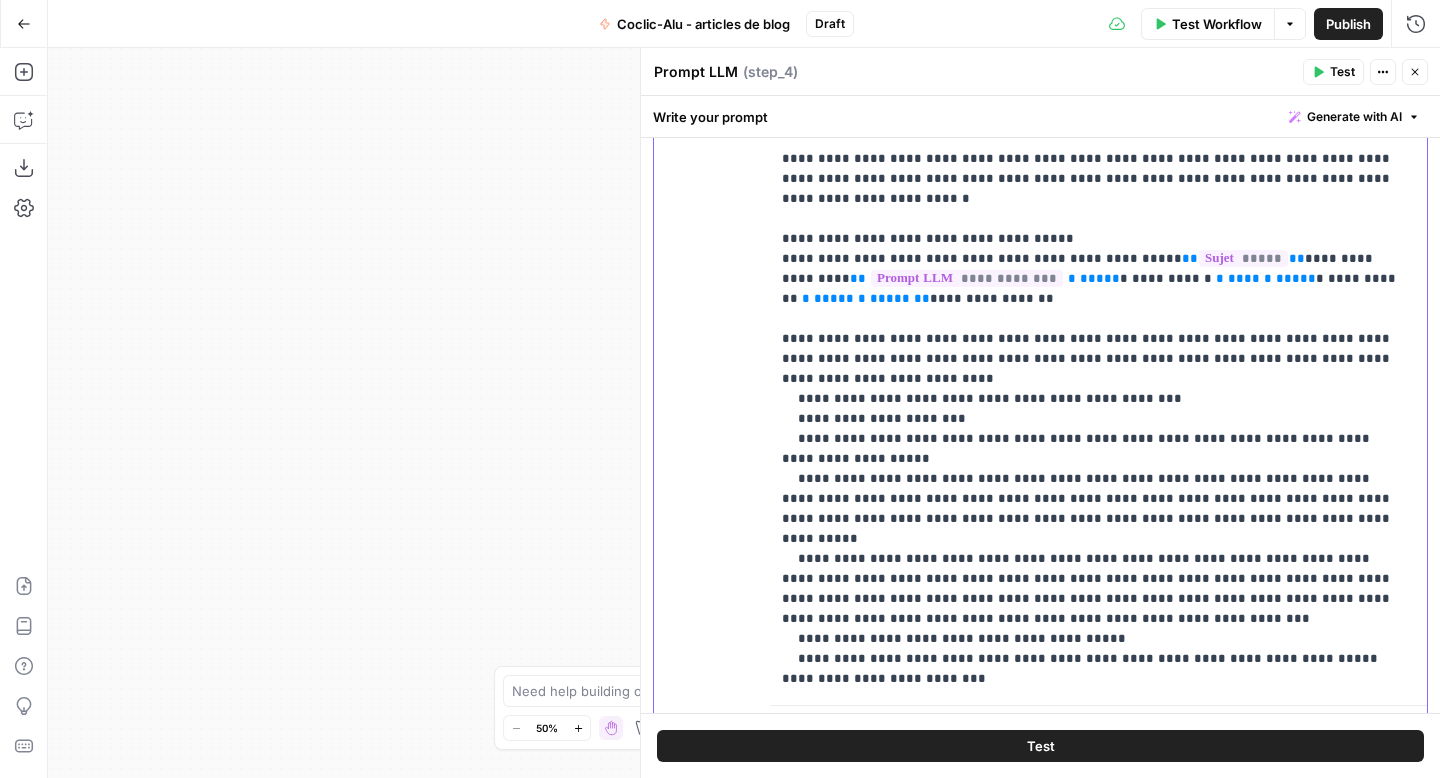 drag, startPoint x: 815, startPoint y: 380, endPoint x: 827, endPoint y: 376, distance: 12.649111 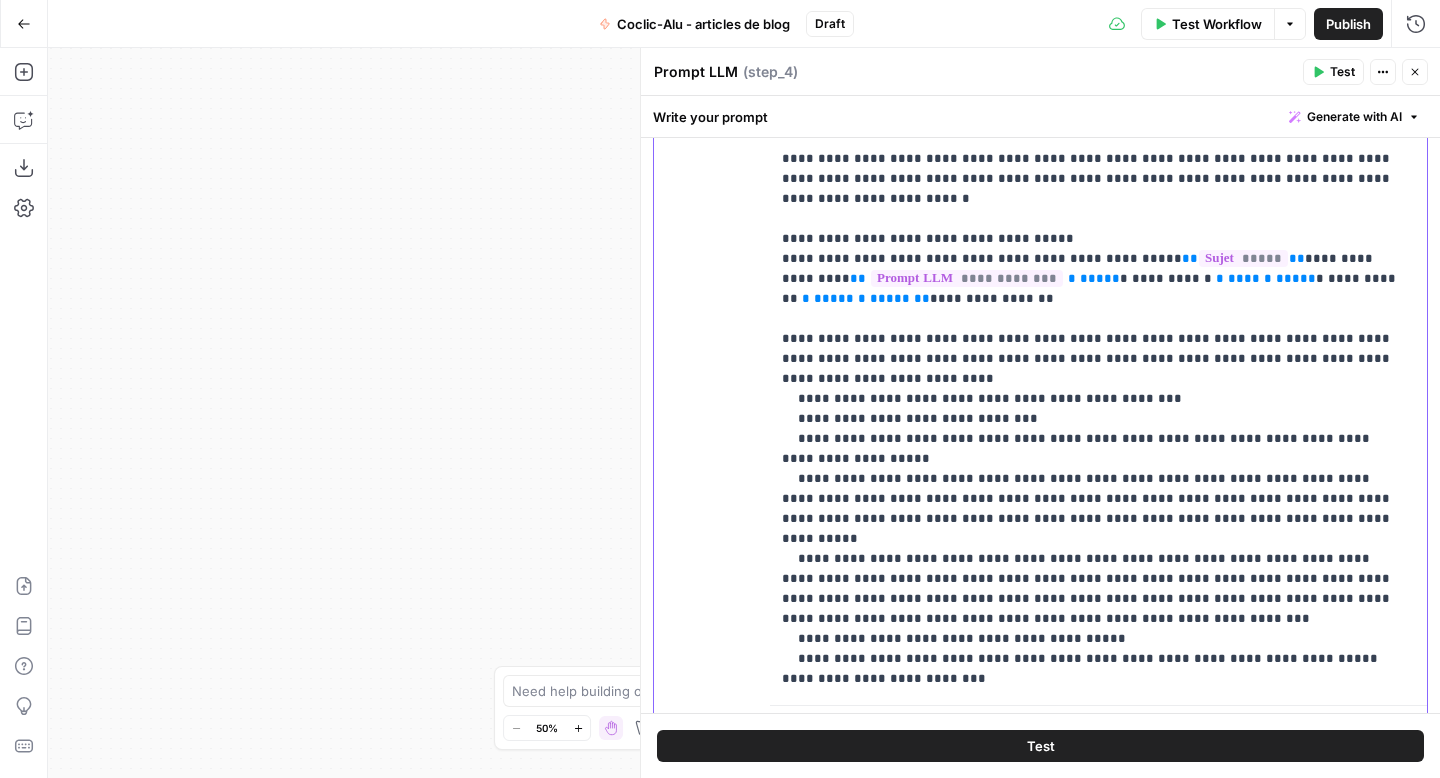 click on "**********" at bounding box center [1091, 369] 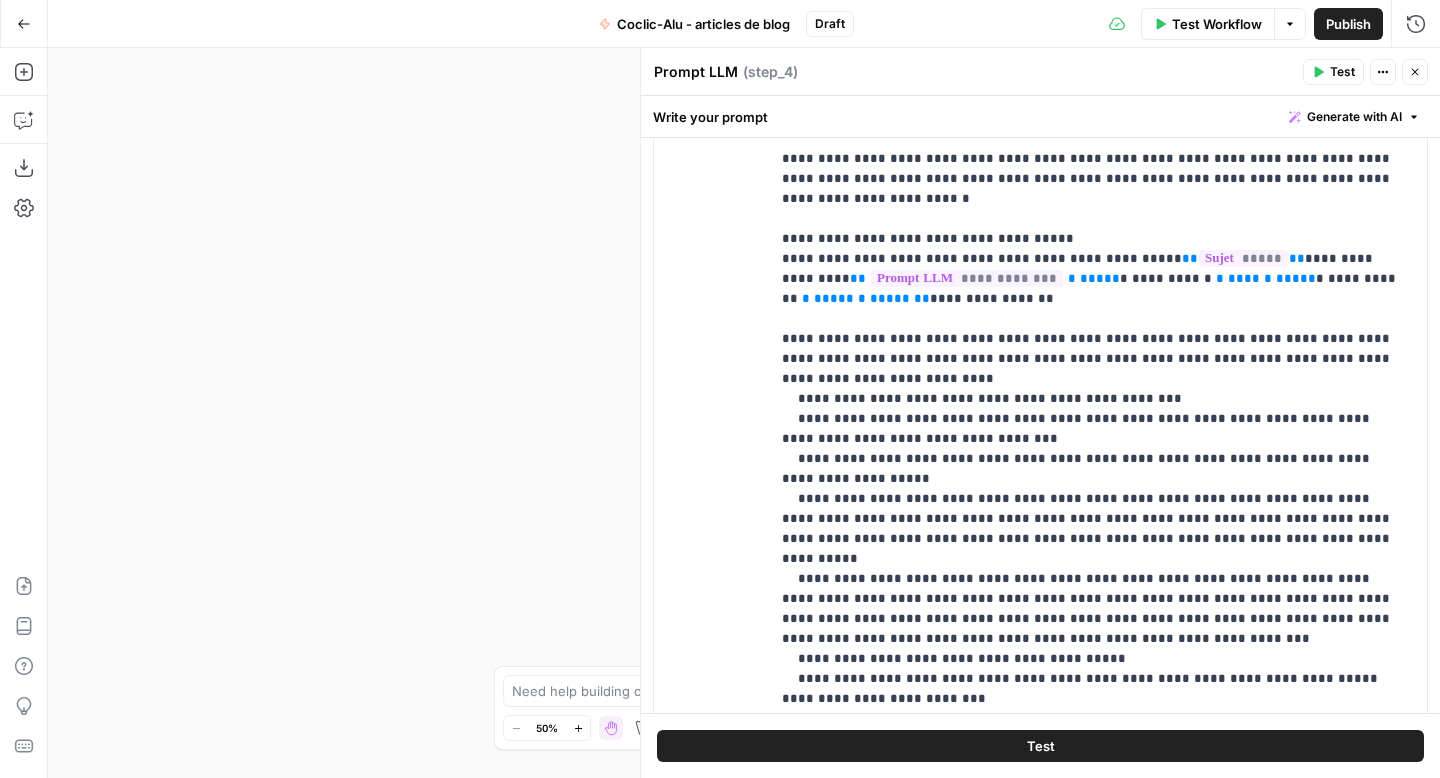 click on "Test" at bounding box center (1040, 746) 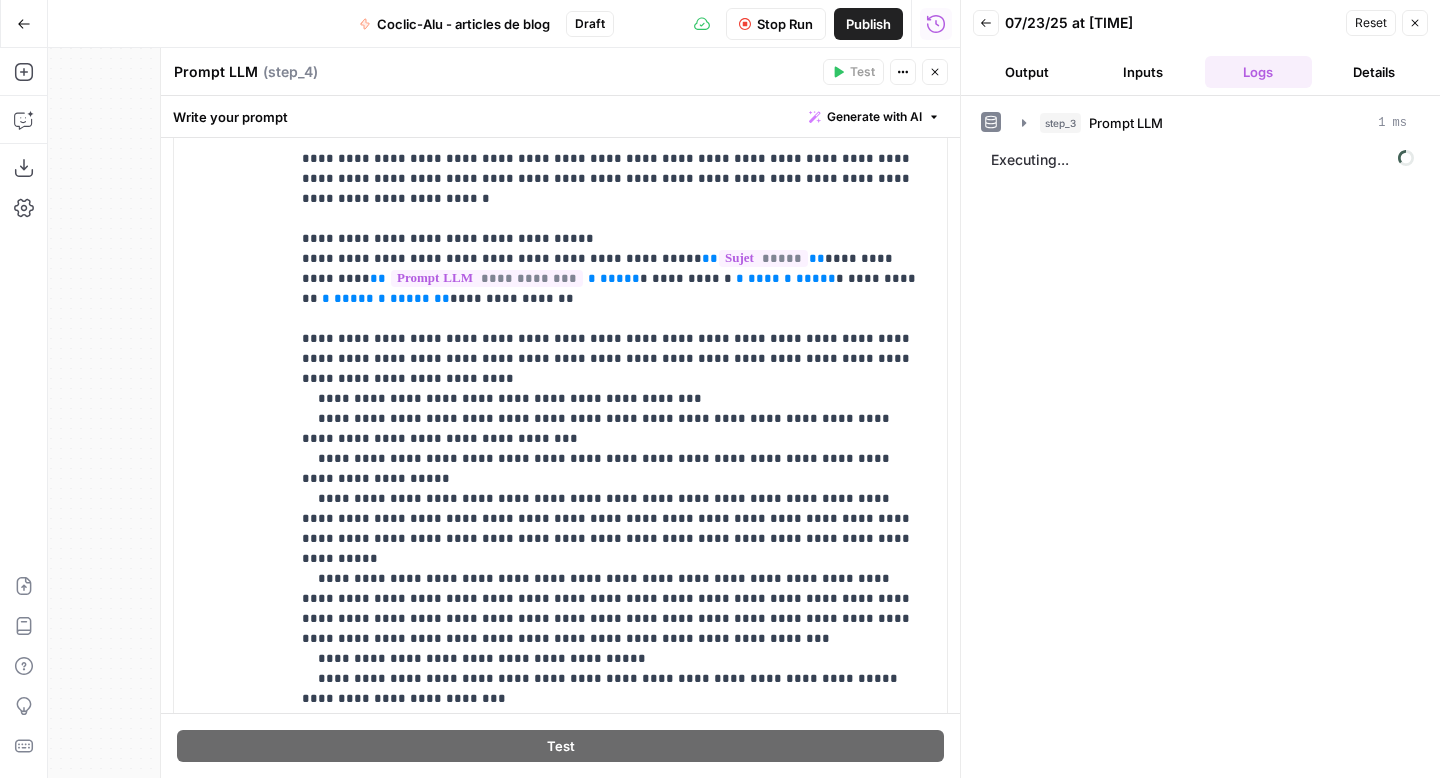 click on "Output" at bounding box center [1027, 72] 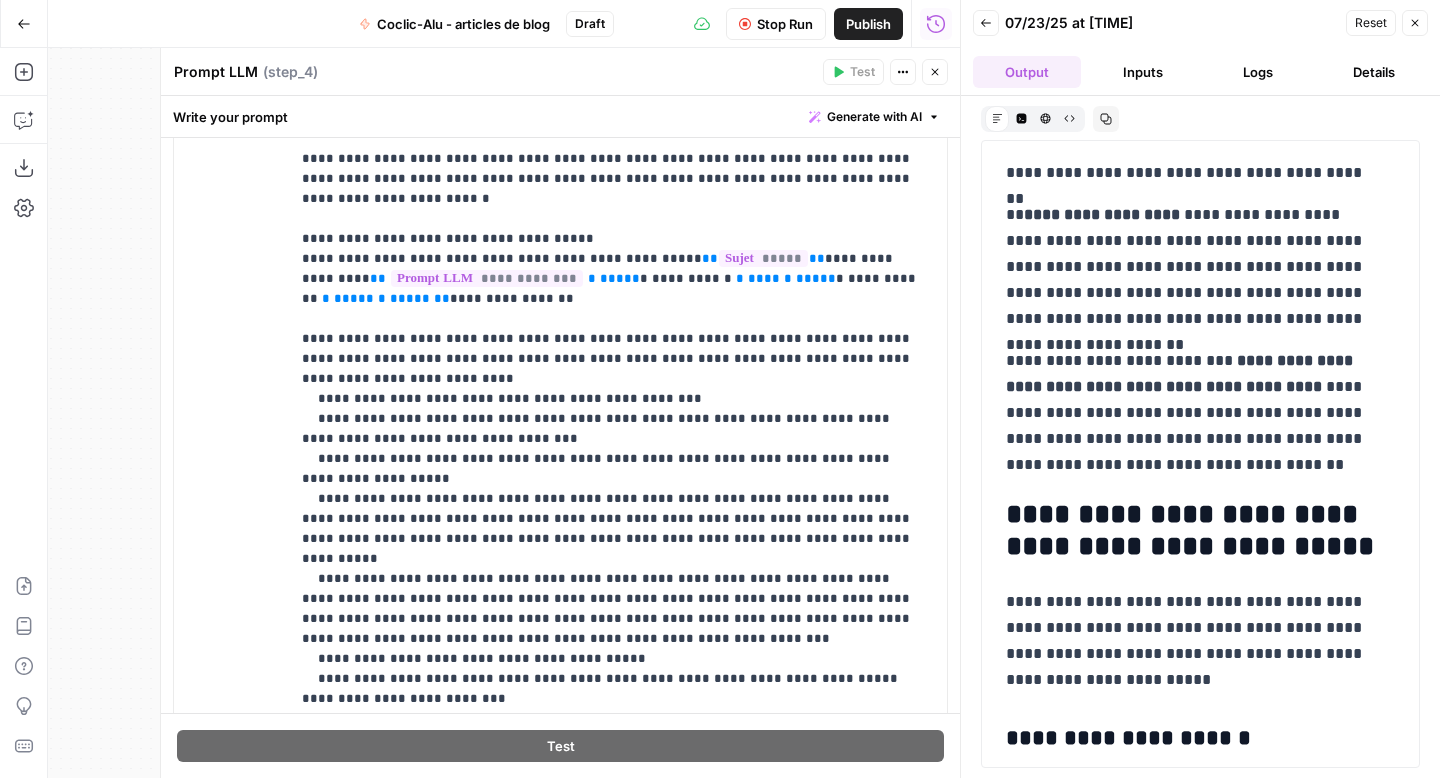 scroll, scrollTop: 6079, scrollLeft: 0, axis: vertical 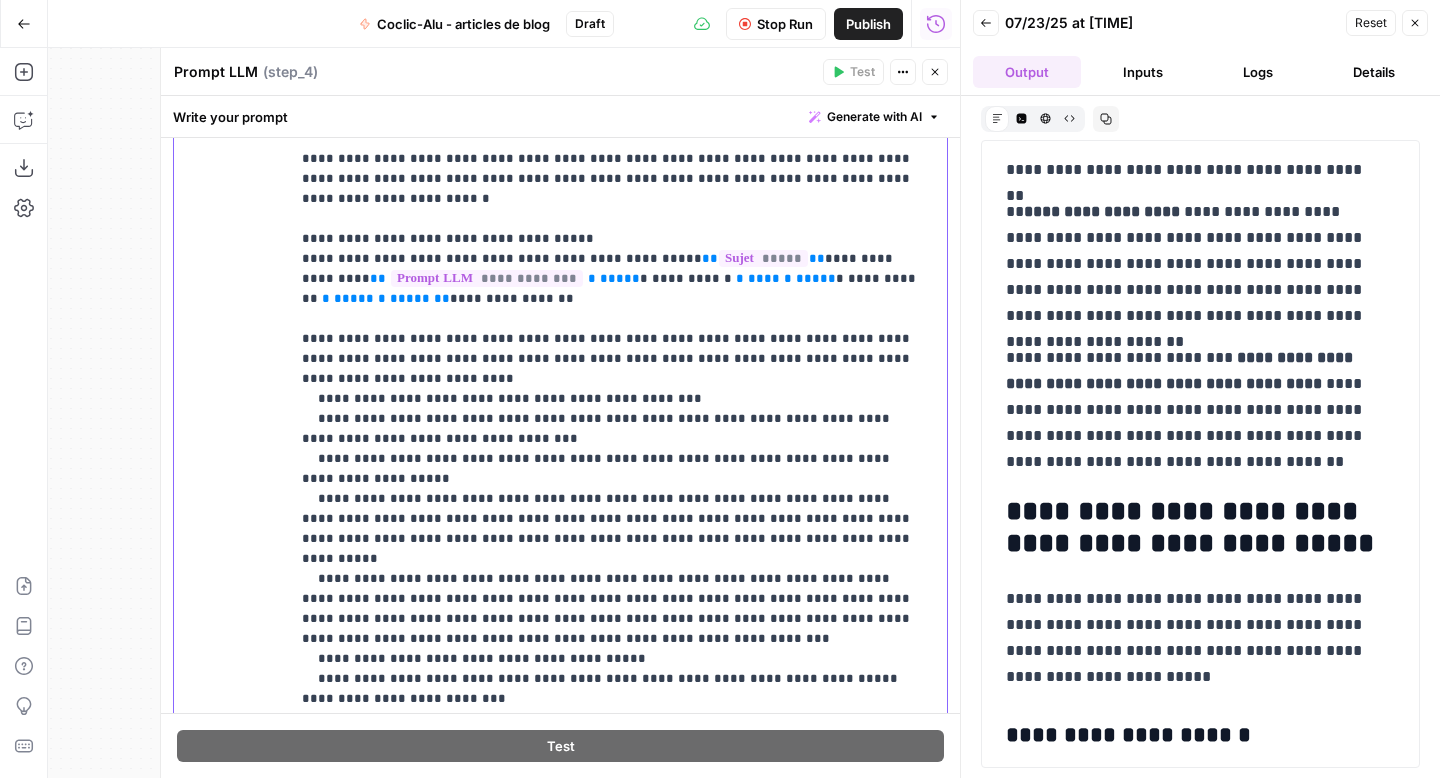 click on "**********" at bounding box center [611, 379] 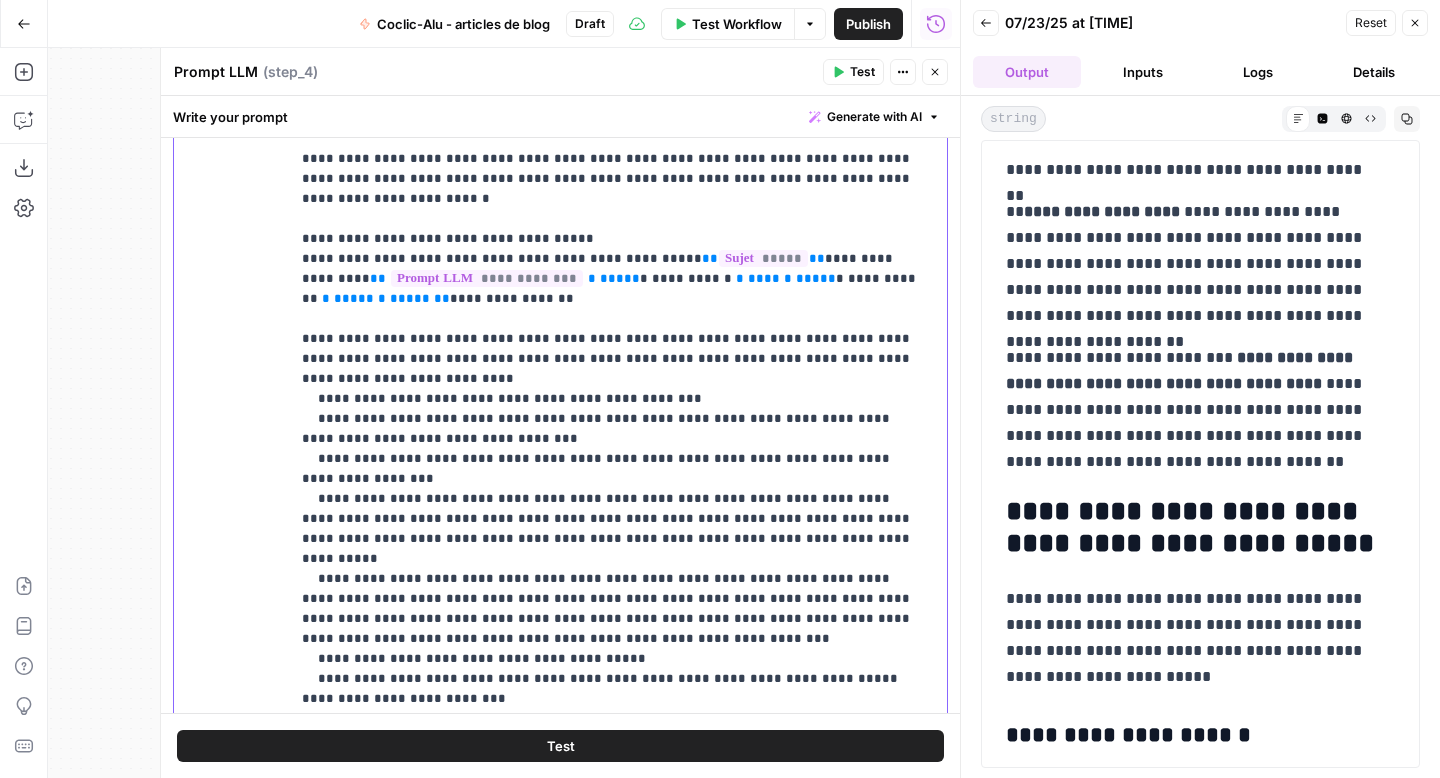 click on "**********" at bounding box center (611, 379) 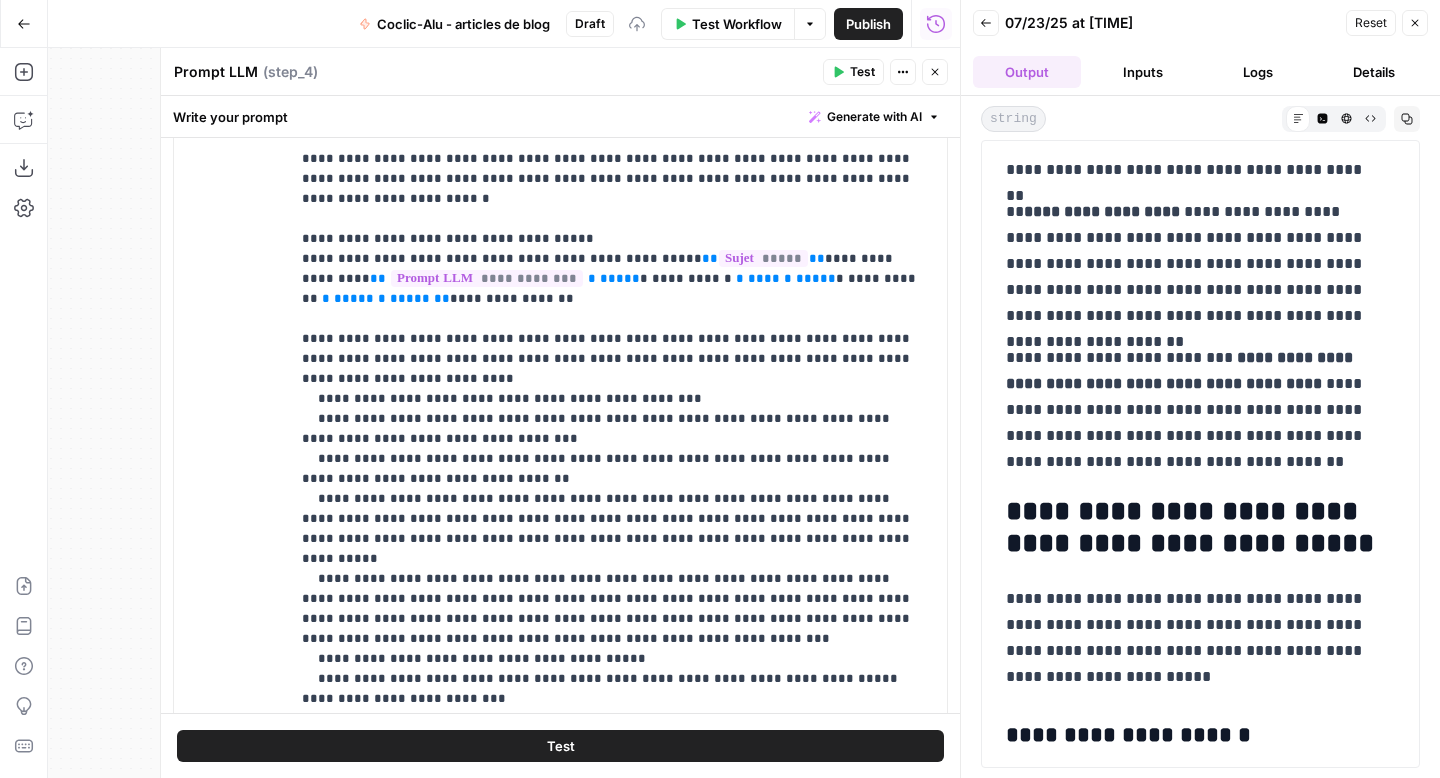 click on "Test" at bounding box center (560, 746) 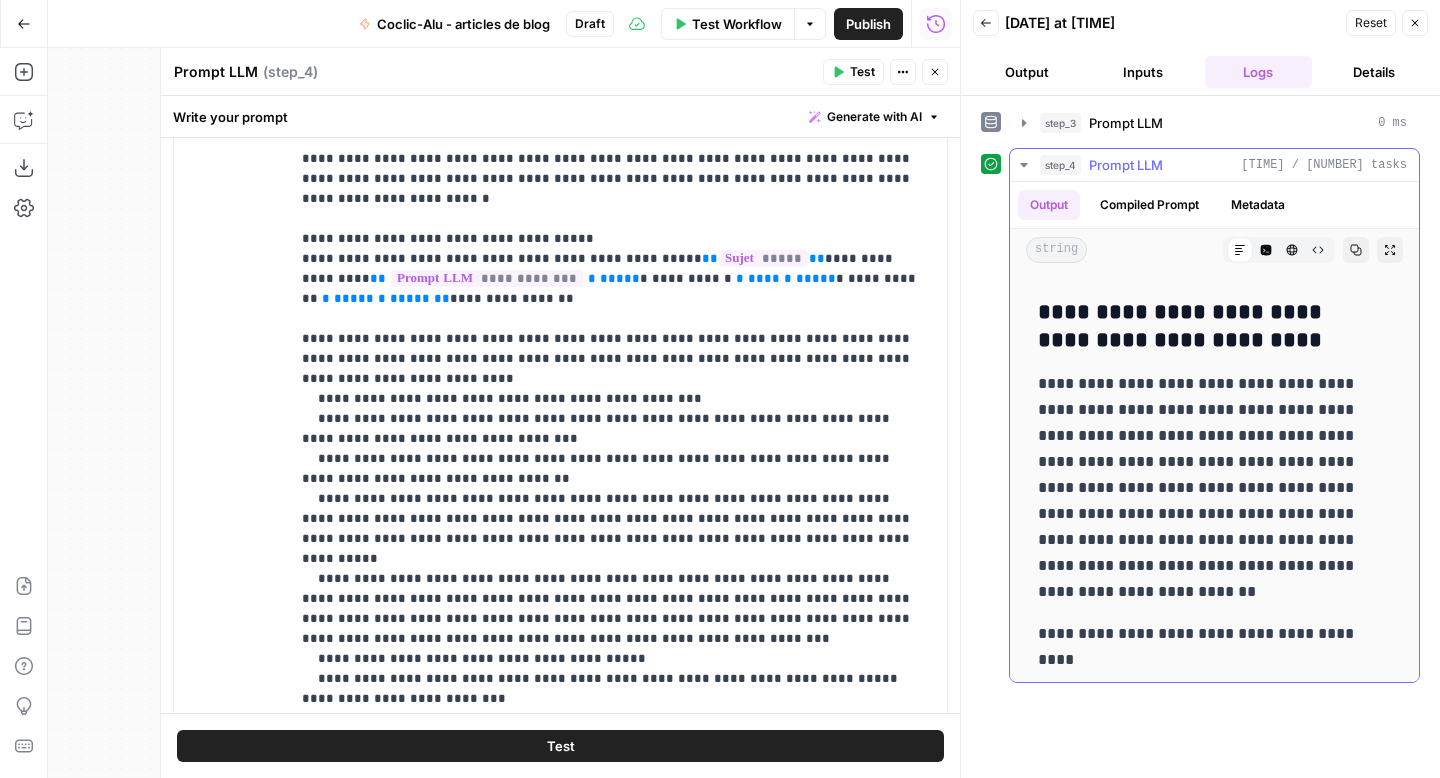 scroll, scrollTop: 3935, scrollLeft: 0, axis: vertical 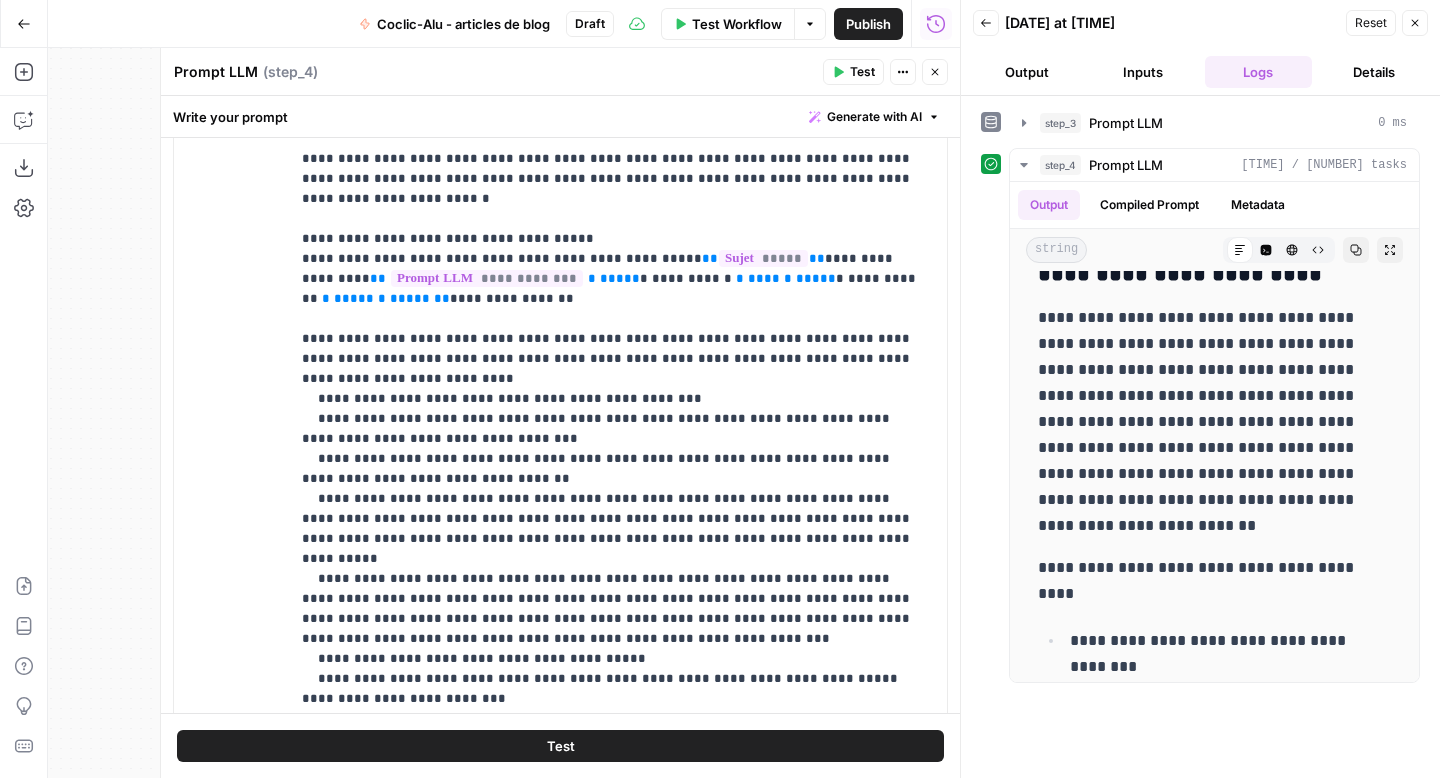 click 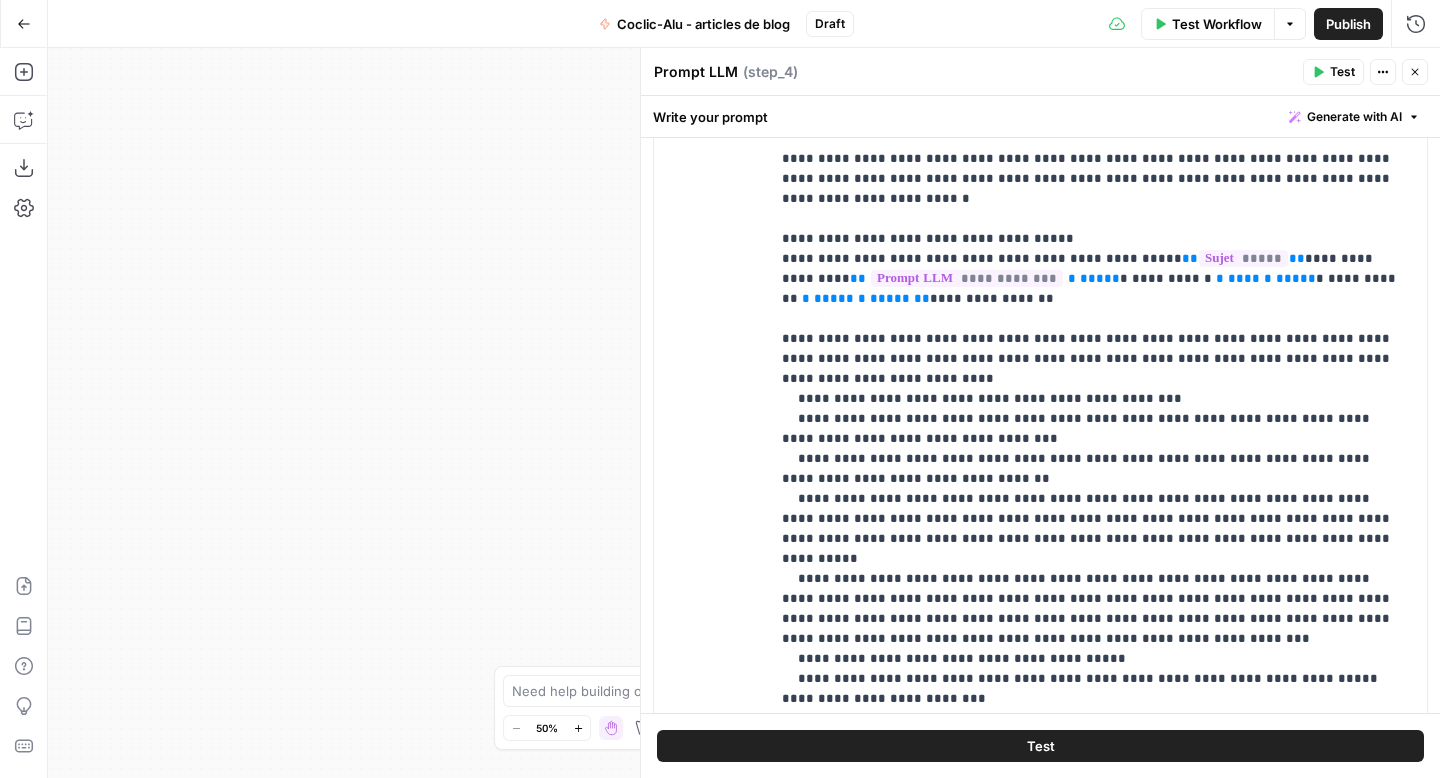 click on "Test Workflow" at bounding box center (1217, 24) 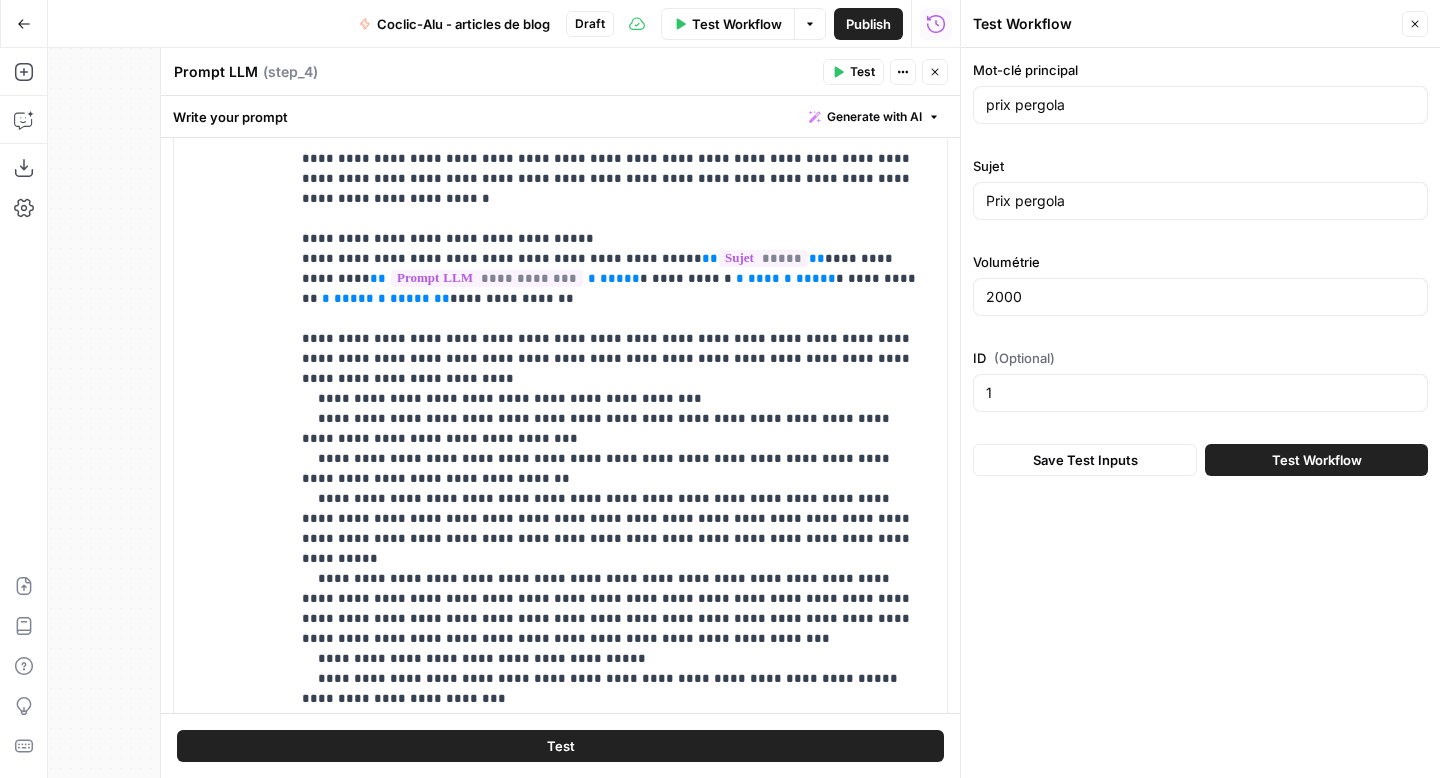 click on "Test Workflow" at bounding box center [1317, 460] 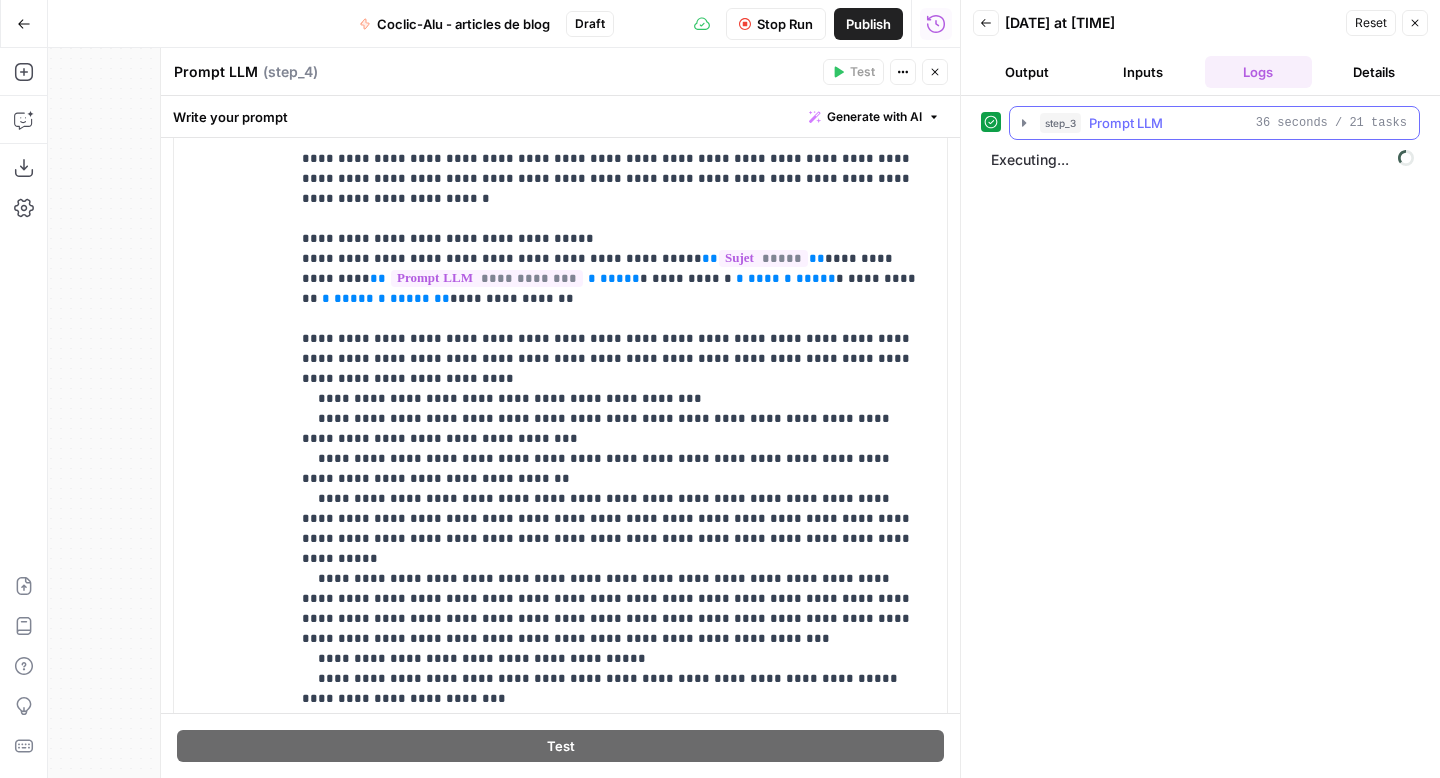 click 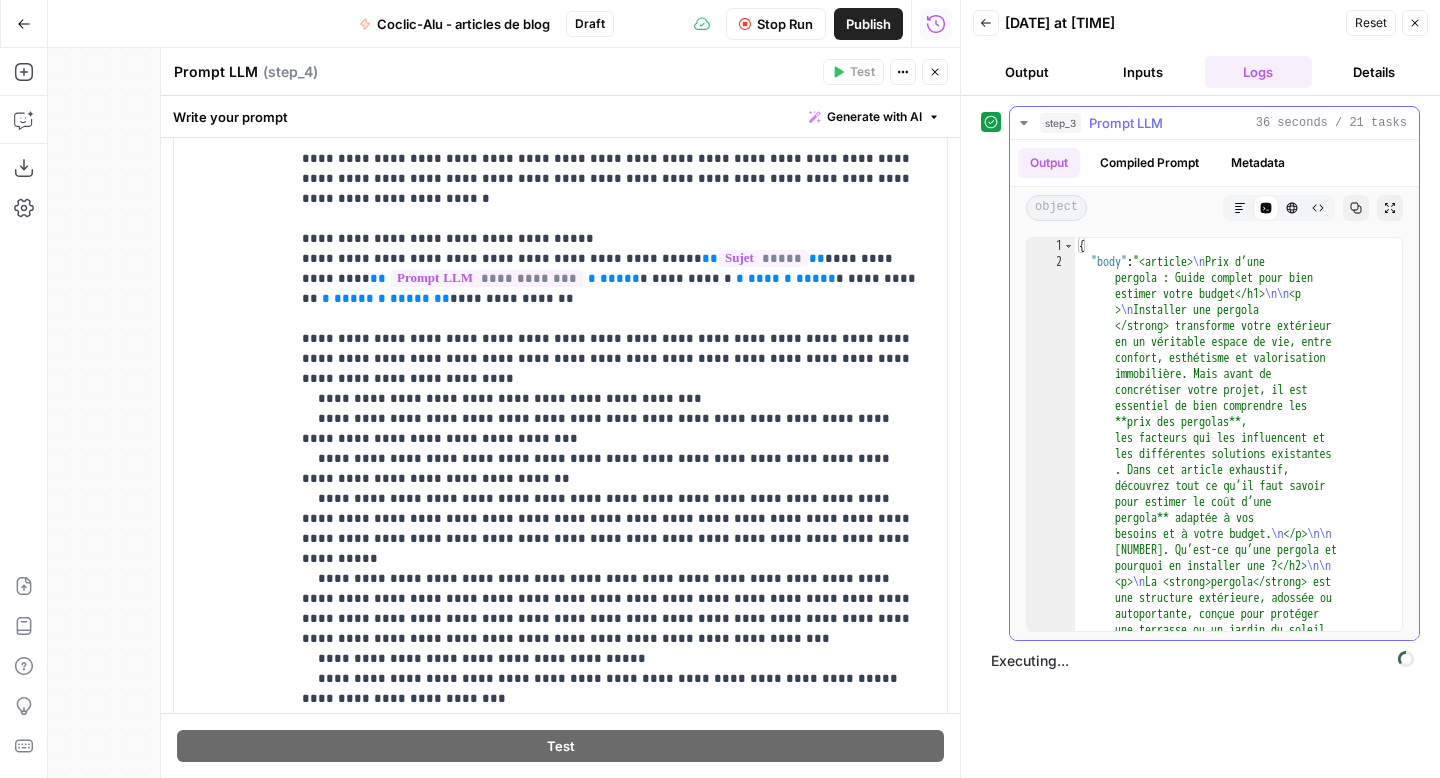 click 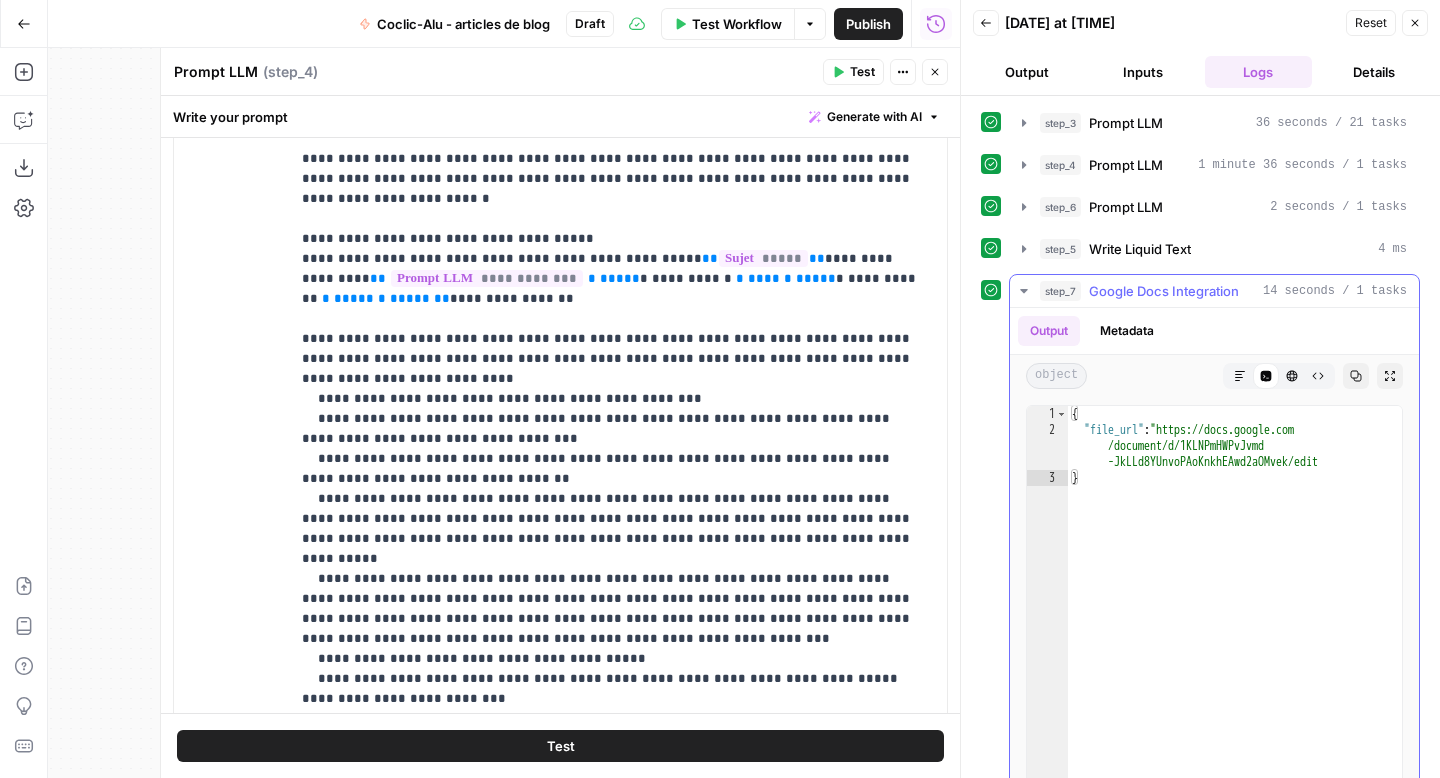 scroll, scrollTop: 25, scrollLeft: 0, axis: vertical 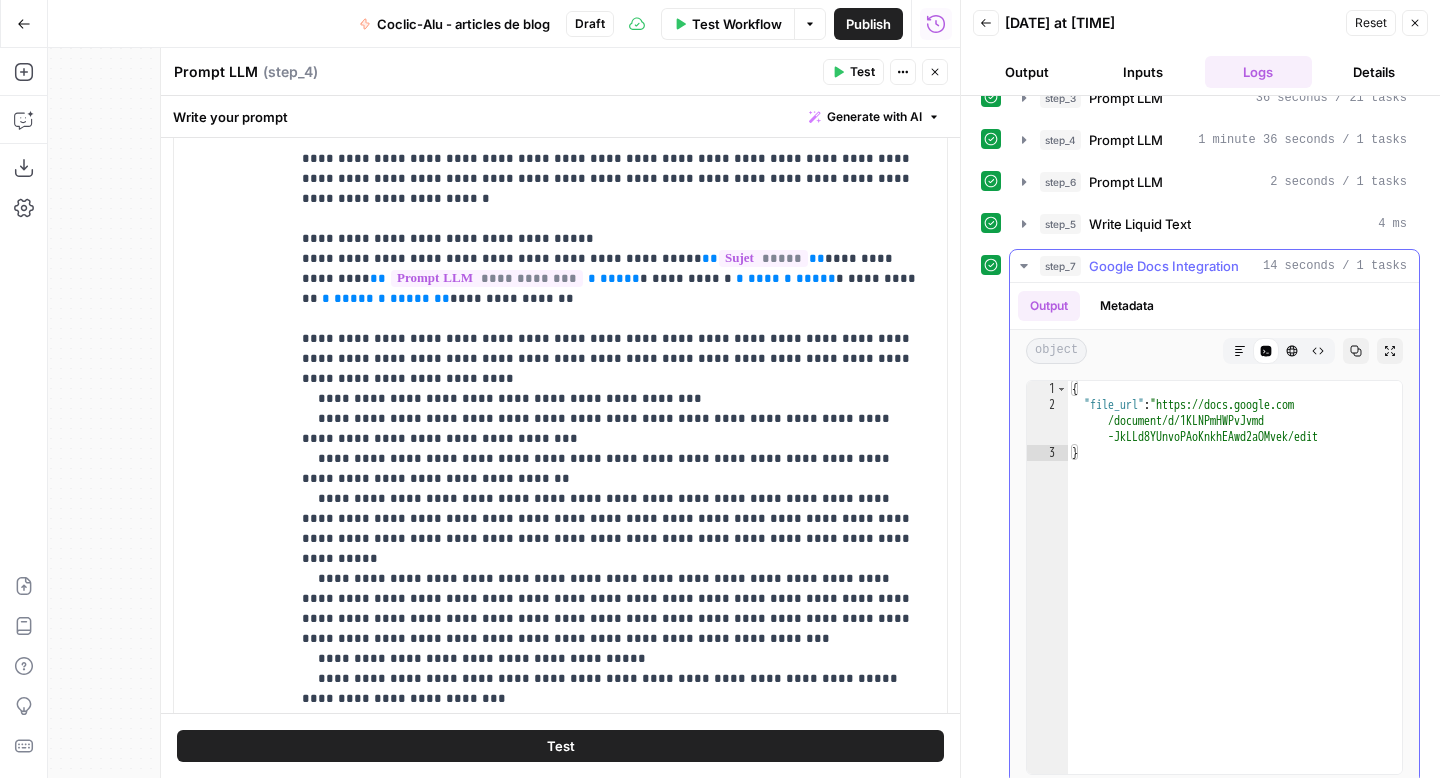 type on "**********" 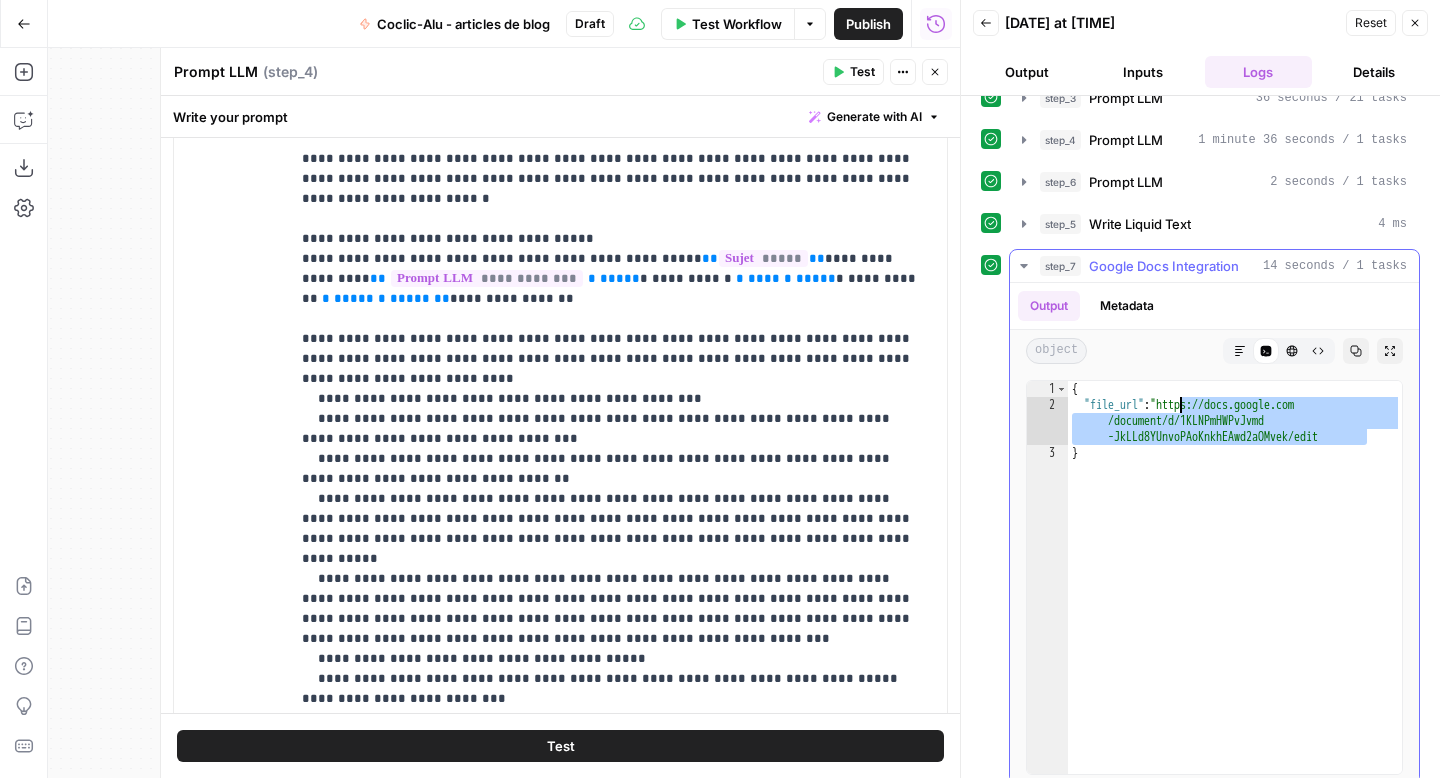 drag, startPoint x: 1367, startPoint y: 439, endPoint x: 1182, endPoint y: 411, distance: 187.10692 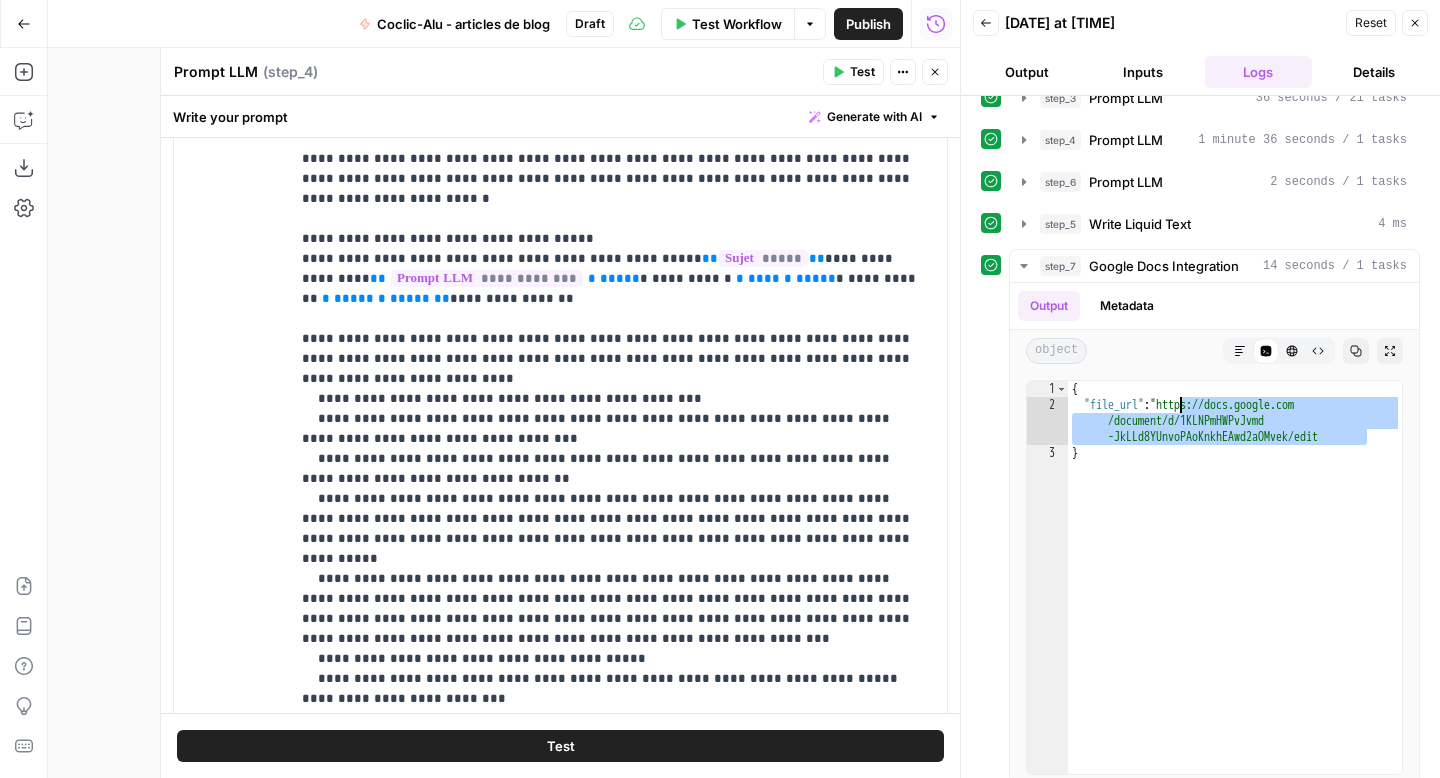 scroll, scrollTop: 1052, scrollLeft: 0, axis: vertical 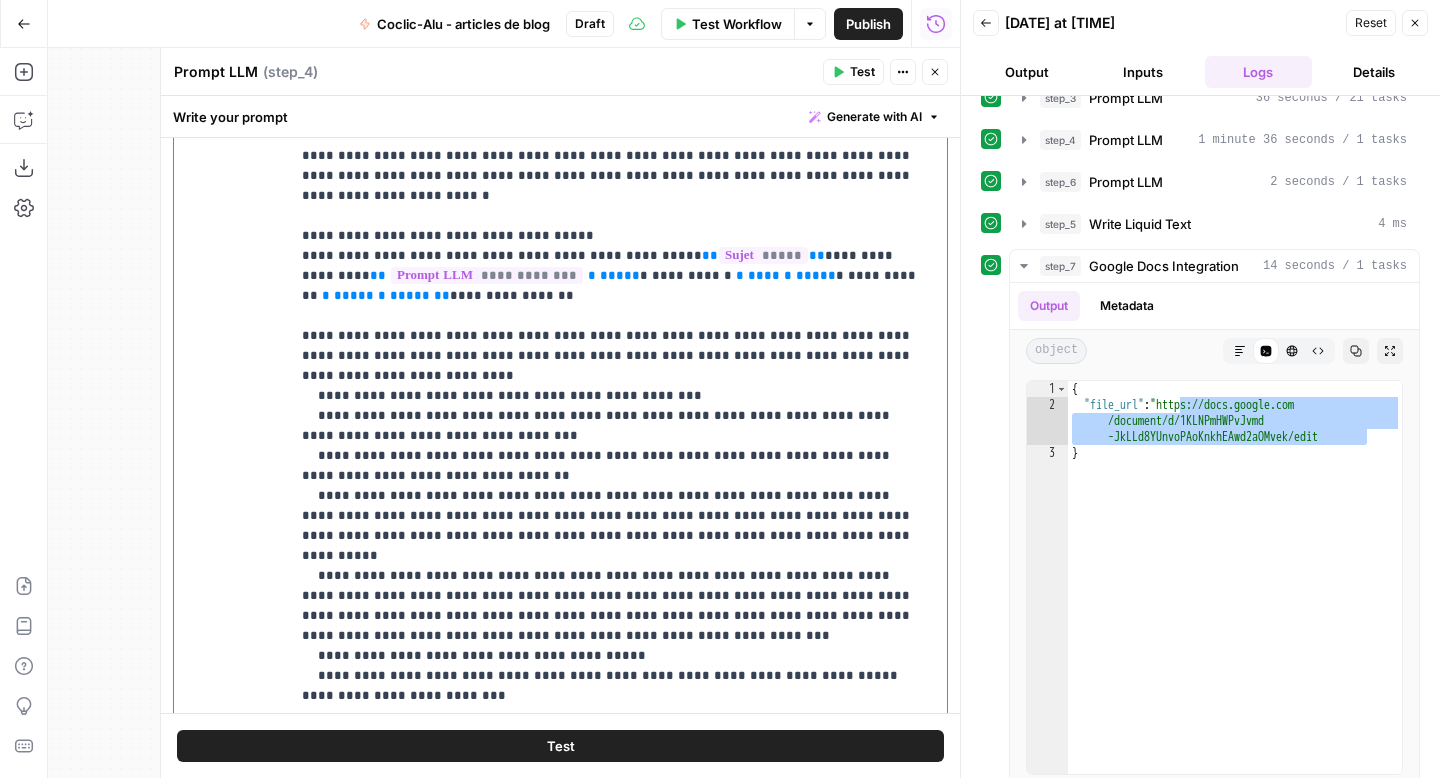 click on "**********" at bounding box center (611, 386) 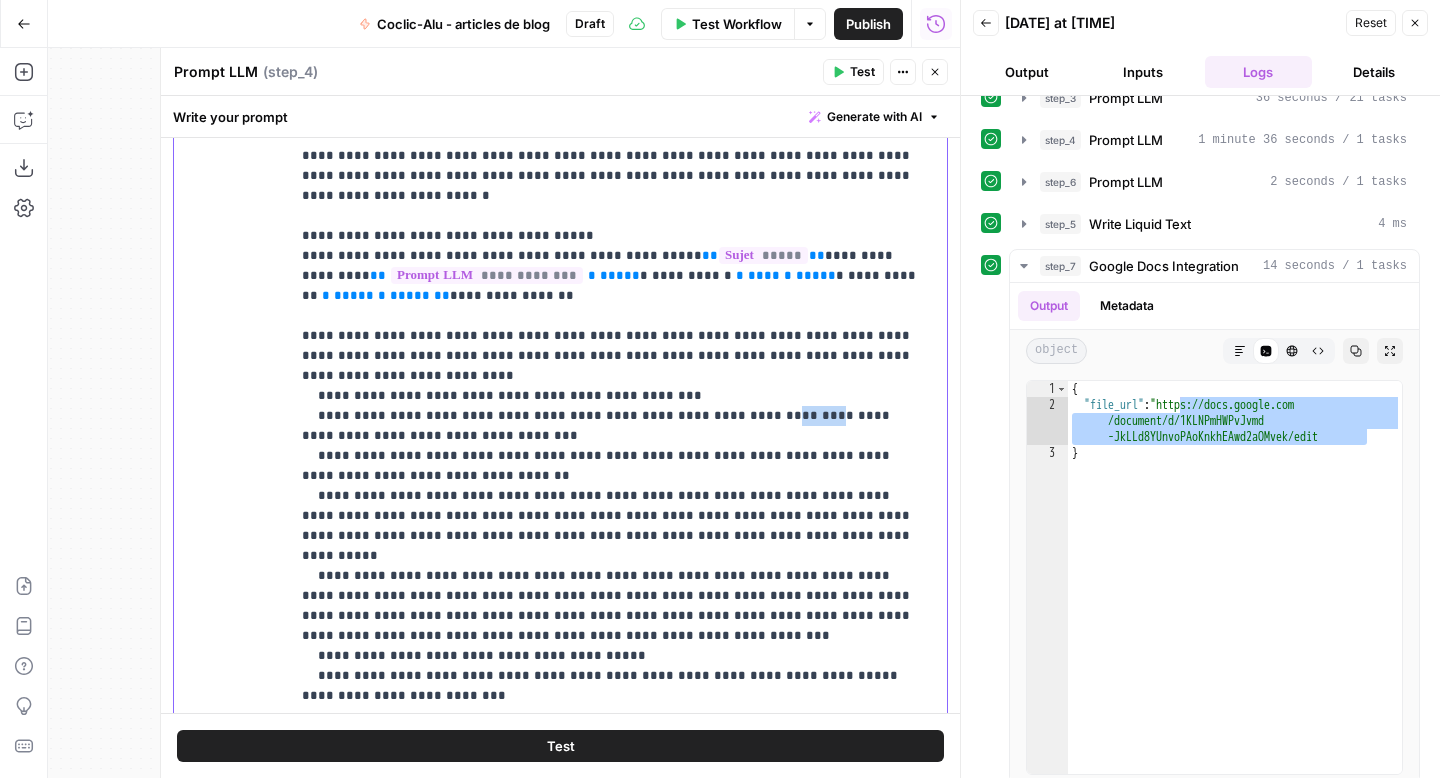 click on "**********" at bounding box center [611, 386] 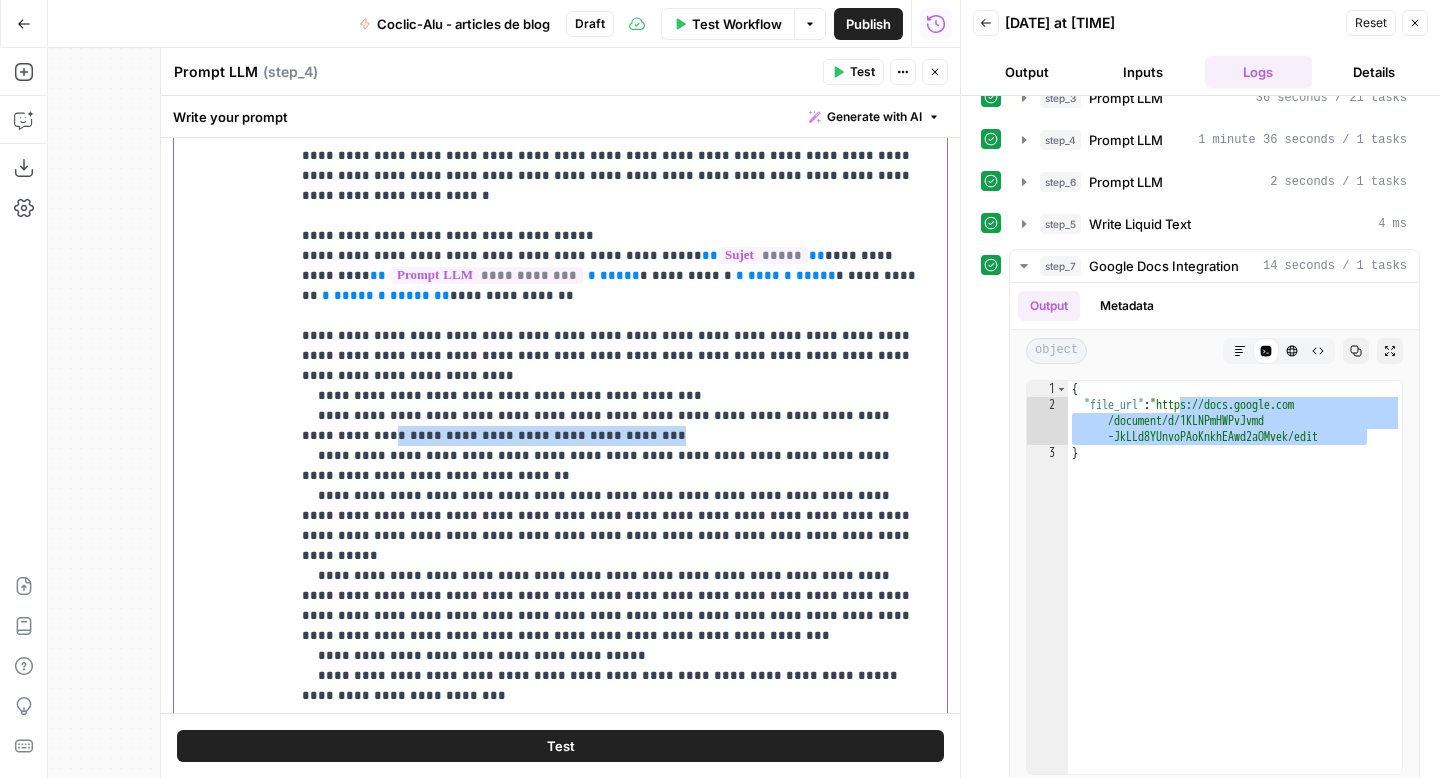 drag, startPoint x: 499, startPoint y: 391, endPoint x: 878, endPoint y: 381, distance: 379.1319 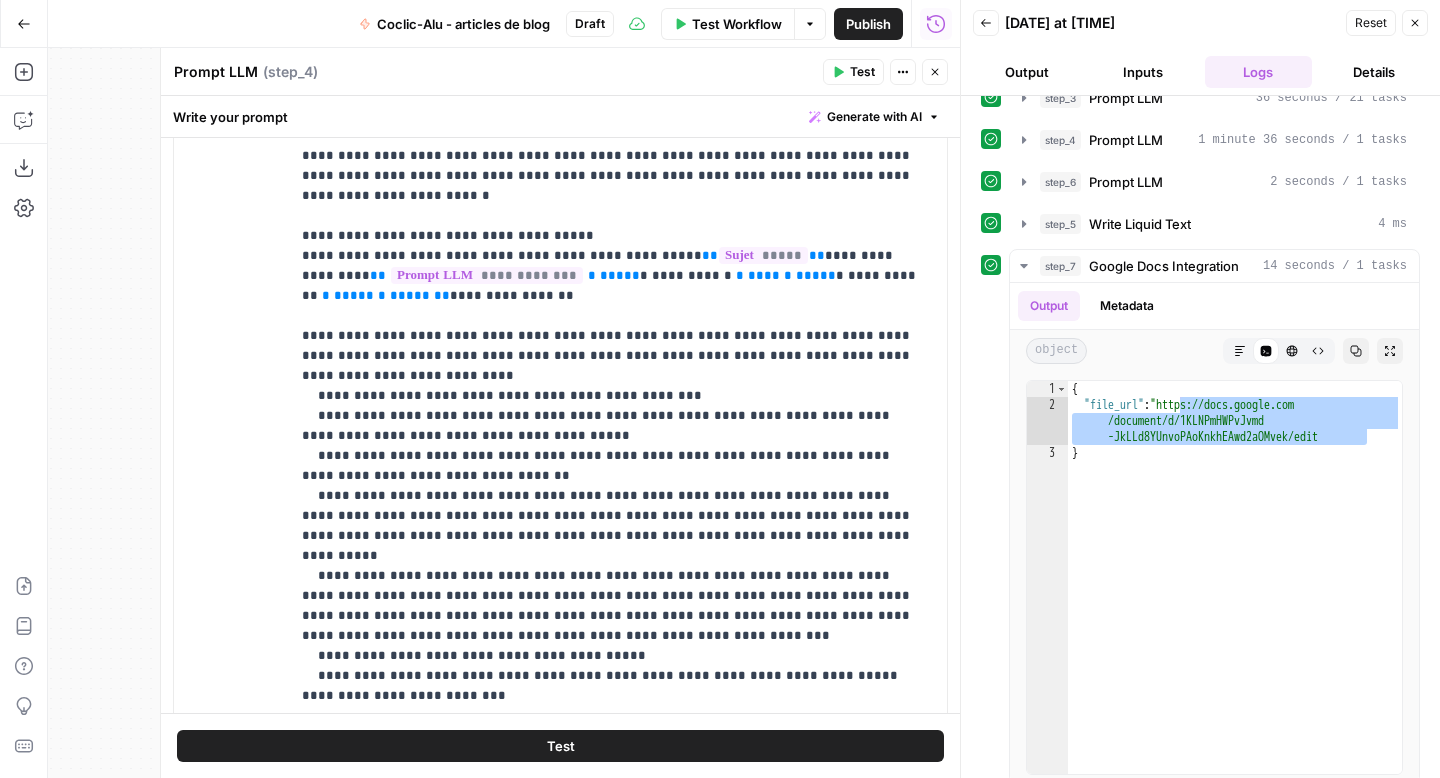 click on "Test" at bounding box center [560, 746] 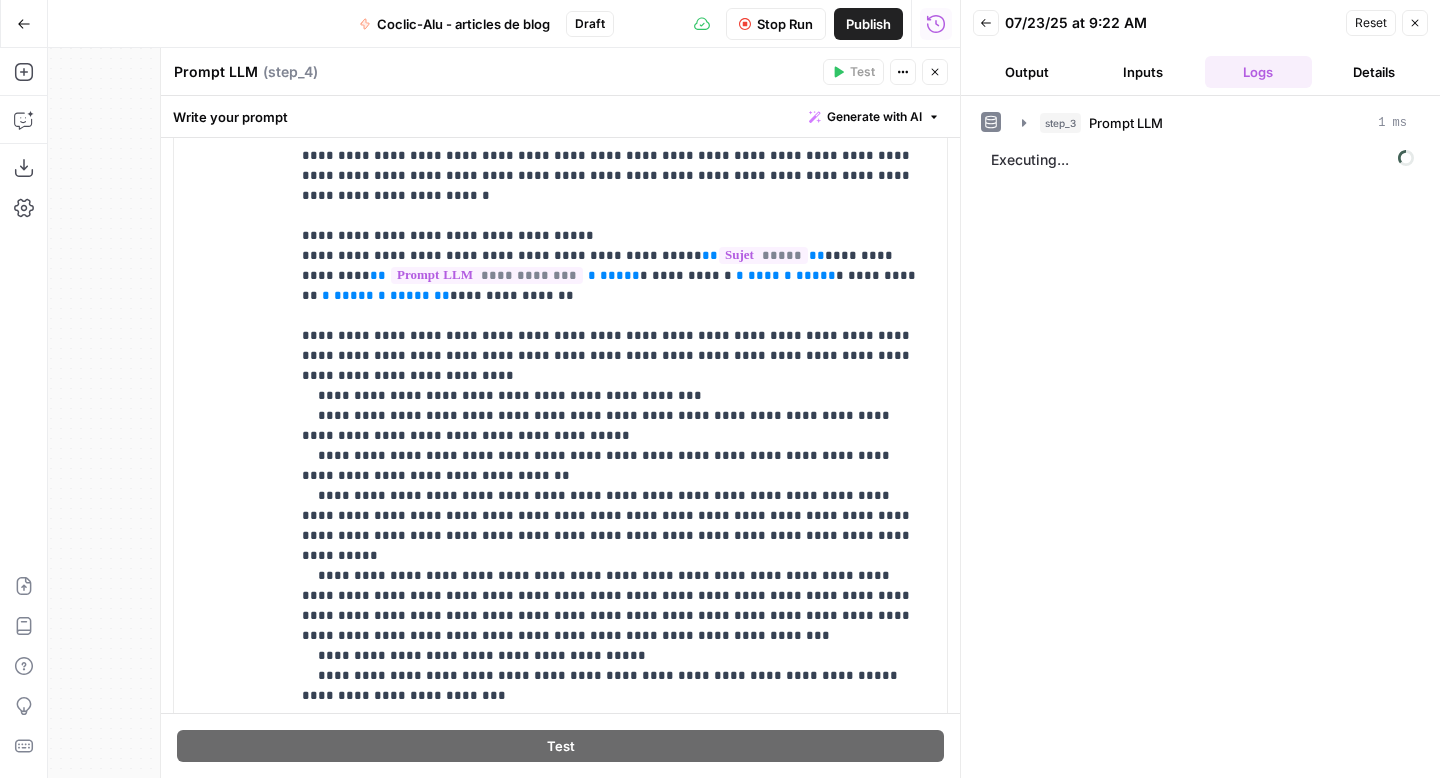 click on "Stop Run" at bounding box center (785, 24) 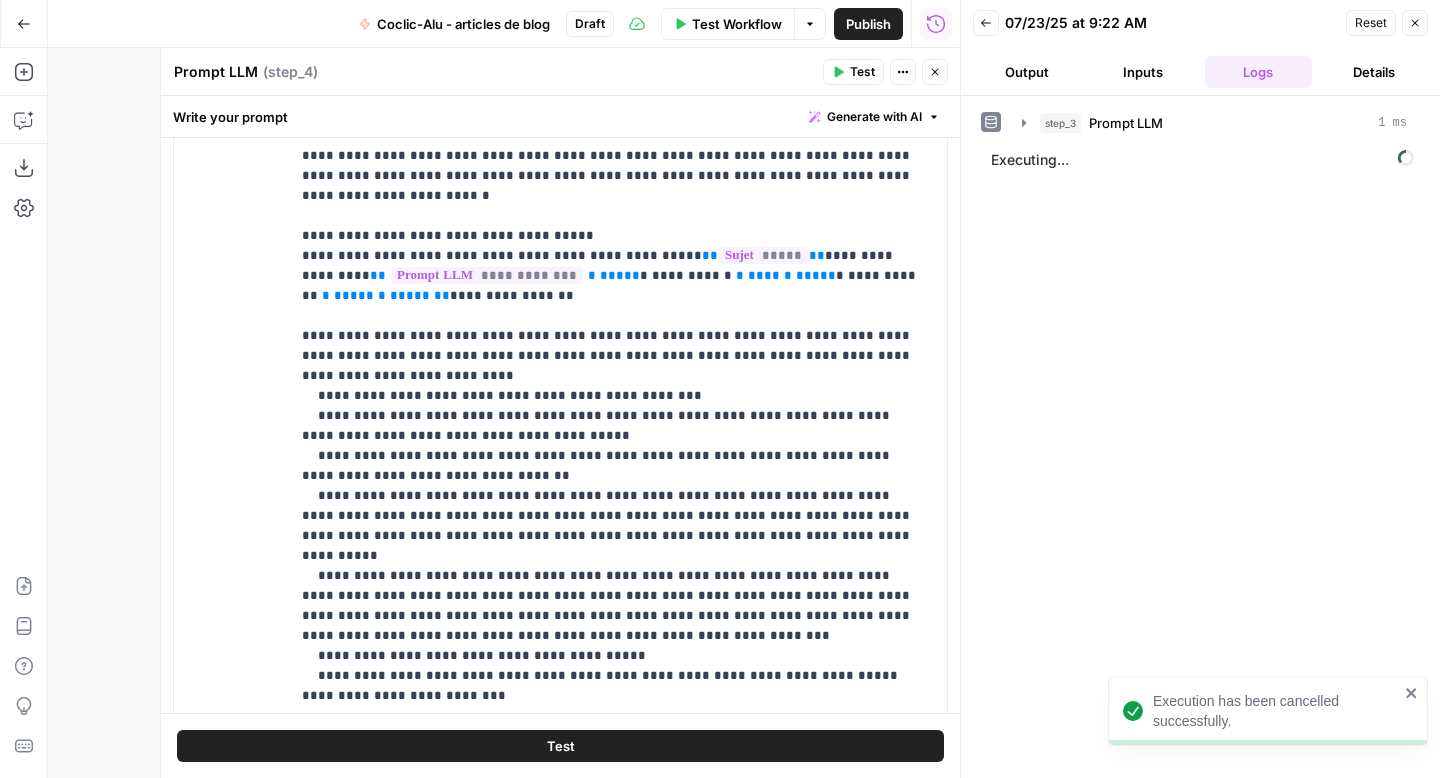 click on "Test Workflow" at bounding box center (737, 24) 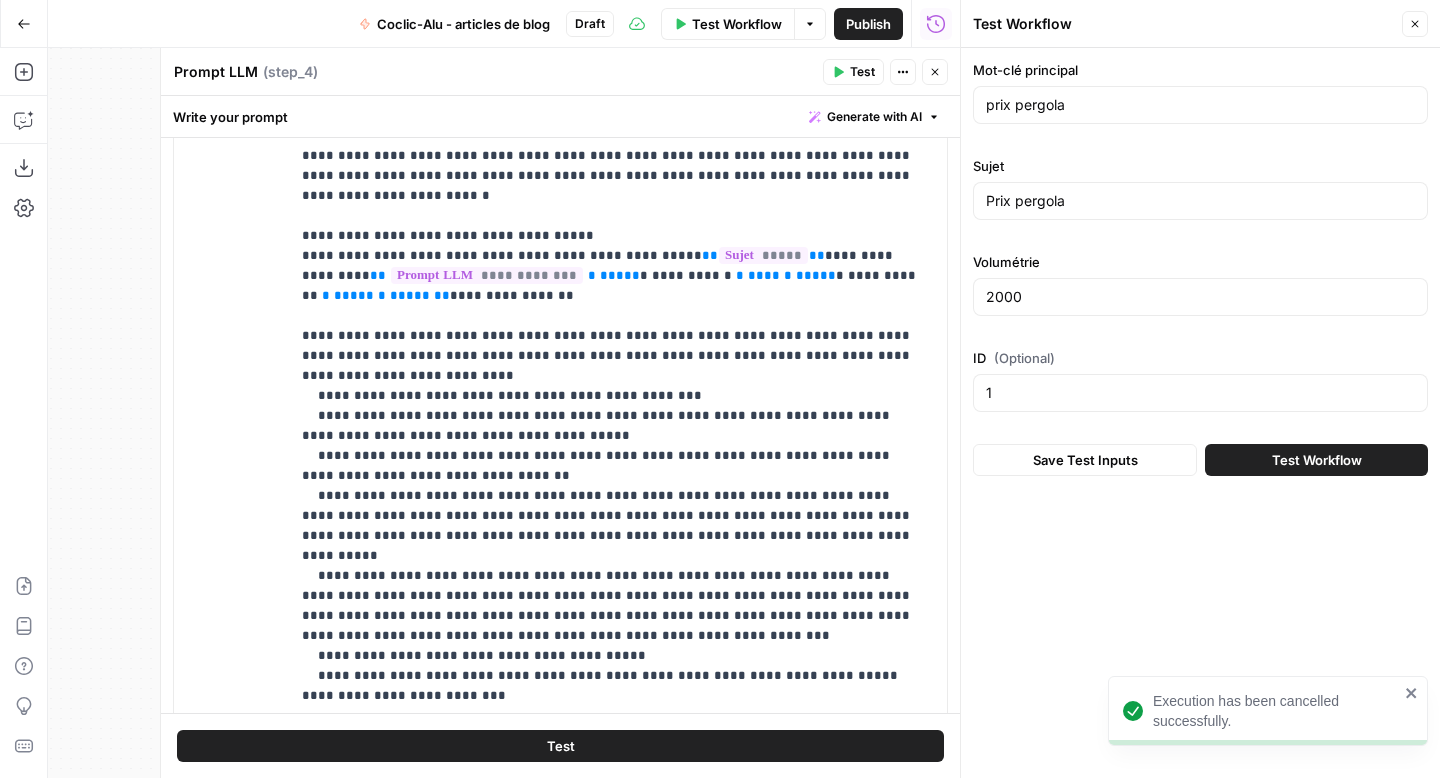 click on "Test Workflow" at bounding box center [1316, 460] 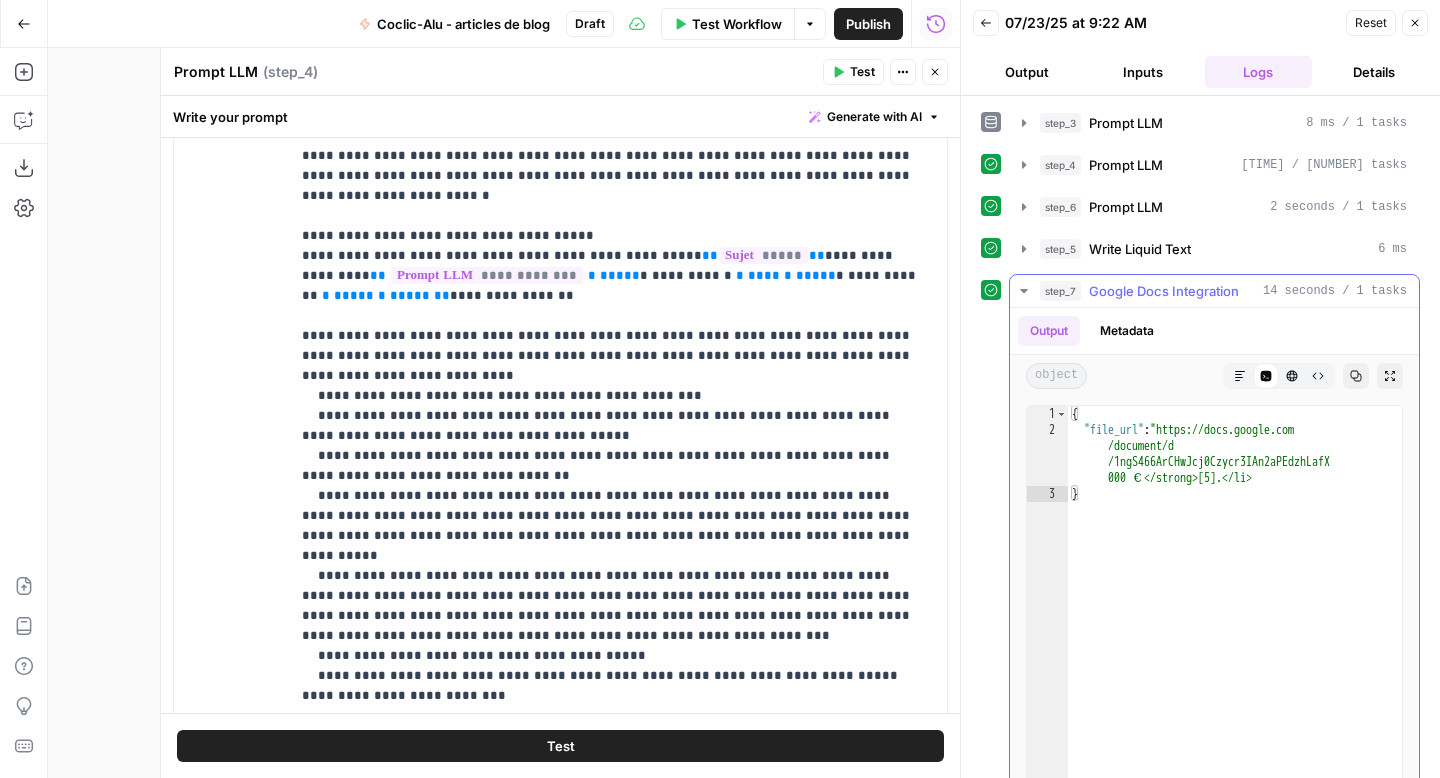 type on "**********" 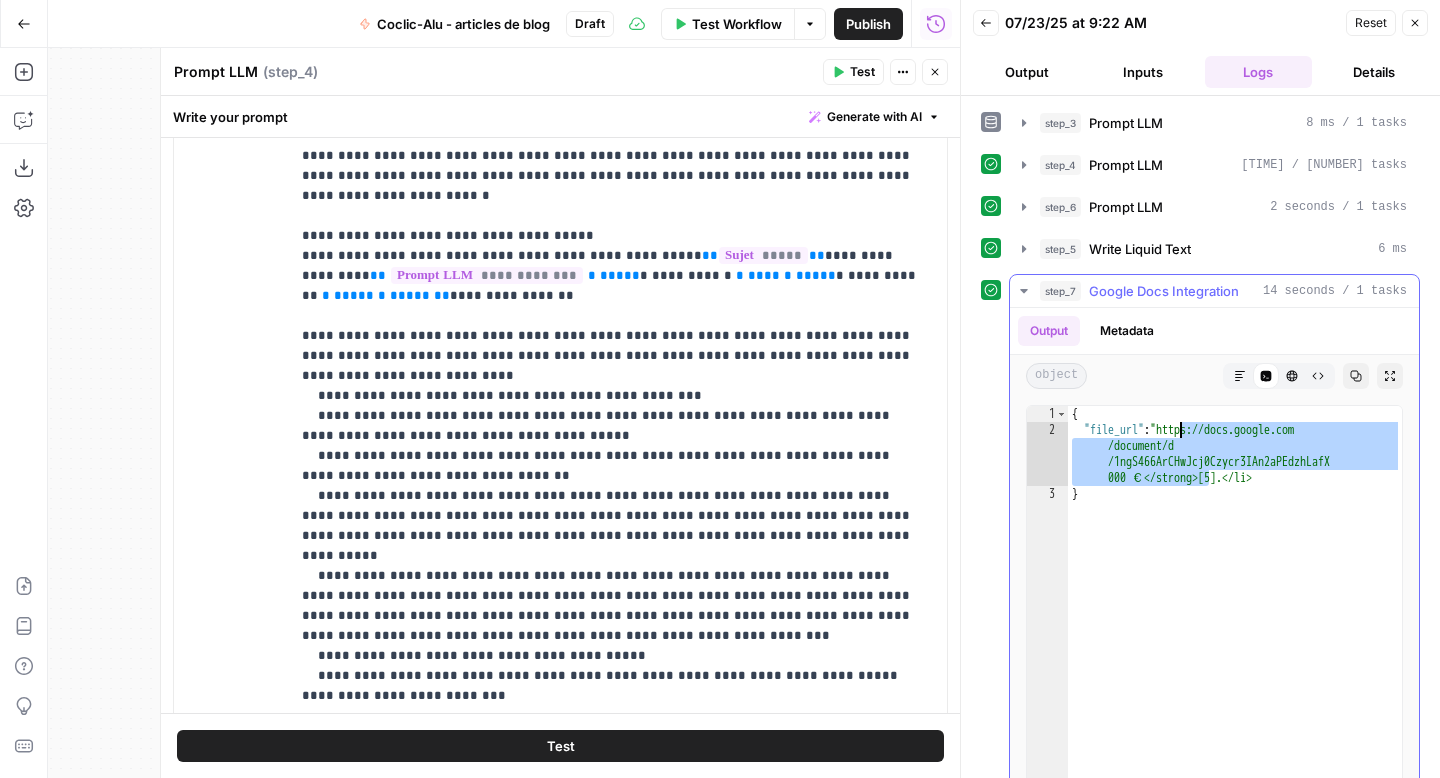 drag, startPoint x: 1209, startPoint y: 479, endPoint x: 1179, endPoint y: 436, distance: 52.43091 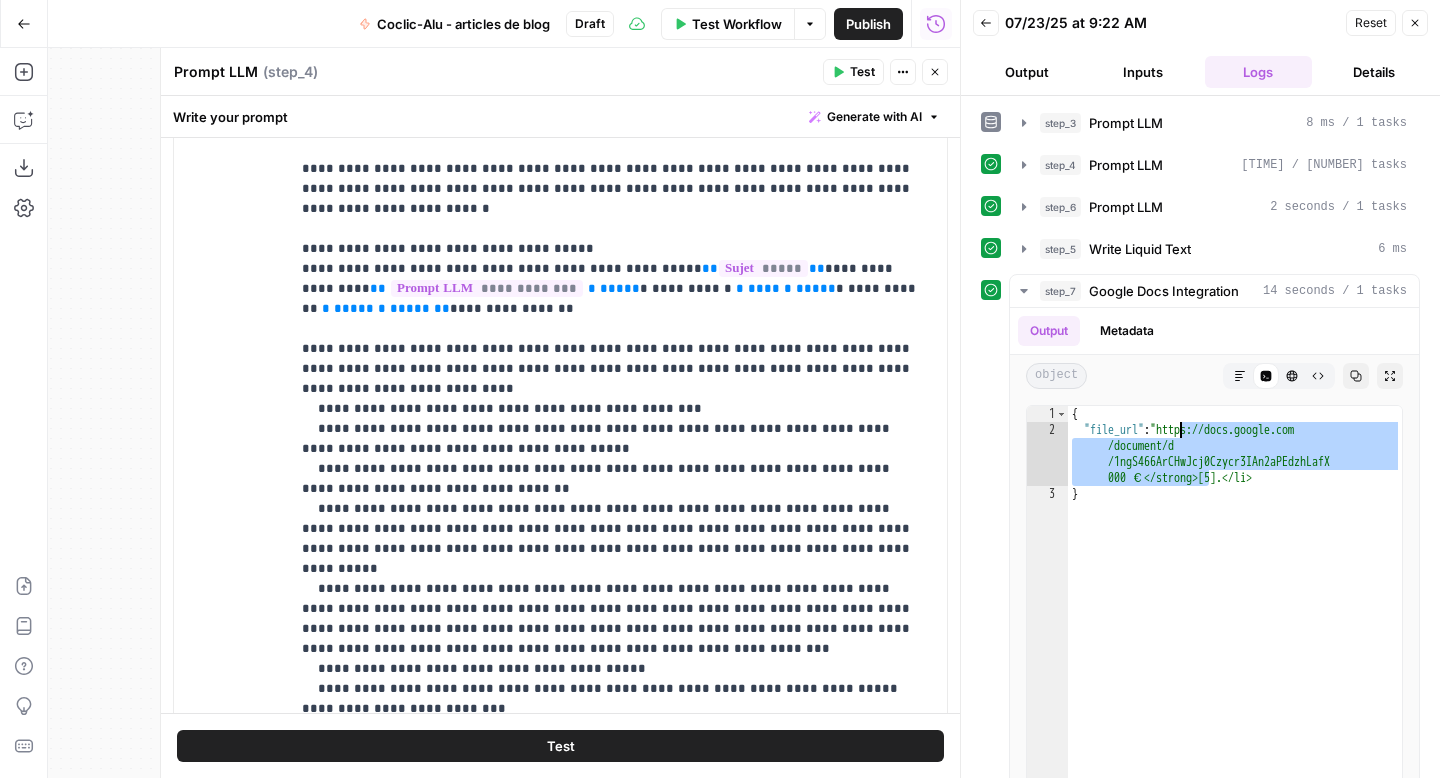 scroll, scrollTop: 1063, scrollLeft: 0, axis: vertical 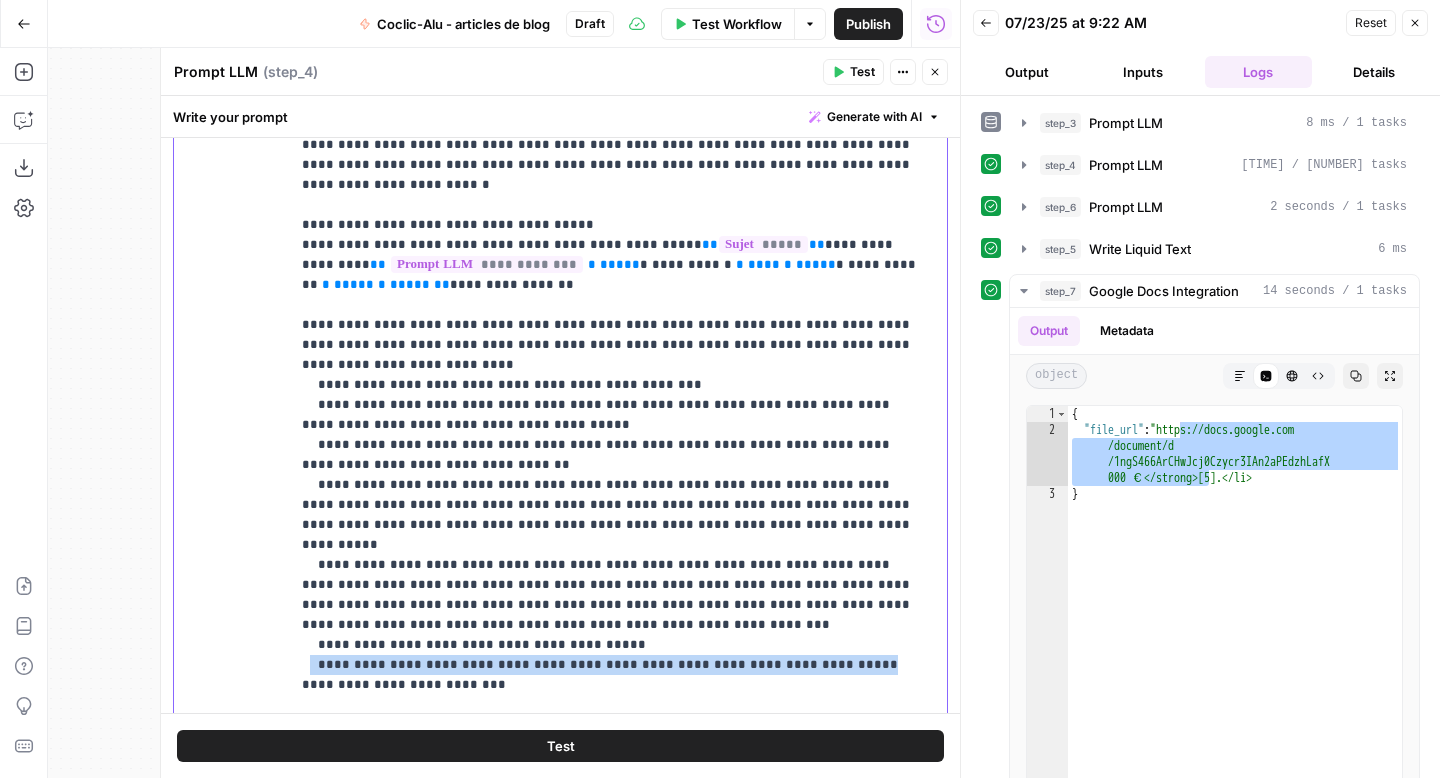 drag, startPoint x: 795, startPoint y: 609, endPoint x: 310, endPoint y: 601, distance: 485.06598 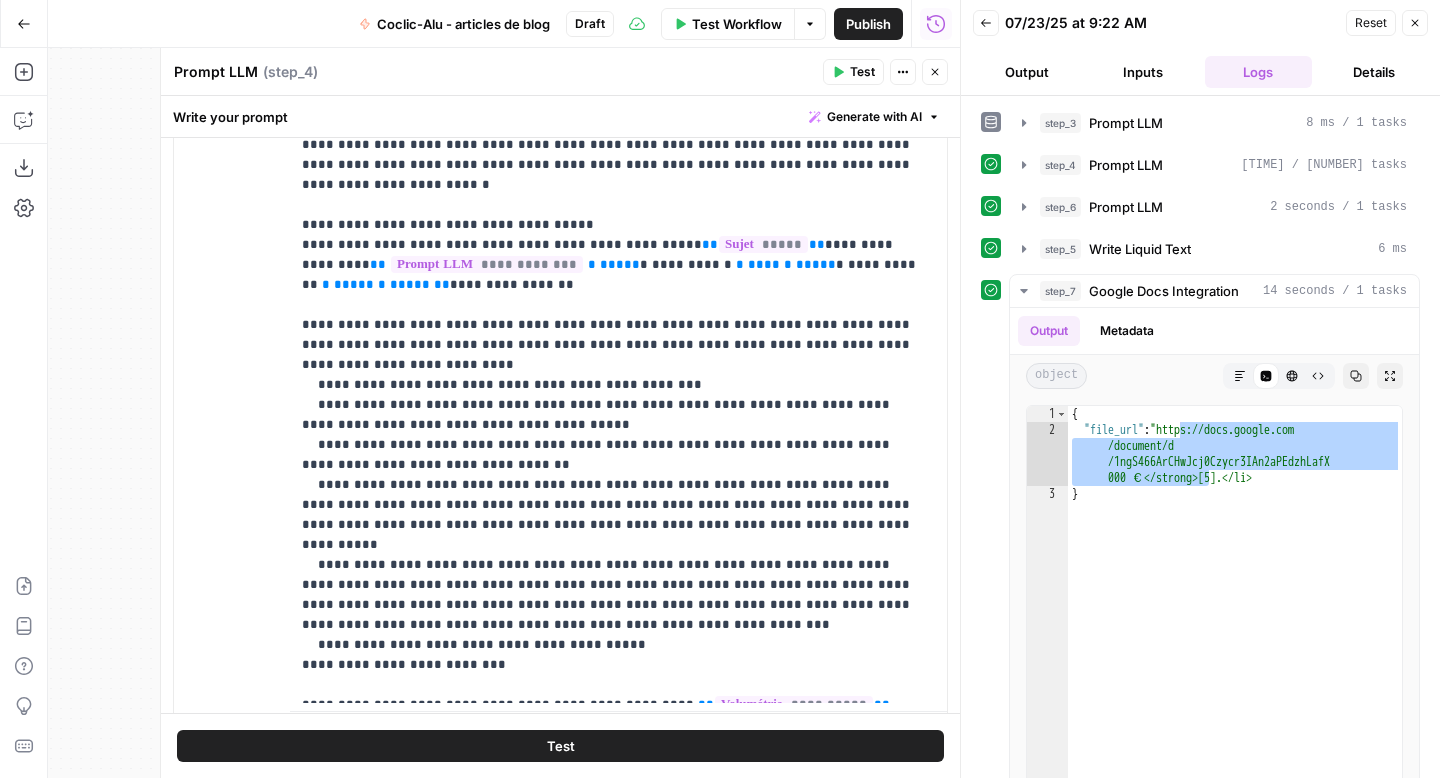 click on "Test Workflow" at bounding box center (728, 24) 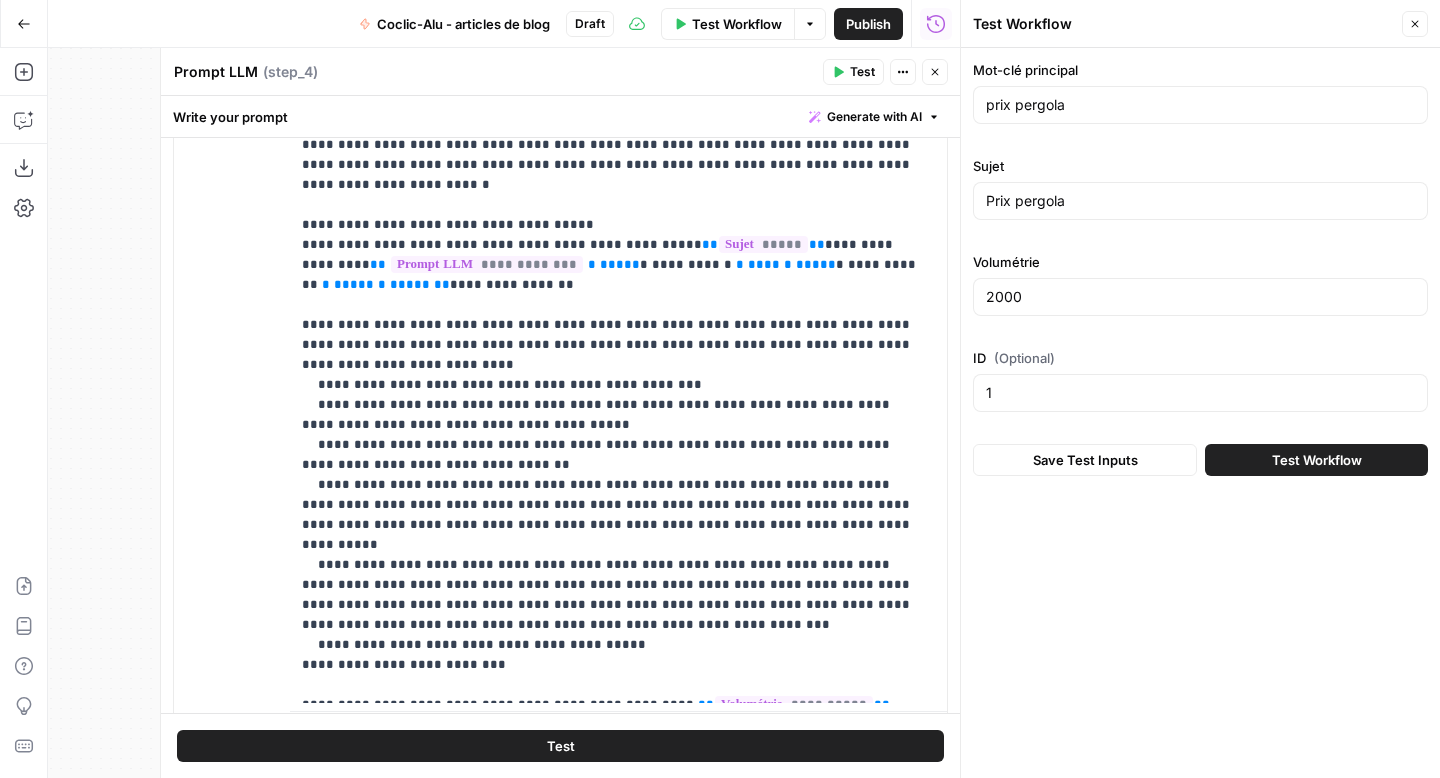 click on "Test Workflow" at bounding box center [1317, 460] 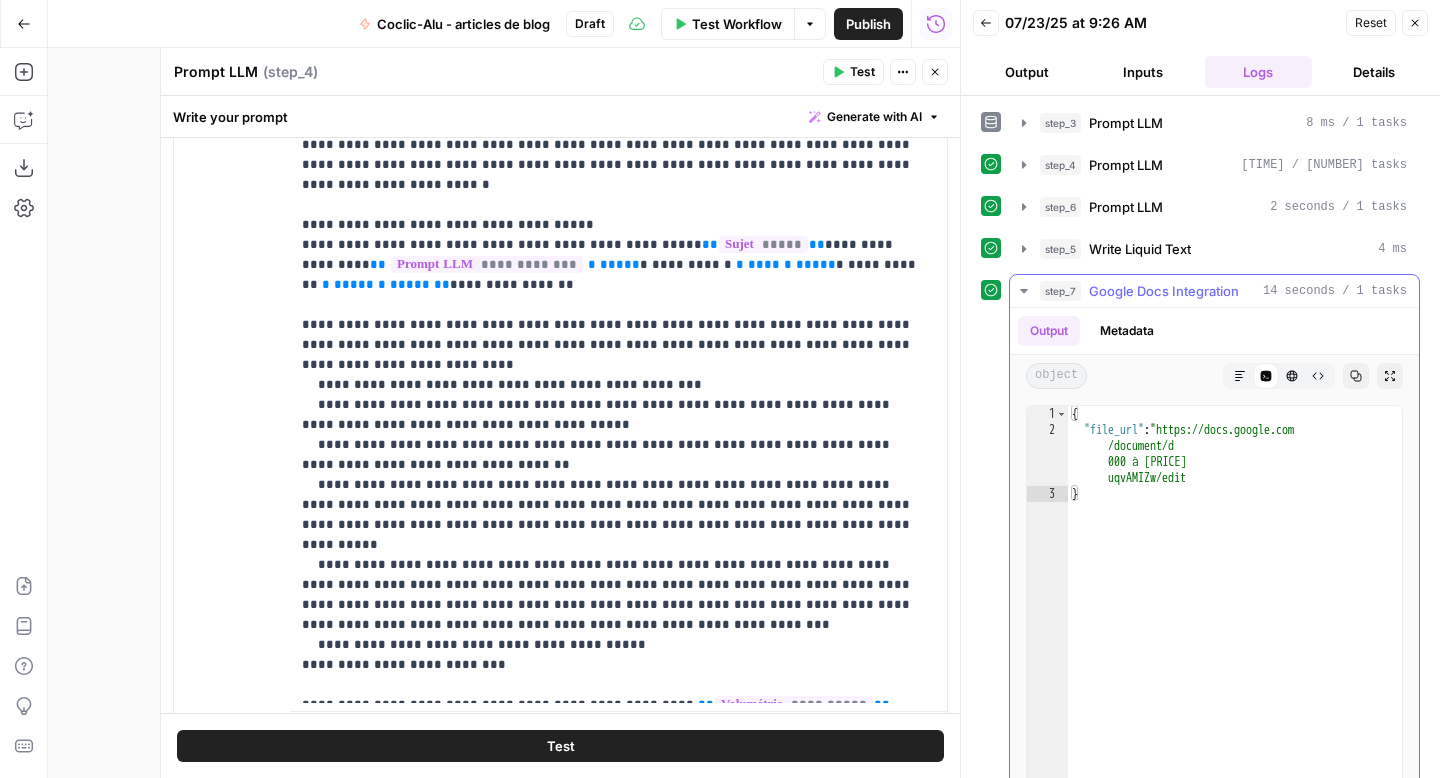 type on "**********" 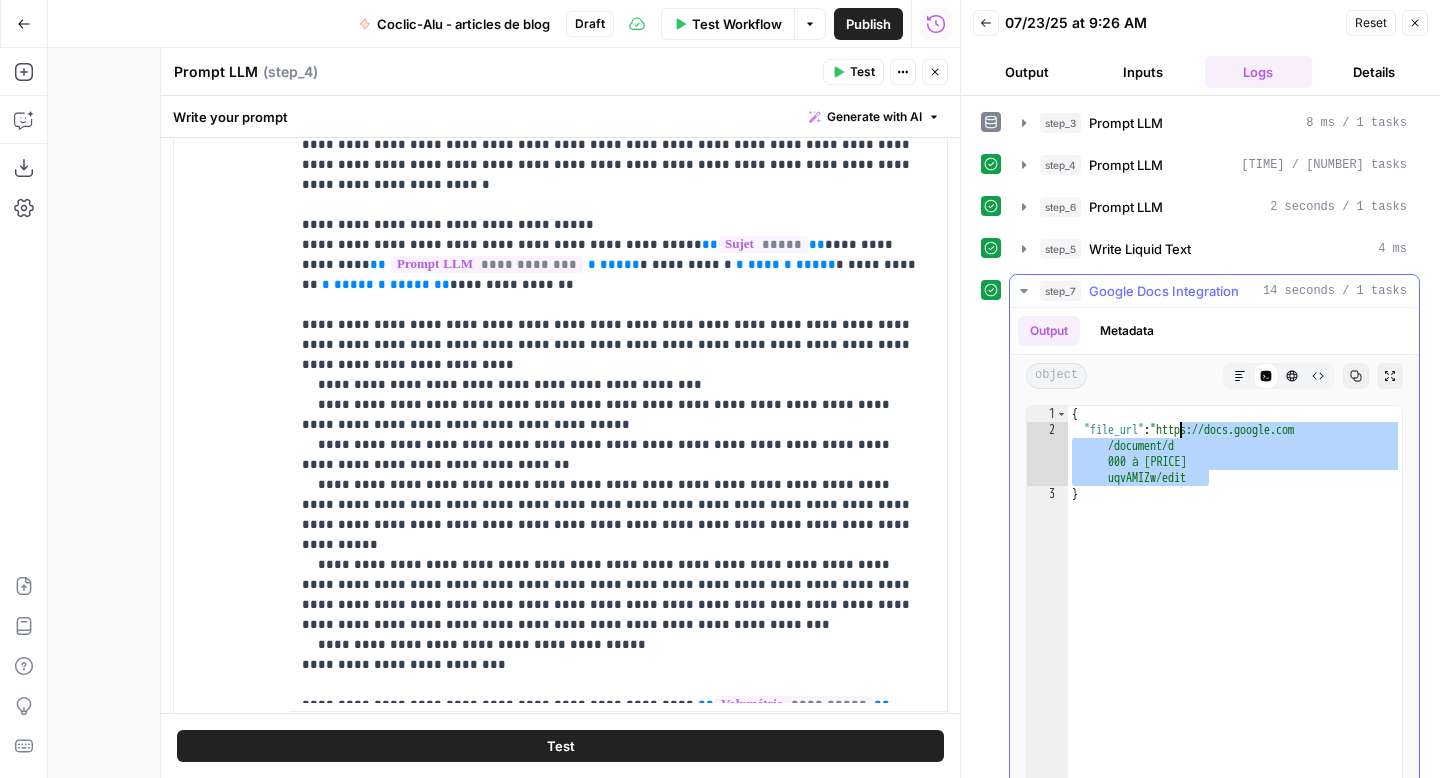 drag, startPoint x: 1207, startPoint y: 480, endPoint x: 1183, endPoint y: 429, distance: 56.364883 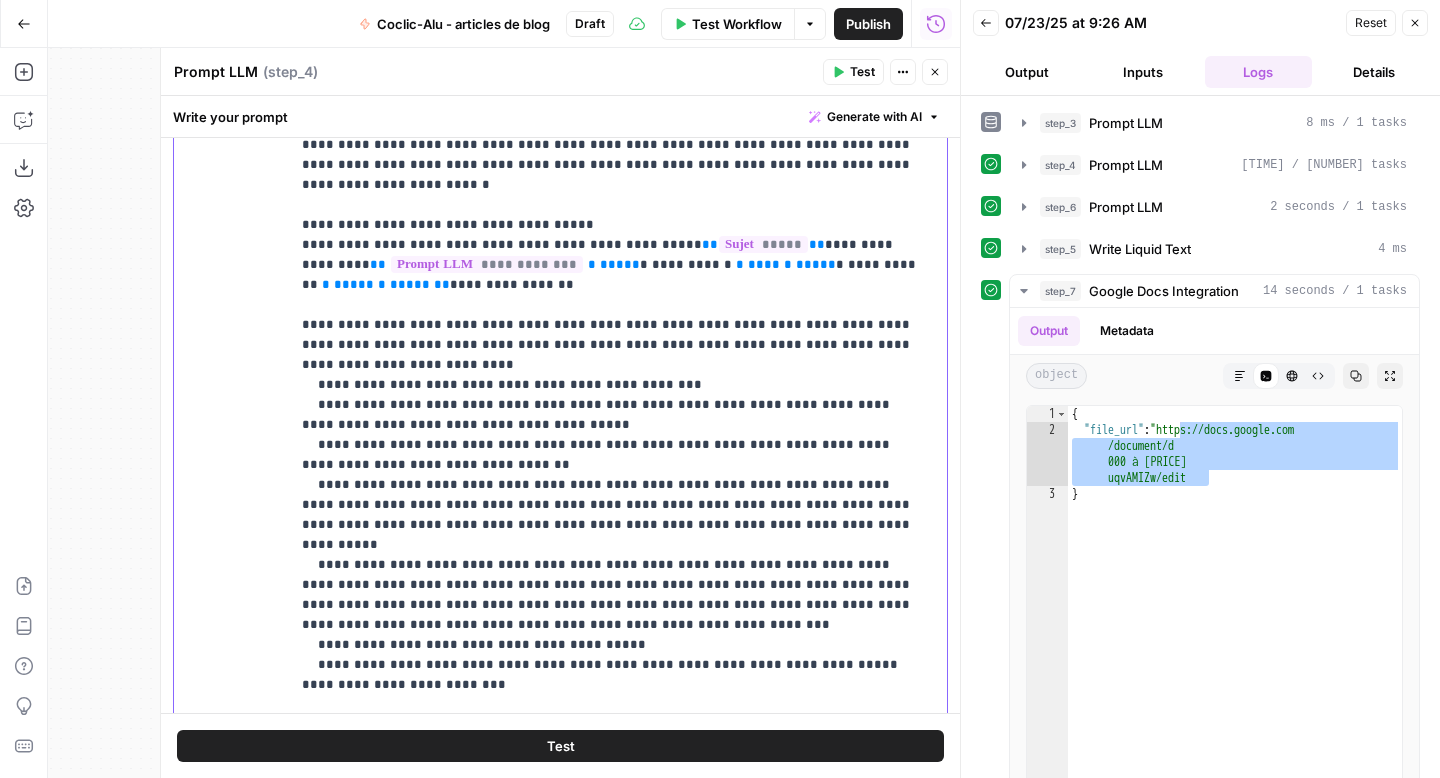click on "**********" at bounding box center (611, 375) 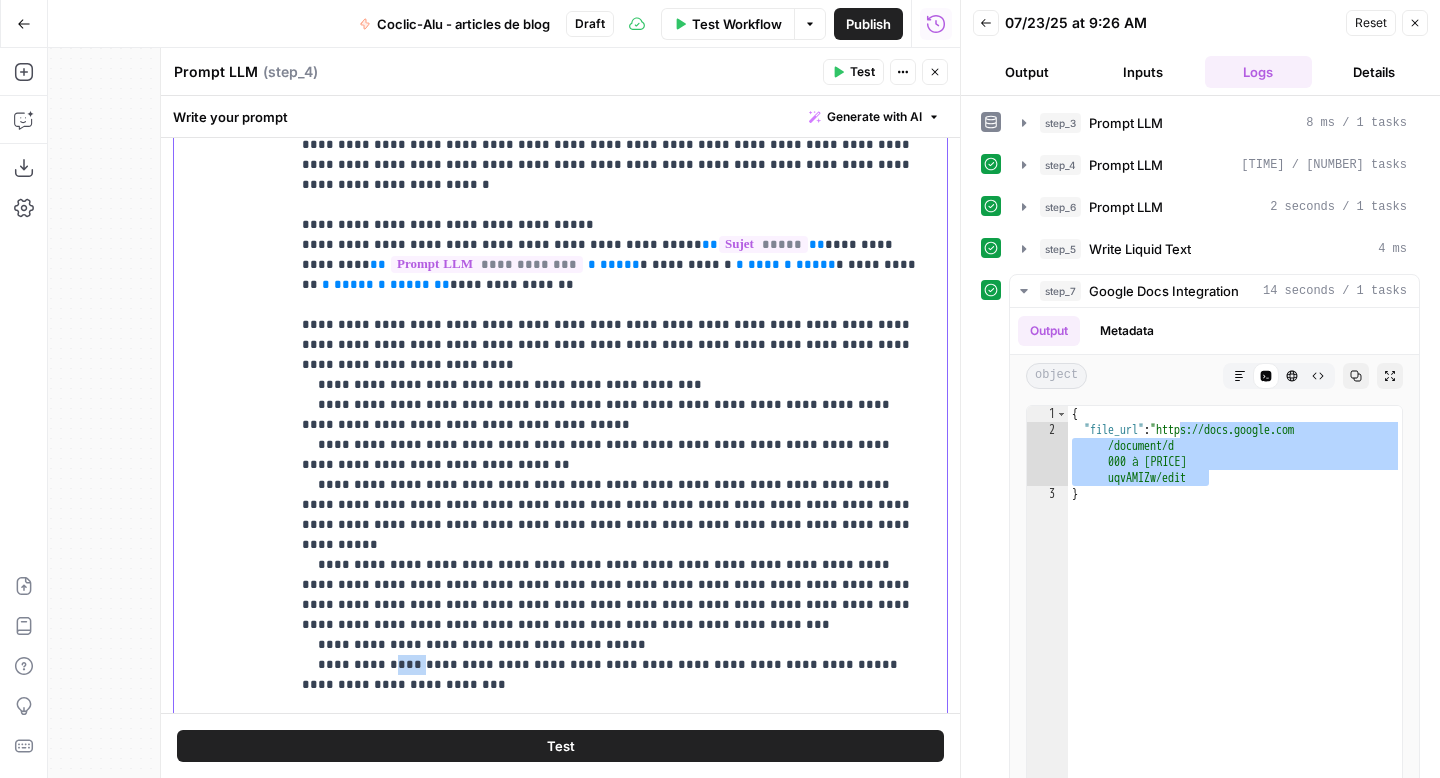 click on "**********" at bounding box center (611, 375) 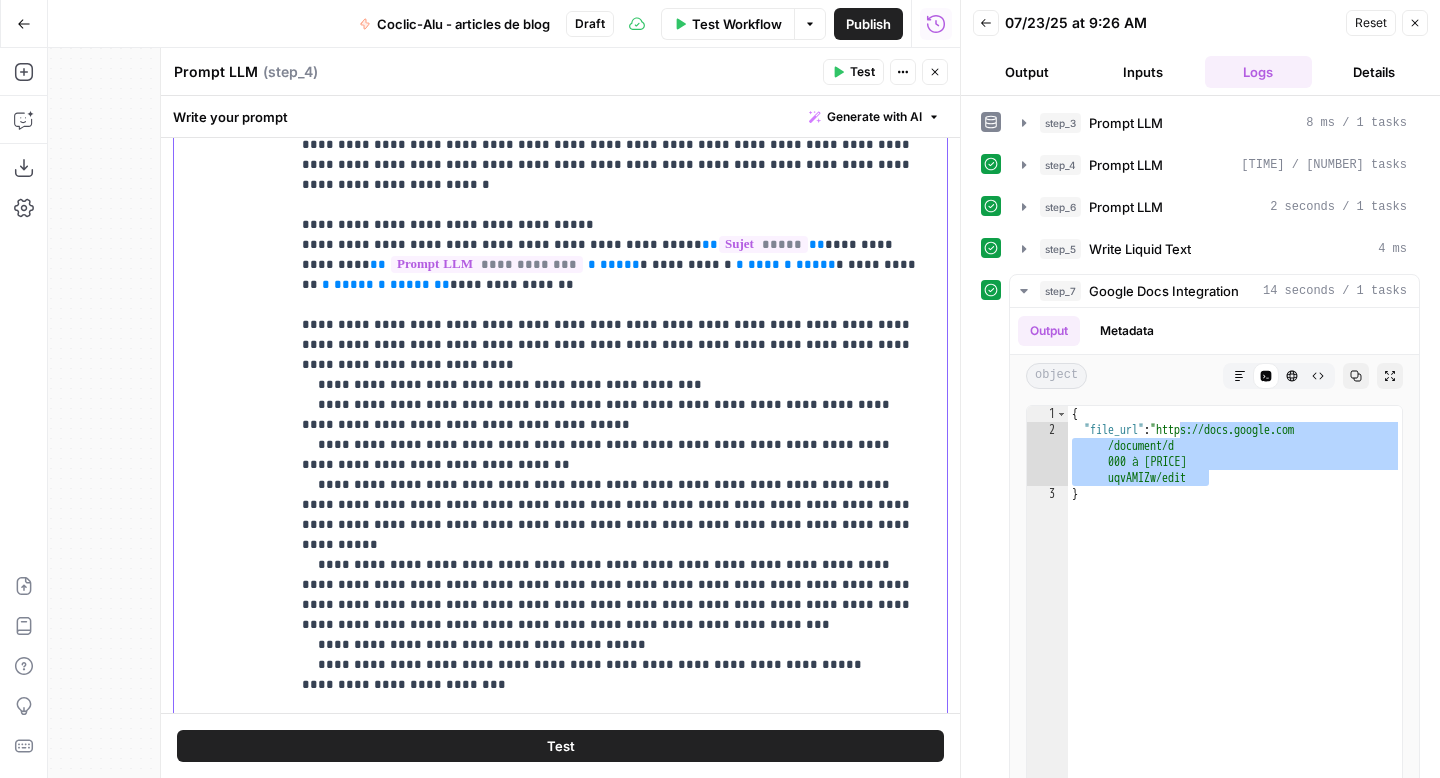 click on "**********" at bounding box center (611, 375) 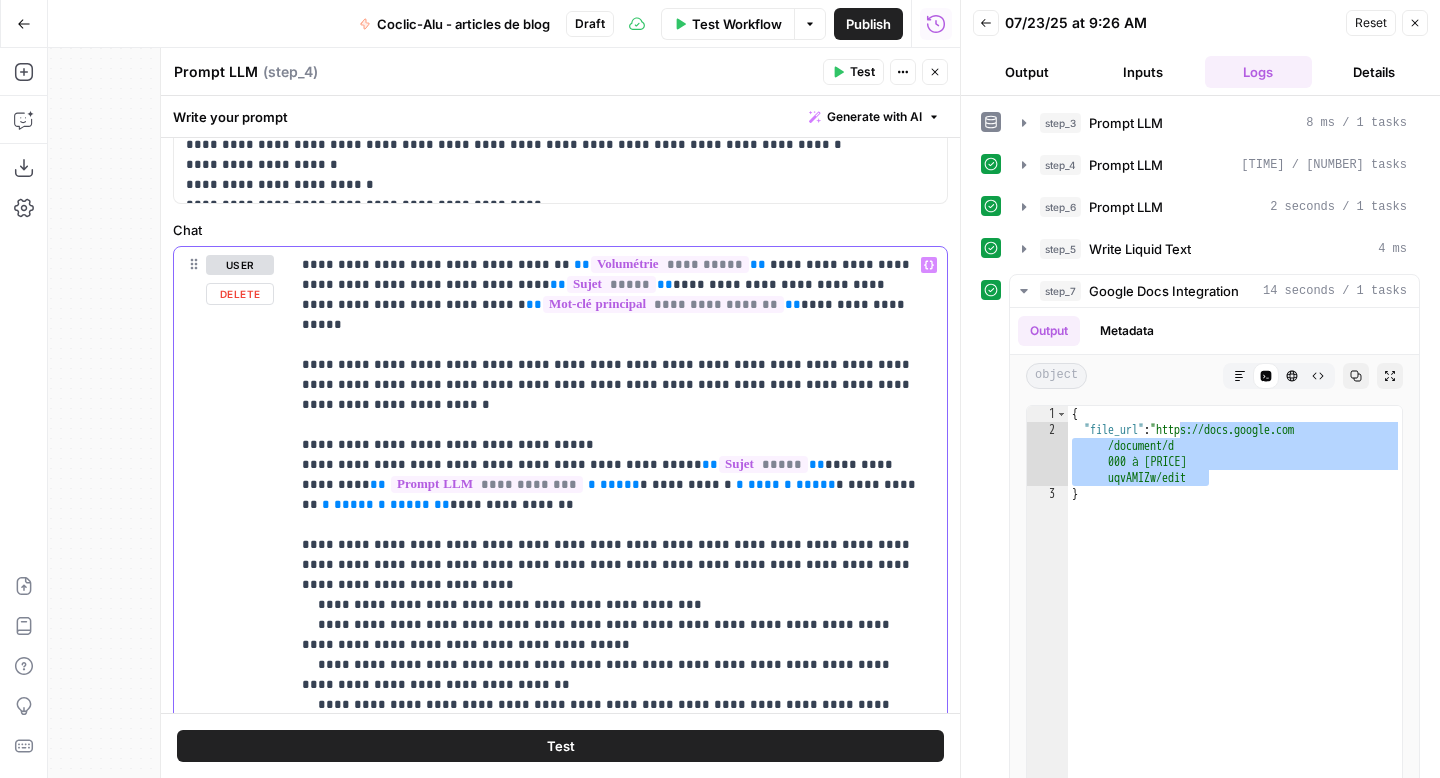 scroll, scrollTop: 835, scrollLeft: 0, axis: vertical 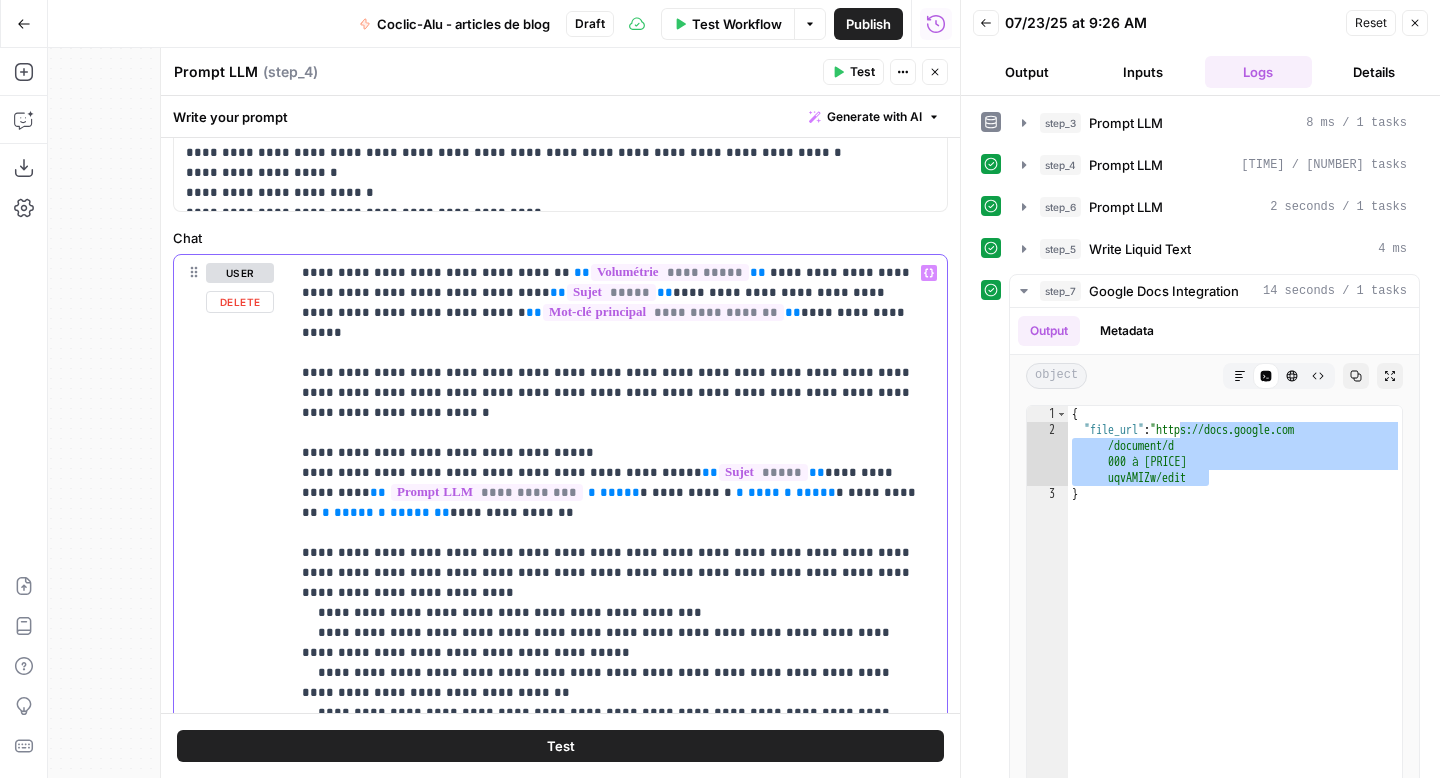 click 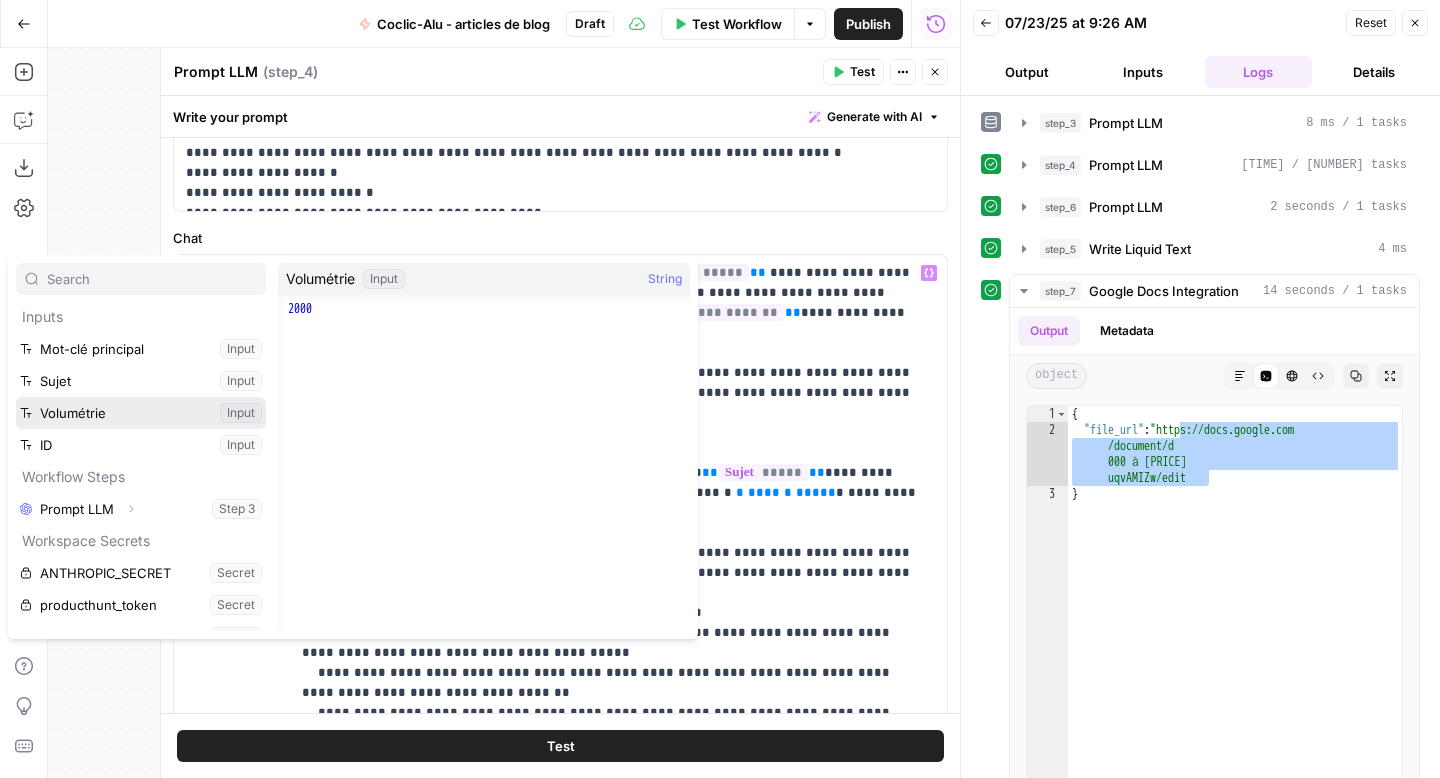 click at bounding box center (141, 413) 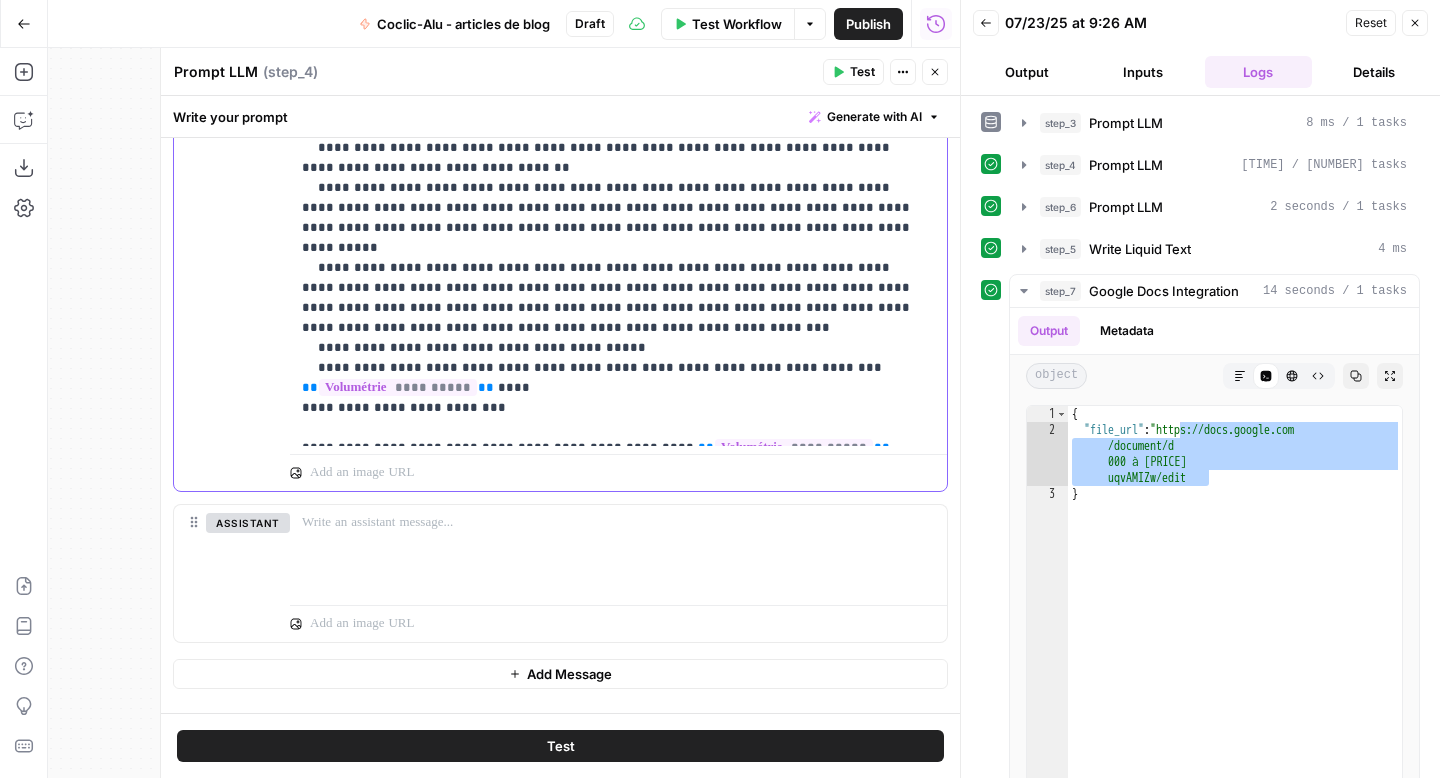 scroll, scrollTop: 1395, scrollLeft: 0, axis: vertical 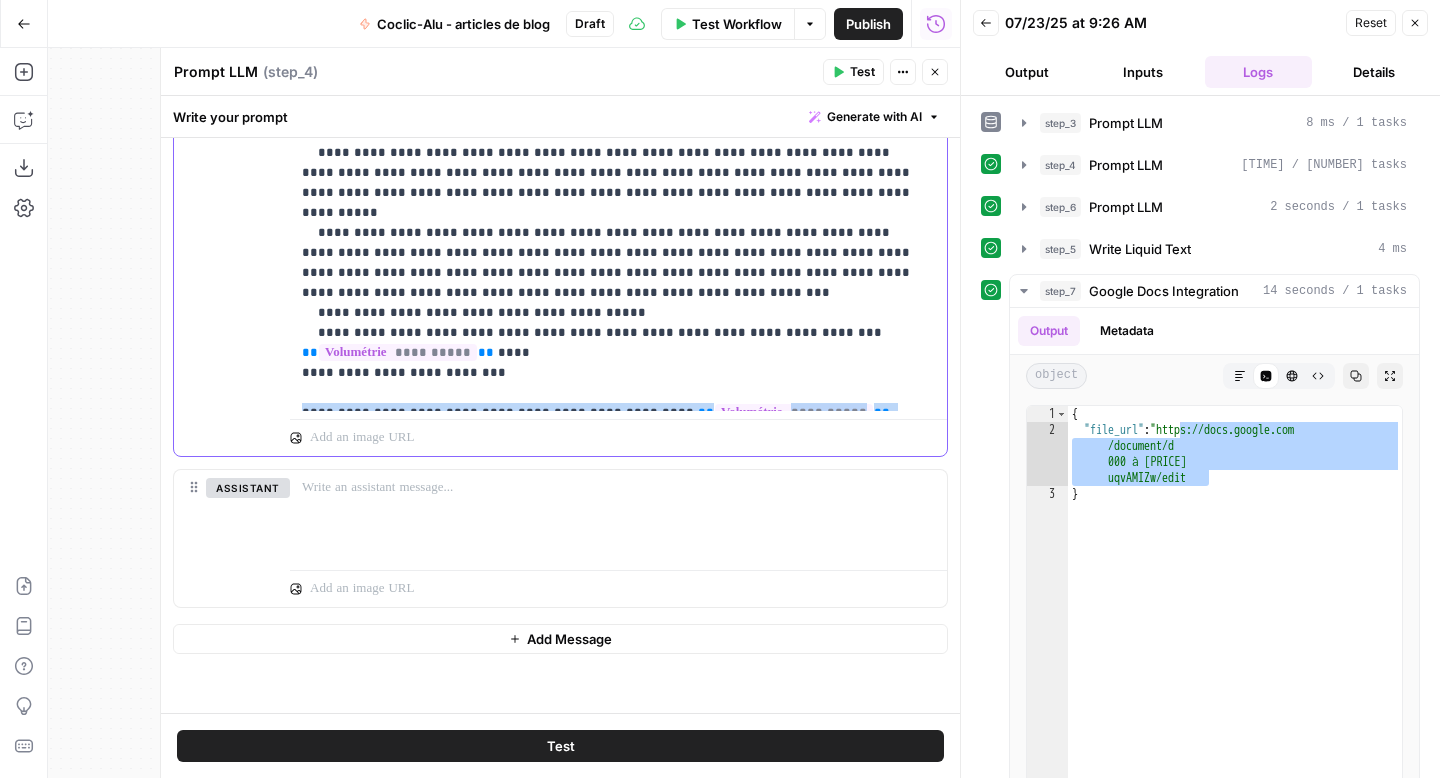 drag, startPoint x: 394, startPoint y: 374, endPoint x: 286, endPoint y: 357, distance: 109.32977 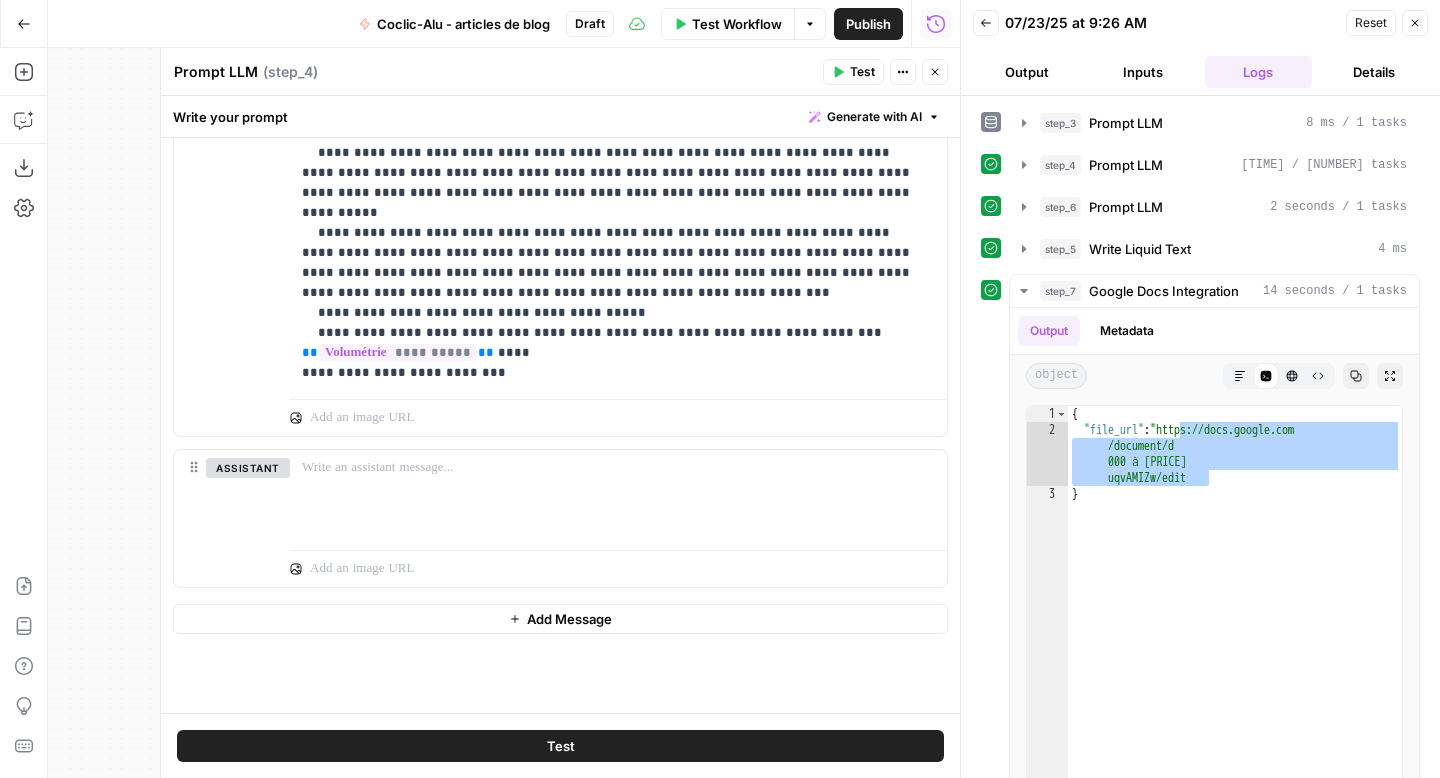 click on "Test Workflow" at bounding box center [737, 24] 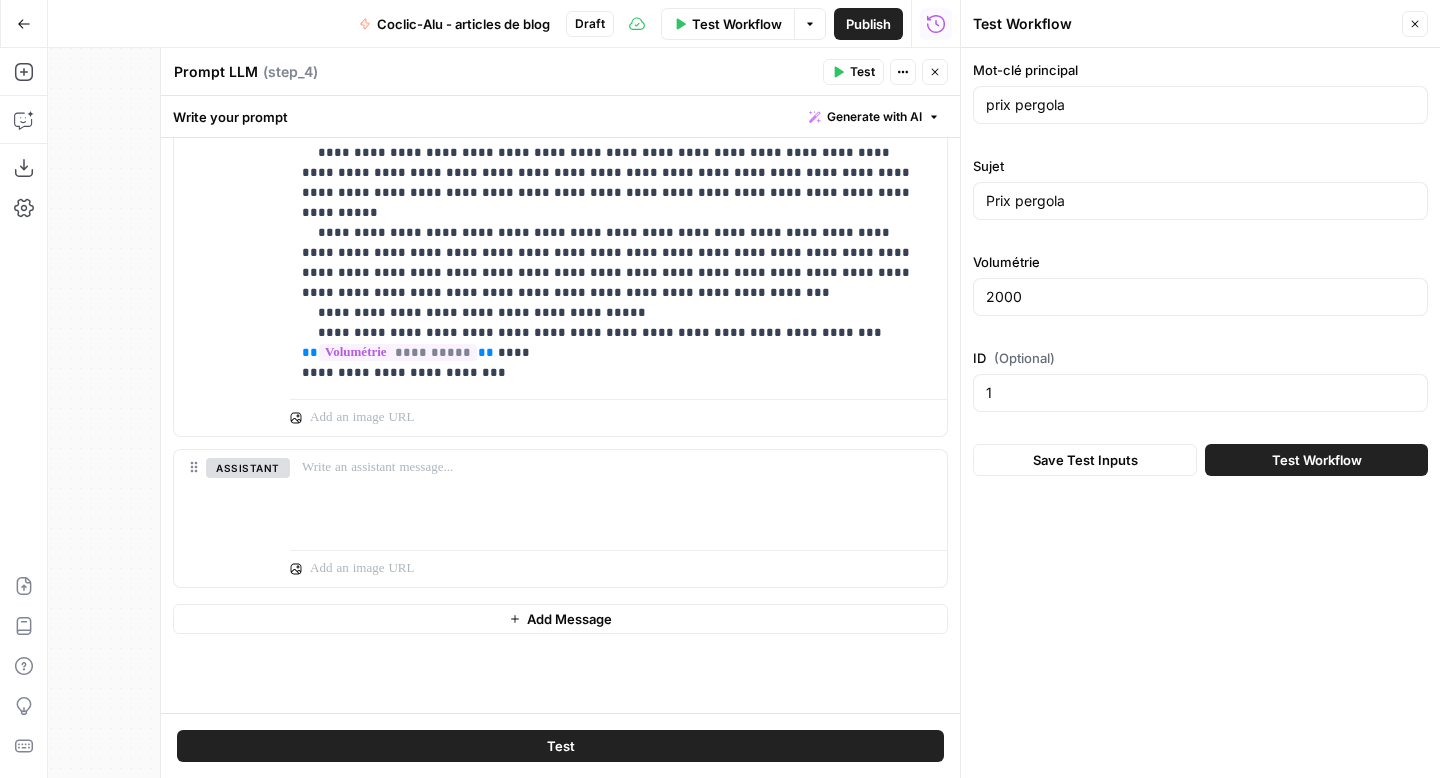 click on "Save Test Inputs Test Workflow" at bounding box center [1200, 460] 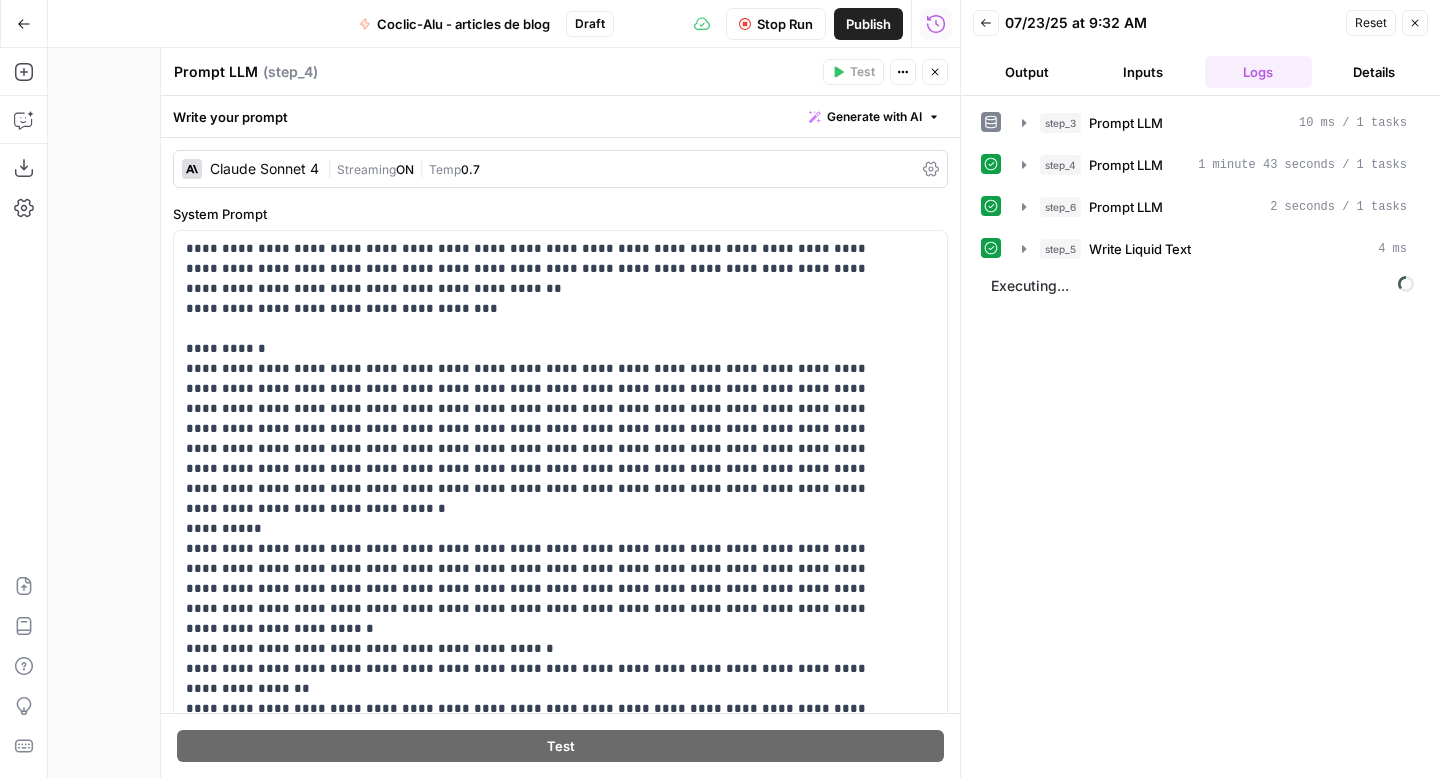 scroll, scrollTop: 0, scrollLeft: 0, axis: both 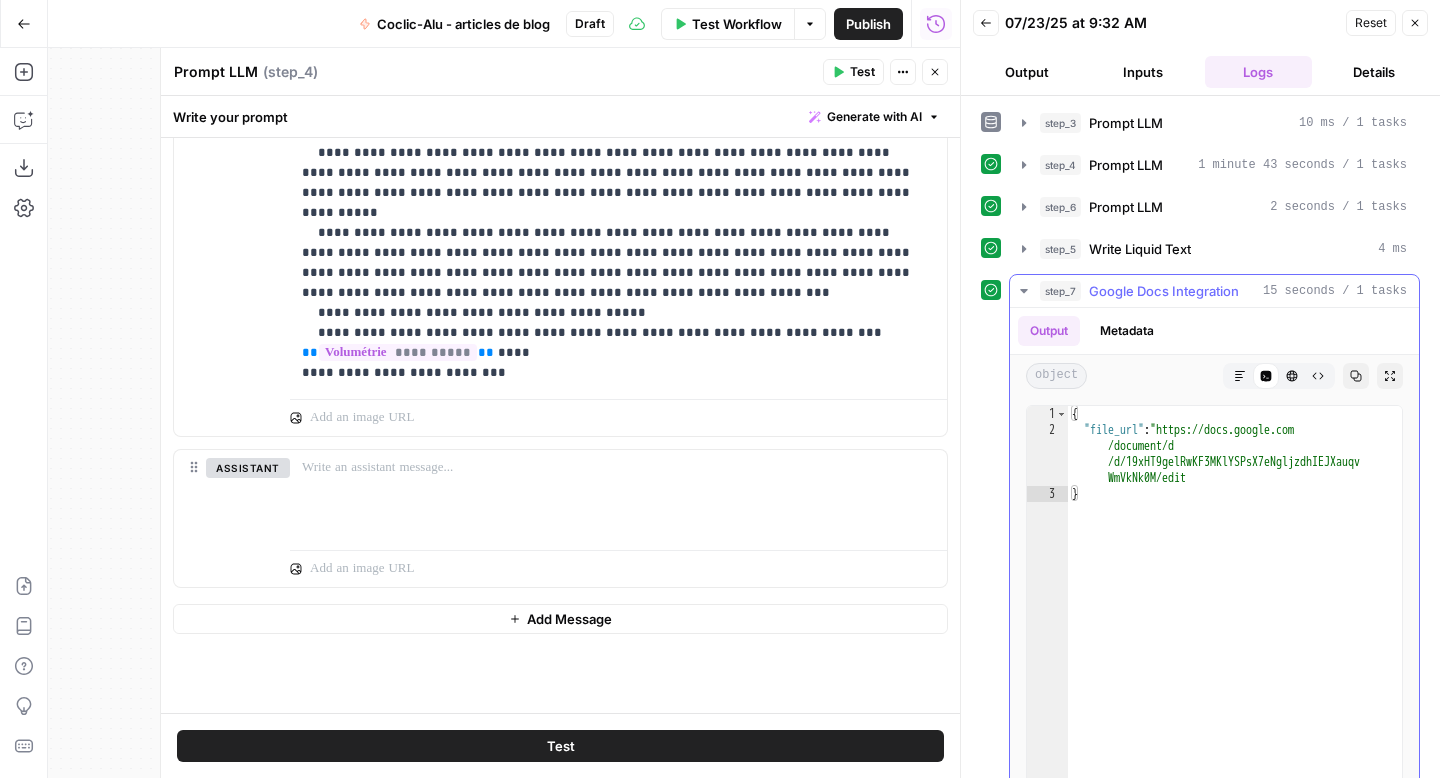 type on "**********" 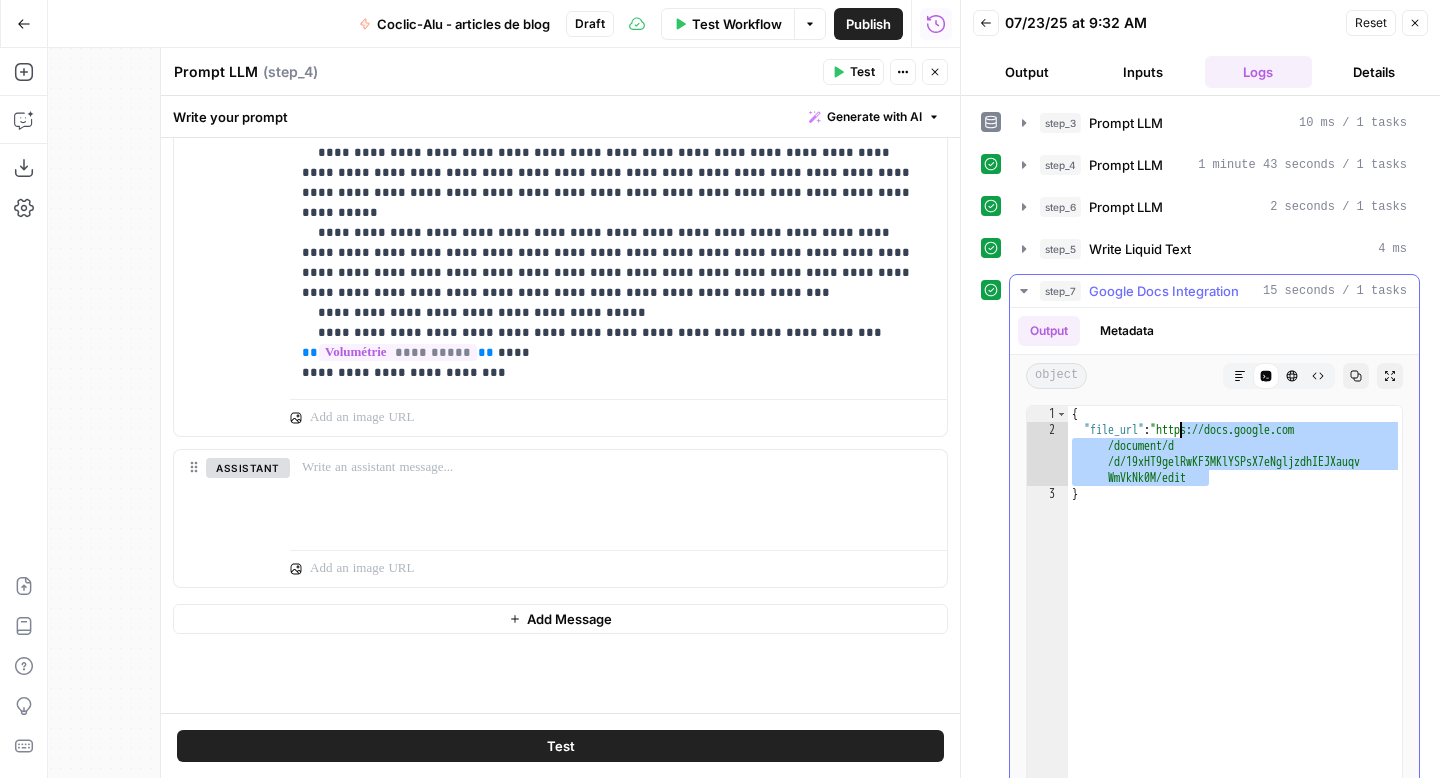 drag, startPoint x: 1209, startPoint y: 485, endPoint x: 1178, endPoint y: 425, distance: 67.53518 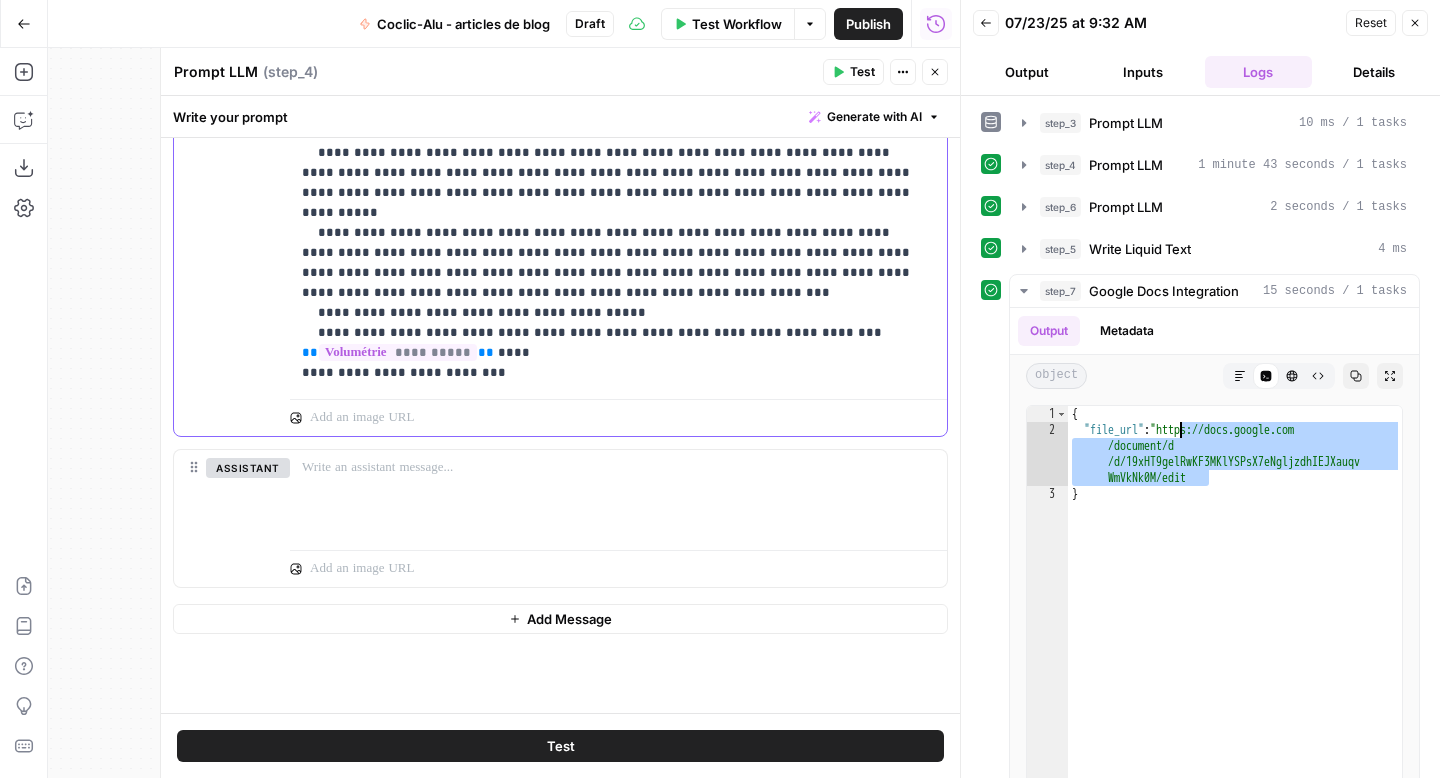 click on "**********" at bounding box center [611, 43] 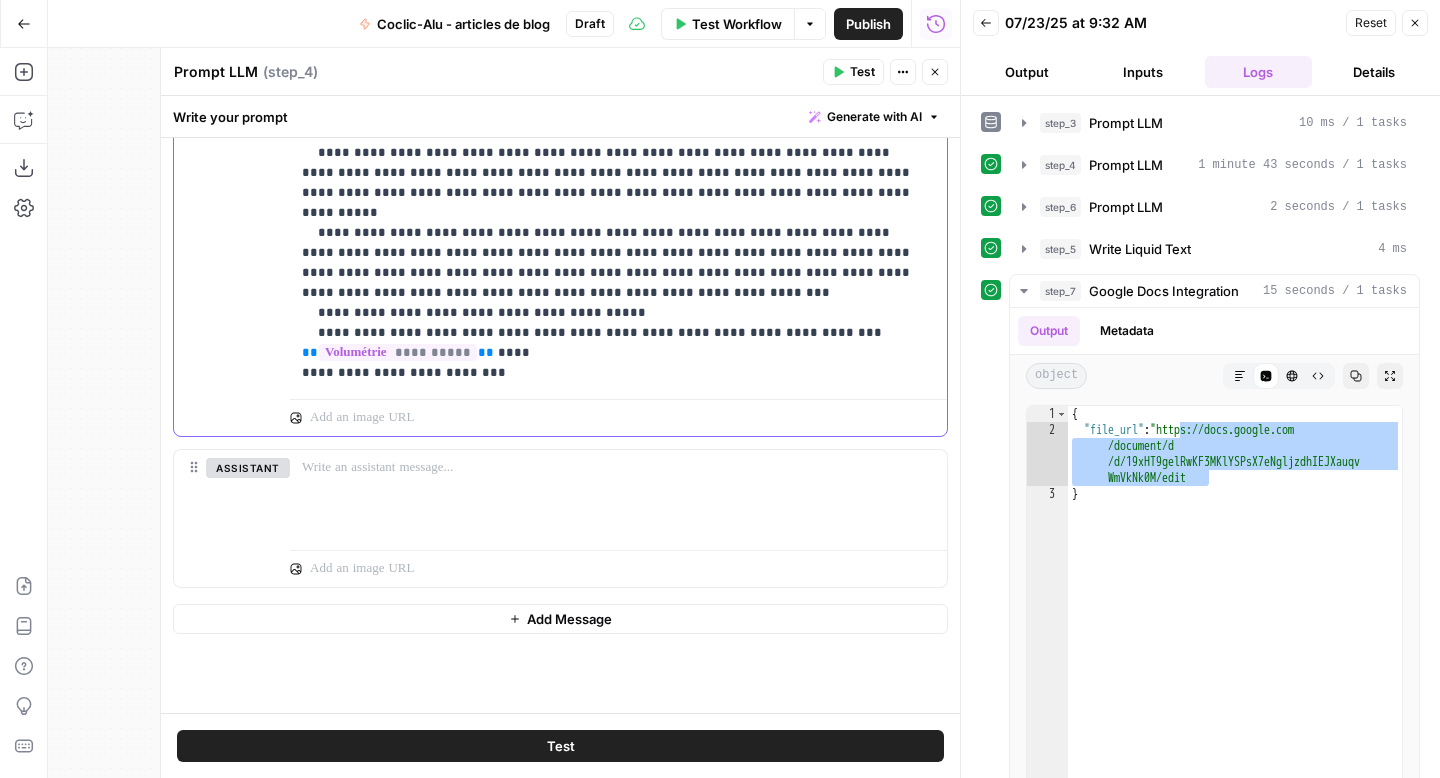 type 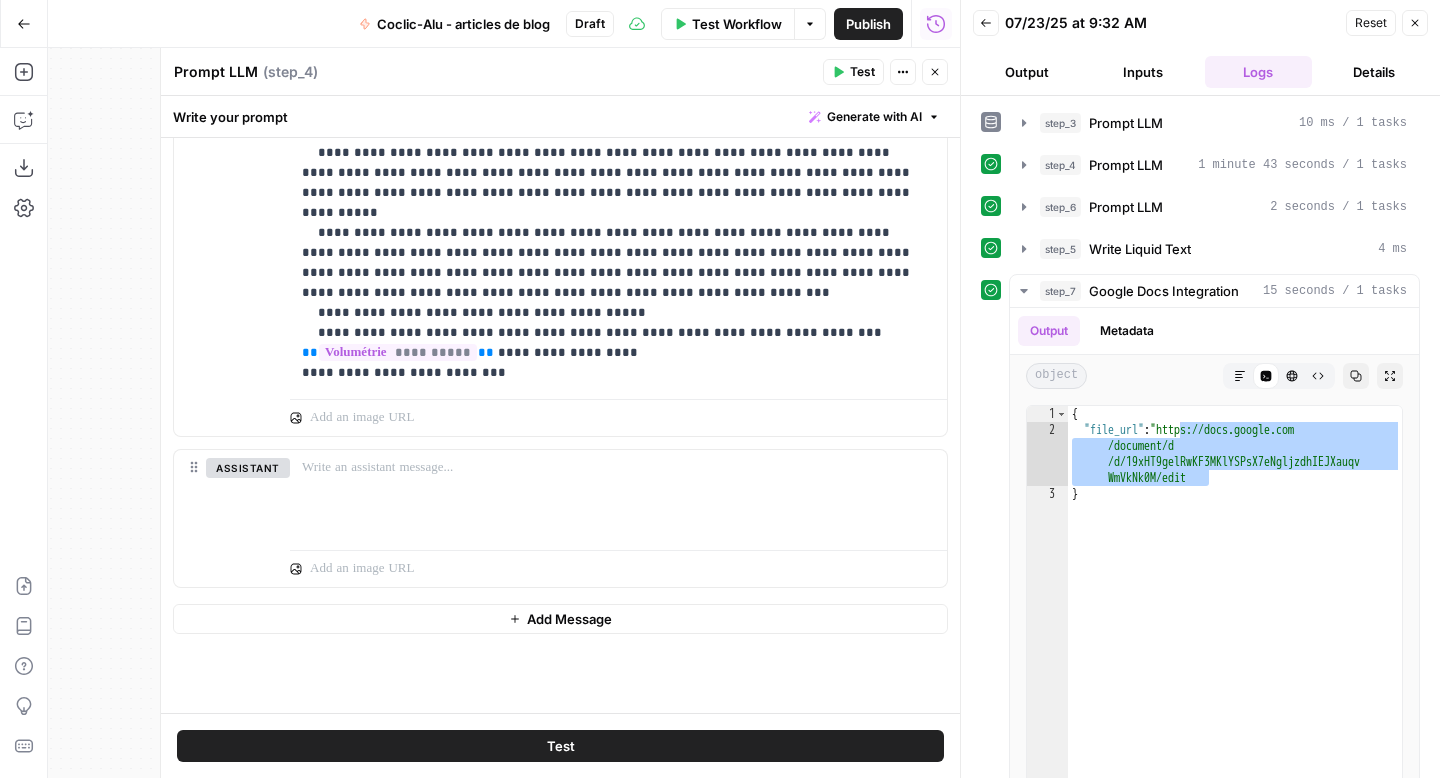 click on "Test Workflow" at bounding box center (728, 24) 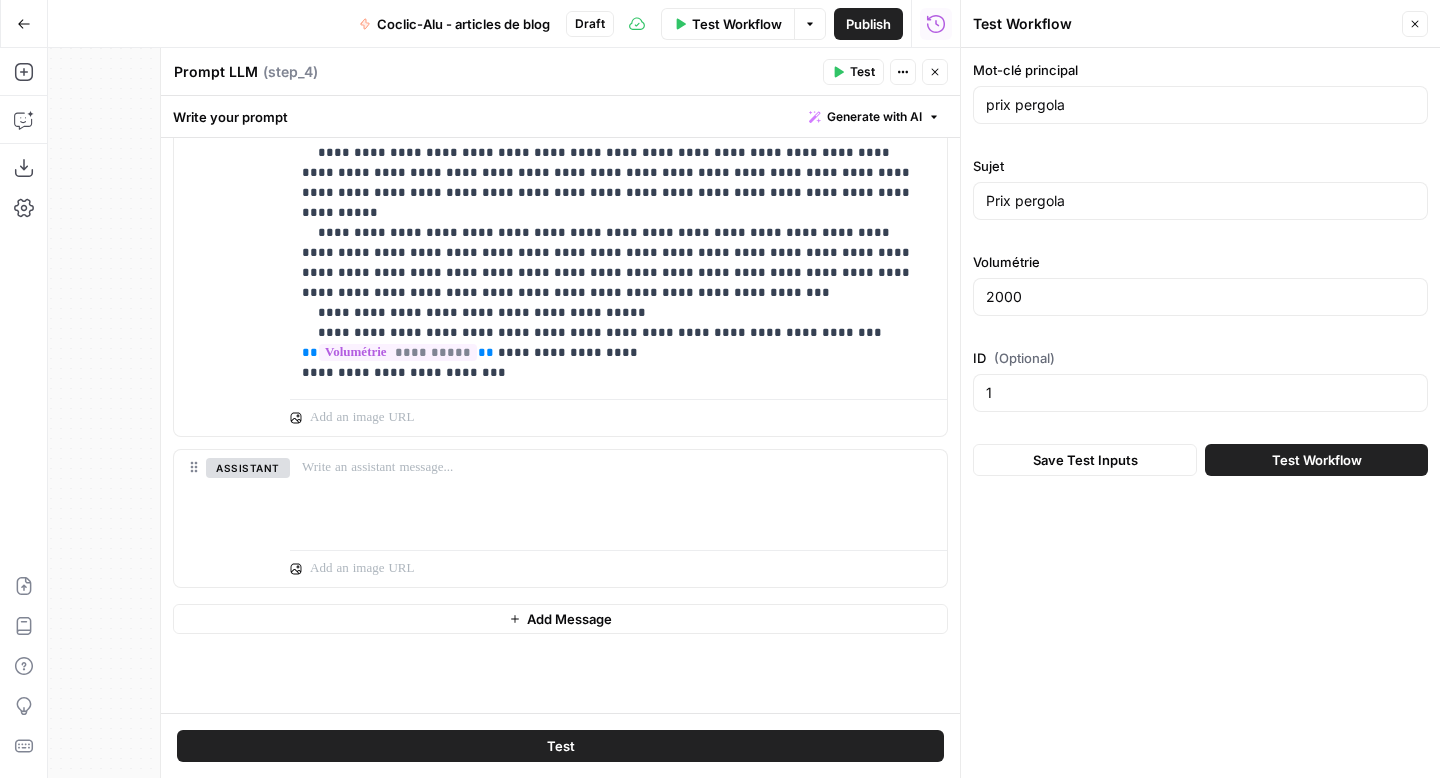 click on "Test Workflow" at bounding box center [1317, 460] 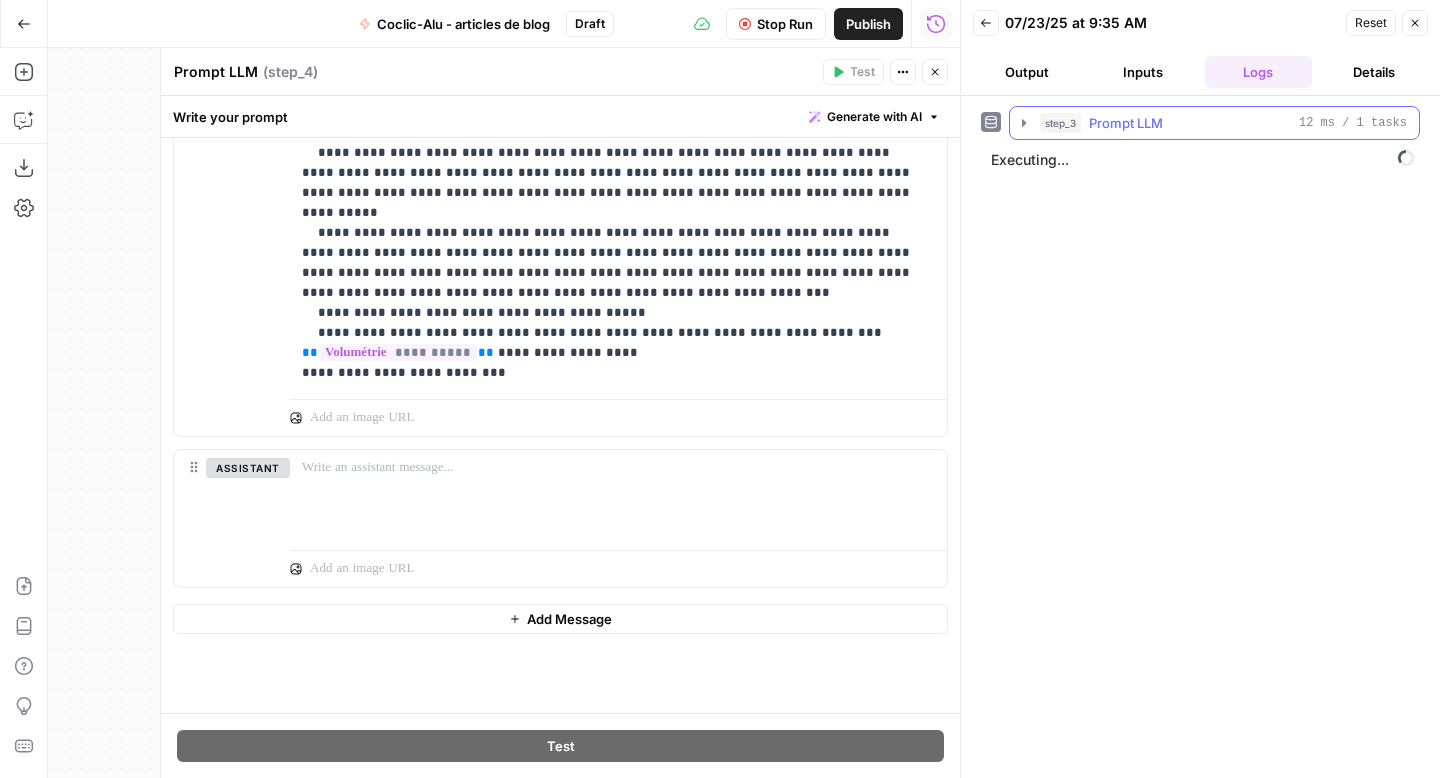 click 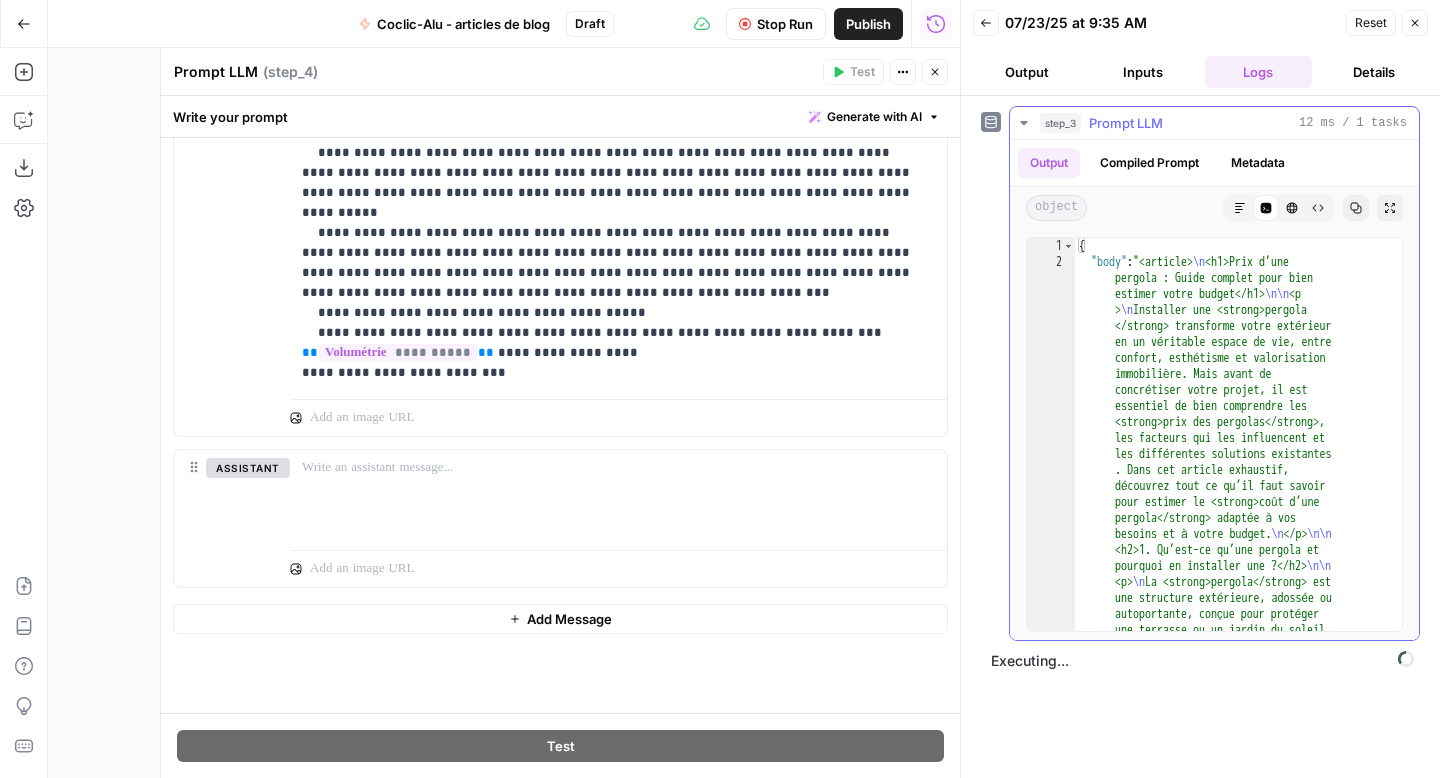 click on "Markdown" at bounding box center [1240, 208] 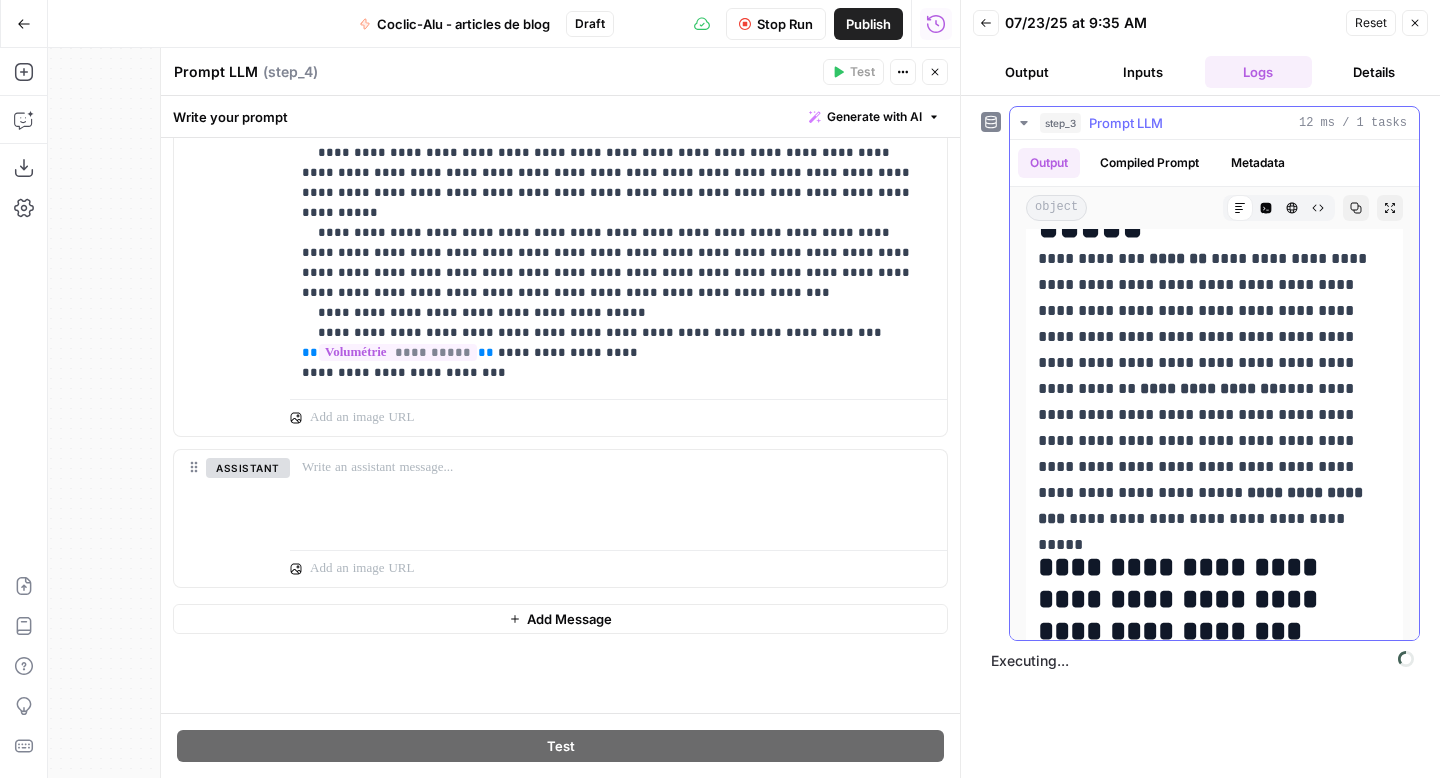 scroll, scrollTop: 0, scrollLeft: 0, axis: both 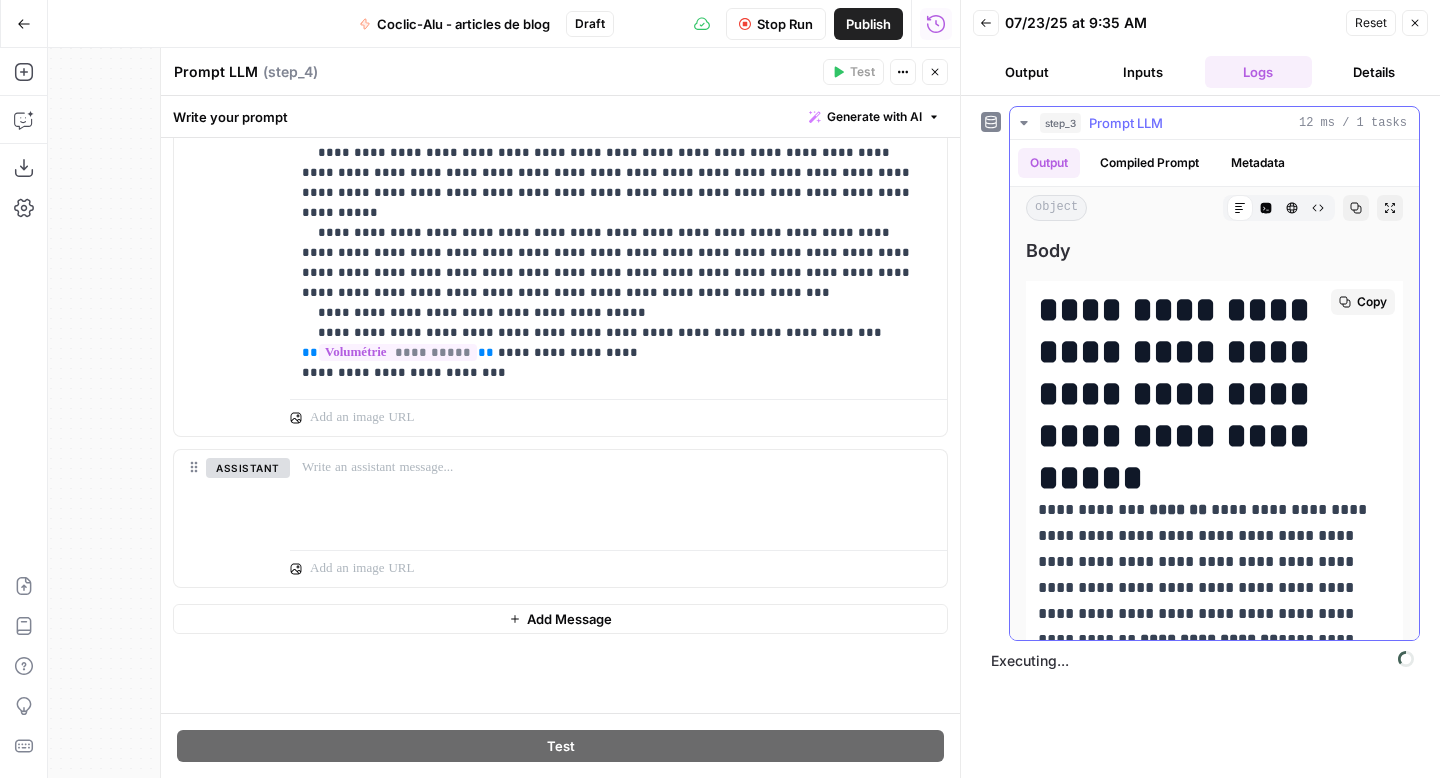 click on "Copy" at bounding box center [1372, 302] 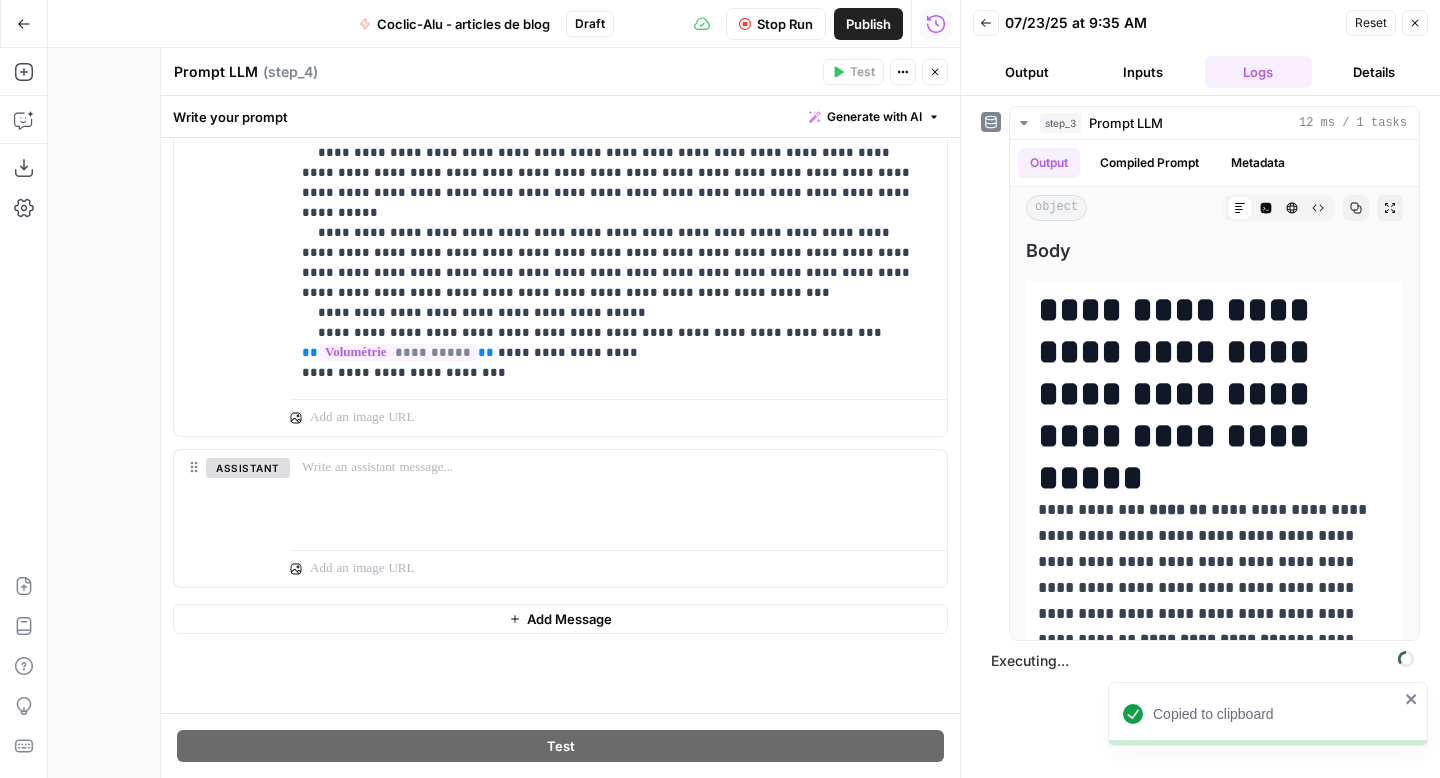 click on "Output" at bounding box center (1027, 72) 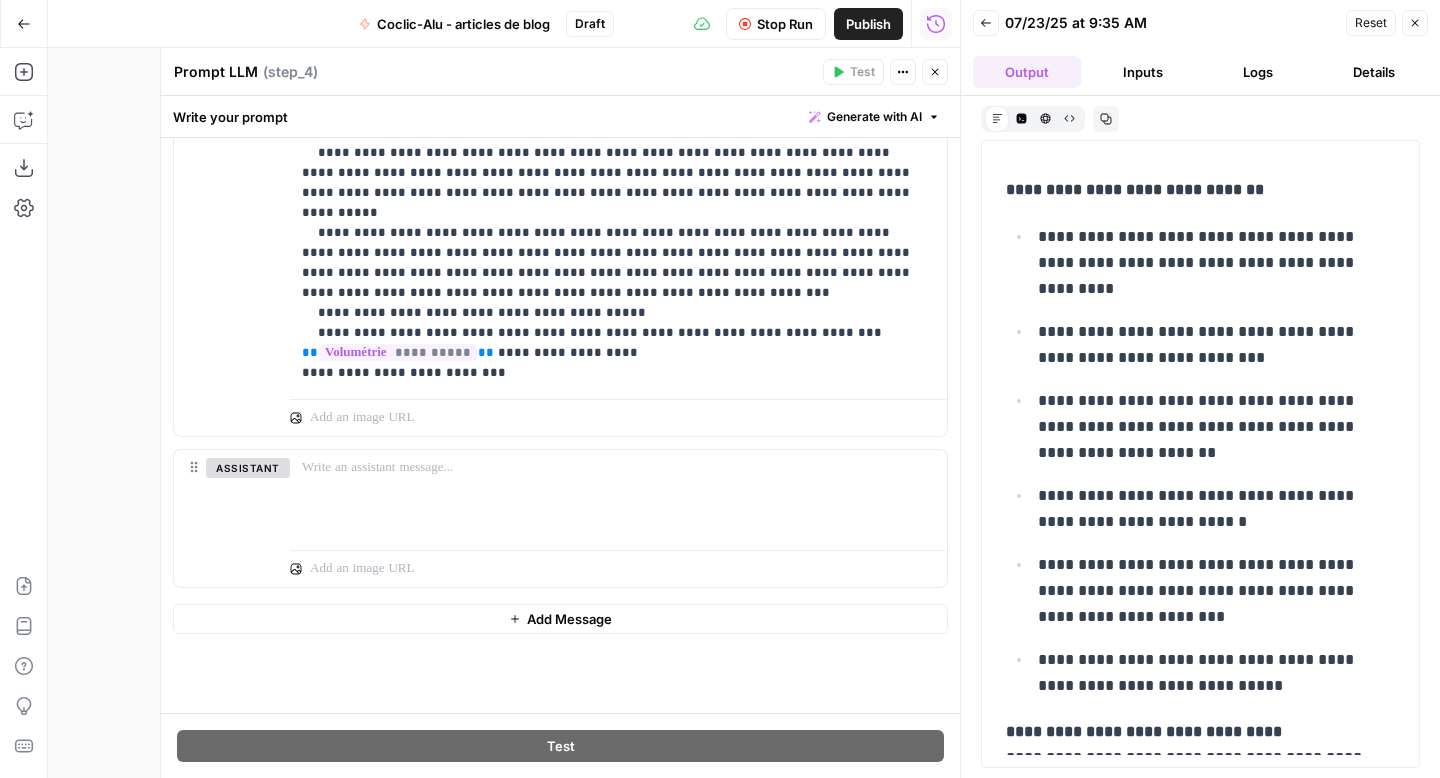 click on "Logs" at bounding box center [1259, 72] 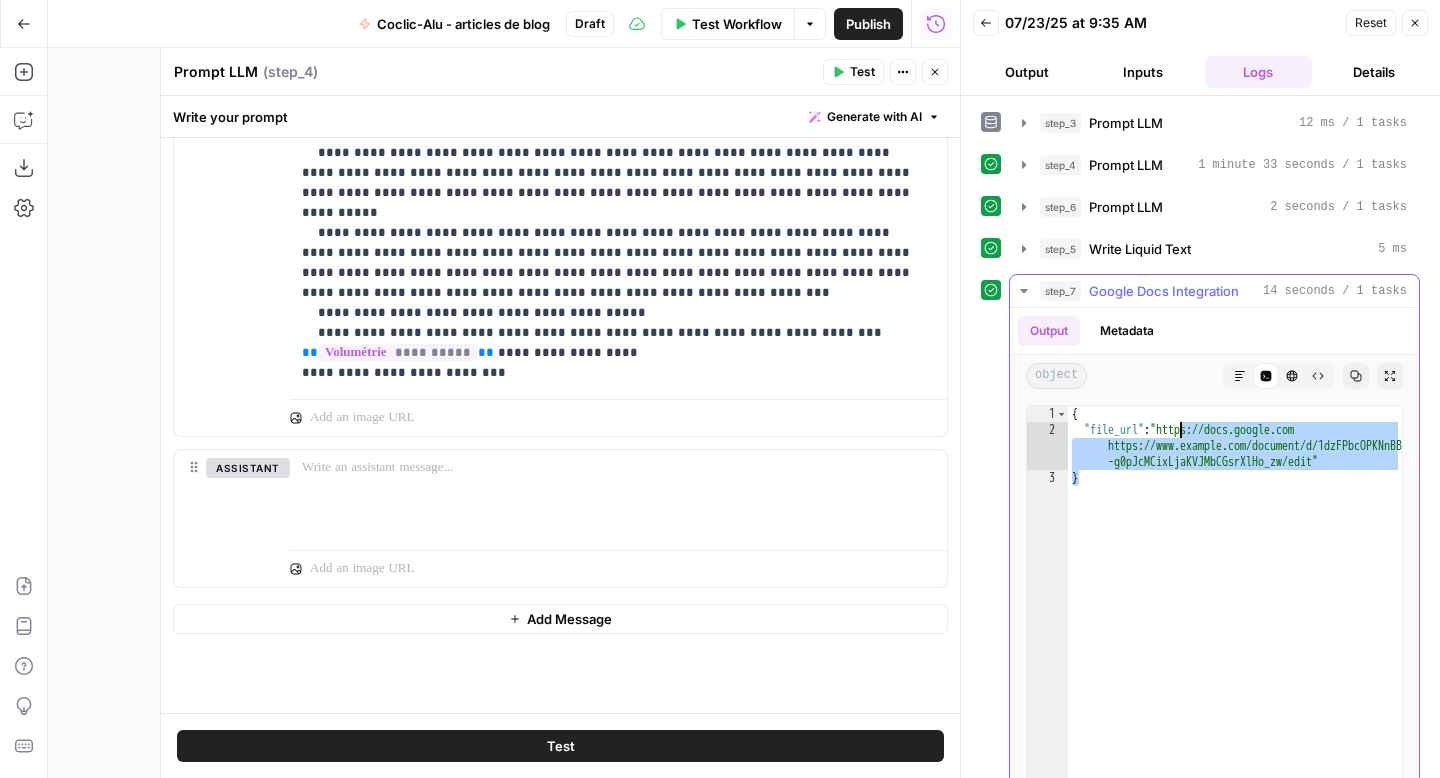 drag, startPoint x: 1361, startPoint y: 471, endPoint x: 1181, endPoint y: 430, distance: 184.6104 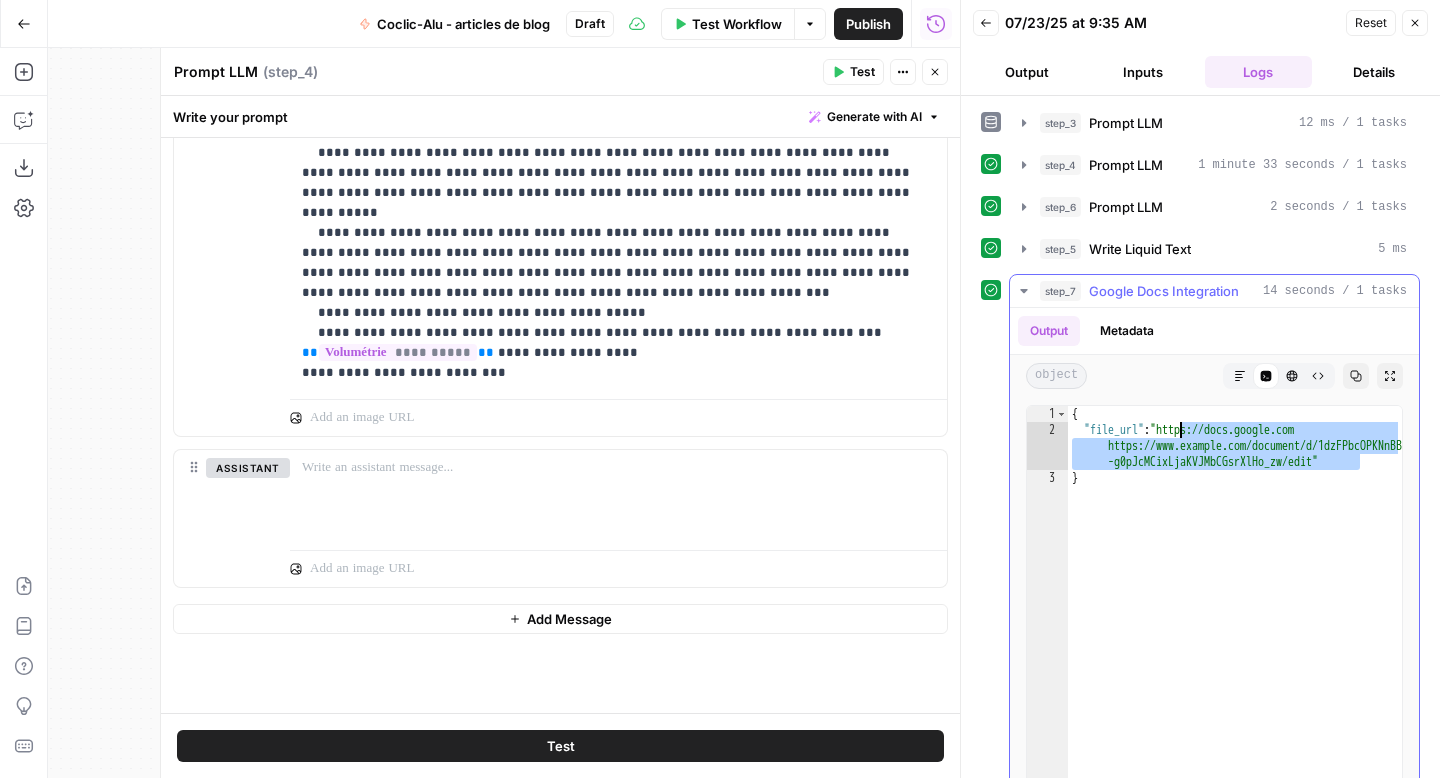 drag, startPoint x: 1360, startPoint y: 463, endPoint x: 1179, endPoint y: 422, distance: 185.58556 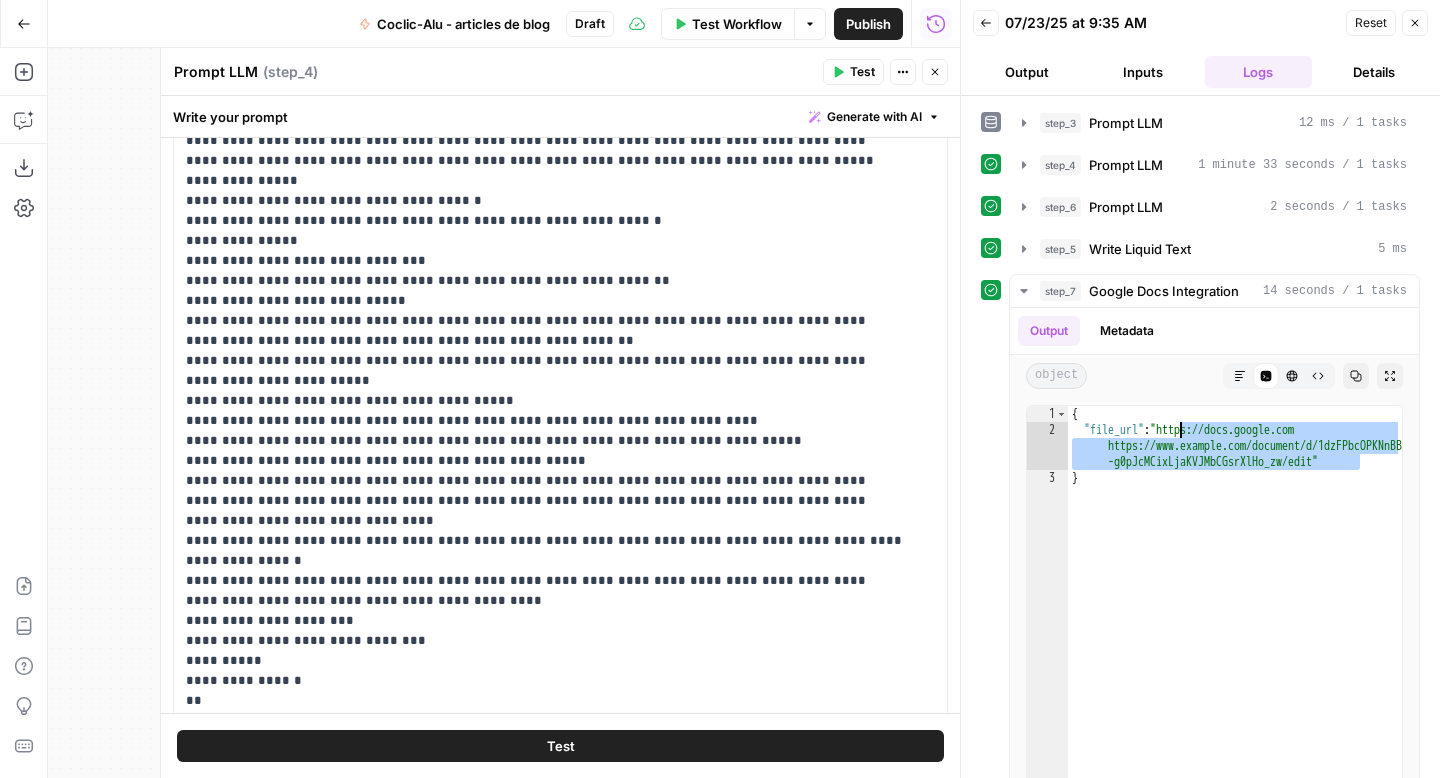 scroll, scrollTop: 0, scrollLeft: 0, axis: both 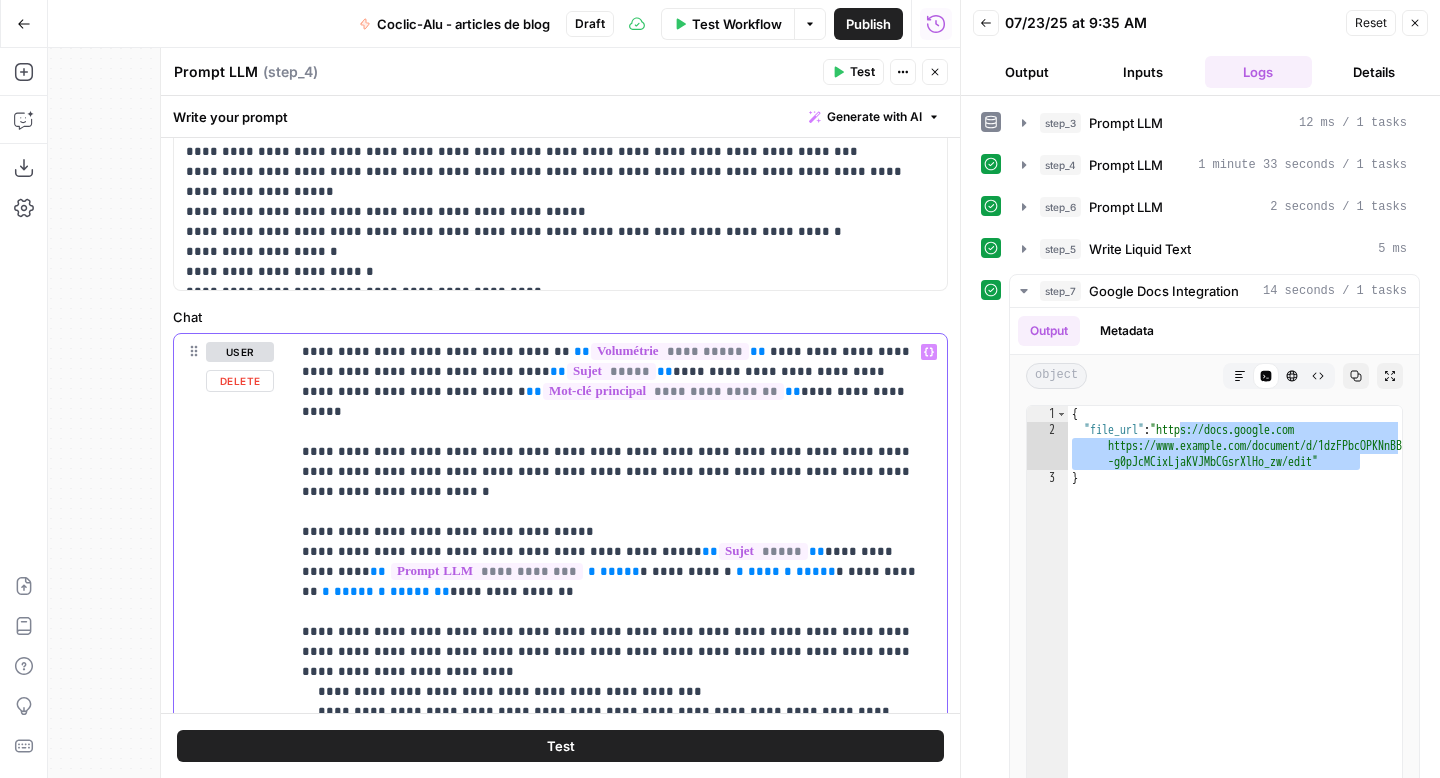drag, startPoint x: 744, startPoint y: 516, endPoint x: 596, endPoint y: 530, distance: 148.66069 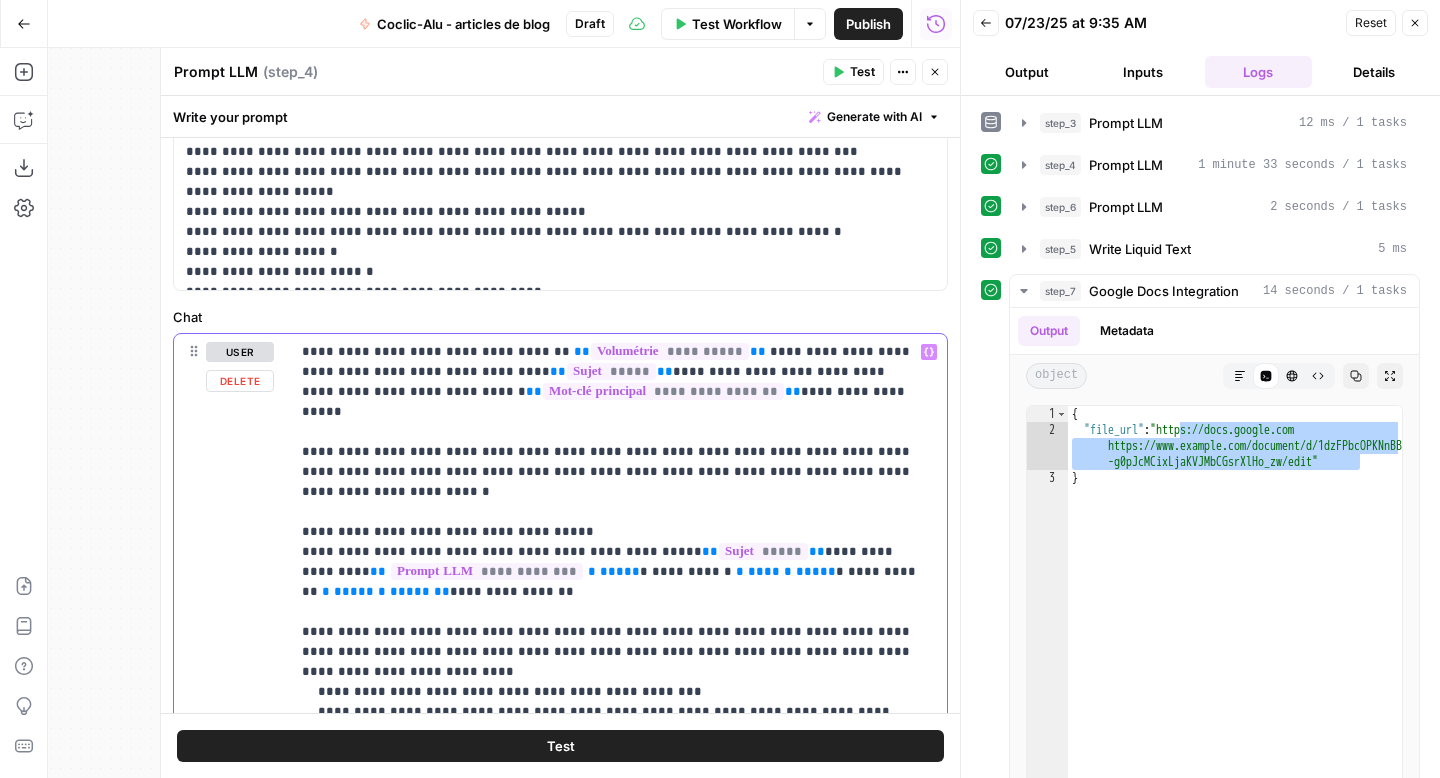 click on "**********" at bounding box center (611, 682) 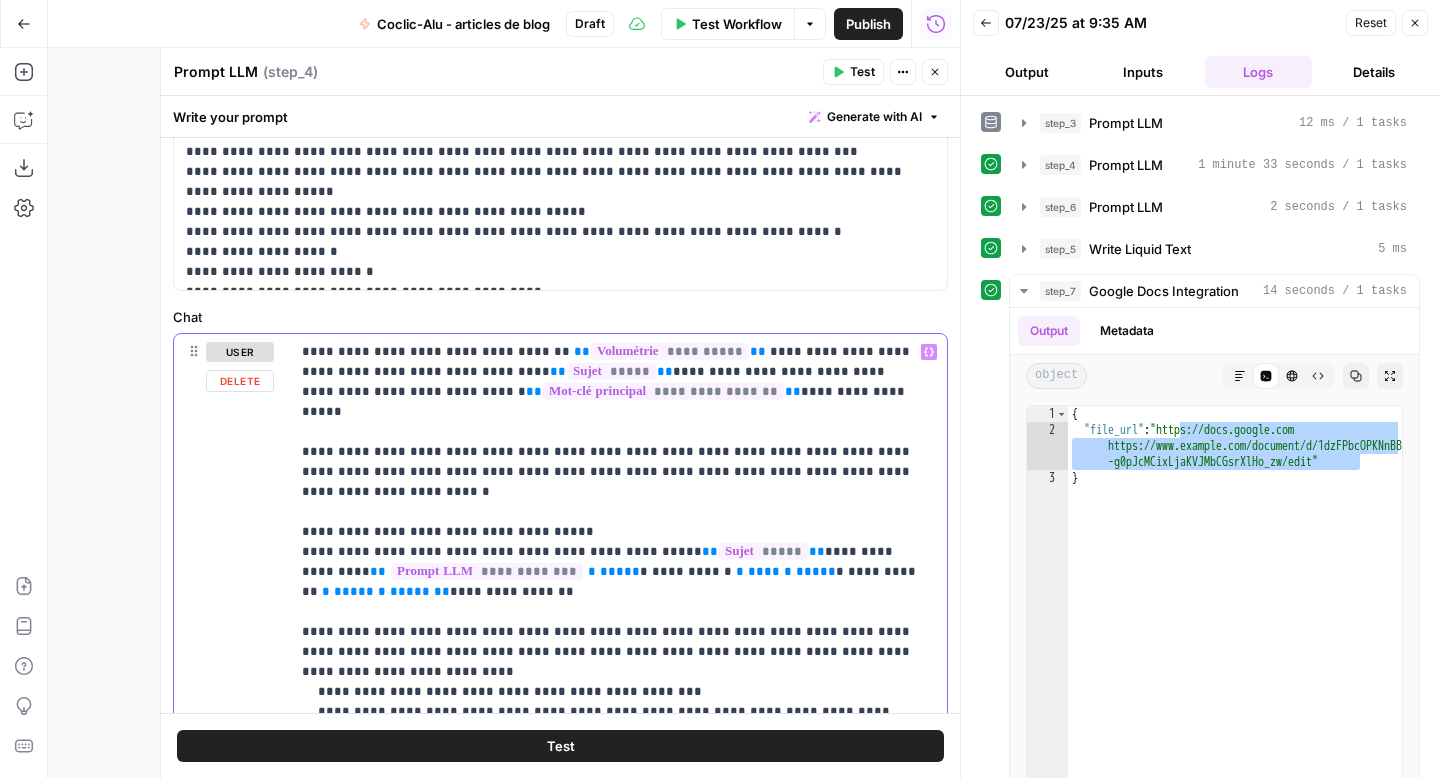 copy on "**********" 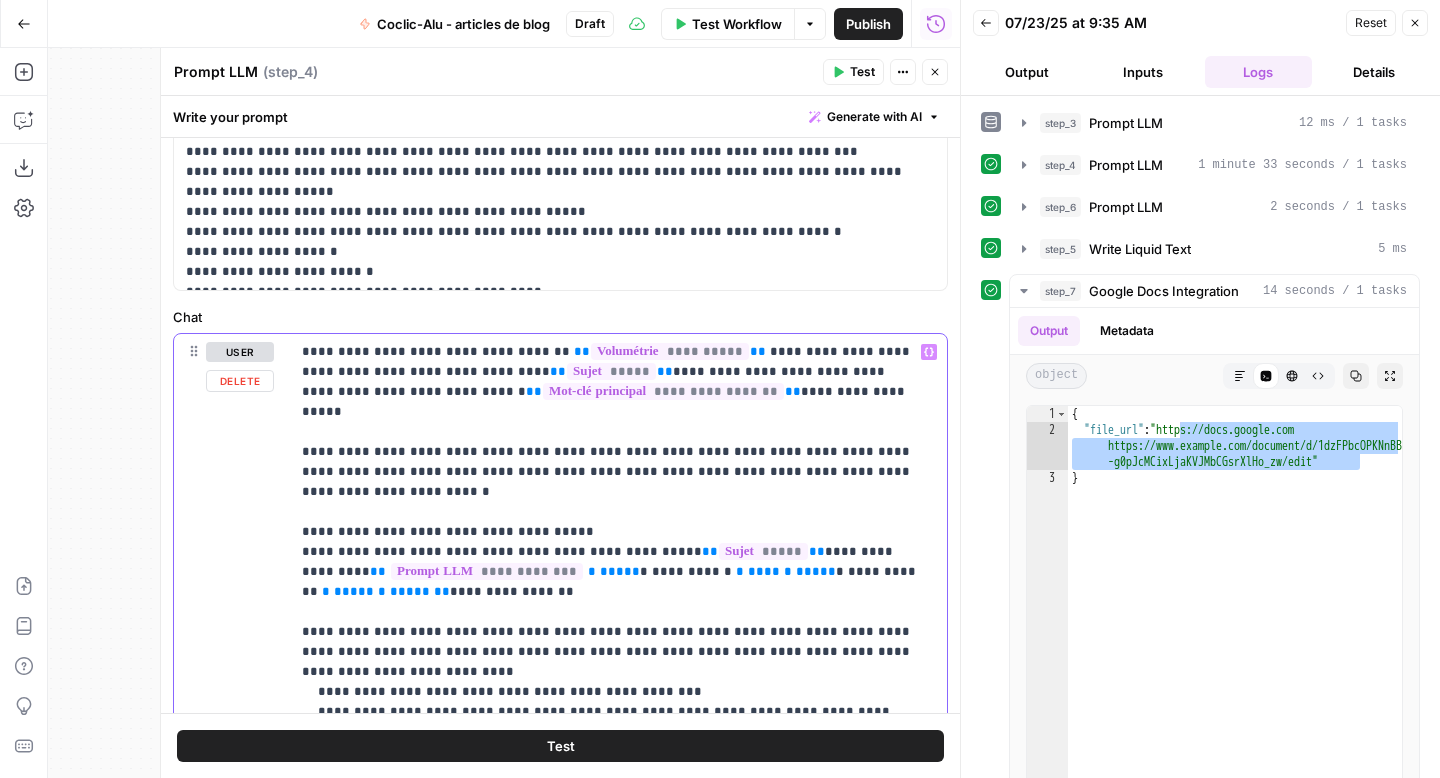 click on "**********" at bounding box center [611, 682] 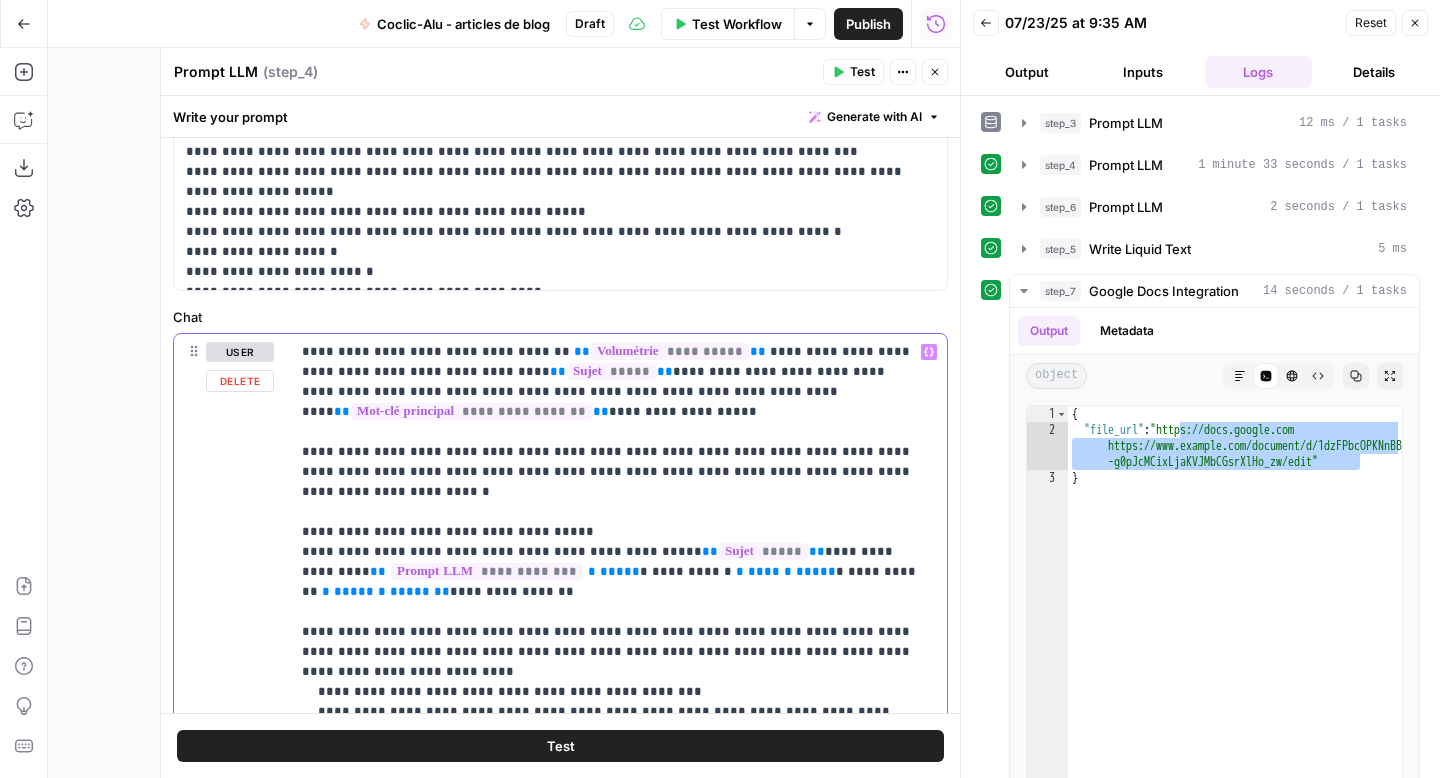 scroll, scrollTop: 0, scrollLeft: 0, axis: both 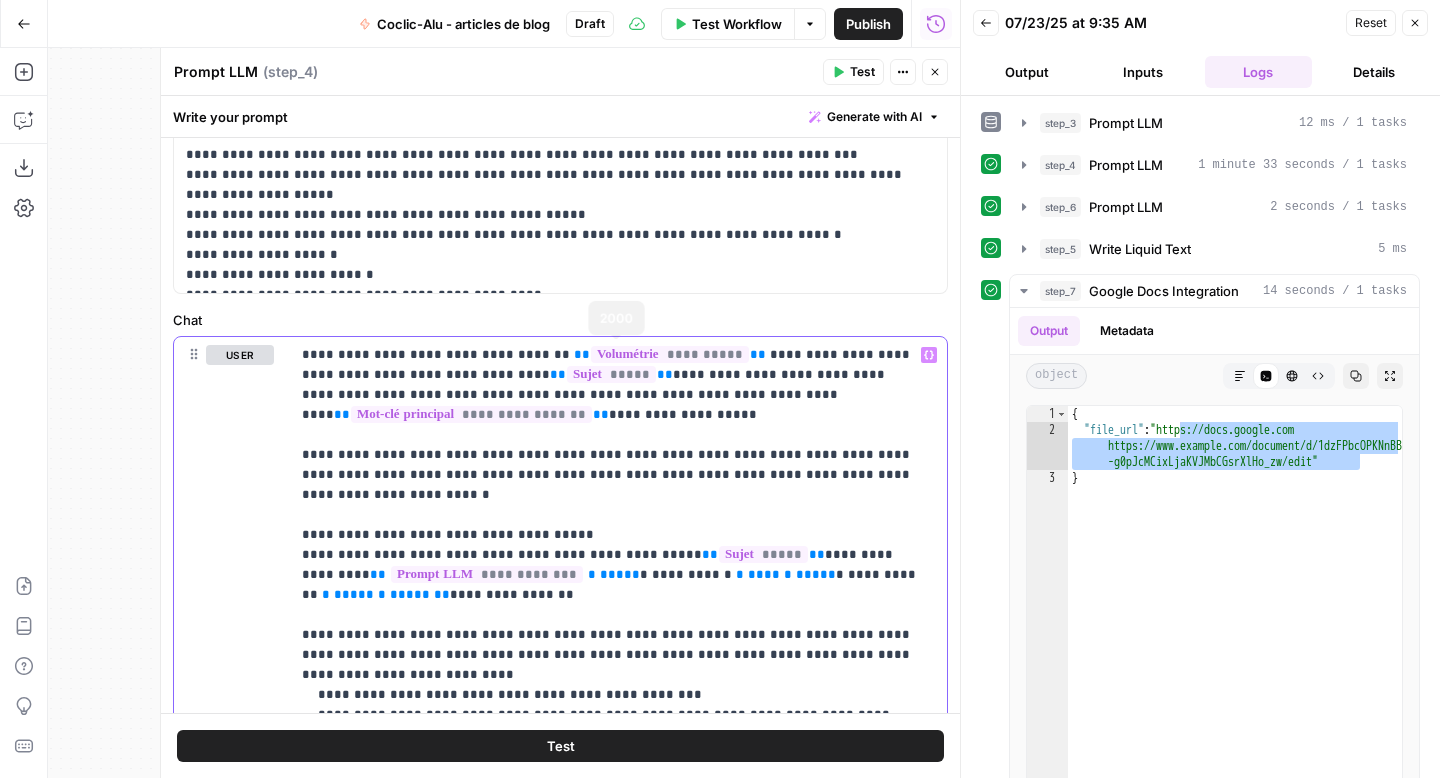 click on "**********" at bounding box center (611, 695) 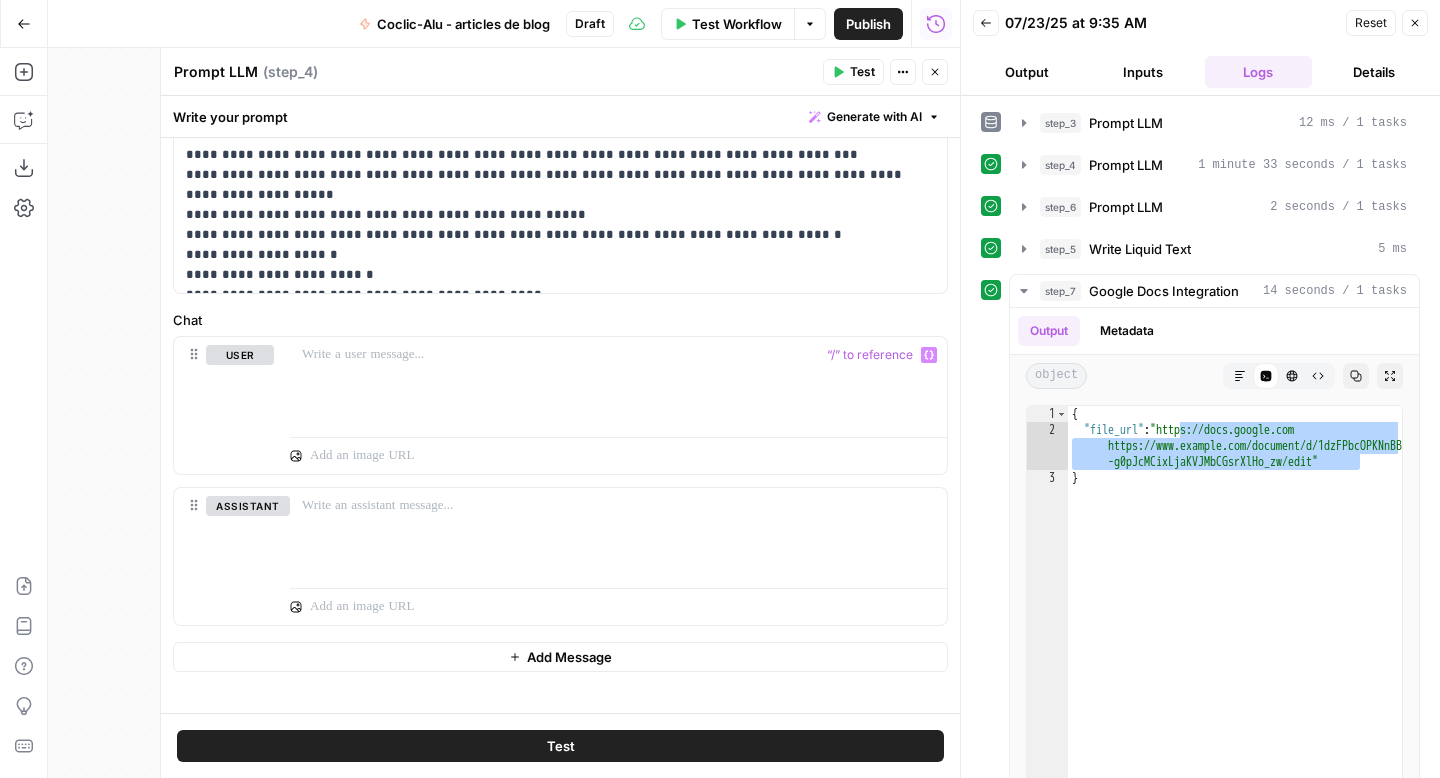 click on "Add Message" at bounding box center (569, 657) 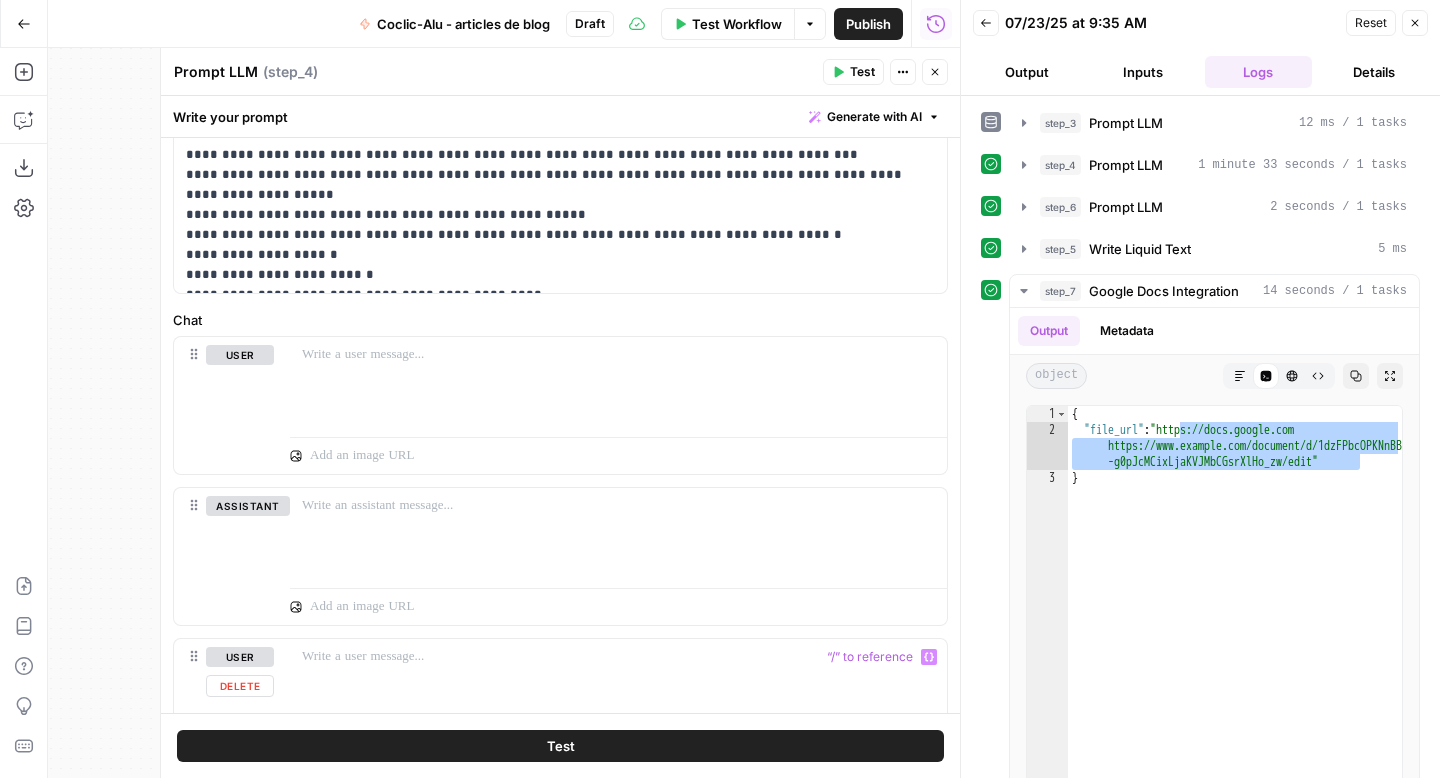 scroll, scrollTop: 796, scrollLeft: 0, axis: vertical 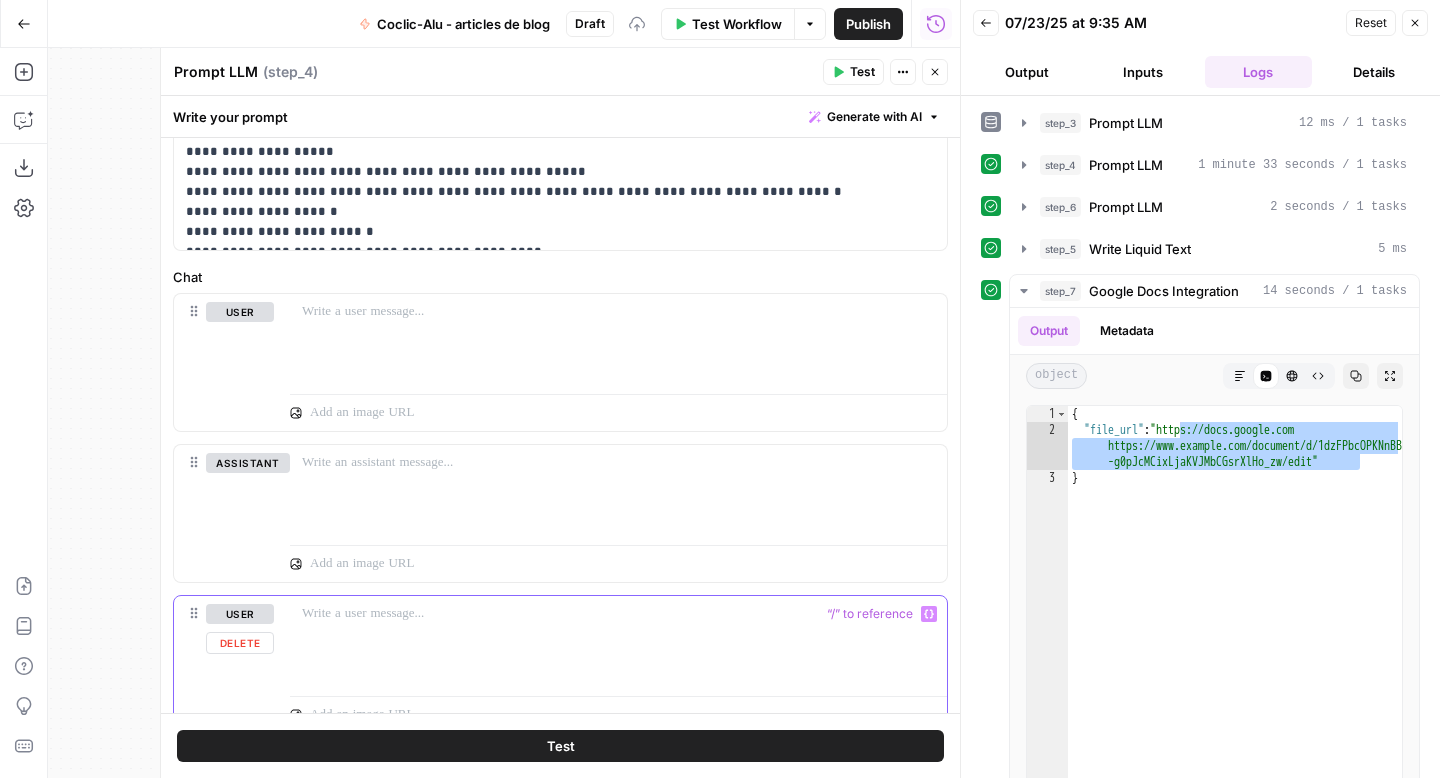 click at bounding box center [618, 642] 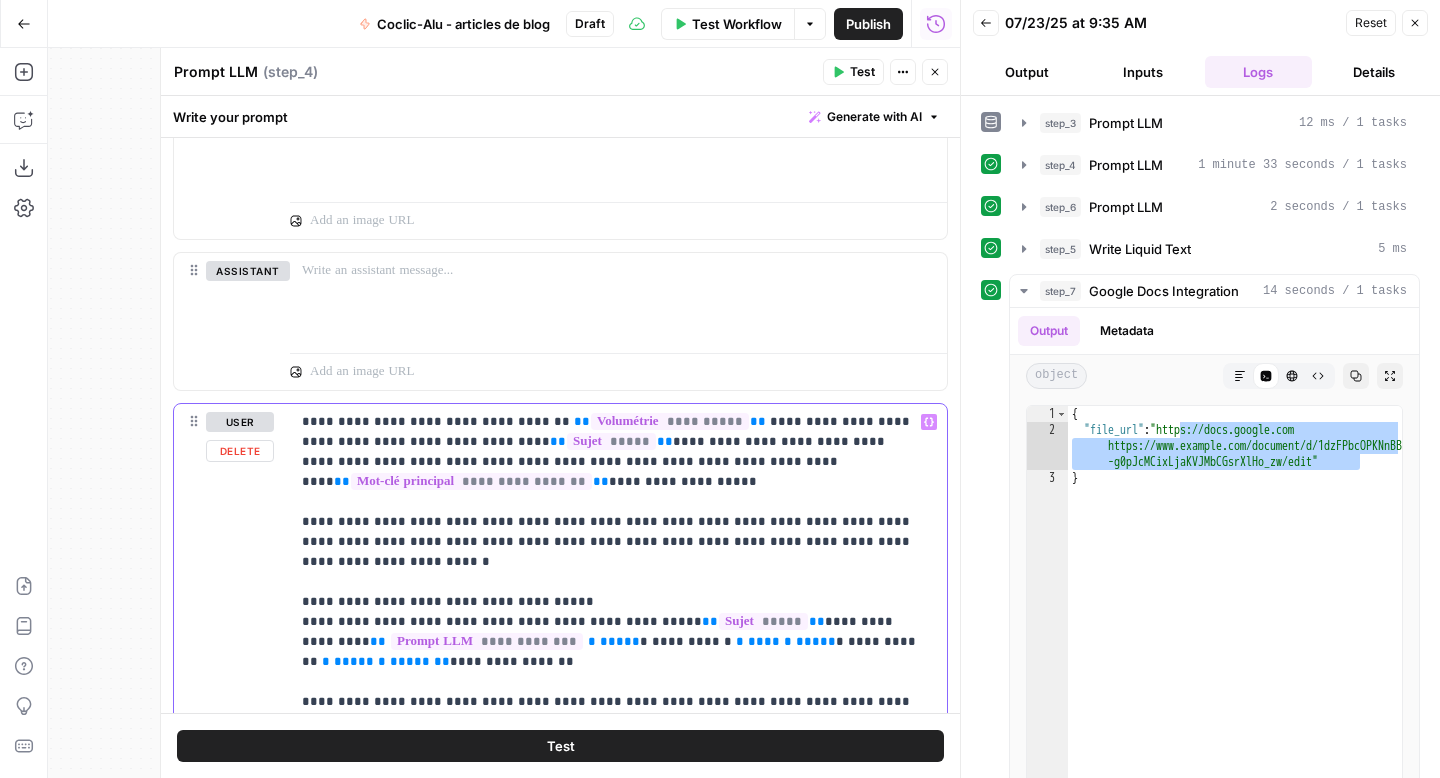 scroll, scrollTop: 999, scrollLeft: 0, axis: vertical 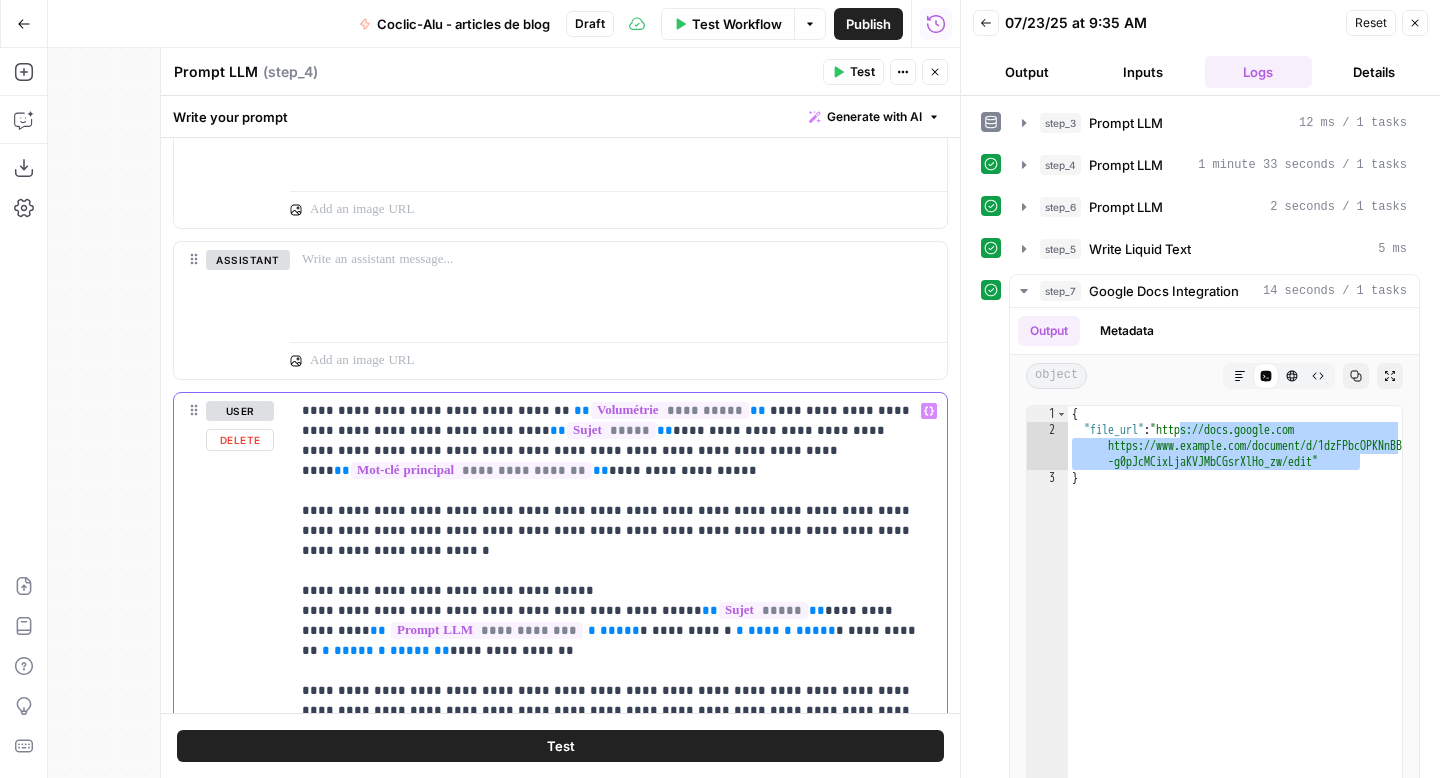drag, startPoint x: 845, startPoint y: 592, endPoint x: 829, endPoint y: 612, distance: 25.612497 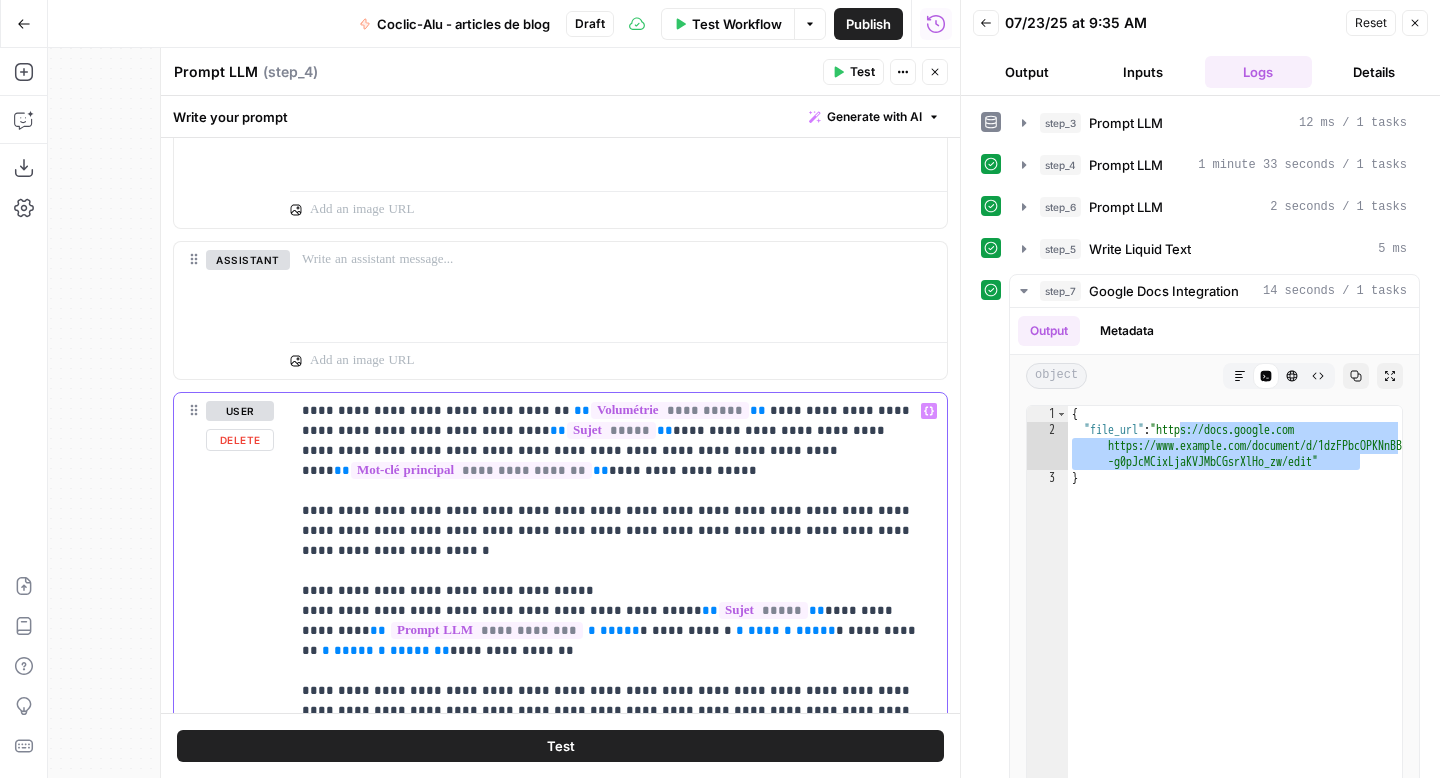 click on "**********" at bounding box center [611, 751] 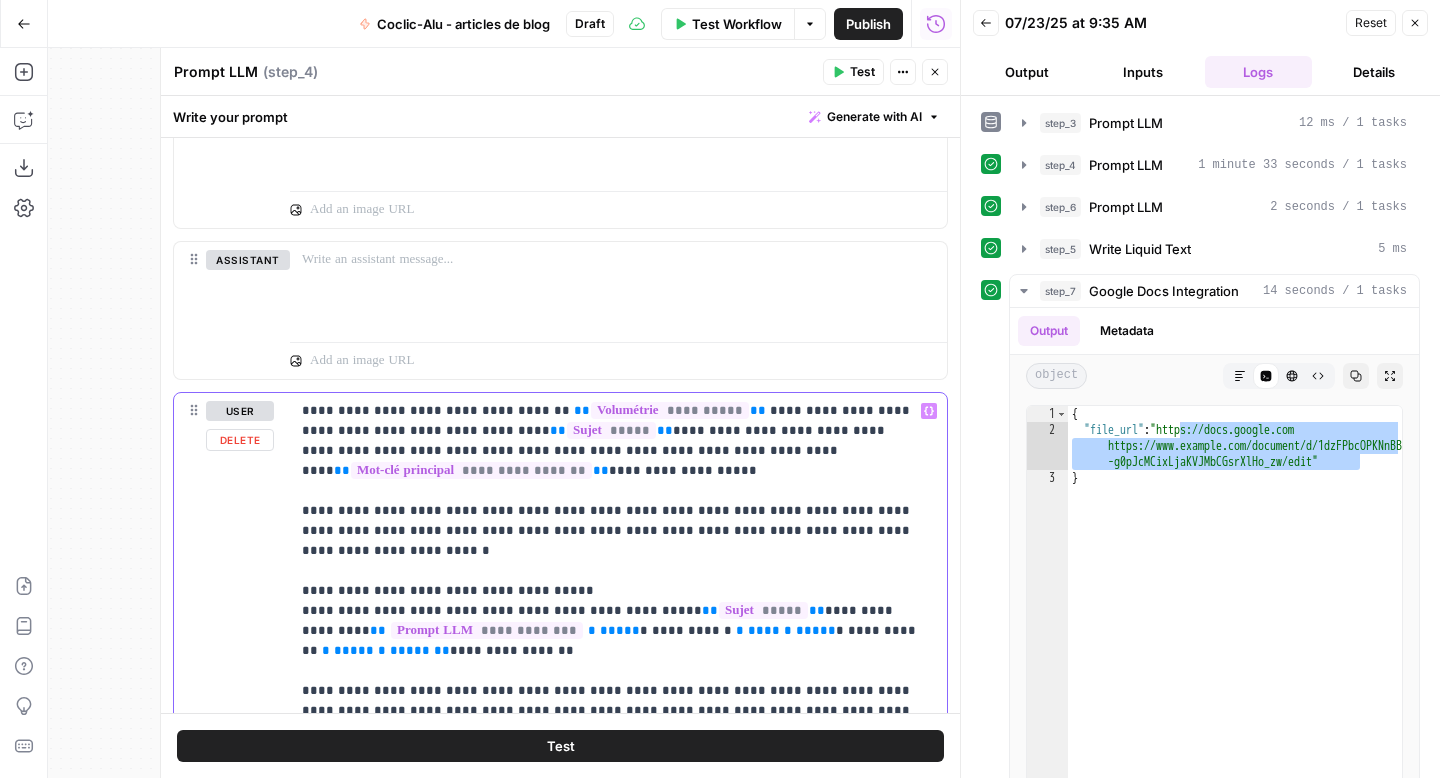 copy on "**********" 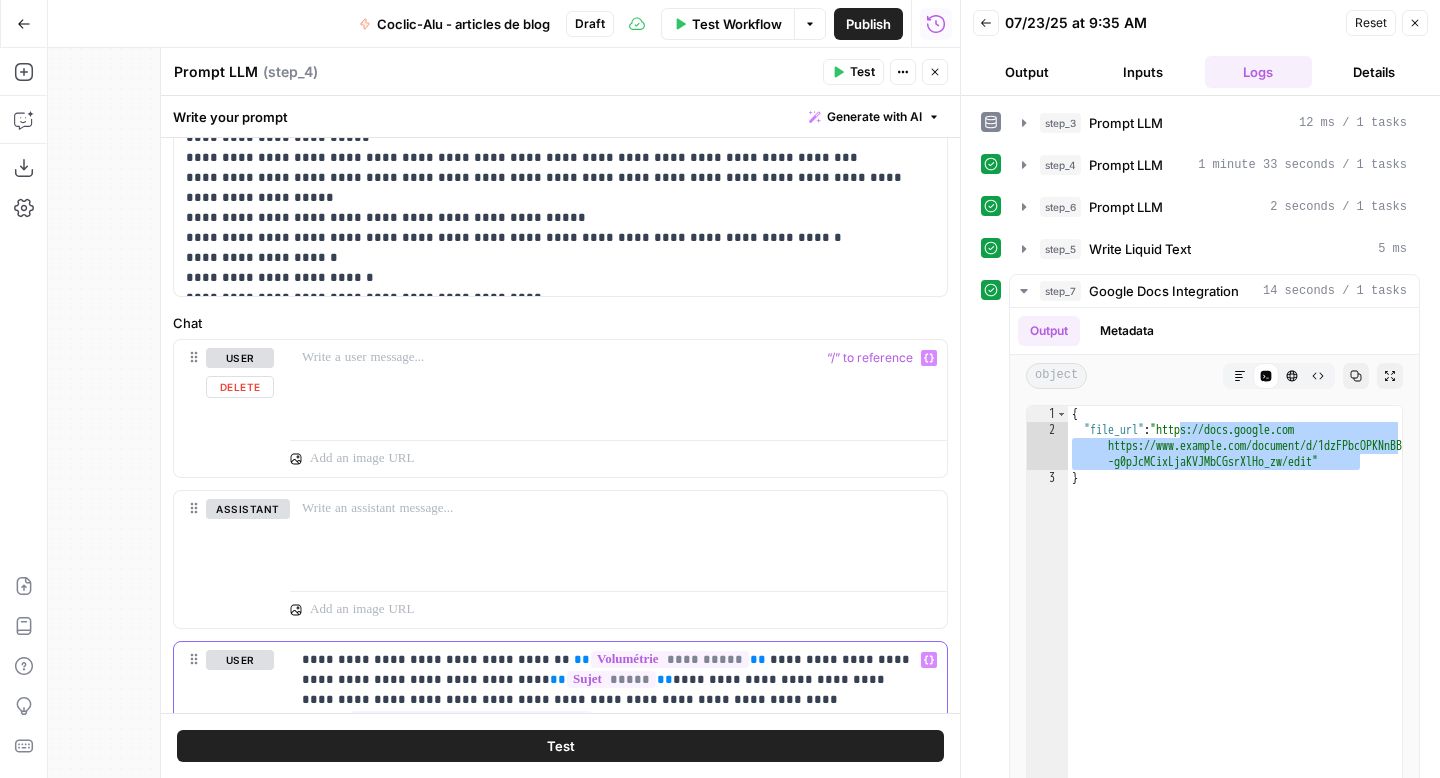 scroll, scrollTop: 747, scrollLeft: 0, axis: vertical 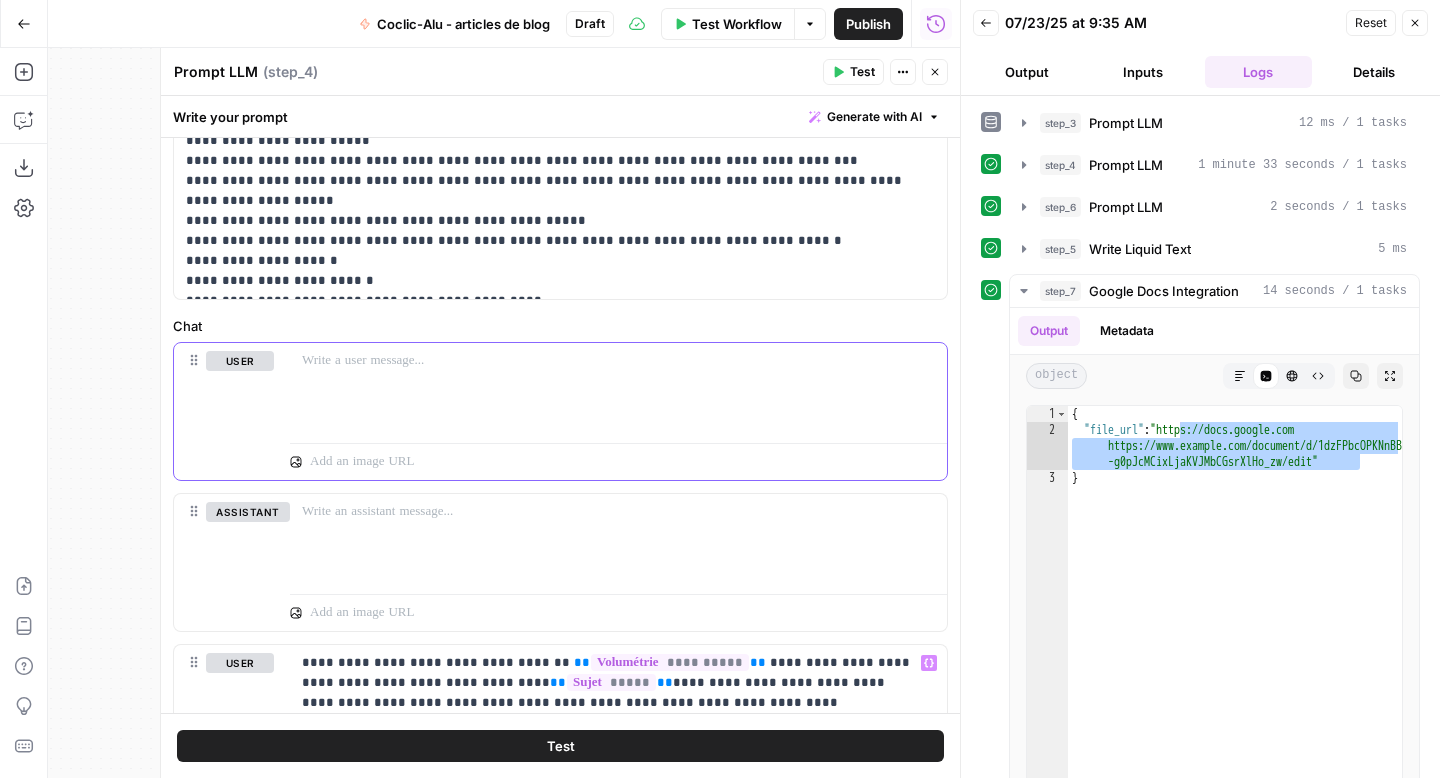 click at bounding box center (618, 389) 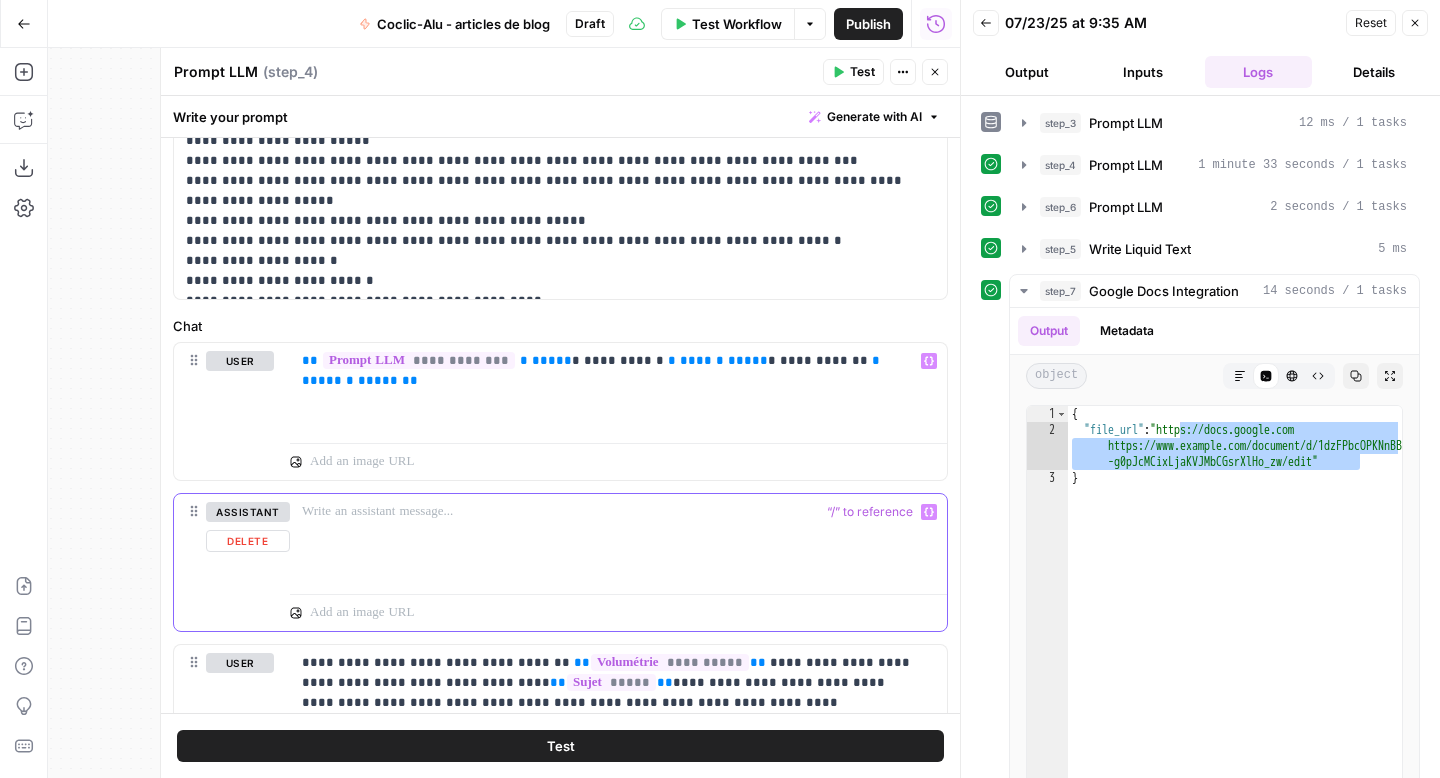 click at bounding box center (618, 512) 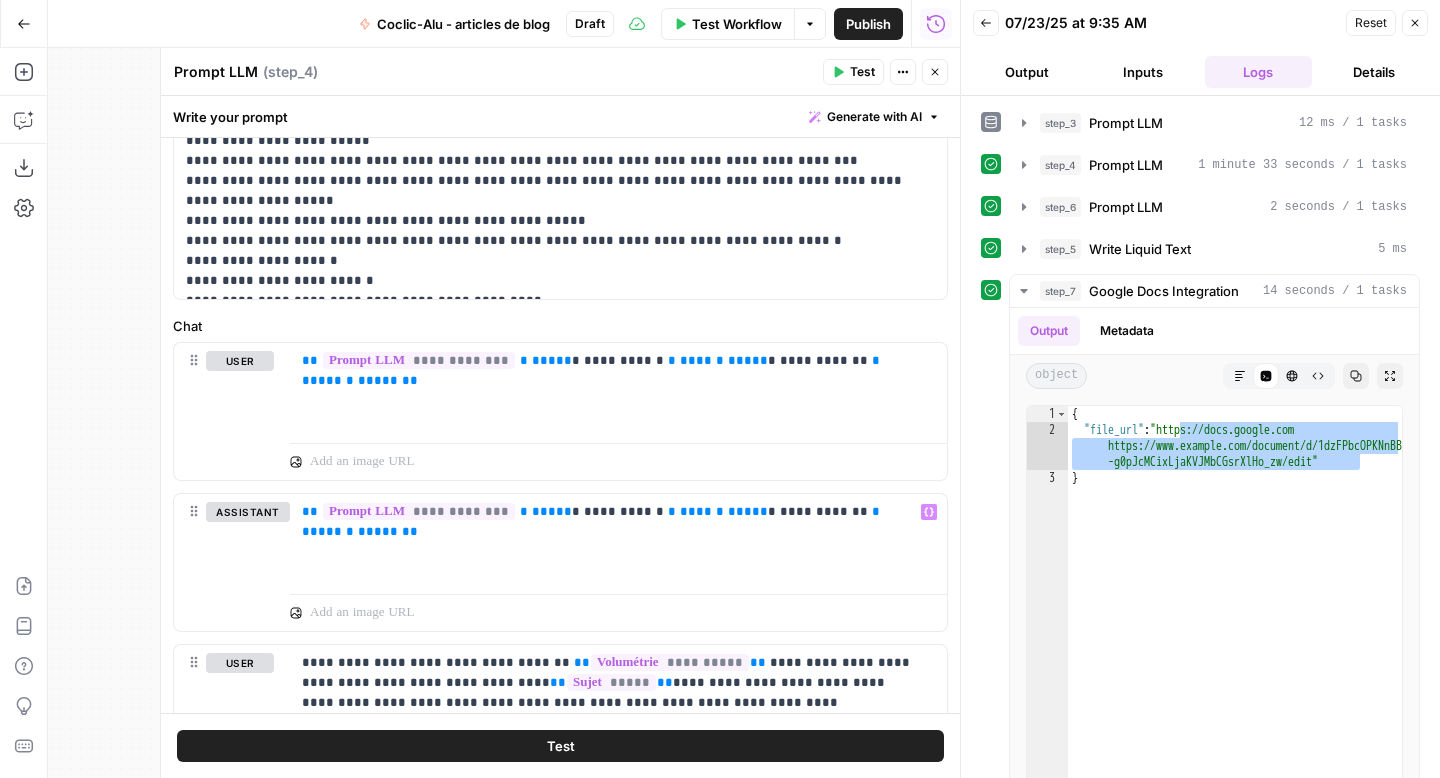click on "Close" at bounding box center [1415, 23] 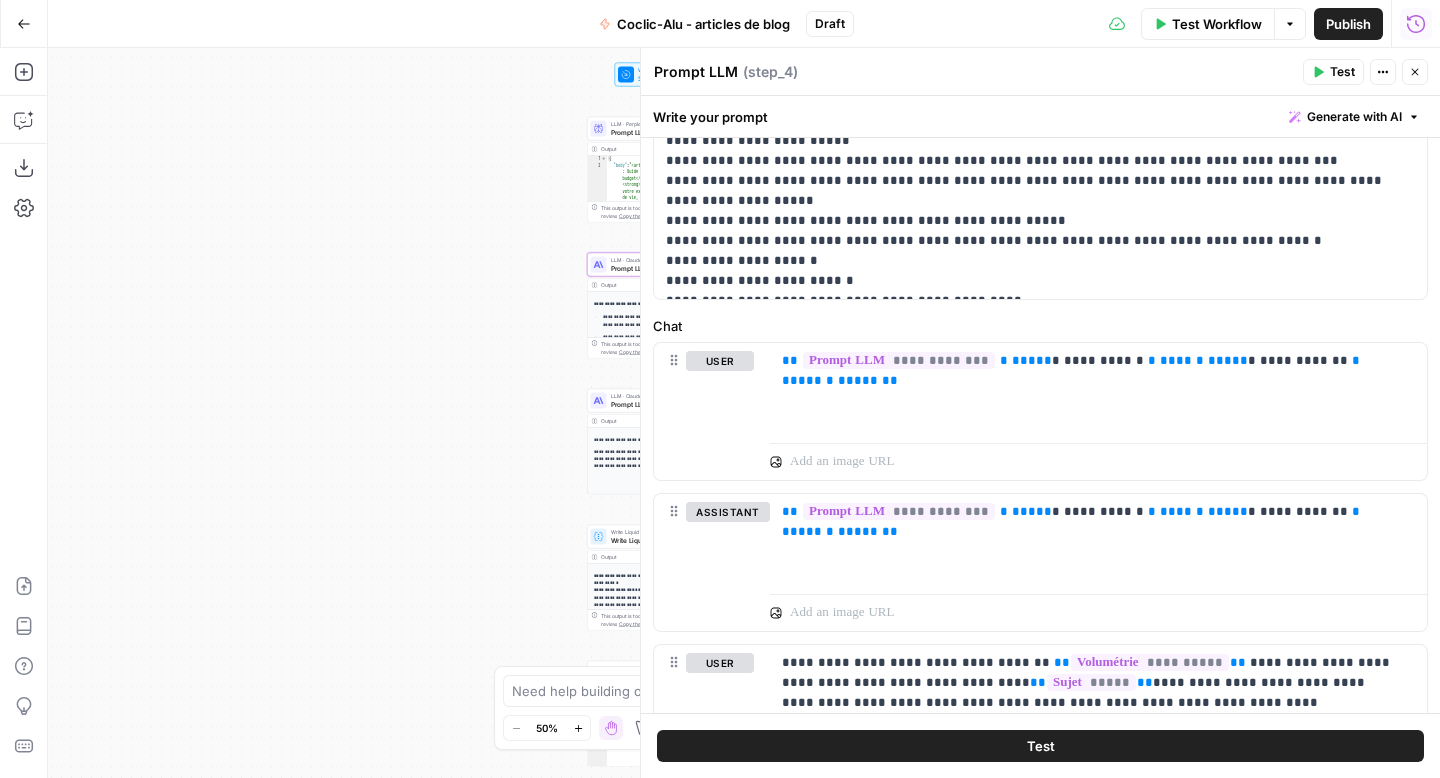 click on "Prompt LLM" at bounding box center (663, 132) 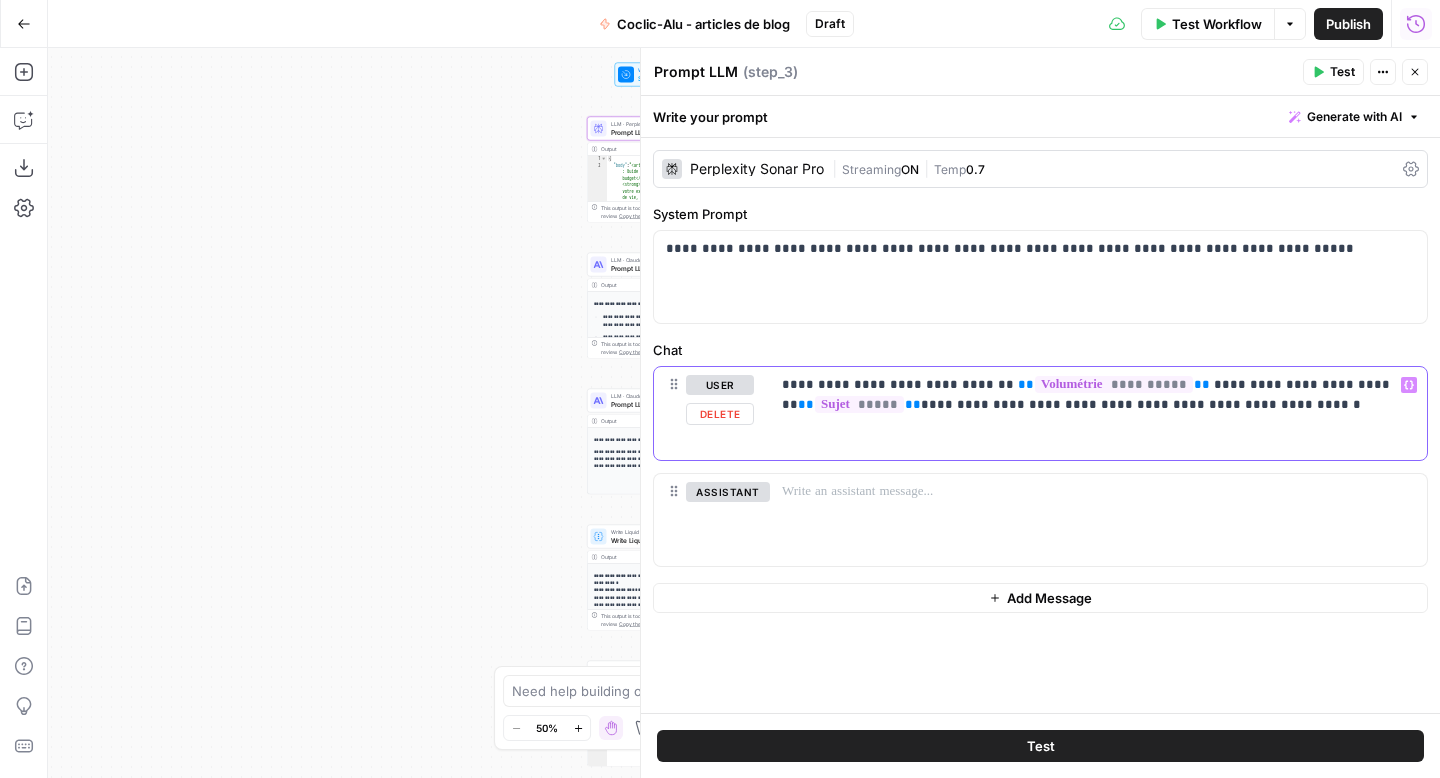 click on "**********" at bounding box center [1098, 395] 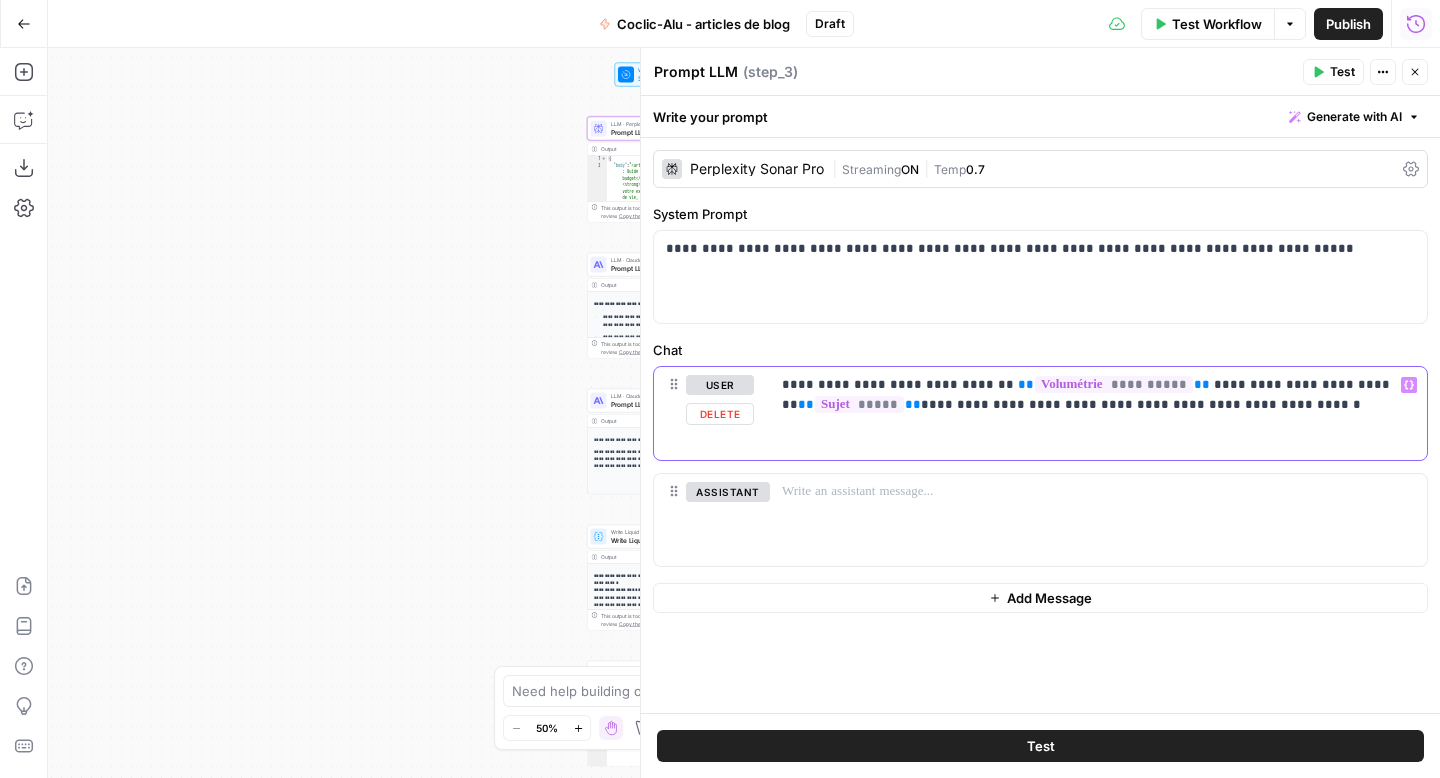 copy on "**********" 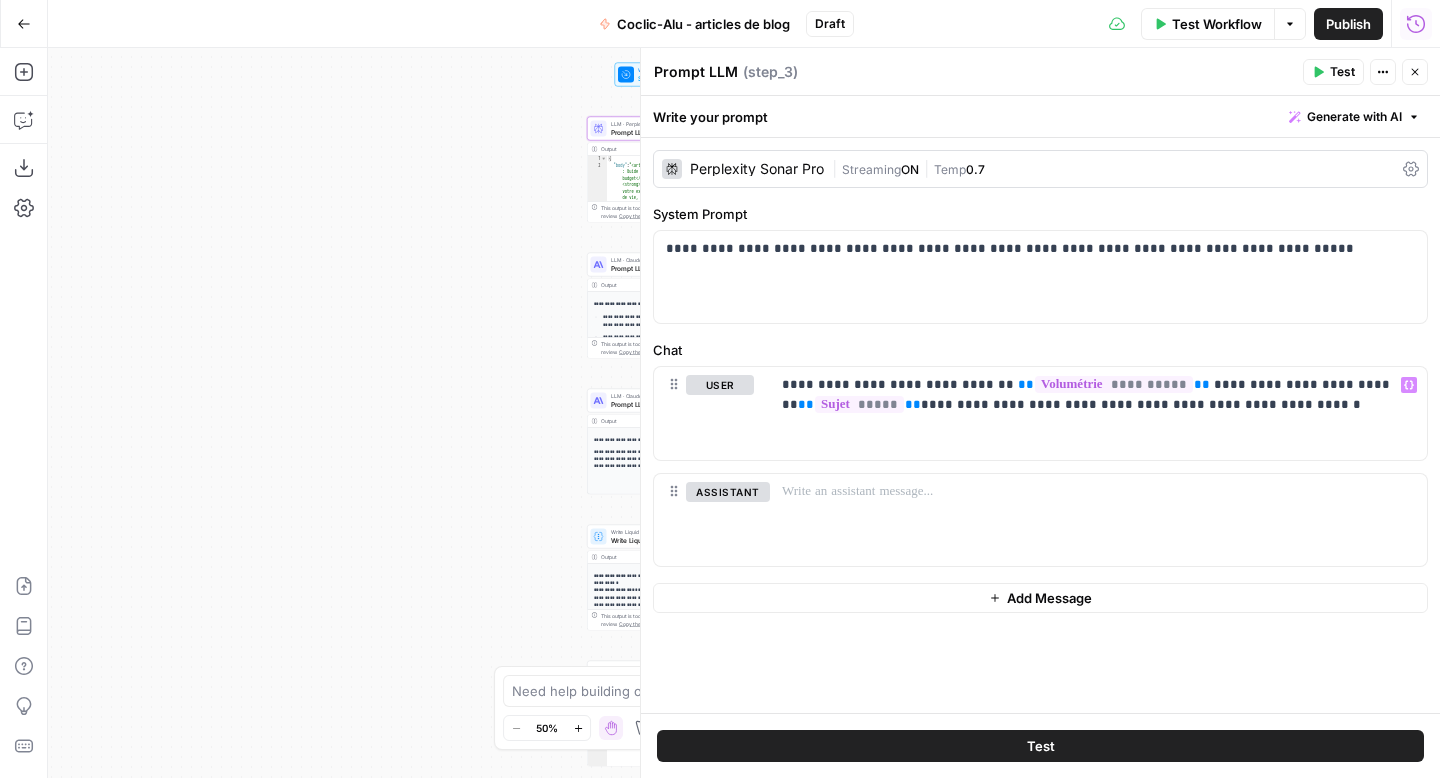 click on "Close" at bounding box center [1415, 72] 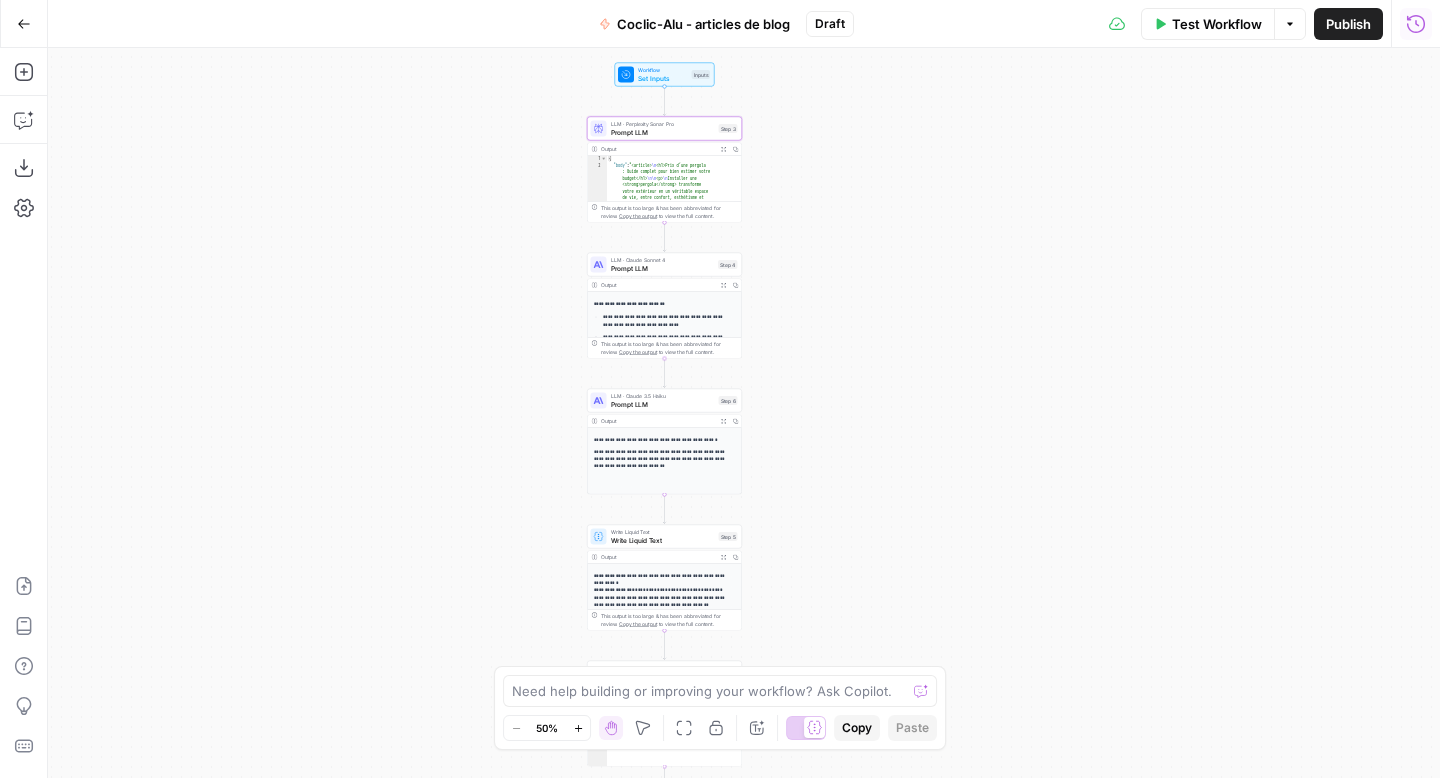 click on "Prompt LLM" at bounding box center (663, 268) 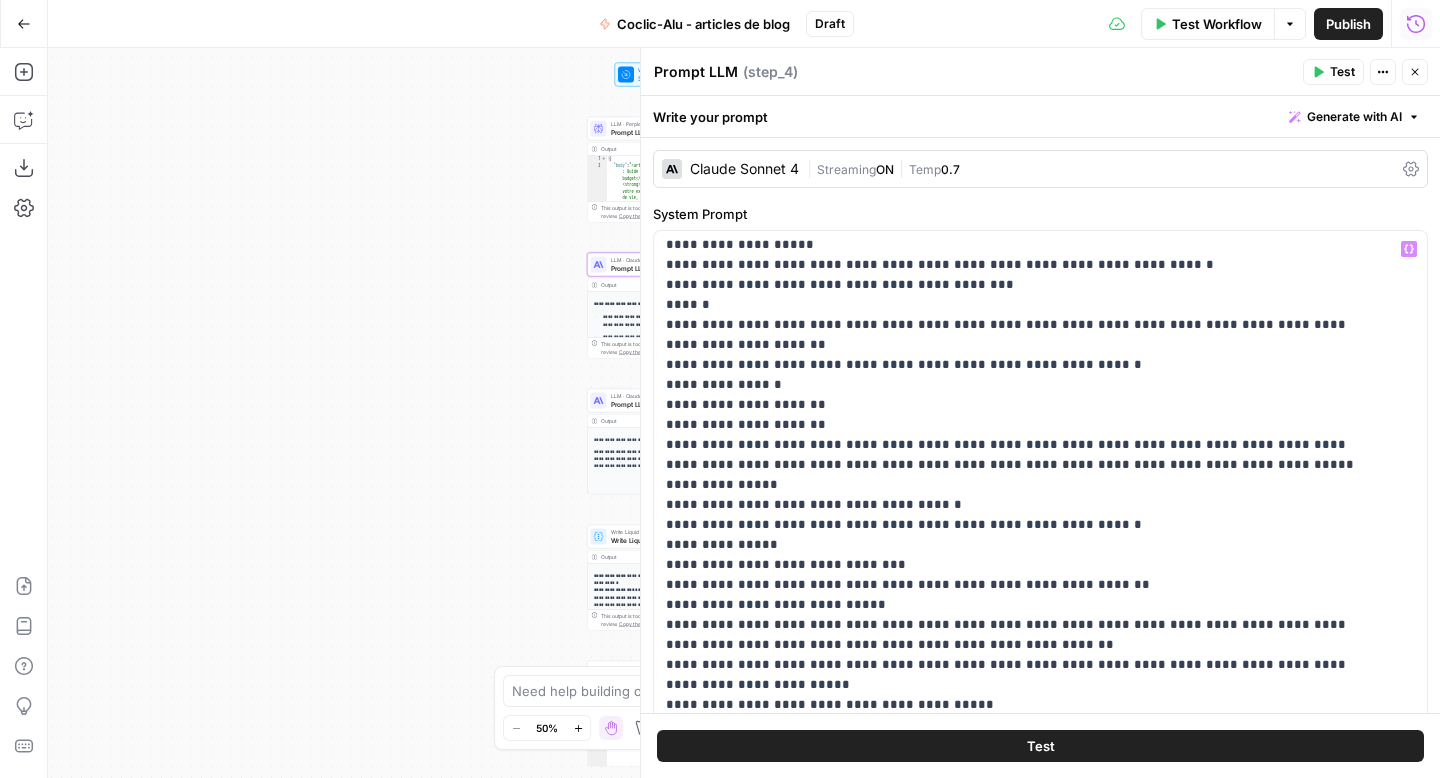 scroll, scrollTop: 1701, scrollLeft: 0, axis: vertical 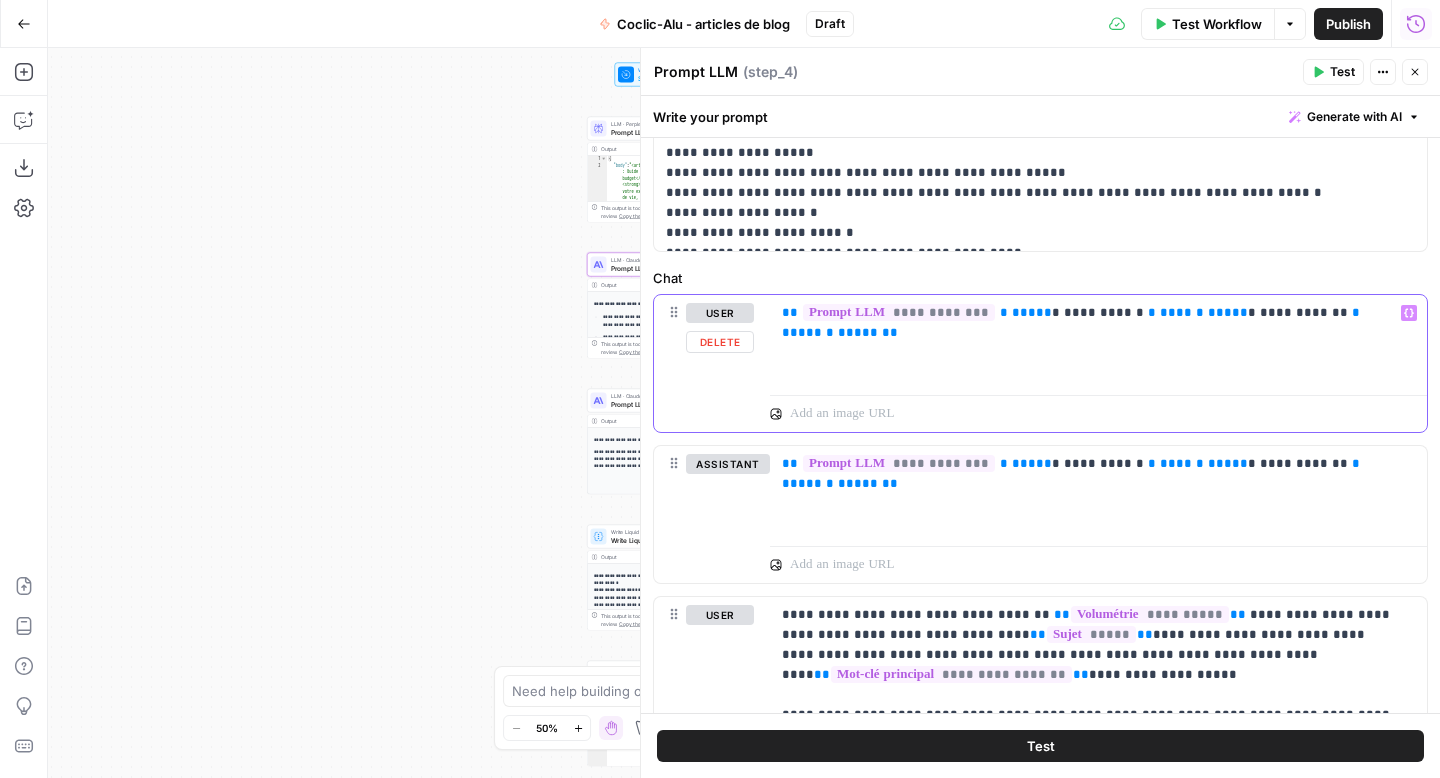click on "**********" at bounding box center (1098, 341) 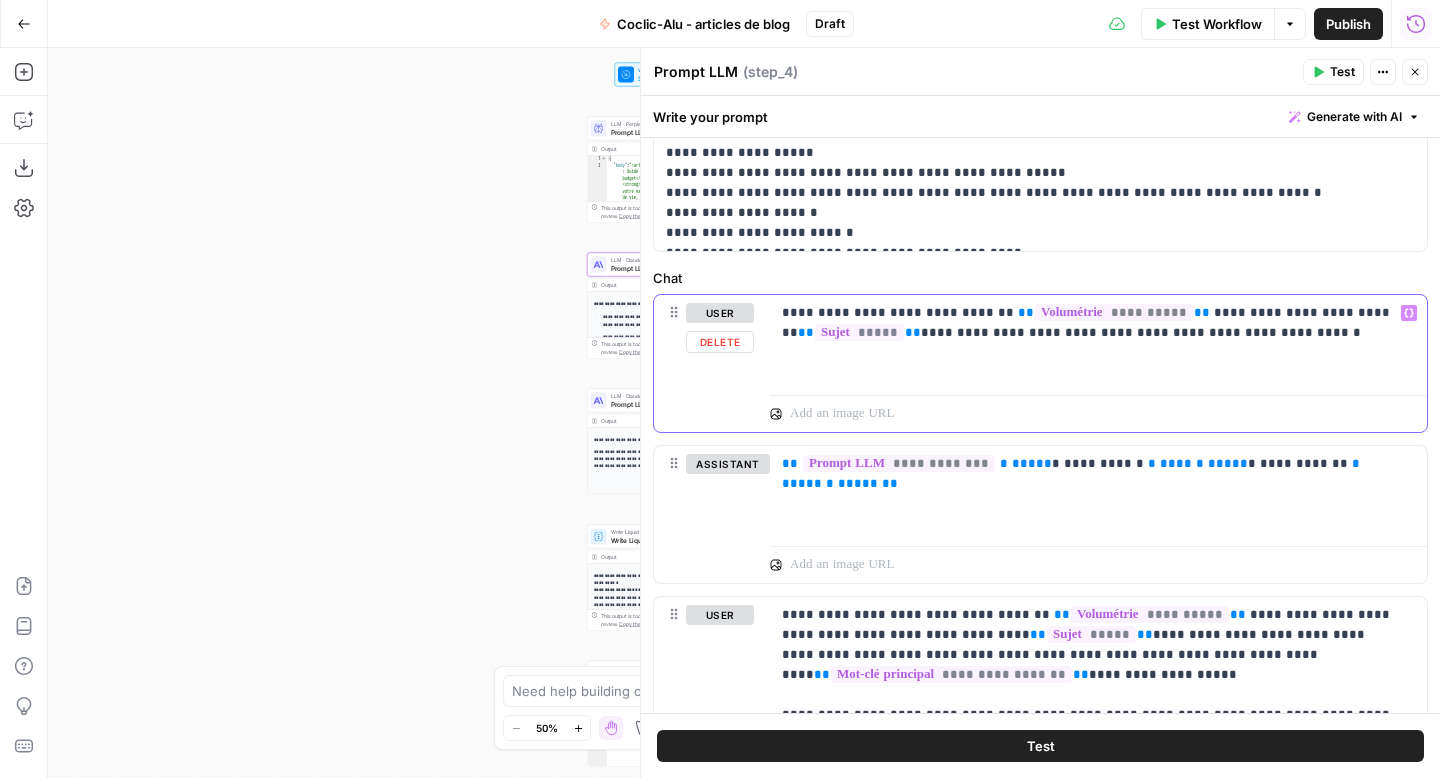 click on "**********" at bounding box center [1091, 323] 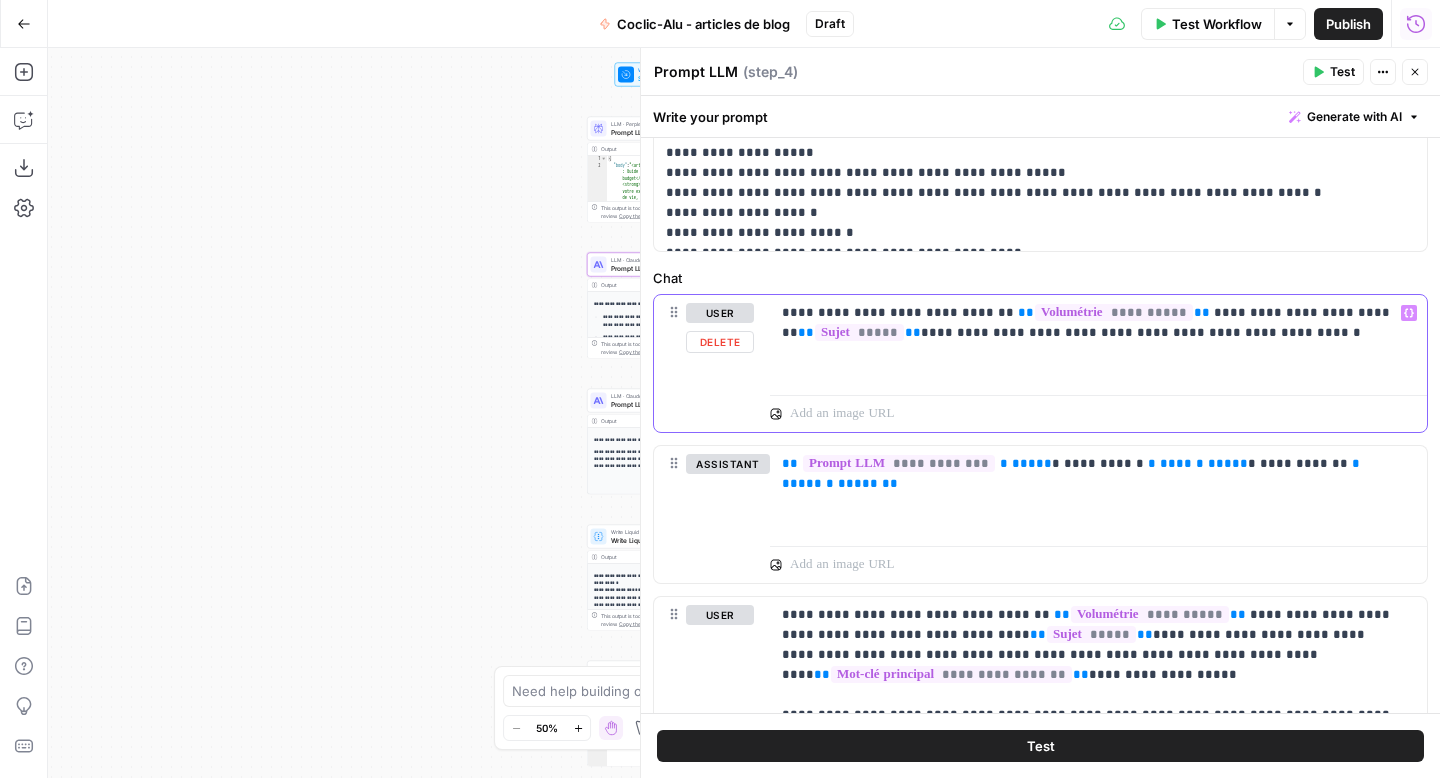 type 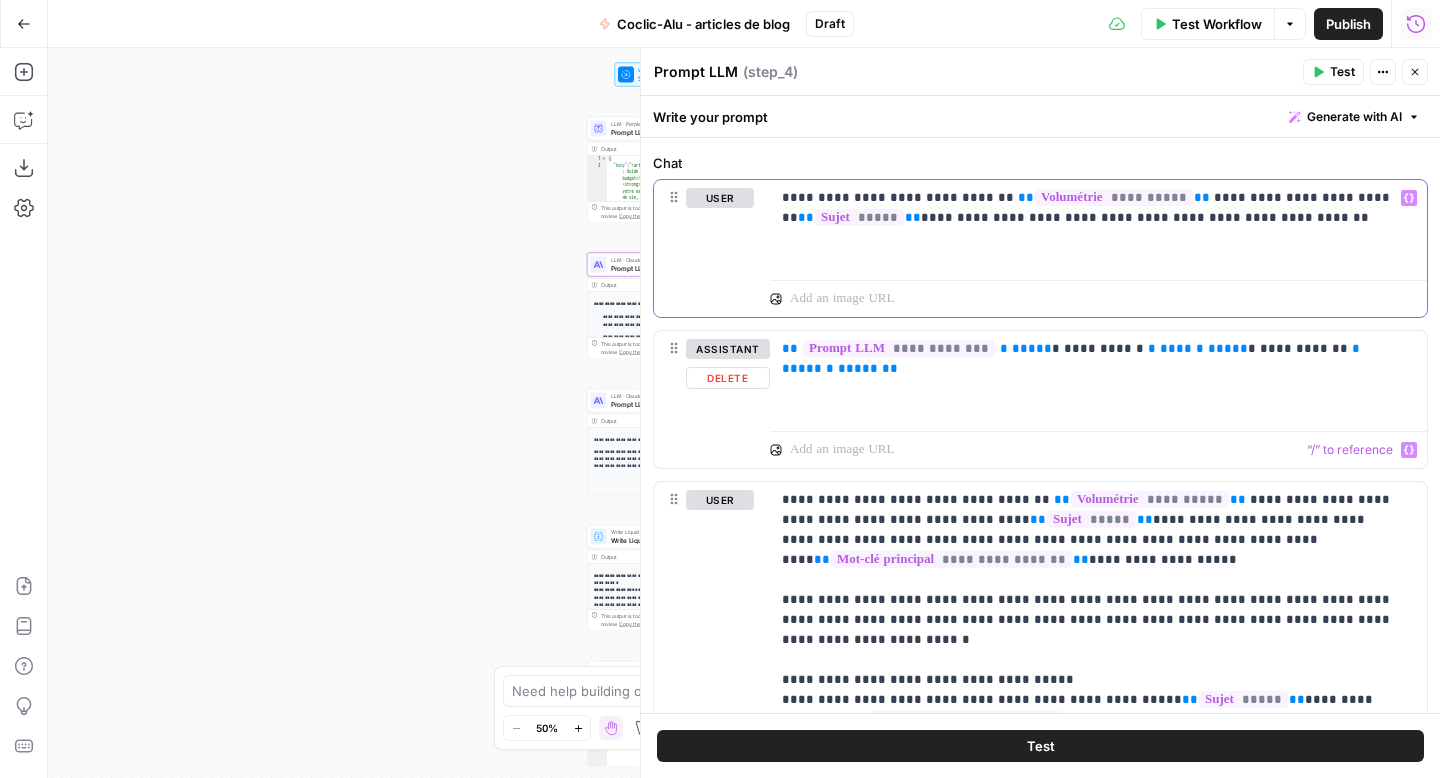 scroll, scrollTop: 928, scrollLeft: 0, axis: vertical 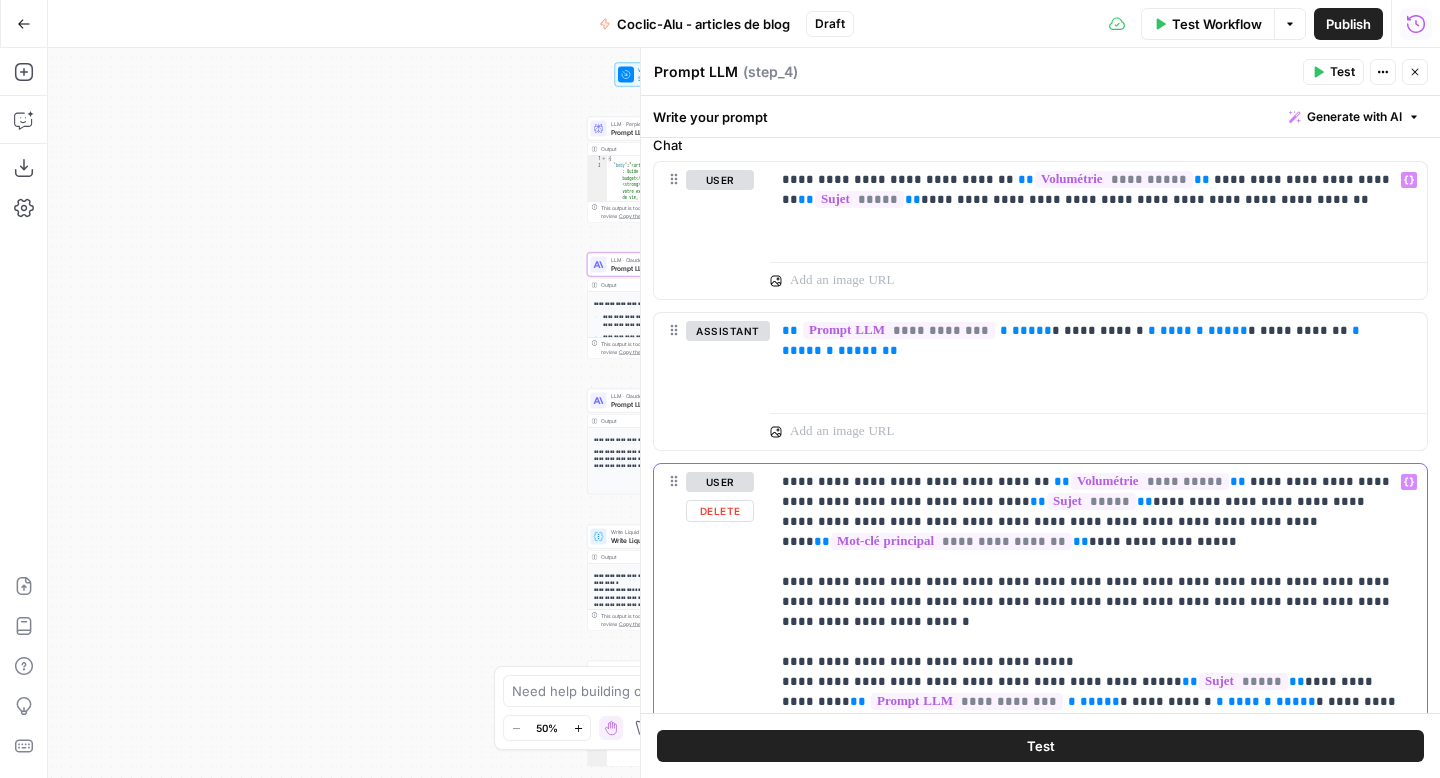 click on "**********" at bounding box center [1091, 822] 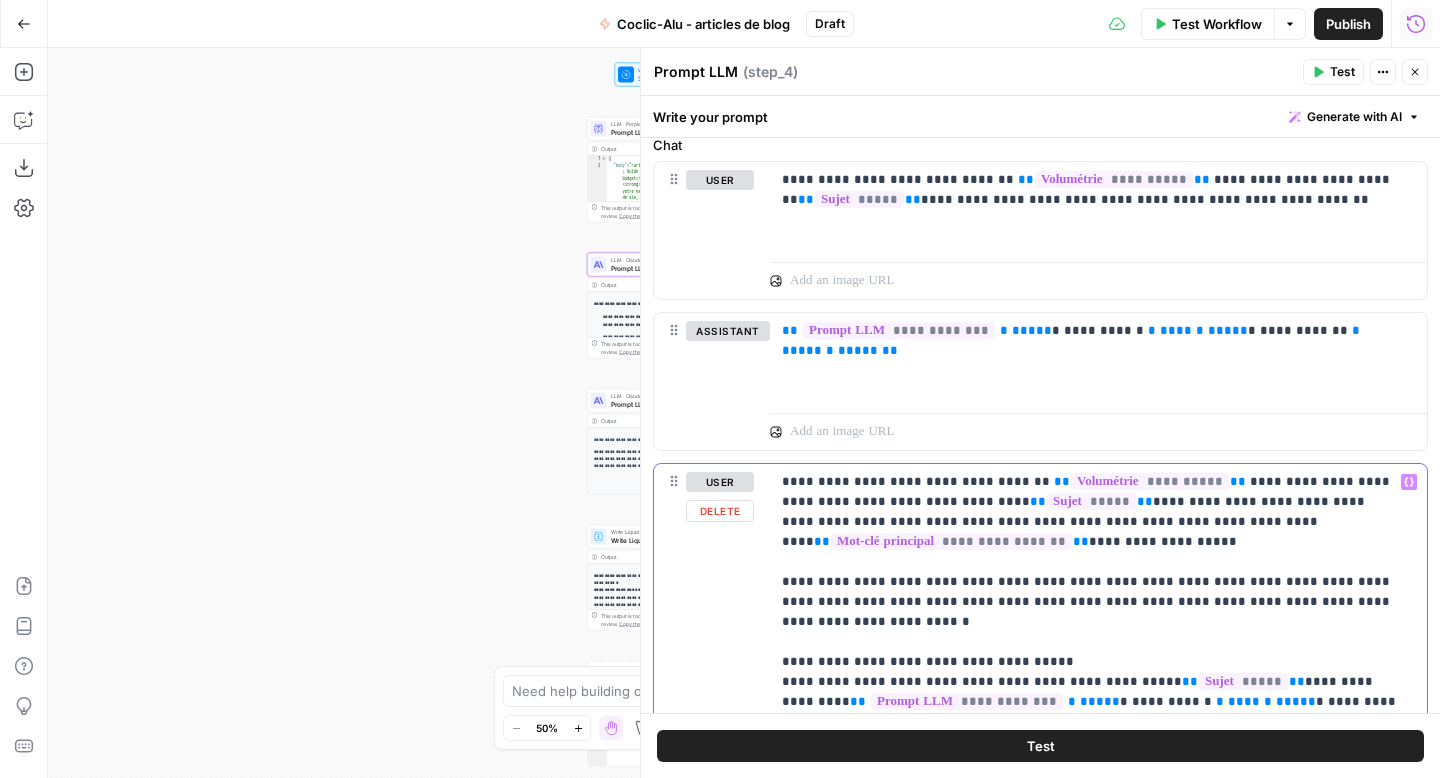 type 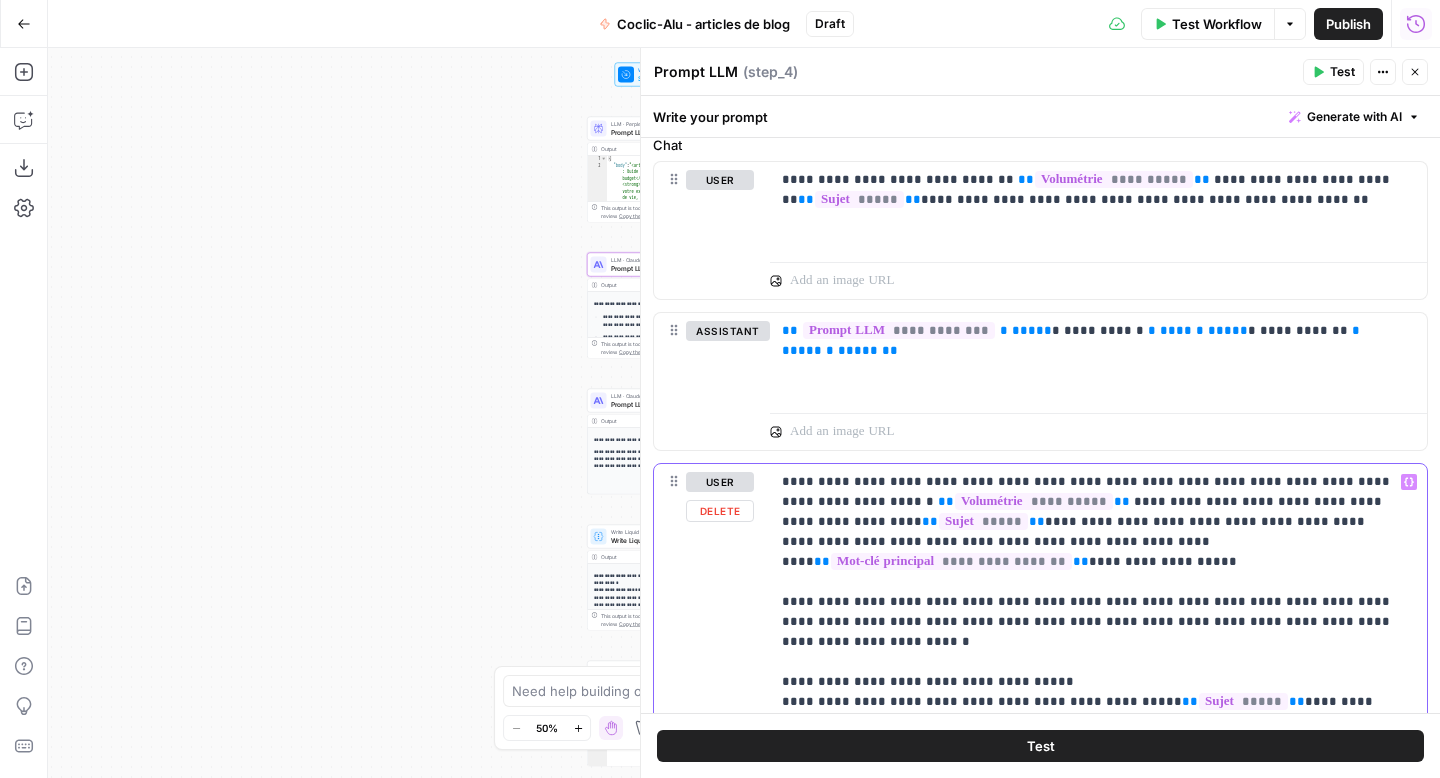 drag, startPoint x: 780, startPoint y: 516, endPoint x: 1247, endPoint y: 499, distance: 467.30933 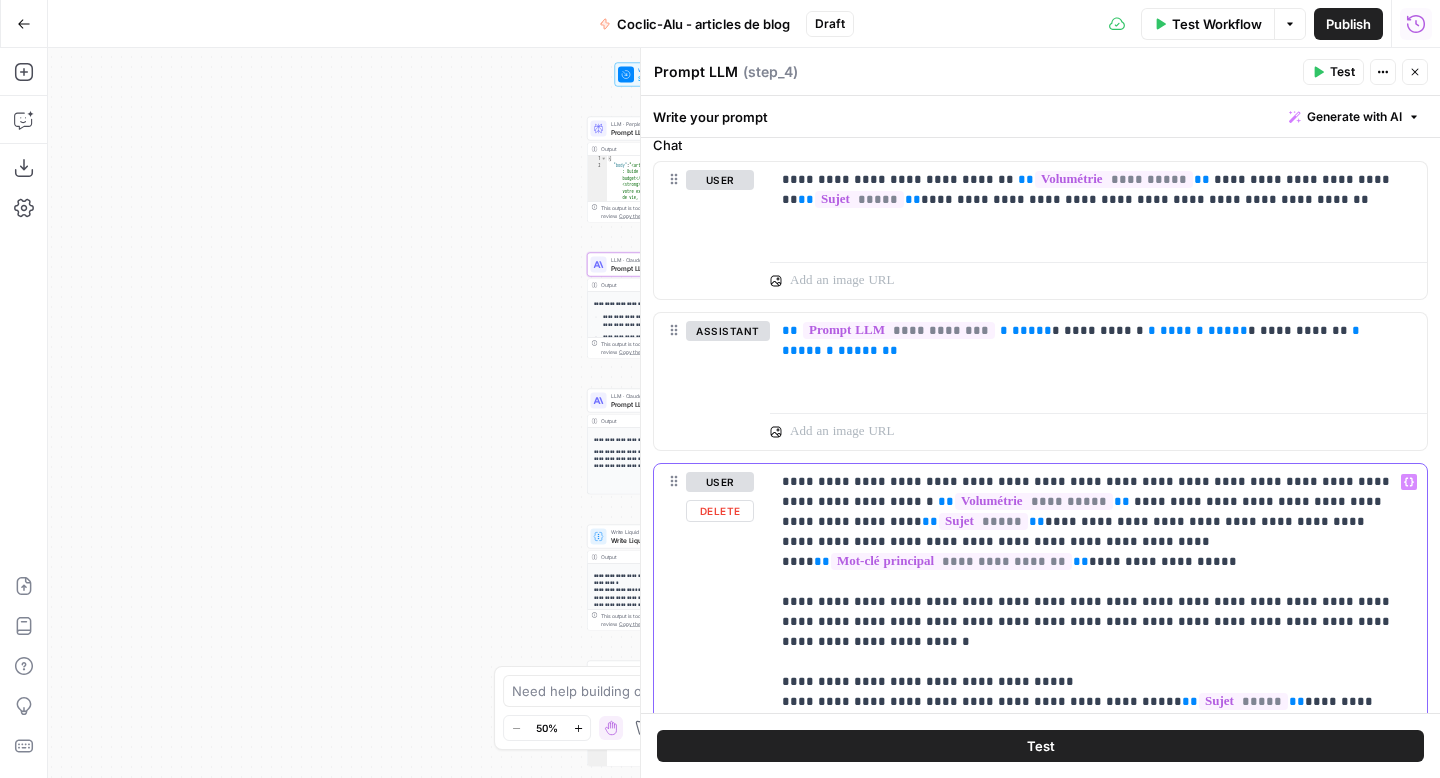 click on "**********" at bounding box center [1098, 822] 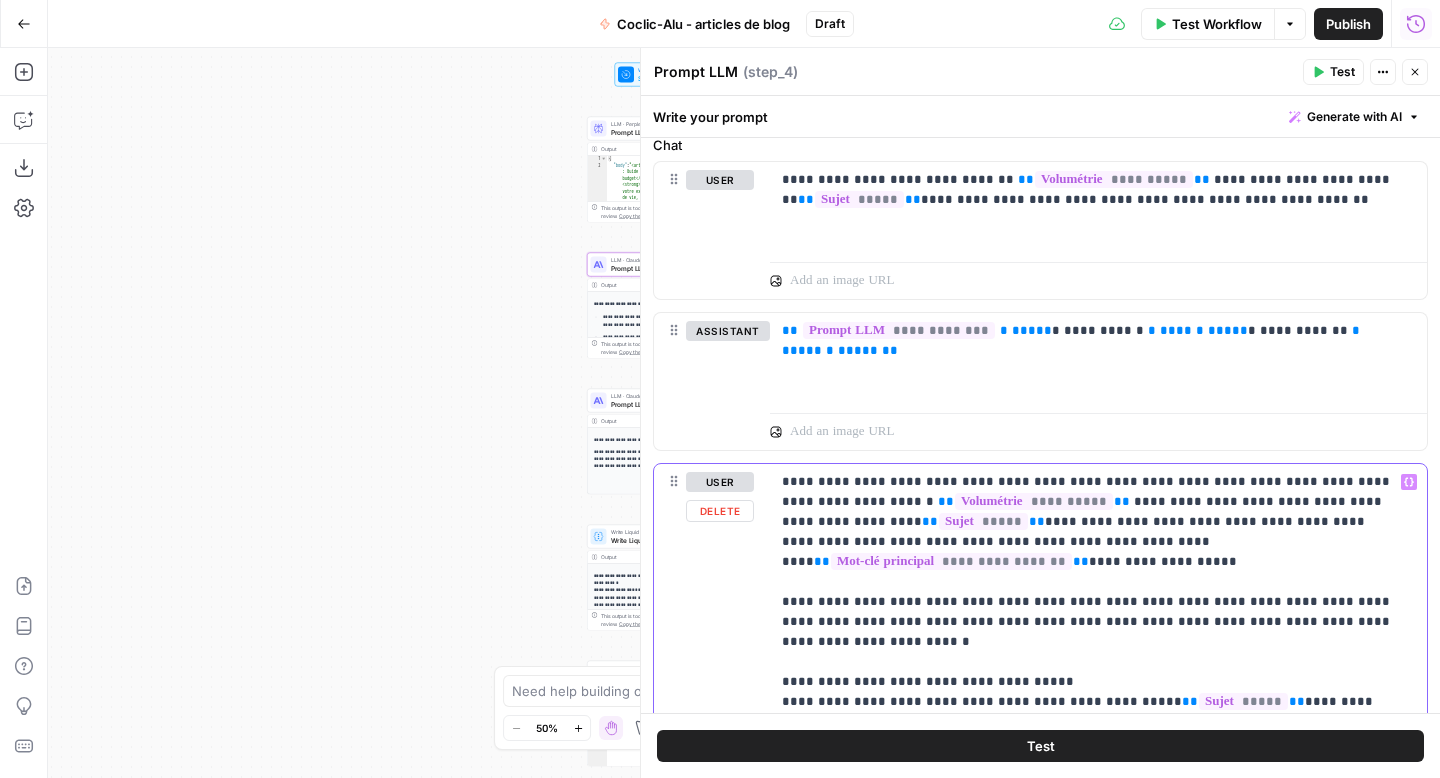 drag, startPoint x: 1309, startPoint y: 500, endPoint x: 1206, endPoint y: 486, distance: 103.947105 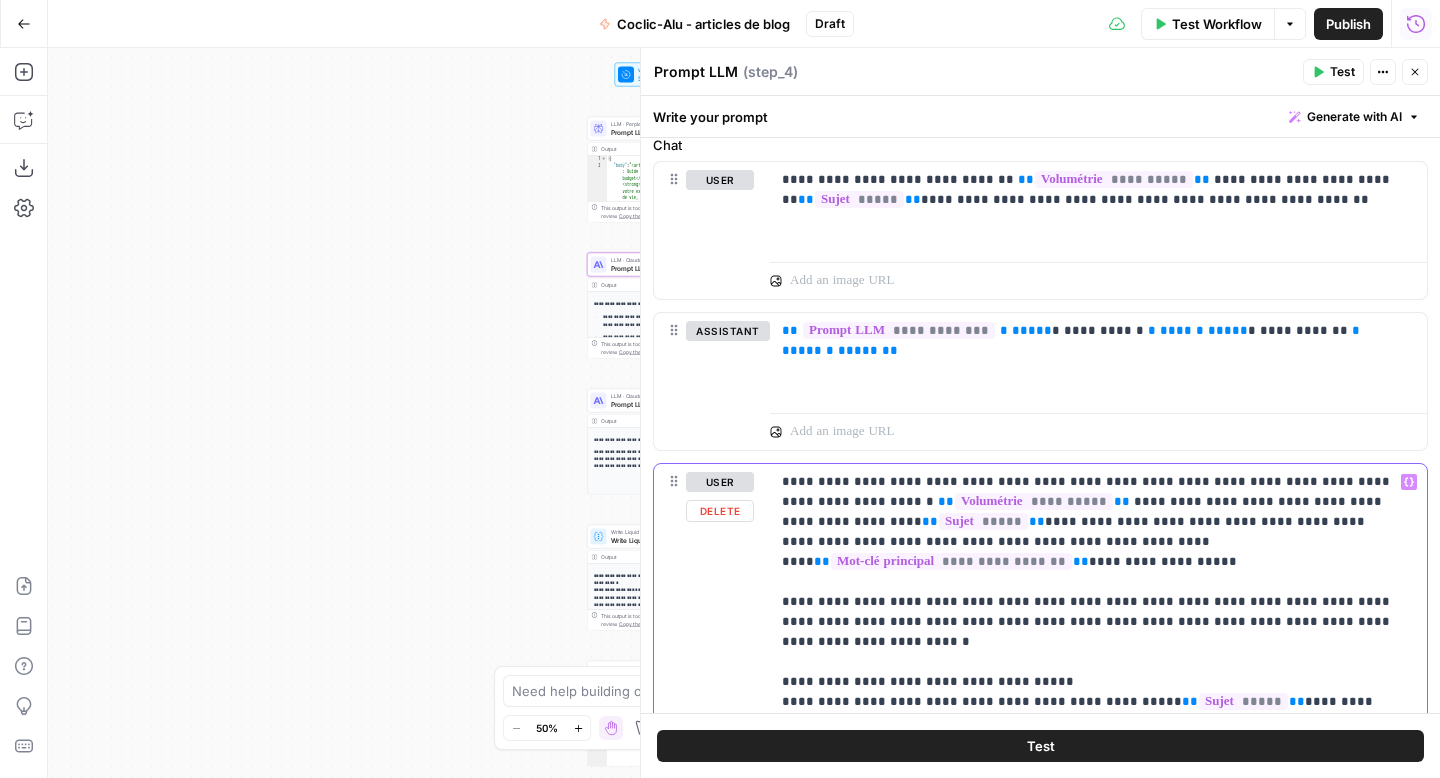 click on "**********" at bounding box center (1091, 822) 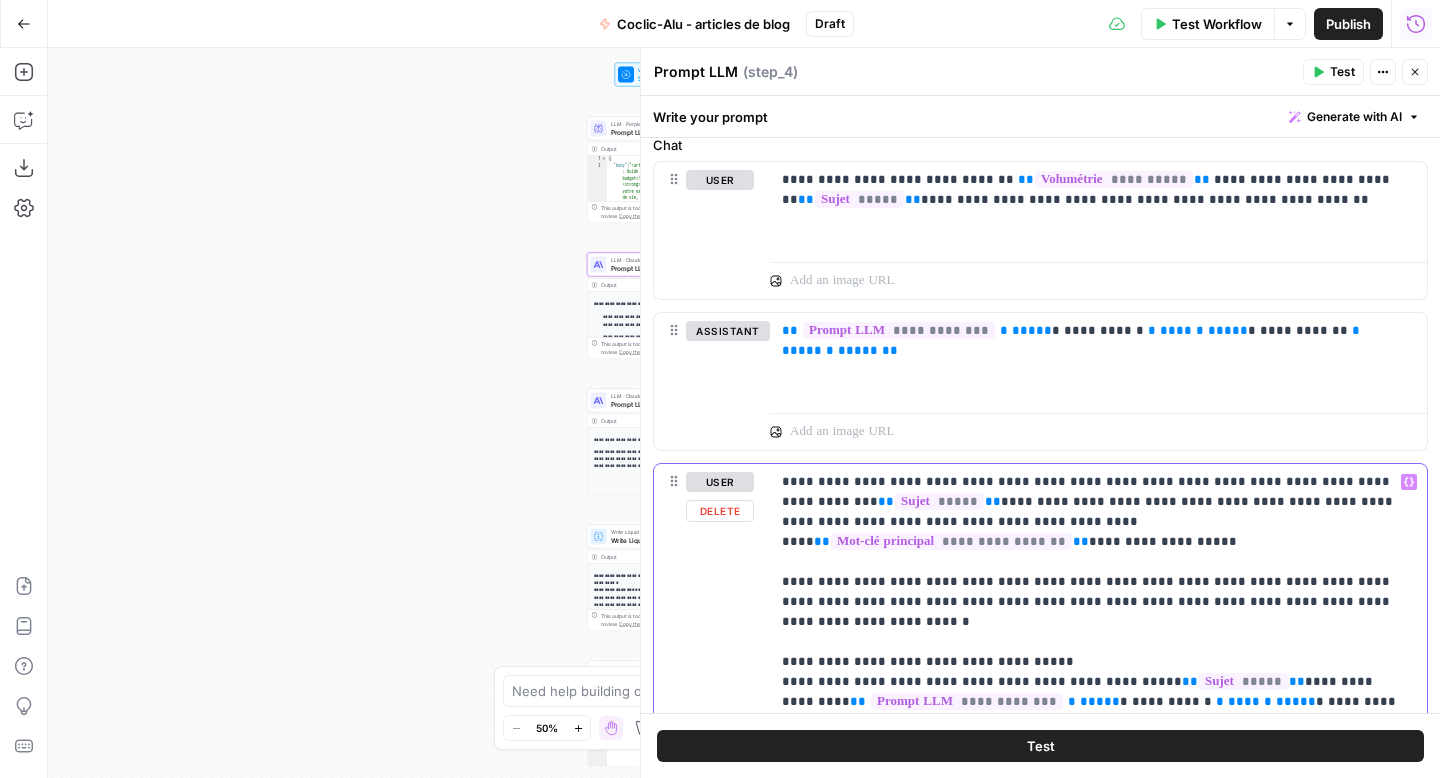 click on "**********" at bounding box center (1091, 812) 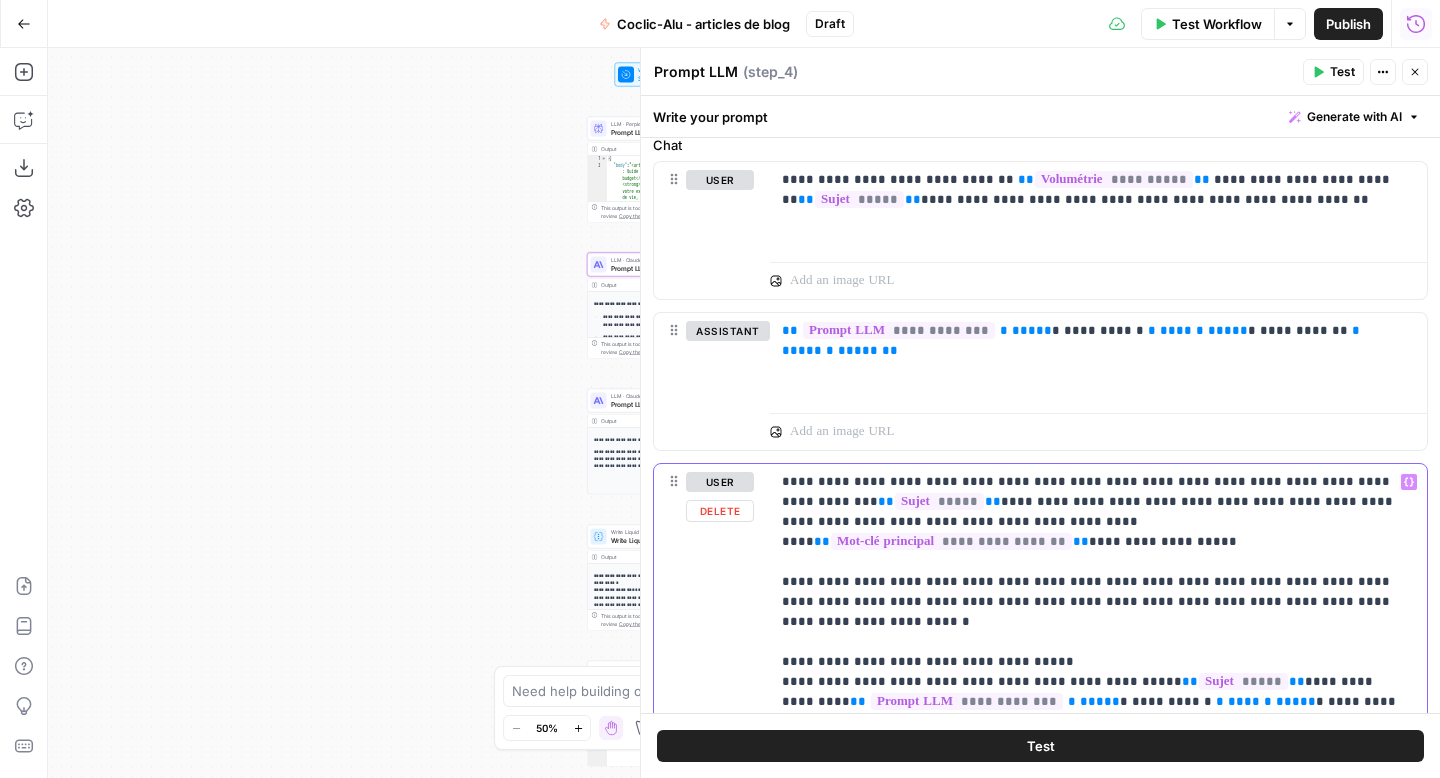 drag, startPoint x: 1218, startPoint y: 500, endPoint x: 944, endPoint y: 498, distance: 274.0073 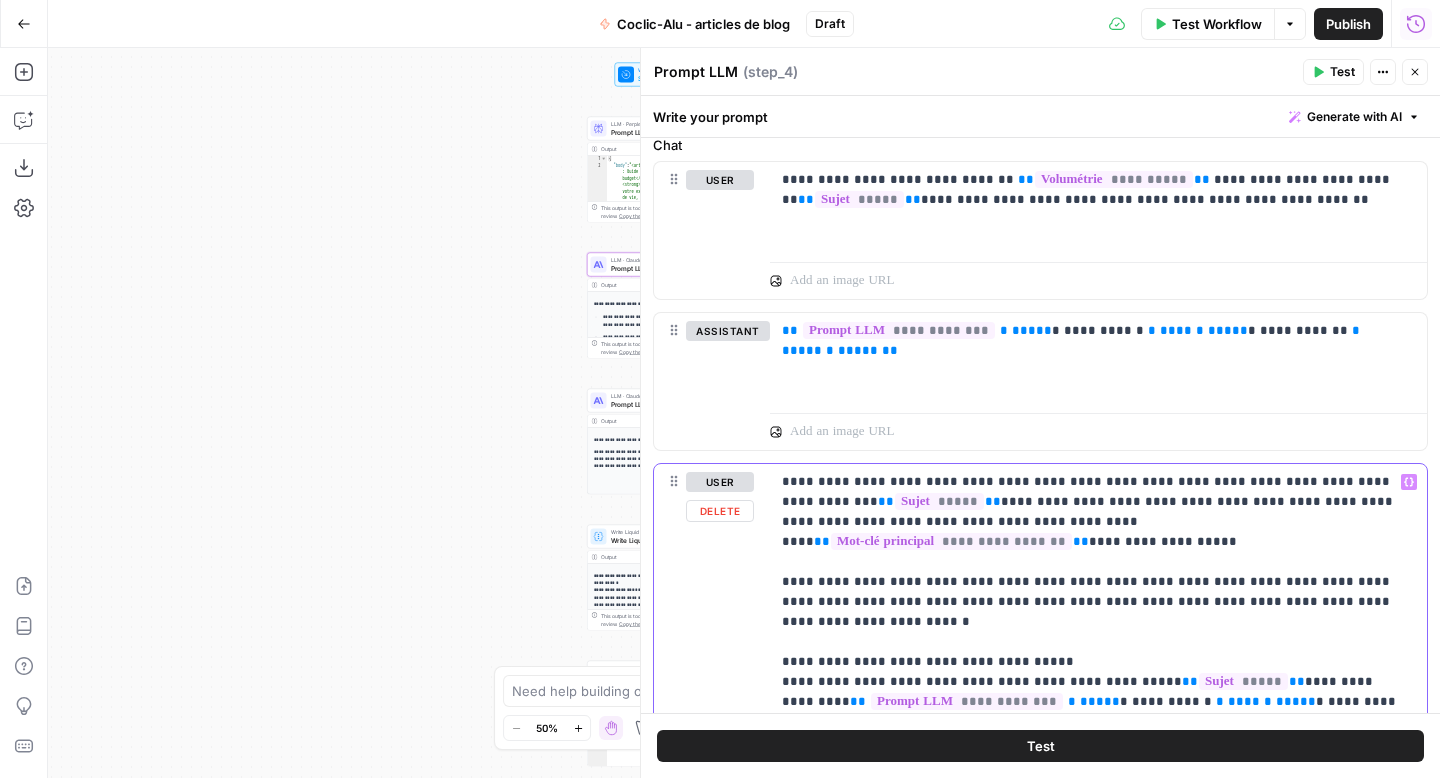 click on "**********" at bounding box center [1091, 812] 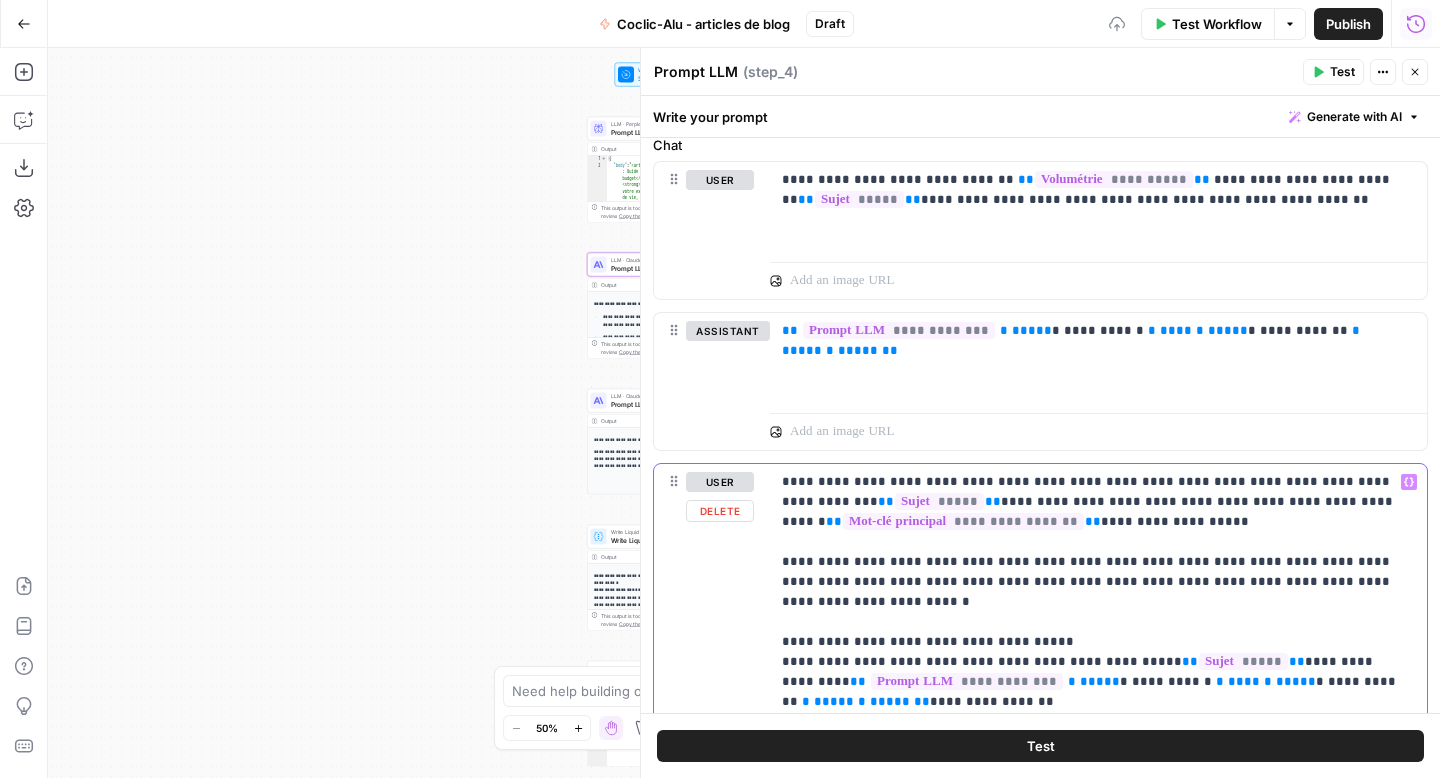 click on "**********" at bounding box center (1091, 812) 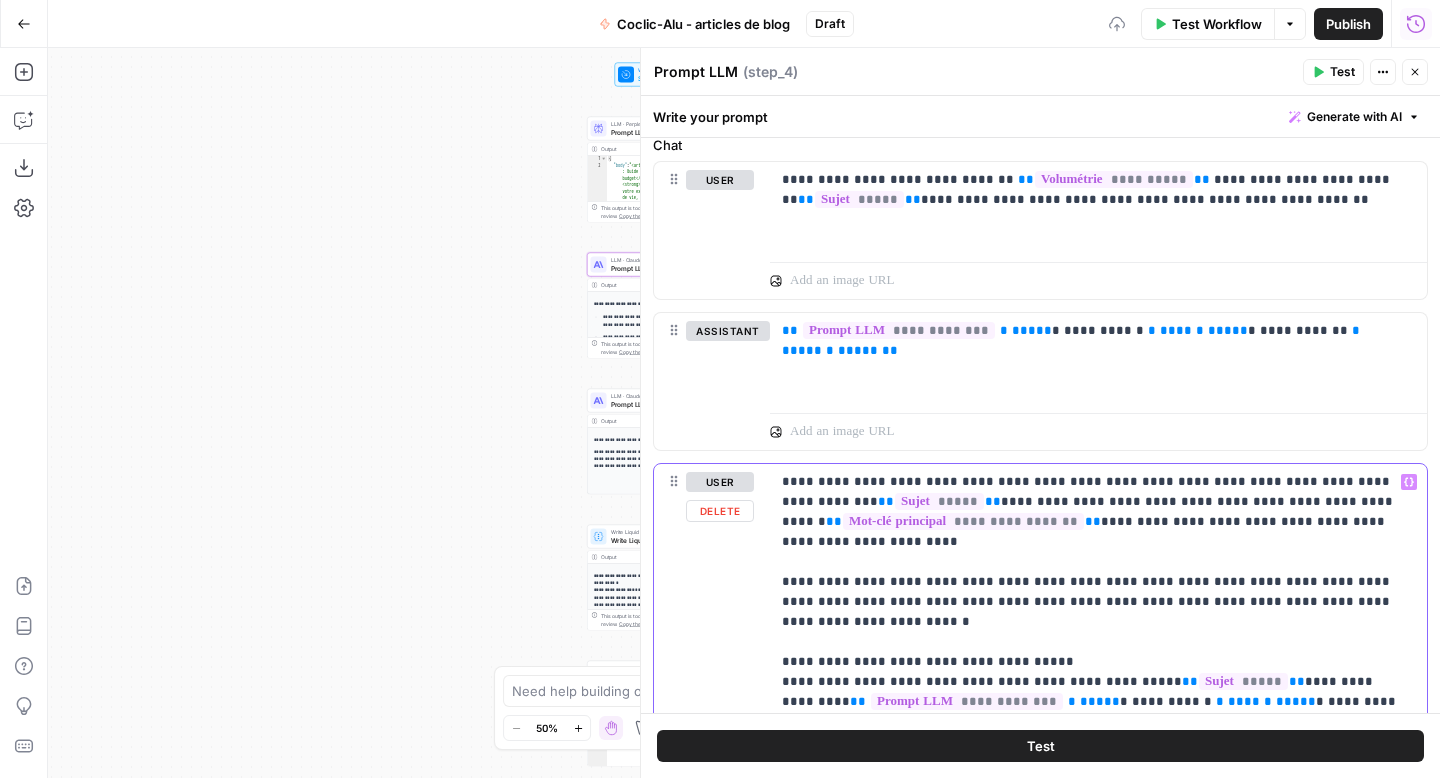 click 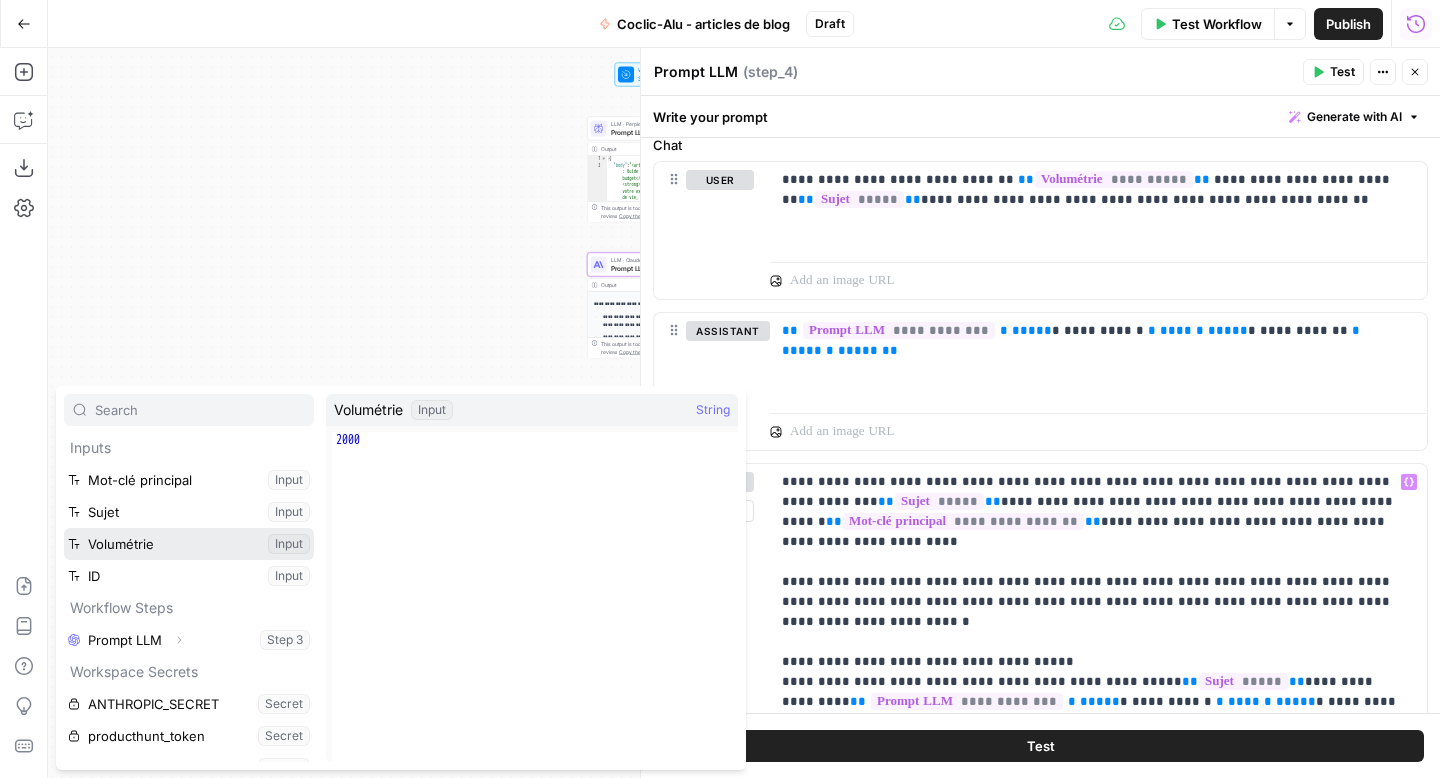 click at bounding box center [189, 544] 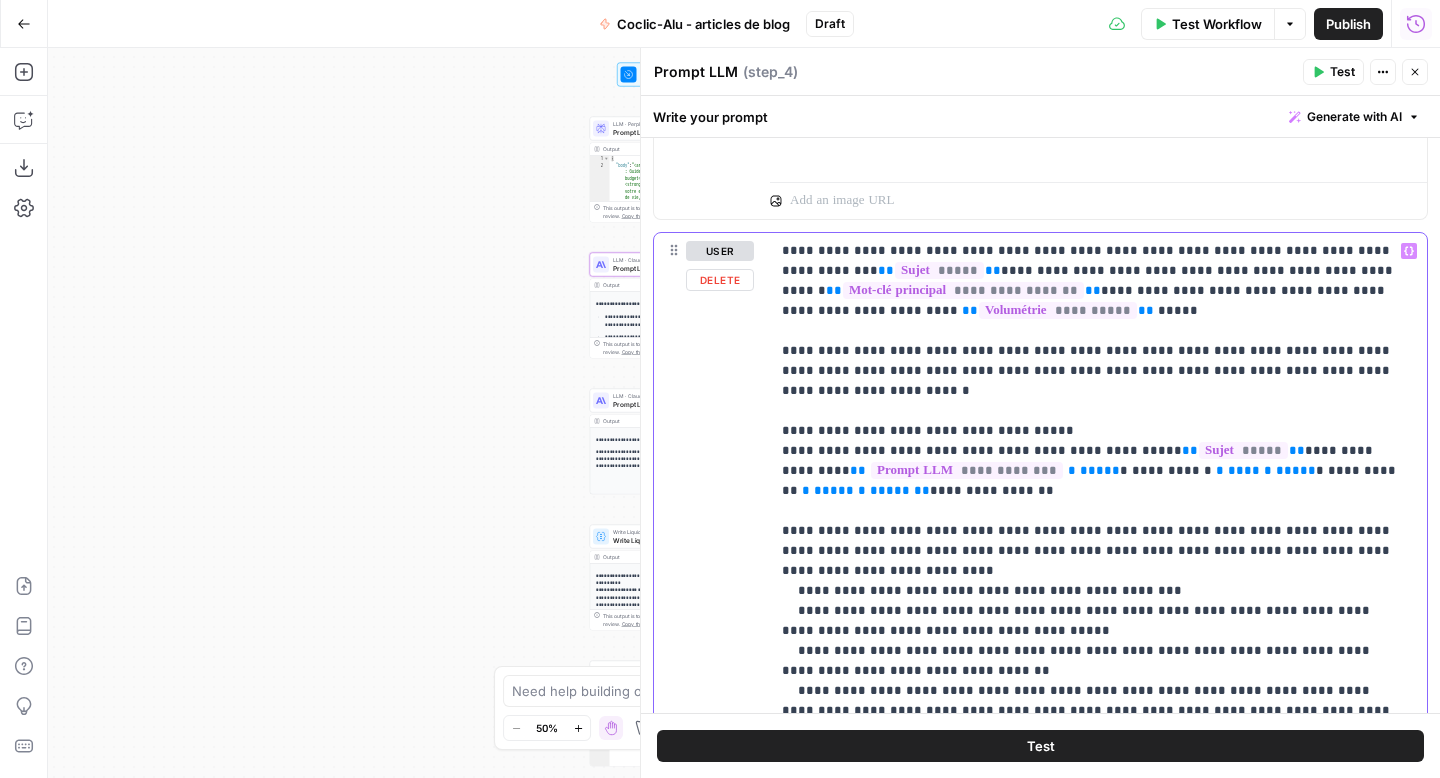scroll, scrollTop: 1171, scrollLeft: 0, axis: vertical 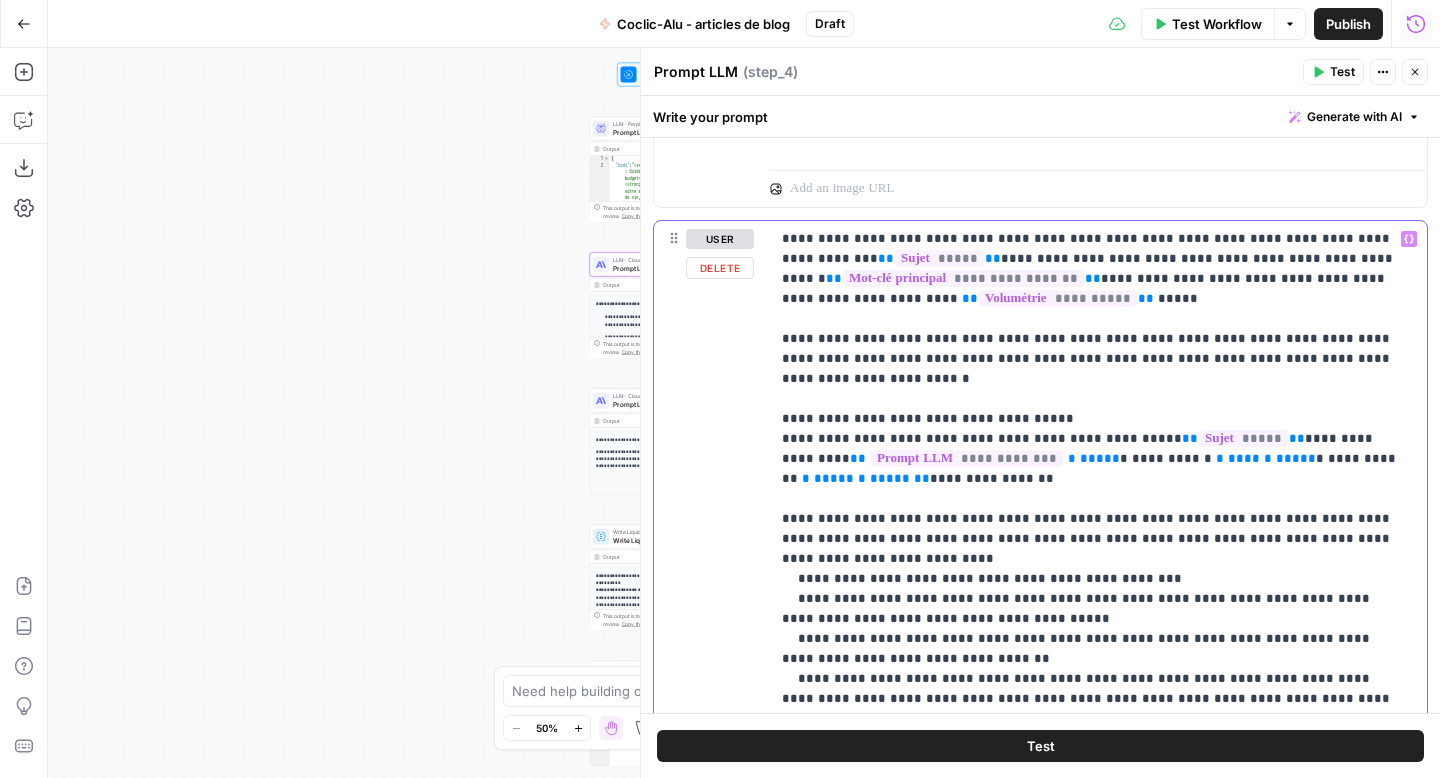 click on "**********" at bounding box center (1091, 579) 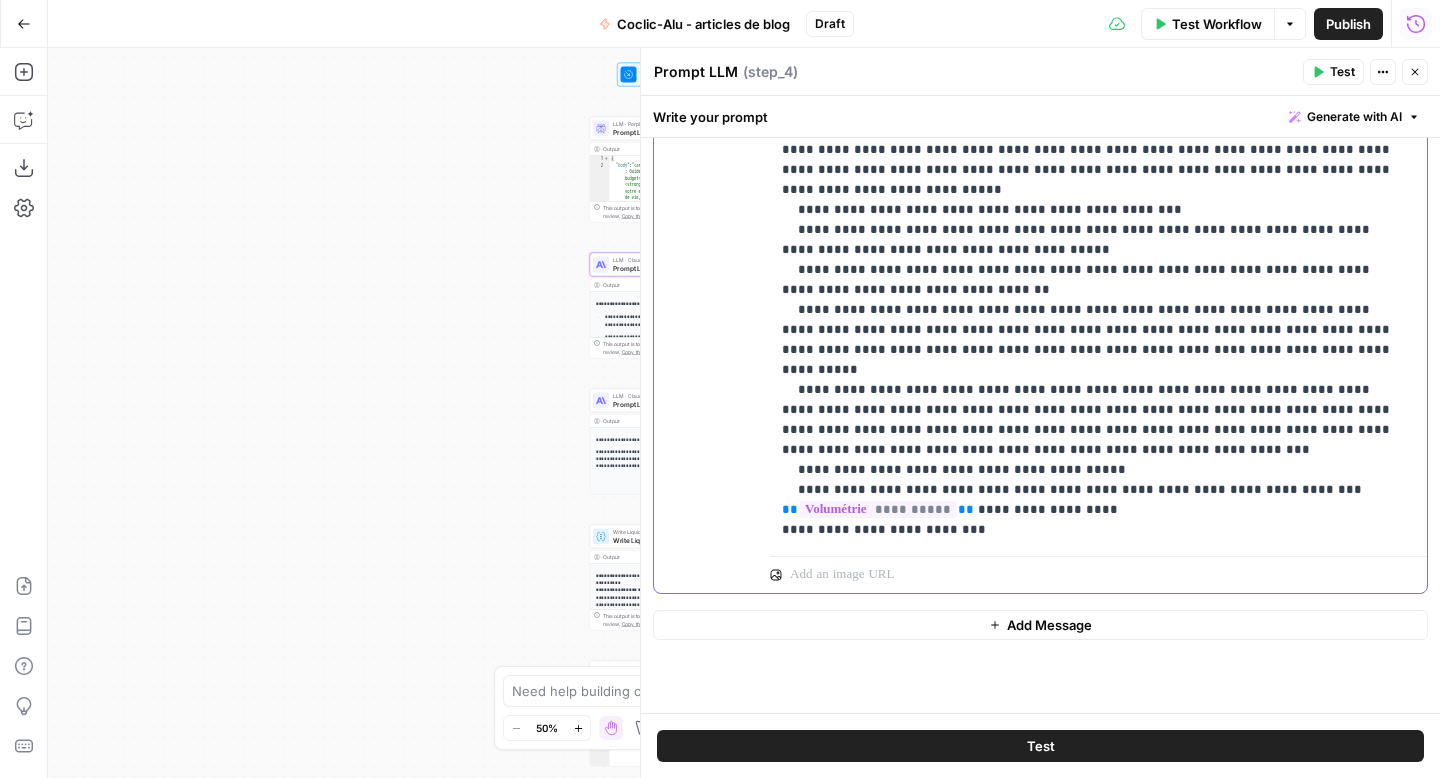 scroll, scrollTop: 1591, scrollLeft: 0, axis: vertical 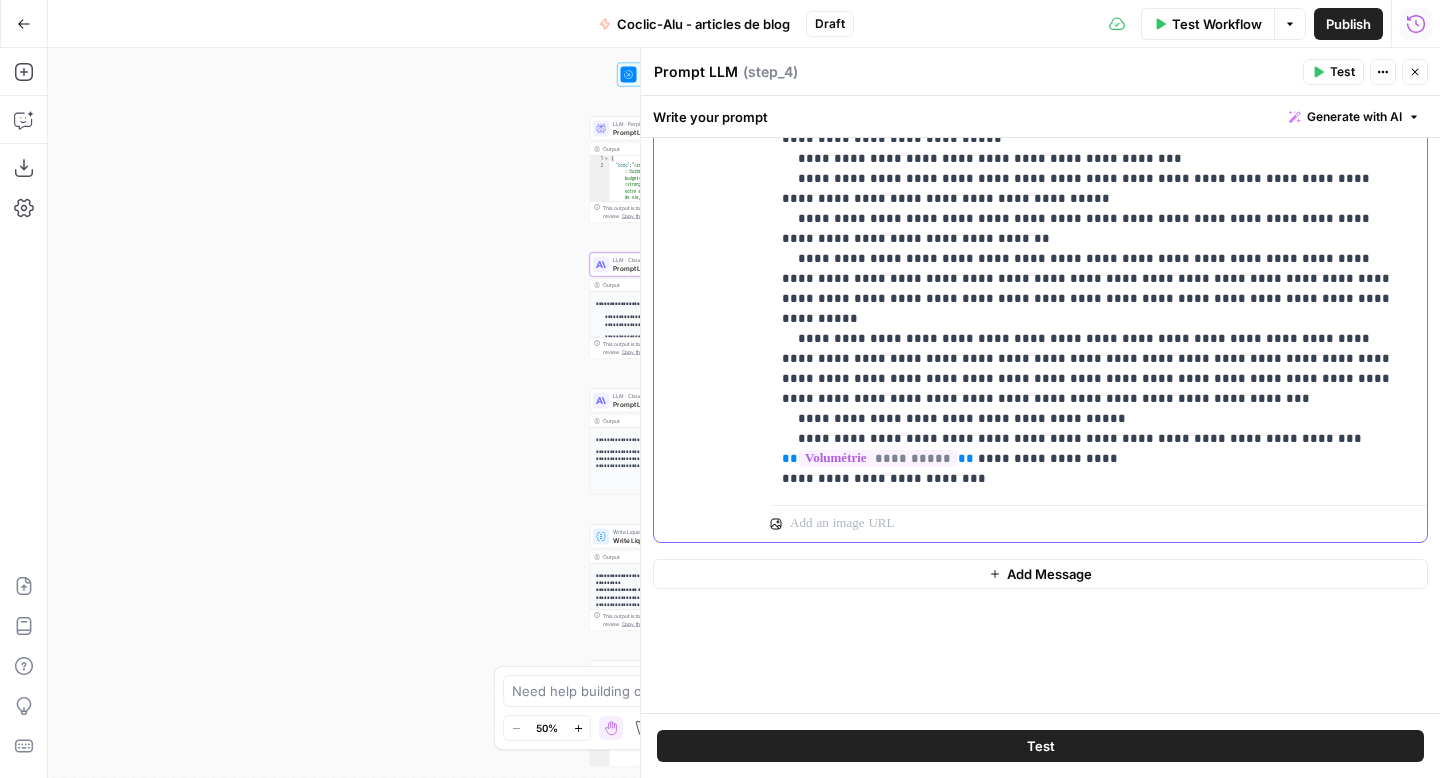 drag, startPoint x: 1263, startPoint y: 383, endPoint x: 808, endPoint y: 378, distance: 455.02747 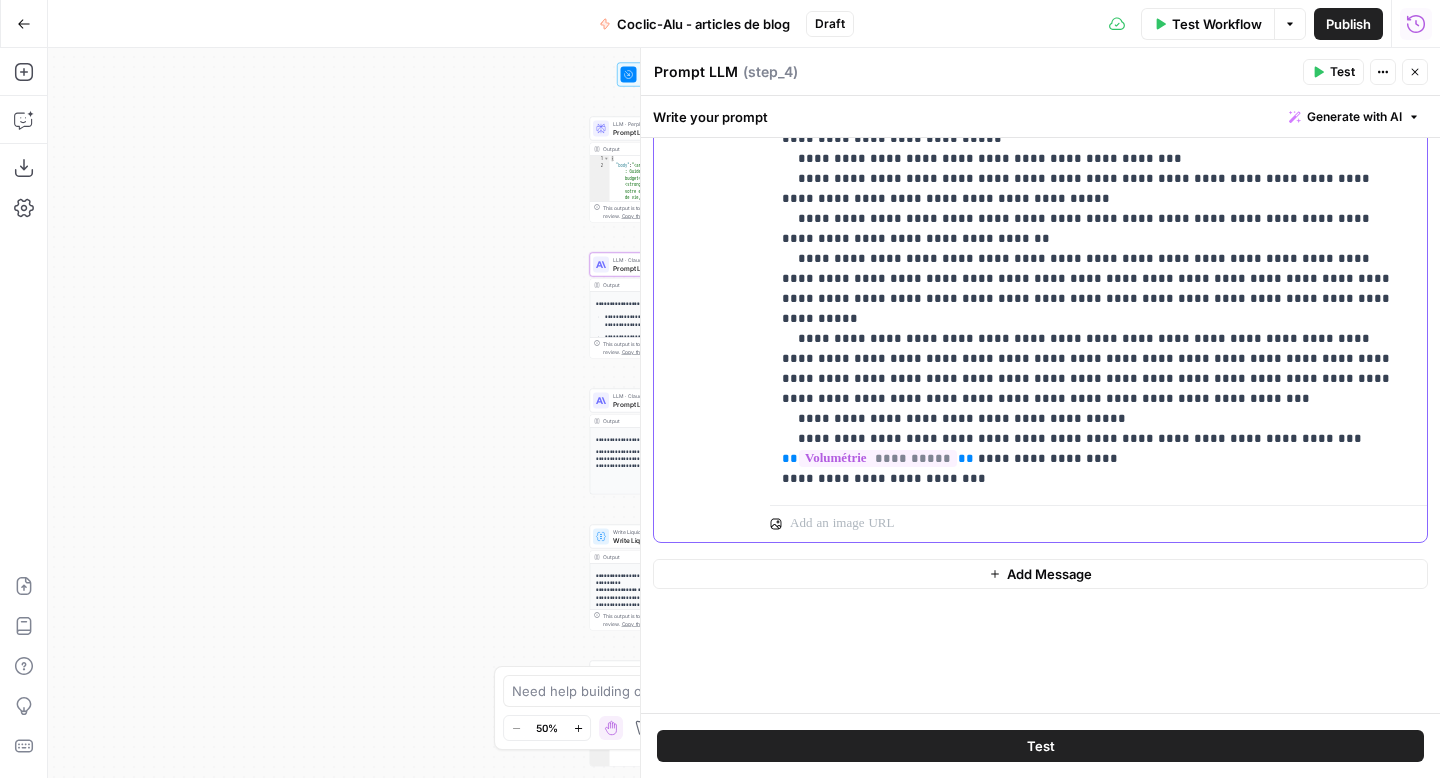 click on "**********" at bounding box center (1091, 149) 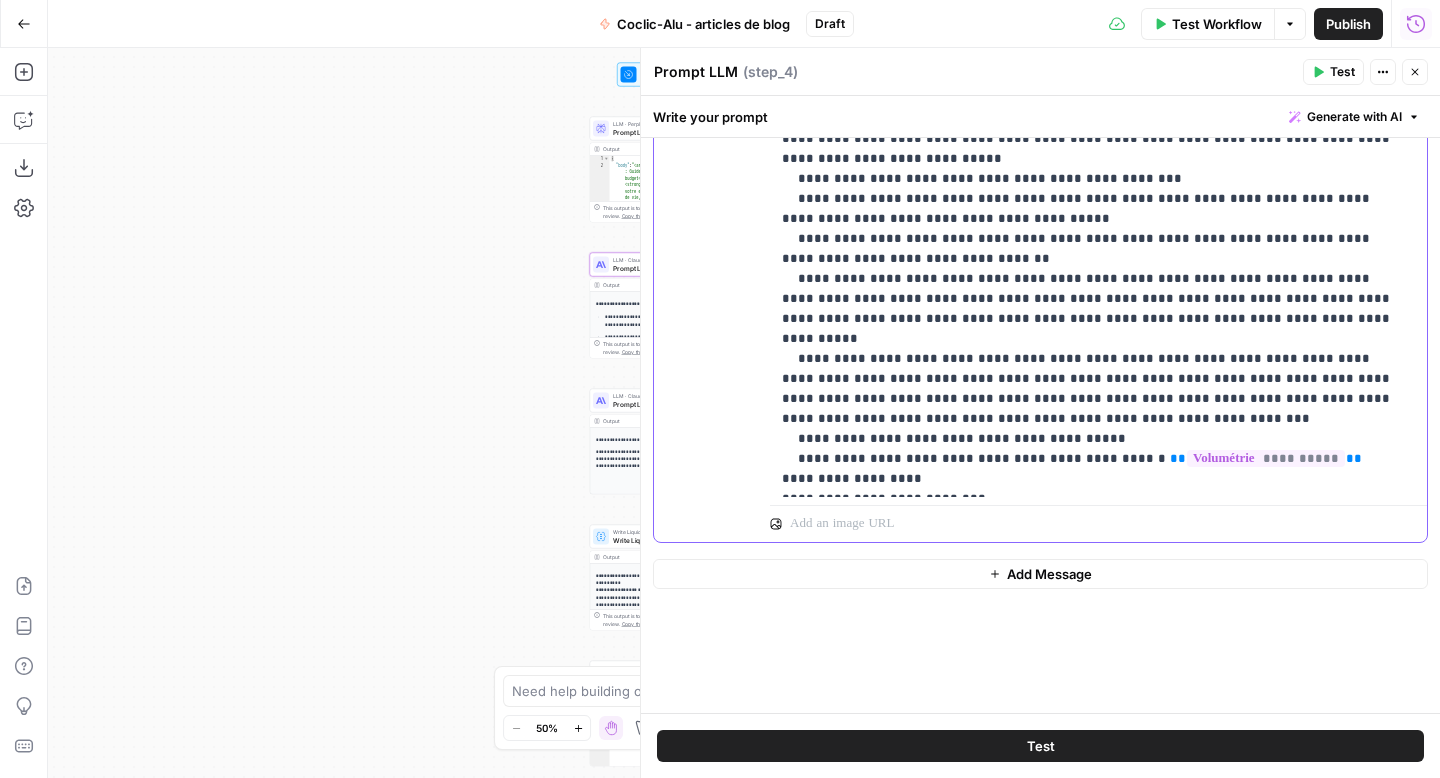 scroll, scrollTop: 1591, scrollLeft: 0, axis: vertical 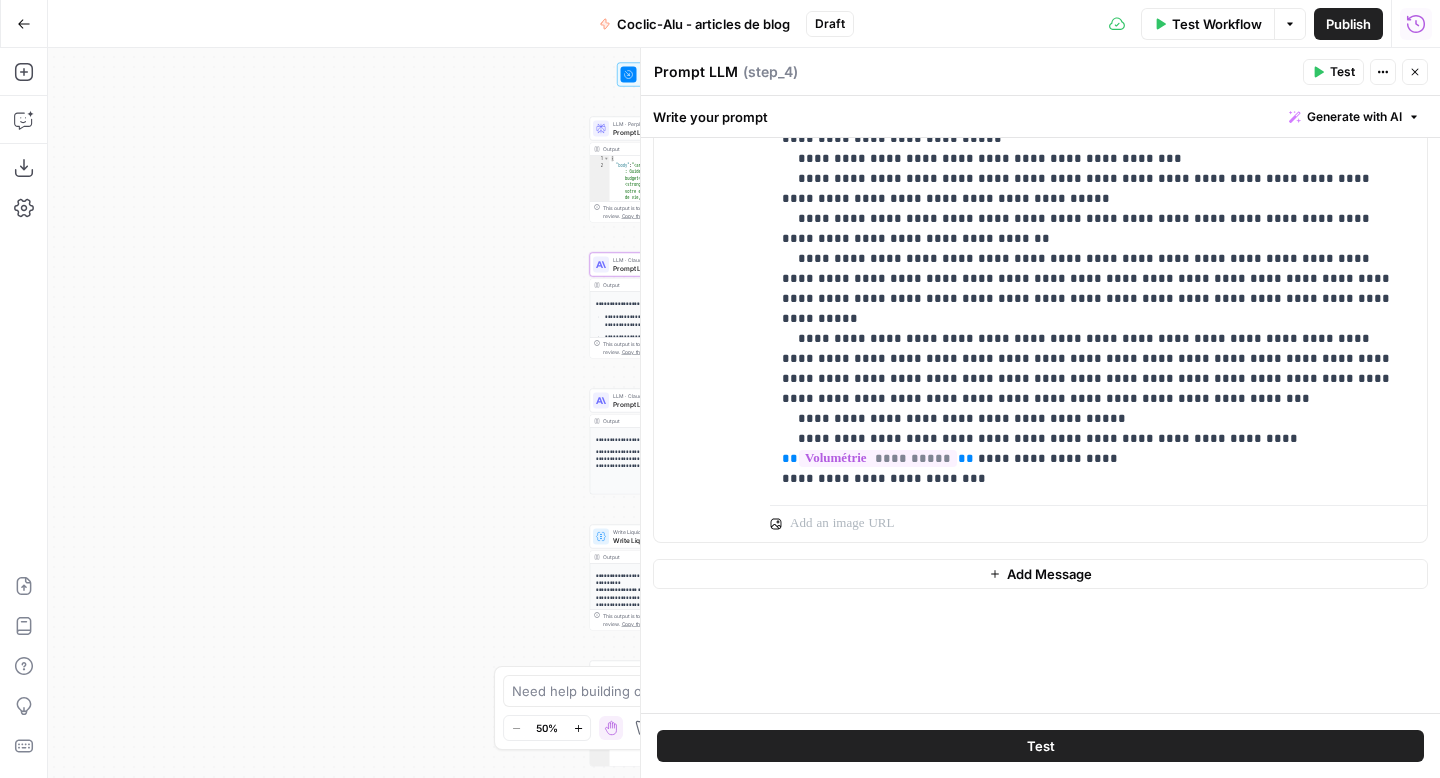 click on "Test" at bounding box center (1040, 746) 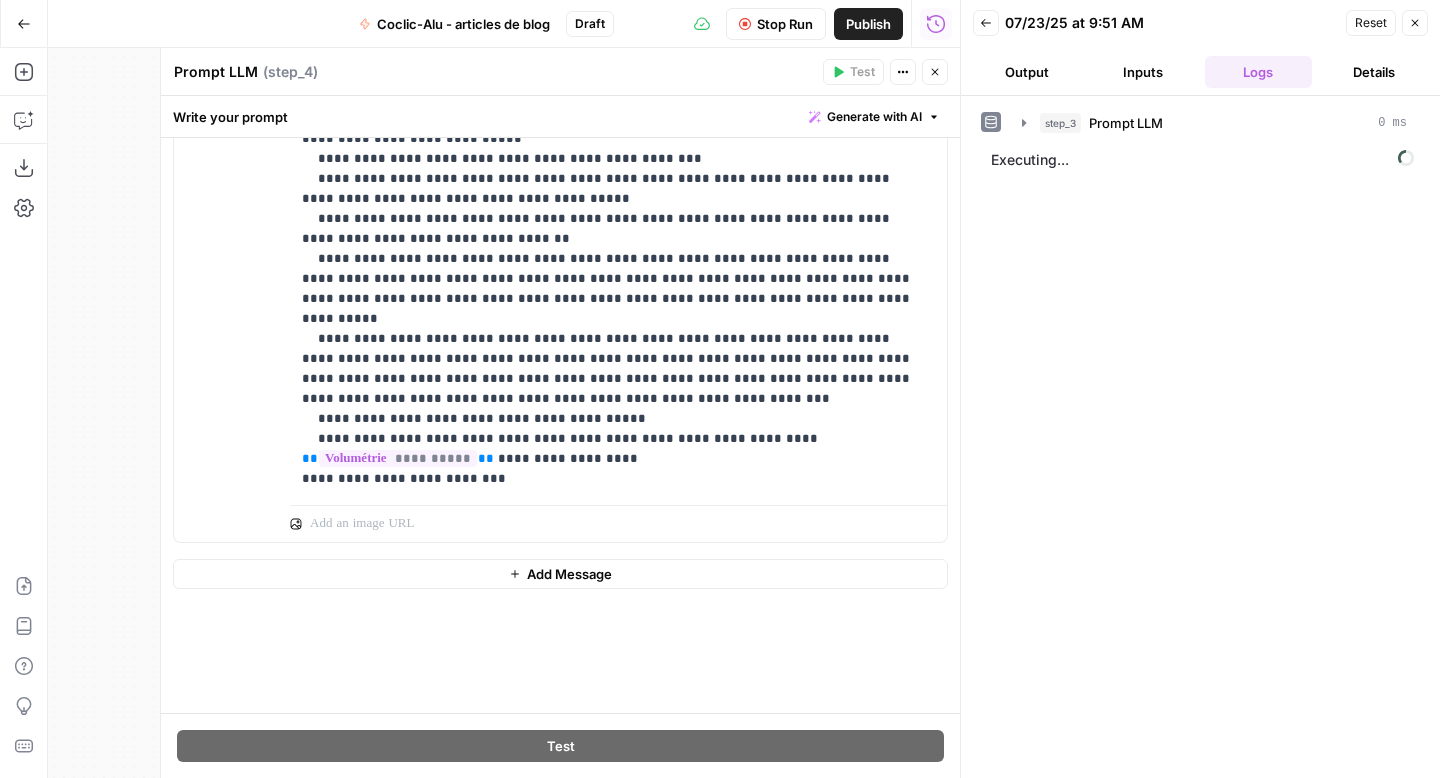 click on "Output" at bounding box center (1027, 72) 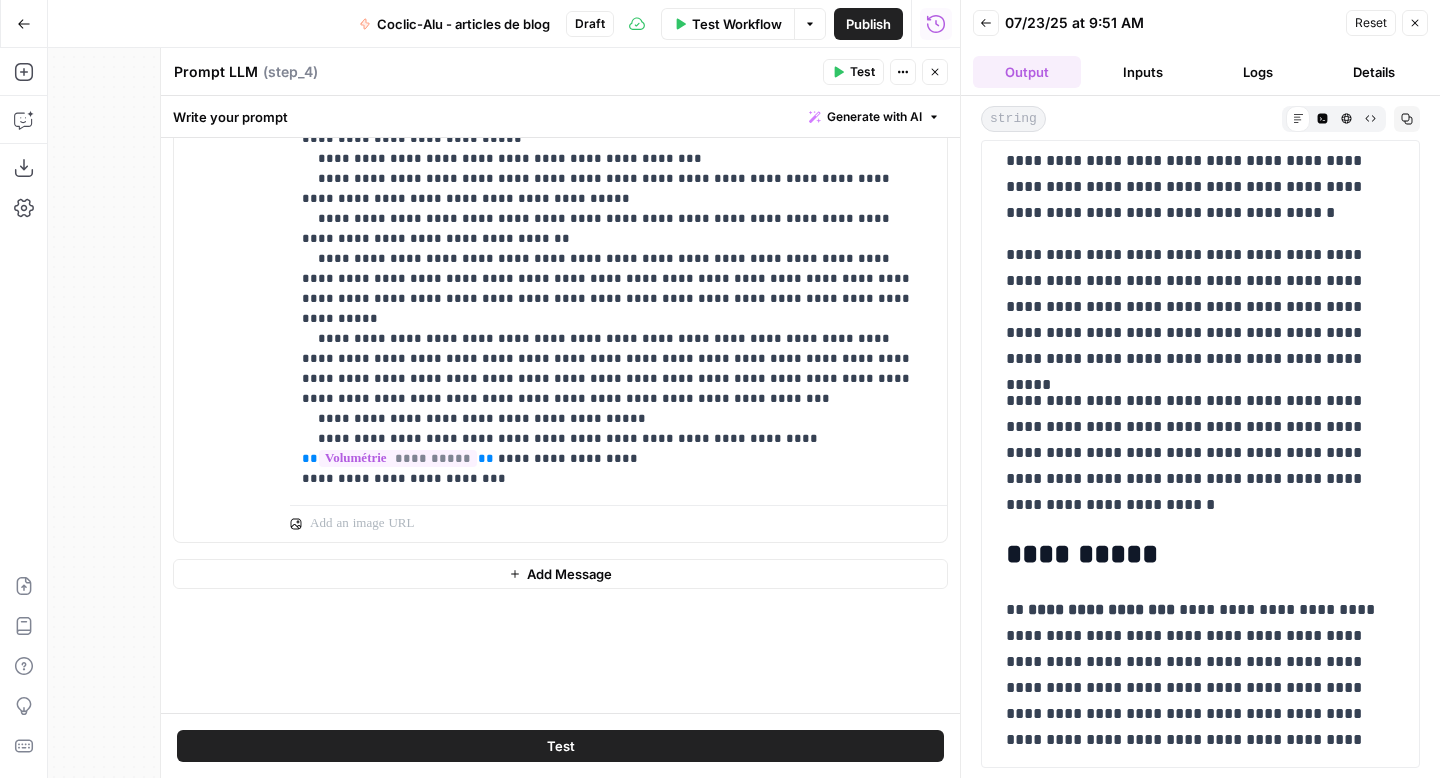 scroll, scrollTop: 11824, scrollLeft: 0, axis: vertical 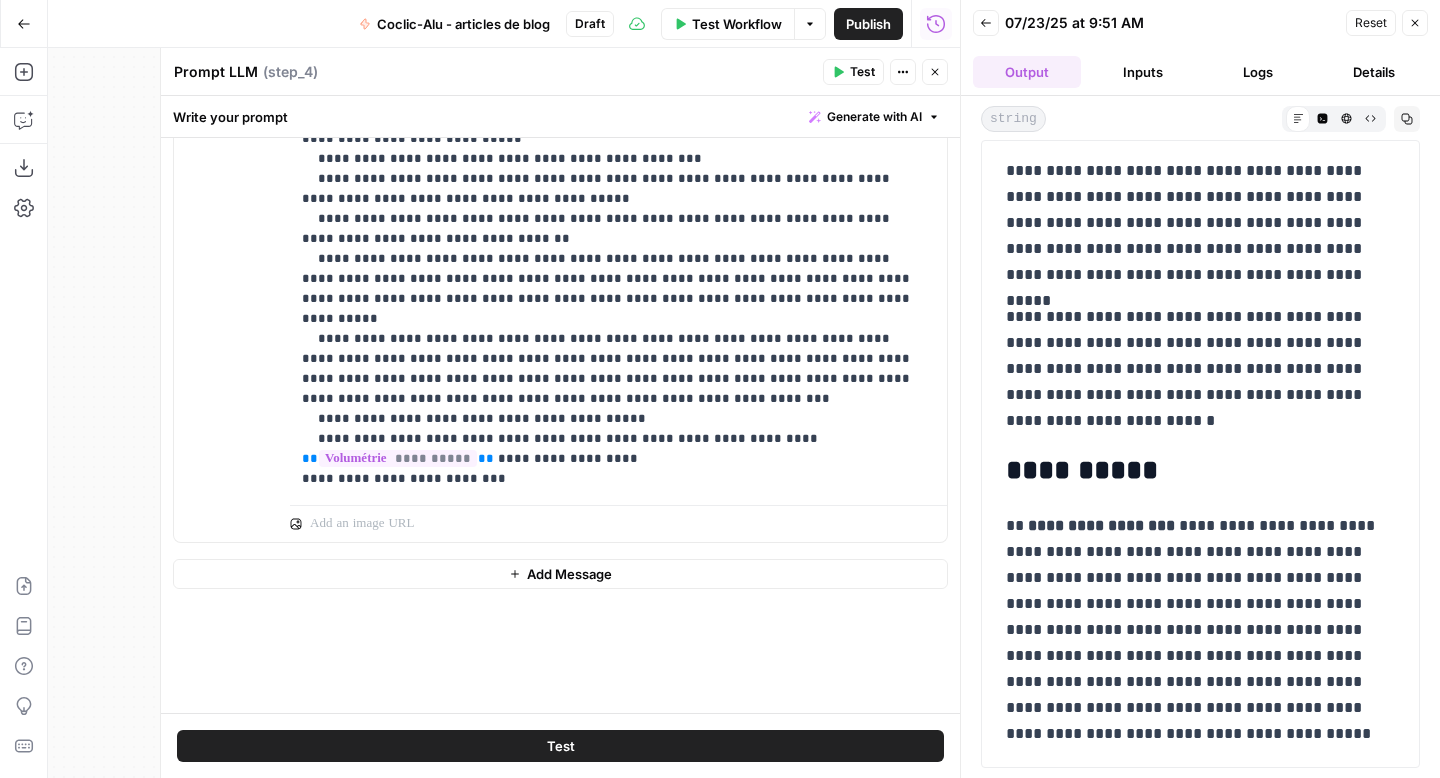 click 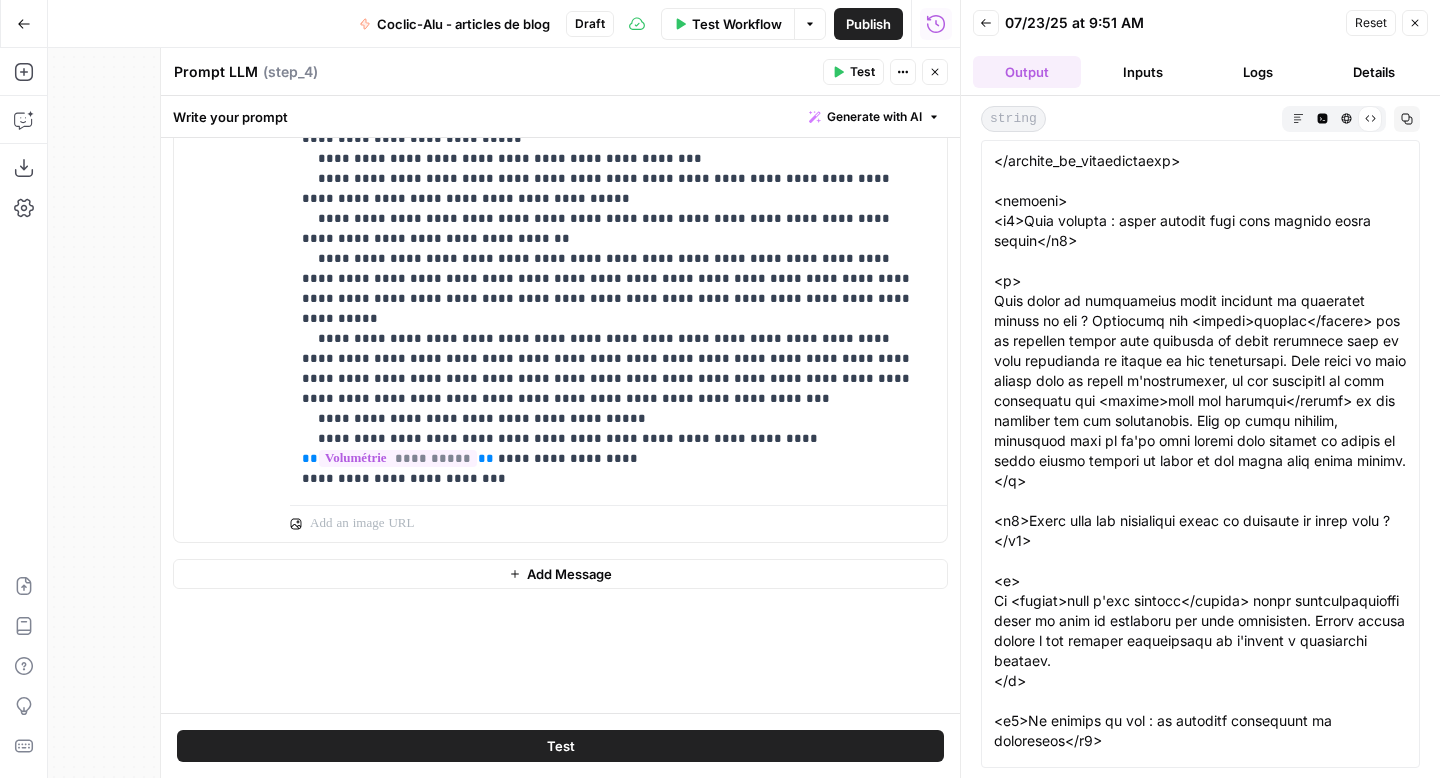 scroll, scrollTop: 749, scrollLeft: 0, axis: vertical 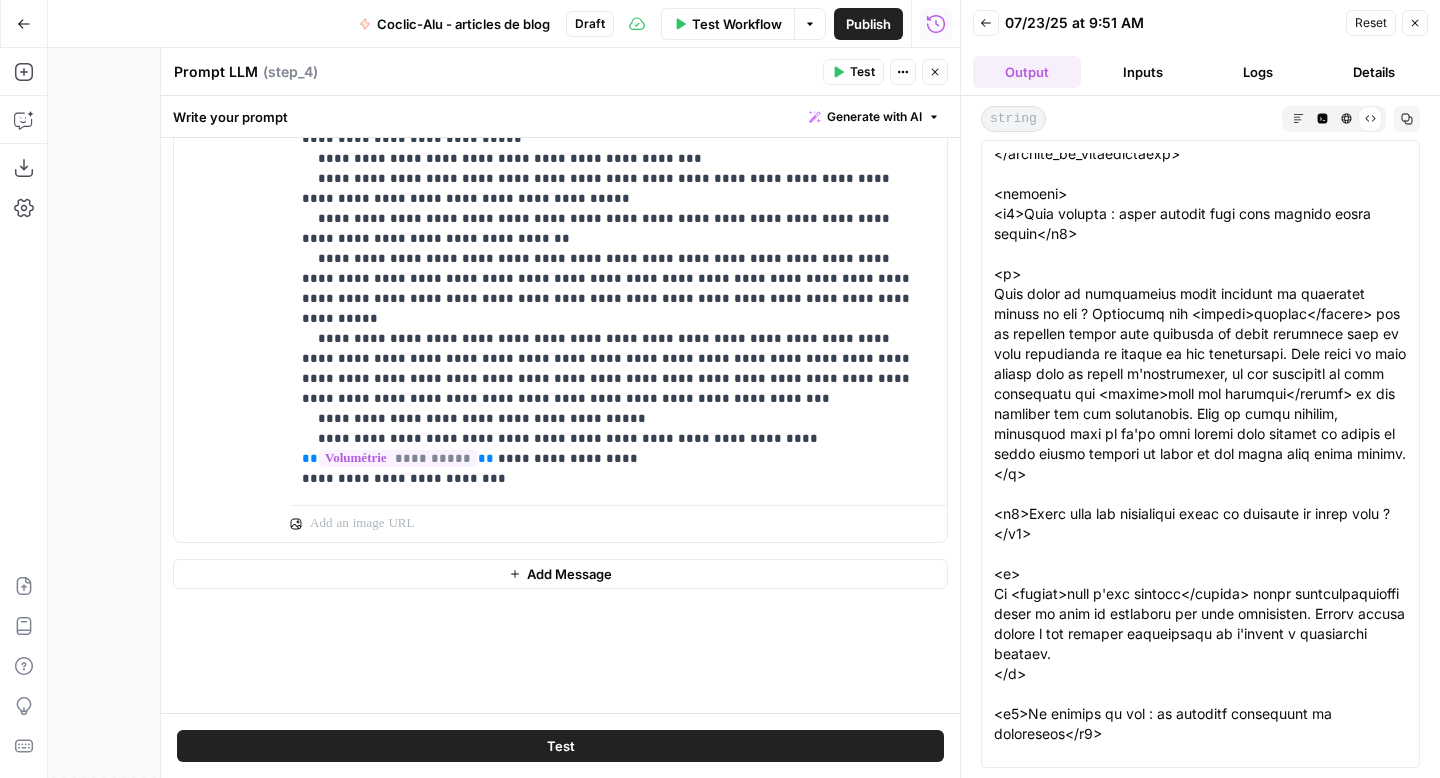 click at bounding box center [1200, 4644] 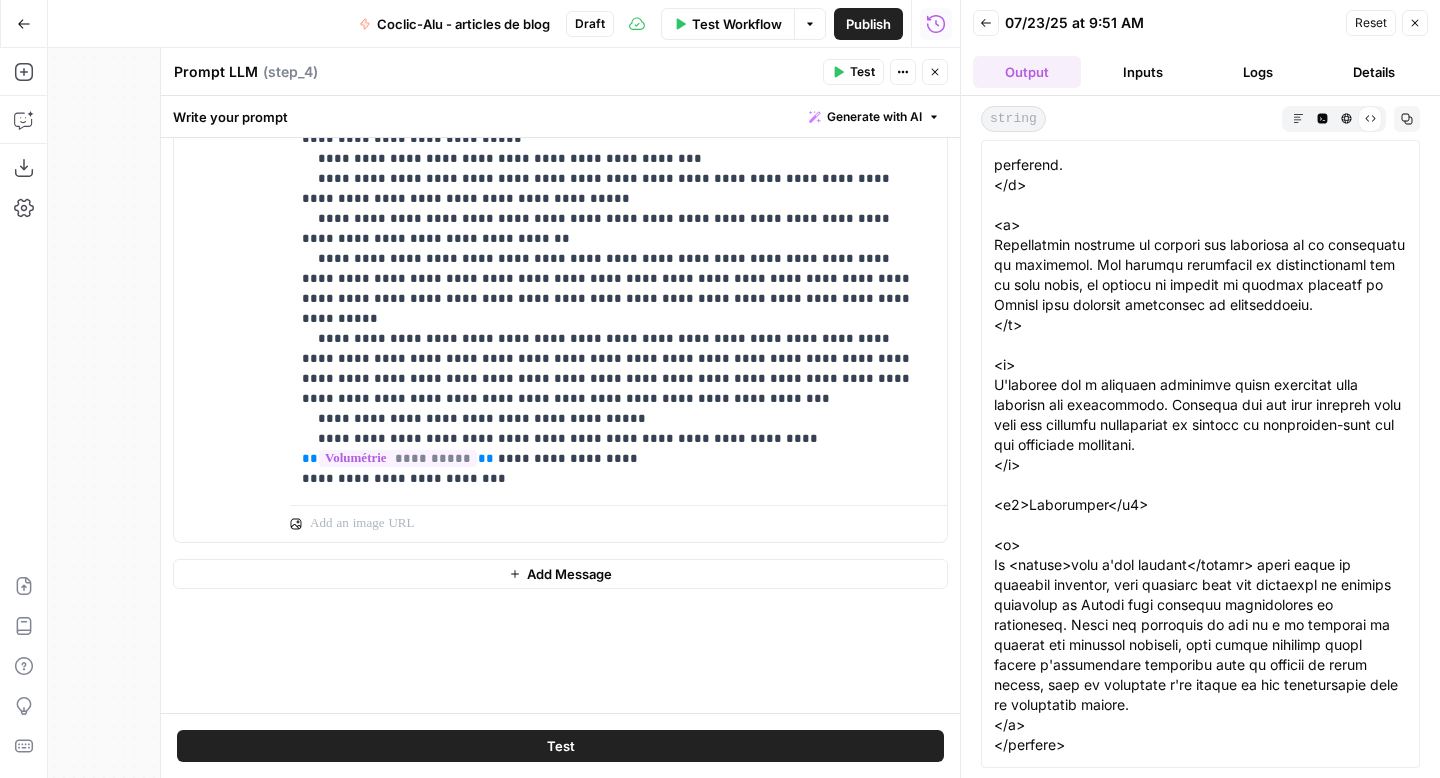 copy on "<h1>Prix pergola : guide complet pour bien estimer votre budget</h1>
<p>
Vous rêvez de transformer votre terrasse en véritable espace de vie ? Installer une <strong>pergola</strong> est la solution idéale pour profiter de votre extérieur tout en vous protégeant du soleil et des intempéries. Mais avant de vous lancer dans ce projet d'aménagement, il est essentiel de bien comprendre les <strong>prix des pergolas</strong> et les facteurs qui les influencent. Dans ce guide complet, découvrez tout ce qu'il faut savoir pour estimer le budget de votre future pergola et faire le bon choix pour votre maison.
</p>
<h2>Quels sont les différents types de pergolas et leurs prix ?</h2>
<p>
Le <strong>prix d'une pergola</strong> varie considérablement selon le type de structure que vous choisissez. Chaque modèle répond à des besoins spécifiques et s'adapte à différents budgets.
</p>
<h3>La pergola en kit : la solution économique et accessible</h3>
<p>
La <strong>pergola en kit</strong> représente l'option la plus abordab..." 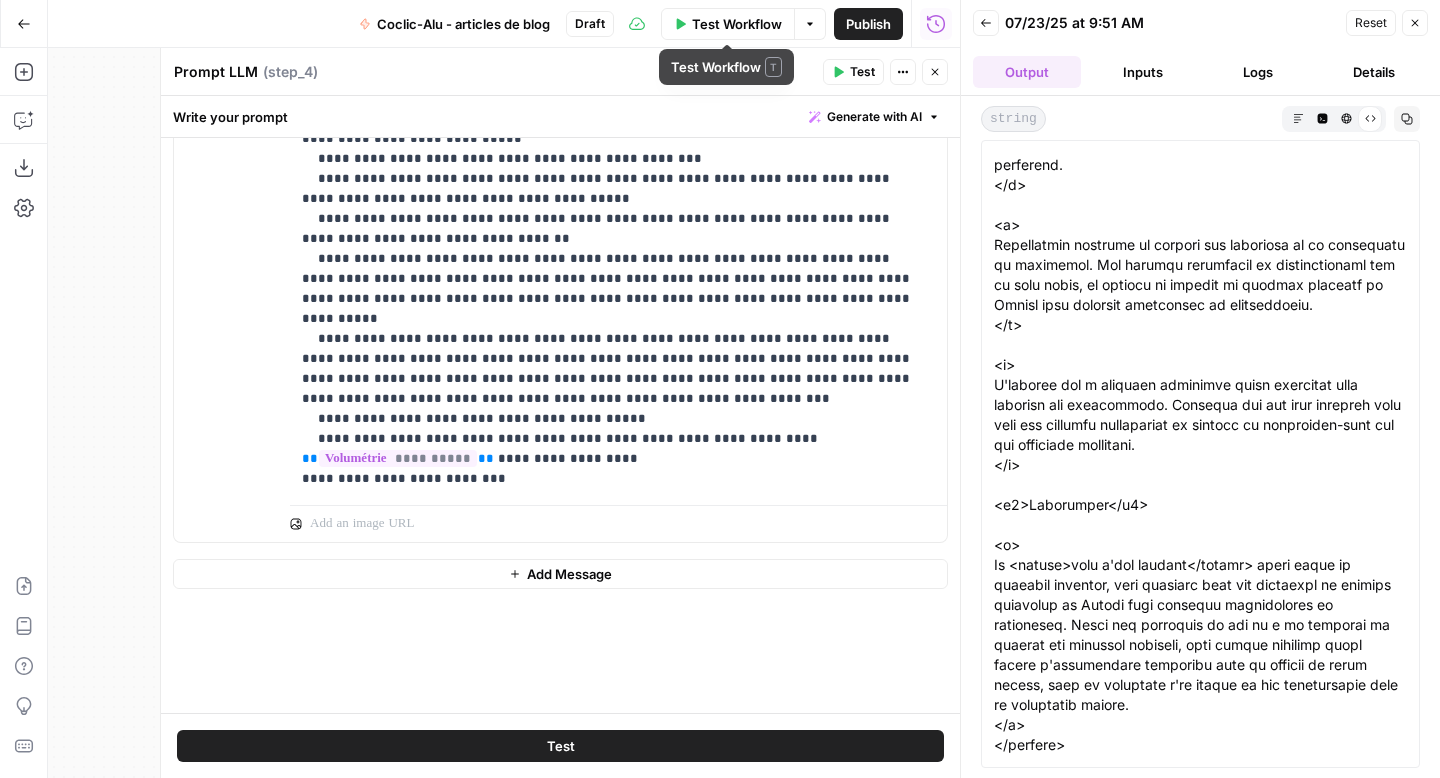 click on "Test Workflow" at bounding box center (737, 24) 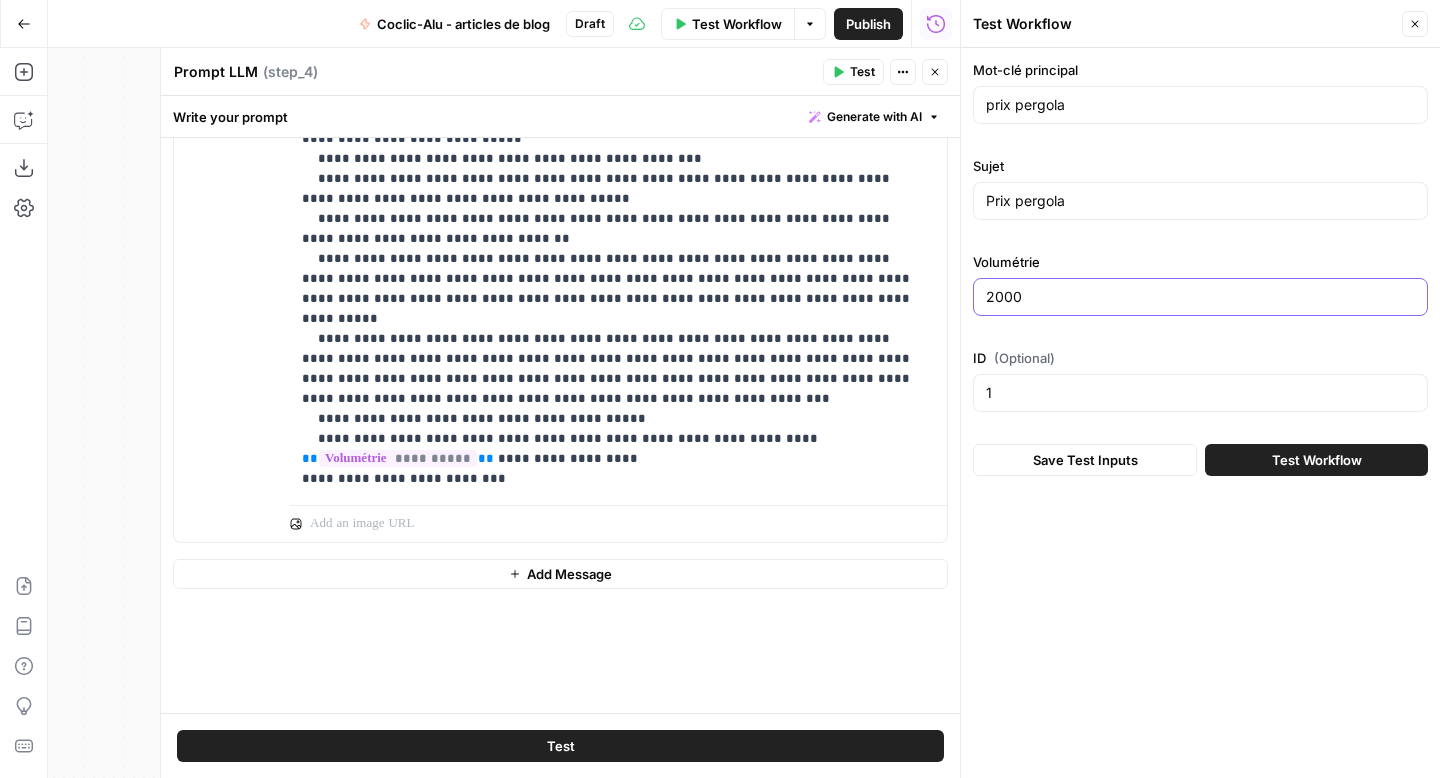click on "2000" at bounding box center [1200, 297] 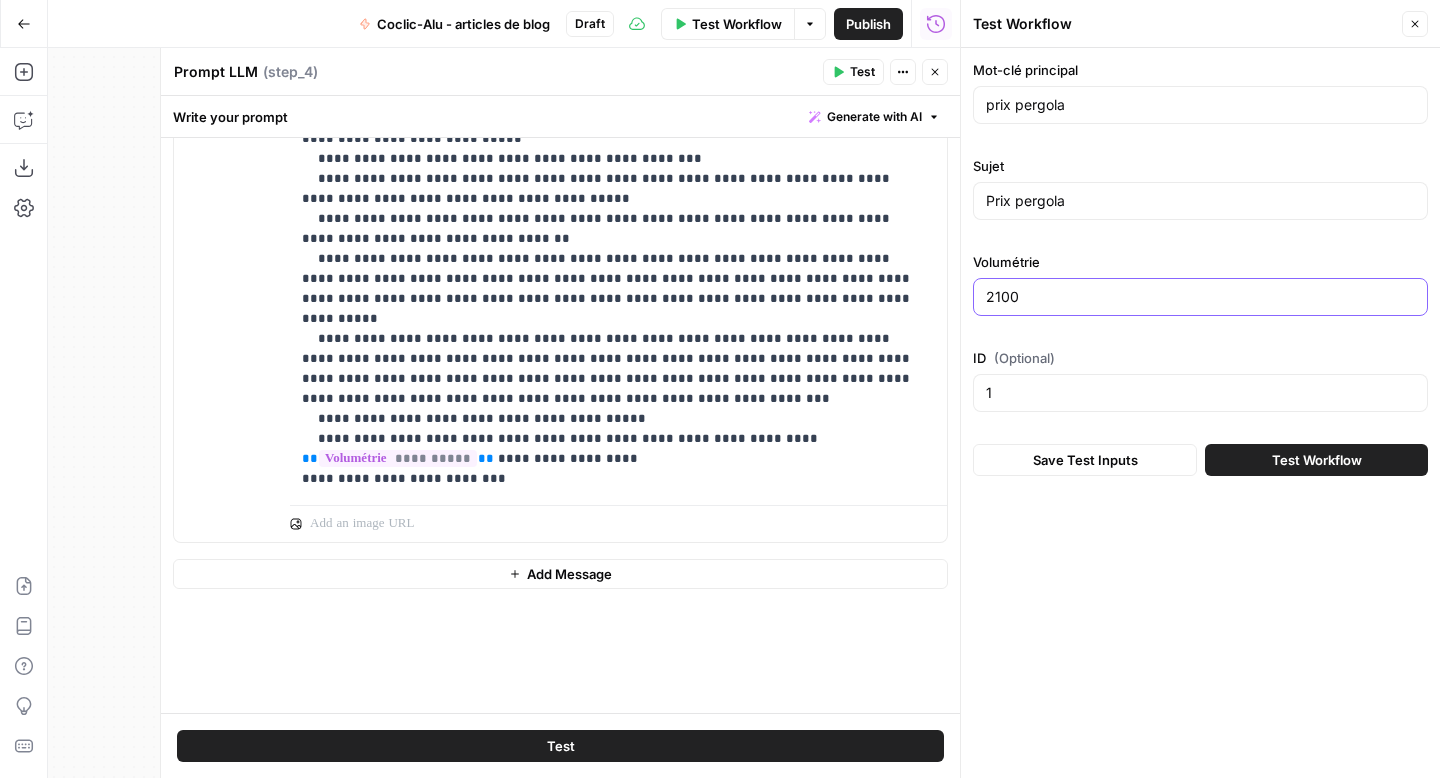 type on "2100" 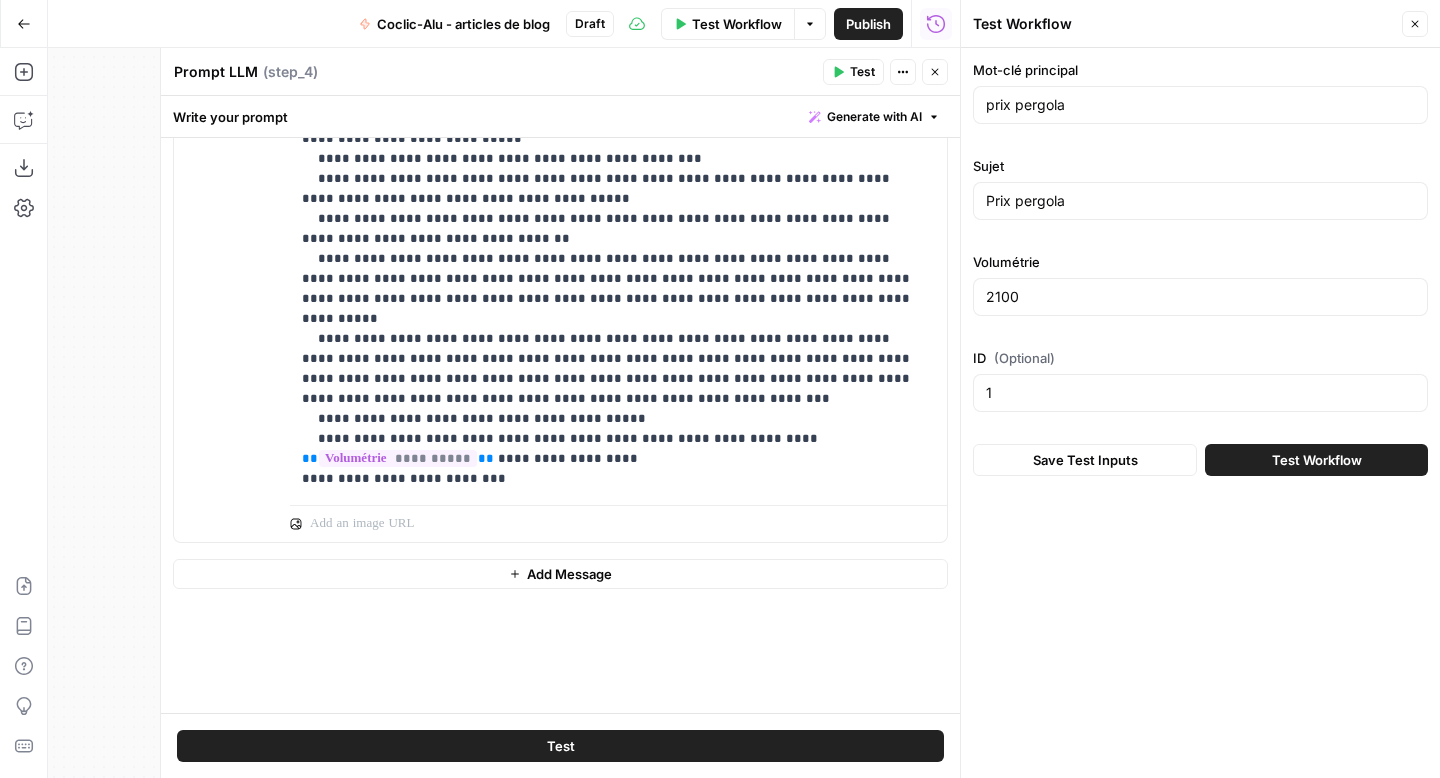 click on "Test Workflow" at bounding box center (1317, 460) 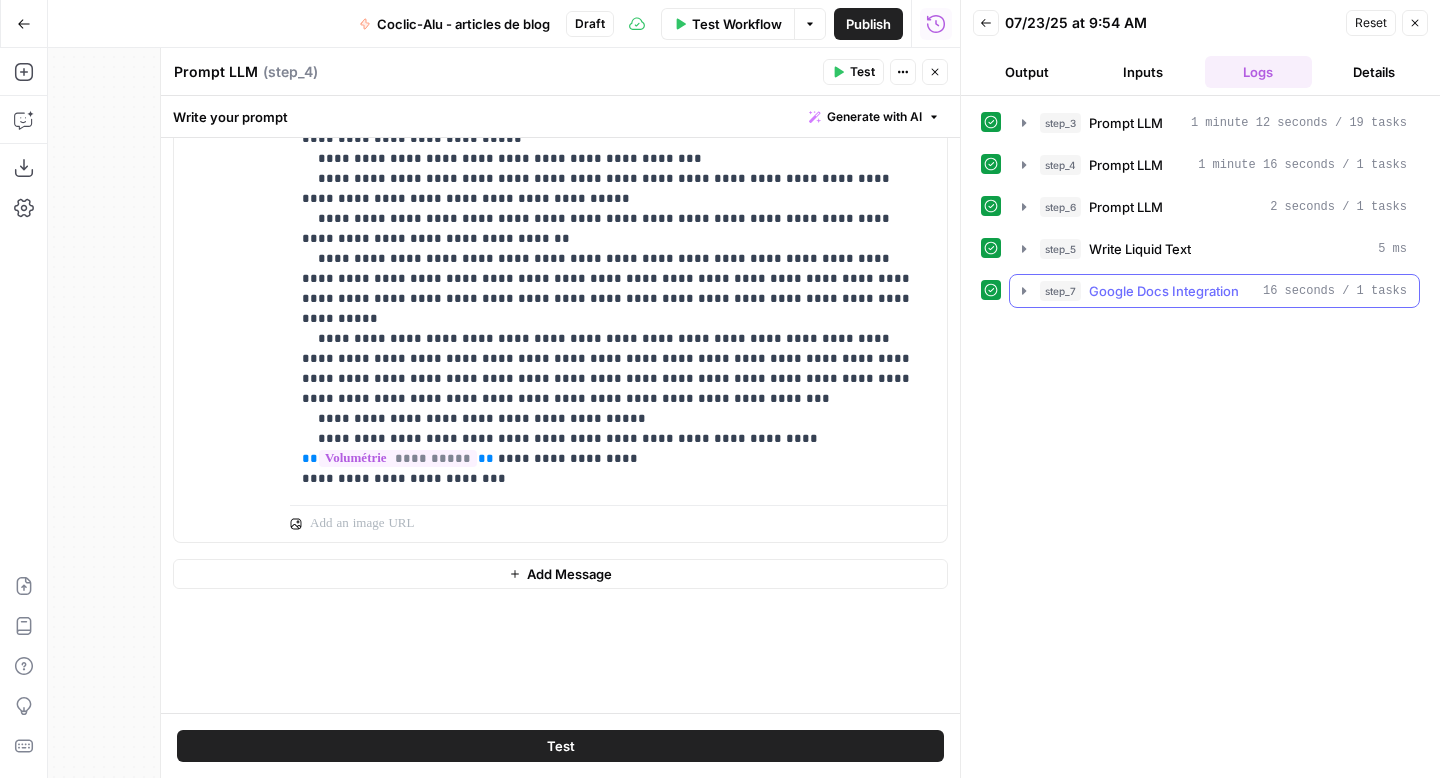 click 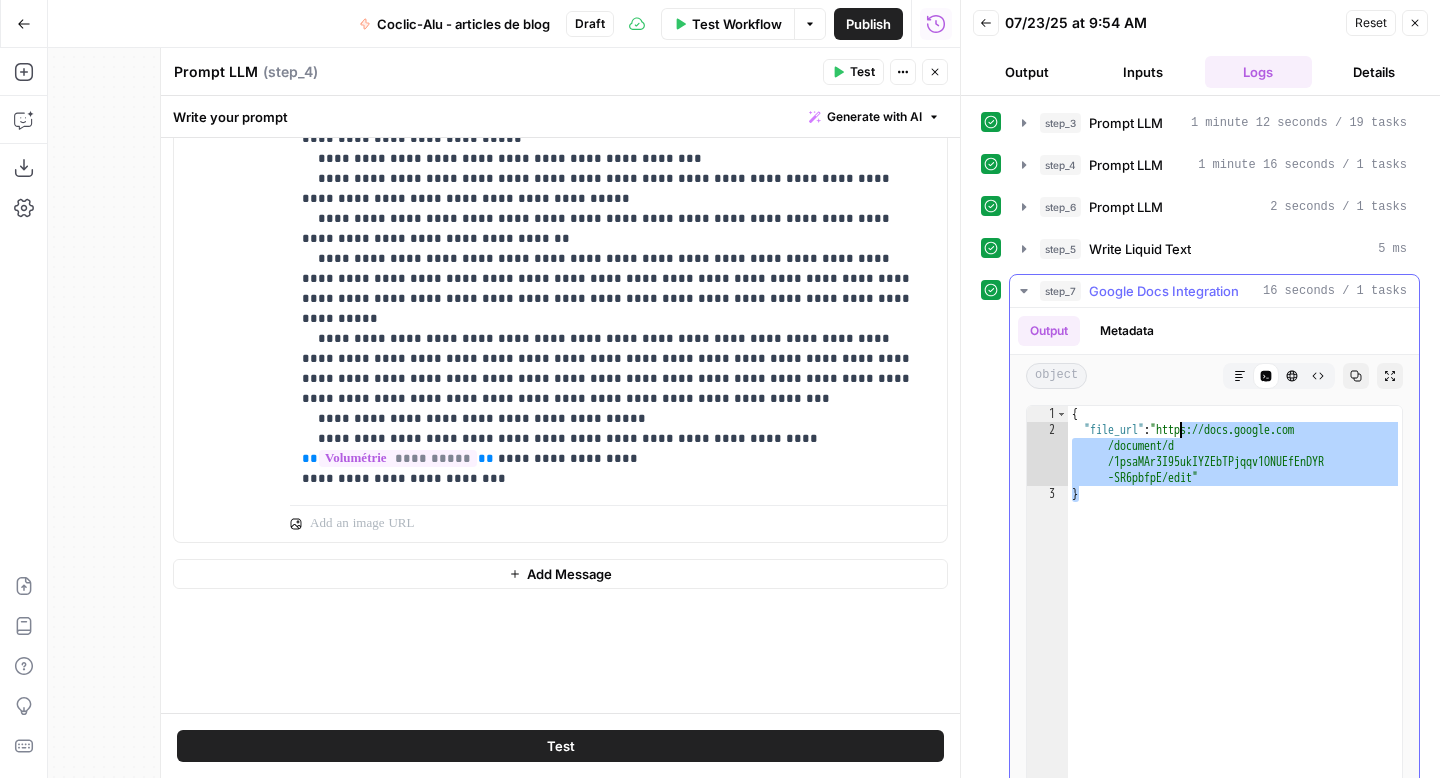 drag, startPoint x: 1215, startPoint y: 487, endPoint x: 1178, endPoint y: 434, distance: 64.63745 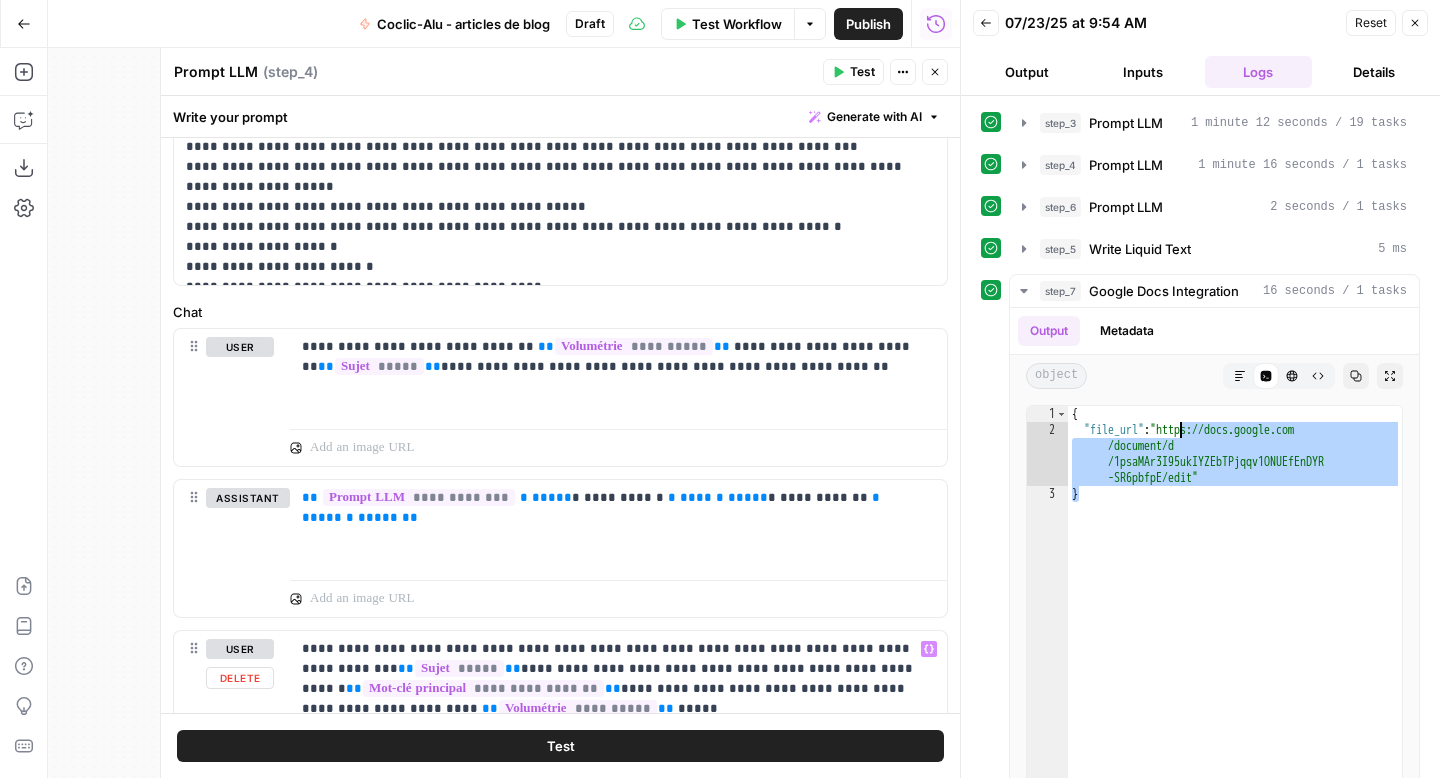 scroll, scrollTop: 605, scrollLeft: 0, axis: vertical 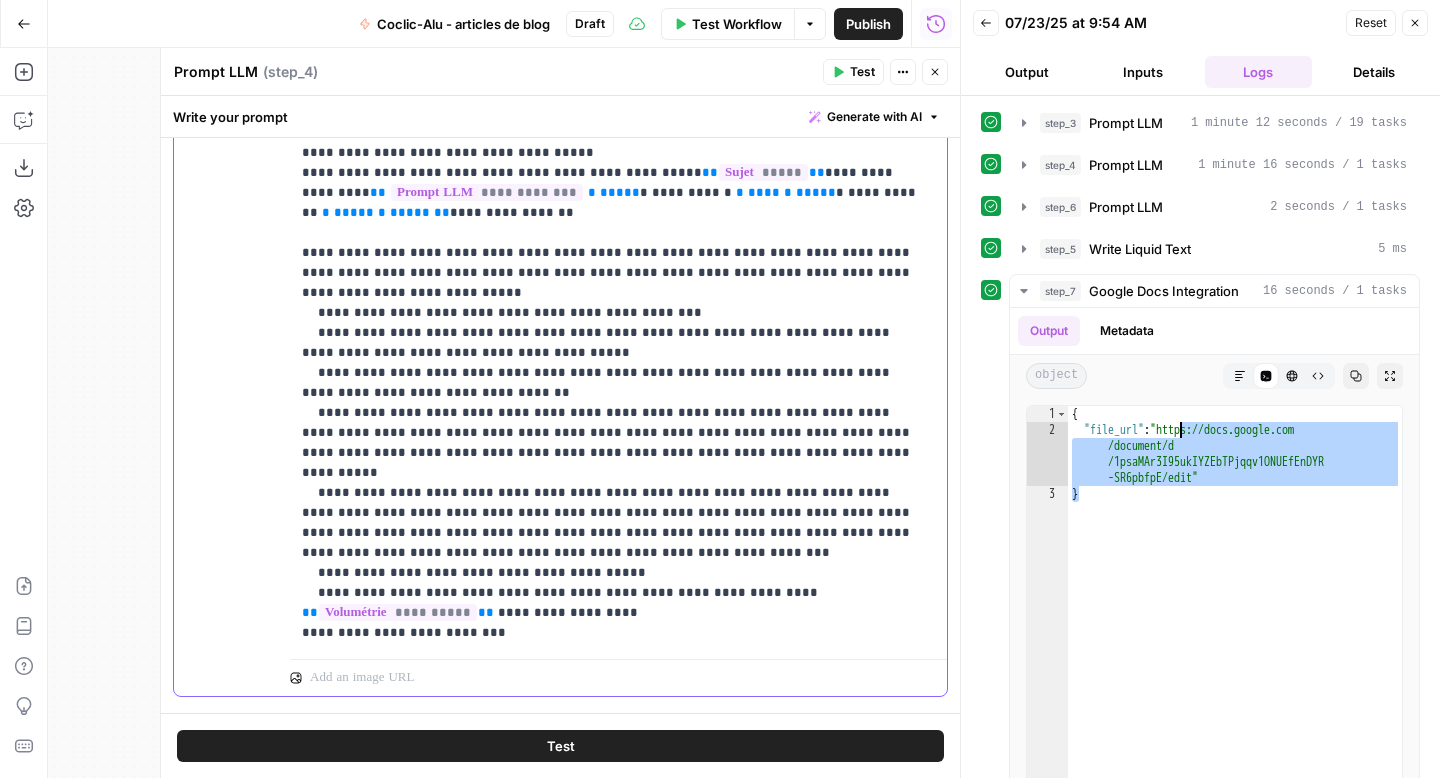 click on "**********" at bounding box center [611, 303] 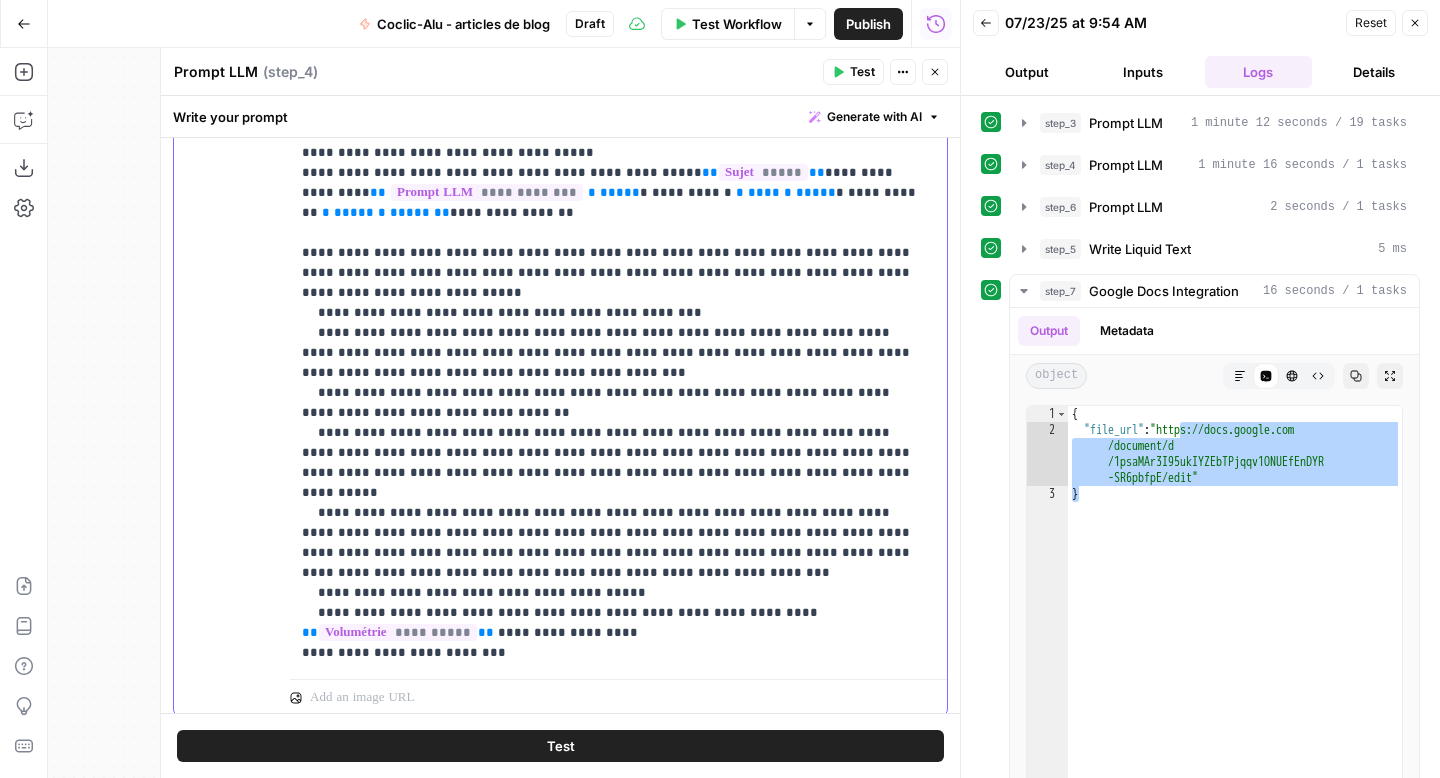 click on "**********" at bounding box center (611, 313) 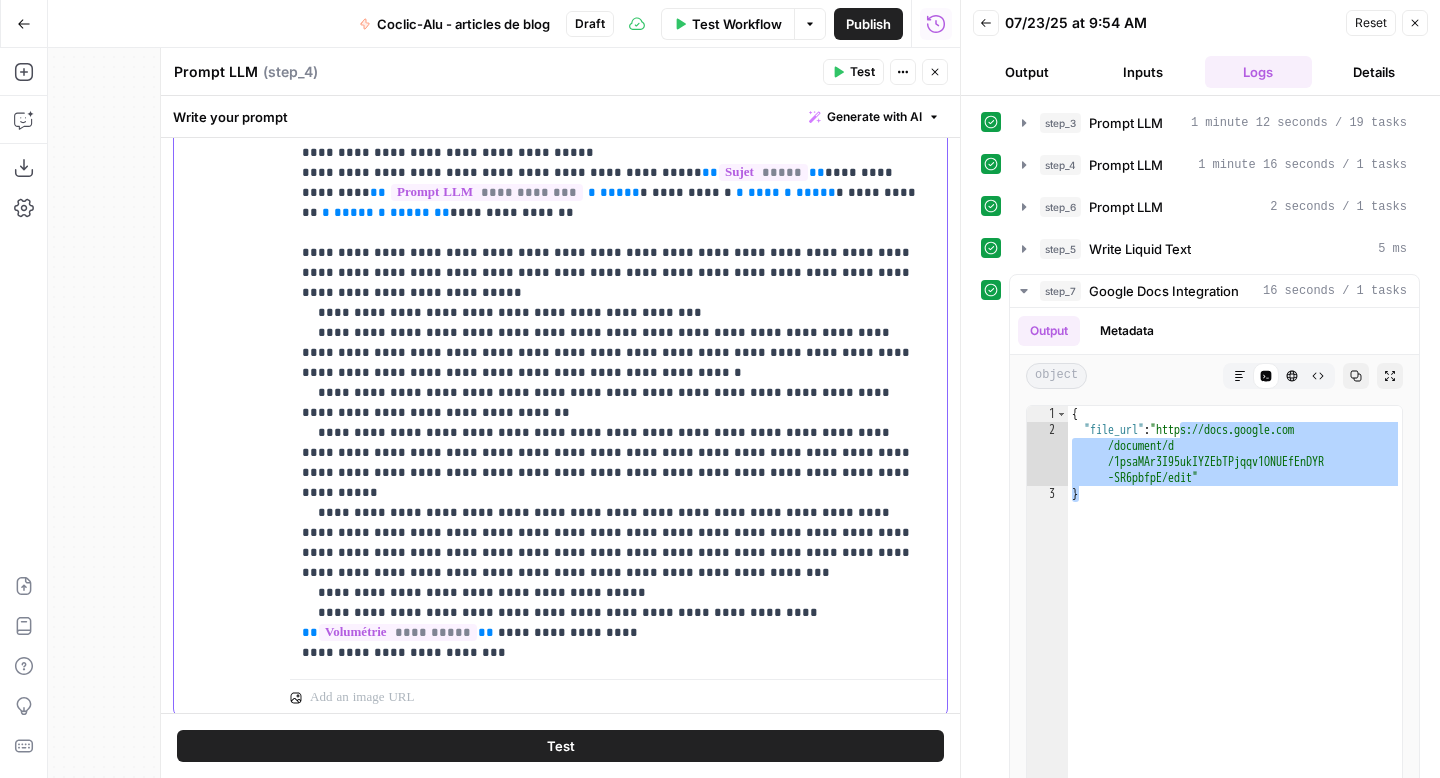 drag, startPoint x: 419, startPoint y: 334, endPoint x: 355, endPoint y: 337, distance: 64.070274 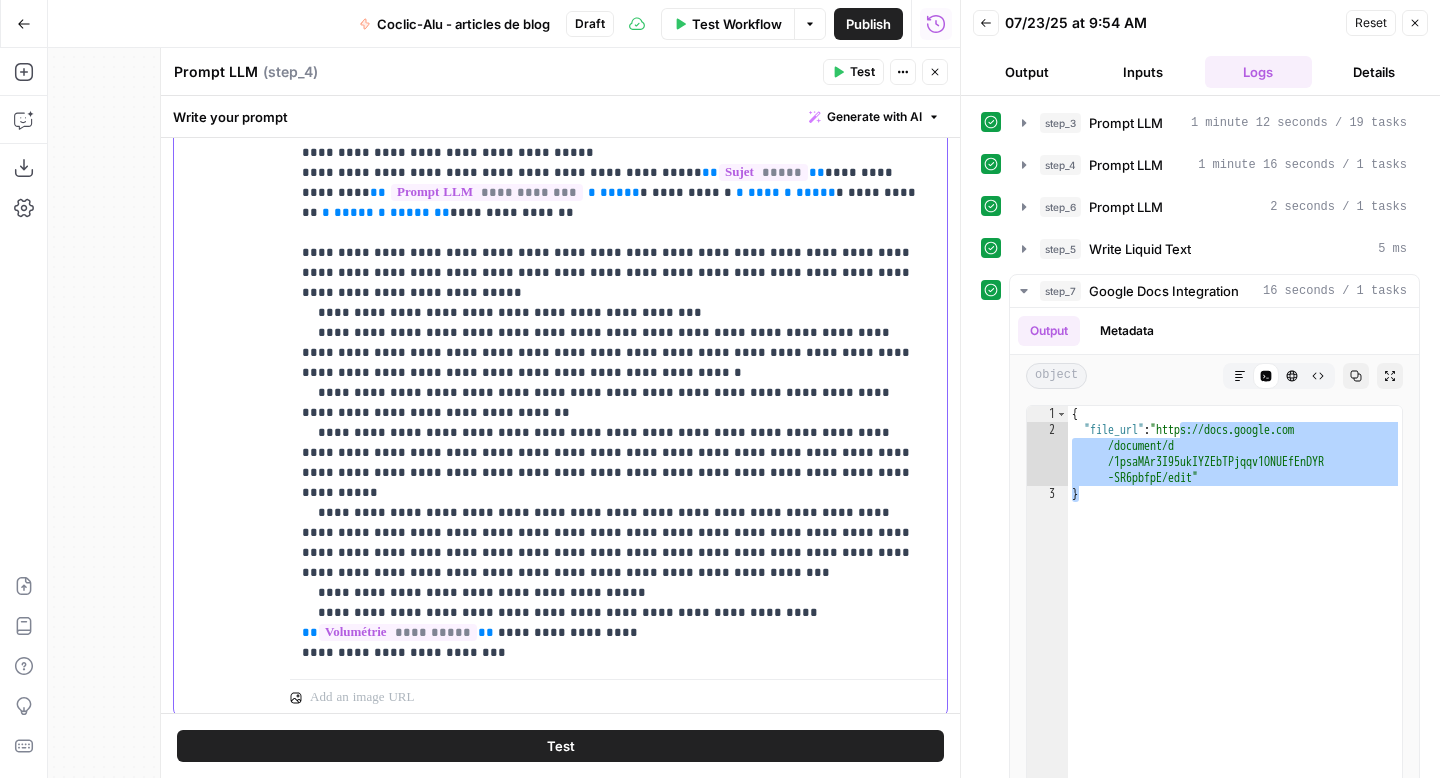 click on "**********" at bounding box center (611, 313) 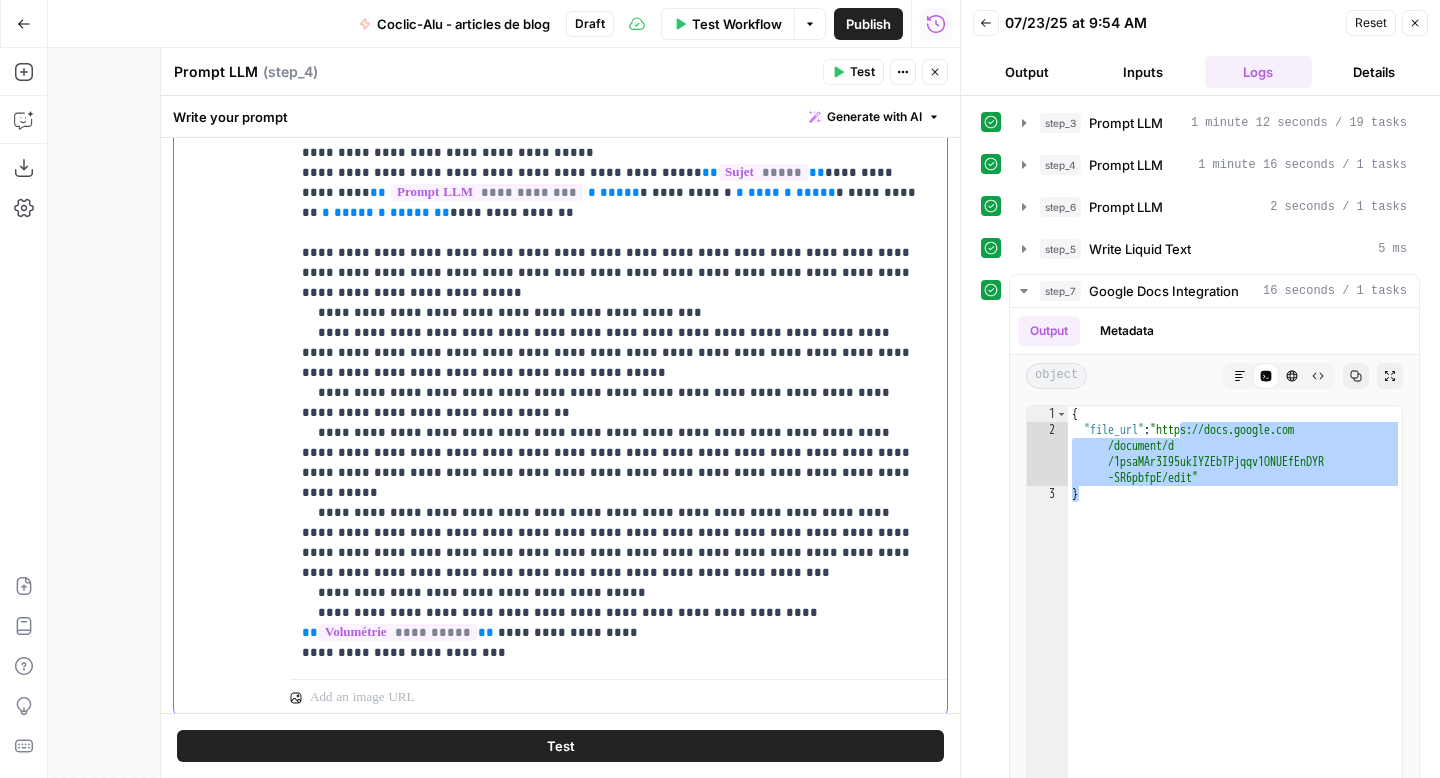 drag, startPoint x: 862, startPoint y: 313, endPoint x: 835, endPoint y: 312, distance: 27.018513 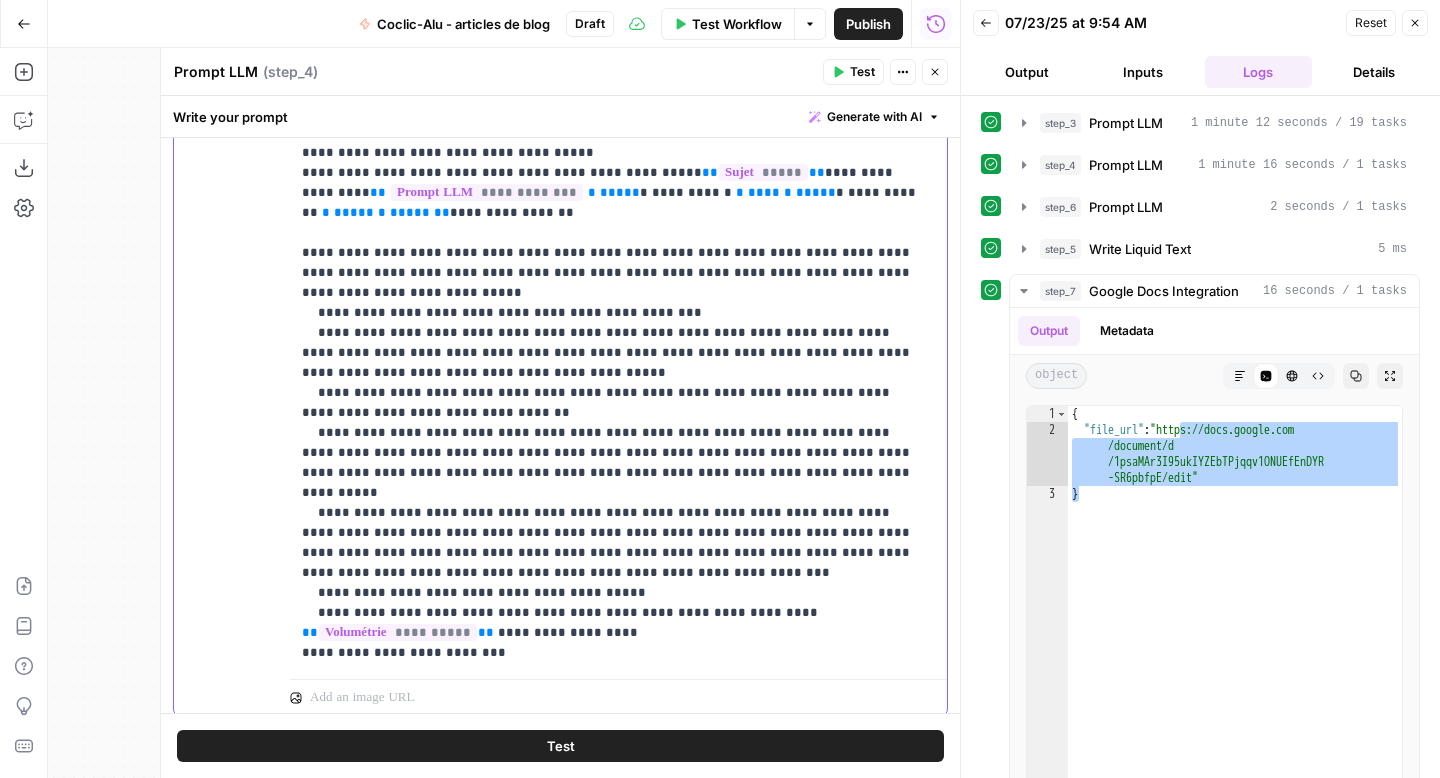 click on "**********" at bounding box center (611, 313) 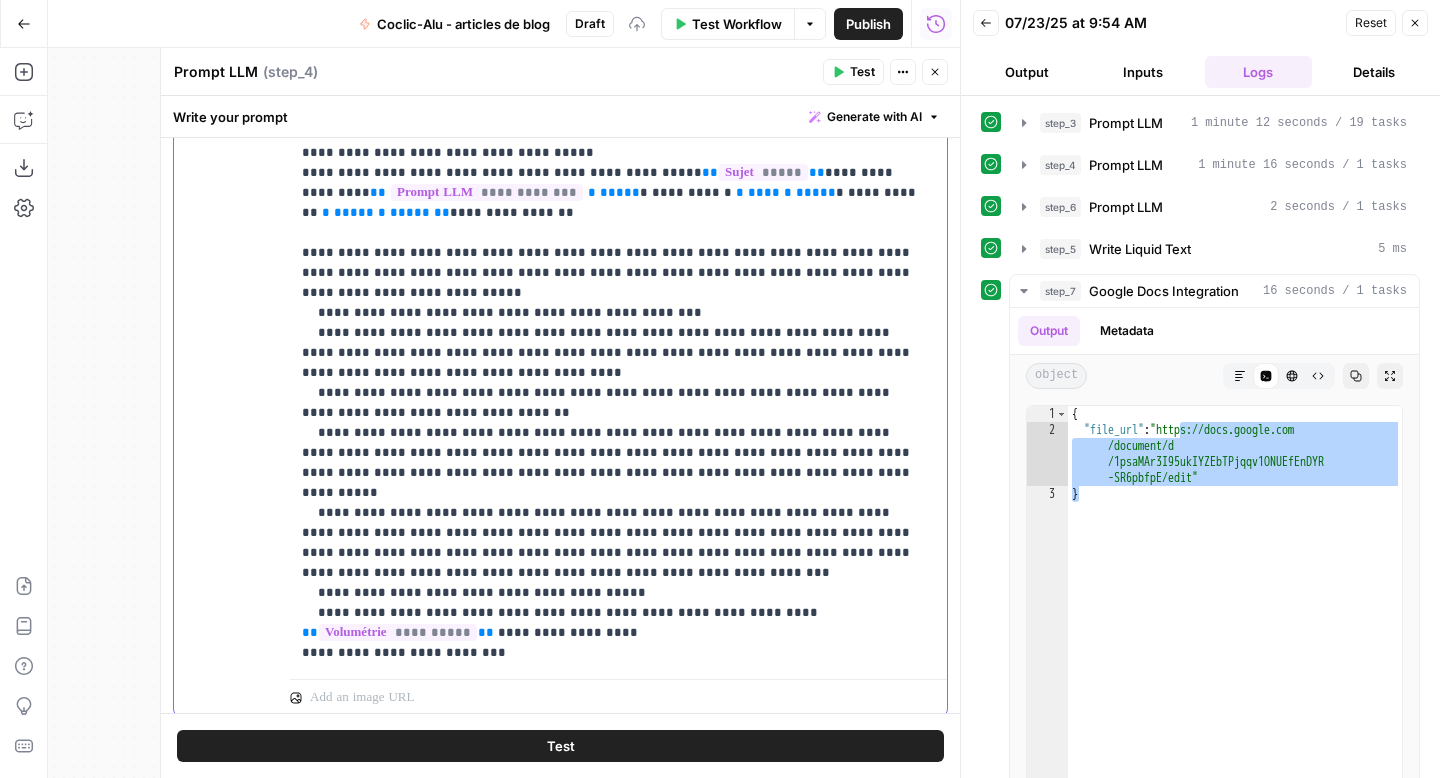 scroll, scrollTop: 1450, scrollLeft: 0, axis: vertical 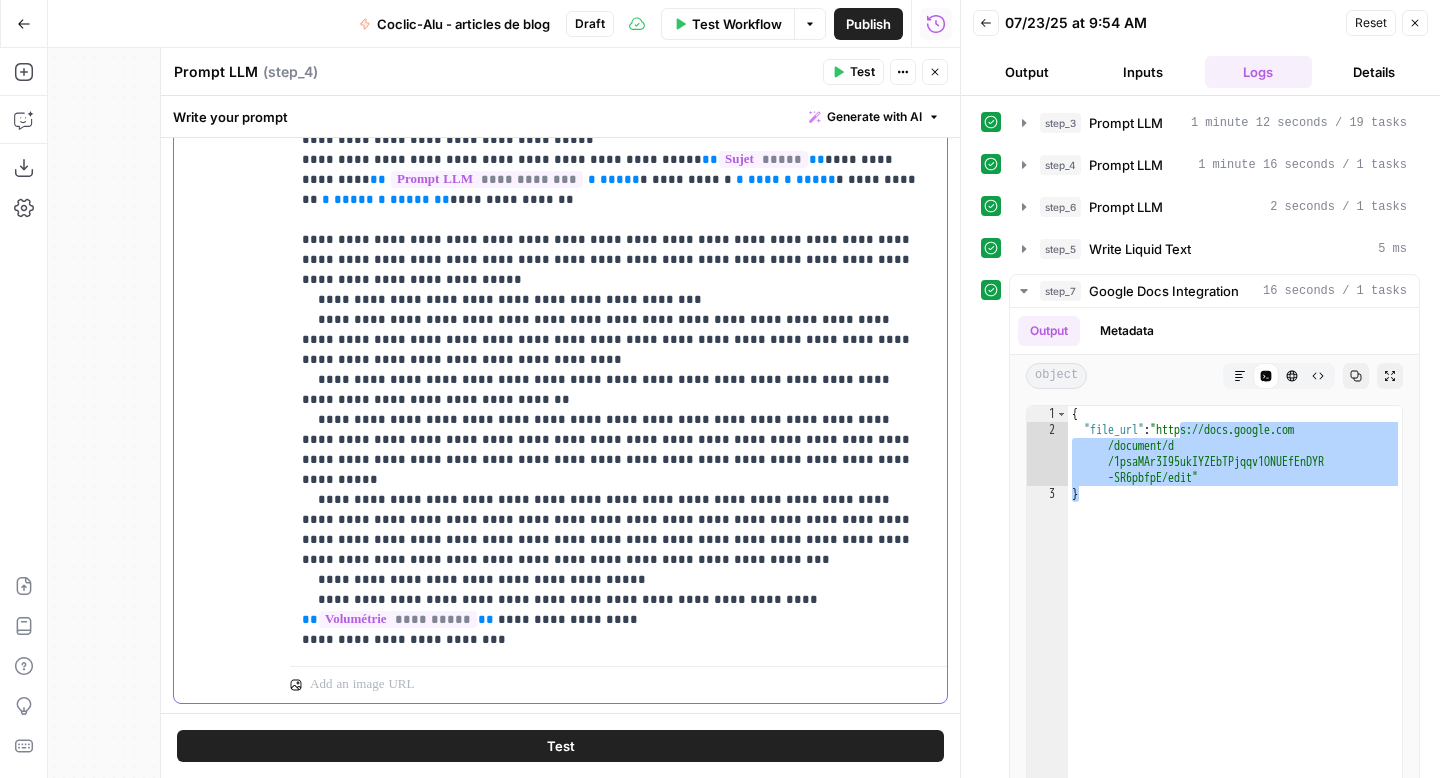 click on "**********" at bounding box center [611, 300] 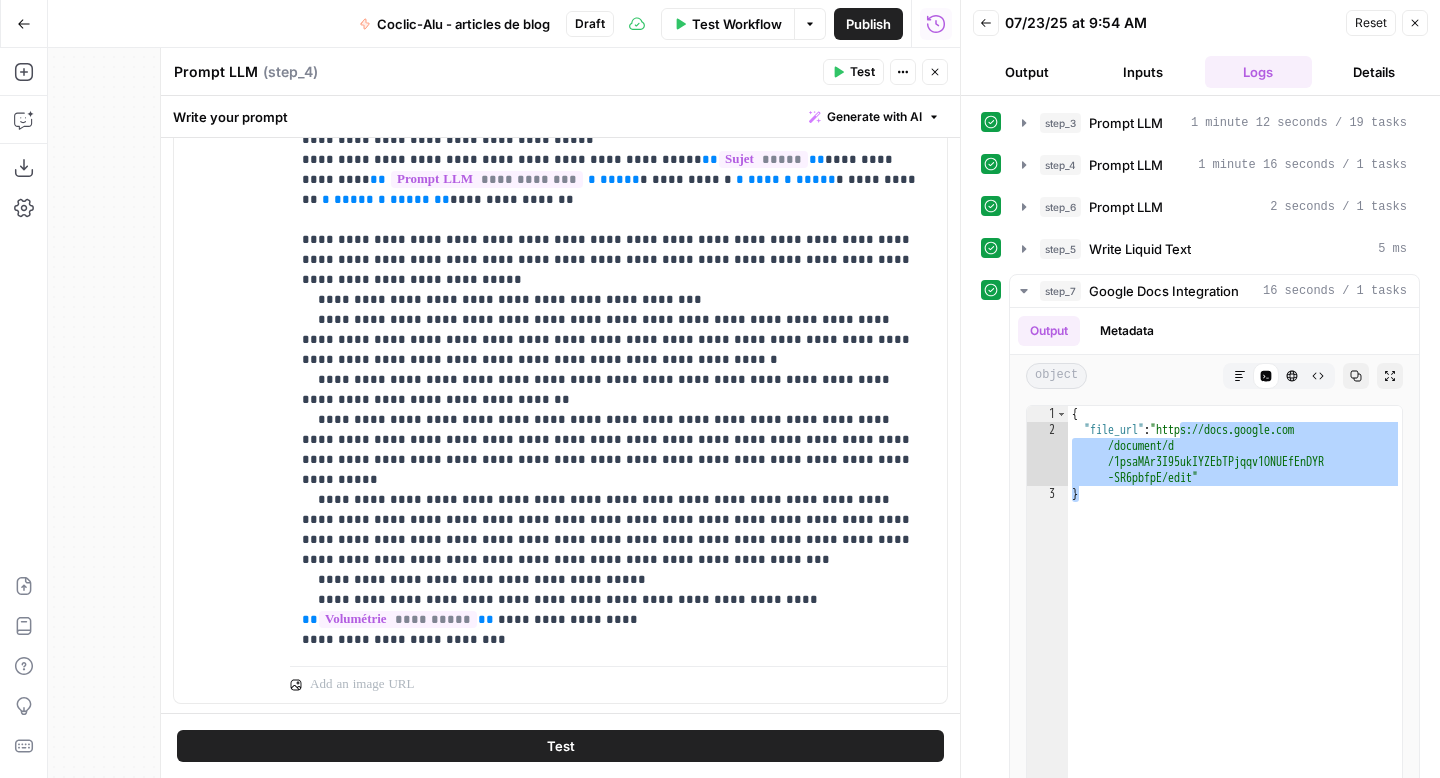 click on "Test Workflow" at bounding box center (737, 24) 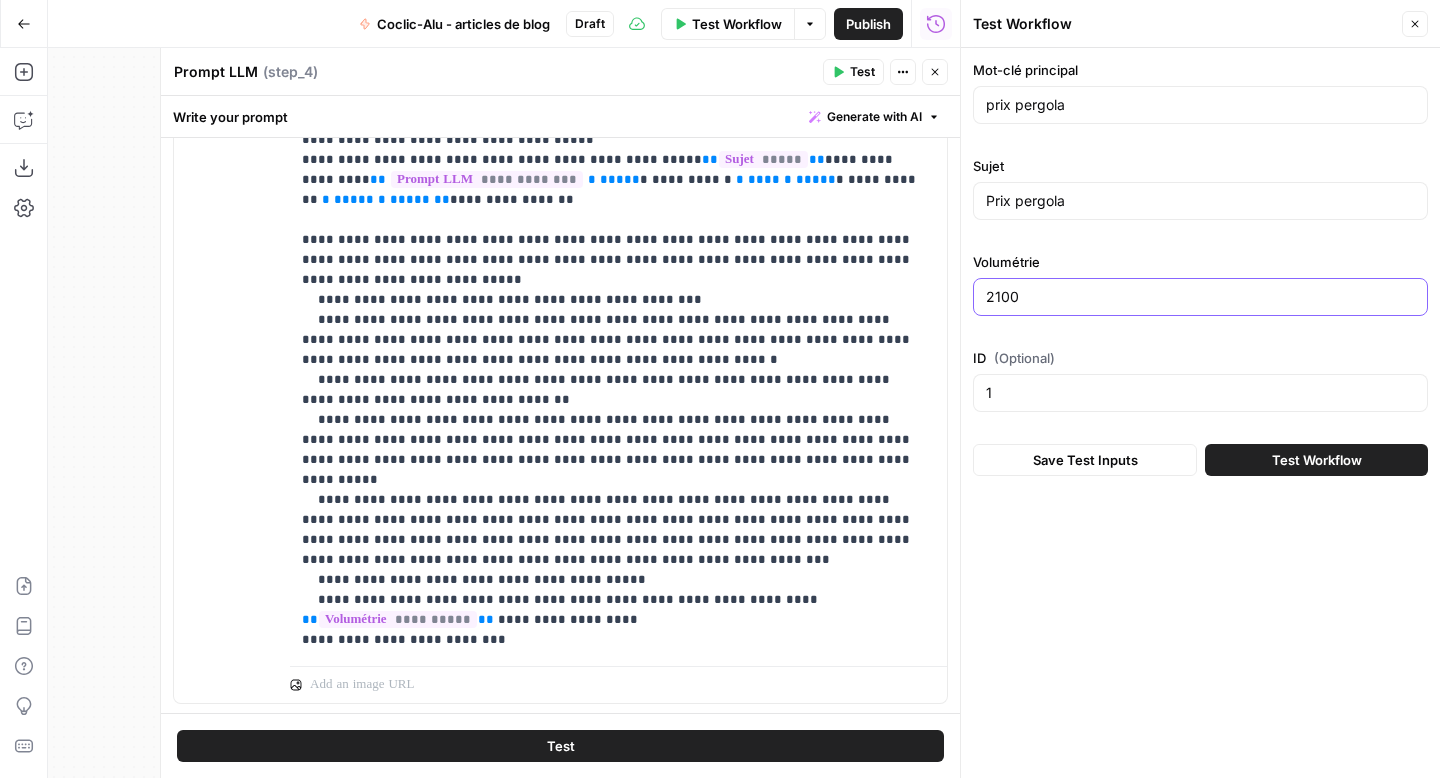 click on "2100" at bounding box center (1200, 297) 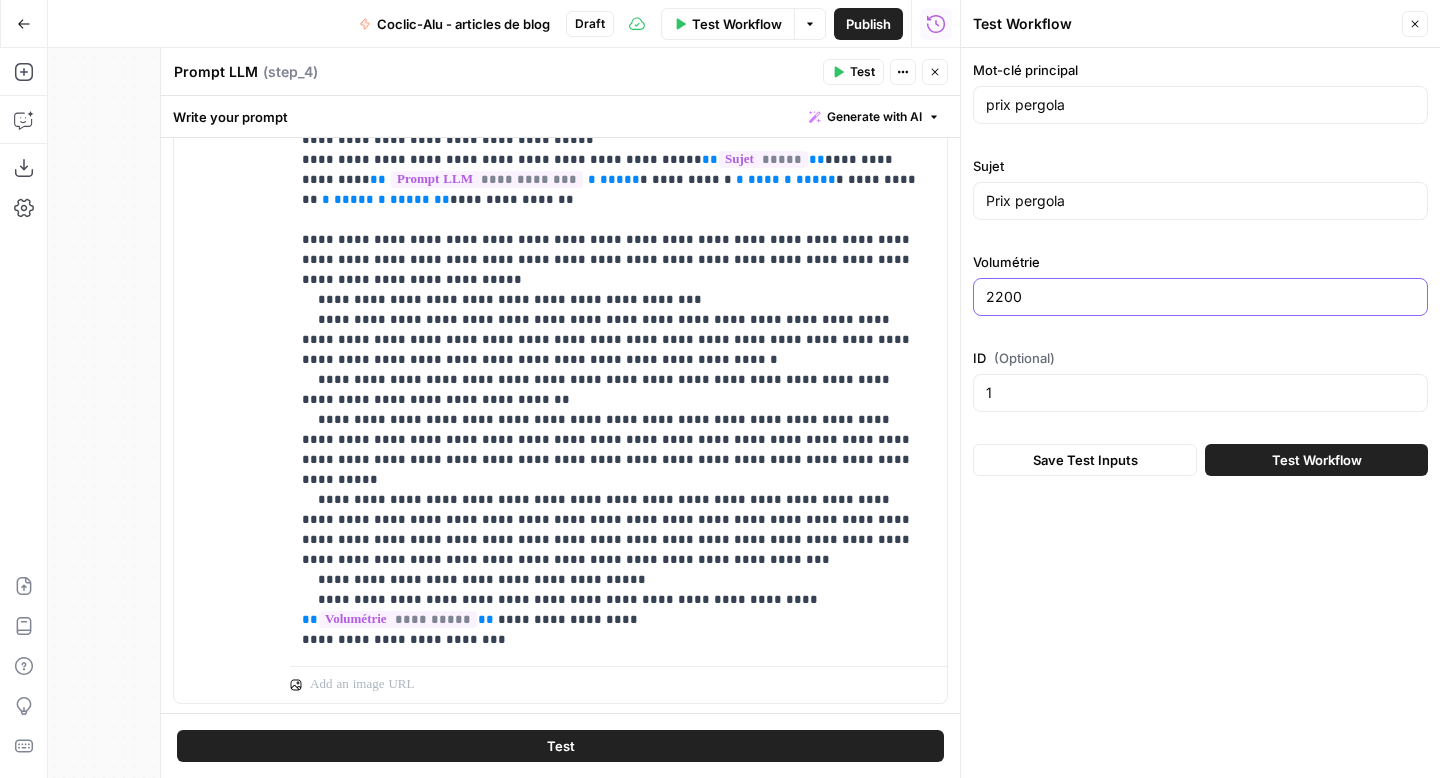type on "2200" 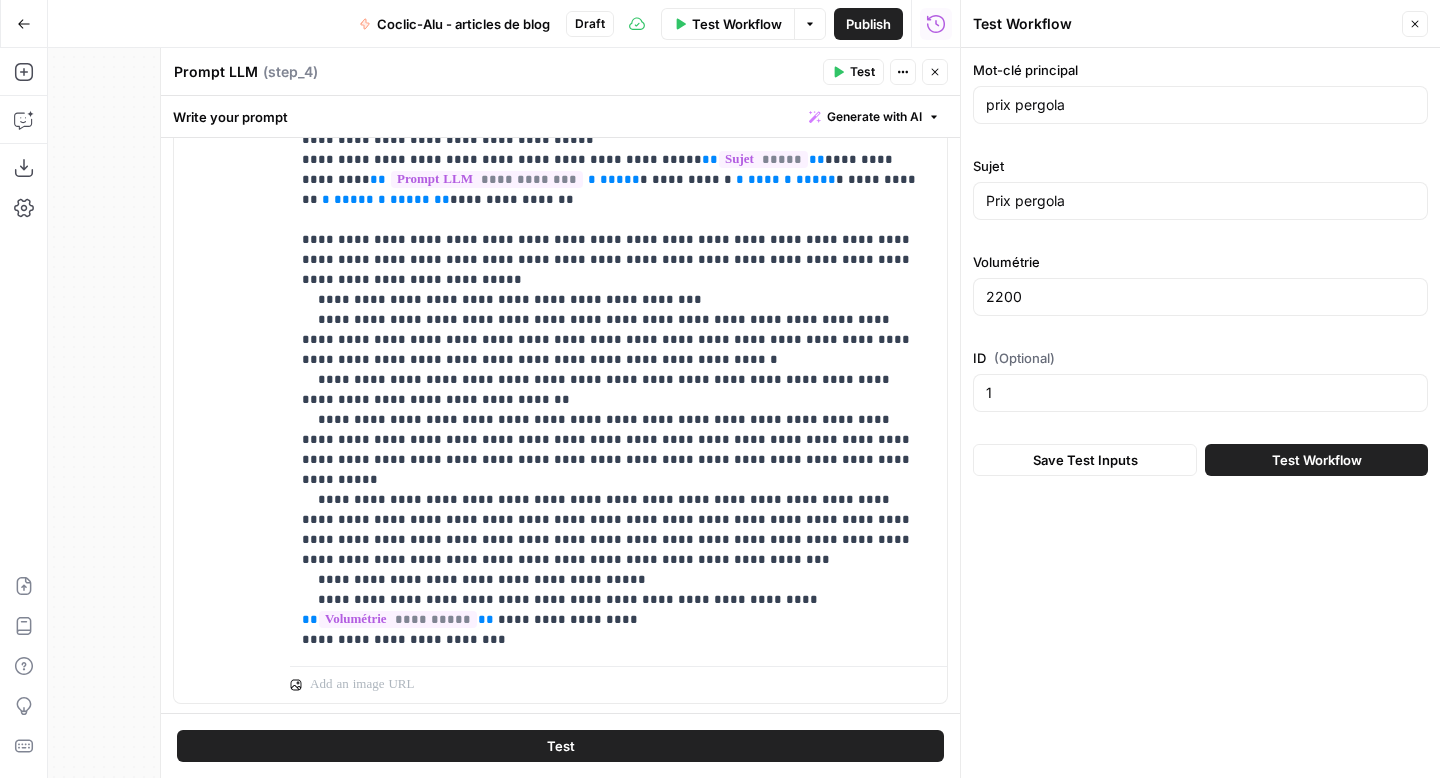click on "Test Workflow" at bounding box center [1316, 460] 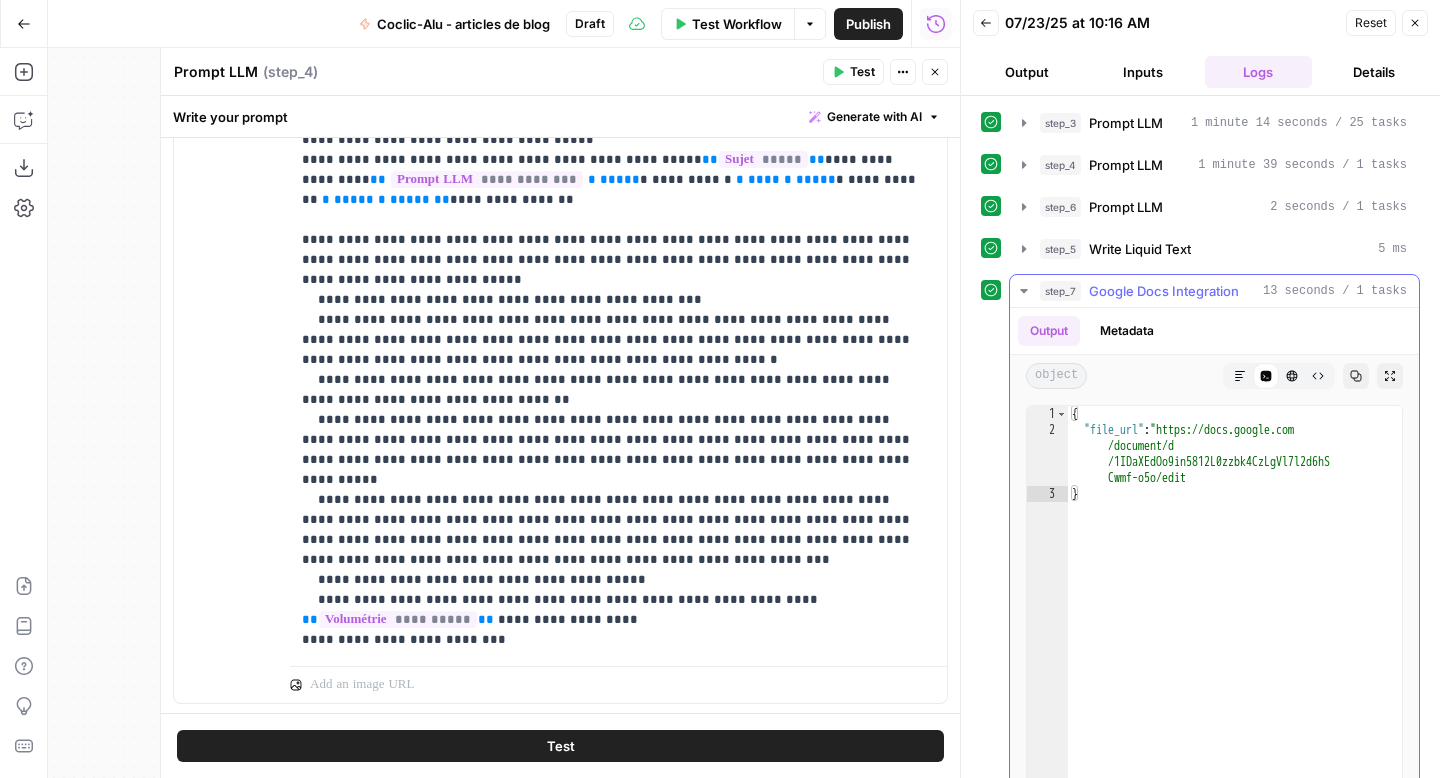 type on "**********" 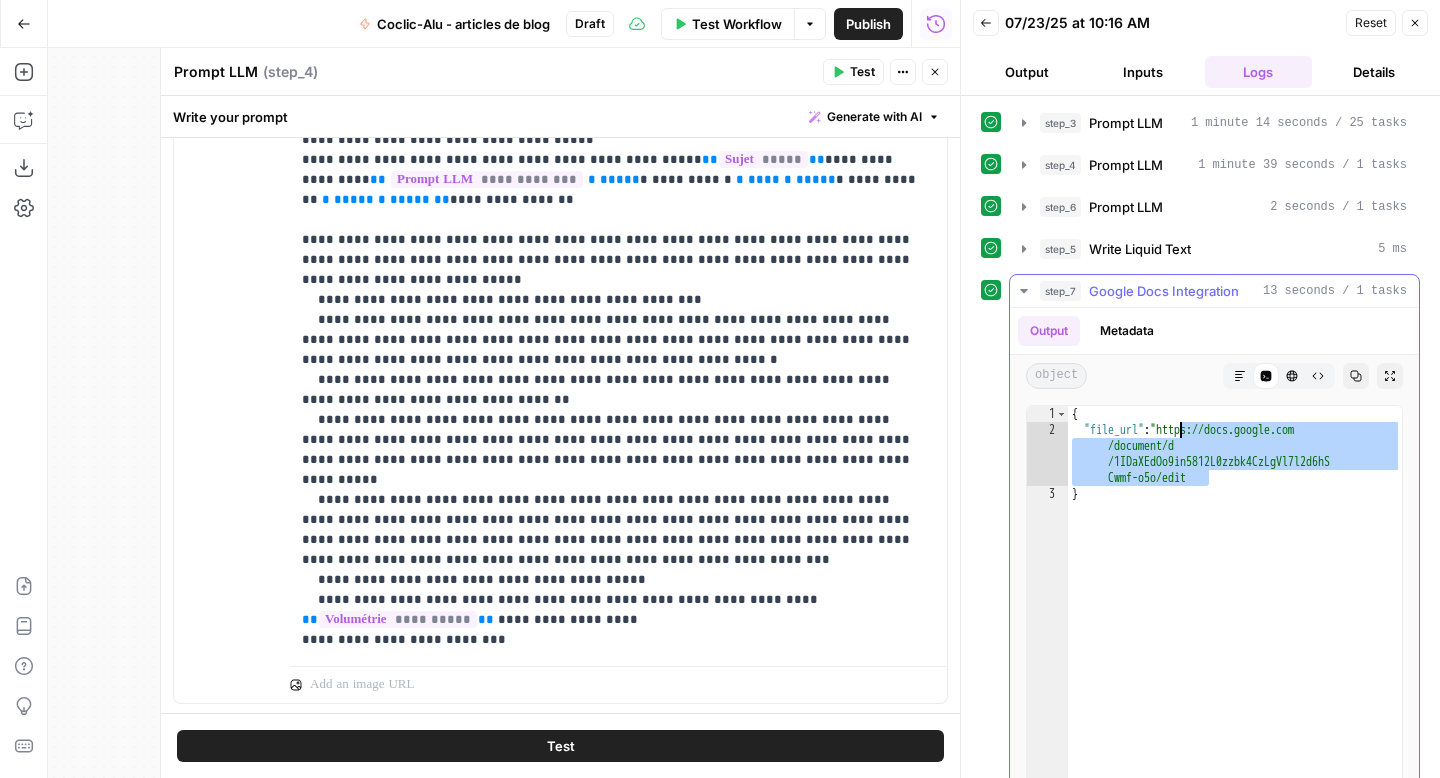 drag, startPoint x: 1201, startPoint y: 479, endPoint x: 1182, endPoint y: 436, distance: 47.010635 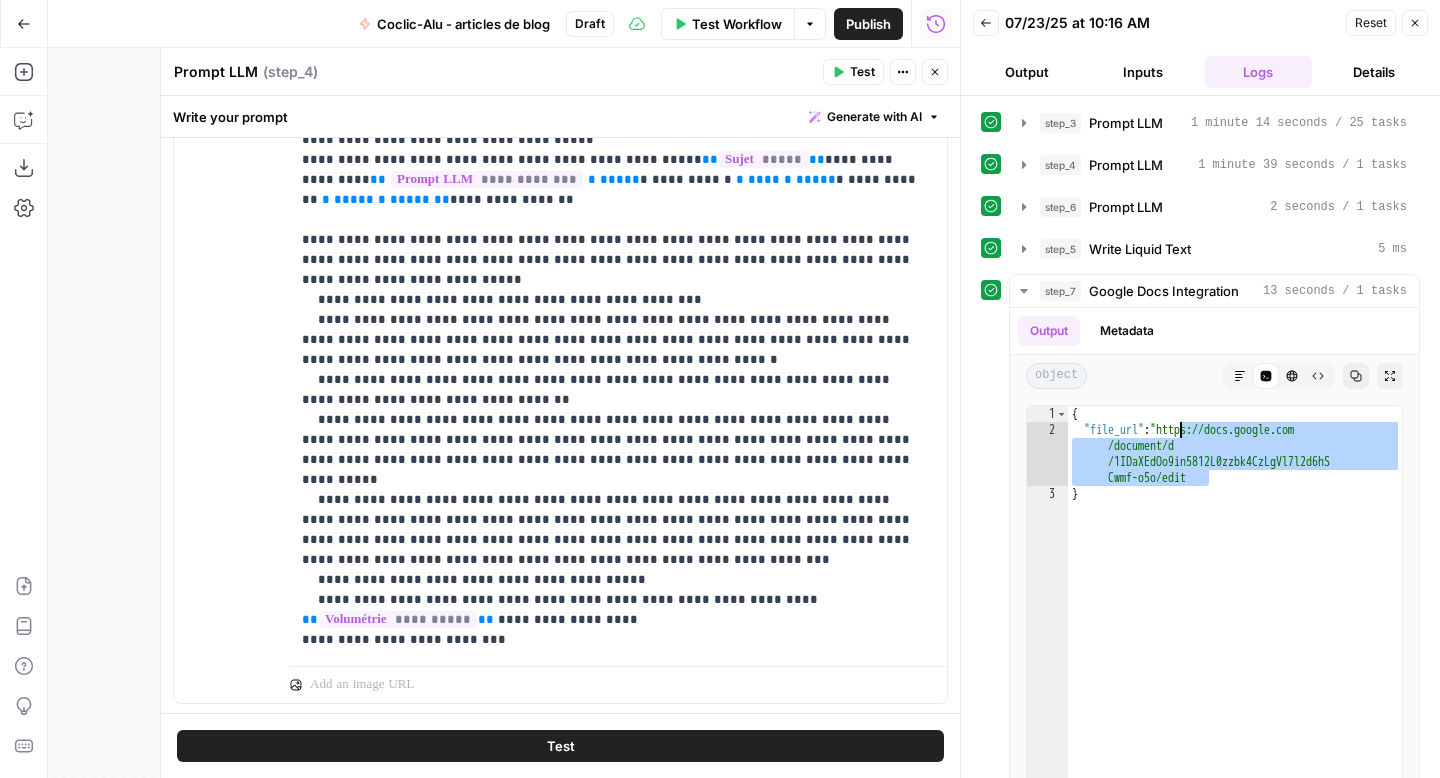 click on "Close" at bounding box center [1415, 23] 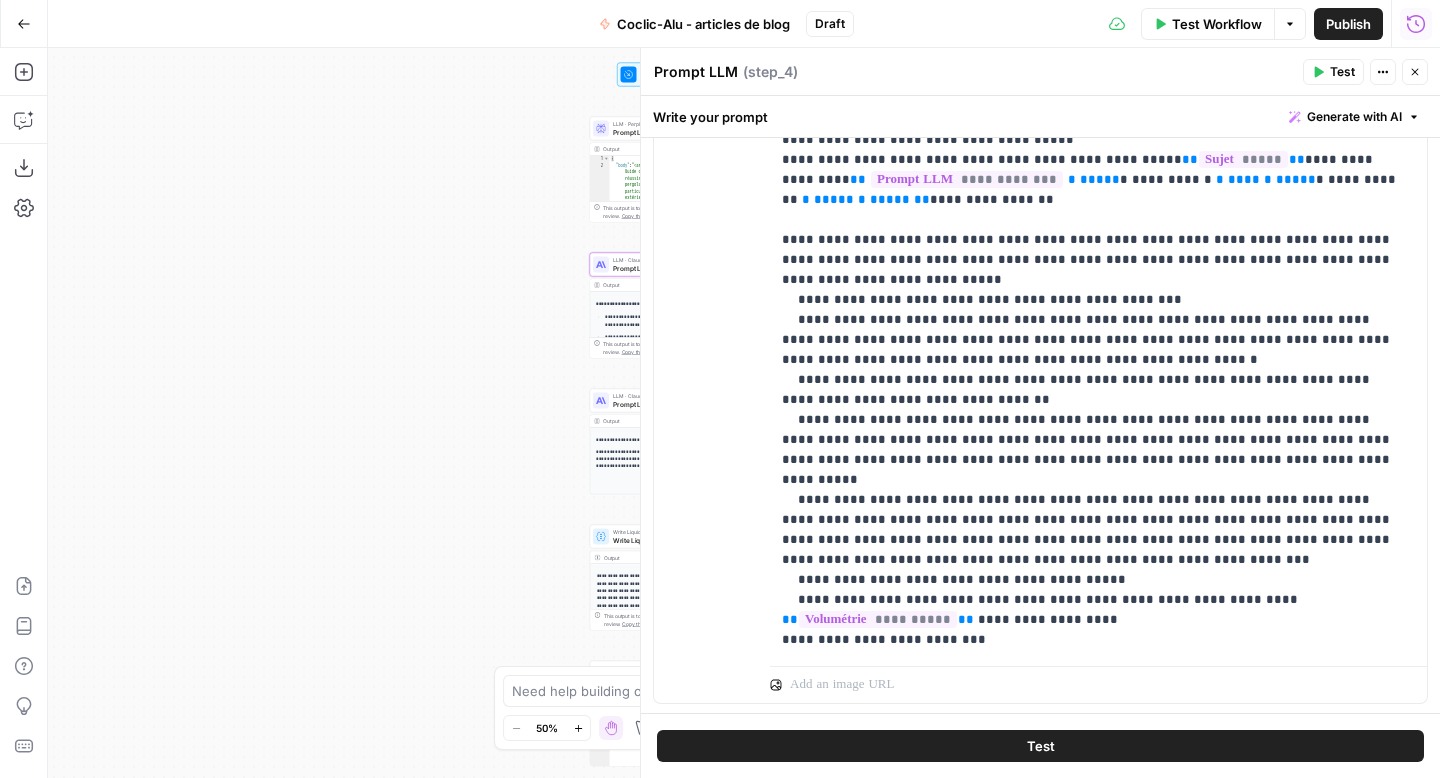 click 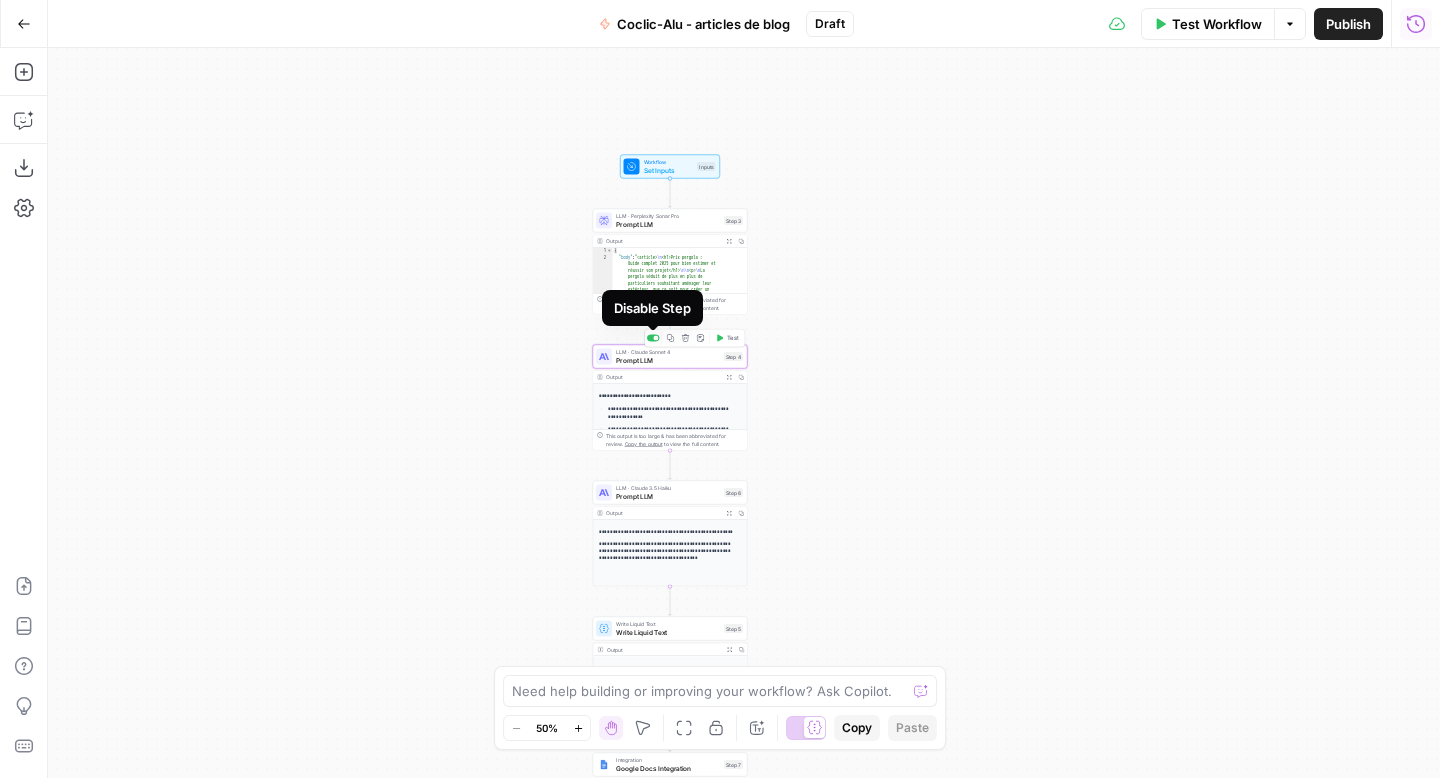 click at bounding box center (653, 338) 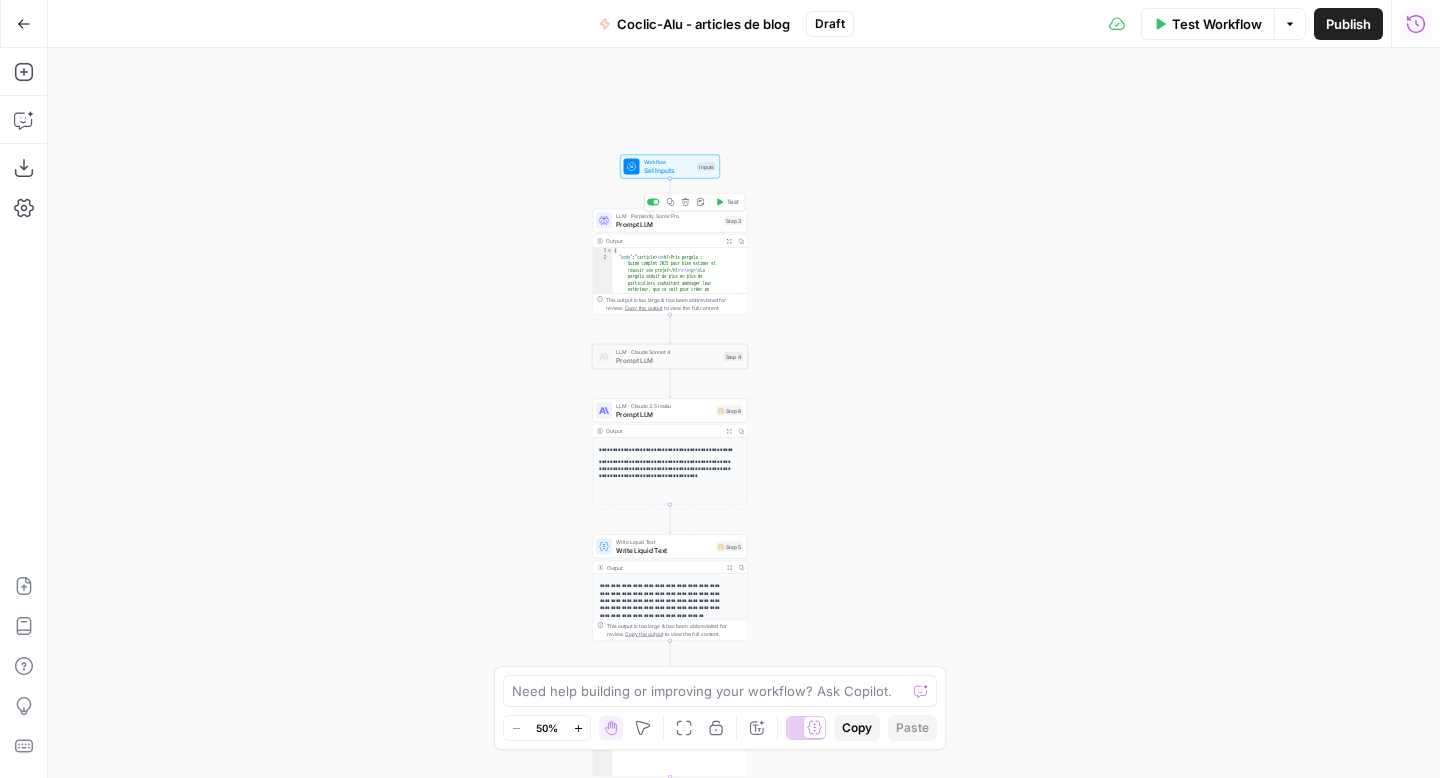 click at bounding box center [653, 202] 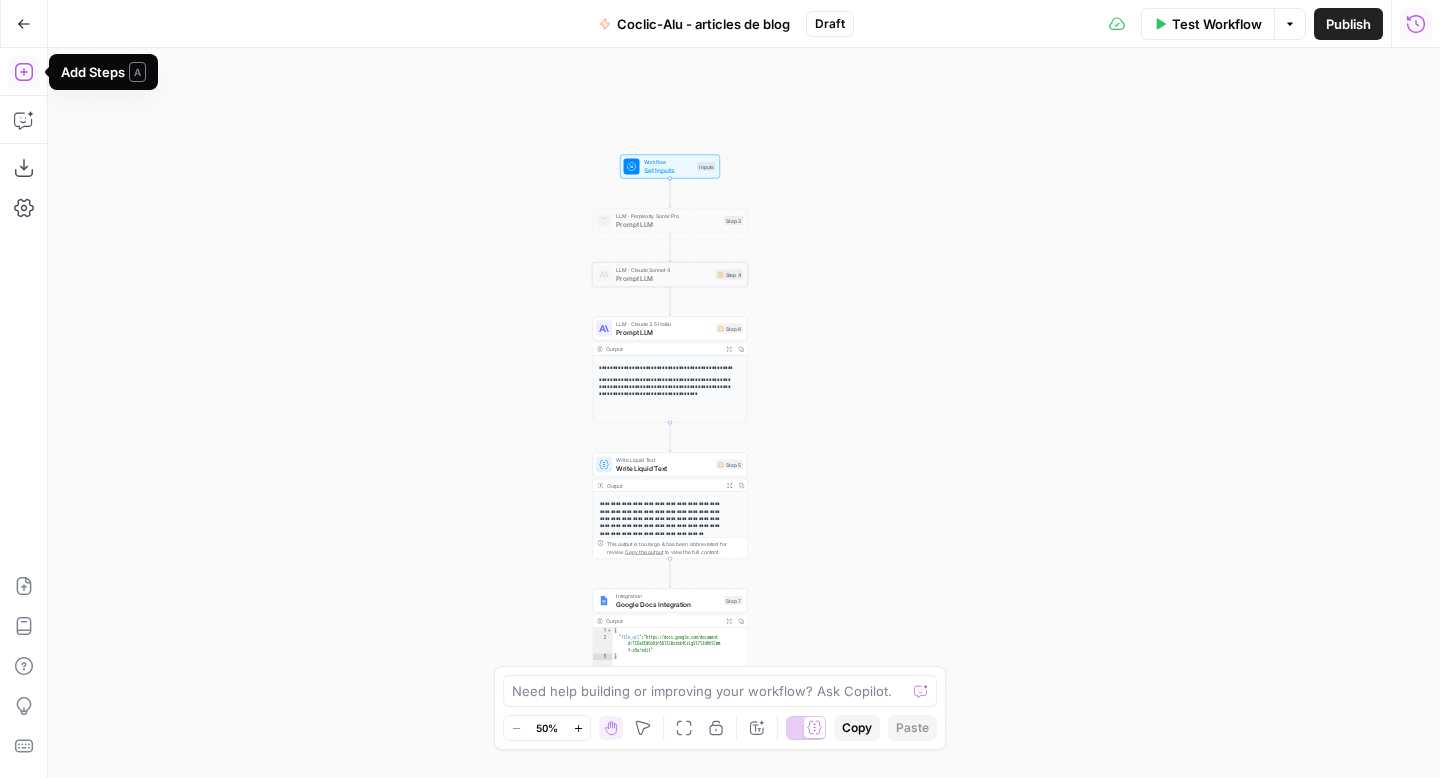 click 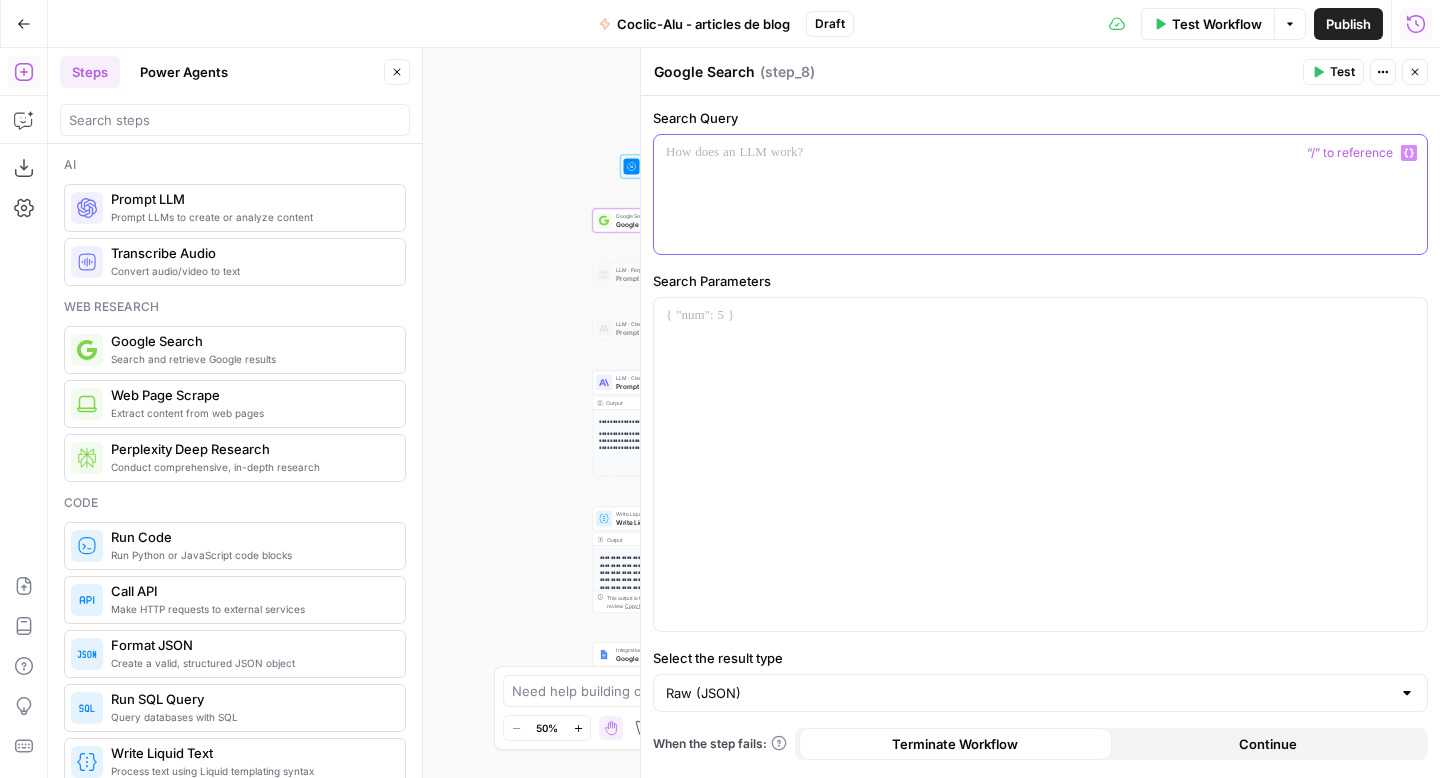 click on "Variables Menu" at bounding box center [1409, 153] 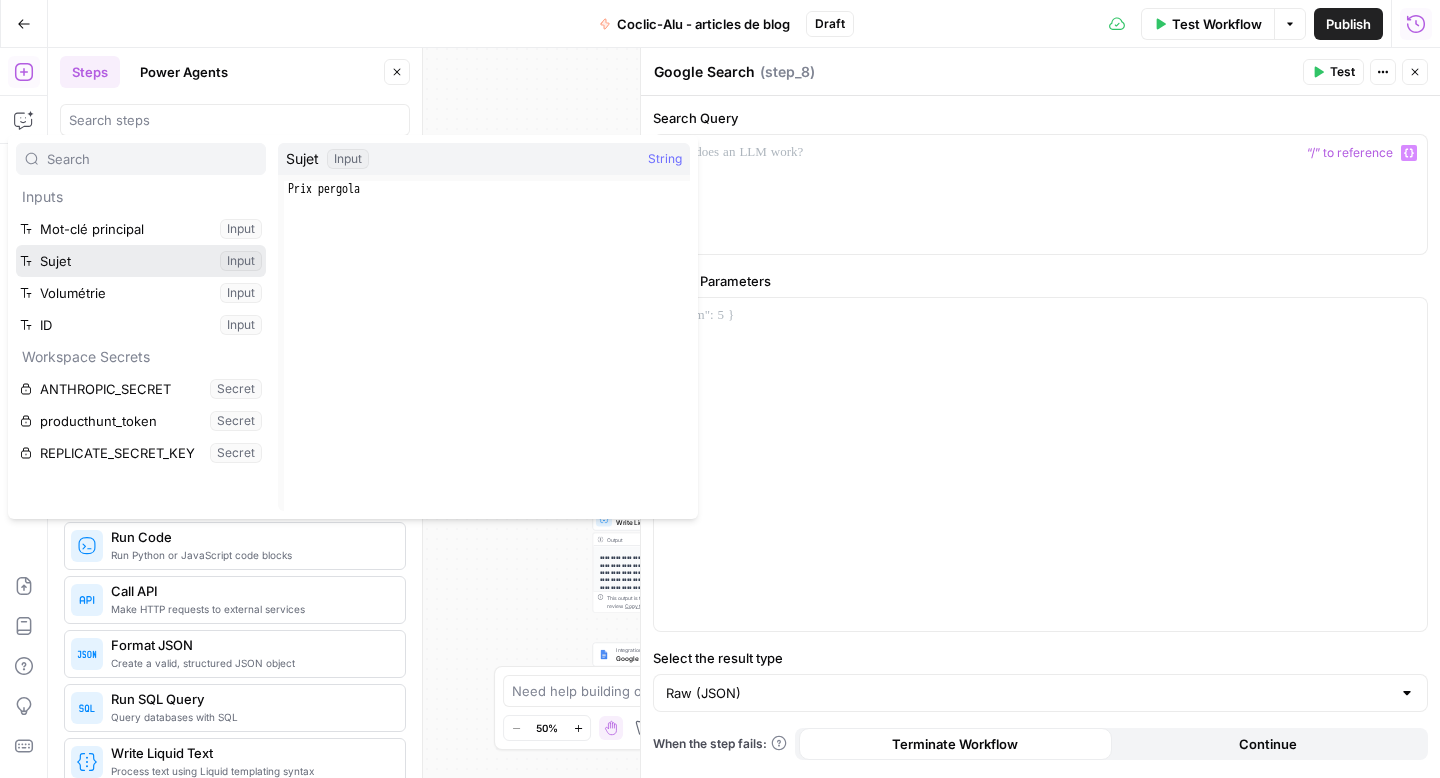 click at bounding box center [141, 261] 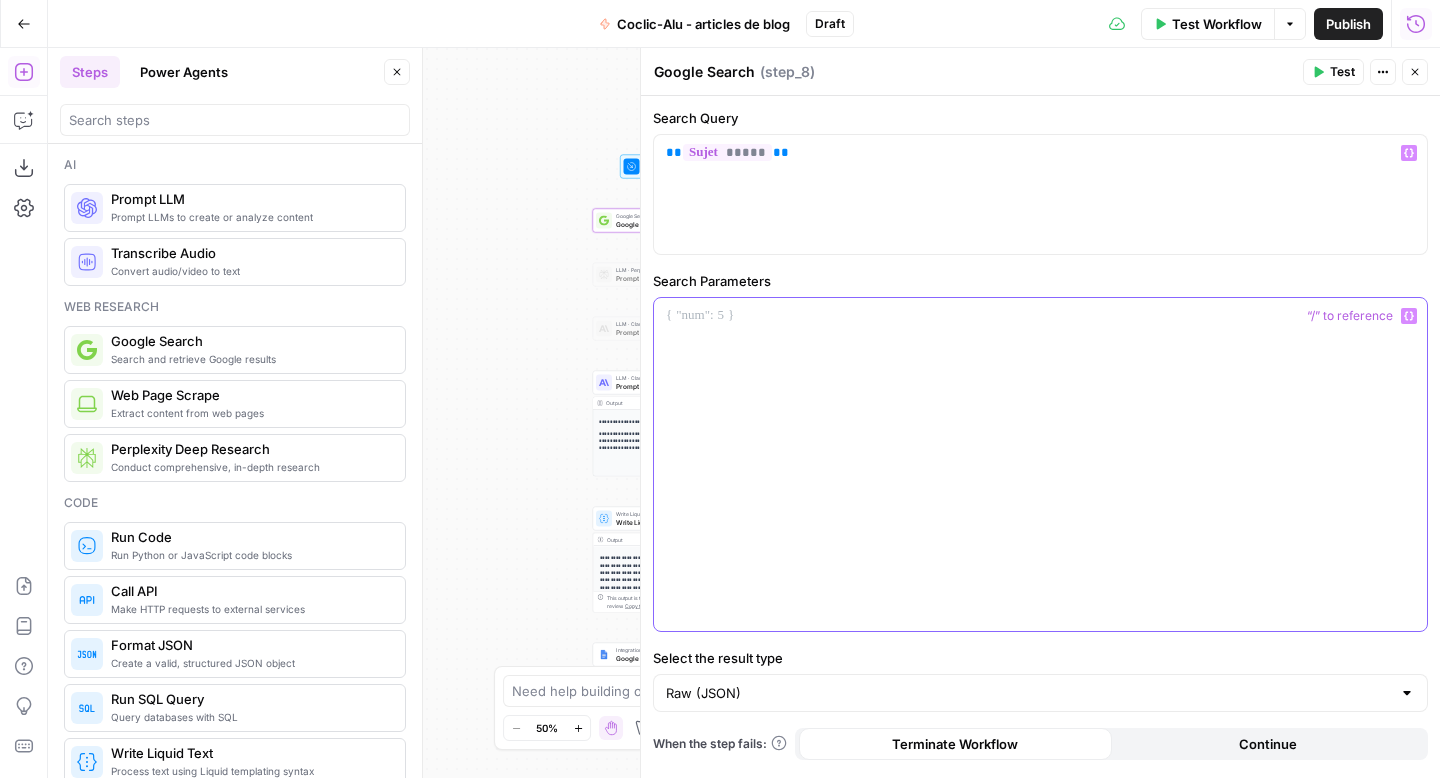 click at bounding box center (1040, 464) 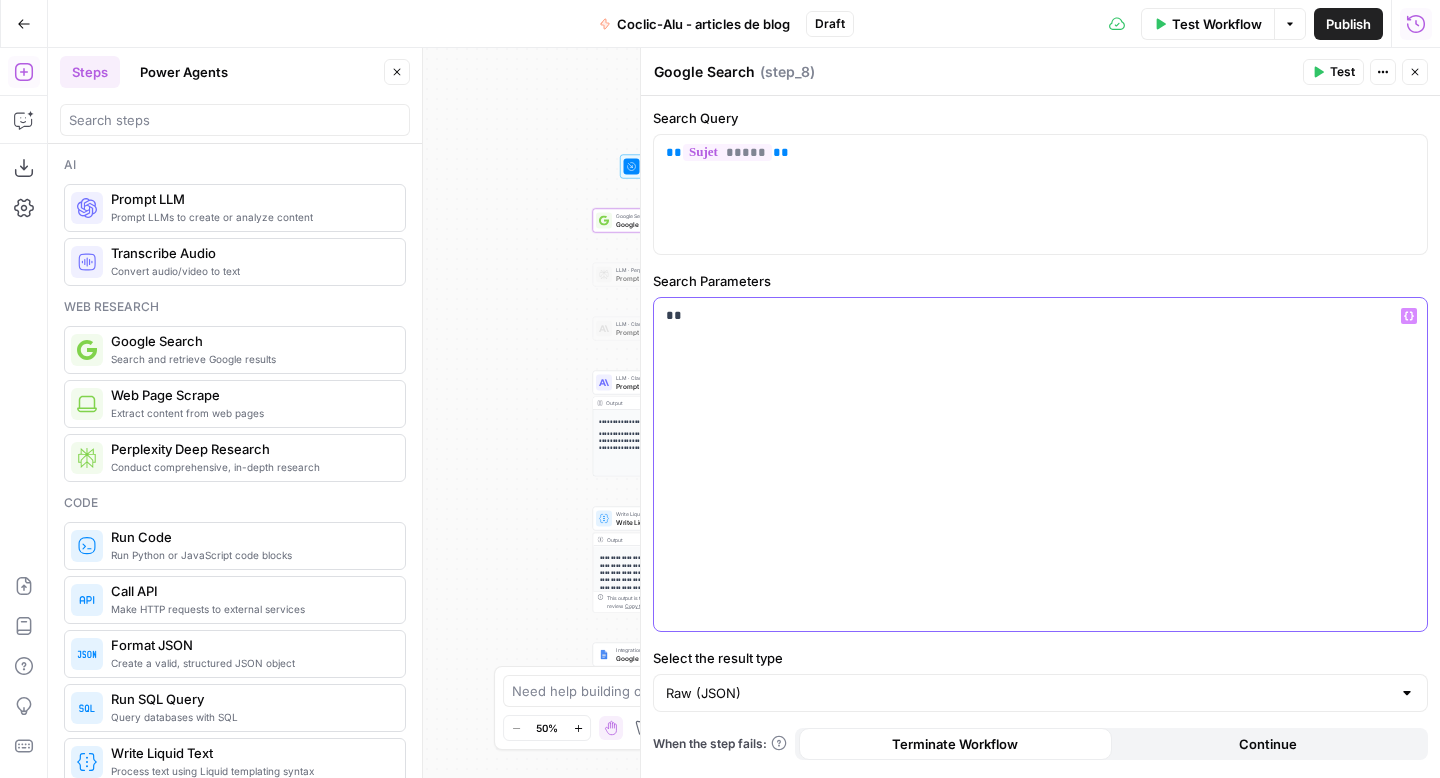 type 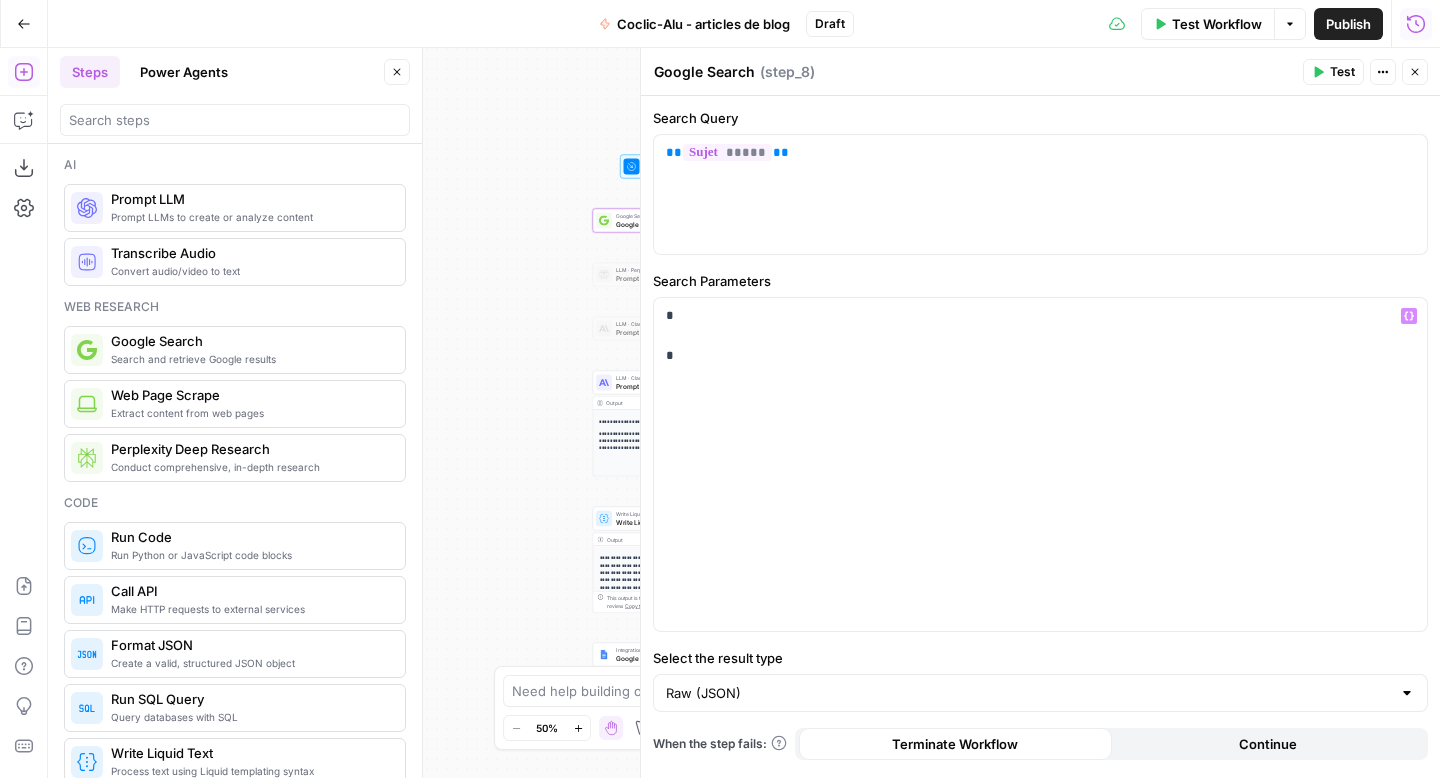 scroll, scrollTop: 0, scrollLeft: 0, axis: both 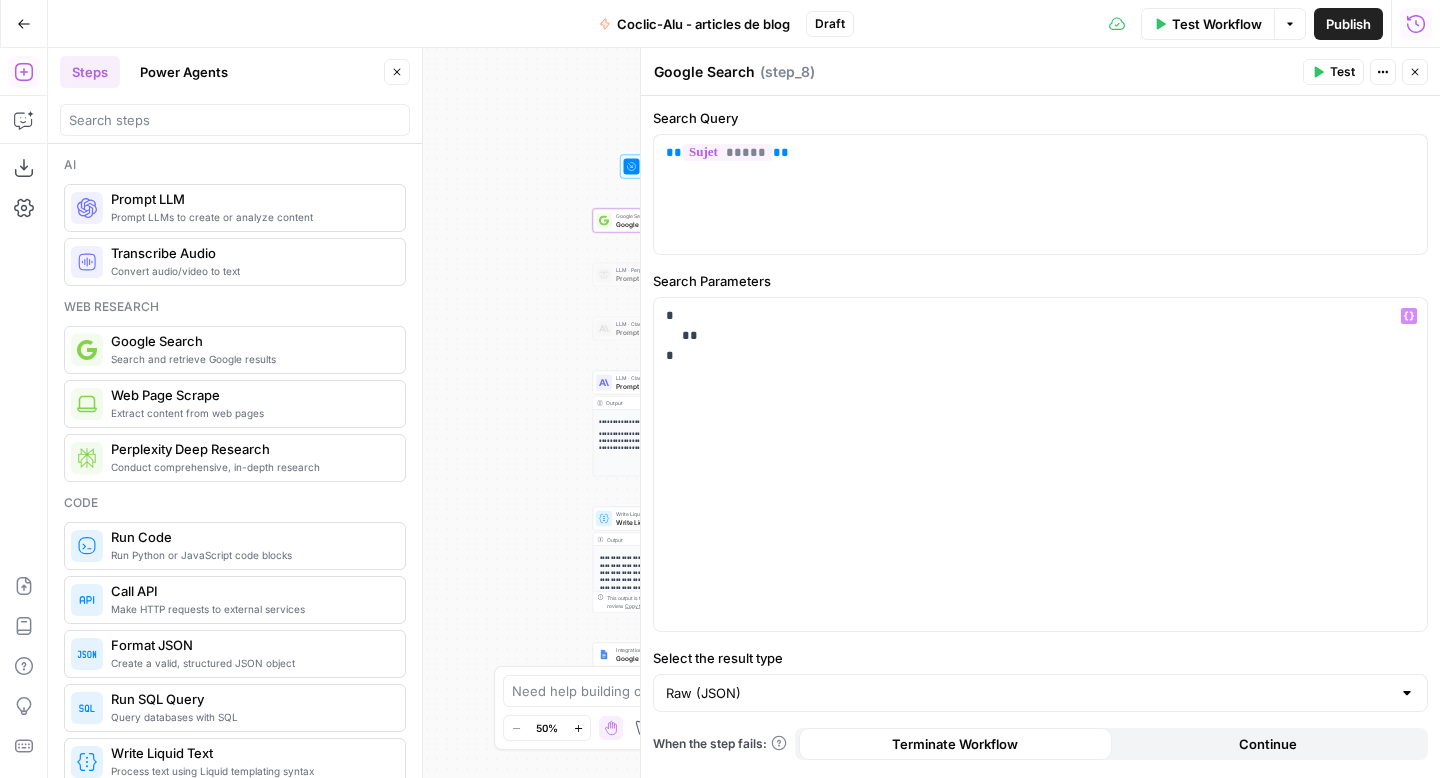 type 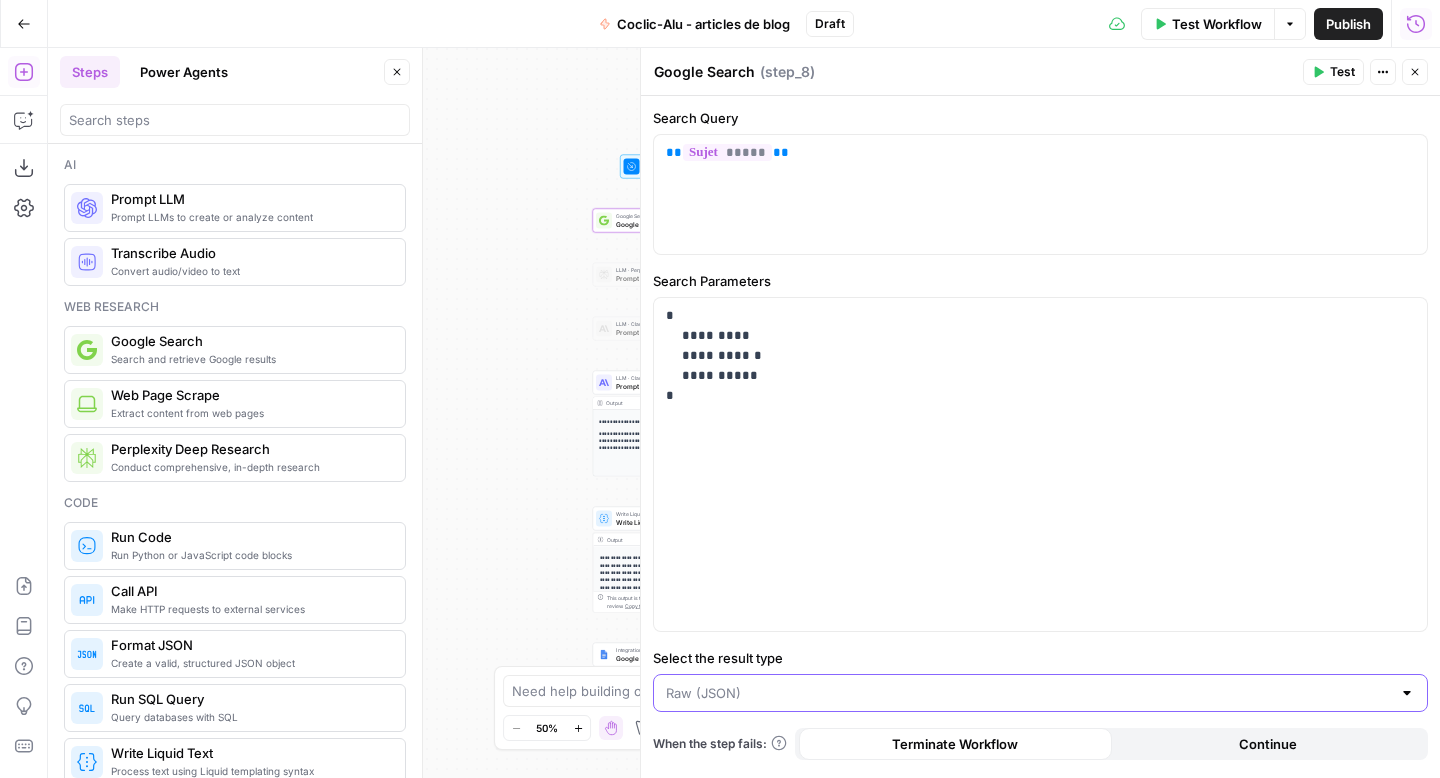 click on "Select the result type" at bounding box center (1028, 693) 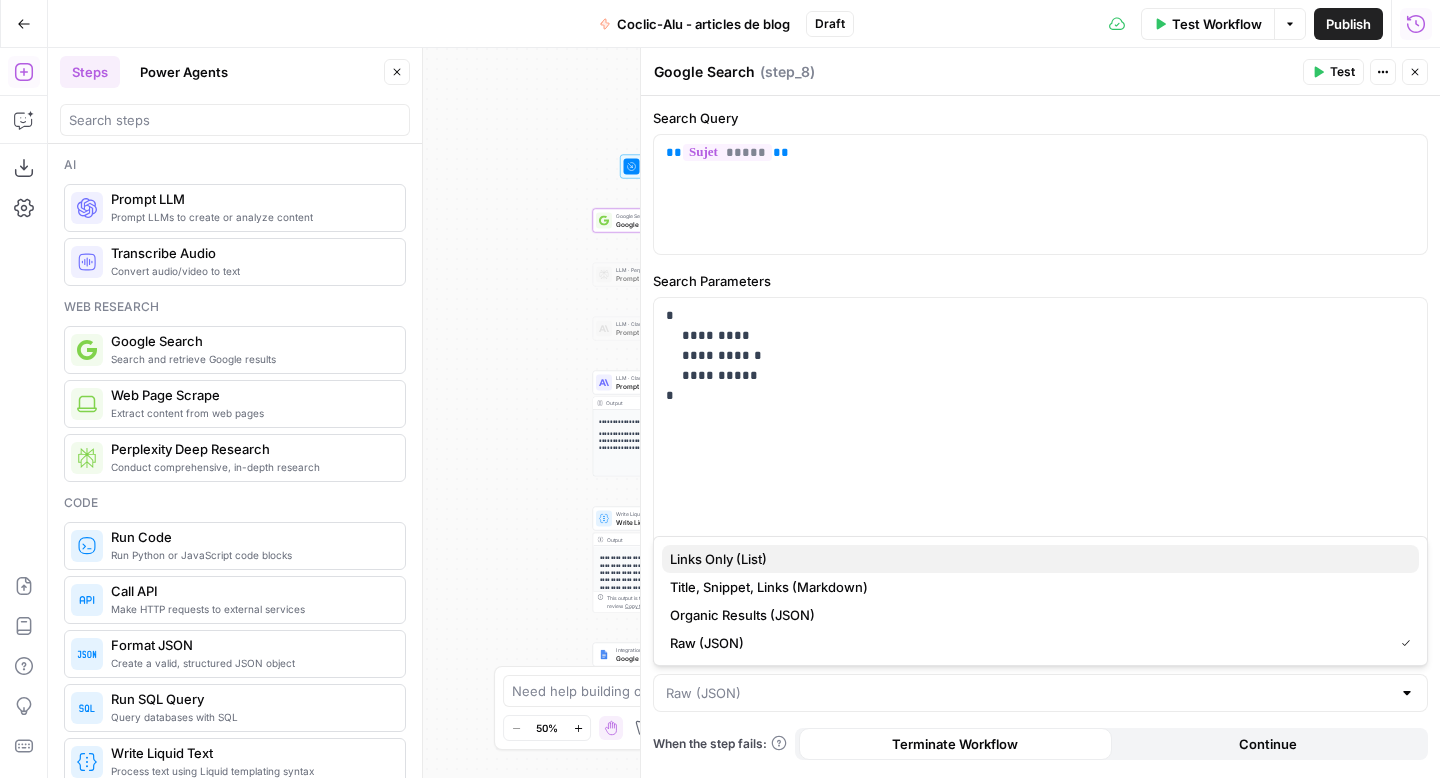 click on "Links Only (List)" at bounding box center (1036, 559) 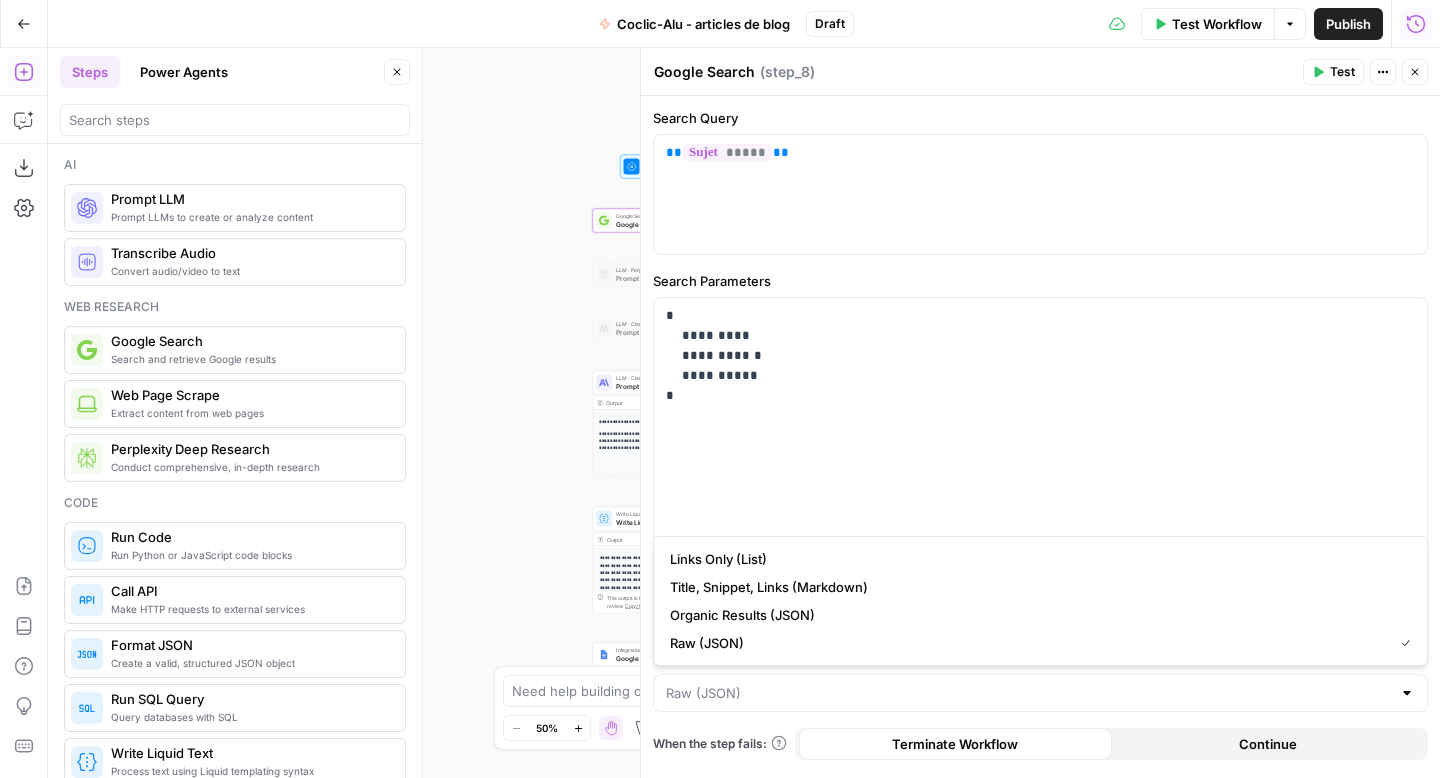 type on "Links Only (List)" 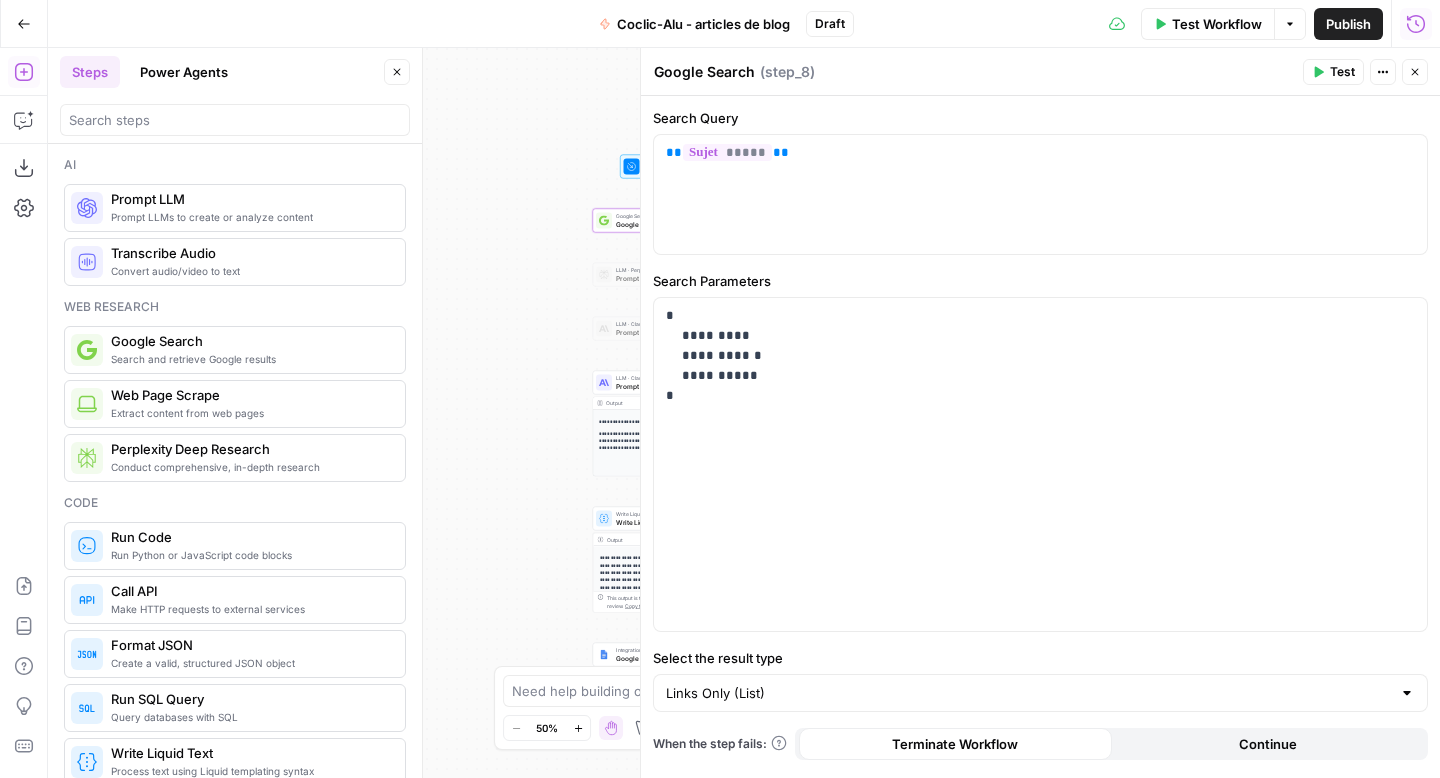 click on "Test" at bounding box center [1342, 72] 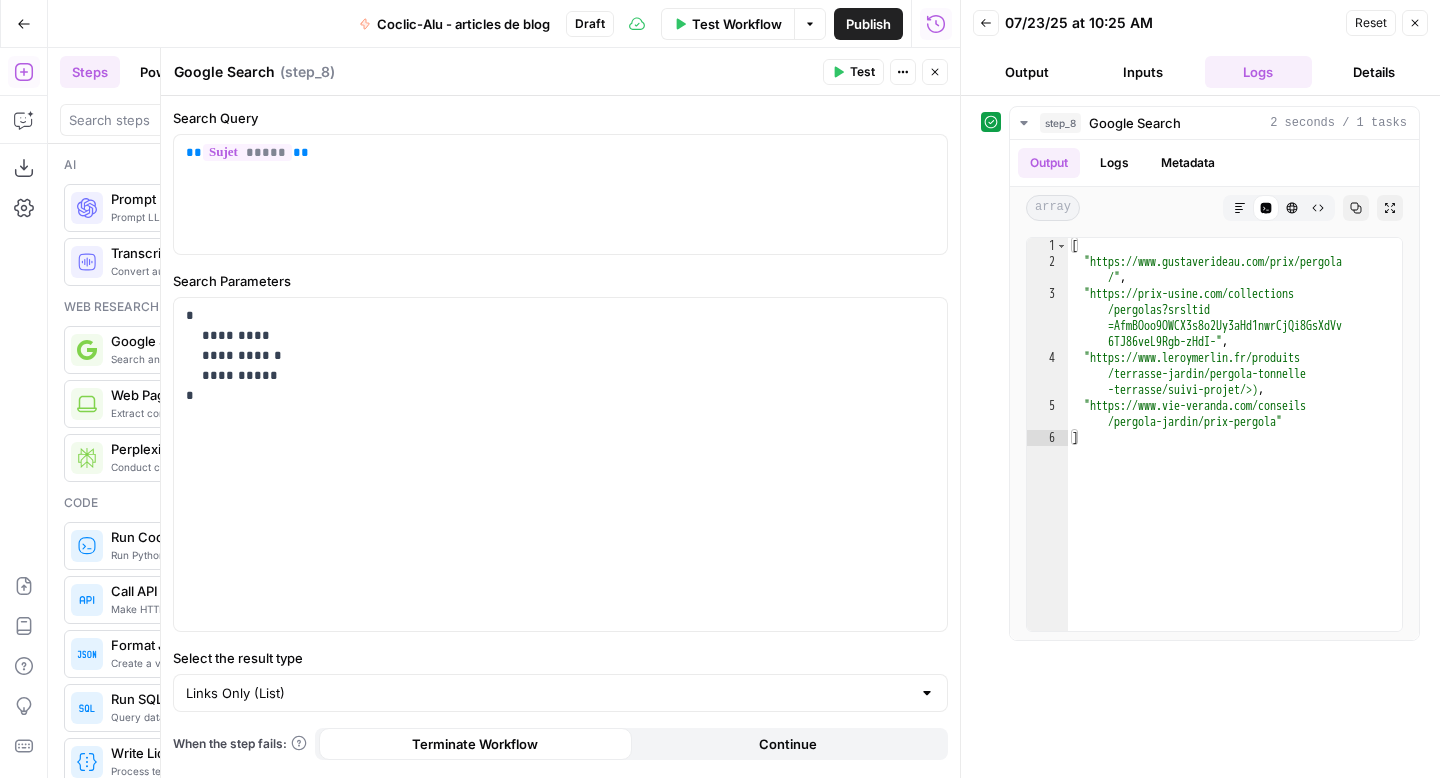 click on "Close" at bounding box center [1415, 23] 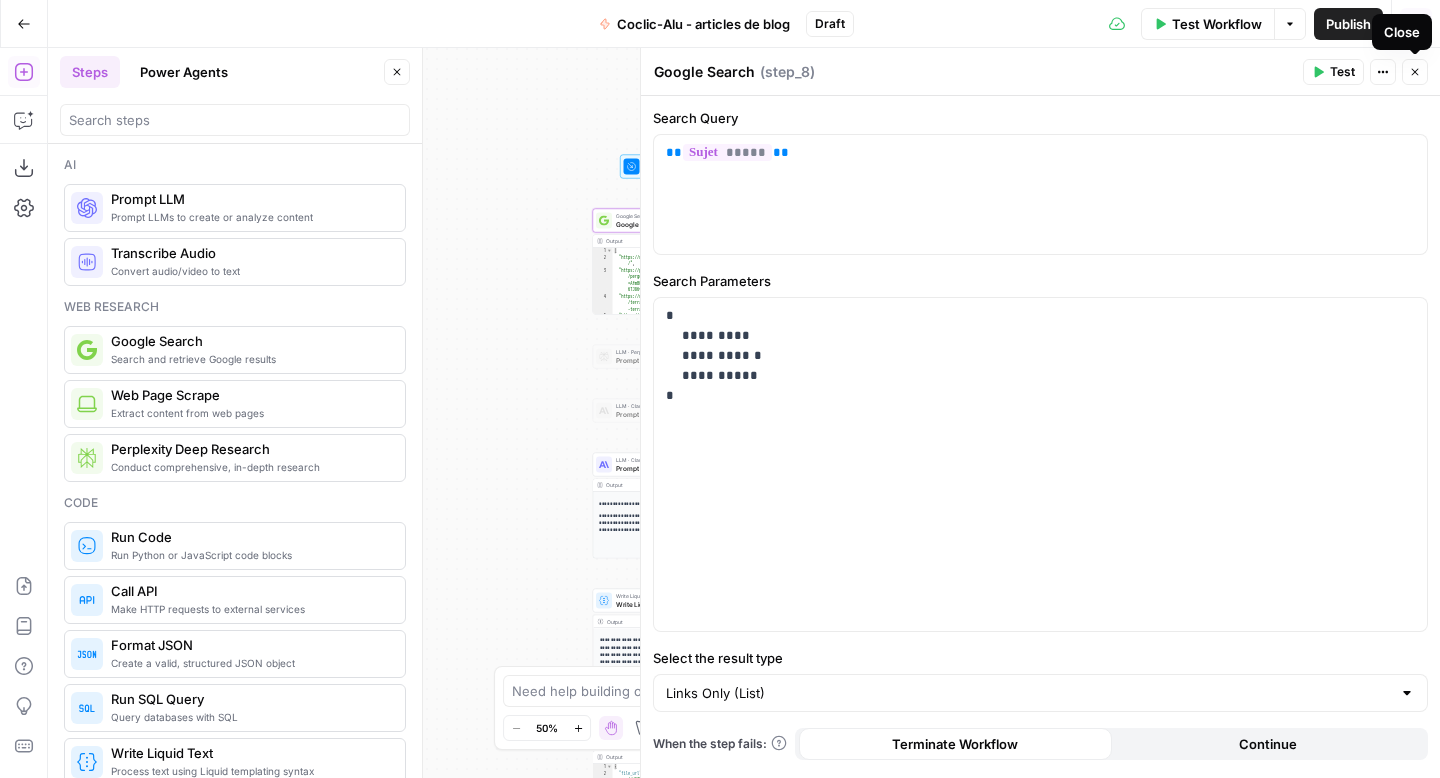 click on "Close" at bounding box center (1415, 72) 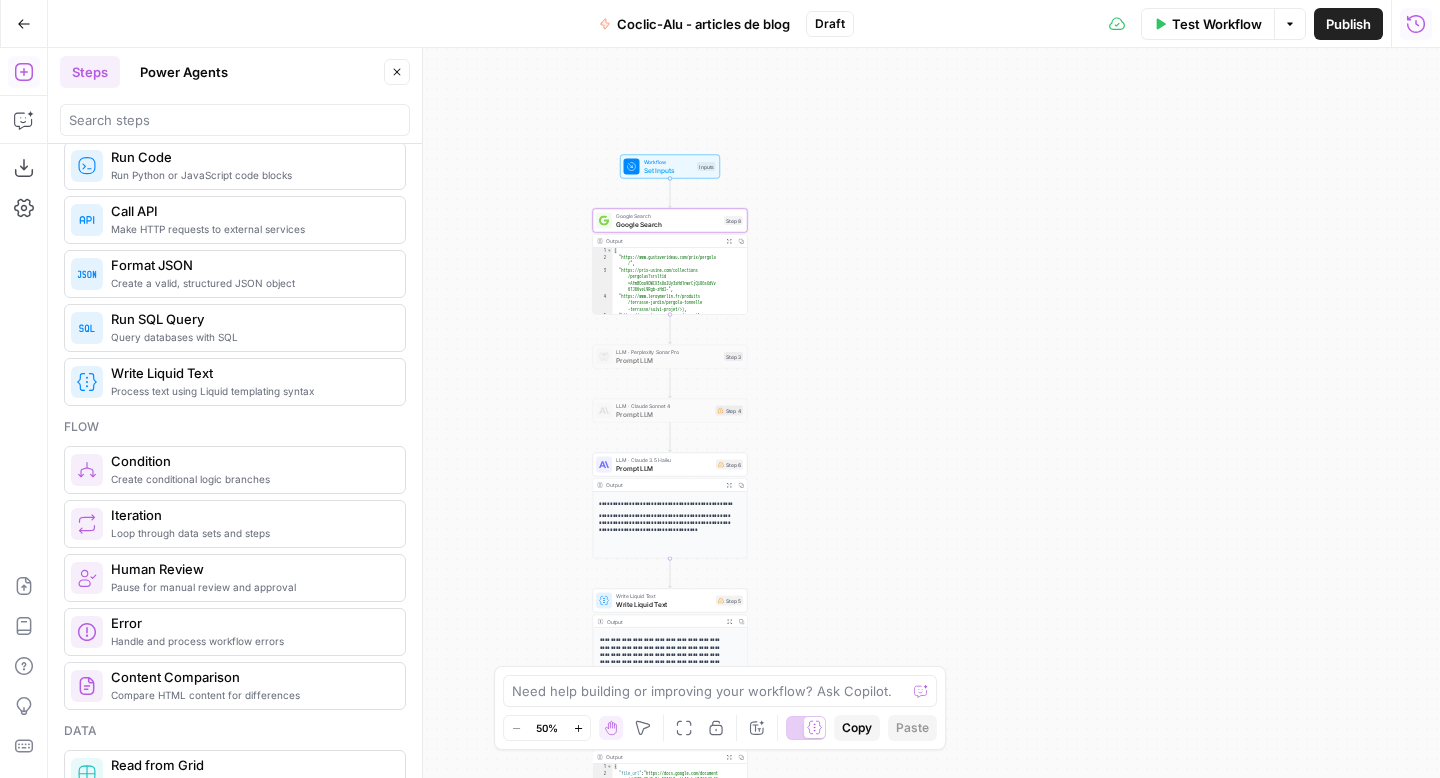 scroll, scrollTop: 386, scrollLeft: 0, axis: vertical 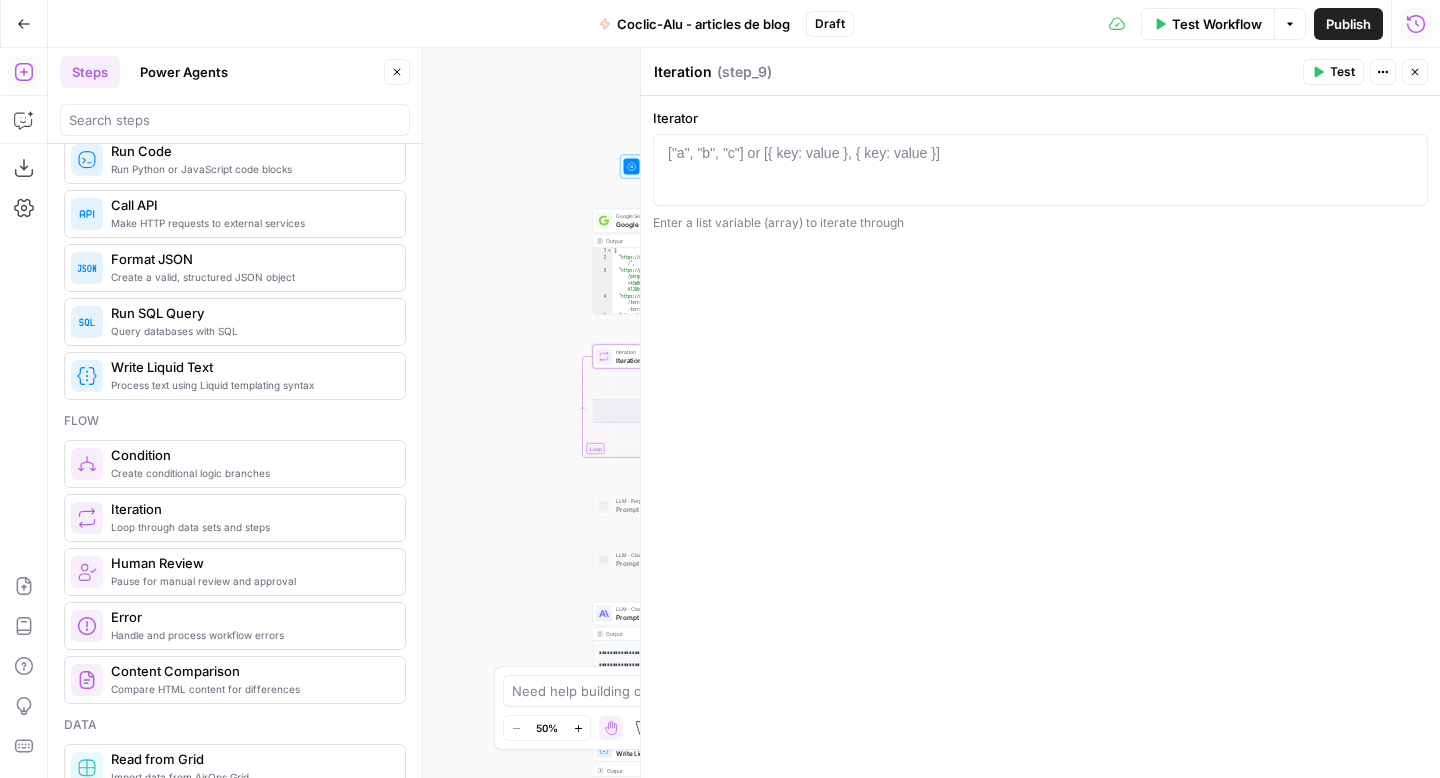 click on "“/” to reference" at bounding box center [1348, 153] 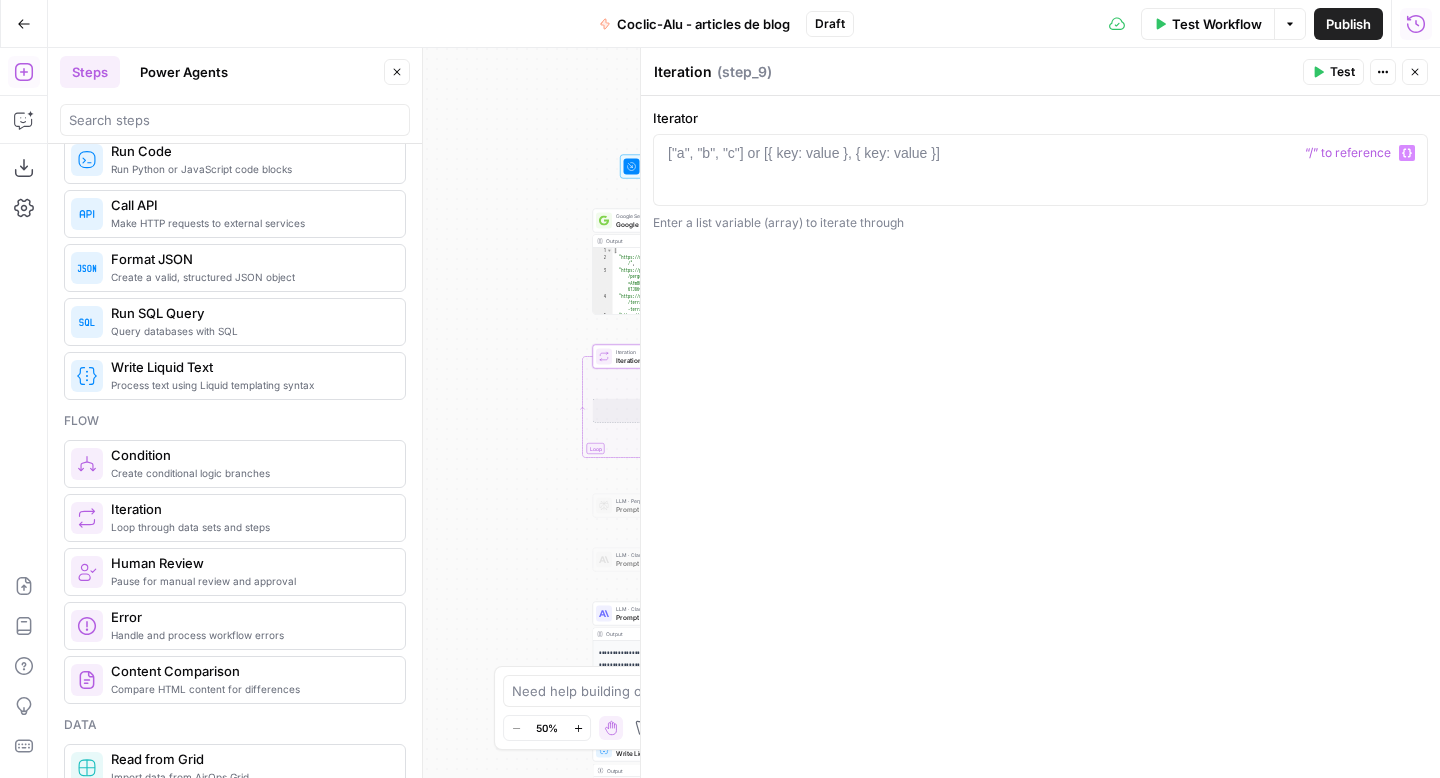 click 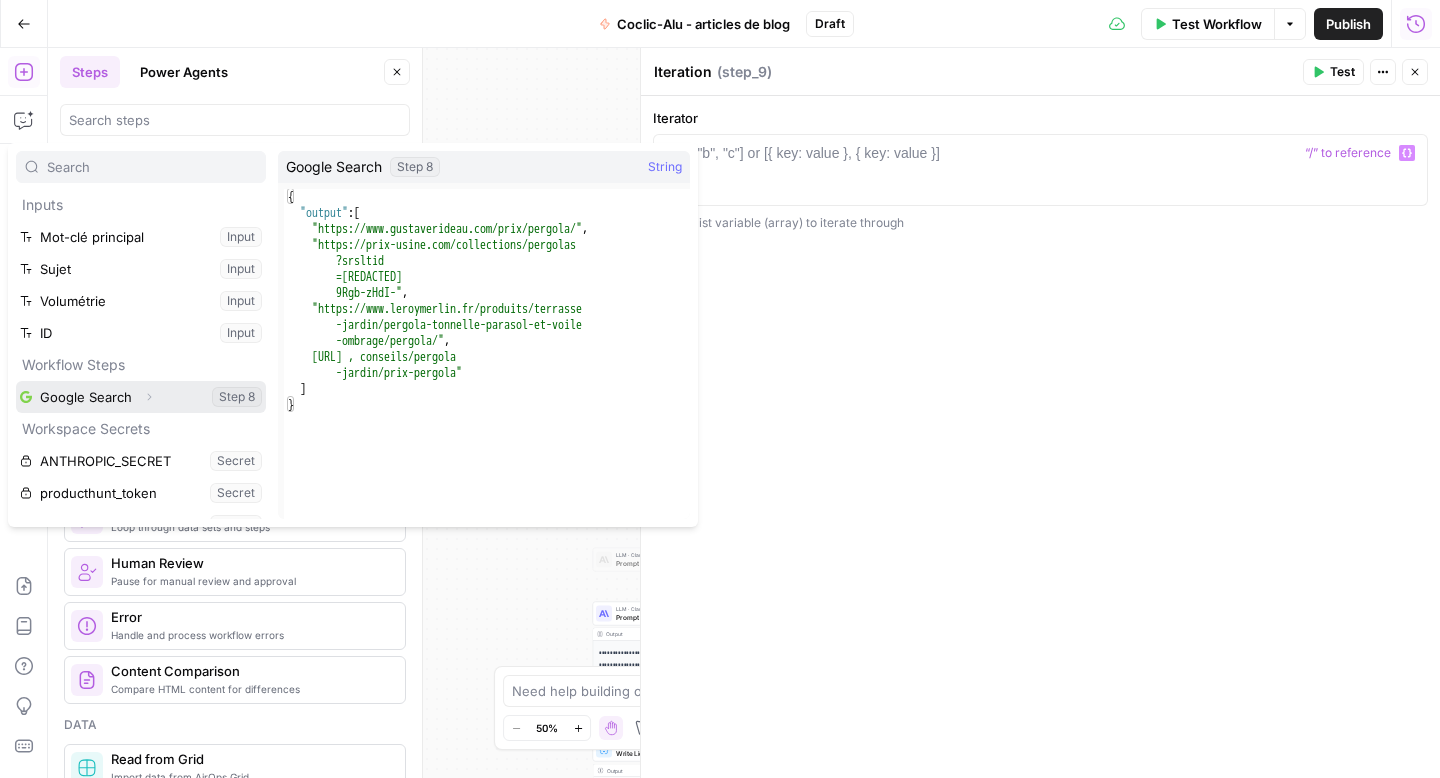 click 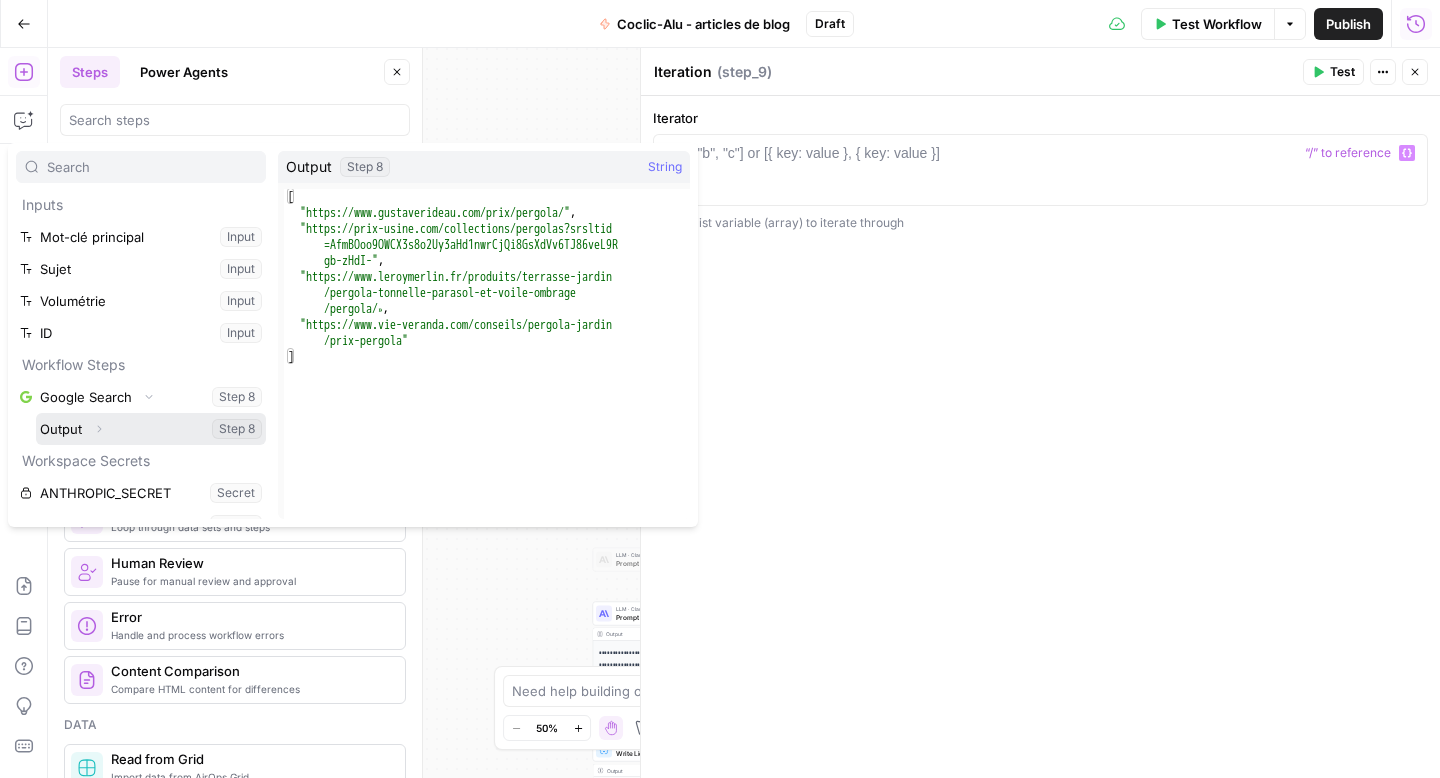 click at bounding box center (151, 429) 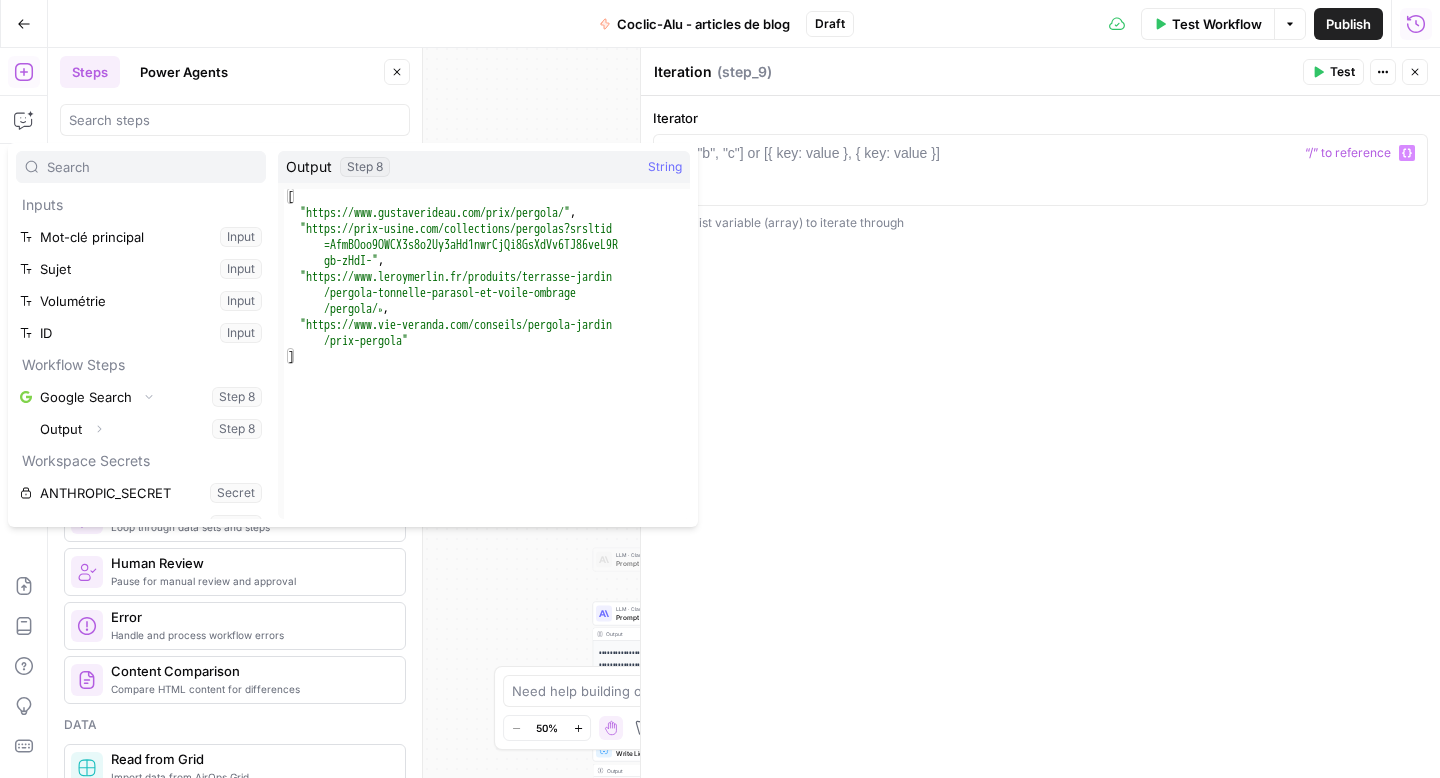 type on "**********" 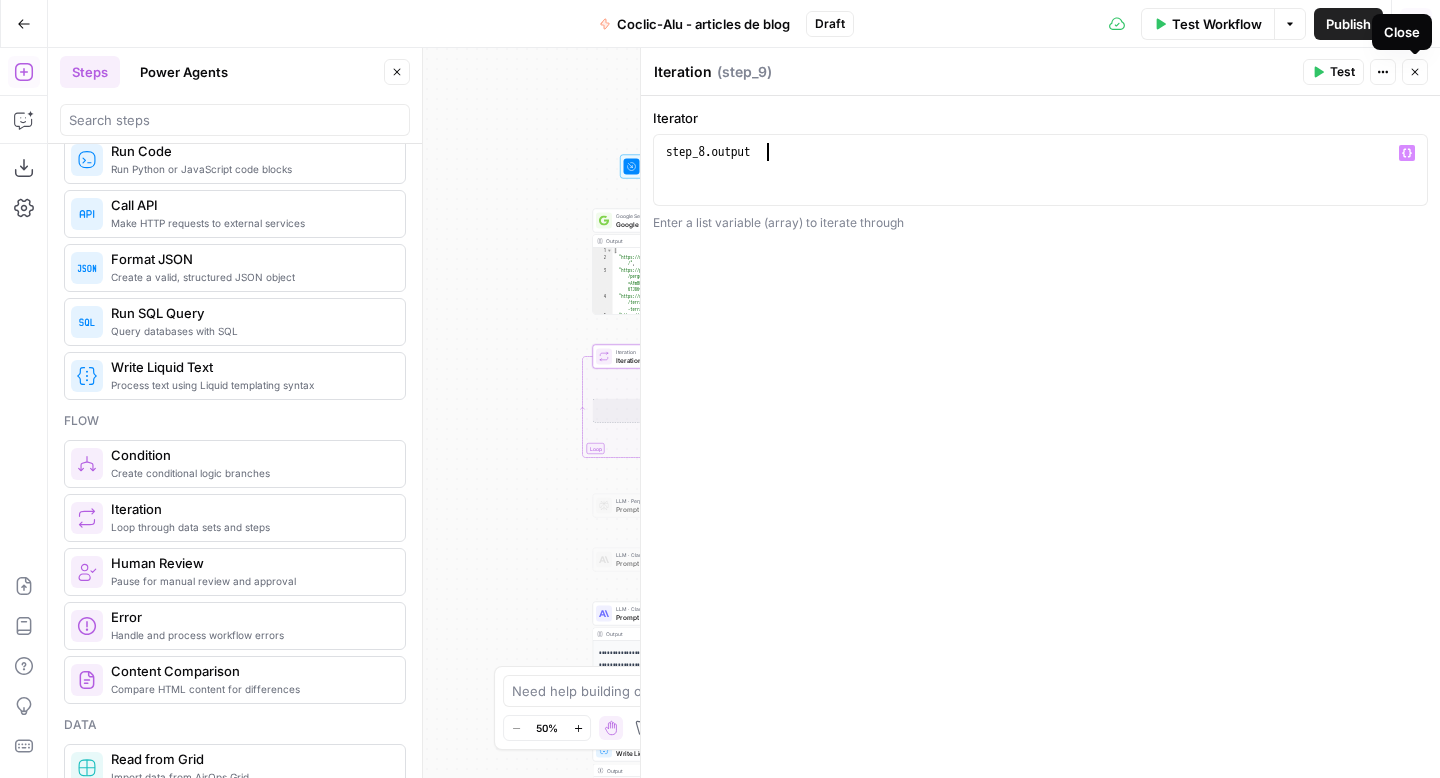 click 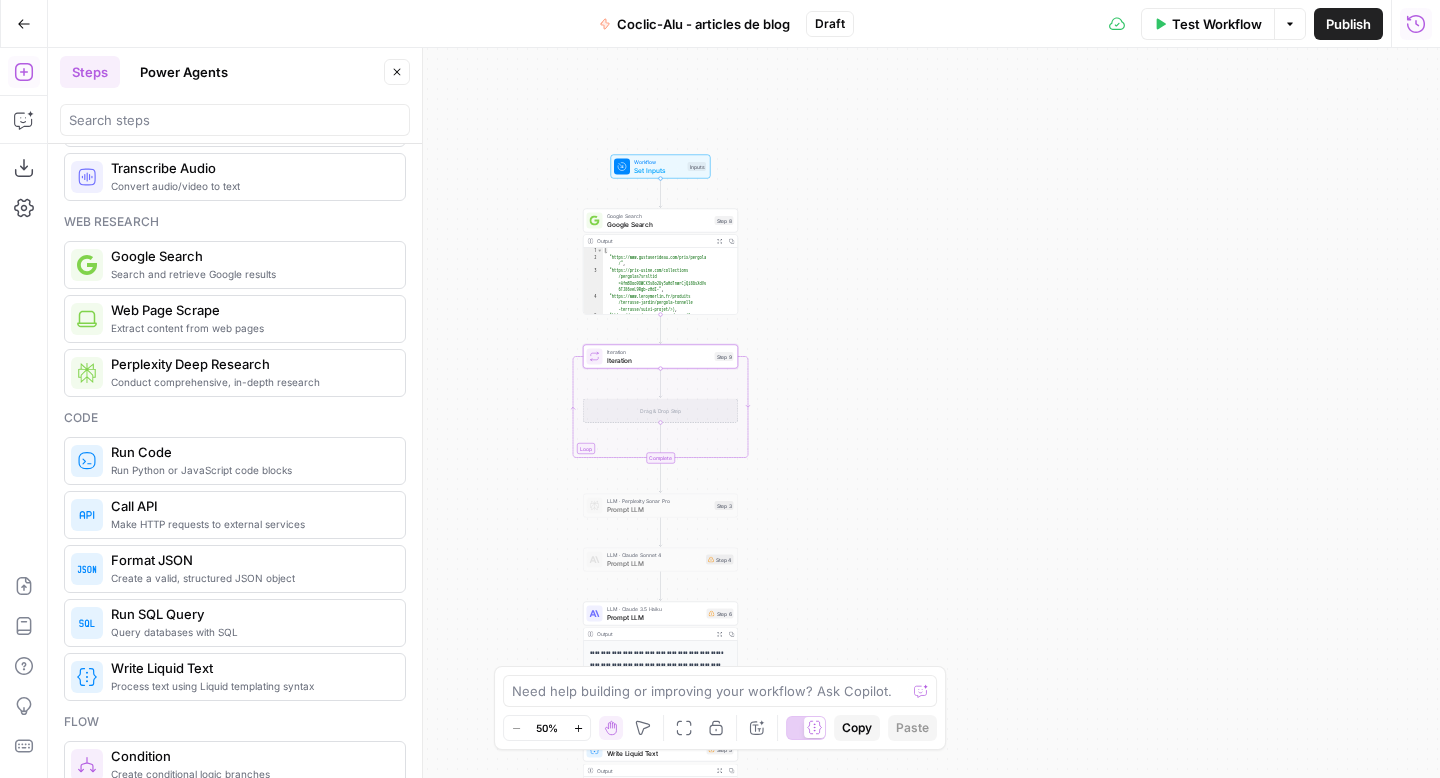 scroll, scrollTop: 0, scrollLeft: 0, axis: both 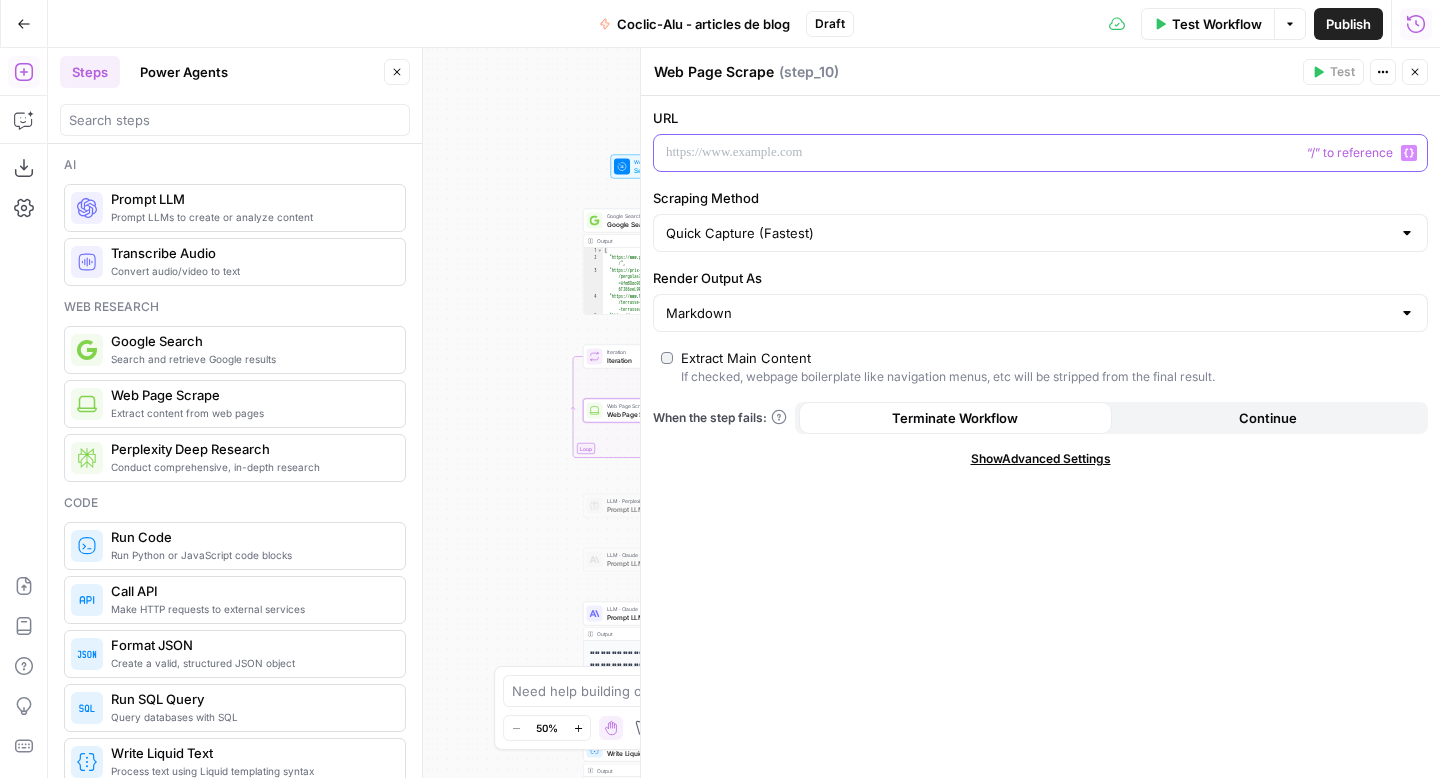 click 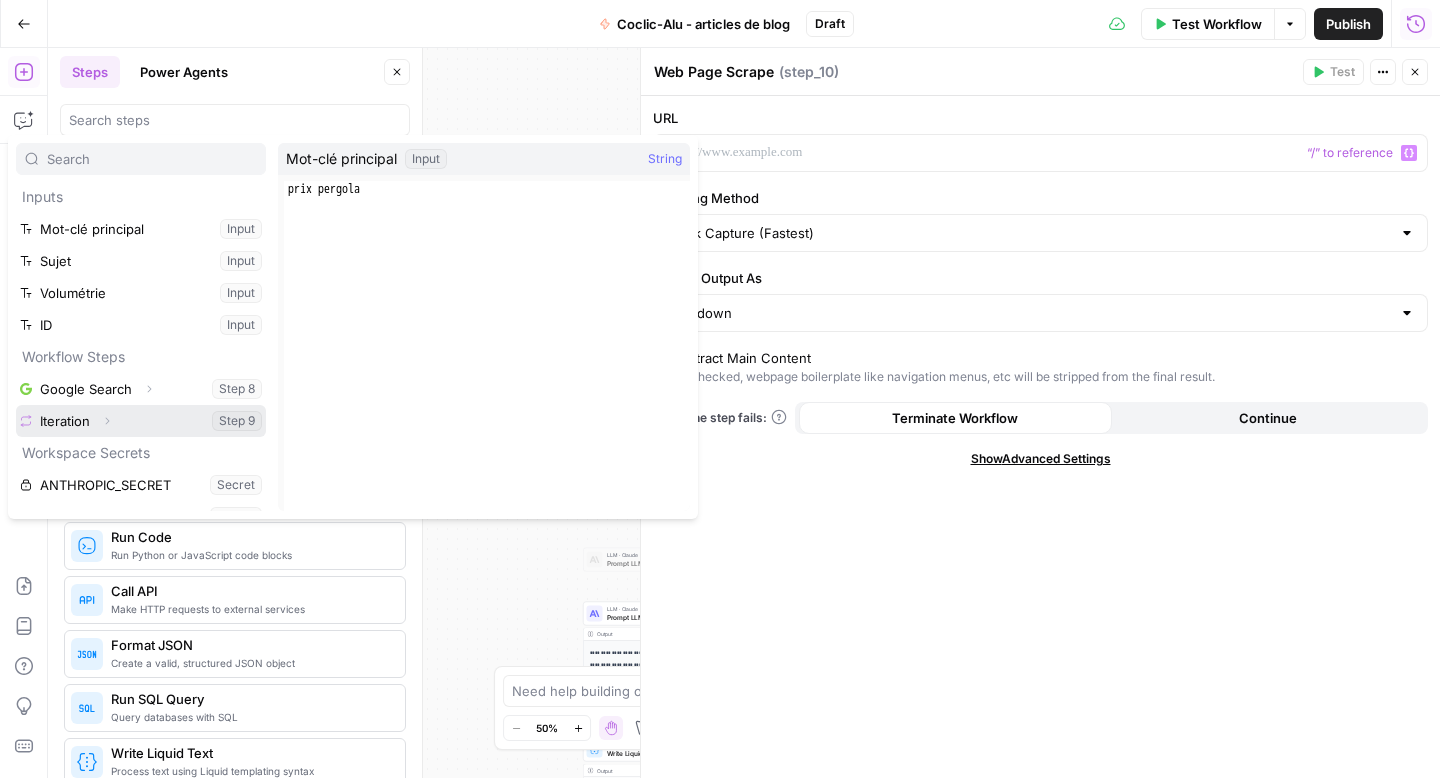 click 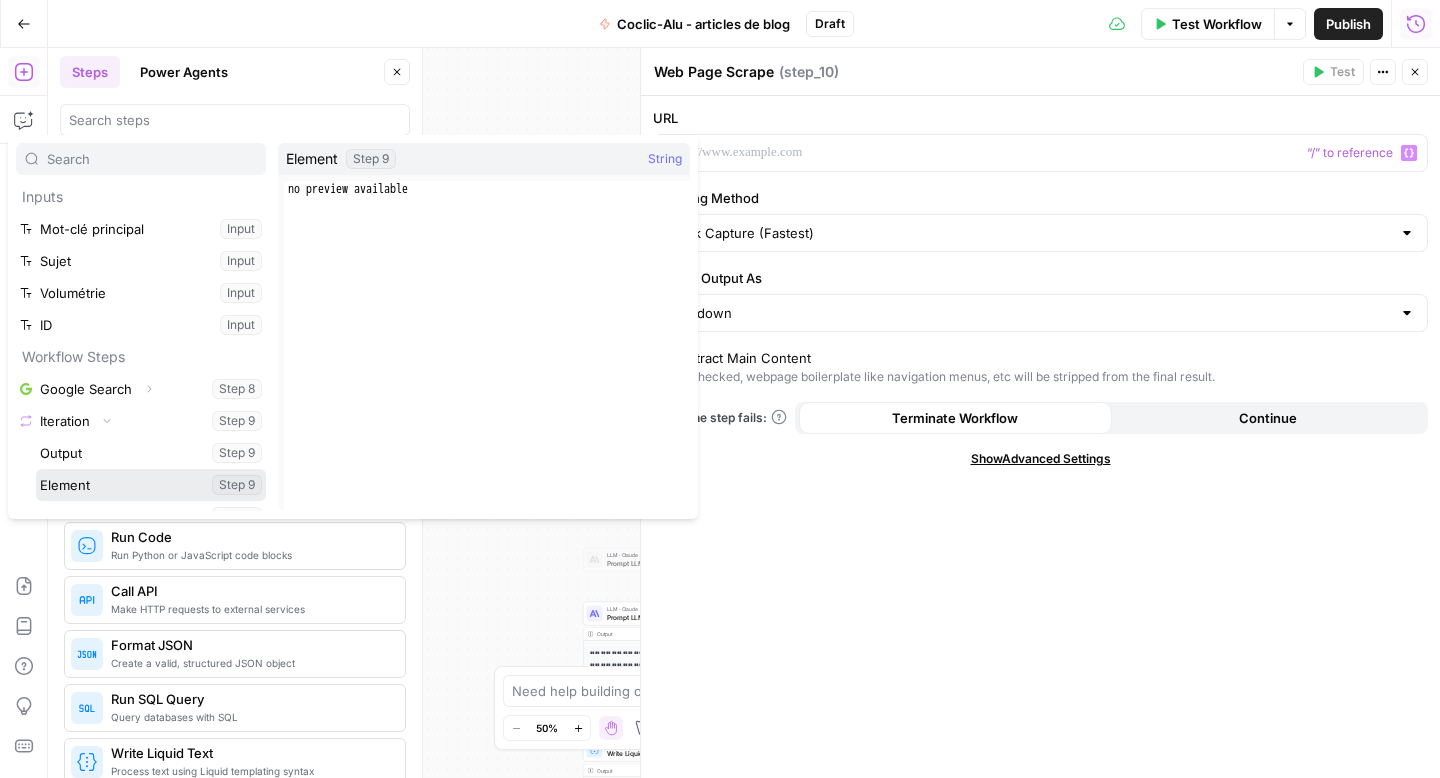 click at bounding box center (151, 485) 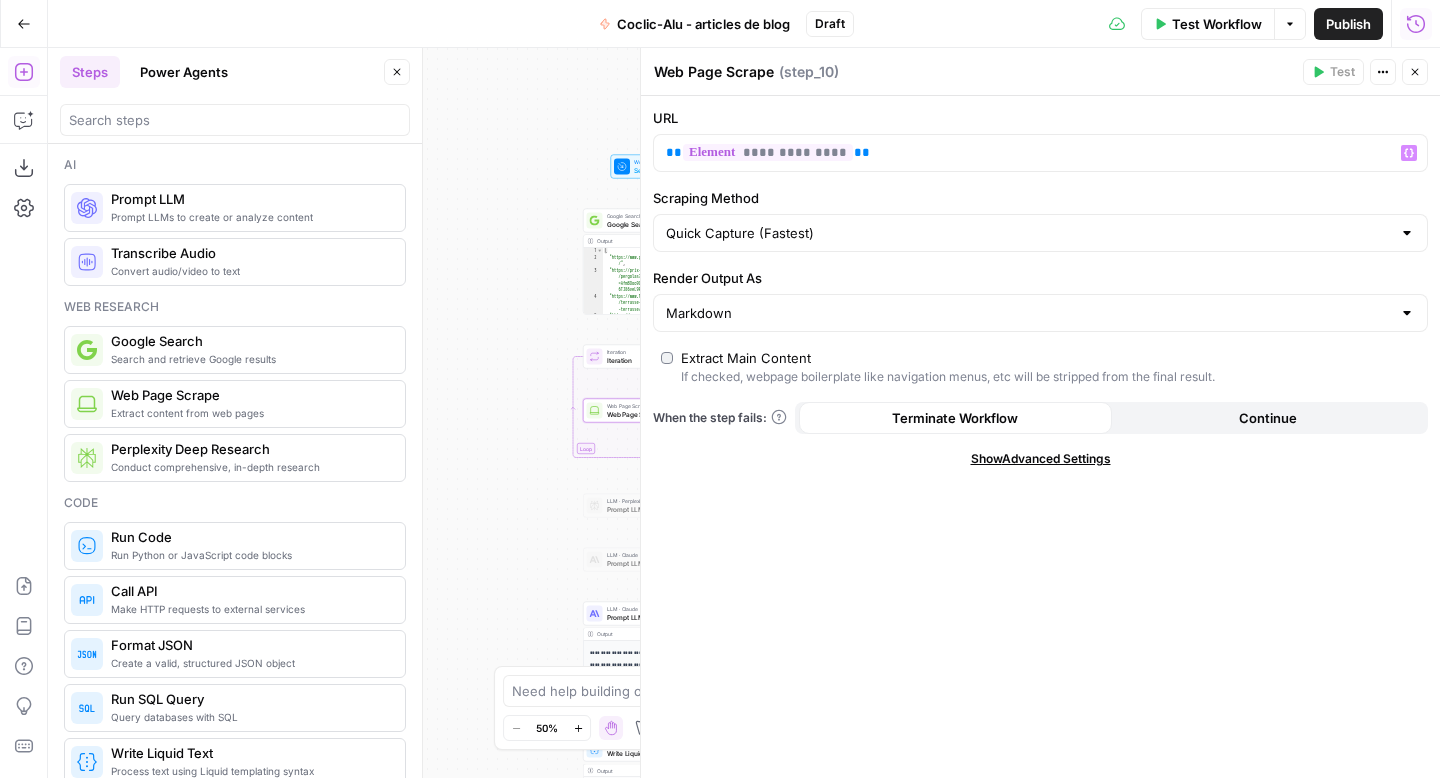 click on "Quick Capture (Fastest)" at bounding box center (1040, 233) 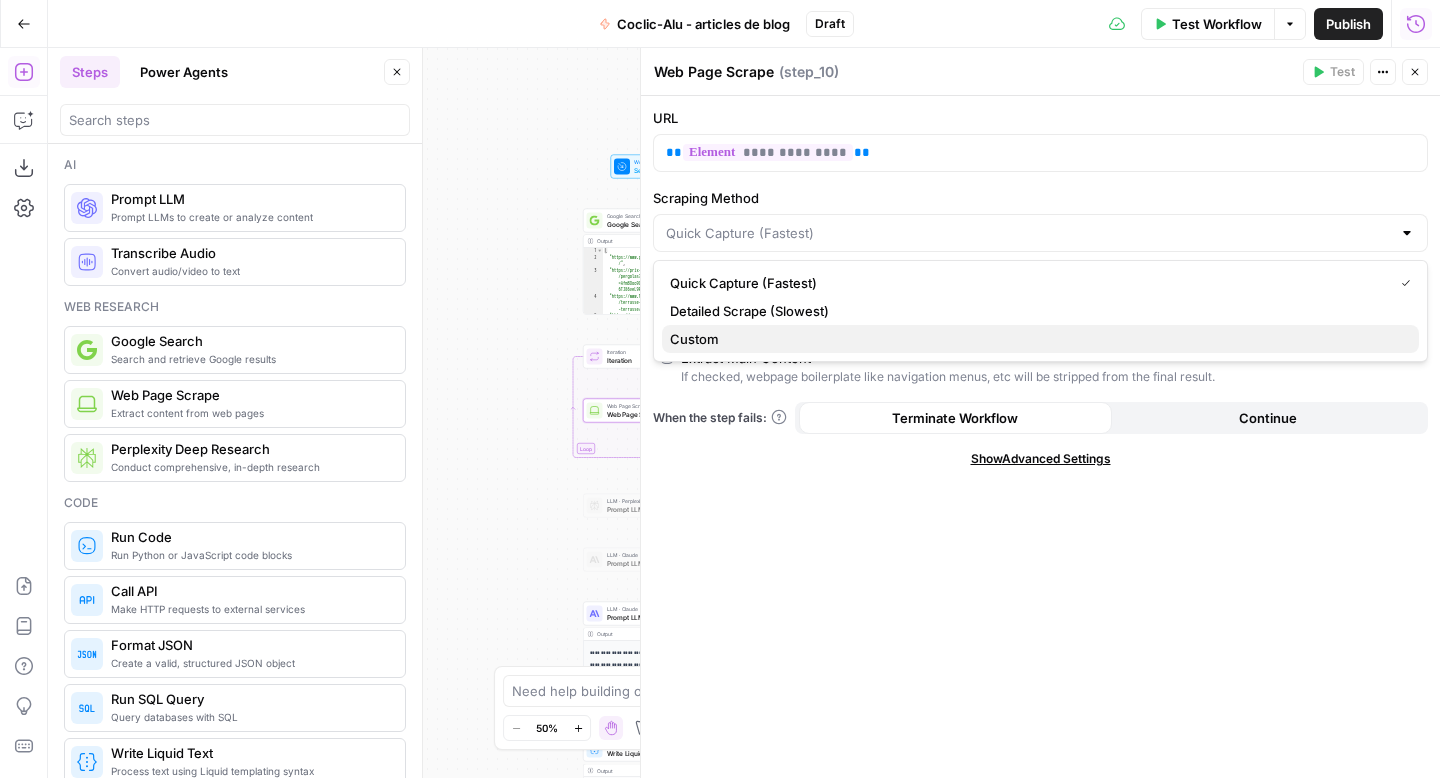 click on "Custom" at bounding box center (1036, 339) 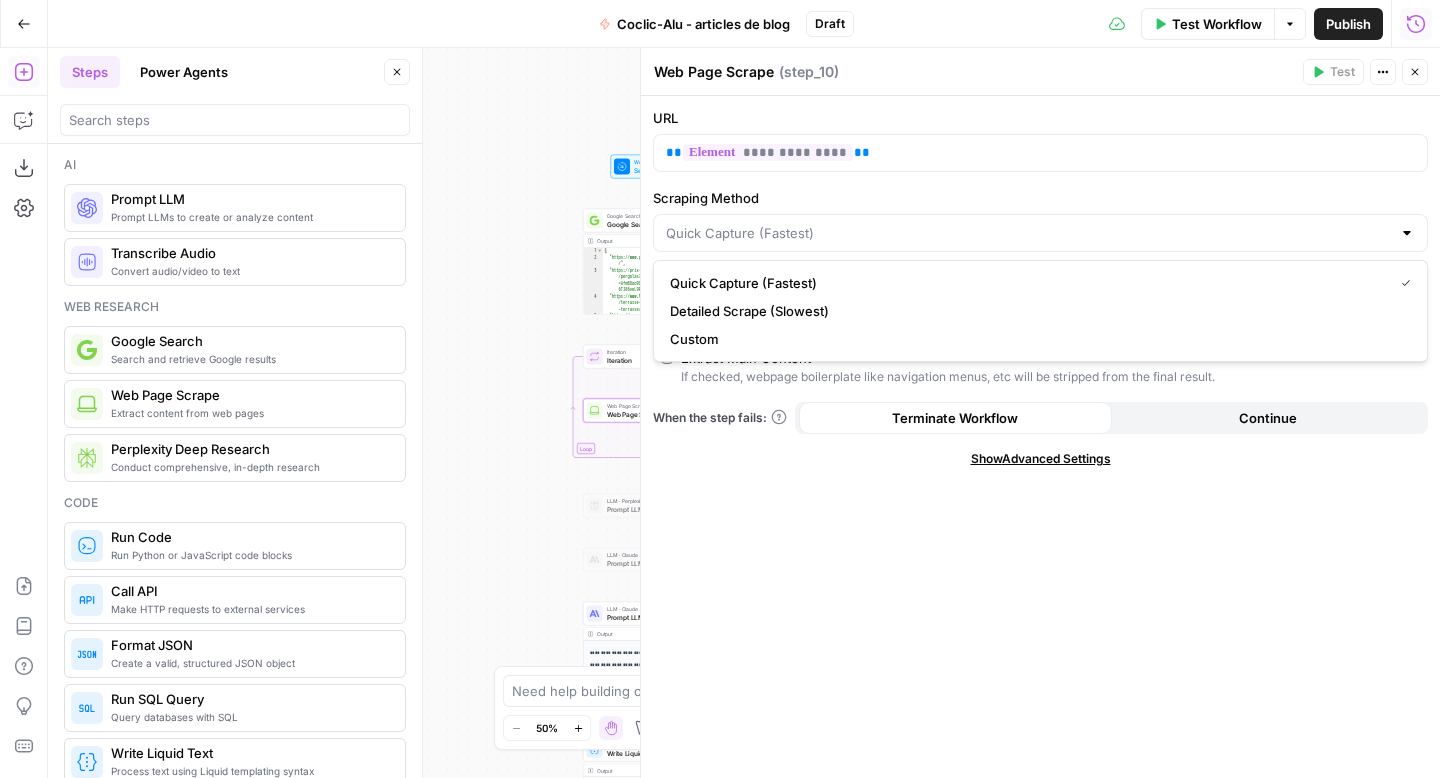 type on "Custom" 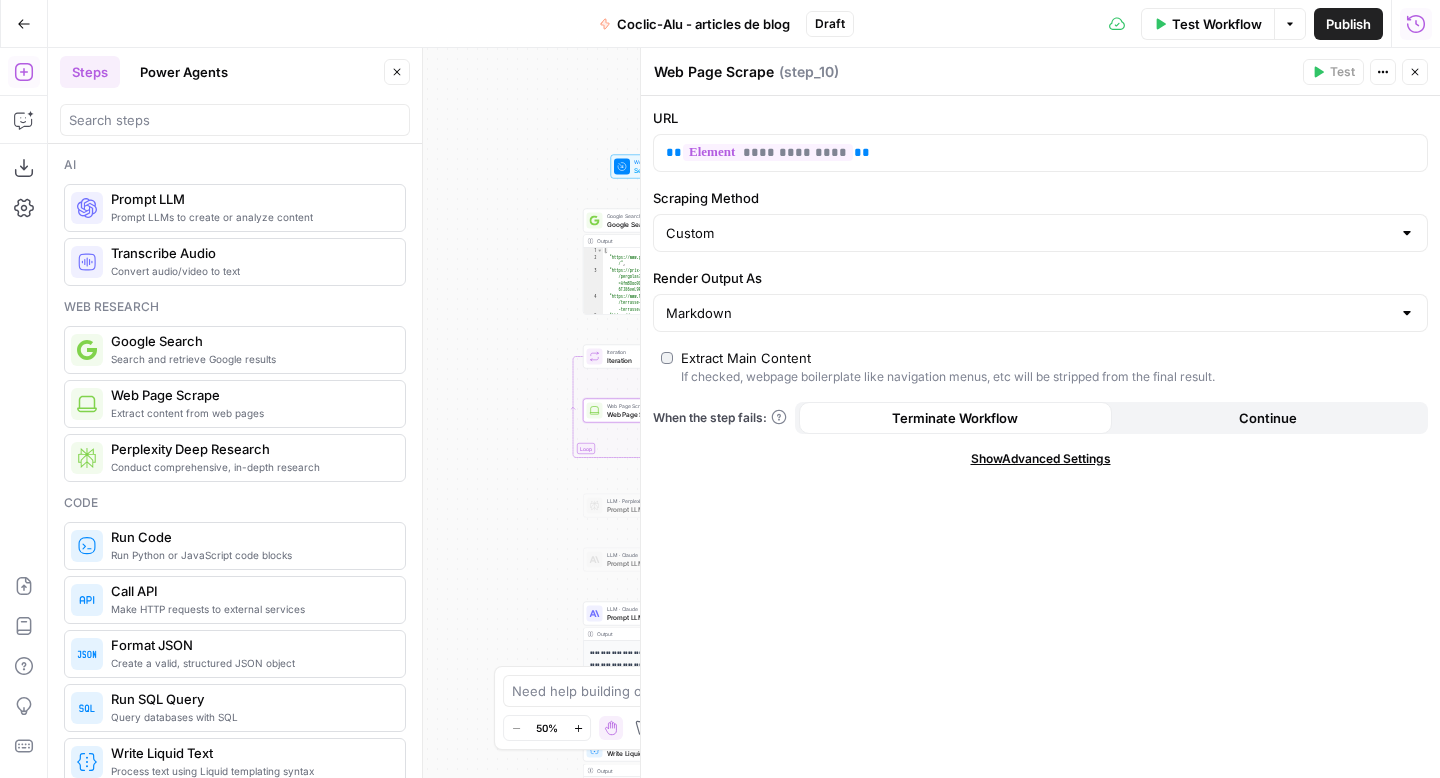 click on "Show  Advanced Settings" at bounding box center (1041, 459) 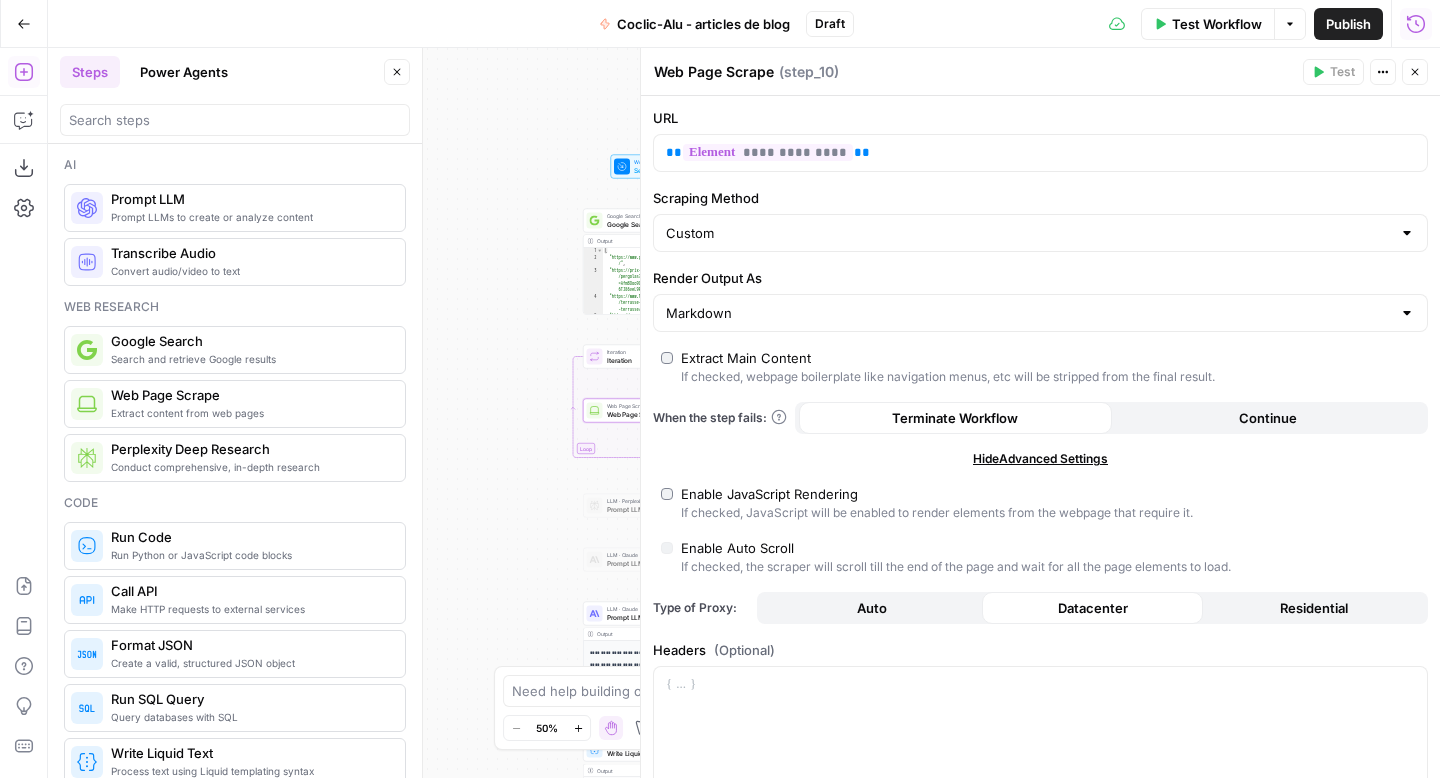 click on "Residential" at bounding box center (1313, 608) 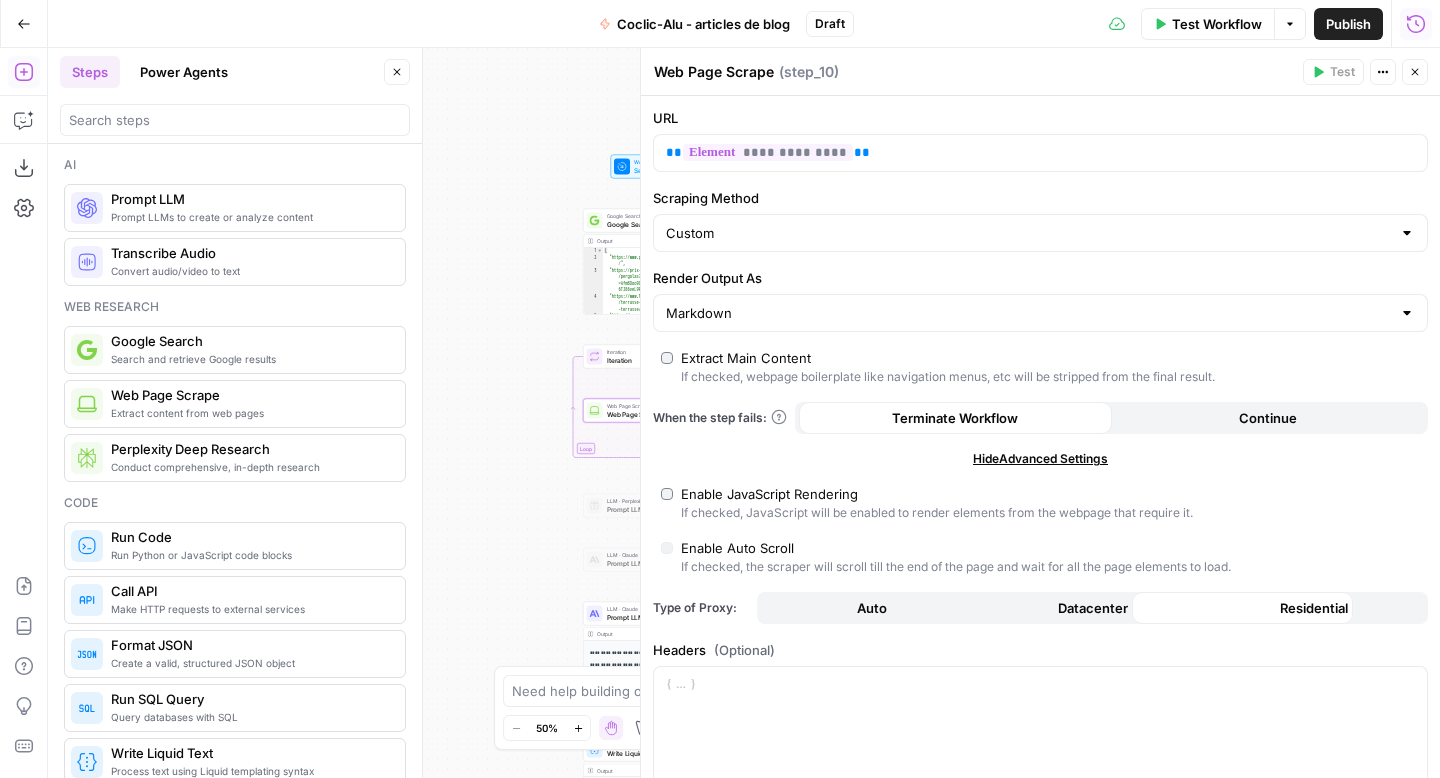 click on "Residential" at bounding box center (1313, 608) 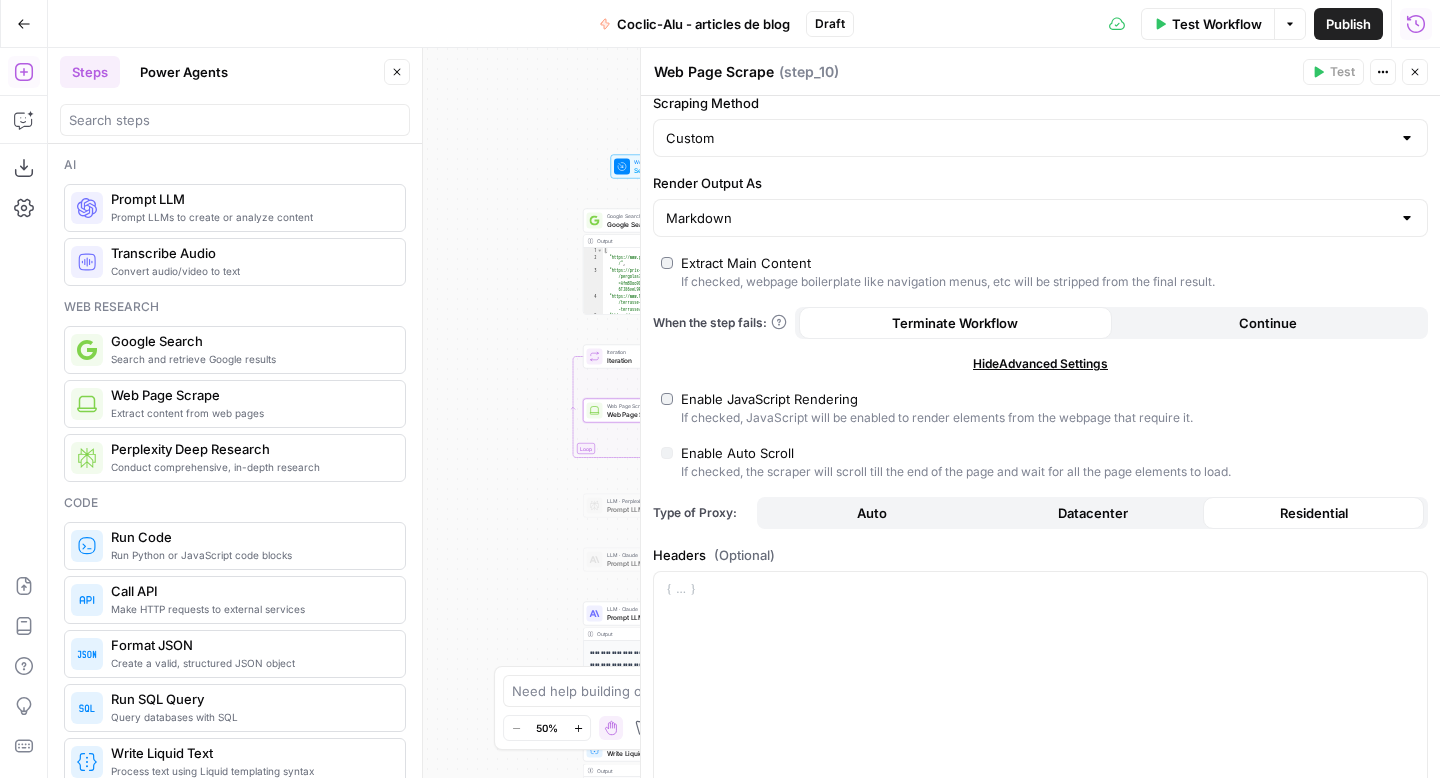 scroll, scrollTop: 96, scrollLeft: 0, axis: vertical 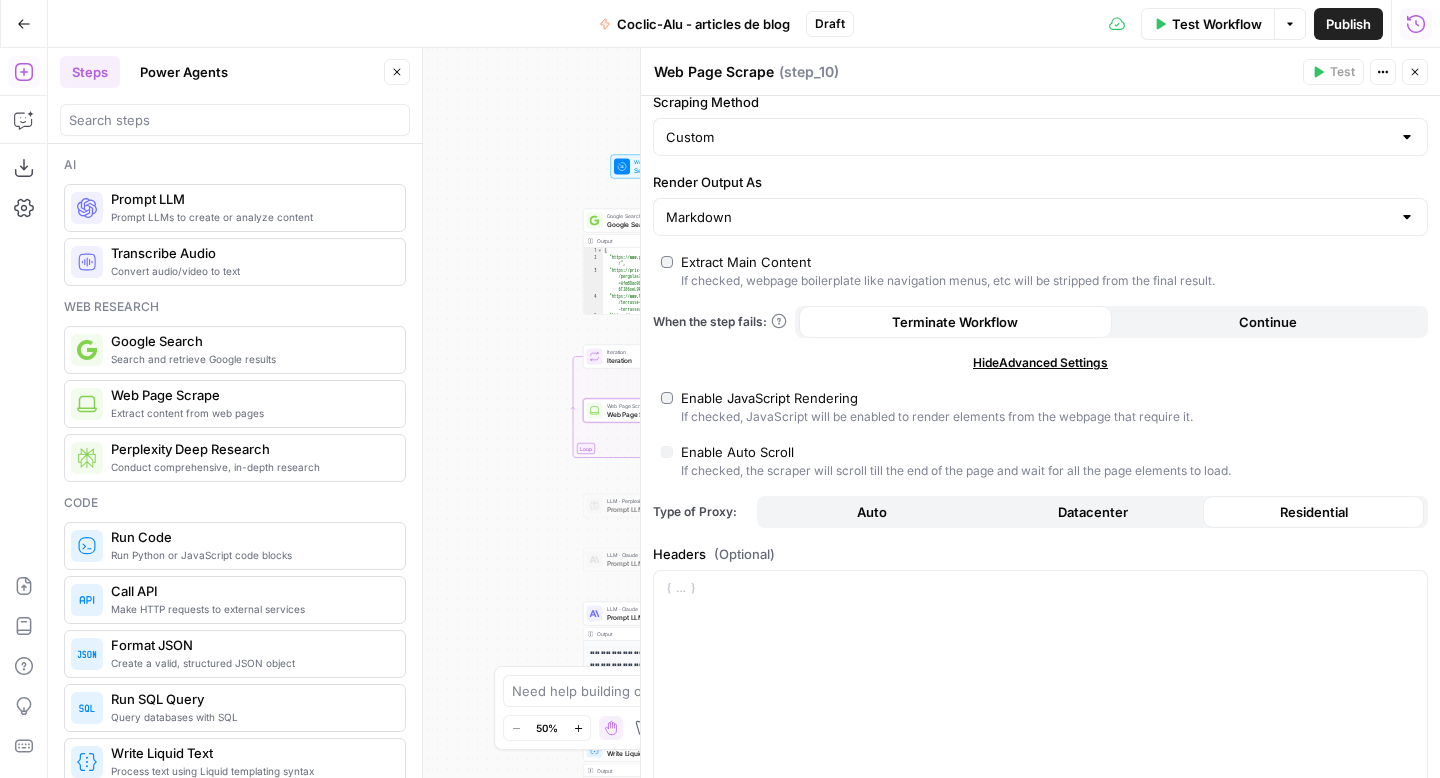 click 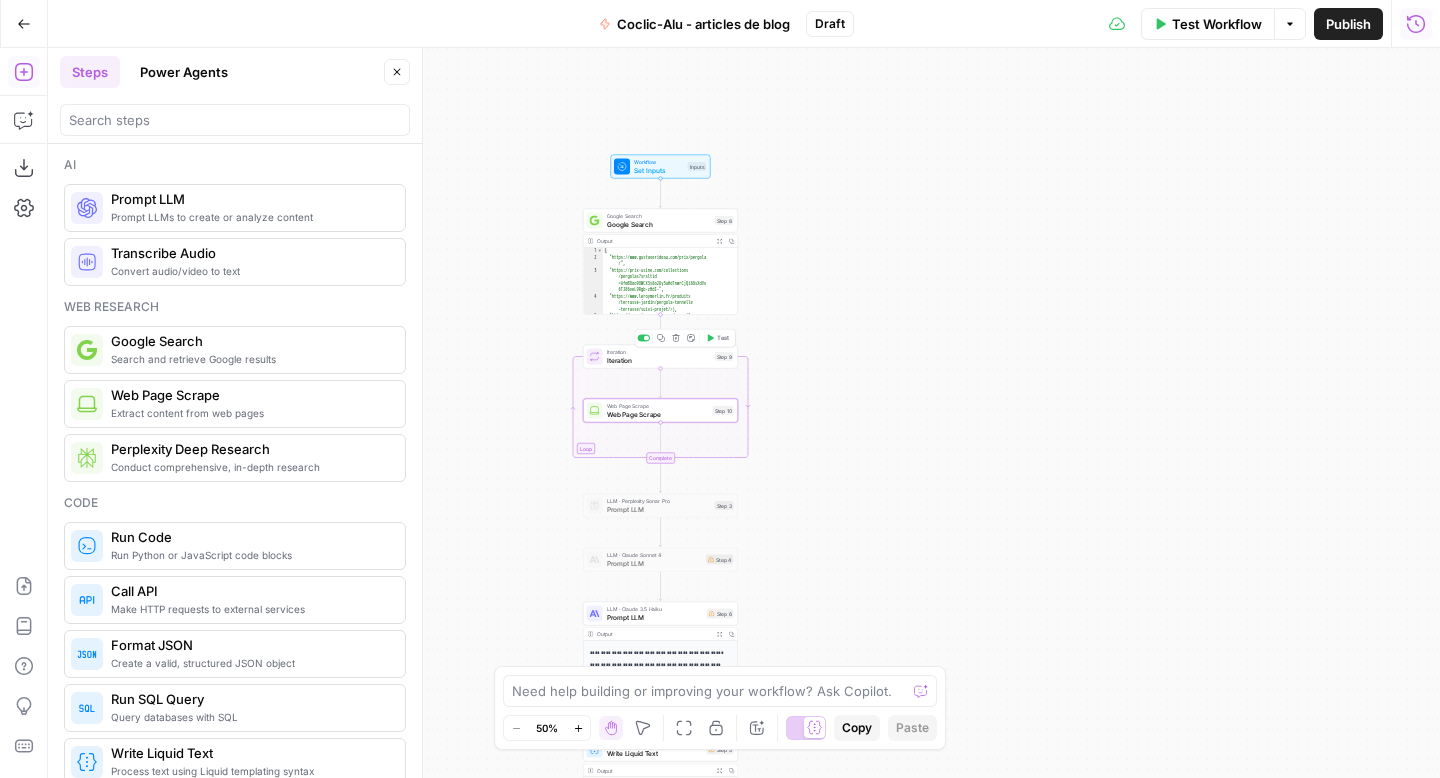 click on "Test" at bounding box center [717, 338] 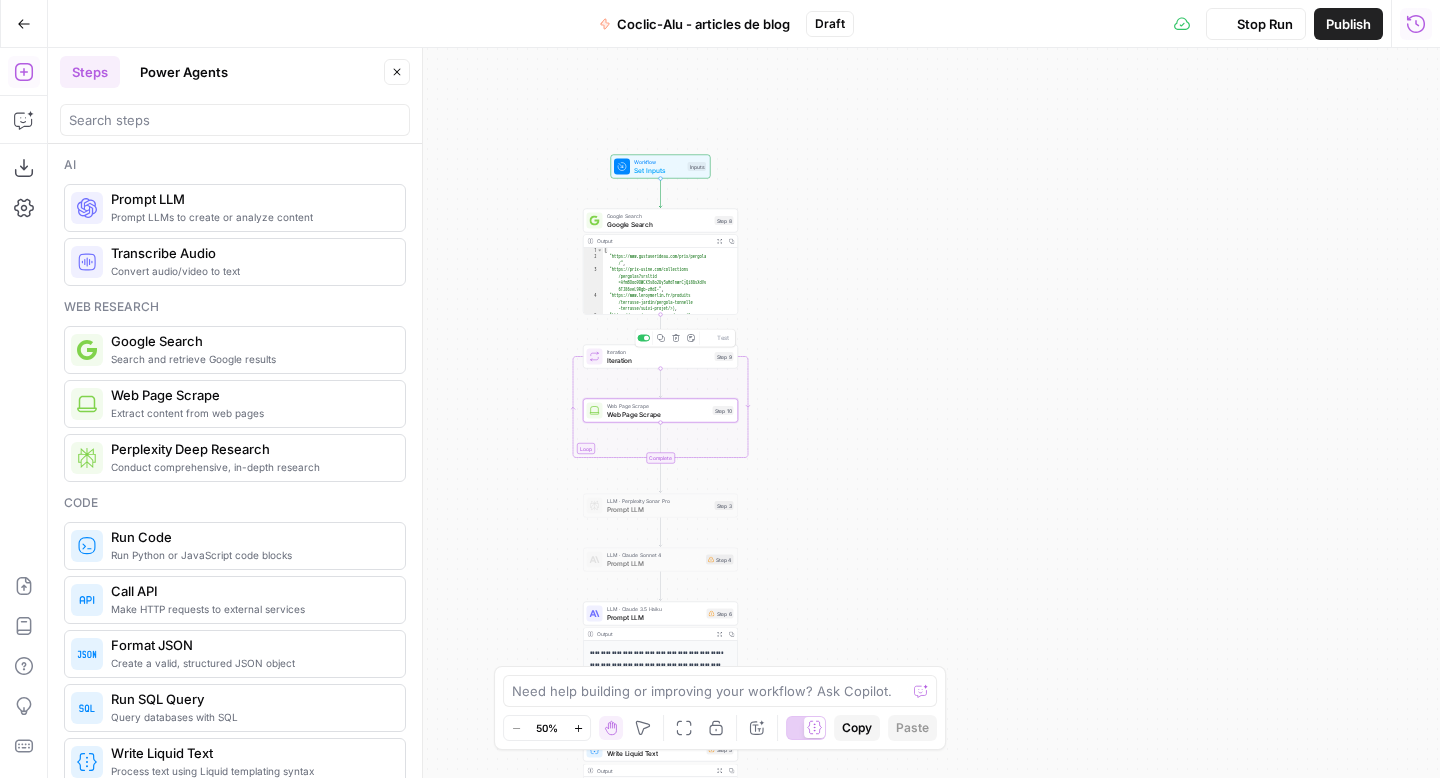 scroll, scrollTop: 1, scrollLeft: 0, axis: vertical 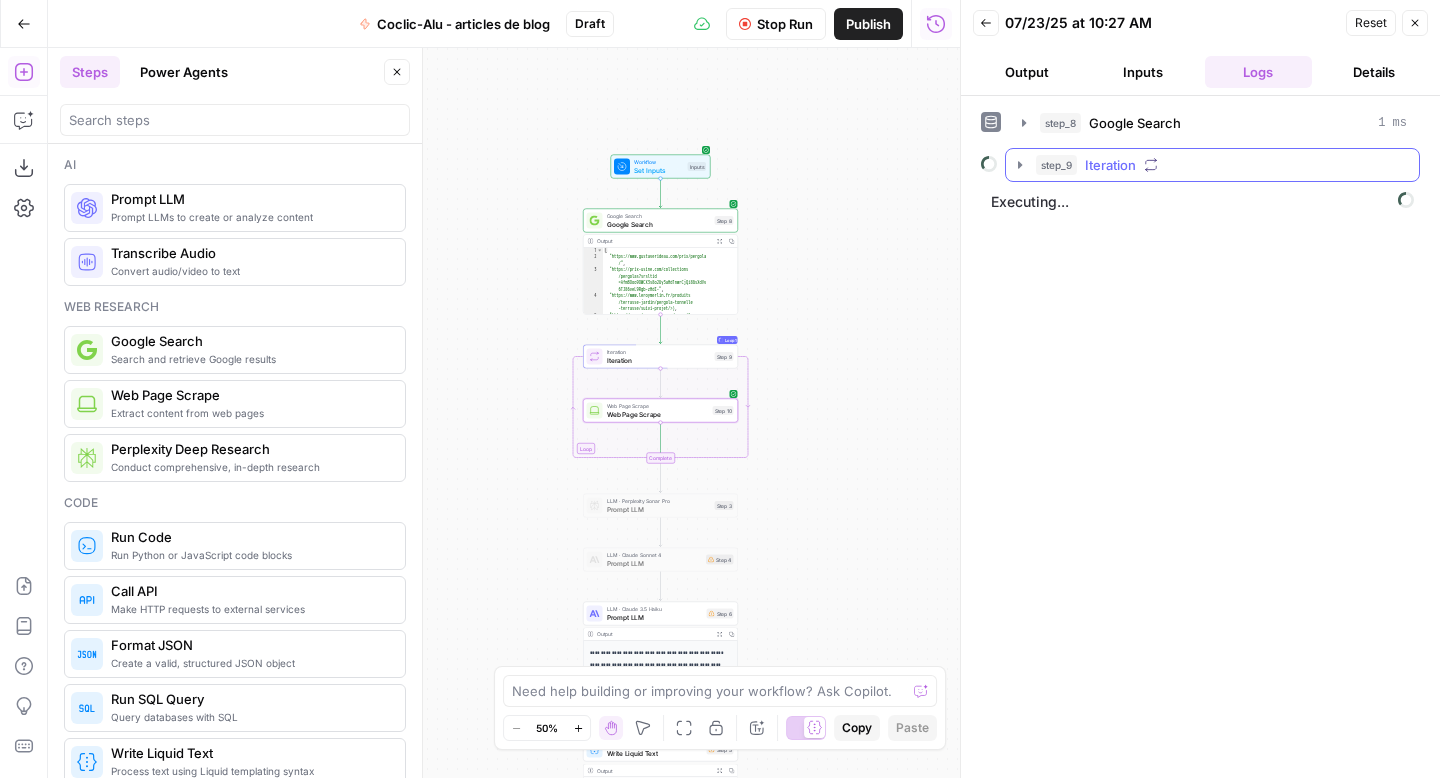 click 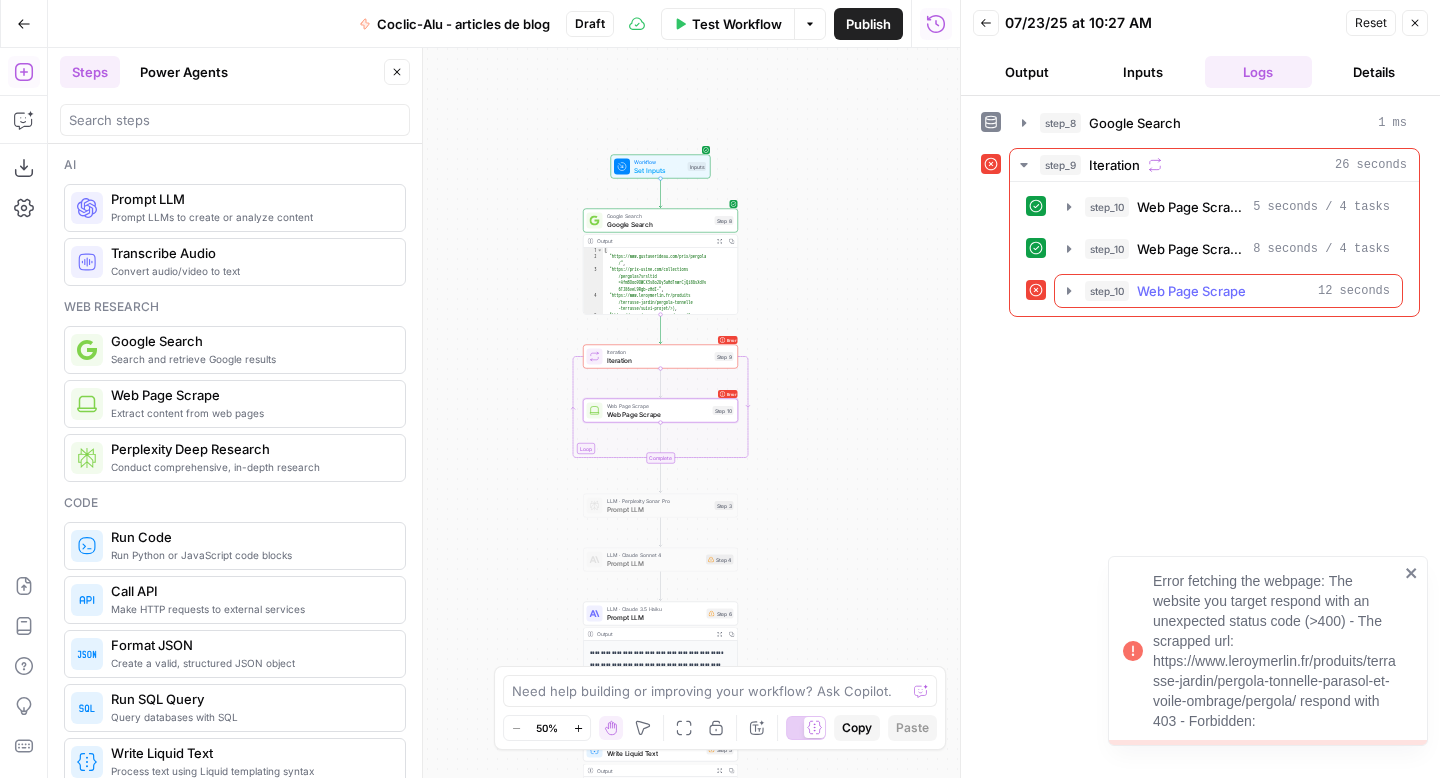 click 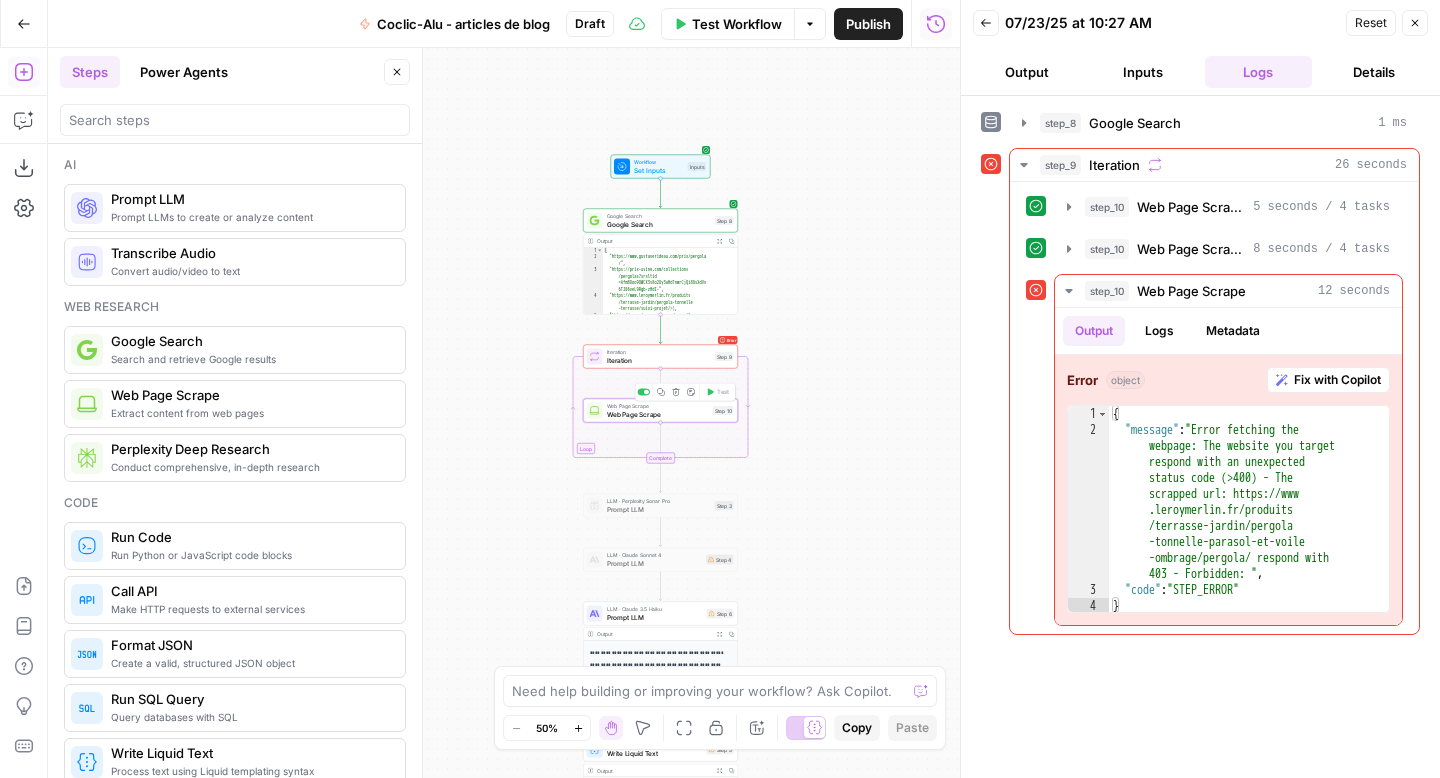 click on "Web Page Scrape Web Page Scrape Step 10 Copy step Delete step Add Note Test" at bounding box center (660, 411) 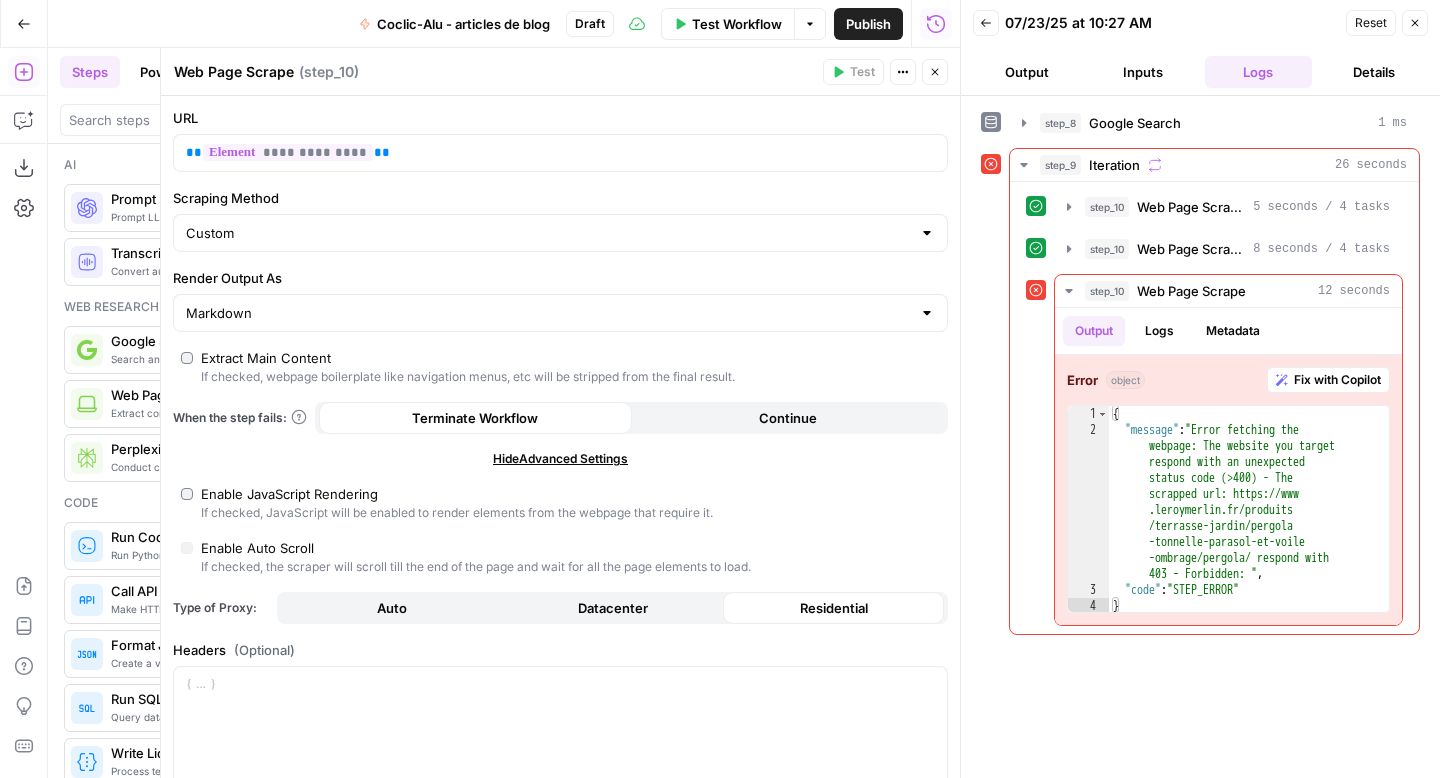click on "Continue" at bounding box center (788, 418) 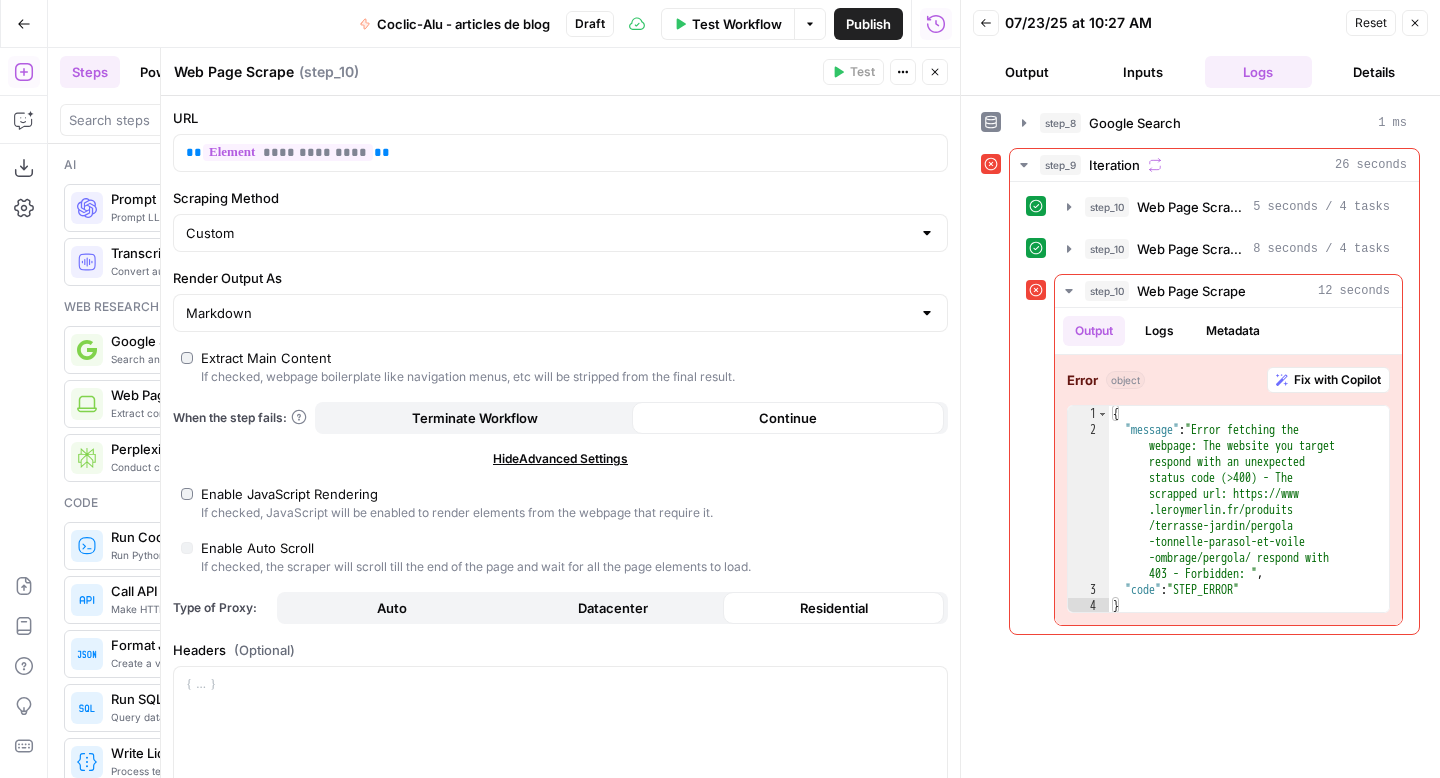 click 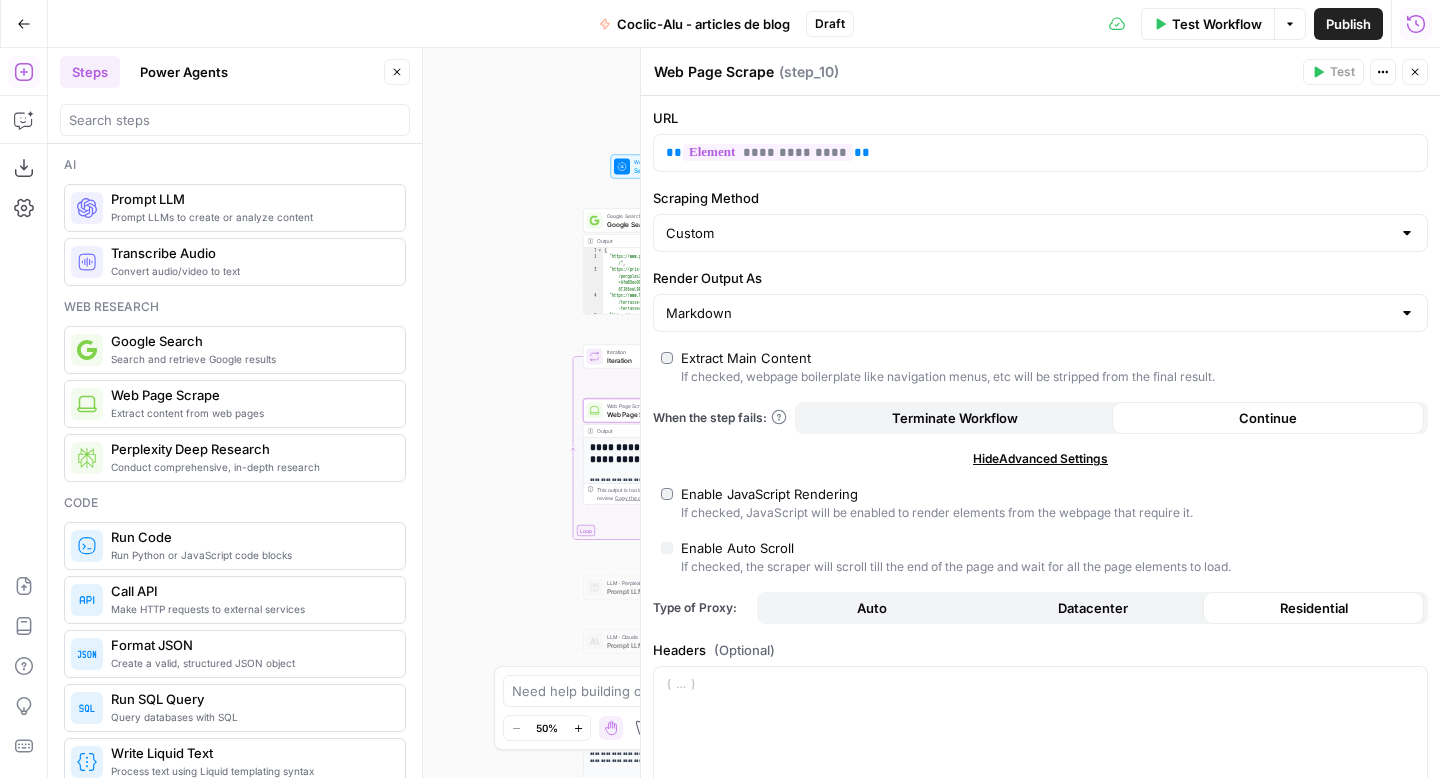 click on "Close" at bounding box center [1415, 72] 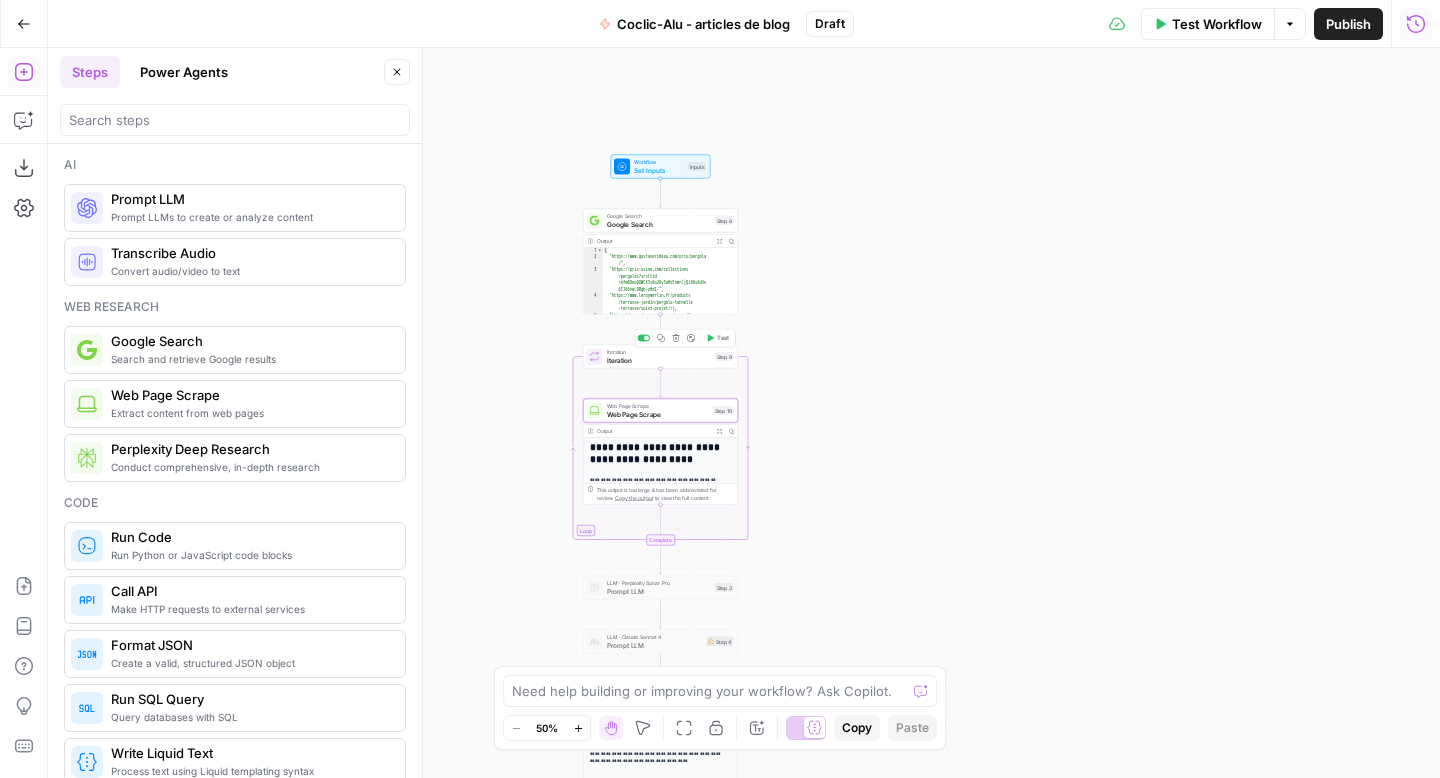 click on "Test" at bounding box center [717, 338] 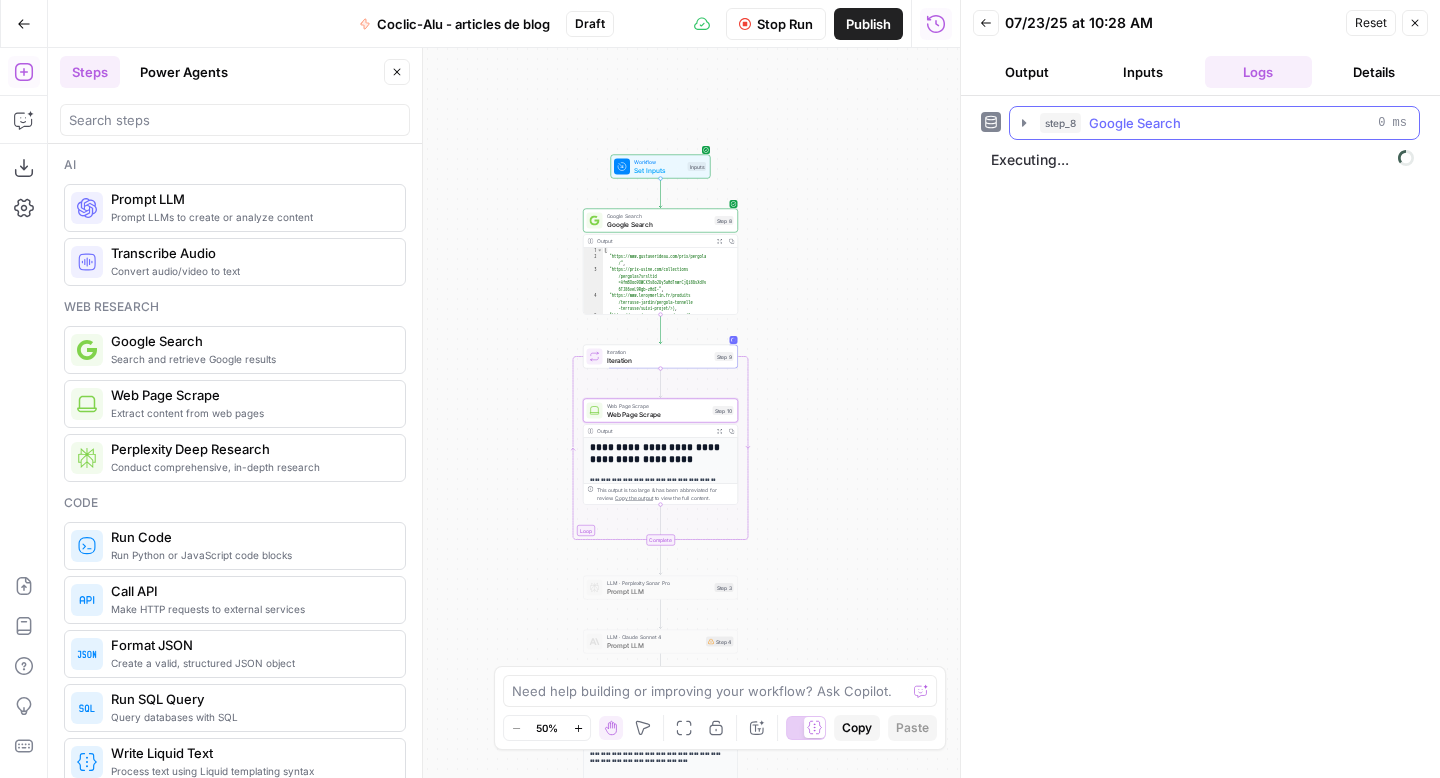 click 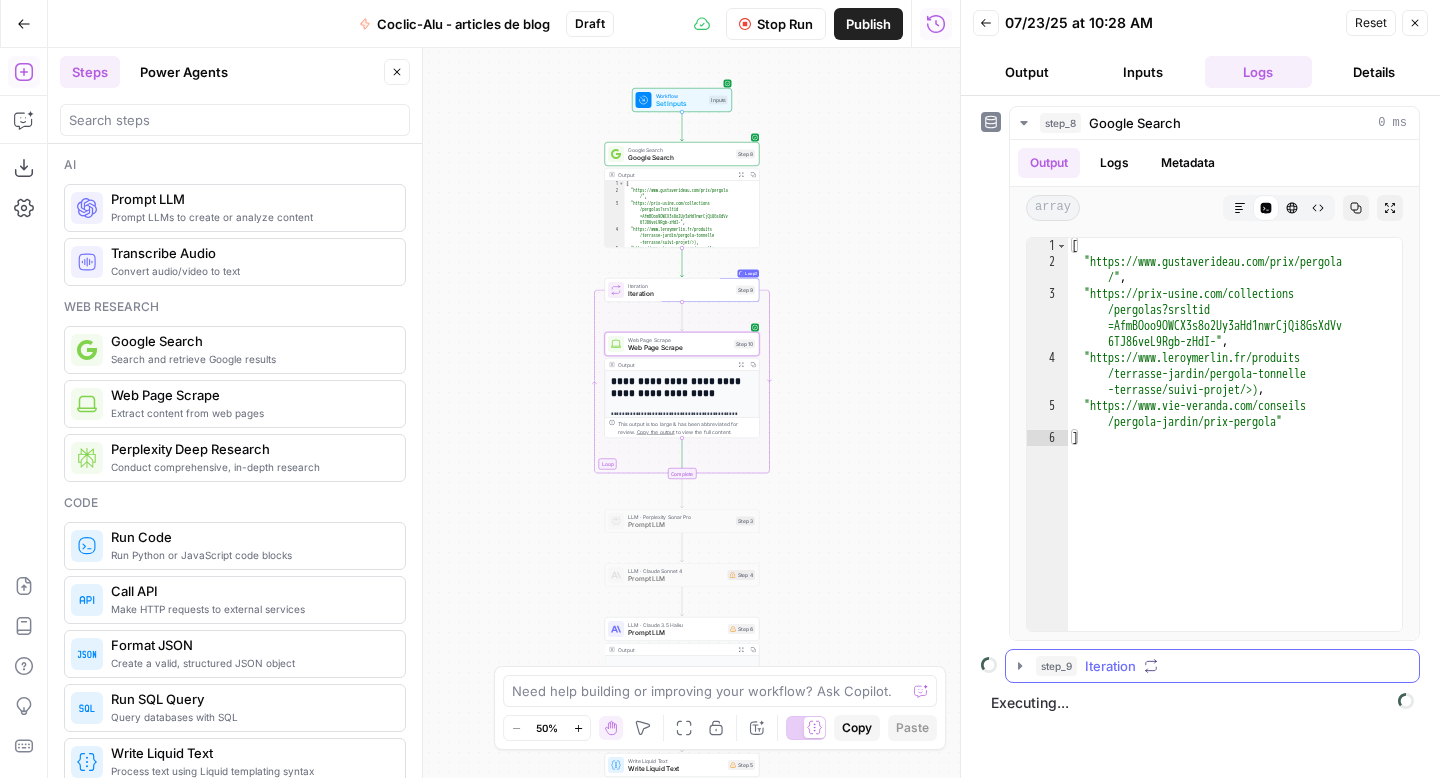 click 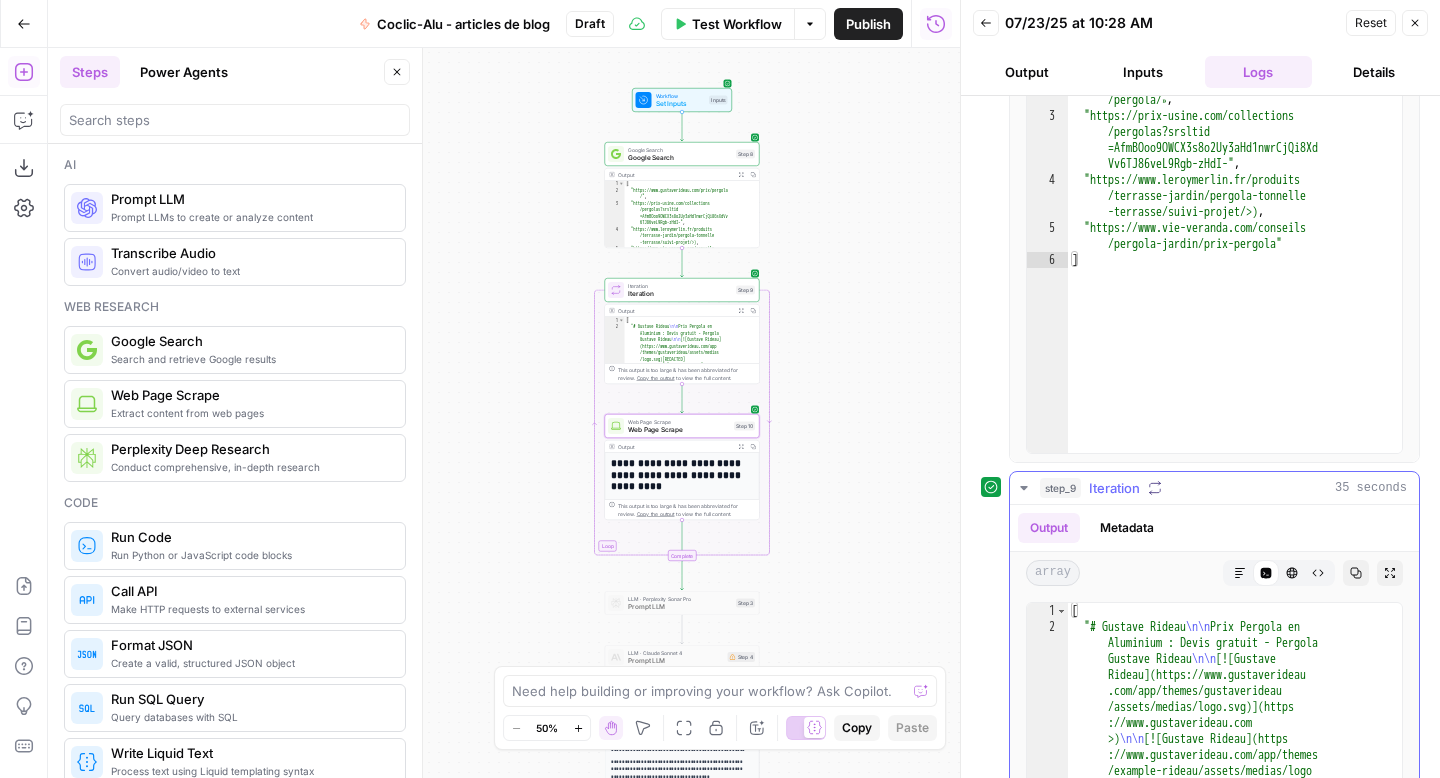 scroll, scrollTop: 198, scrollLeft: 0, axis: vertical 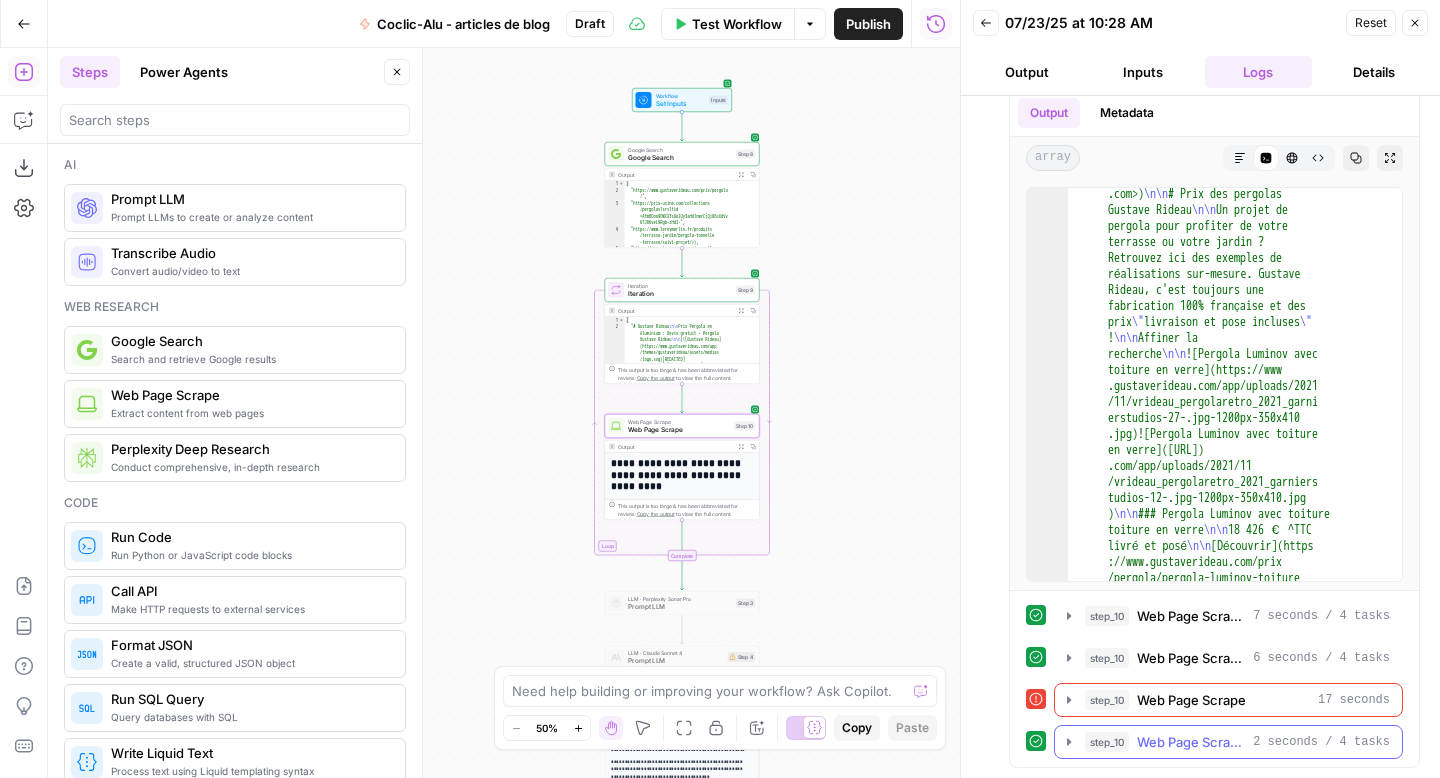 click 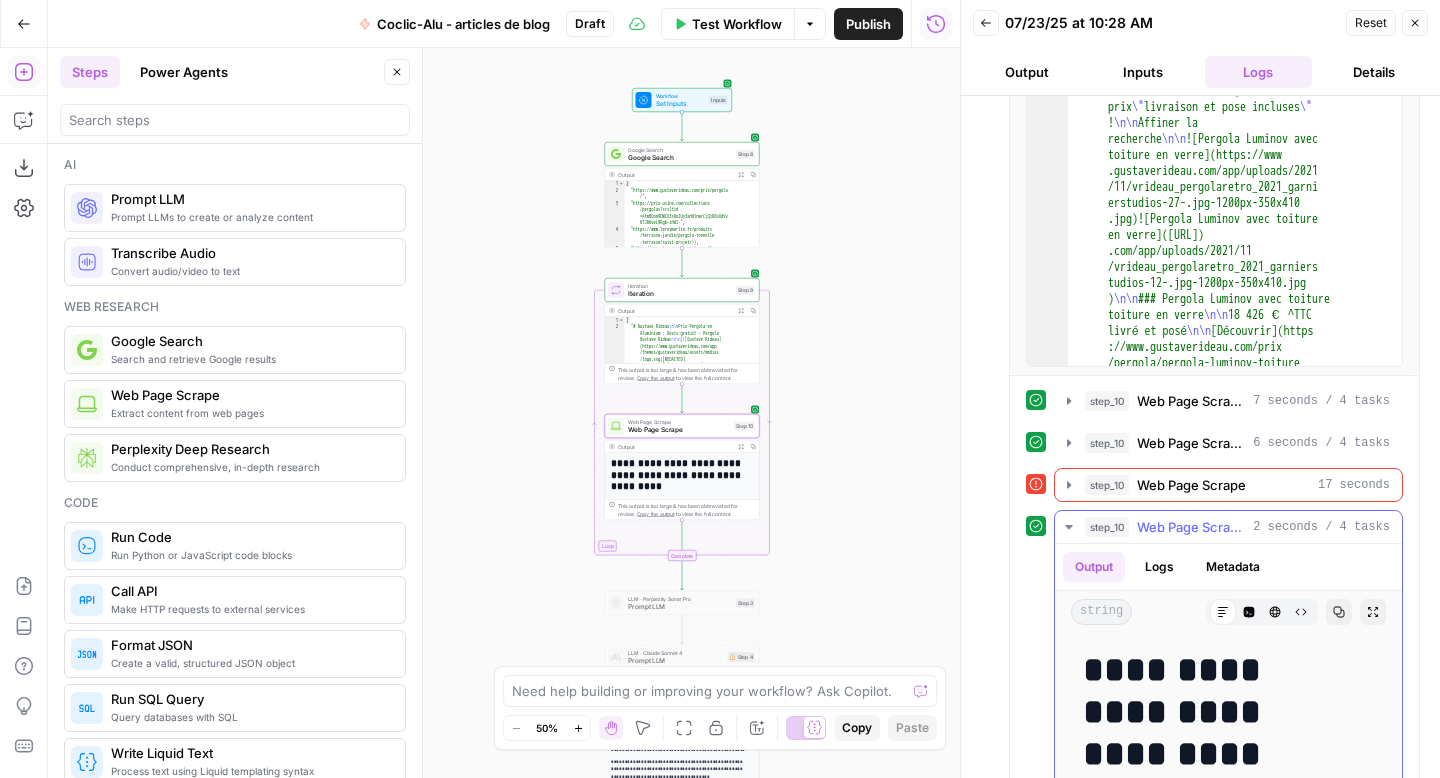 scroll, scrollTop: 862, scrollLeft: 0, axis: vertical 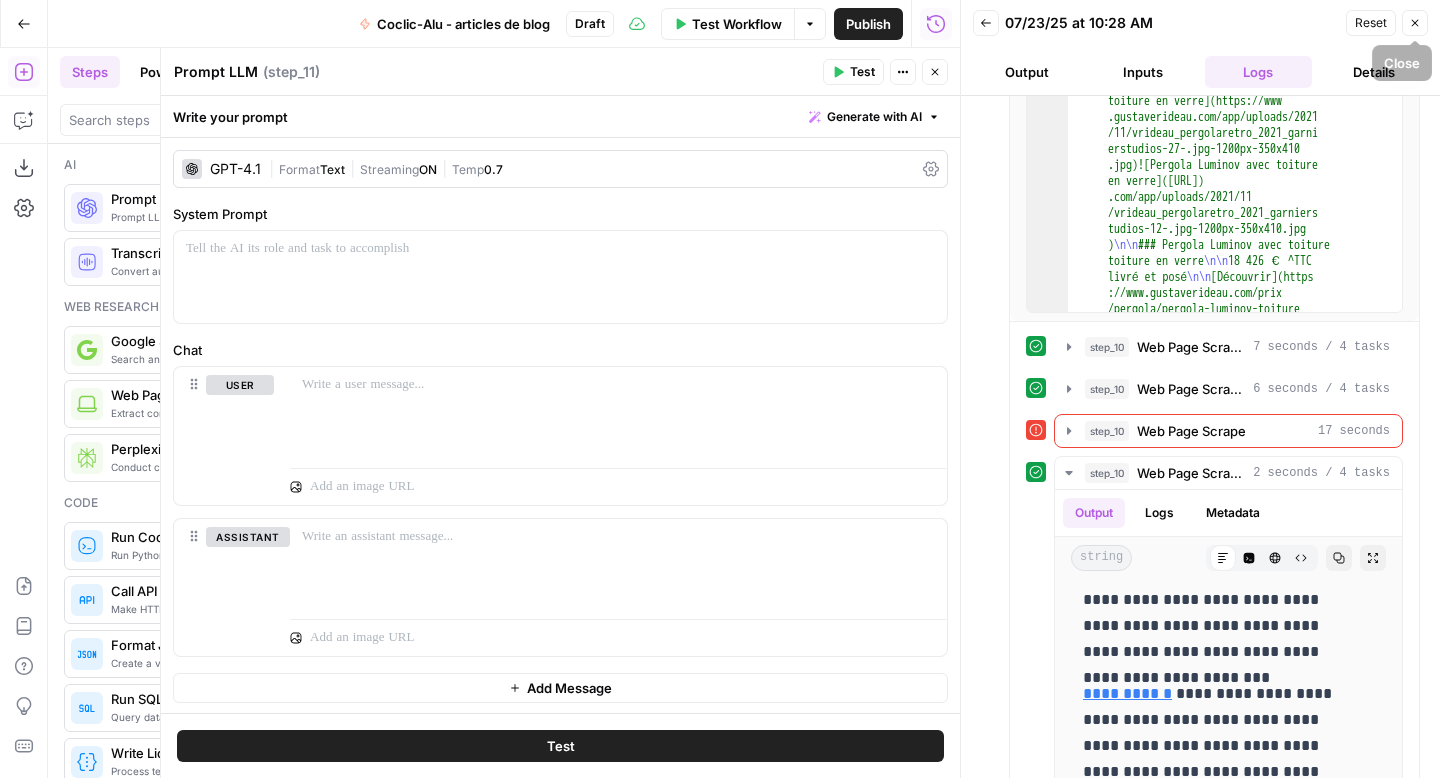 click 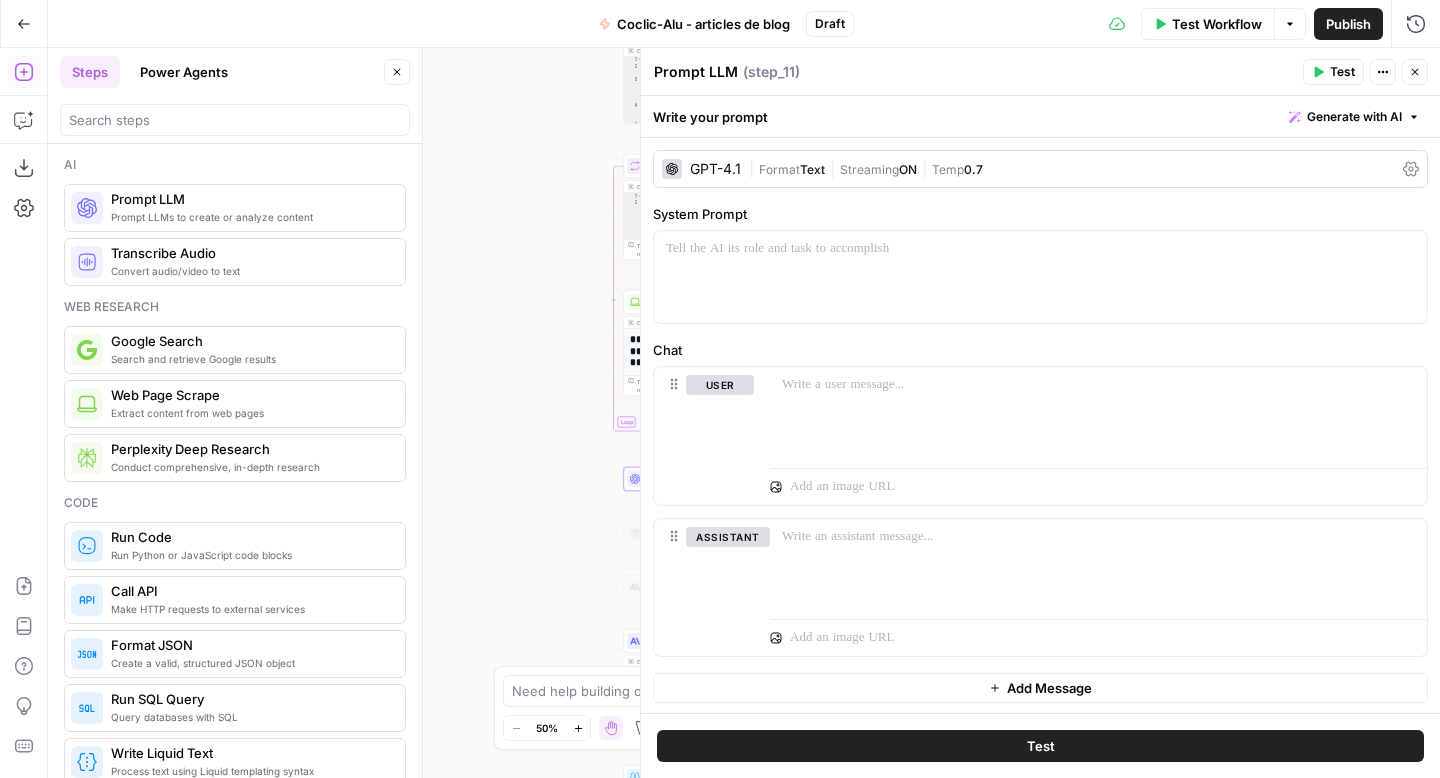 click 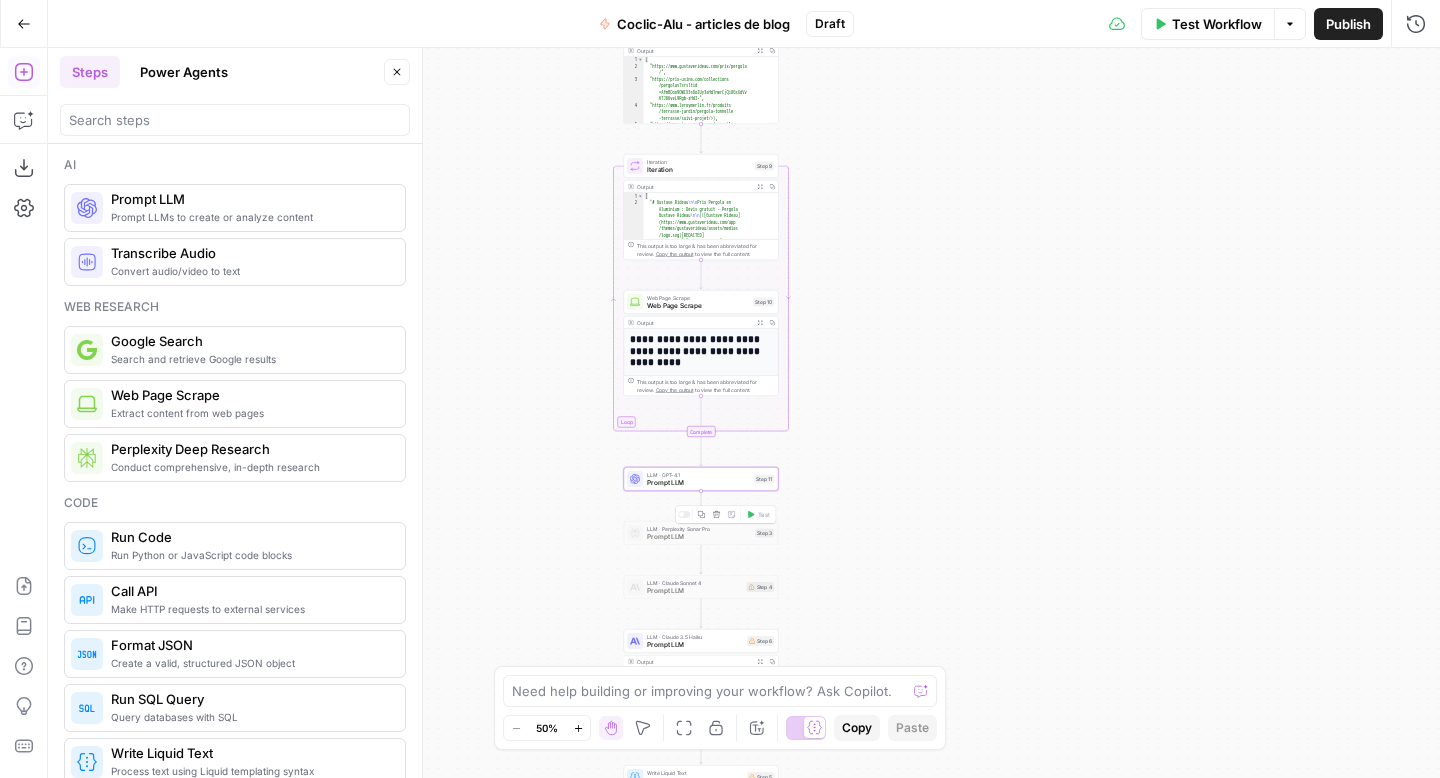 click on "Prompt LLM" at bounding box center (699, 537) 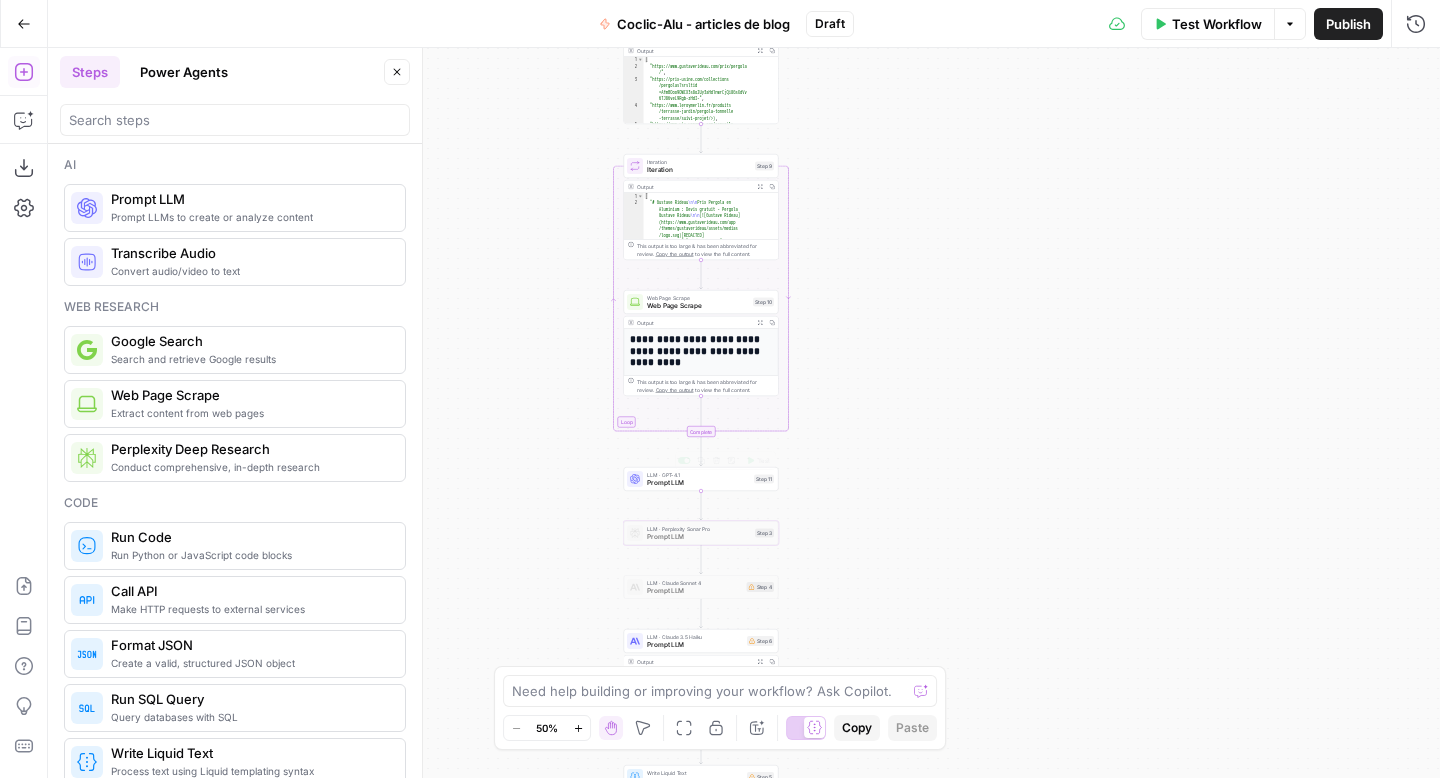 click on "Prompt LLM" at bounding box center (699, 537) 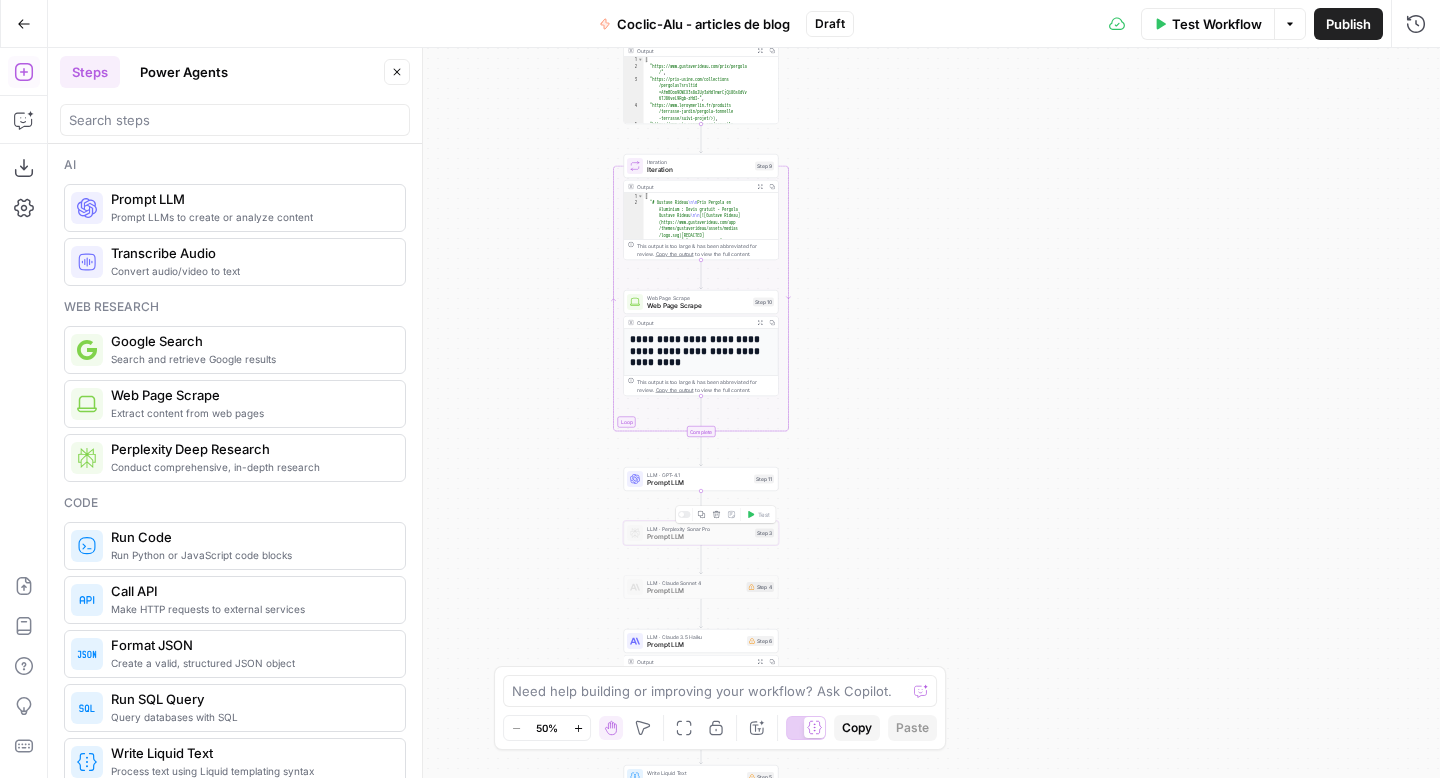 click on "Prompt LLM" at bounding box center [699, 537] 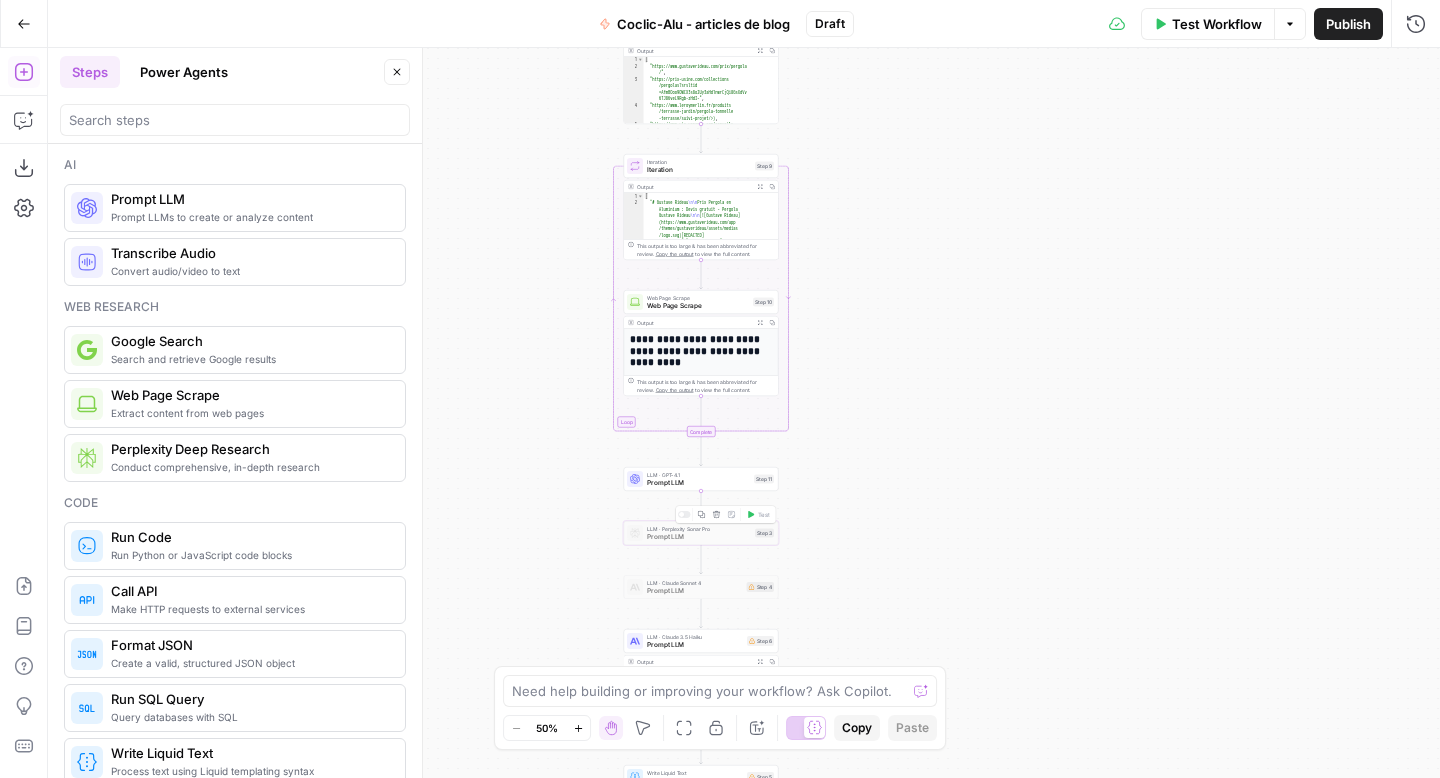 click at bounding box center [684, 514] 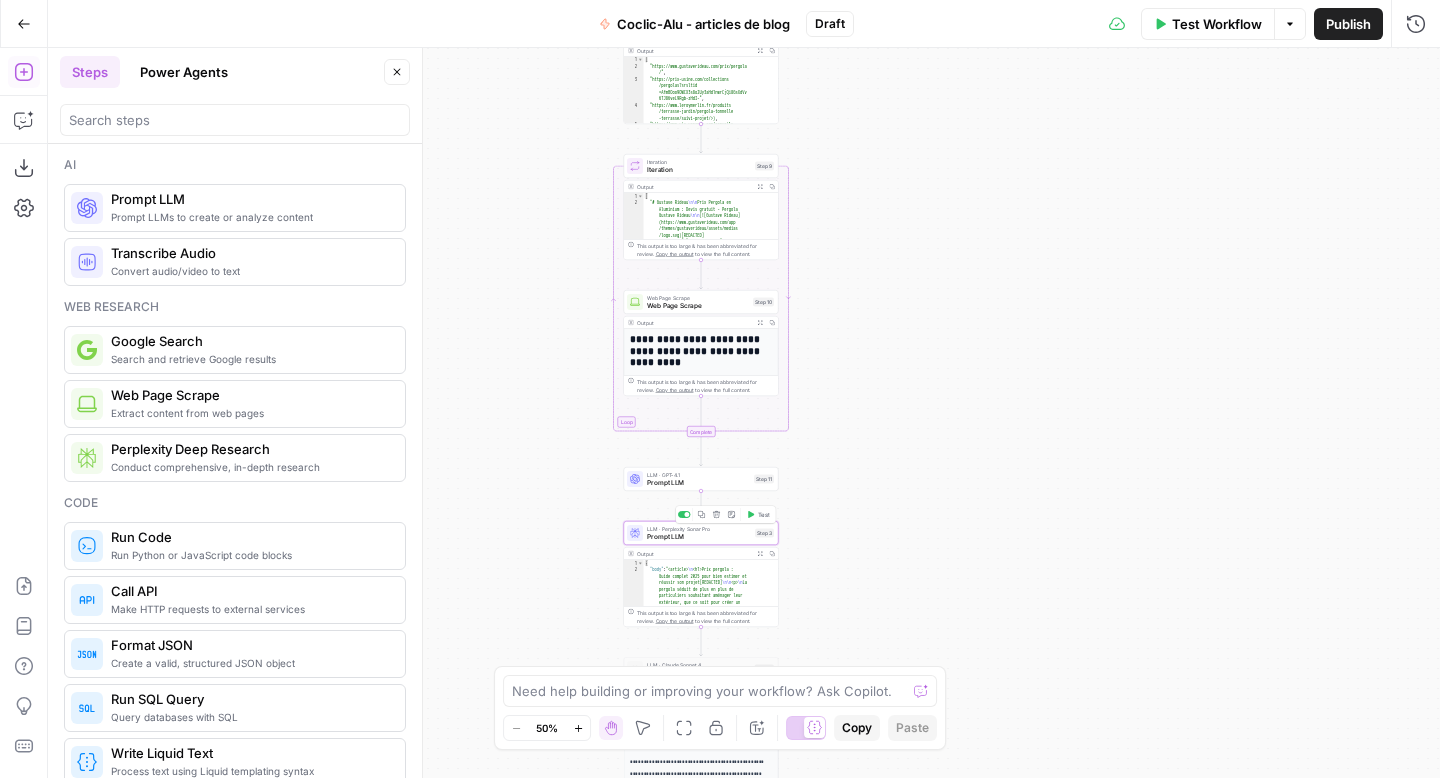 click on "LLM · Perplexity Sonar Pro Prompt LLM Step 3 Copy step Delete step Add Note Test" at bounding box center [701, 533] 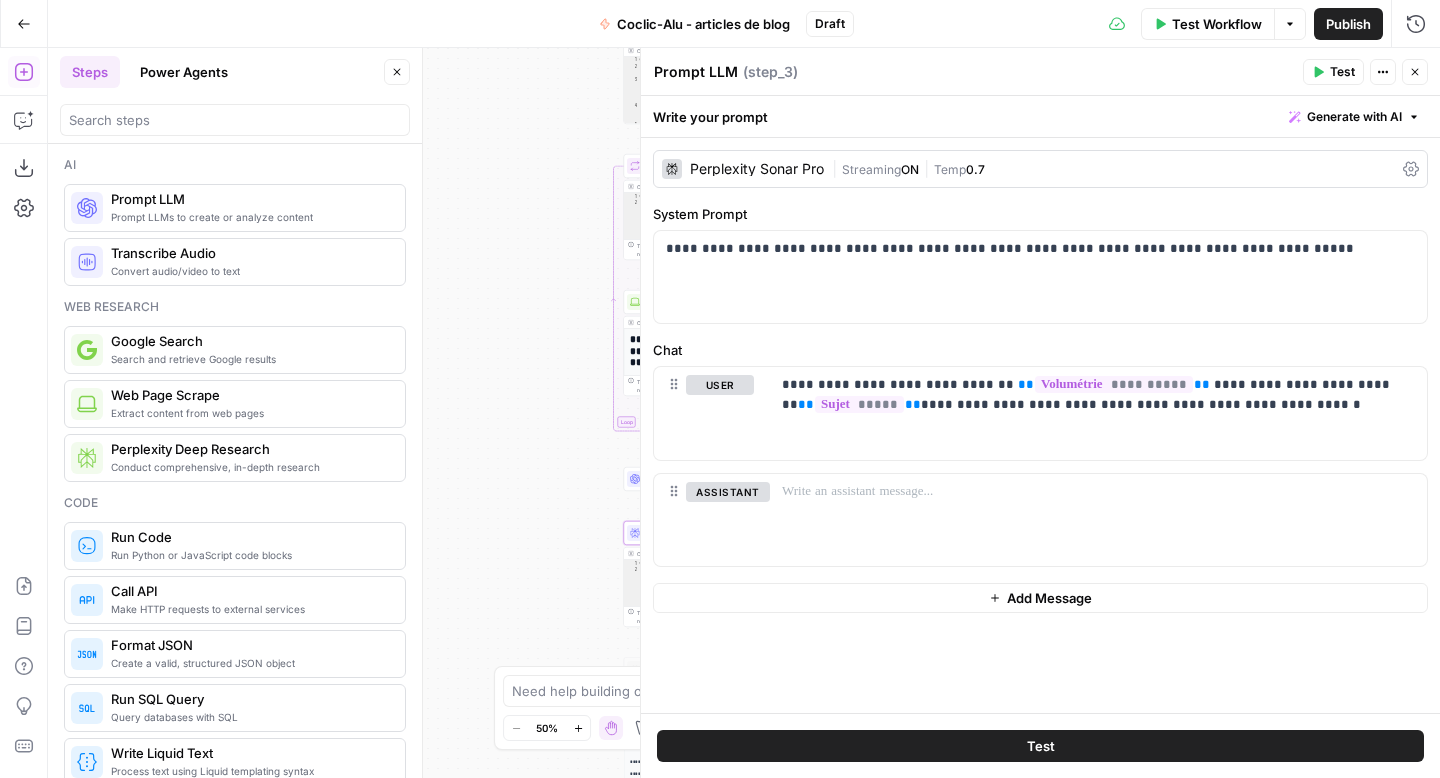 click on "Prompt LLM" at bounding box center [696, 72] 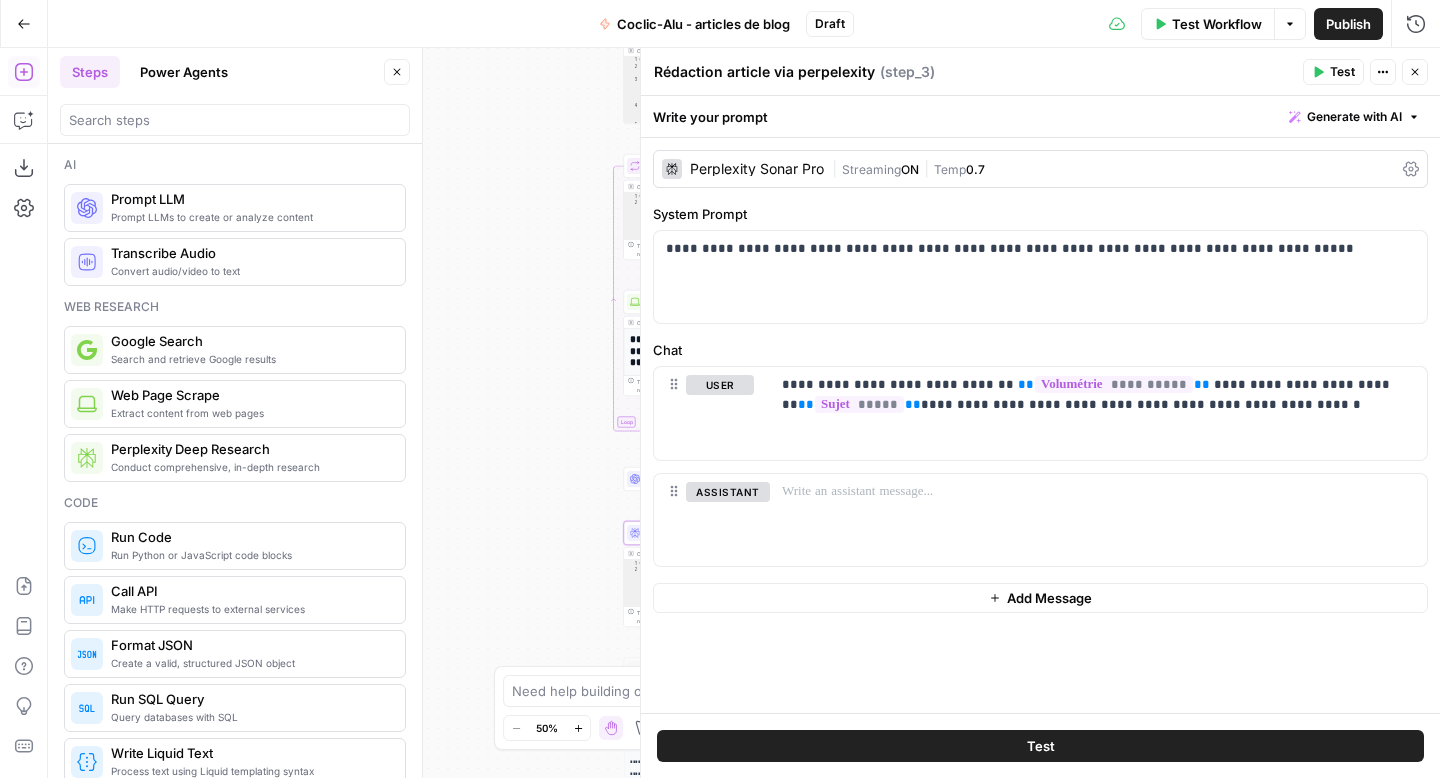 click on "Rédaction article via perpelexity" at bounding box center [764, 72] 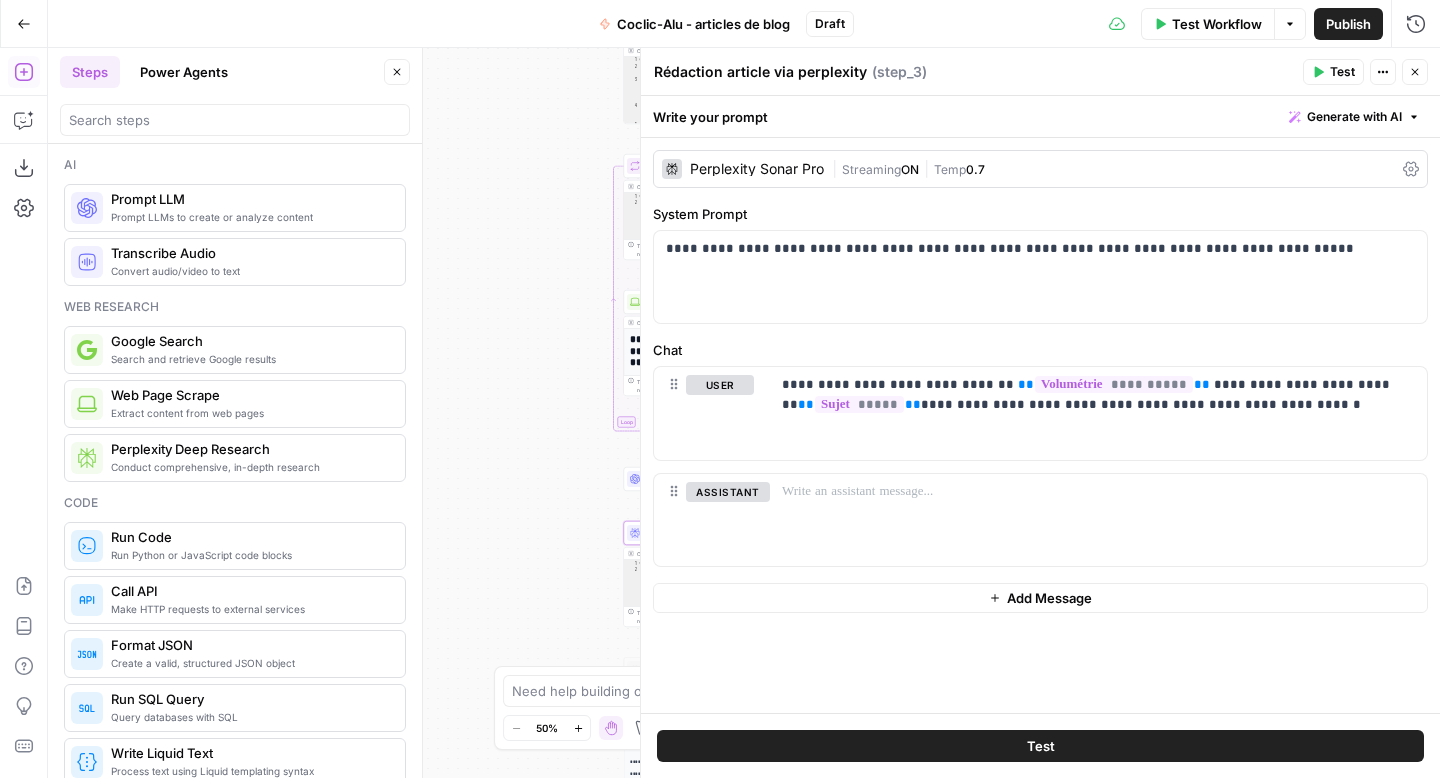 click on "Rédaction article via perplexity" at bounding box center [760, 72] 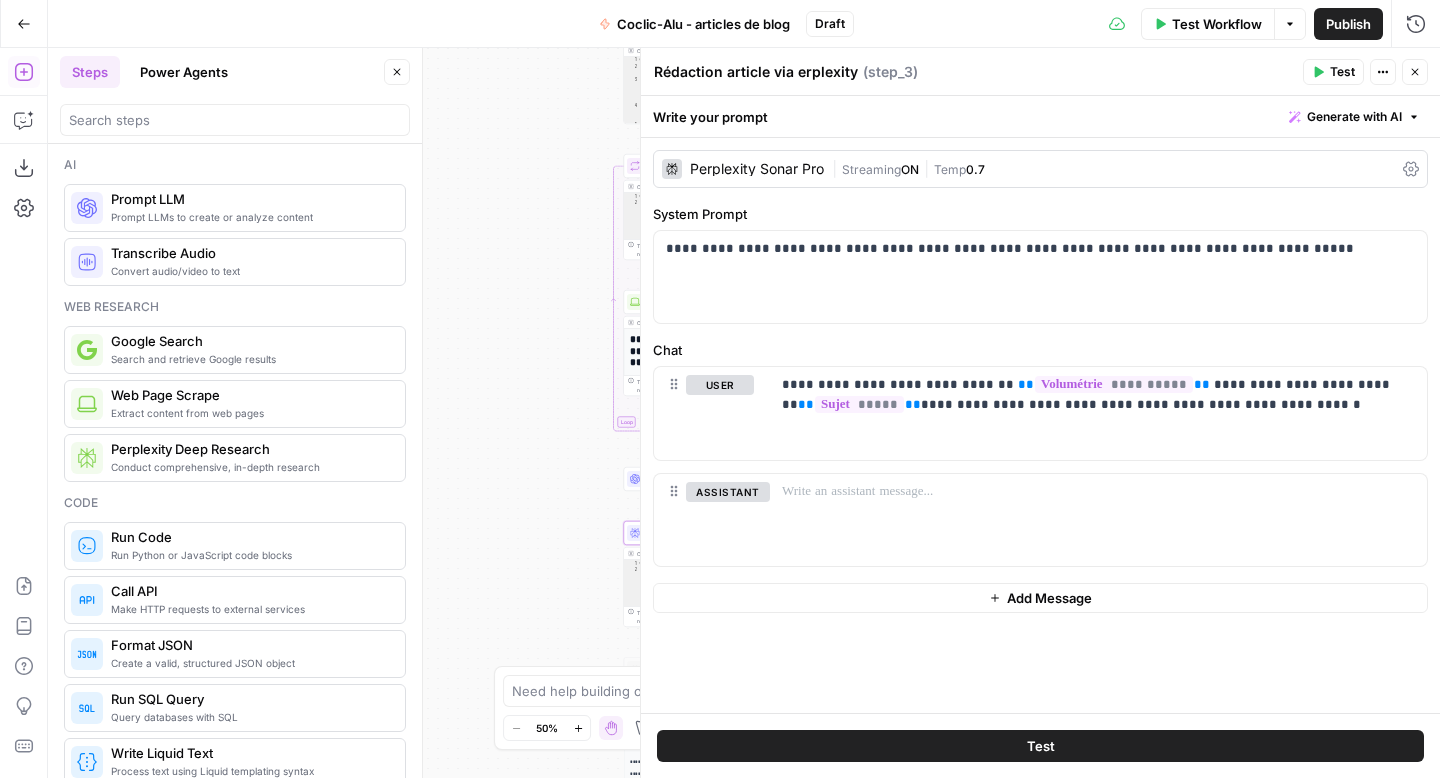 type on "Rédaction article via Perplexity" 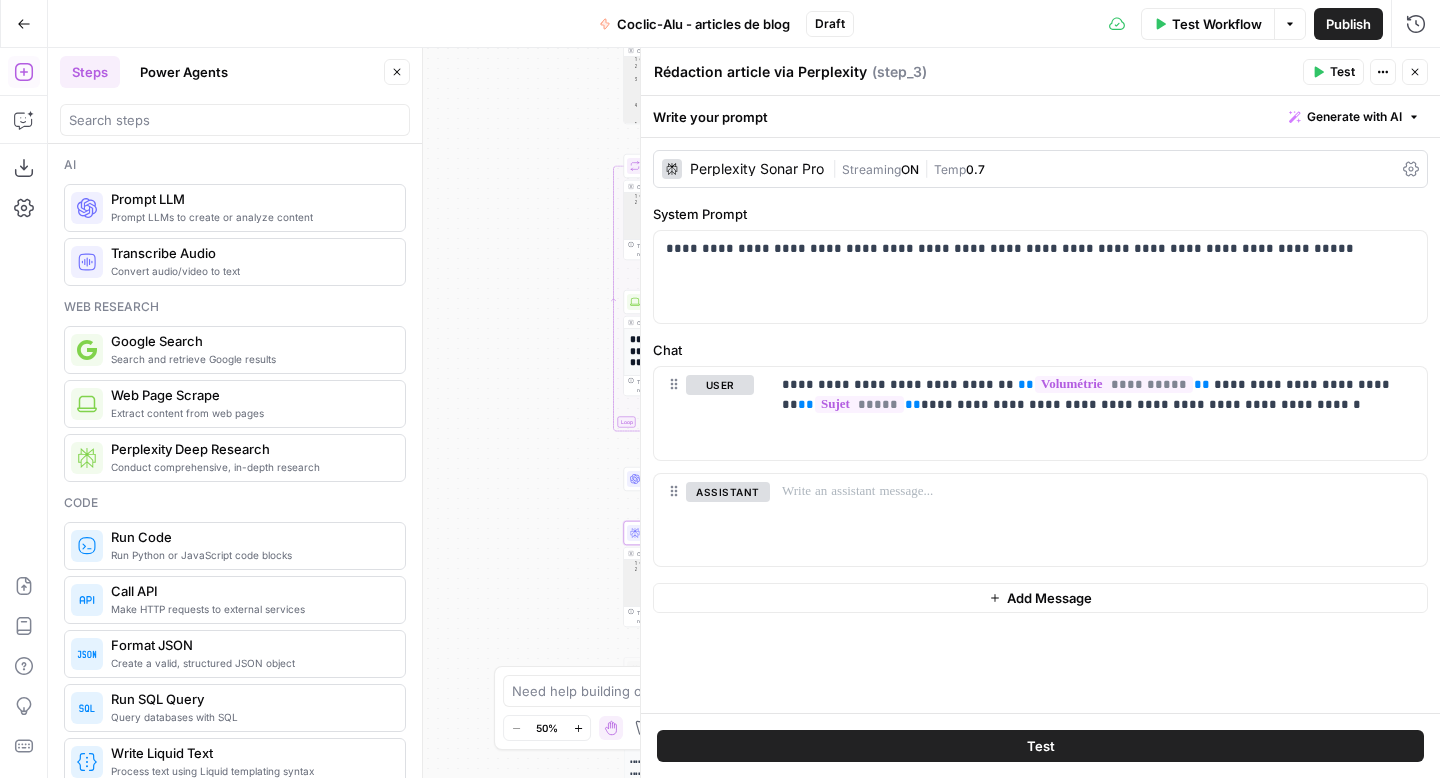 drag, startPoint x: 1415, startPoint y: 72, endPoint x: 1039, endPoint y: 376, distance: 483.52042 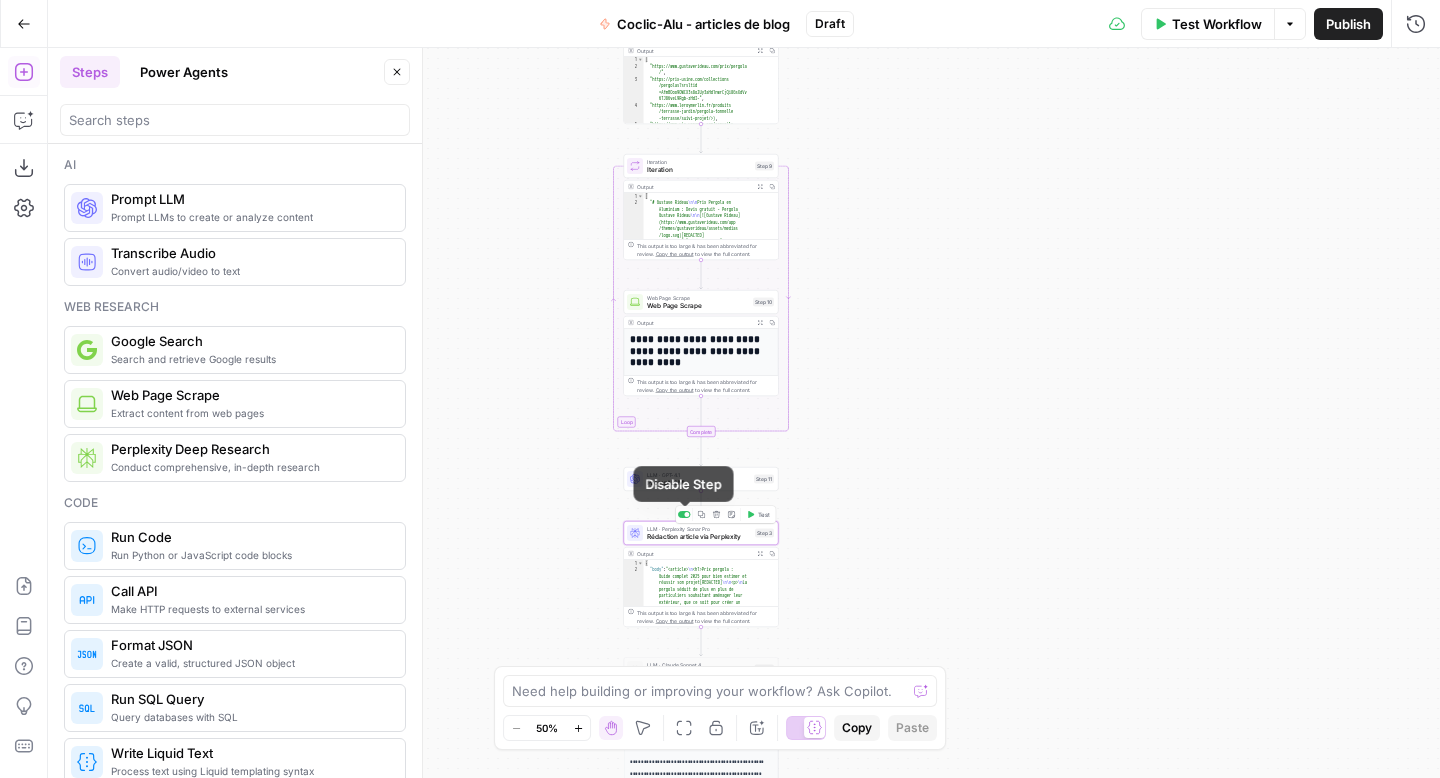 click at bounding box center [687, 514] 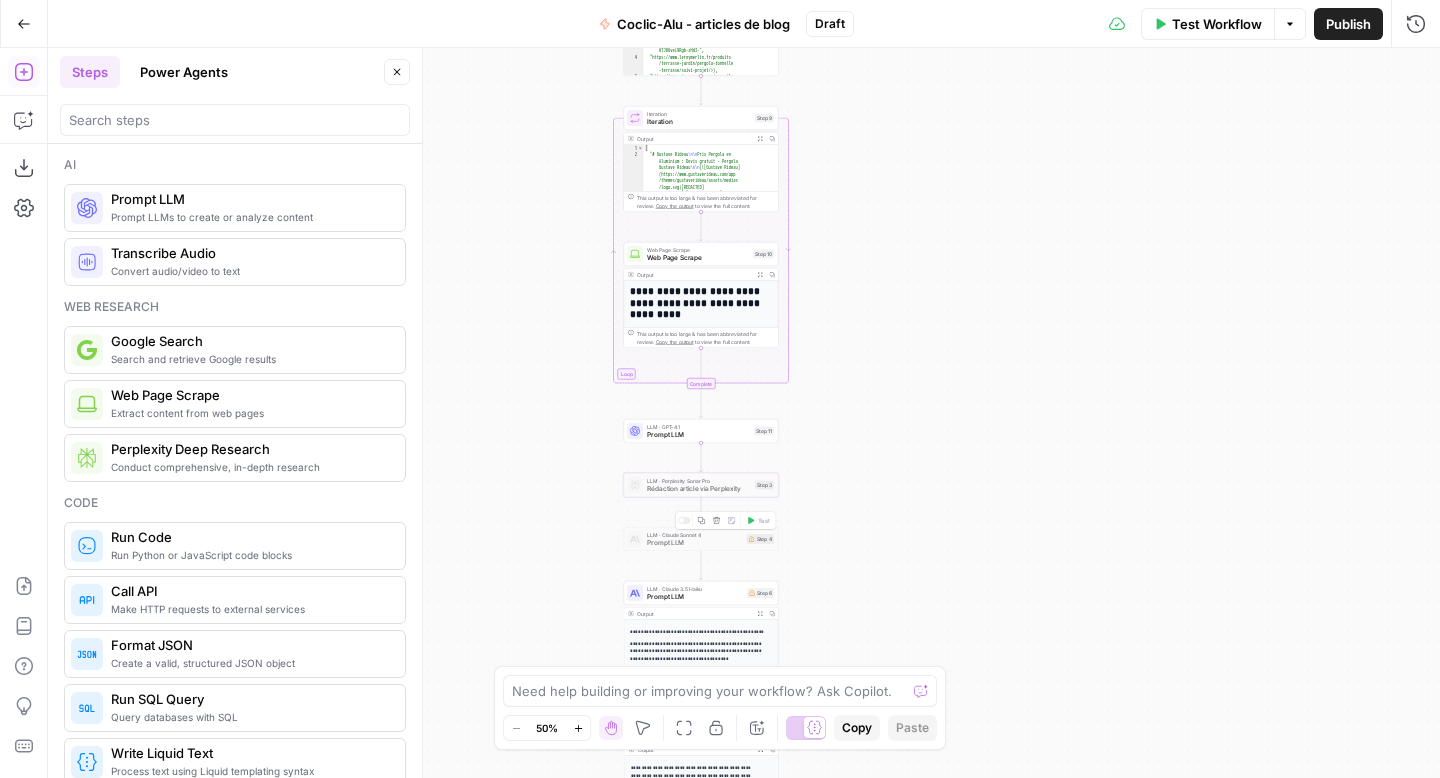 click on "Copy step Delete step Add Note Test" at bounding box center [725, 521] 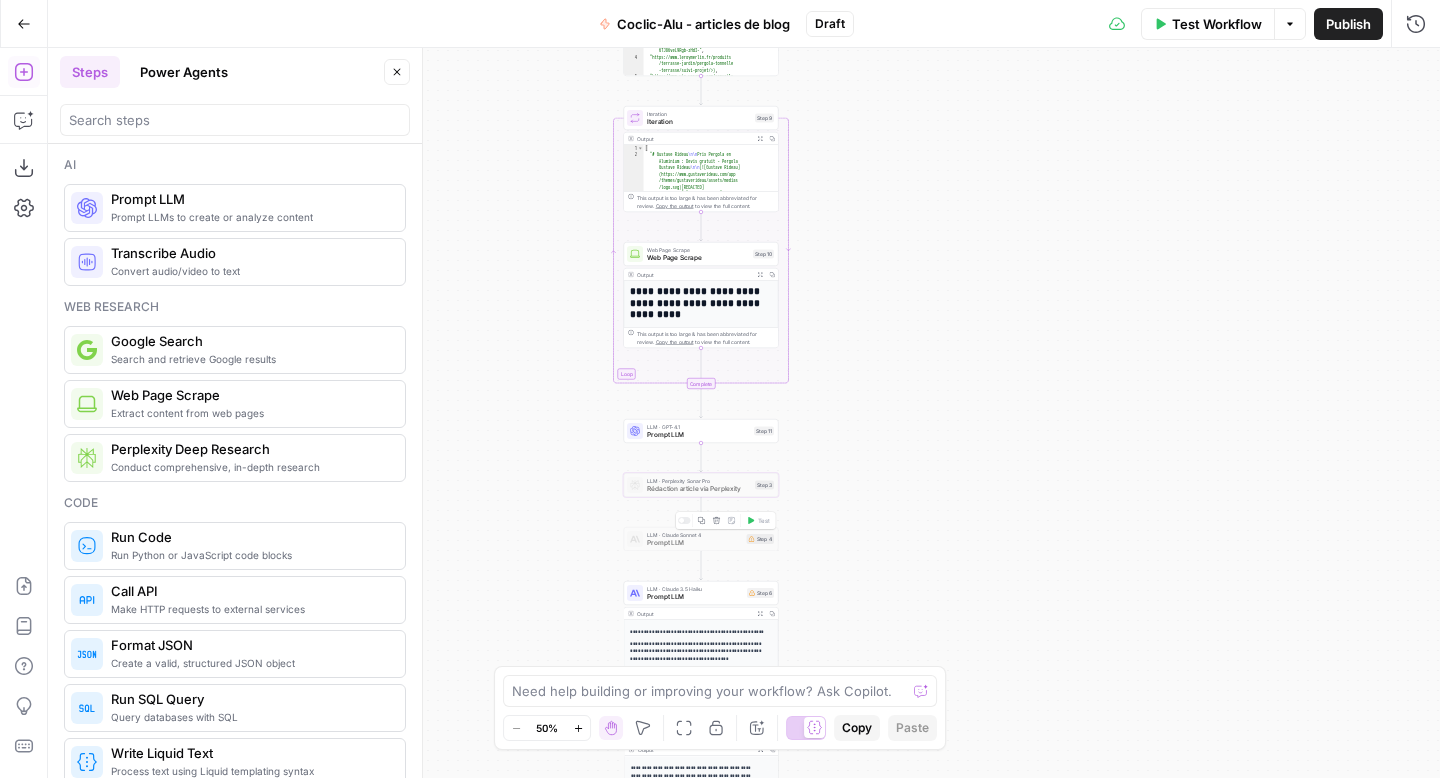 click at bounding box center (684, 520) 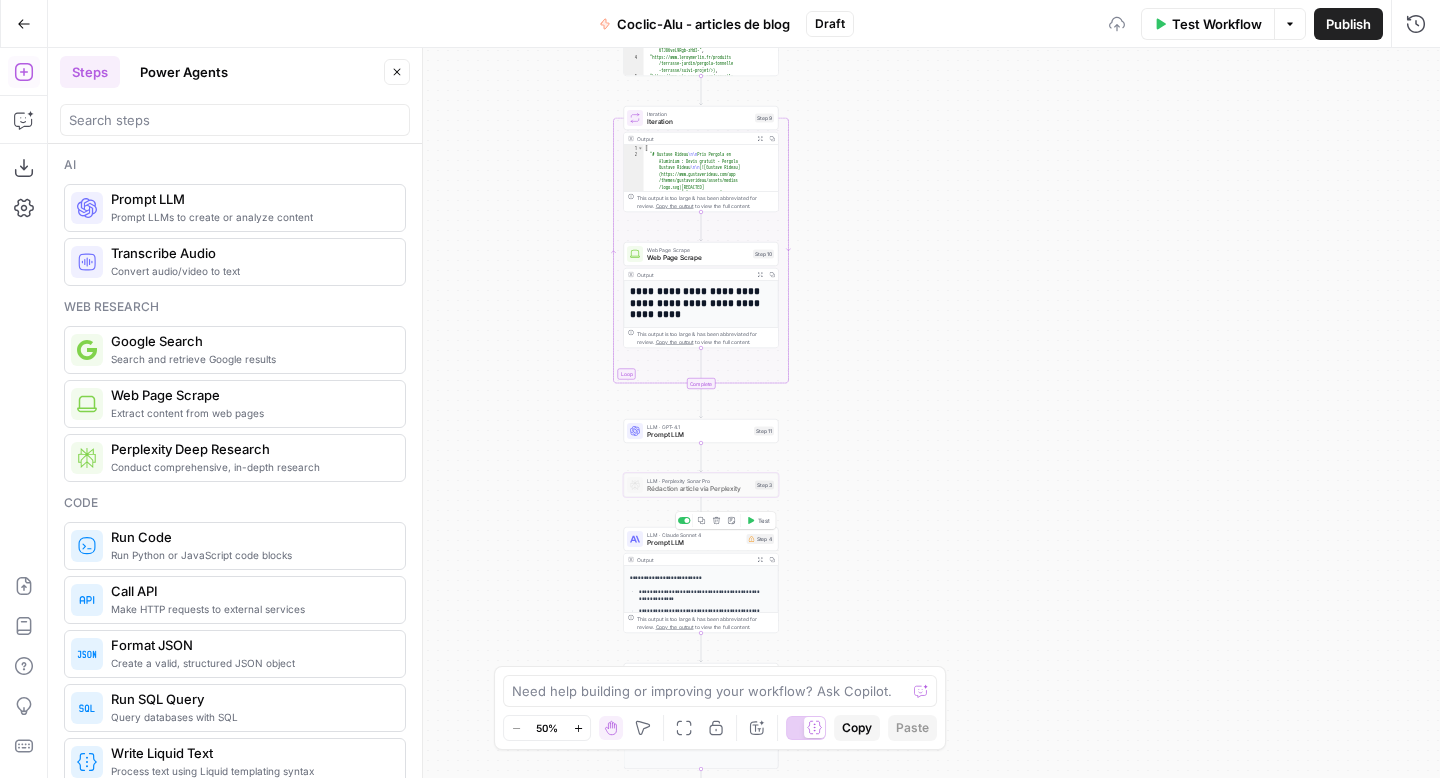 click on "Prompt LLM" at bounding box center (695, 543) 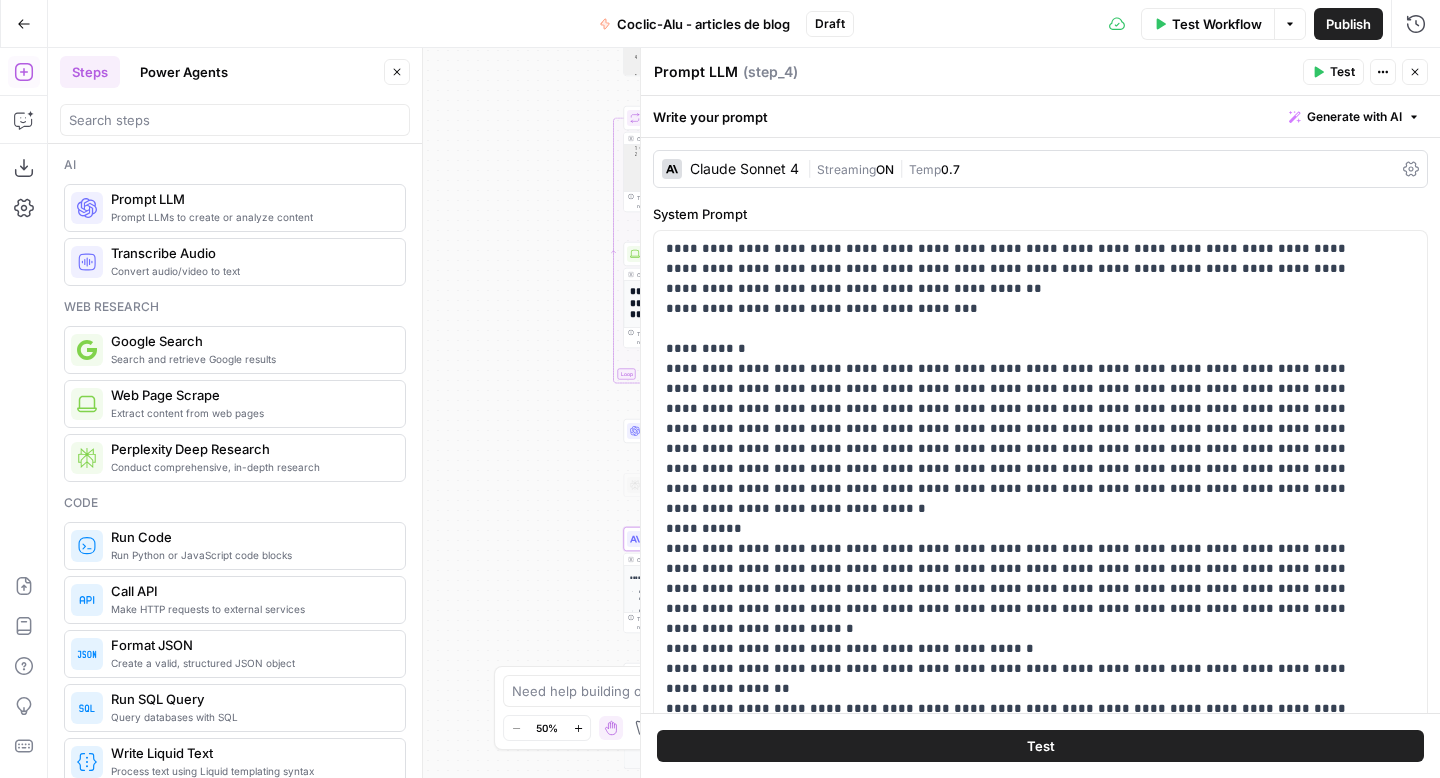 click on "Prompt LLM" at bounding box center [696, 72] 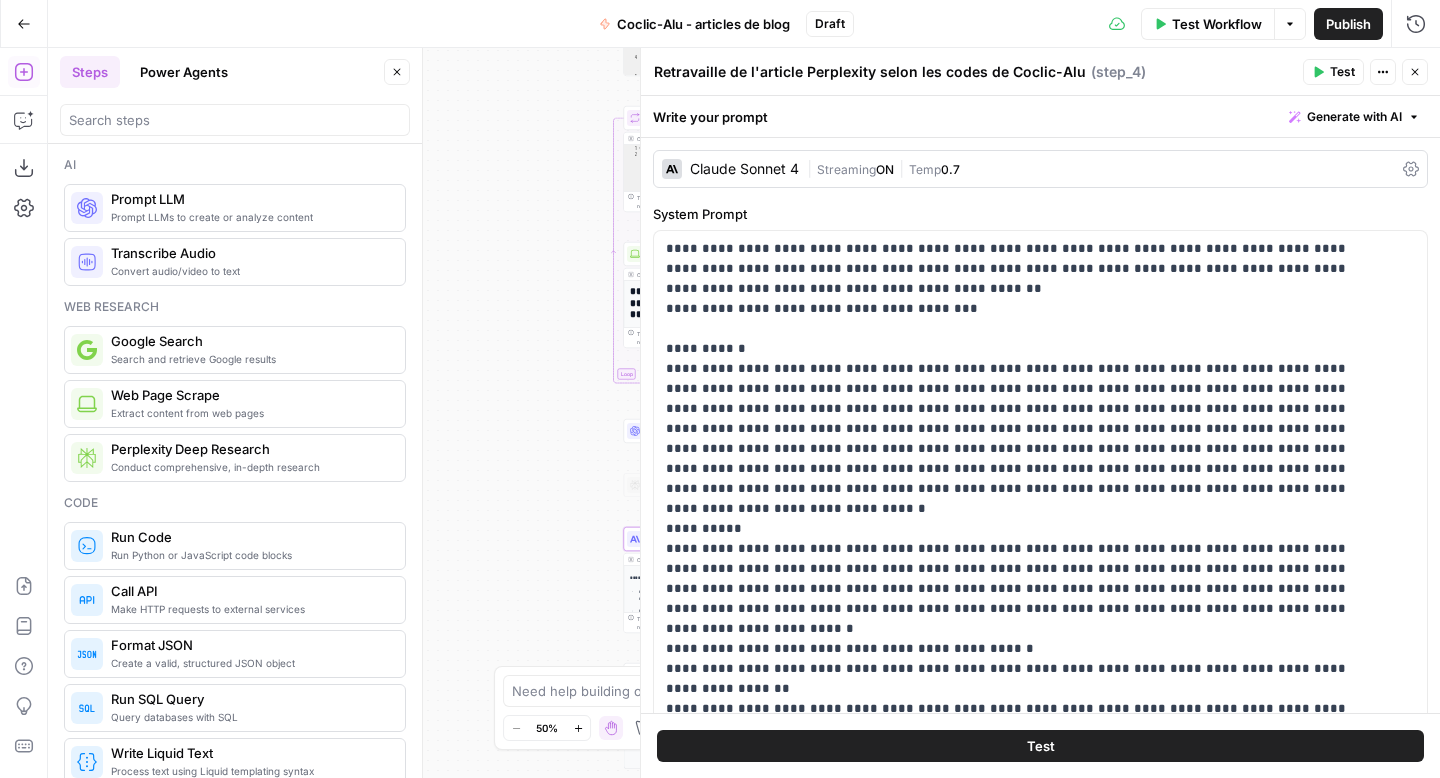 type on "Retravaille de l'article Perplexity selon les codes de Coclic-Alu" 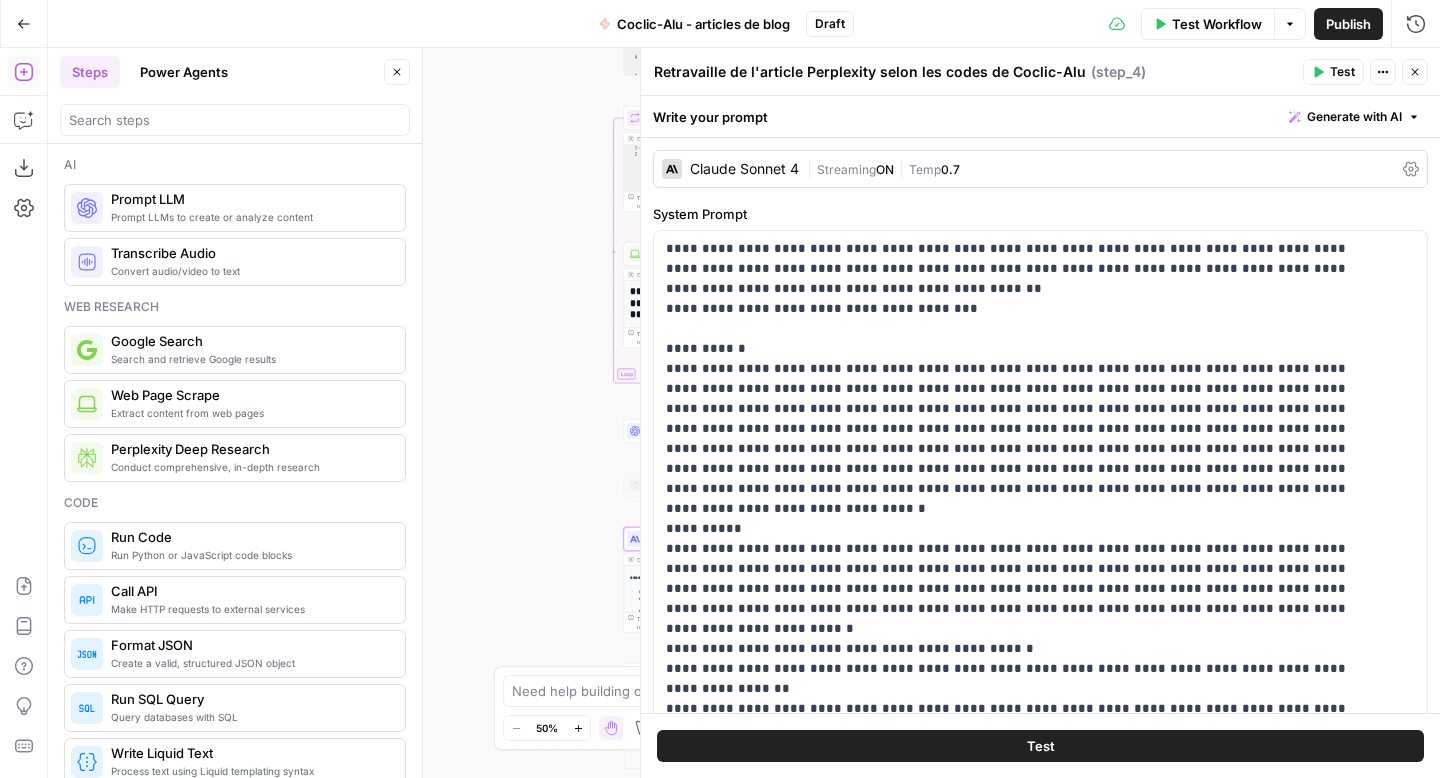 click on "Close" at bounding box center (1415, 72) 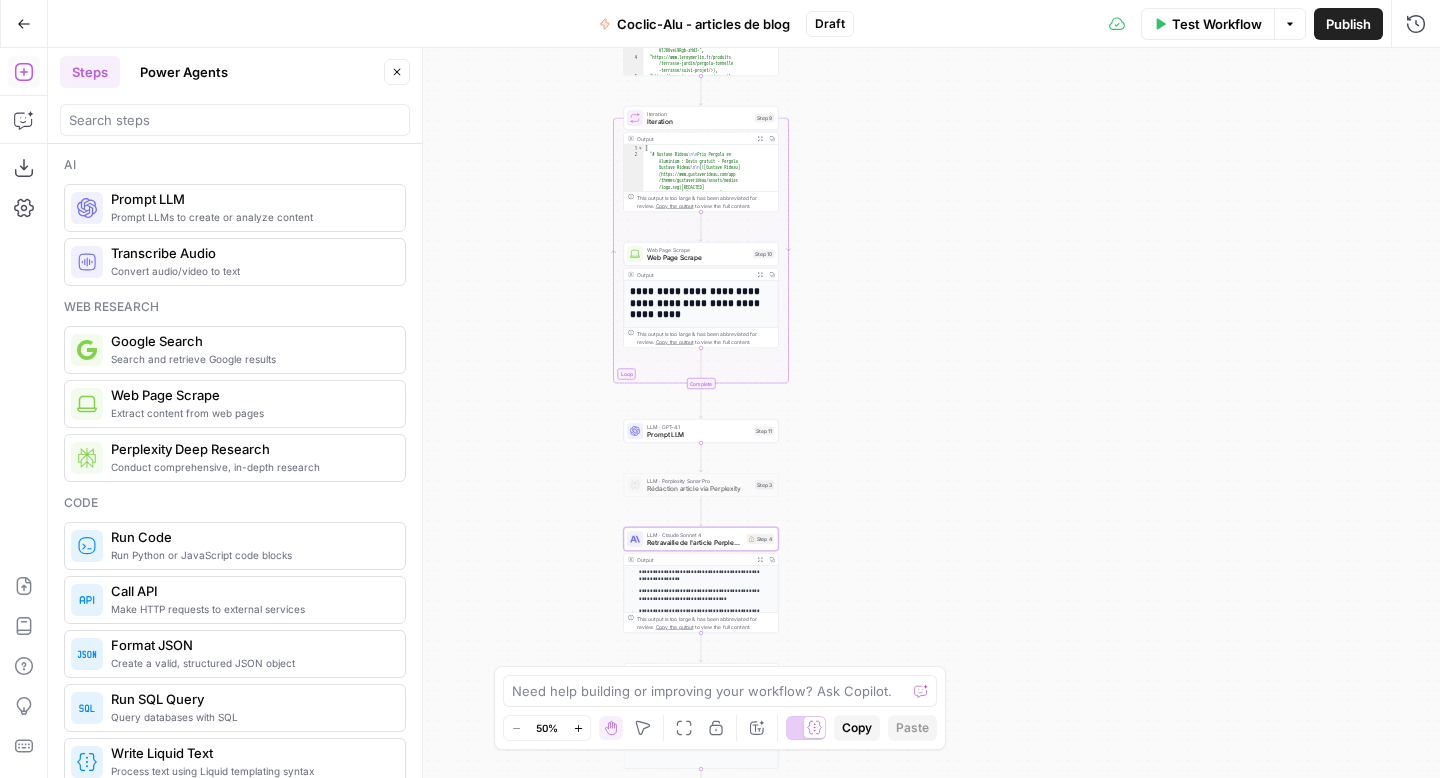 scroll, scrollTop: 81, scrollLeft: 0, axis: vertical 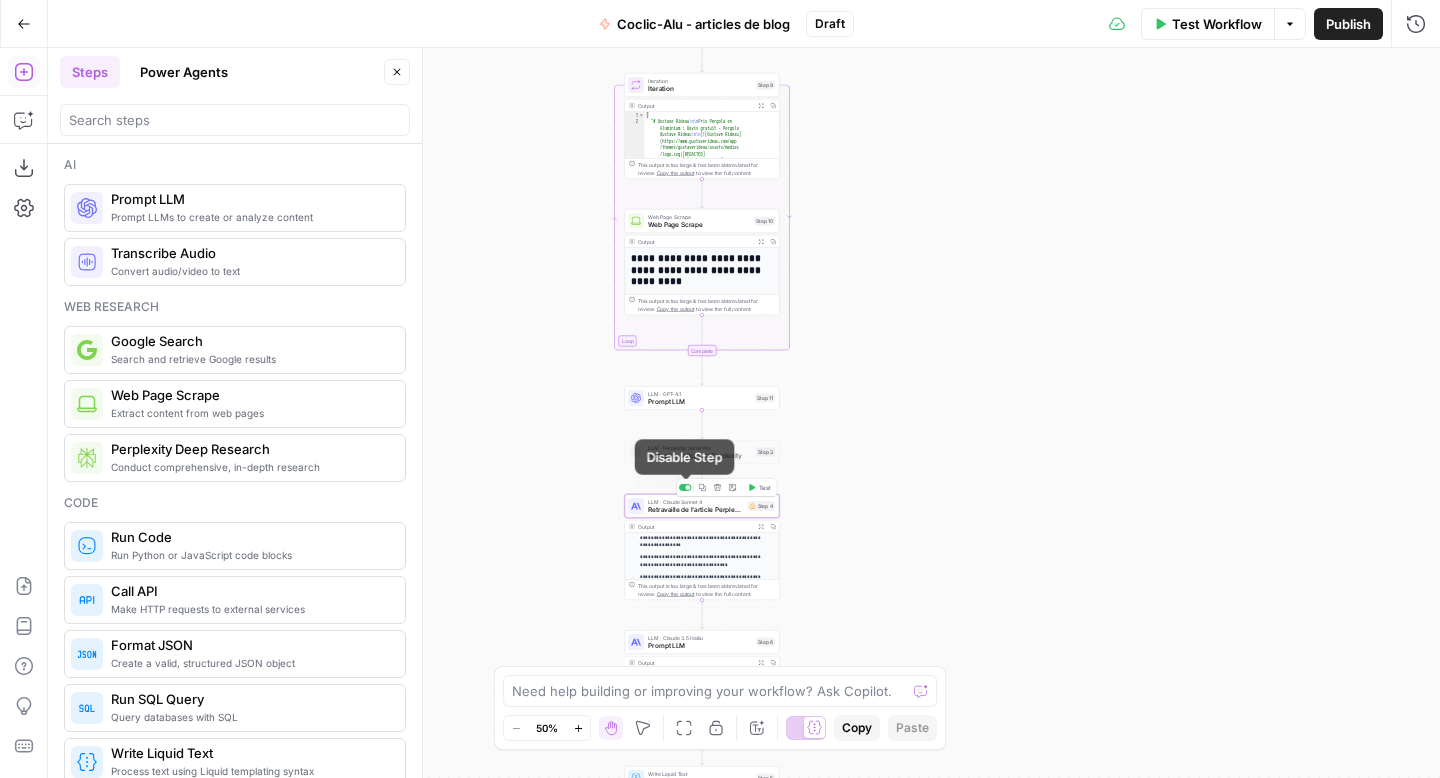 click at bounding box center (688, 487) 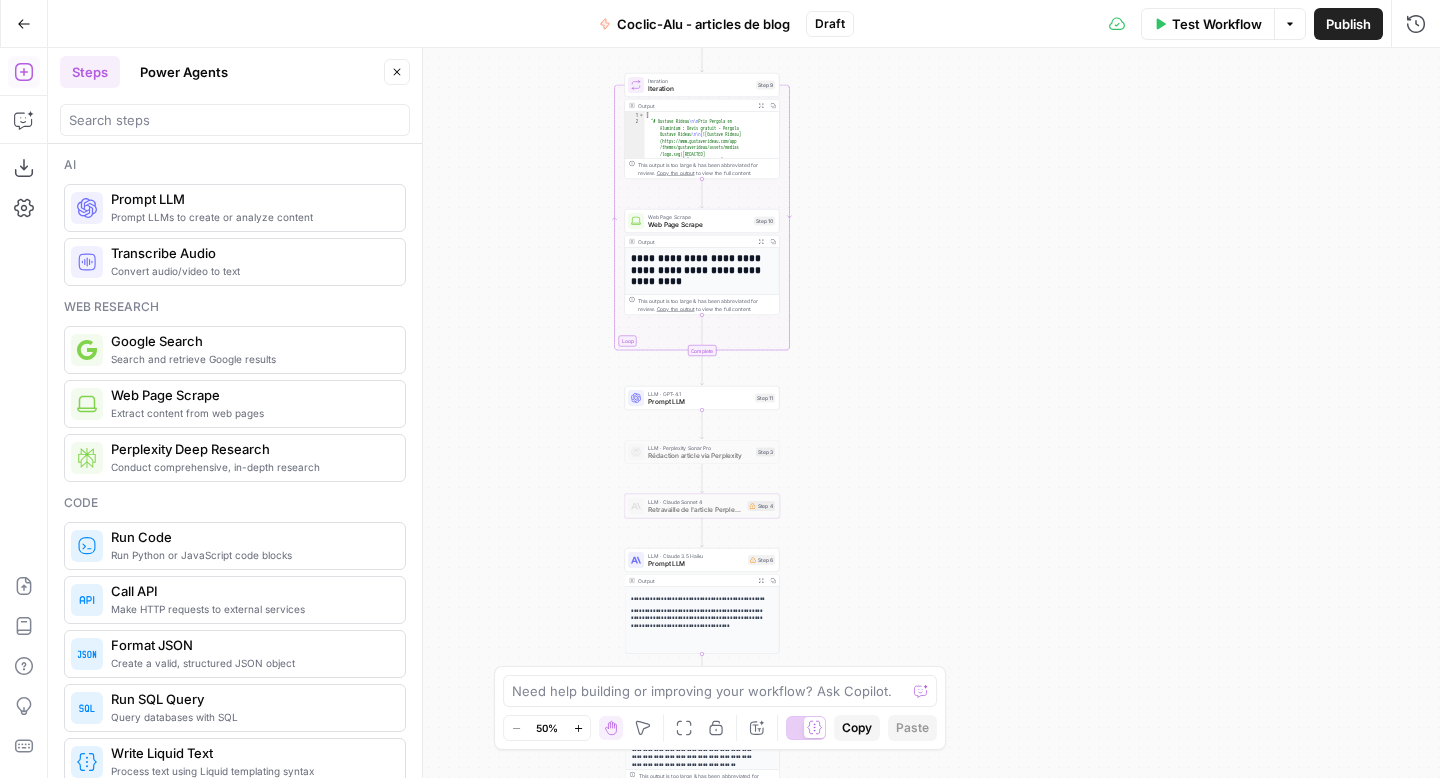 click on "Retravaille de l'article Perplexity selon les codes de Coclic-Alu" at bounding box center (696, 510) 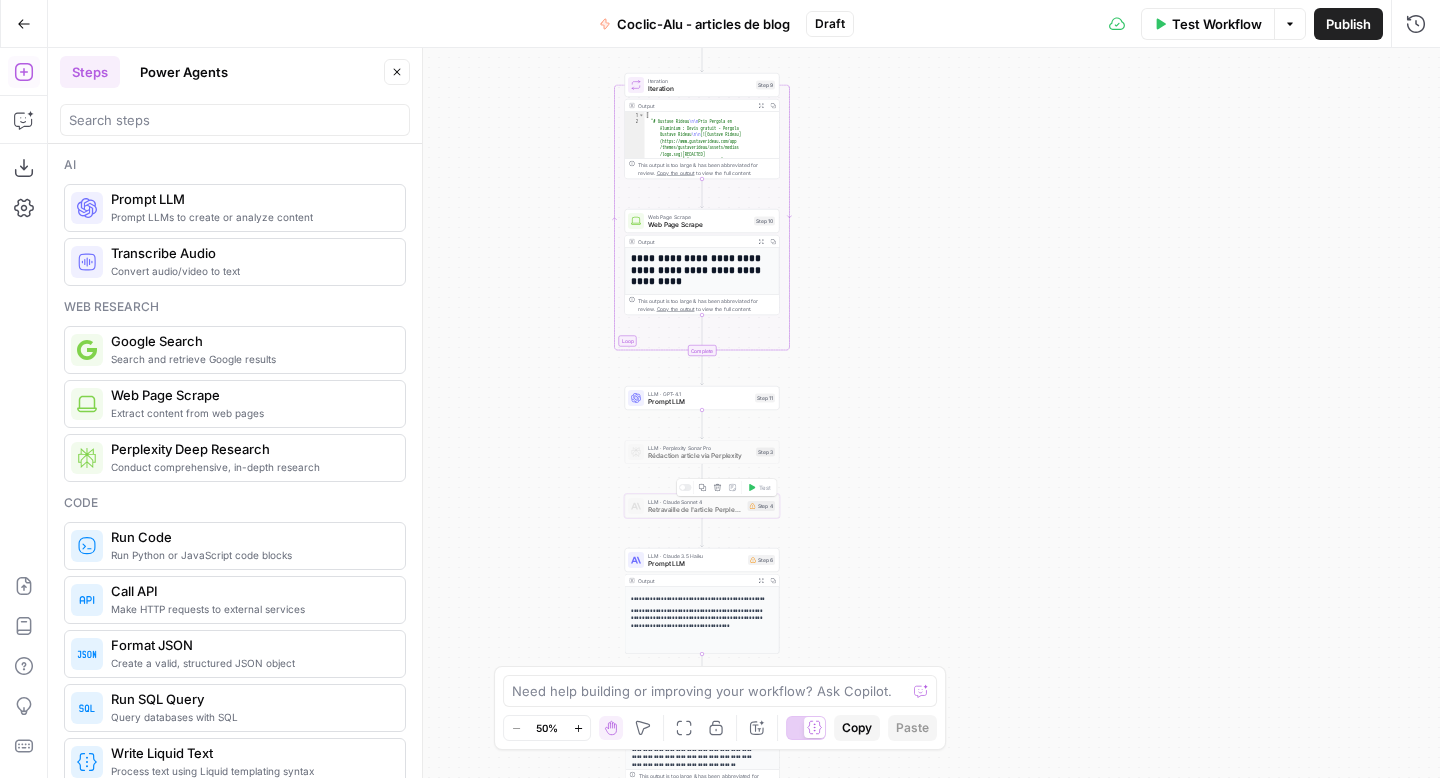 click at bounding box center [685, 487] 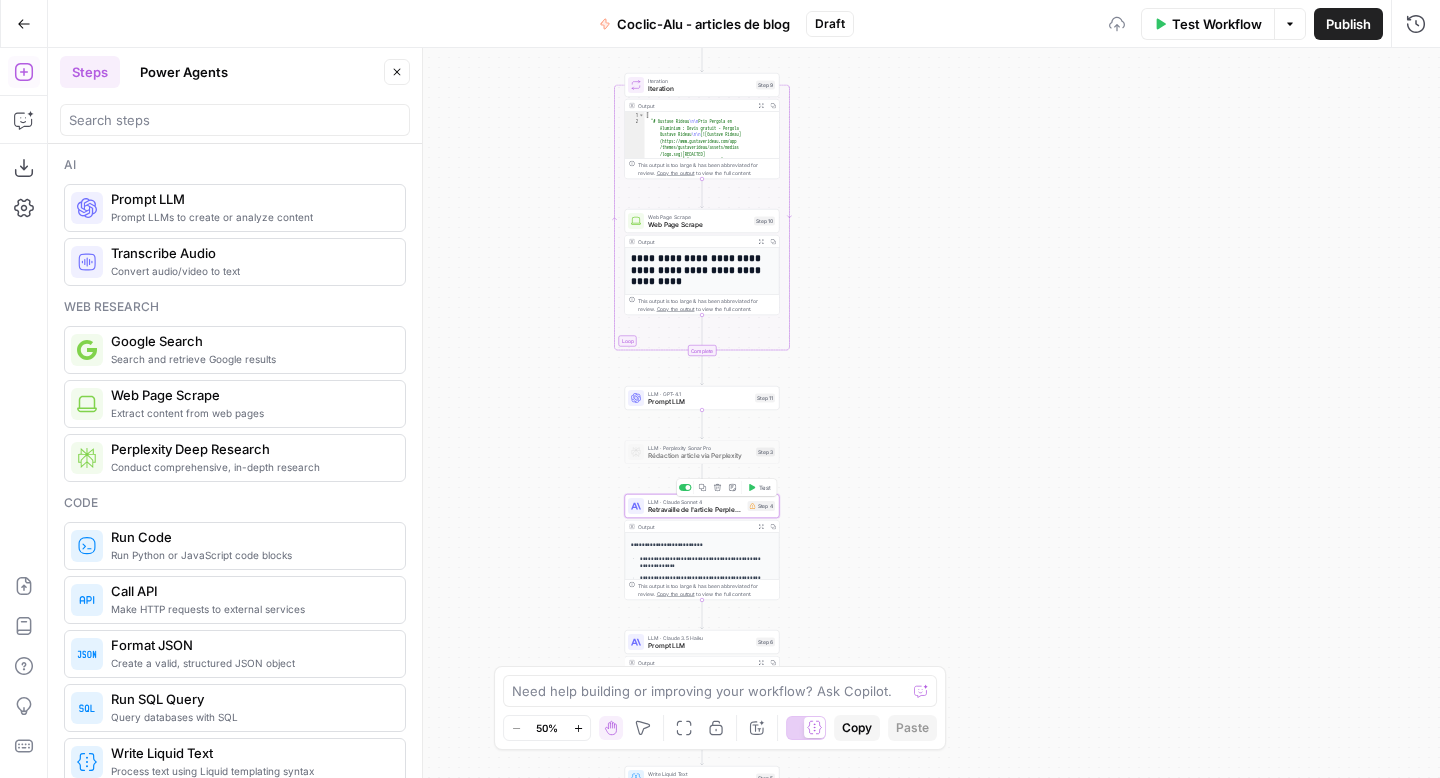 click on "LLM · Claude Sonnet 4 Retravaille de l'article Perplexity selon les codes de Coclic-Alu Step 4 Copy step Delete step Add Note Test" at bounding box center [702, 506] 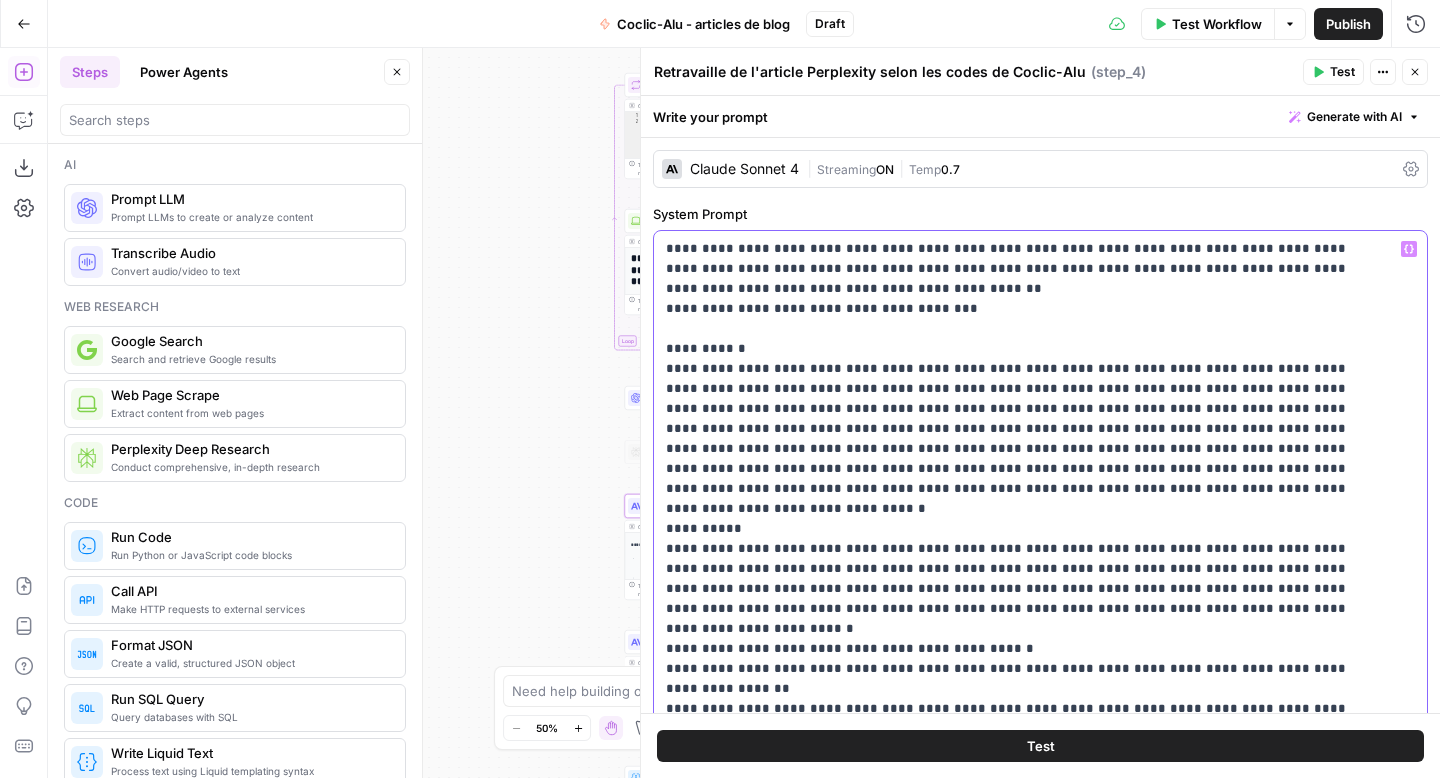 click on "**********" at bounding box center (1025, 1489) 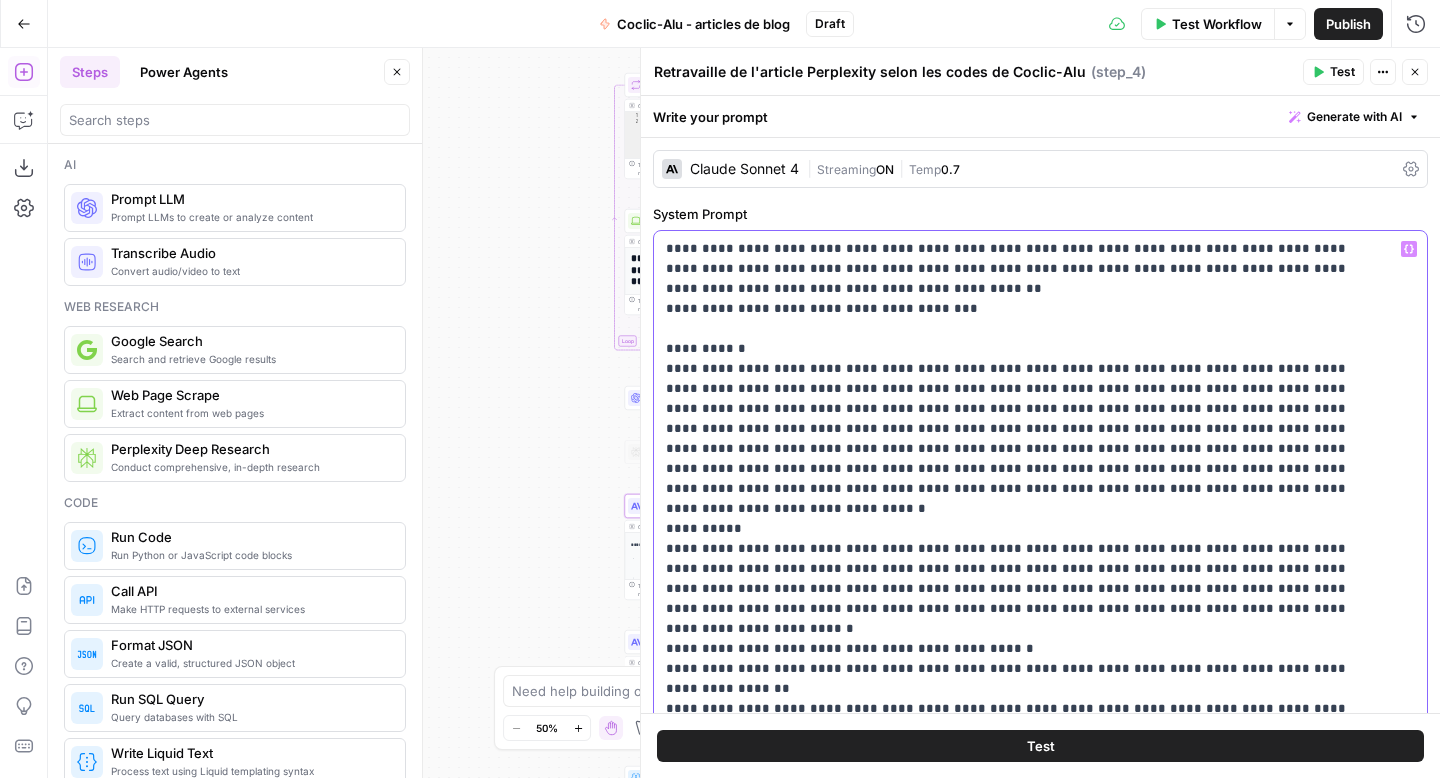 click on "**********" at bounding box center [1025, 1489] 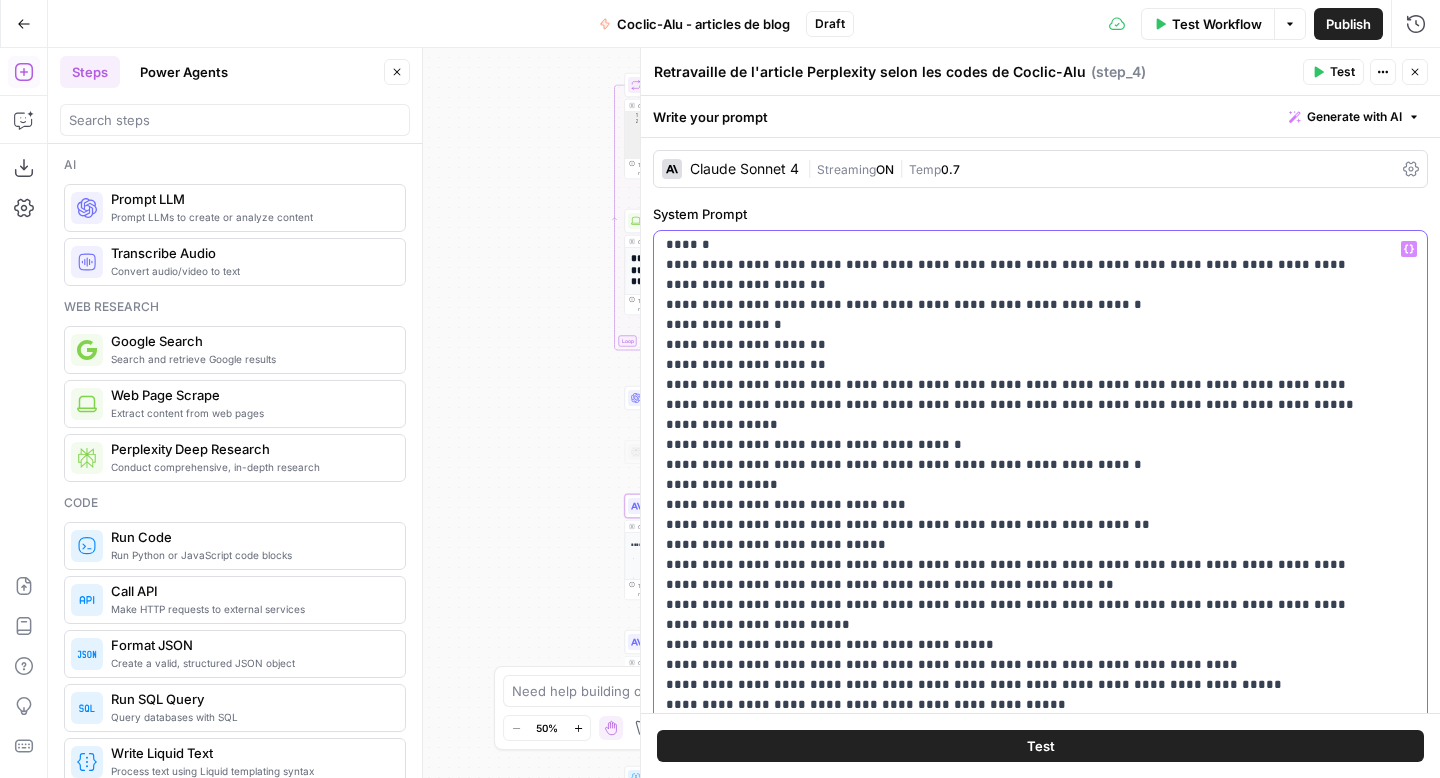 scroll, scrollTop: 1701, scrollLeft: 0, axis: vertical 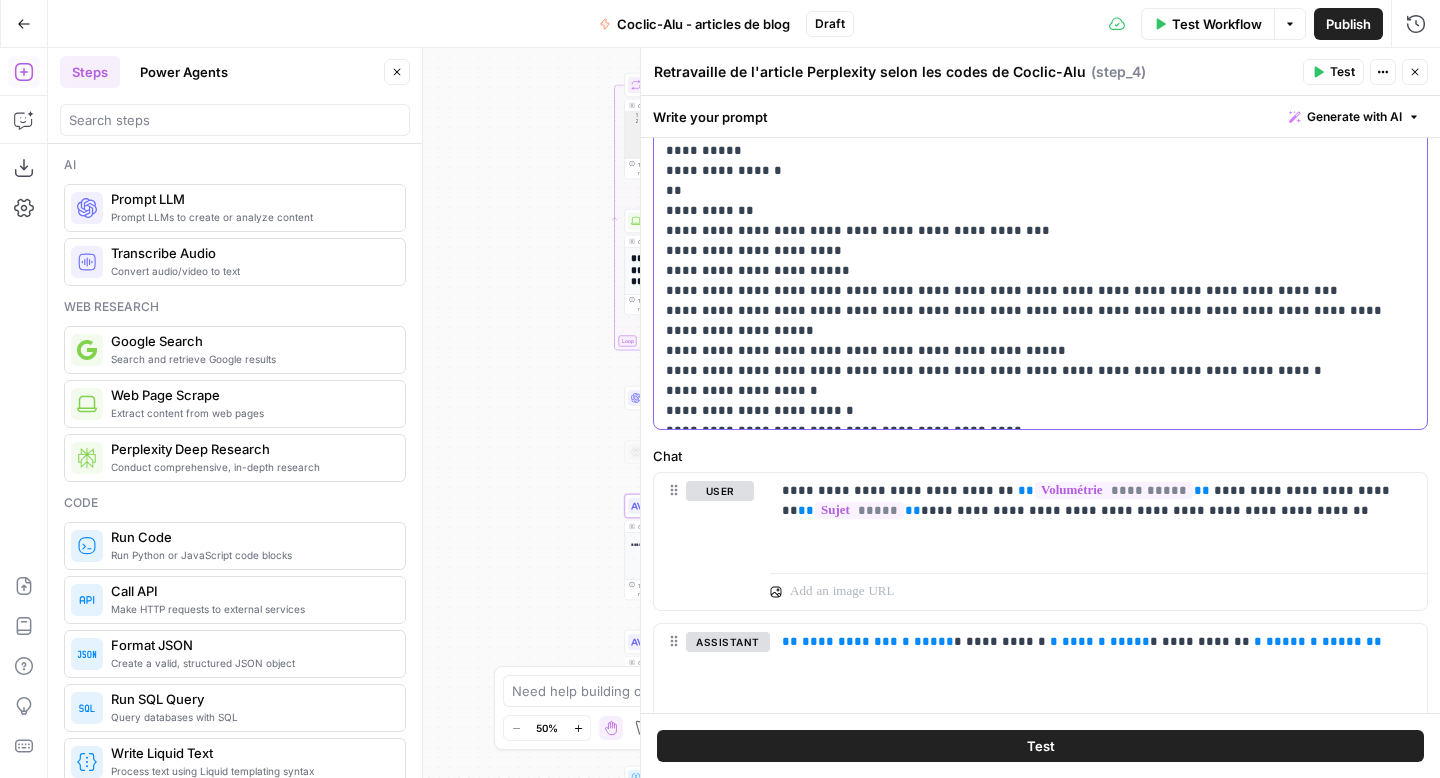click on "**********" at bounding box center (1025, -829) 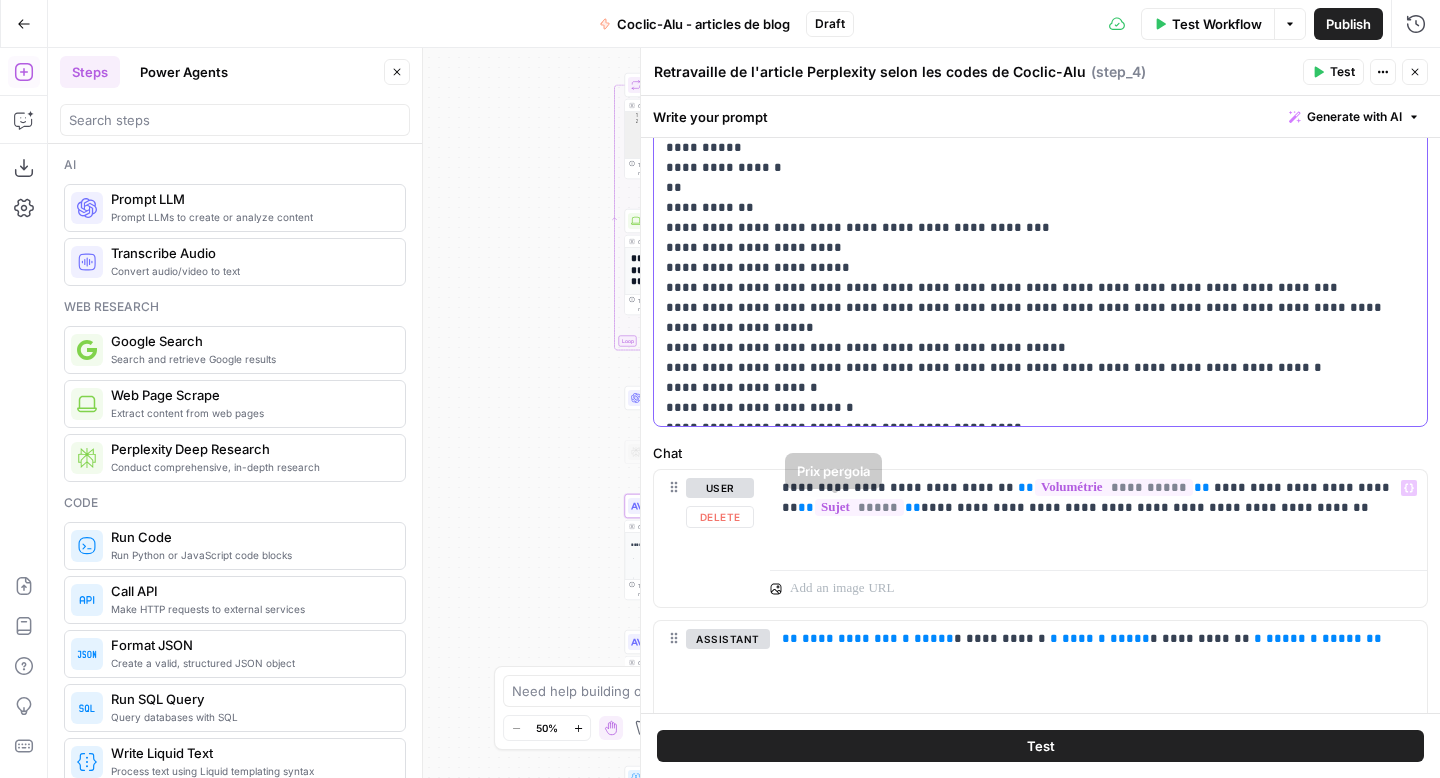 copy on "**********" 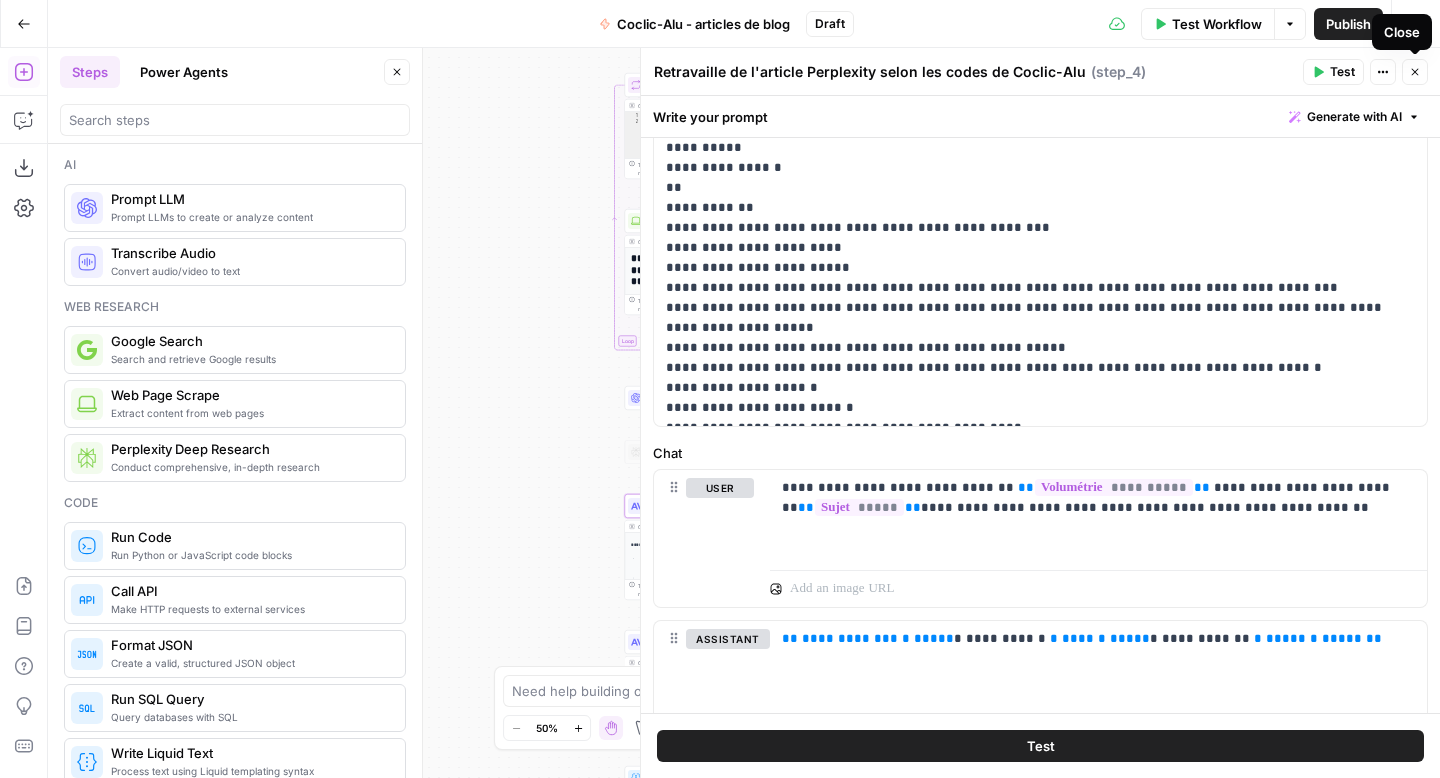 click 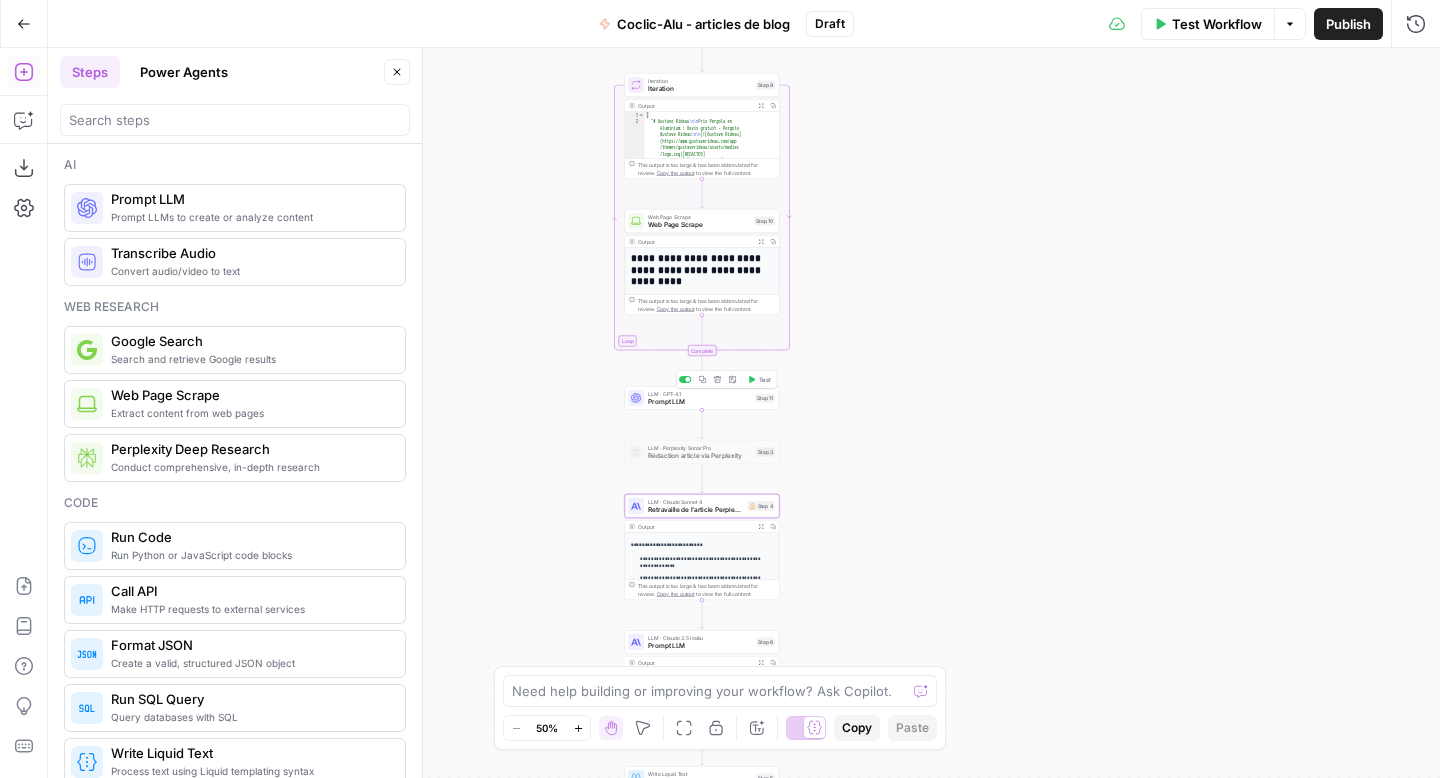 click on "Prompt LLM" at bounding box center [699, 402] 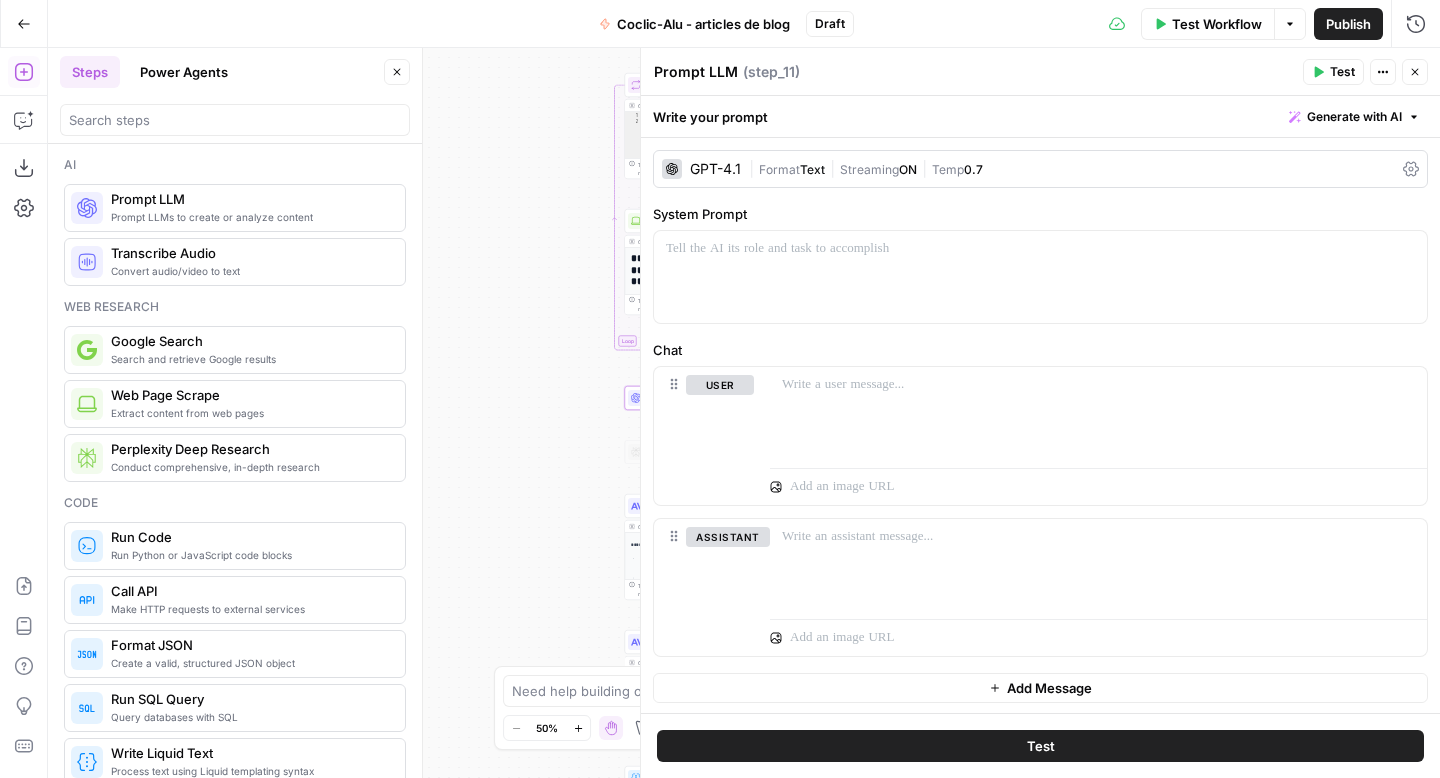 click 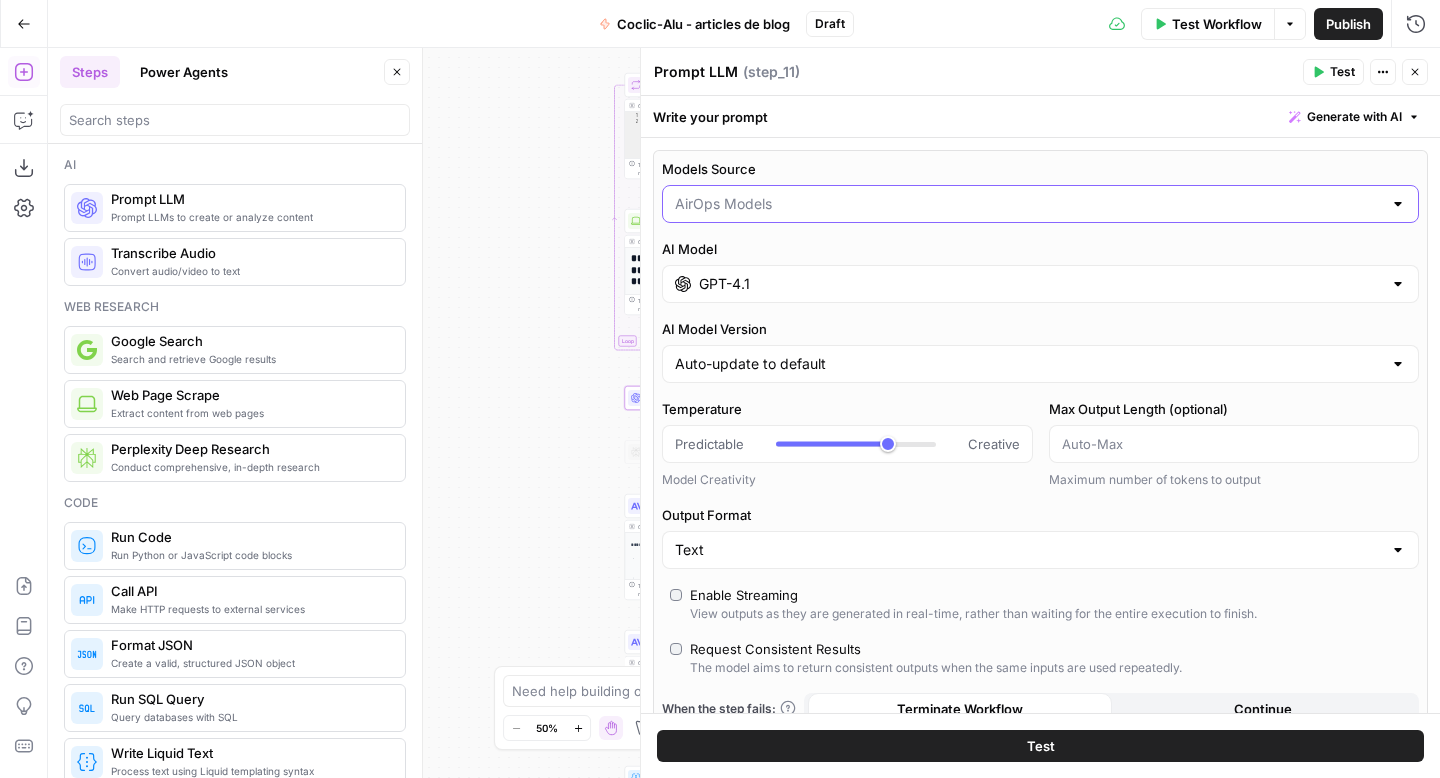 click on "Models Source" at bounding box center [1028, 204] 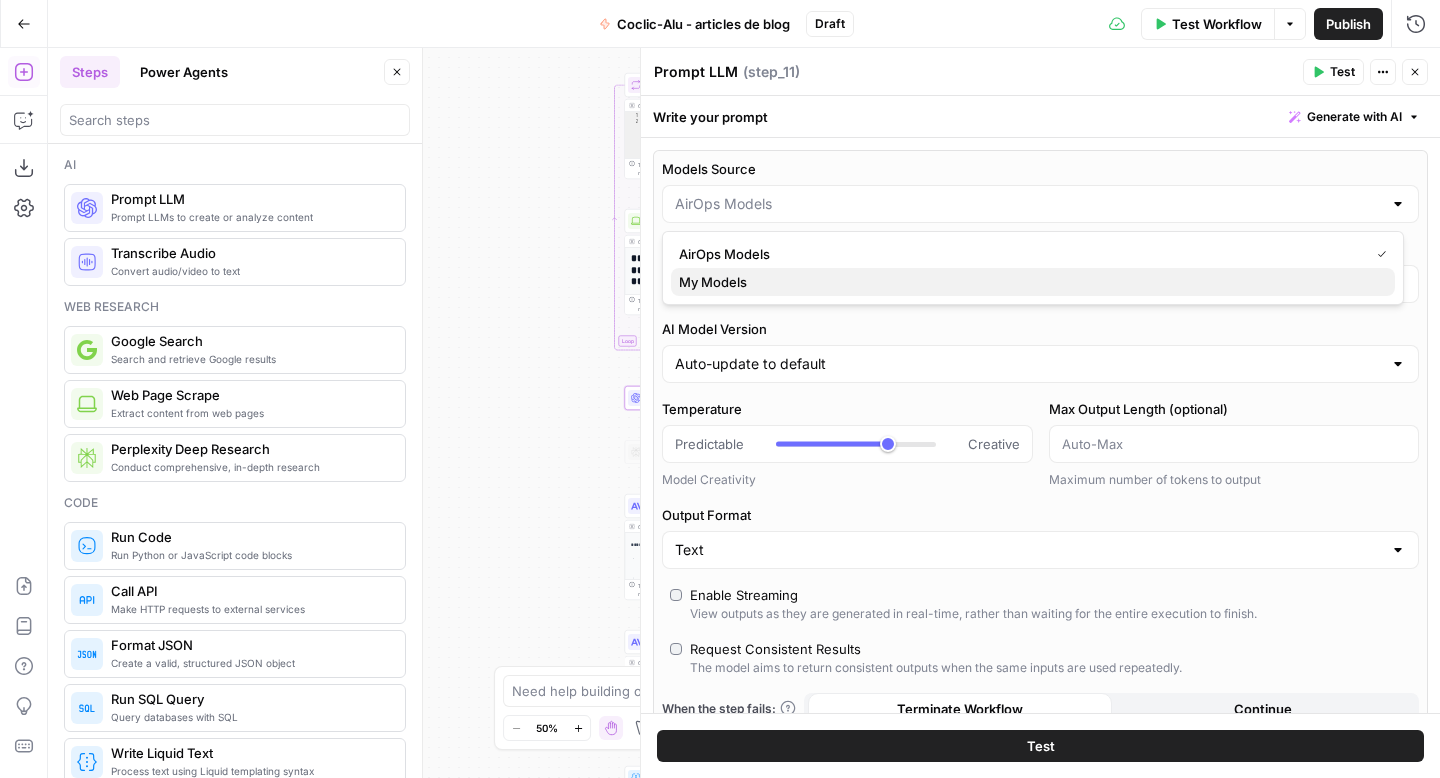 click on "My Models" at bounding box center [1029, 282] 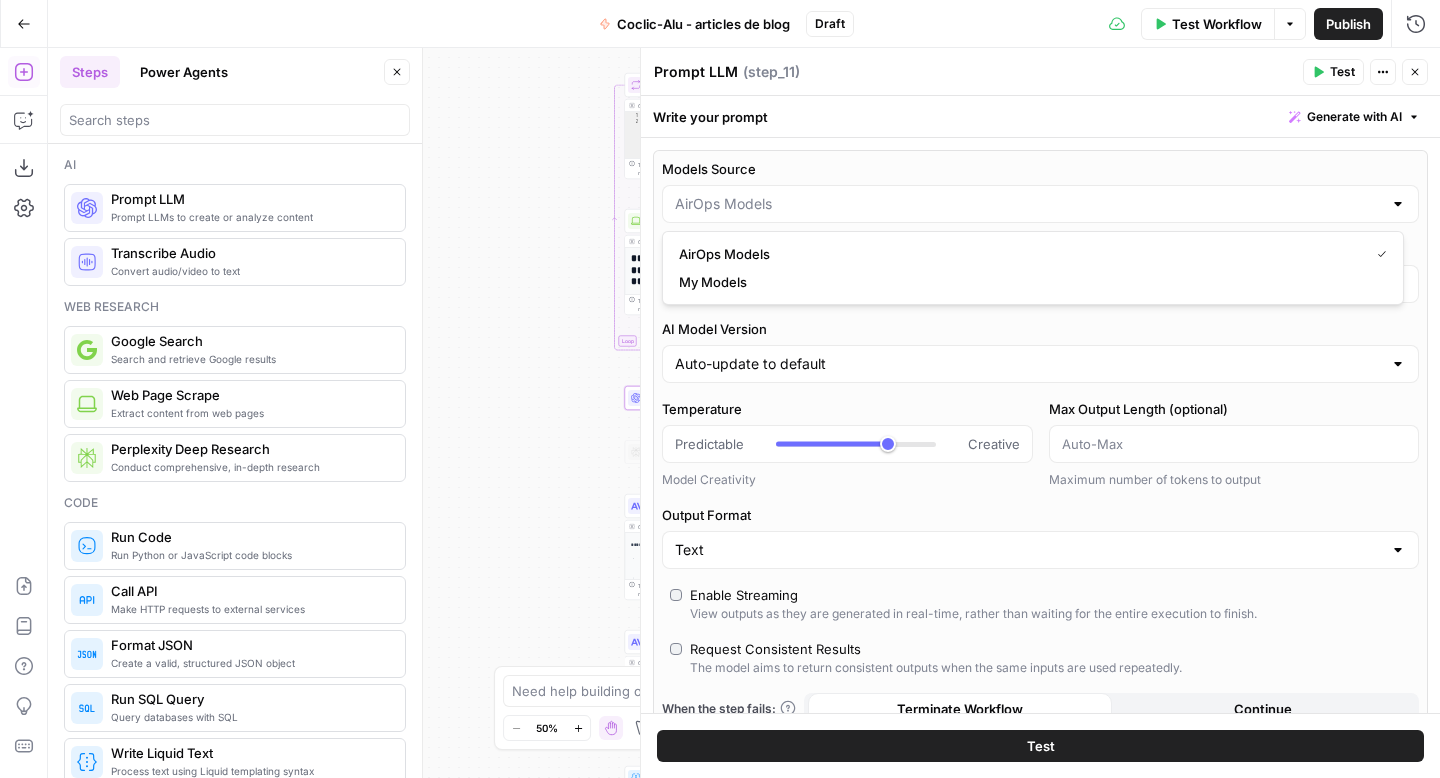 type on "My Models" 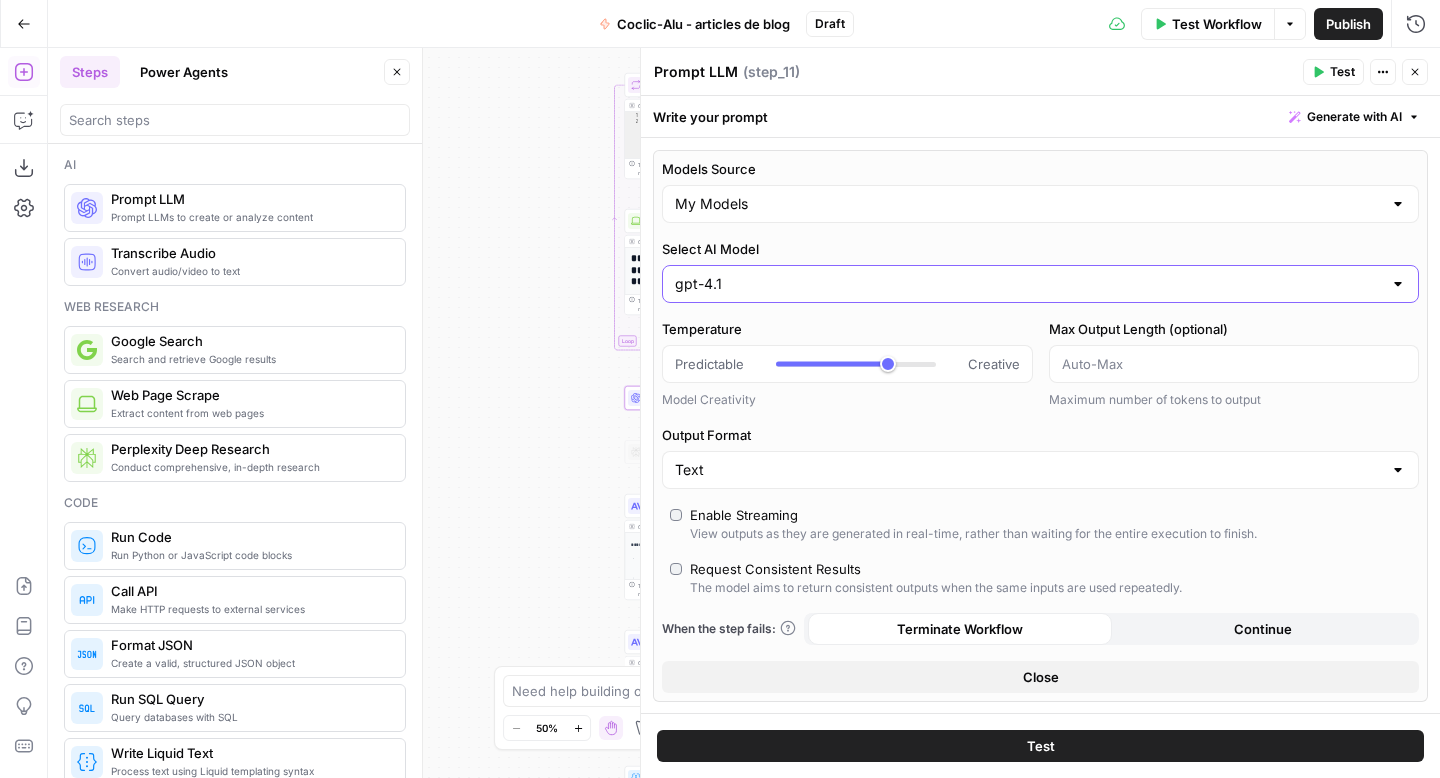 click on "gpt-4.1" at bounding box center (1028, 284) 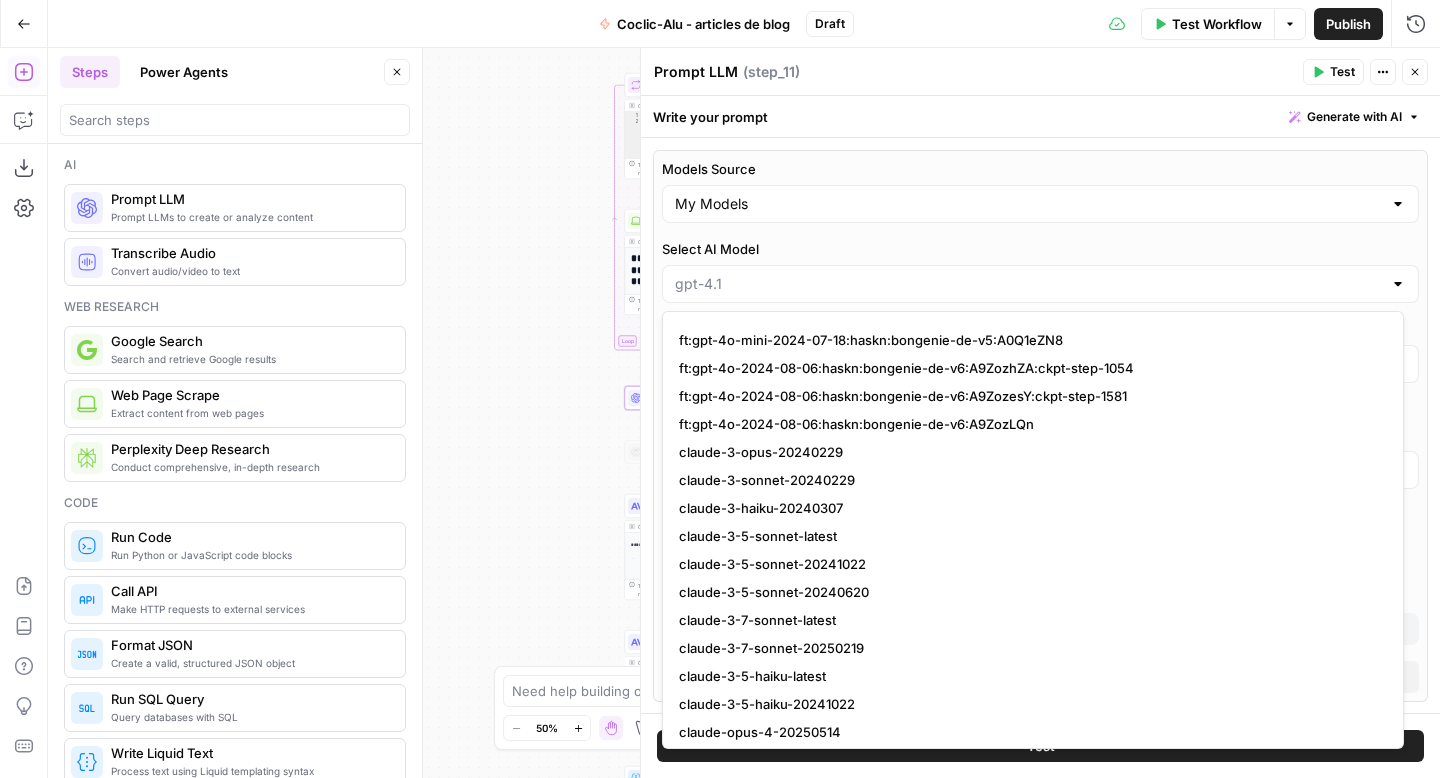 scroll, scrollTop: 2408, scrollLeft: 0, axis: vertical 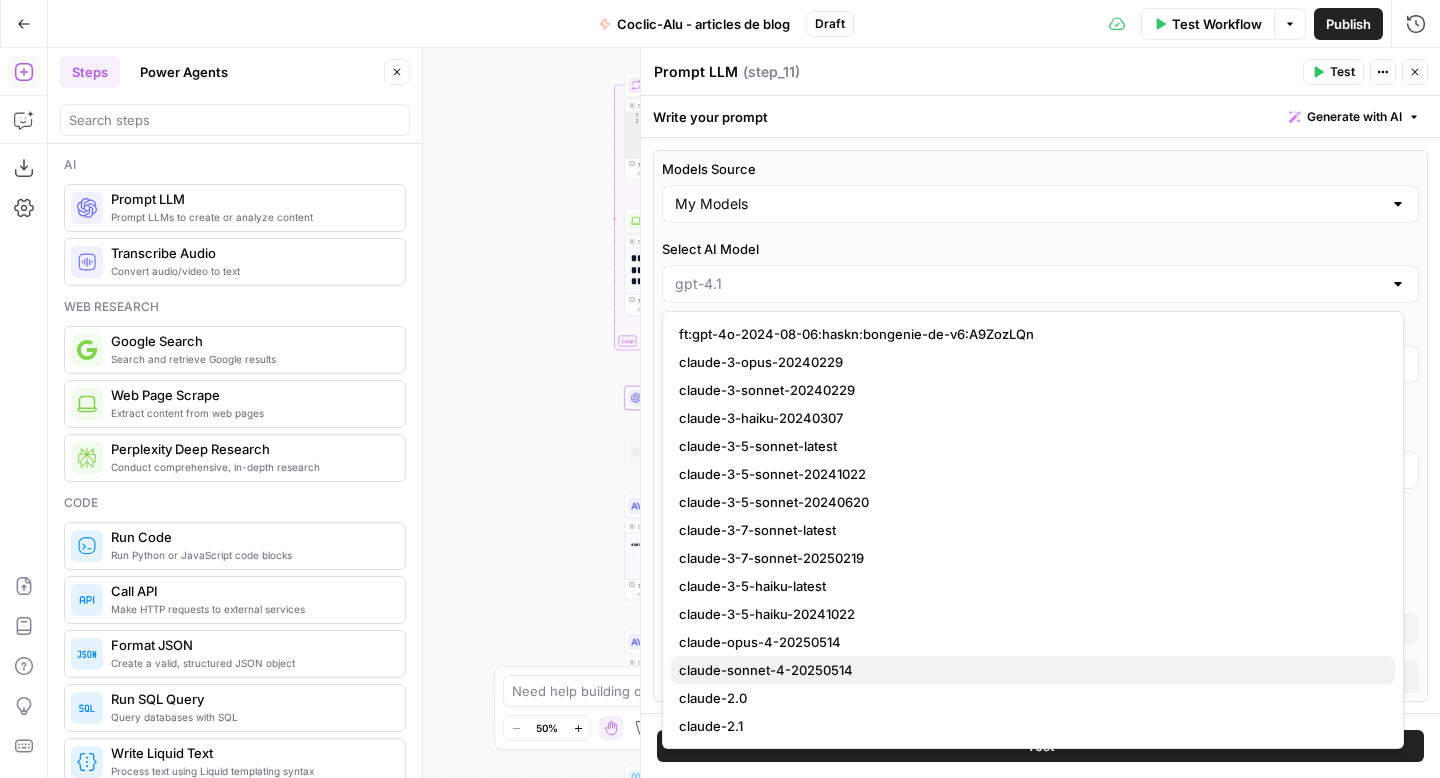 click on "claude-sonnet-4-20250514" at bounding box center (1029, 670) 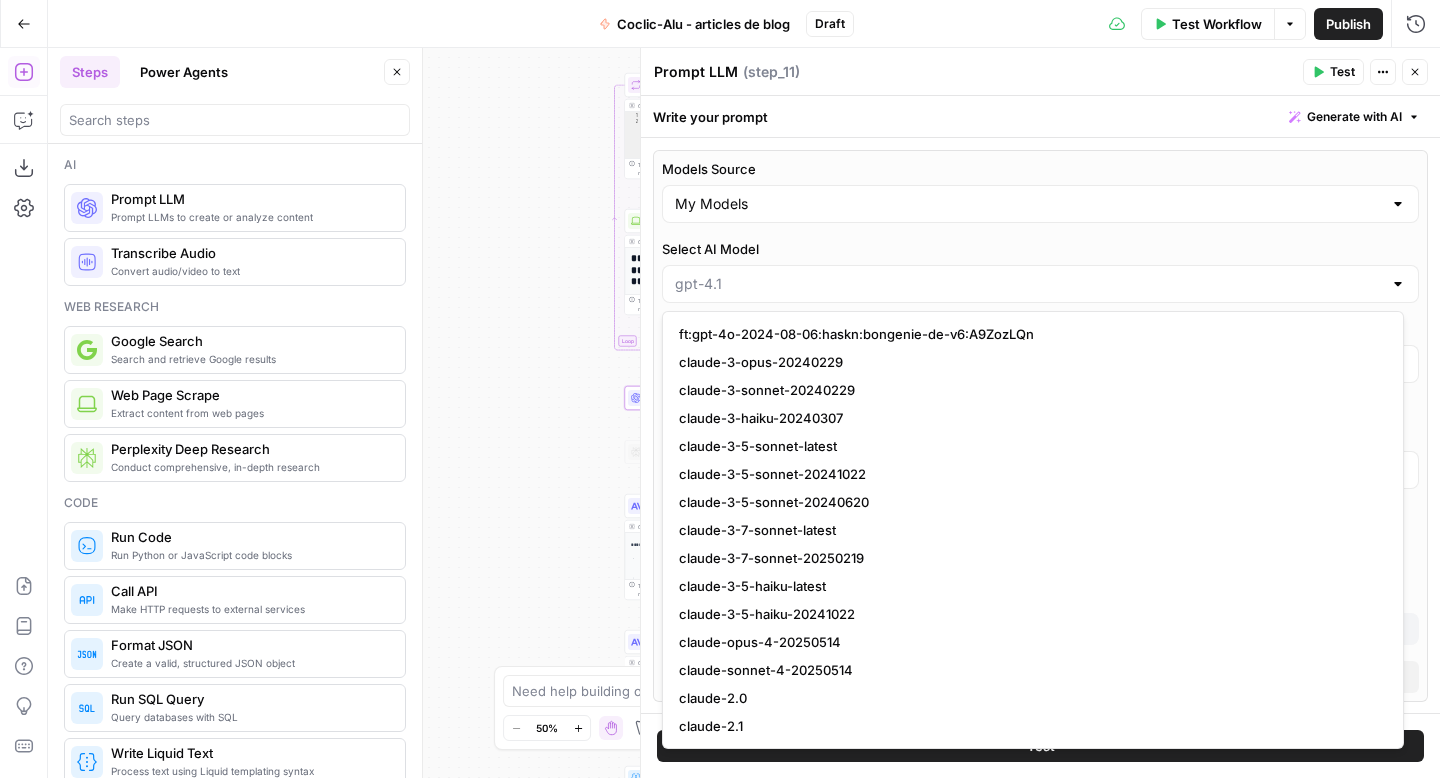 type on "claude-sonnet-4-20250514" 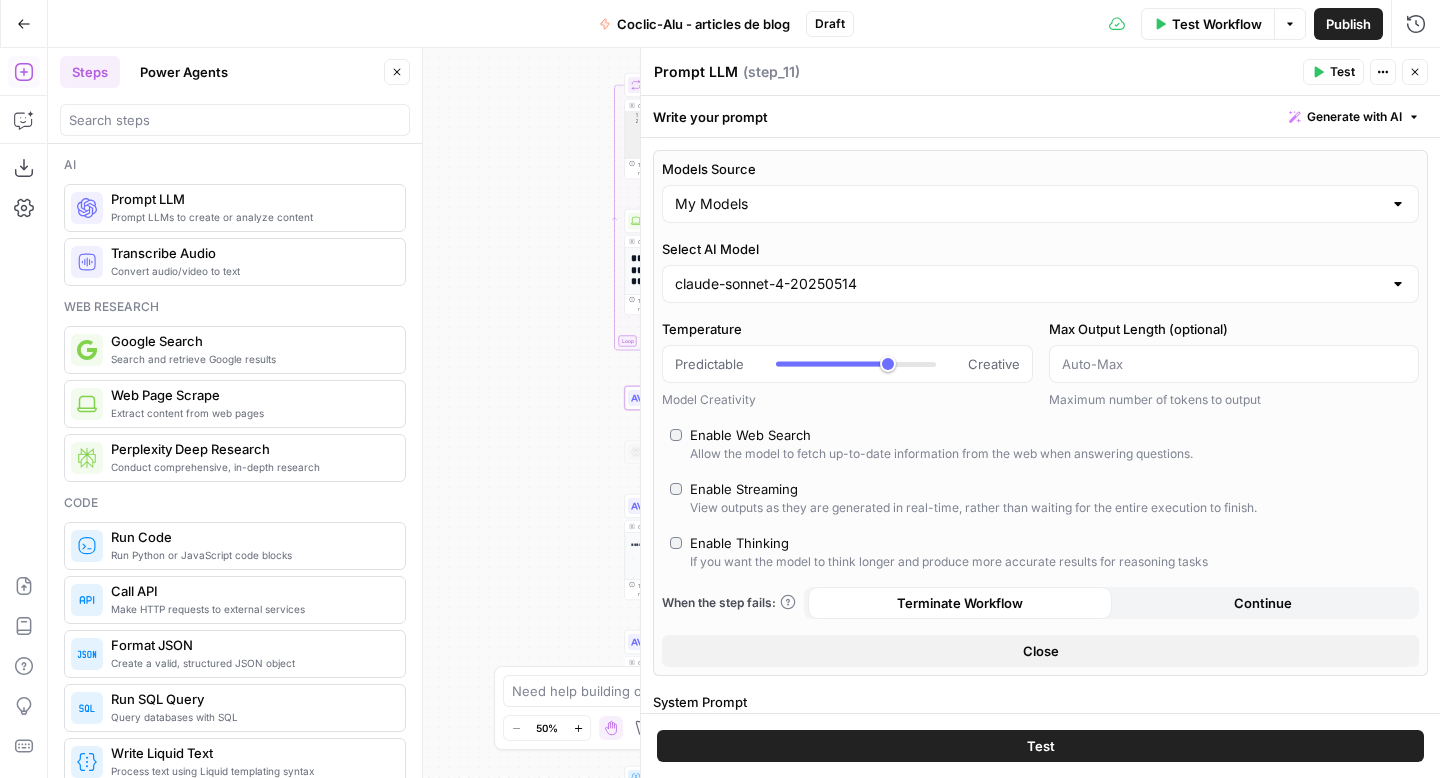 click on "Close" at bounding box center [1040, 651] 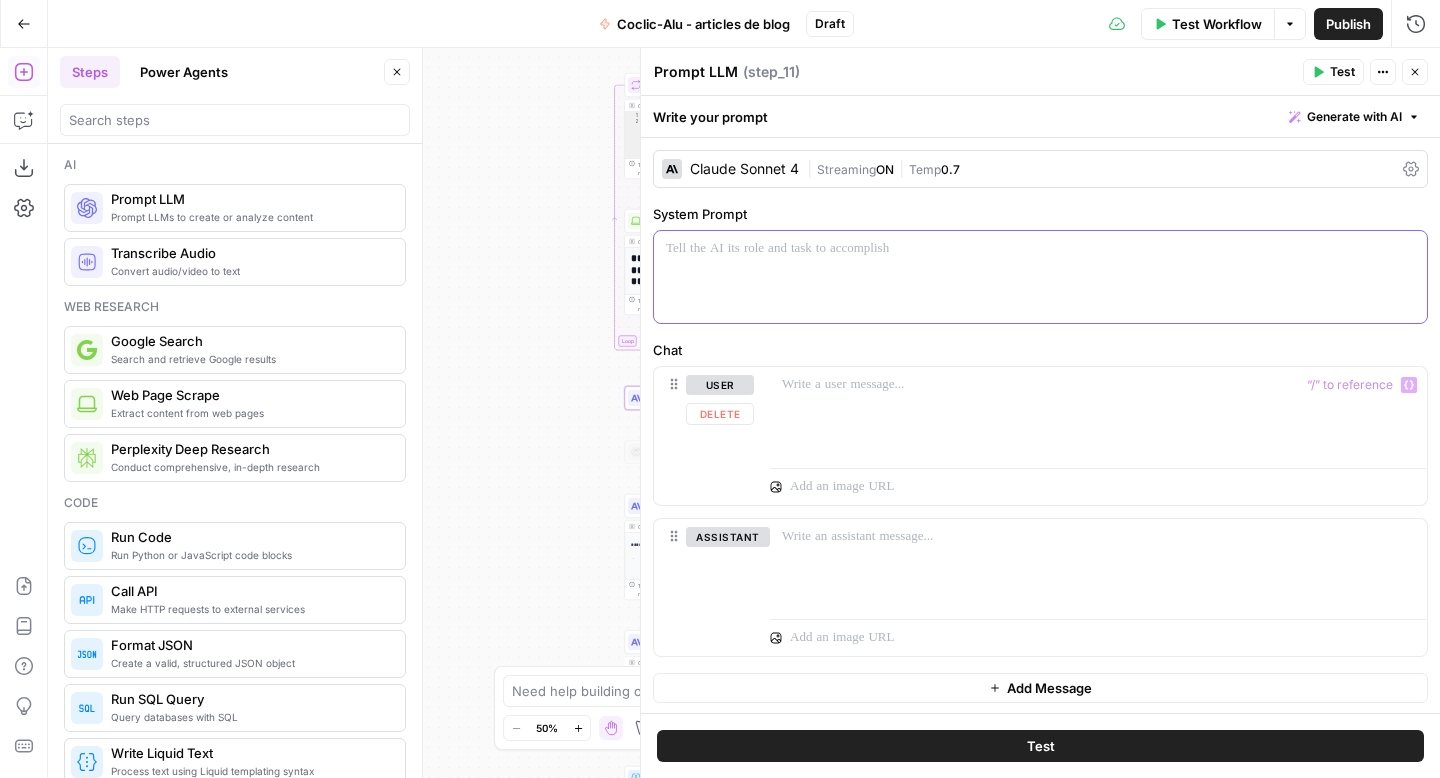 click at bounding box center [1040, 277] 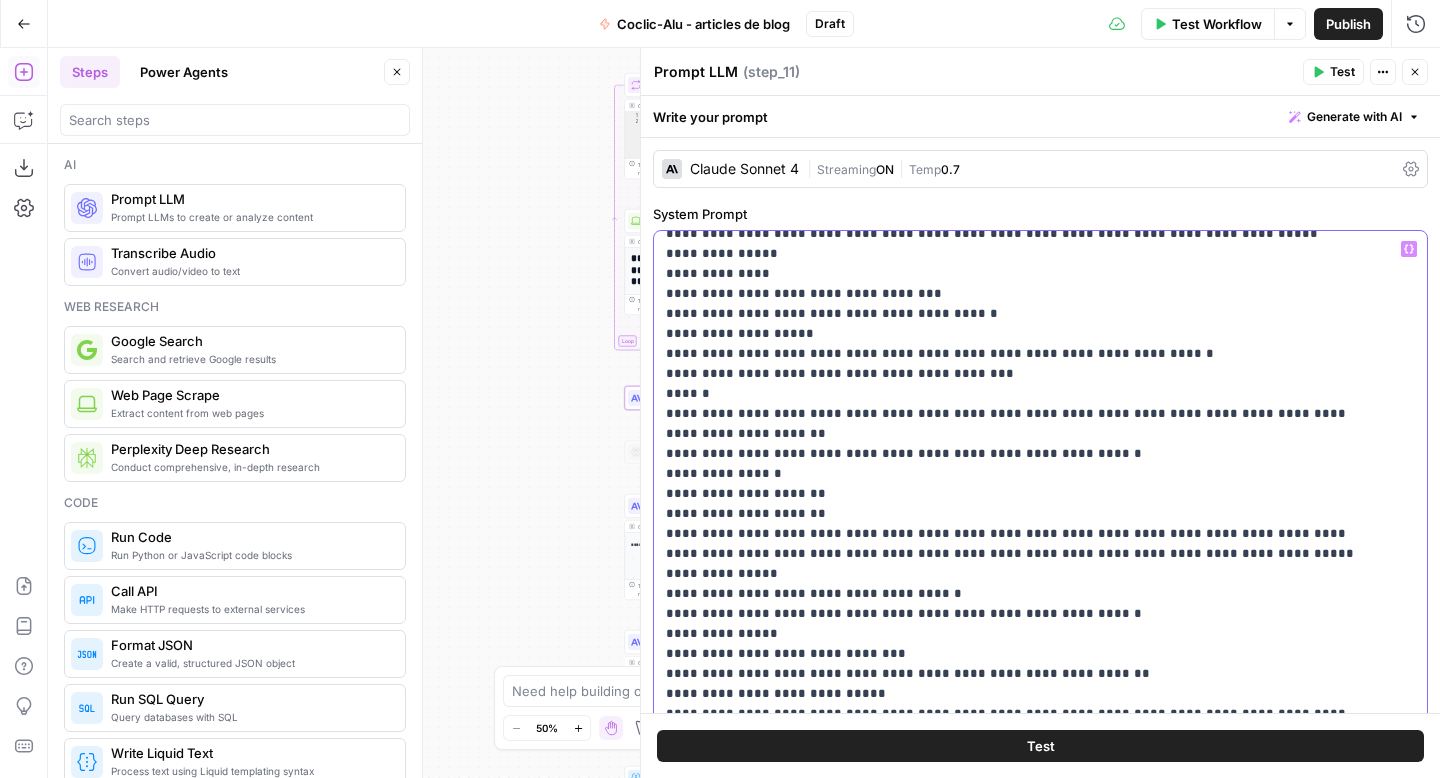 scroll, scrollTop: 1701, scrollLeft: 0, axis: vertical 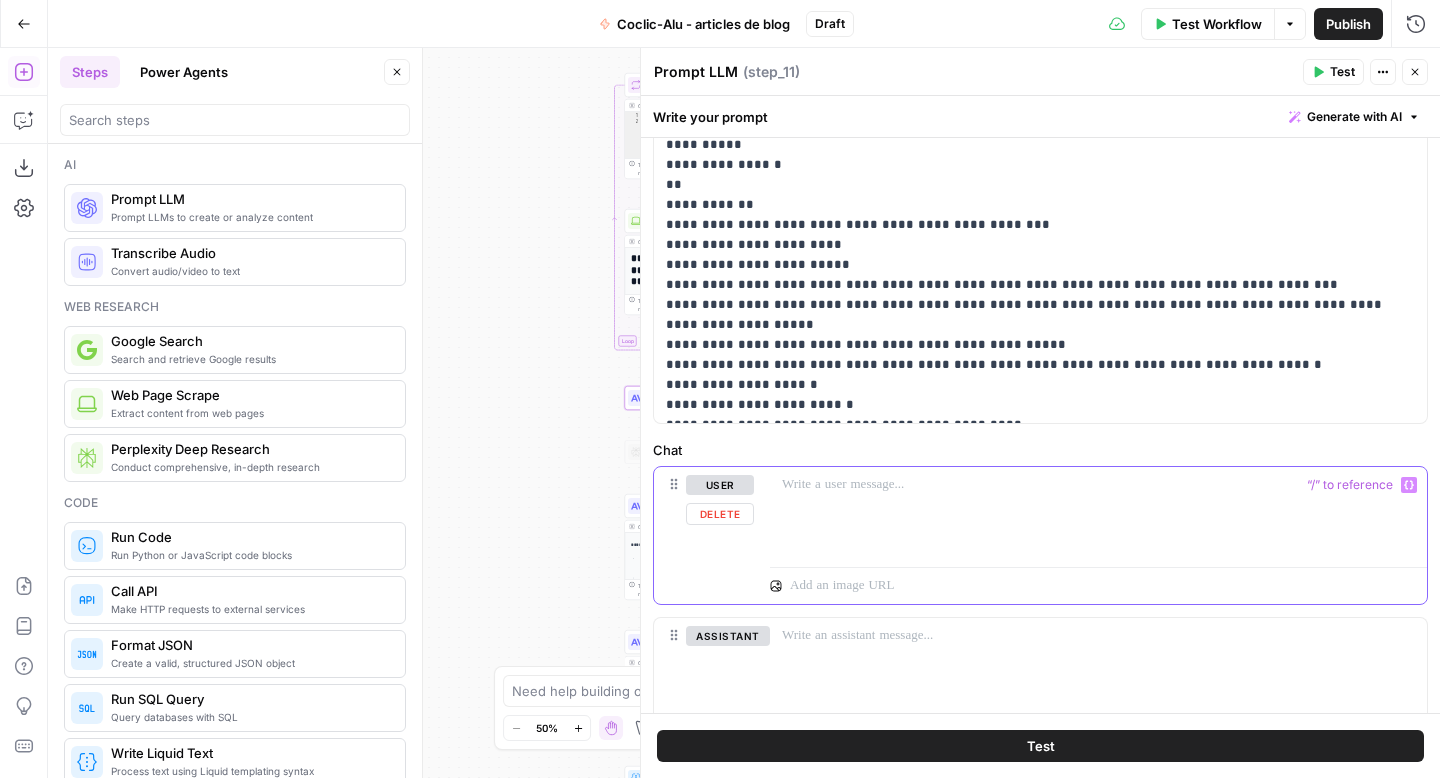 click at bounding box center (1098, 513) 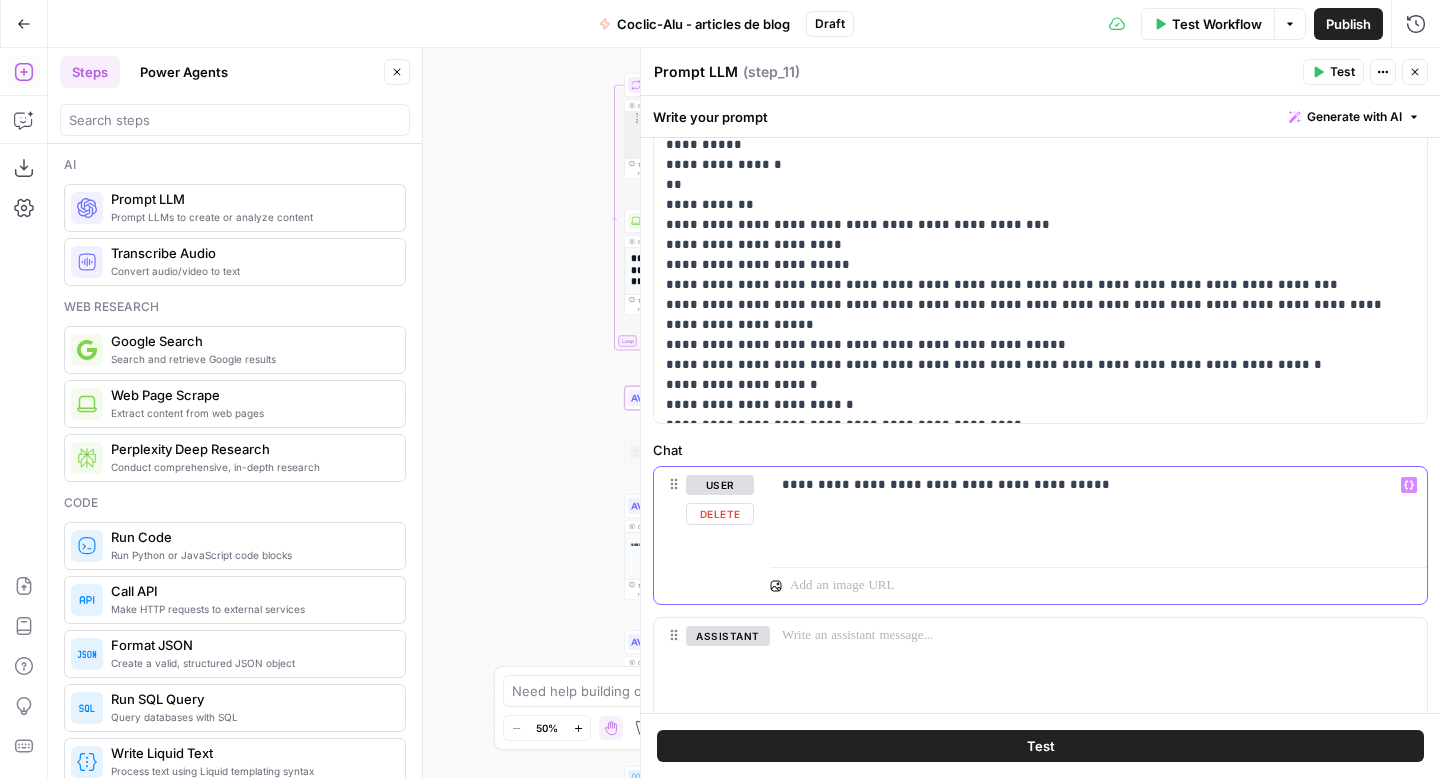 click on "**********" at bounding box center (1091, 485) 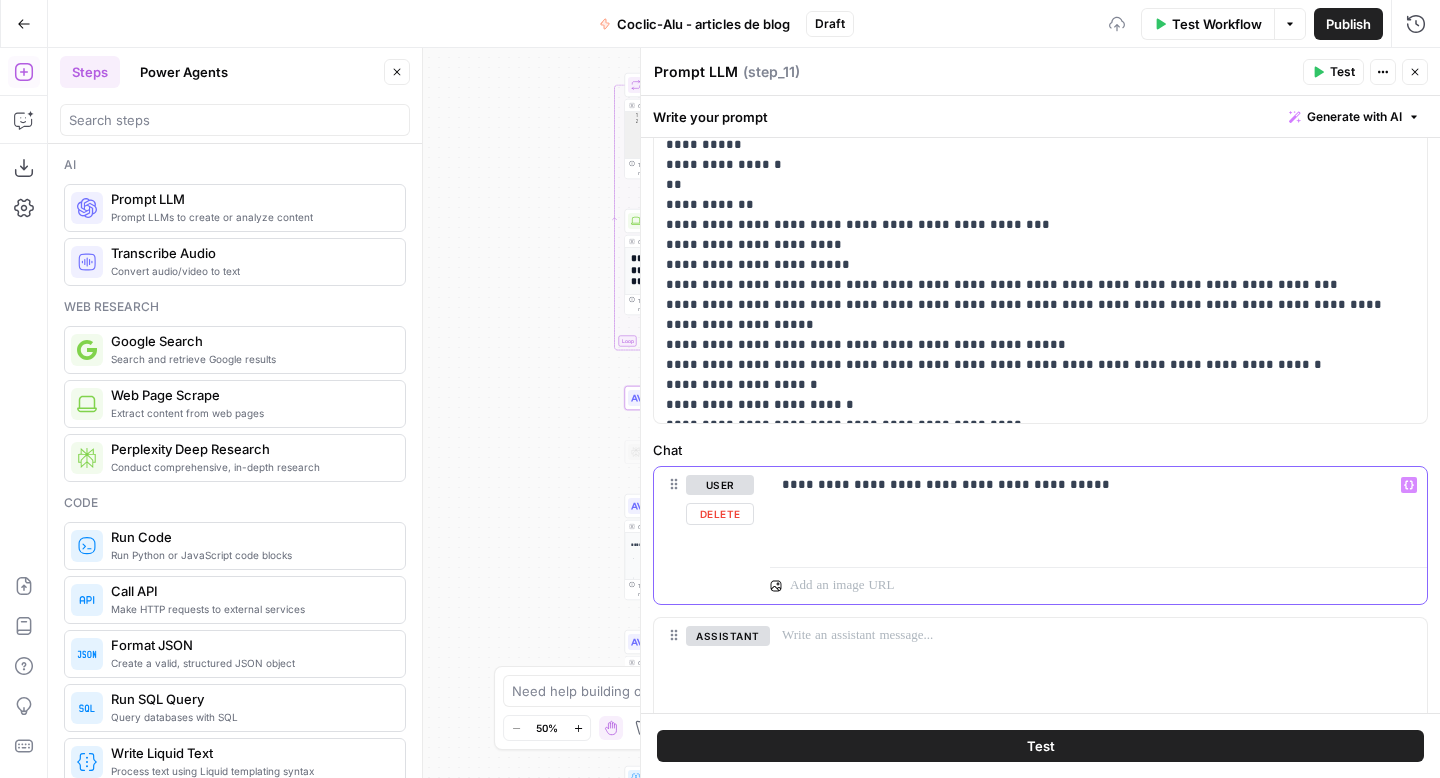 click on "**********" at bounding box center (1091, 485) 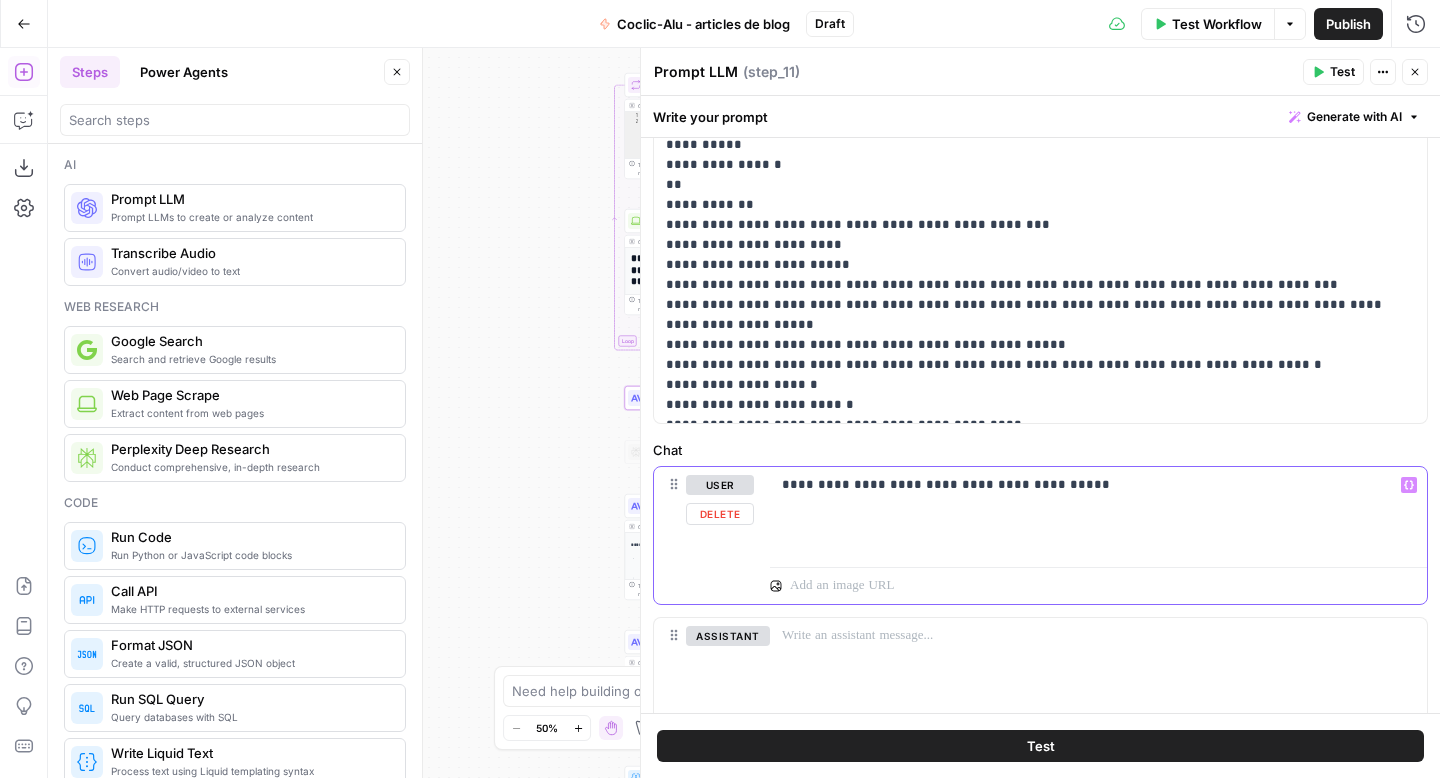 click 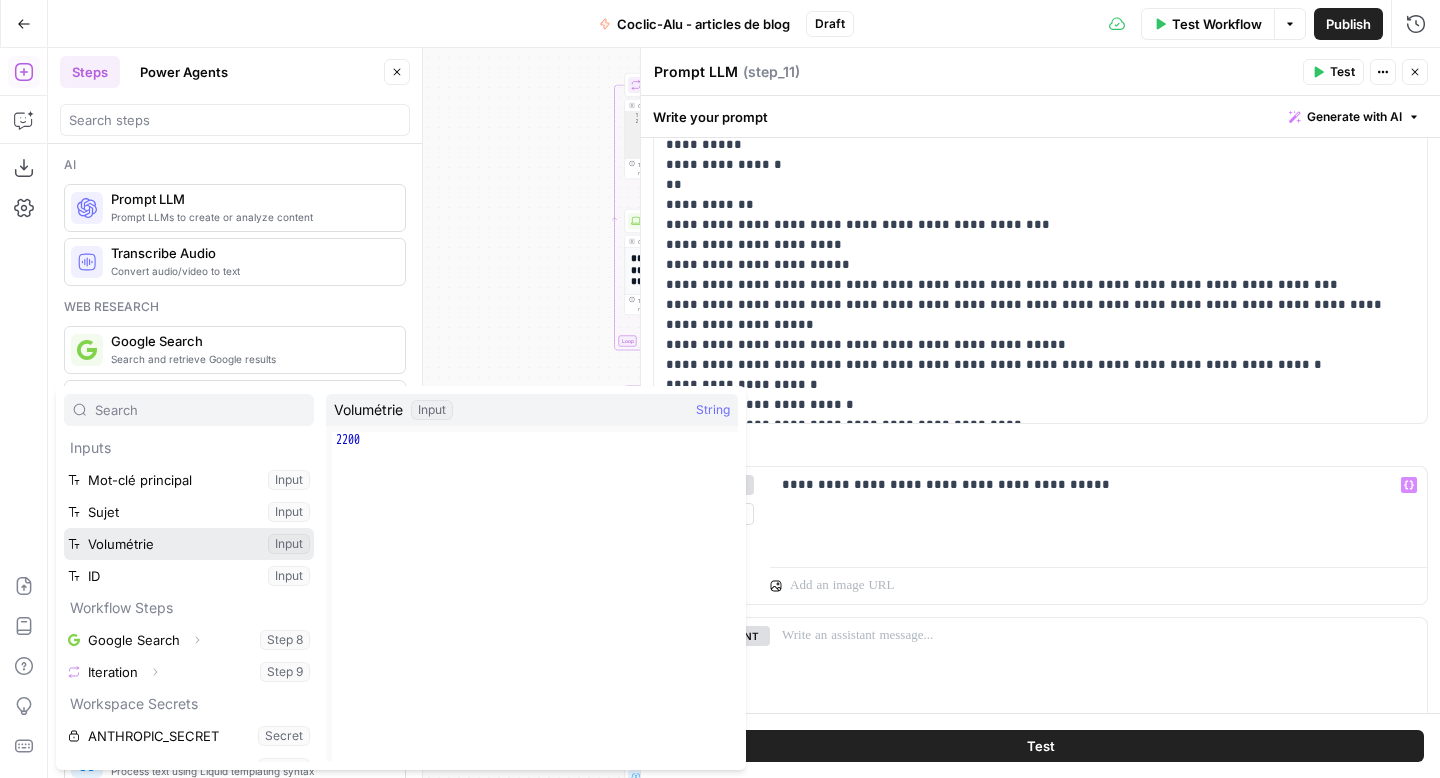click at bounding box center [189, 544] 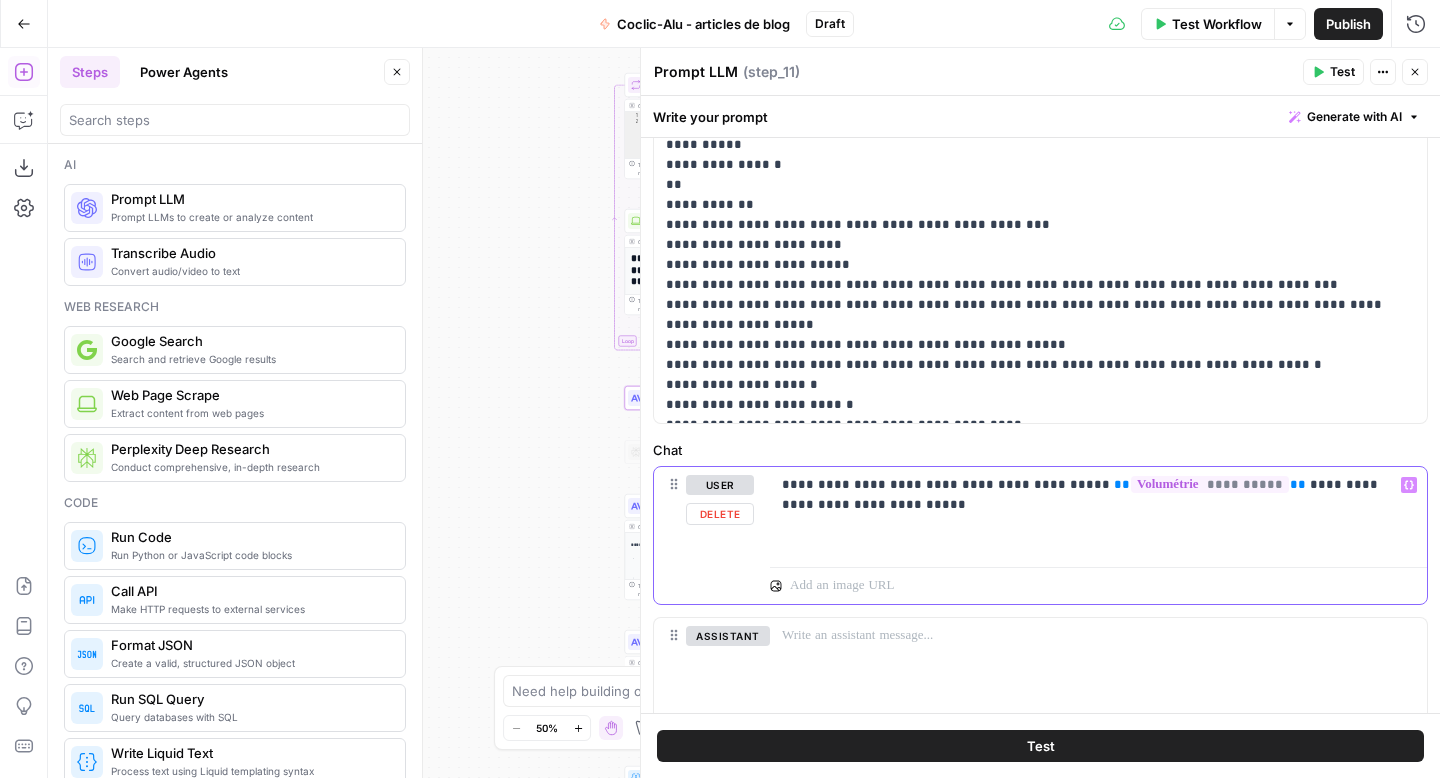 click 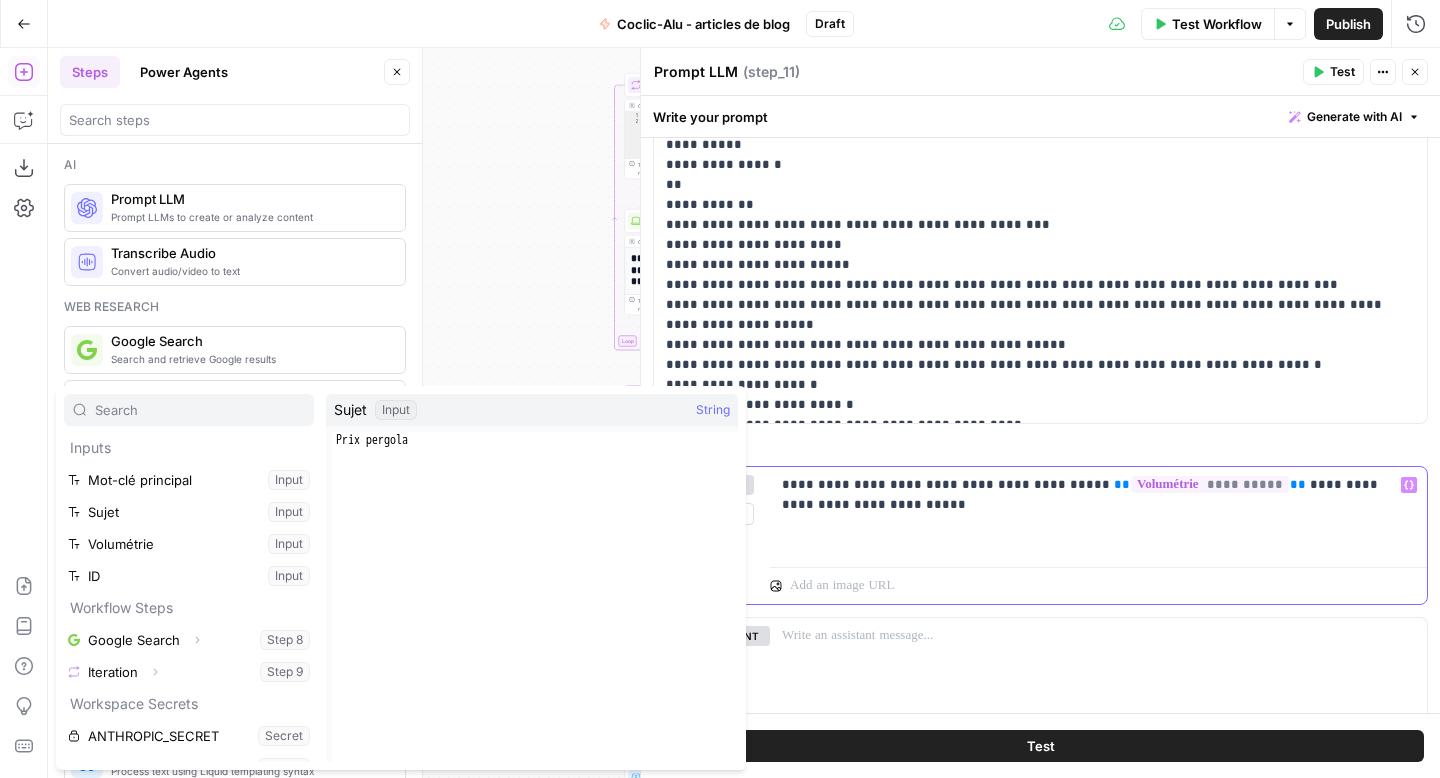 click on "**********" at bounding box center (1091, 495) 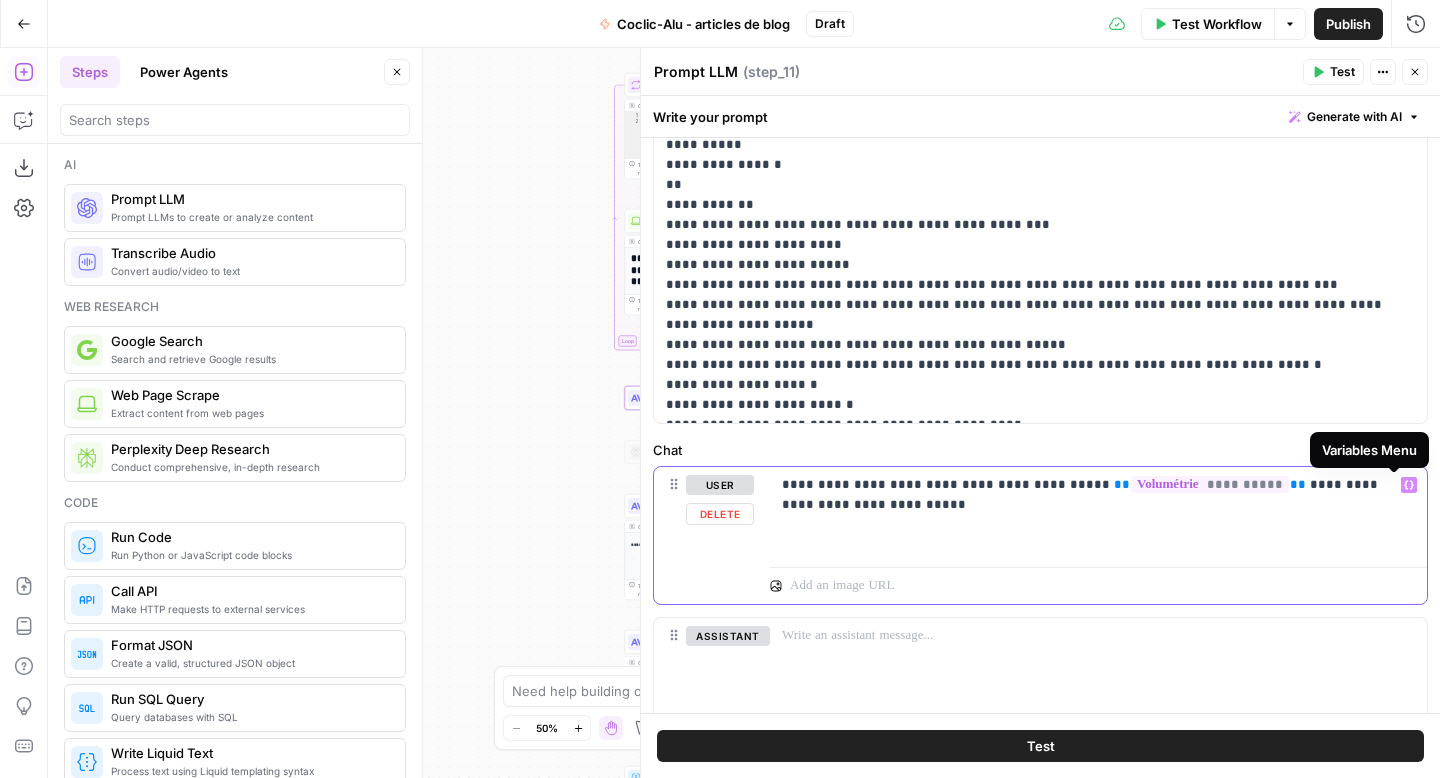 click 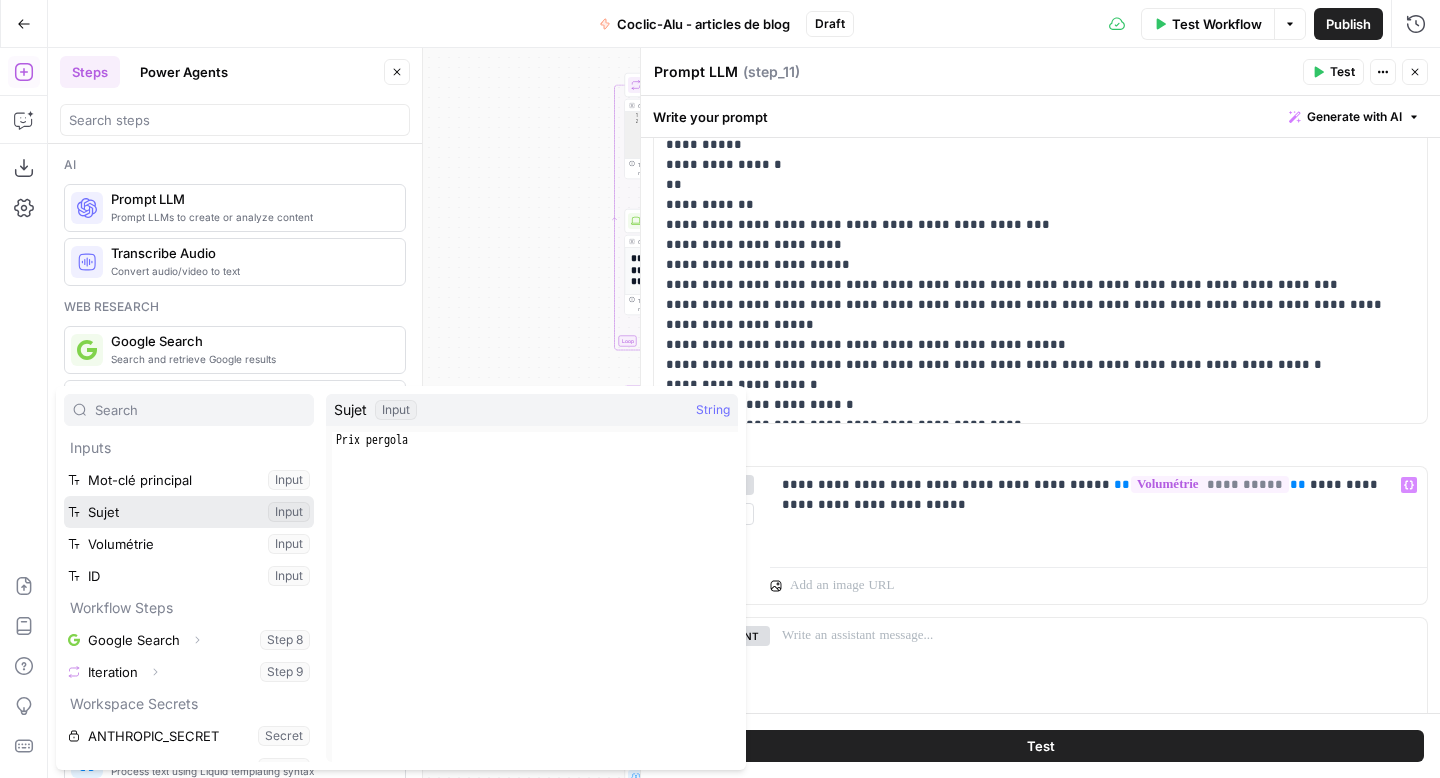 click at bounding box center [189, 512] 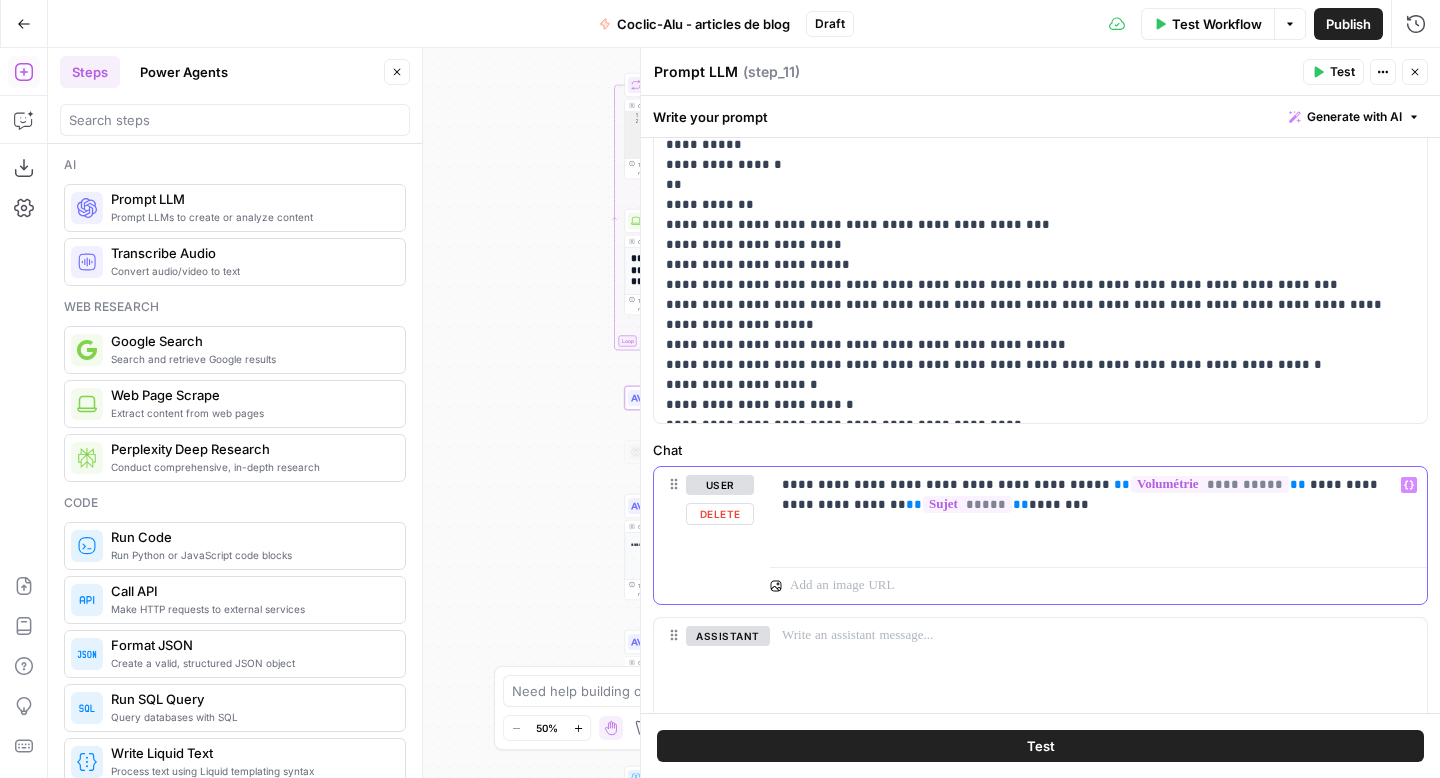 click on "**********" at bounding box center (1091, 495) 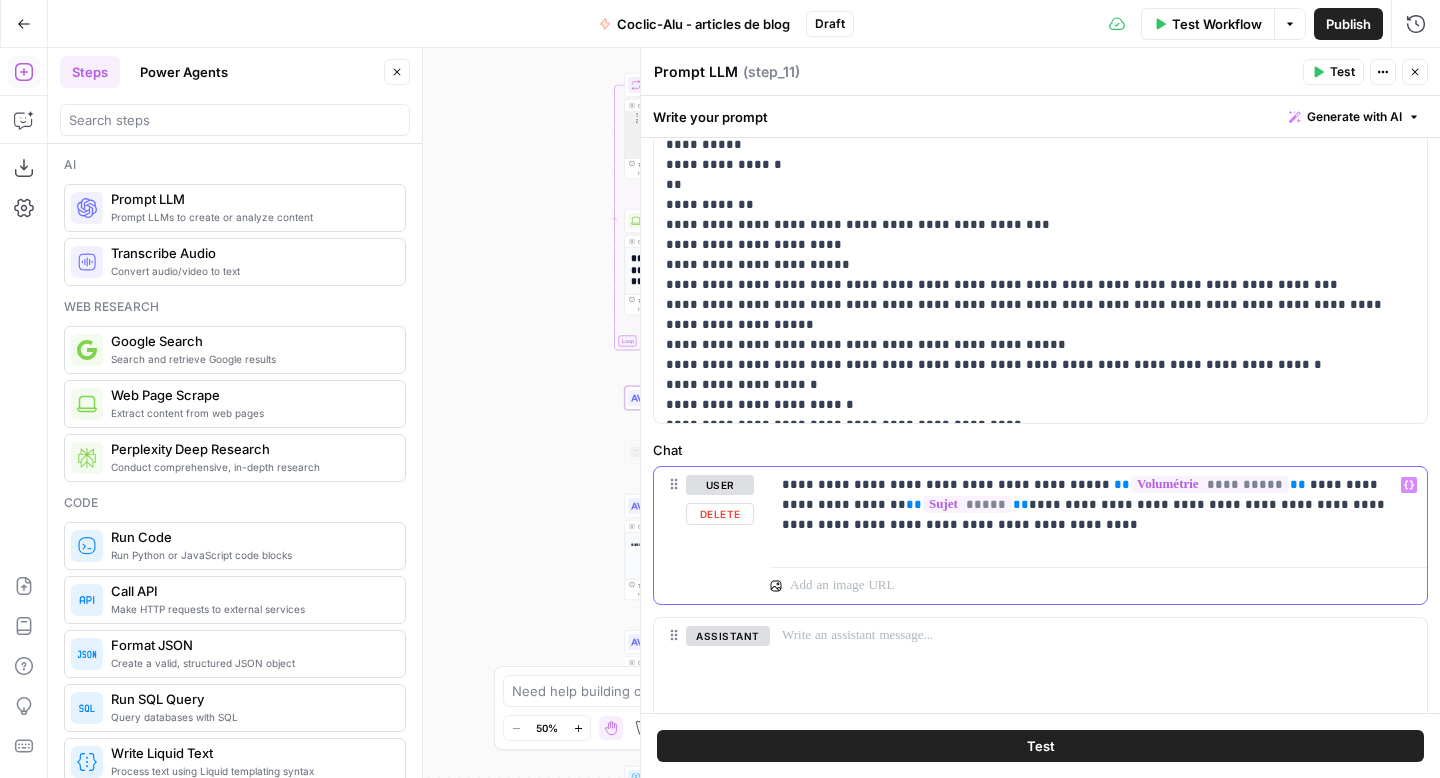 click 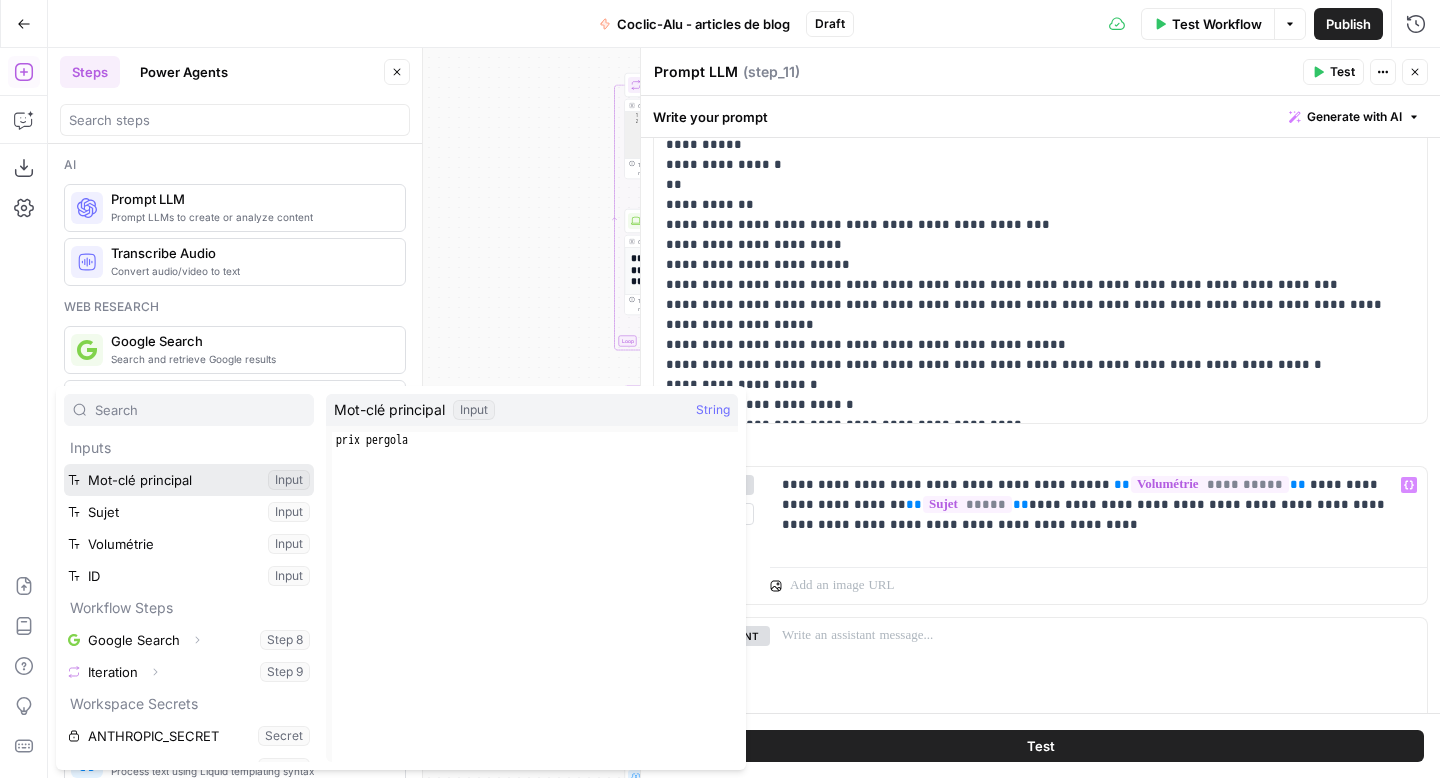 click at bounding box center [189, 480] 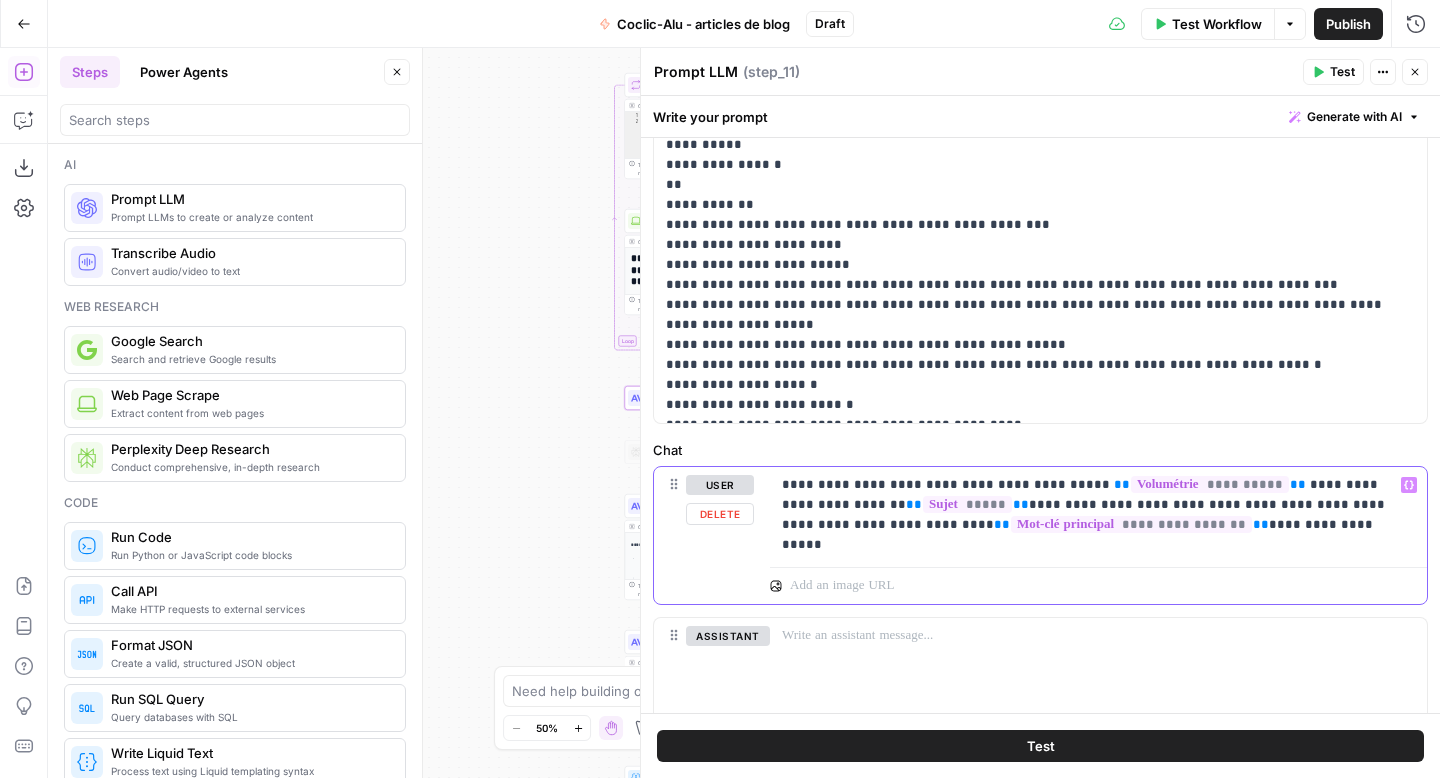 click on "**********" at bounding box center (1091, 505) 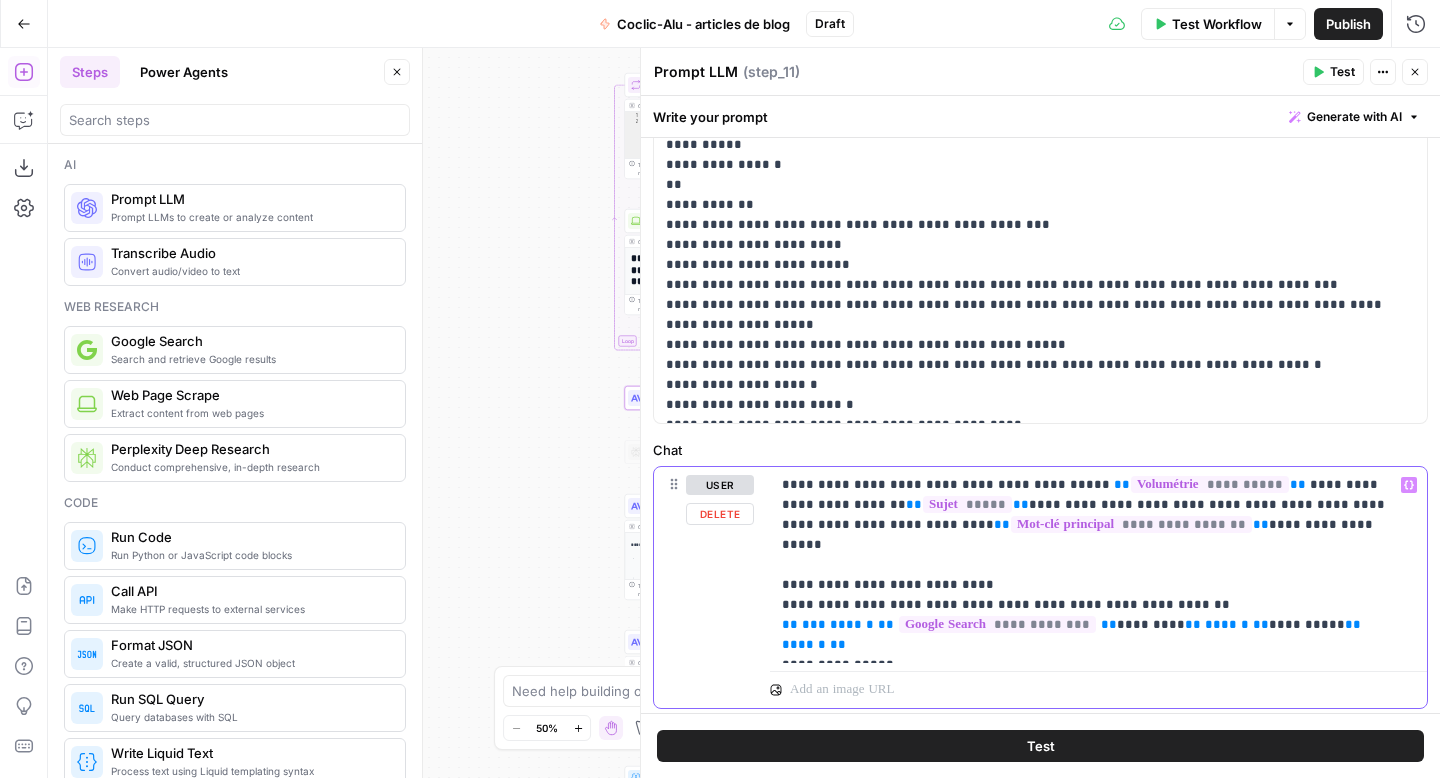 click on "**********" at bounding box center (1098, 565) 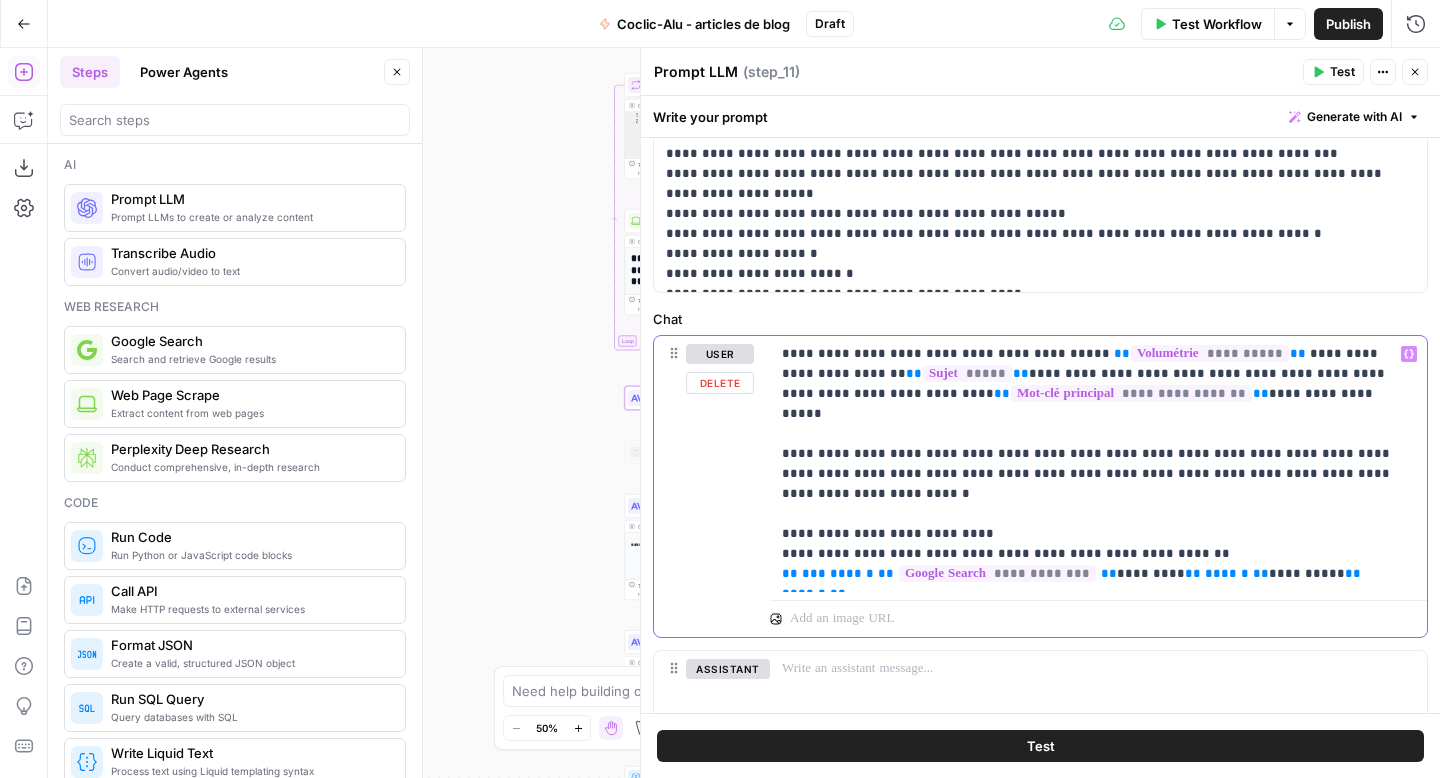 scroll, scrollTop: 765, scrollLeft: 0, axis: vertical 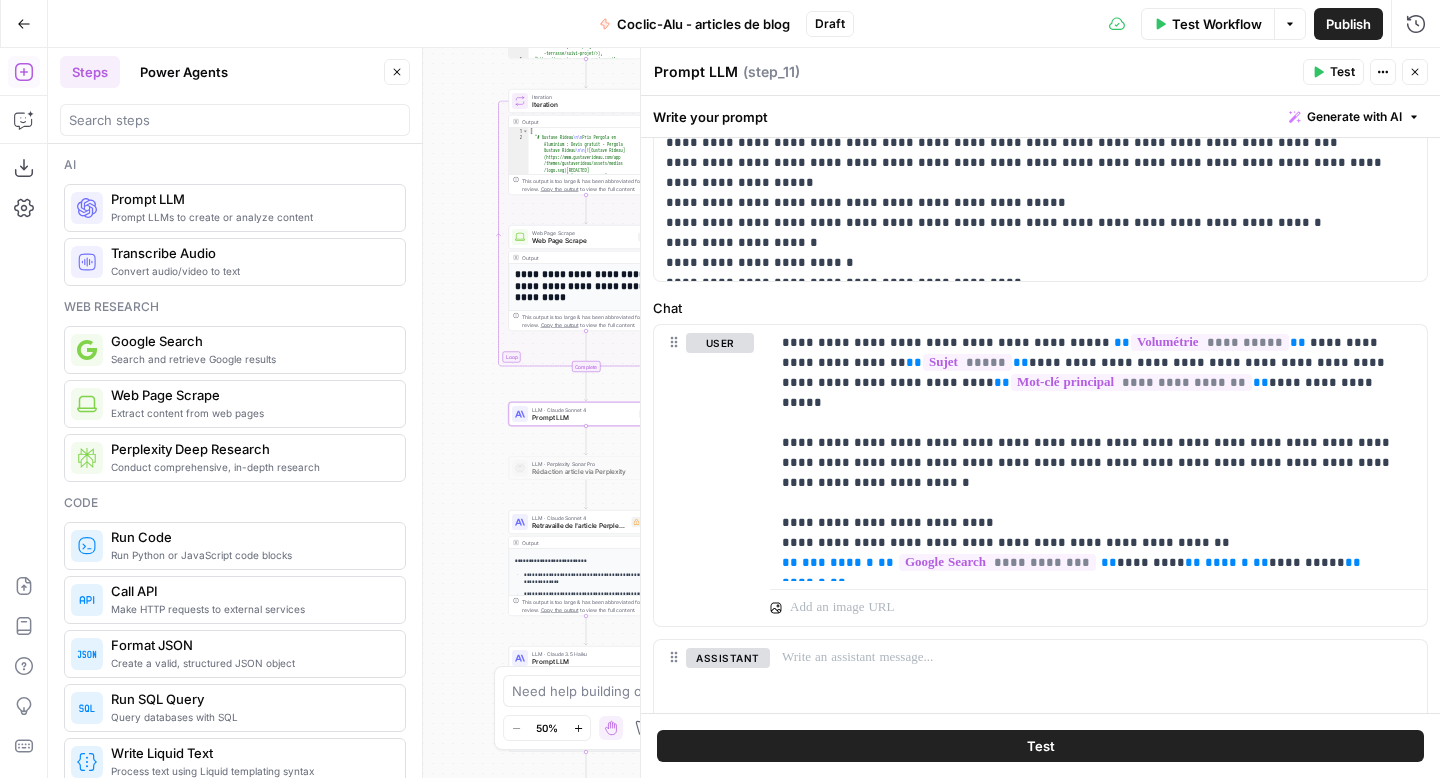 drag, startPoint x: 536, startPoint y: 173, endPoint x: 420, endPoint y: 189, distance: 117.09825 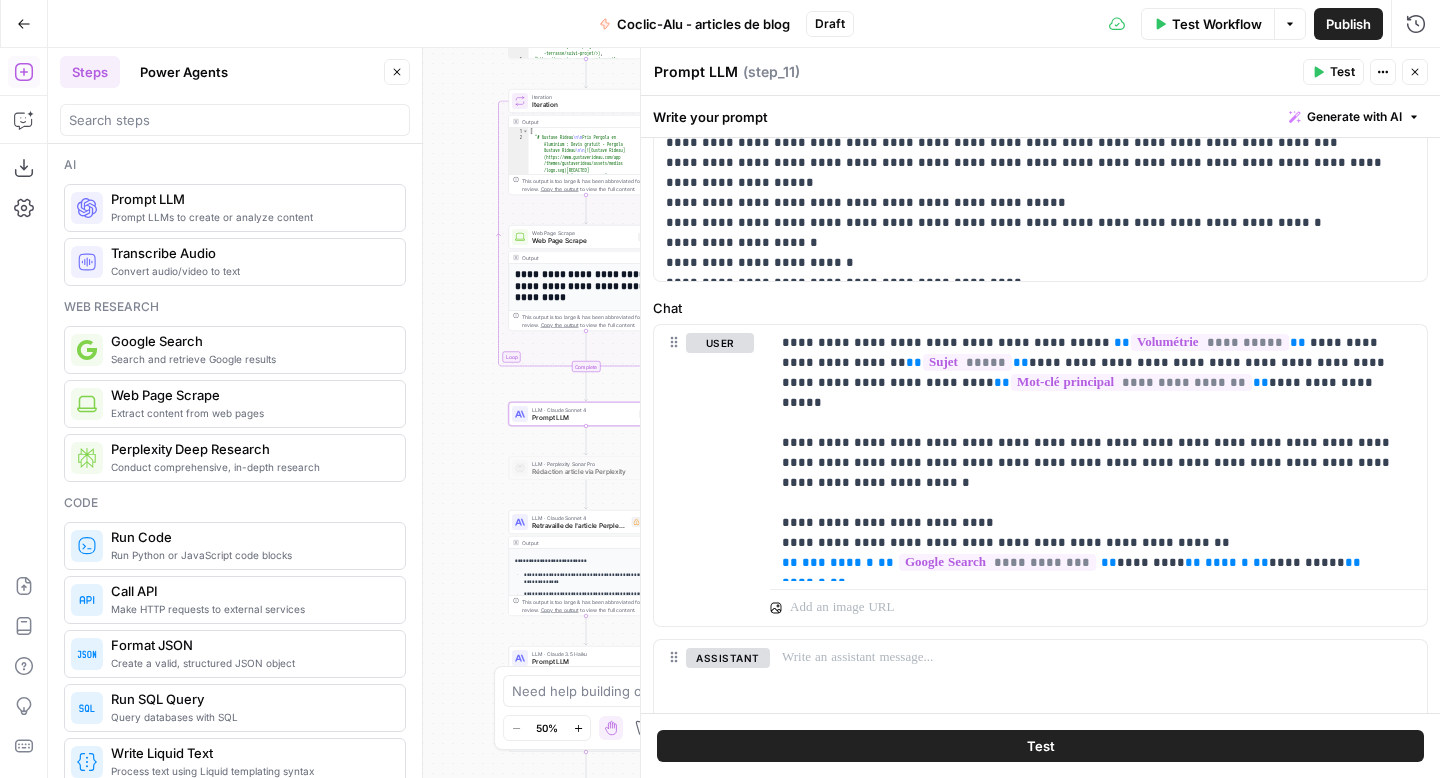click on "Haskn New Home Browse Your Data Monitoring Settings Recent Grids New grid [Allianz - FR] - pages conseil + FAQ VBV - Pages destinations 500/600 mots (circuits, croisière, séjour, etc.) Grid Allianz Lexique - 2.0 Grid Recent Workflows New Workflow Coclic-Alu - articles de blog [IPAG] Articles de blog orientation VBV - Pages destinations 500/600 mots (circuits, croisière, séjour, etc.) AirOps Academy What's new? Help + Support Go Back Coclic-Alu - articles de blog Draft Test Workflow Options Publish Run History Add Steps Copilot Download as JSON Settings Import JSON AirOps Academy Help Give Feedback Shortcuts Workflow Set Inputs Inputs Google Search Google Search Step 8 Output Expand Output Copy 1 2 3 4 5 6 [    "https://www.gustaverideau.com/prix/pergola        /" ,    "https://prix-usine.com/collections        /pergolas?srsltid        =AfmBOoo9OWCX3s8o2Uy3aHd1nwrCjQi8GsXdVv        6TJ86veL9Rgb-zHdI-" ,    "https://www.leroymerlin.fr/produits               ," at bounding box center (720, 389) 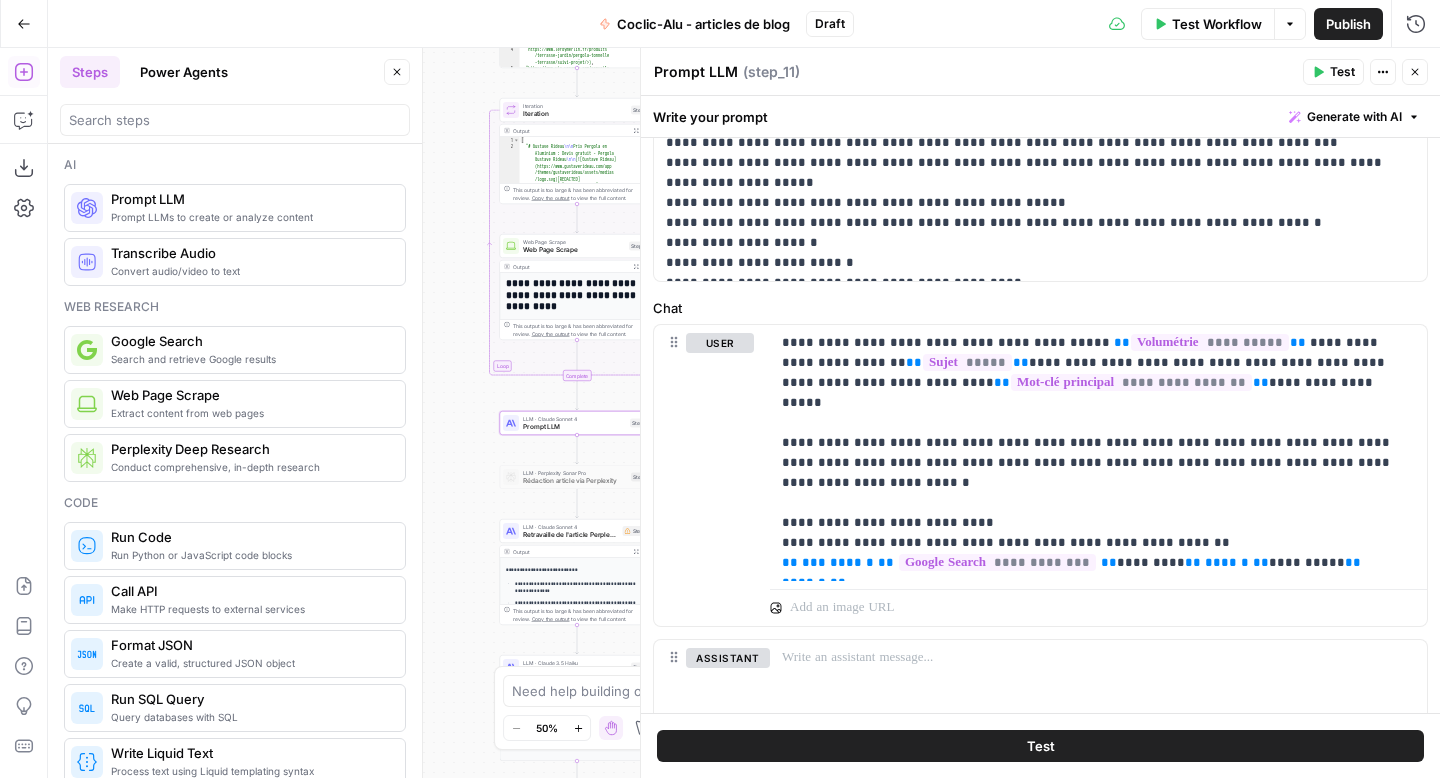 drag, startPoint x: 469, startPoint y: 172, endPoint x: 461, endPoint y: 181, distance: 12.0415945 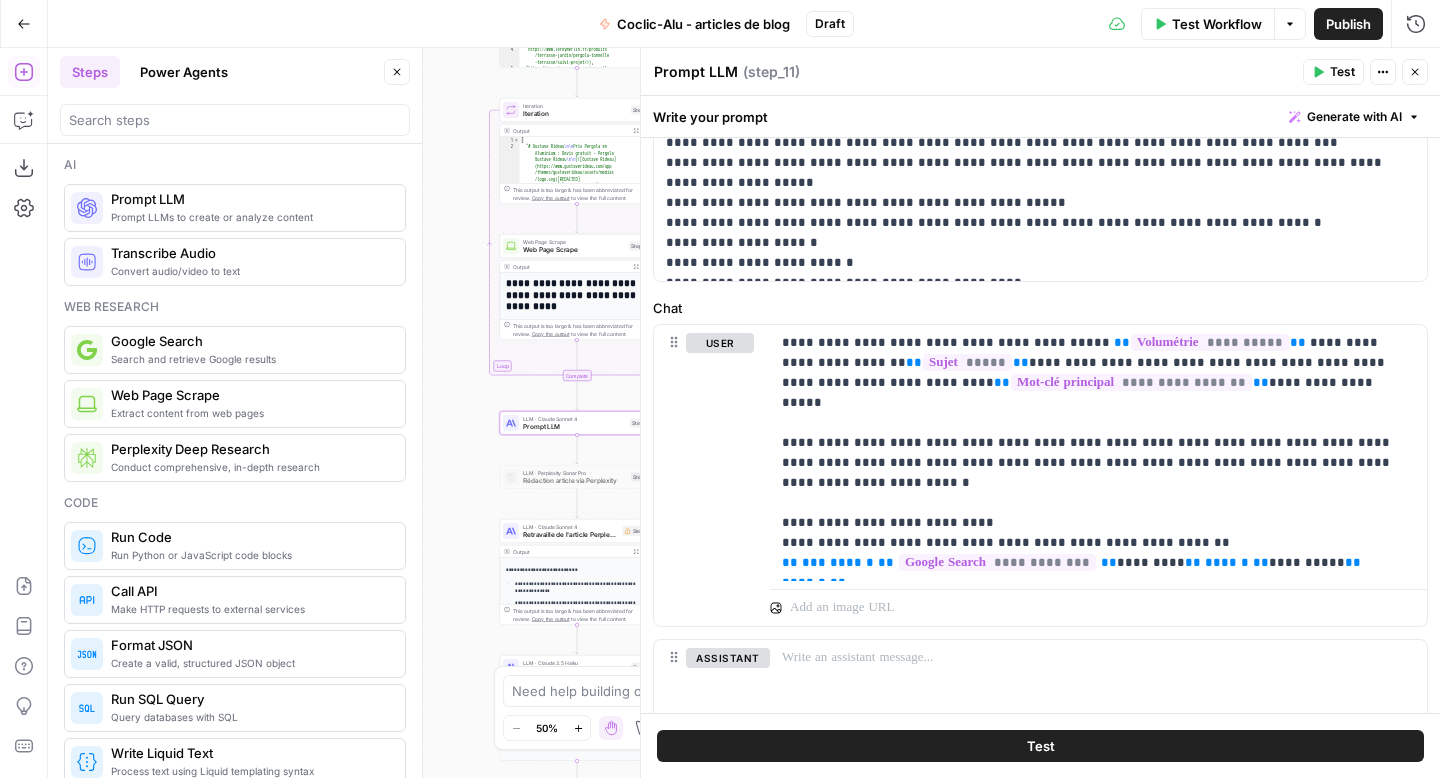 click on "Workflow Set Inputs Inputs Google Search Google Search Step 8 Output Expand Output Copy 1 2 3 4 5 6 [    "https://www.gustaverideau.com/prix/pergola        /" ,    "https://prix-usine.com/collections        /pergolas?srsltid        =AfmBOoo9OWCX3s8o2Uy3aHd1nwrCjQi8GsXdVv        6TJ86veL9Rgb-zHdI-" ,    "https://www.leroymerlin.fr/produits        /terrasse-jardin/pergola-tonnelle        -parasol-et-voile-ombrage/pergola/" ,    "https://www.vie-veranda.com/conseils        /pergola-jardin/prix-pergola"     Loop Iteration Iteration Step 9 Output Expand Output Copy 1 2 [    "# Gustave Rideau \n\n Prix Pergola en         Aluminium : Devis gratuit - Pergola         Gustave Rideau \n\n [![Gustave Rideau]        (https://www.gustaverideau.com/app        /themes/gustaverideau/assets/medias        /logo.svg)](<https://www.gustaverideau        .com>) \n\n [![Gustave Rideau](https        ://www.gustaverideau.com/app/themes        )" at bounding box center (744, 413) 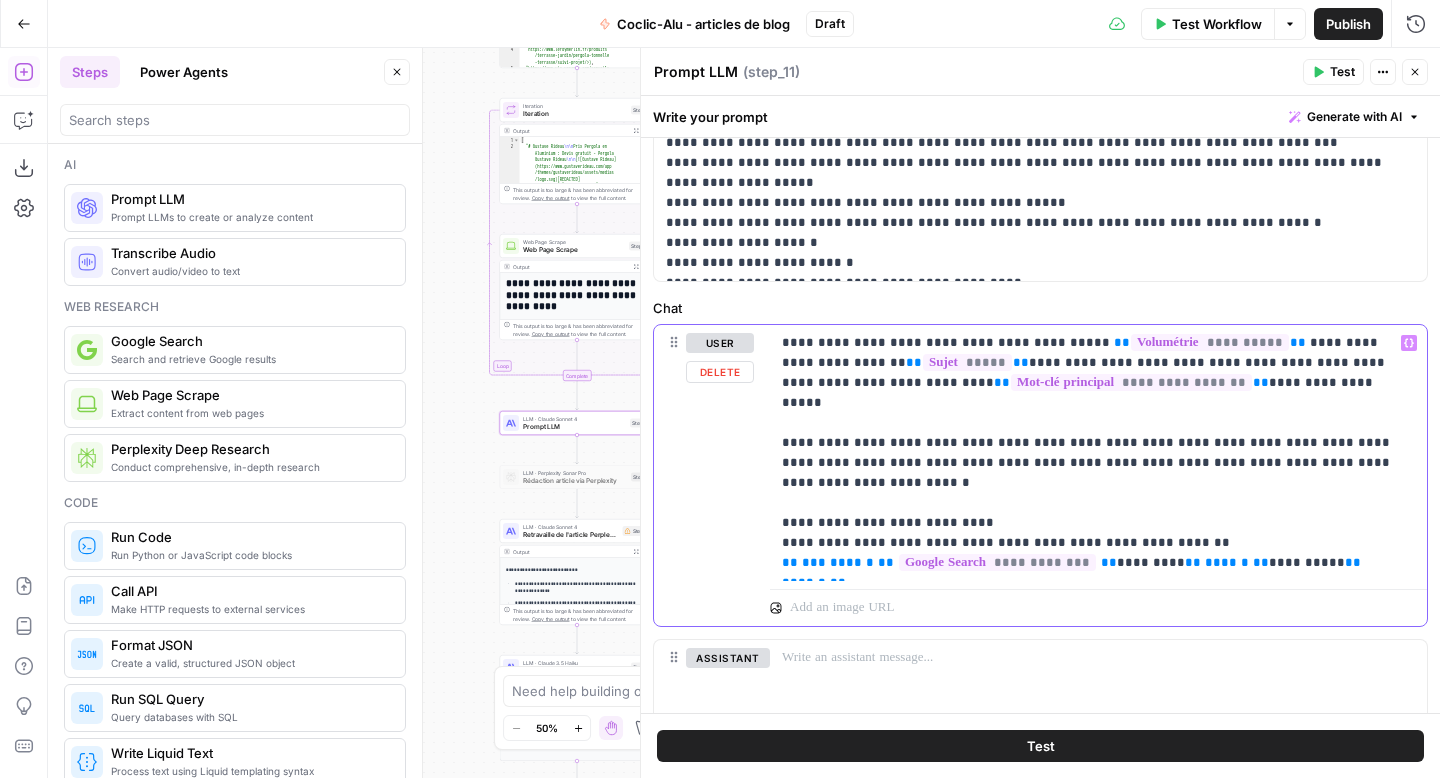 click on "**********" at bounding box center [1091, 453] 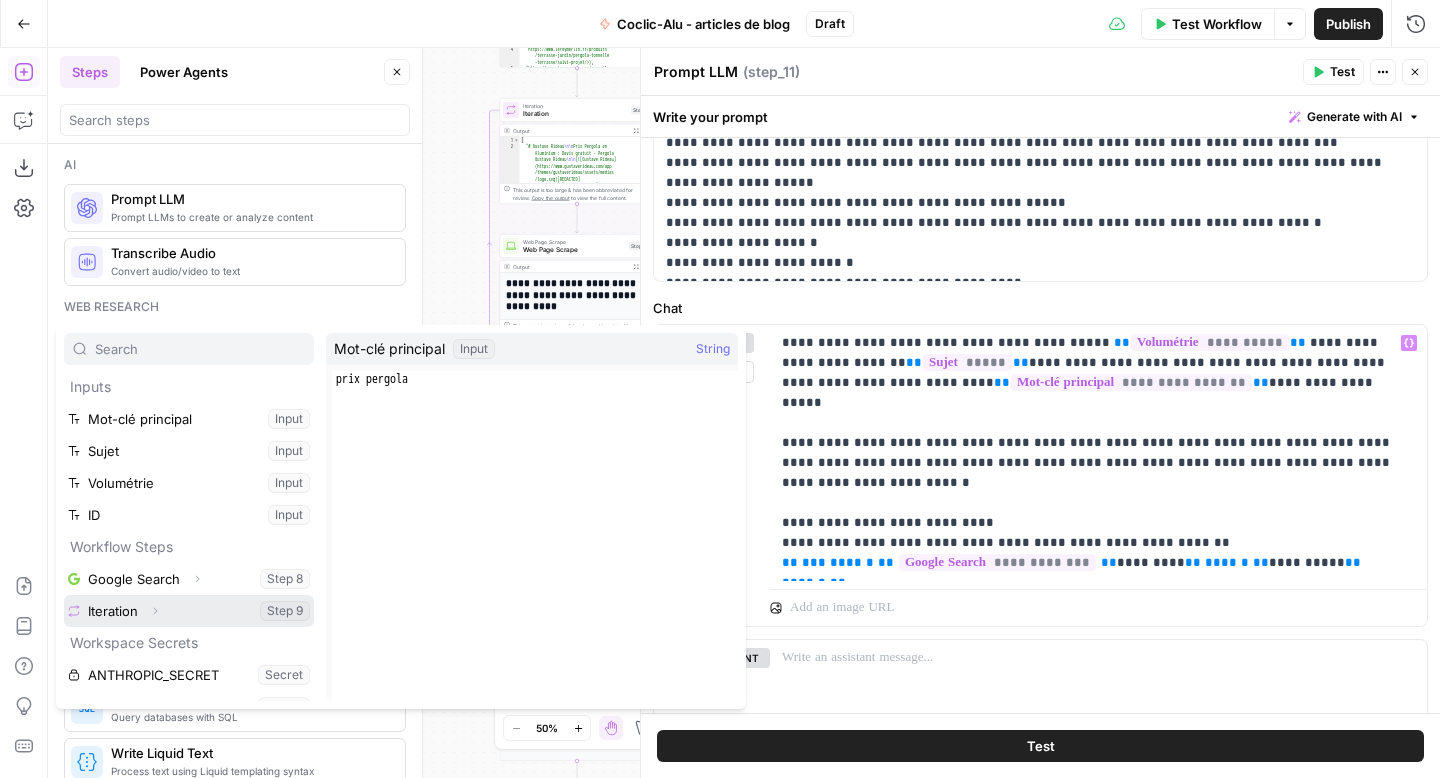 click 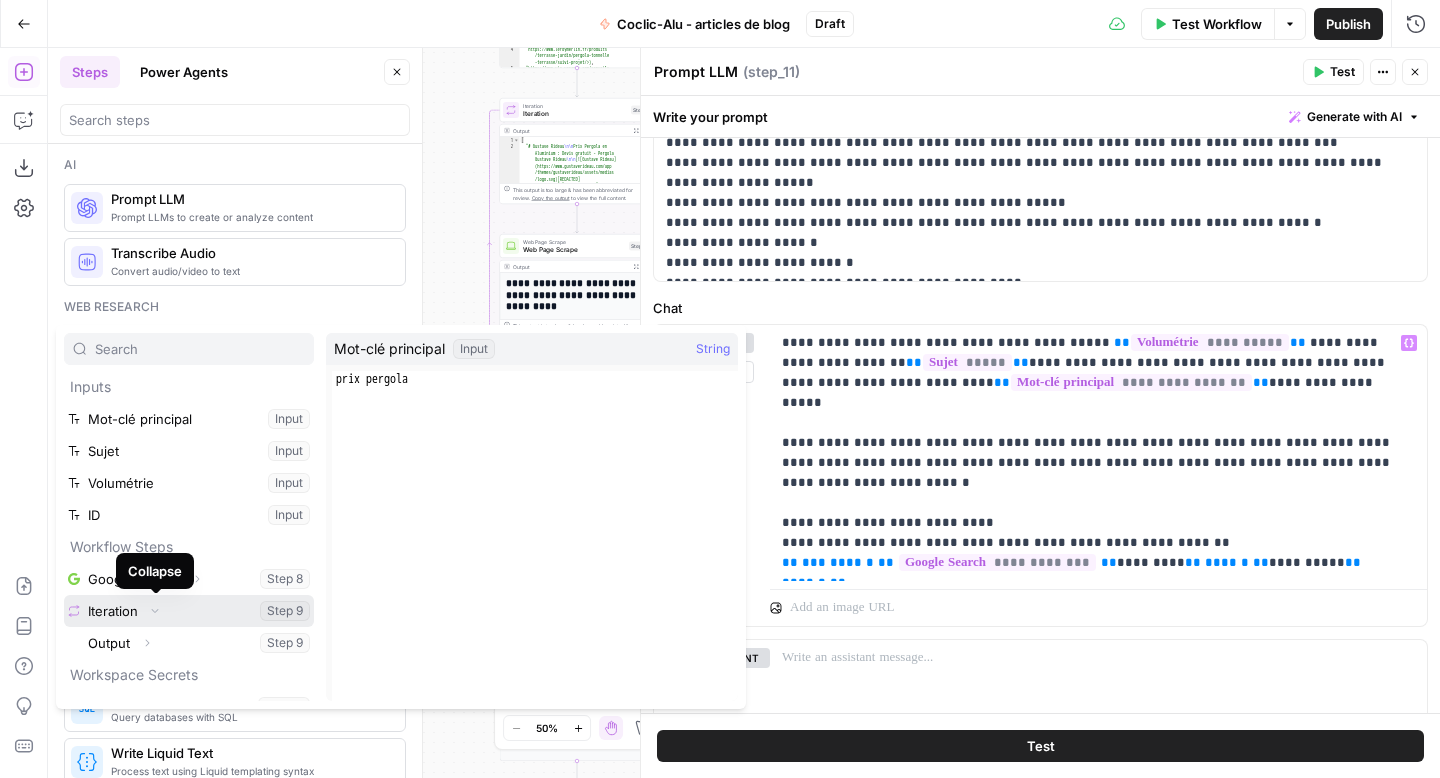 scroll, scrollTop: 54, scrollLeft: 0, axis: vertical 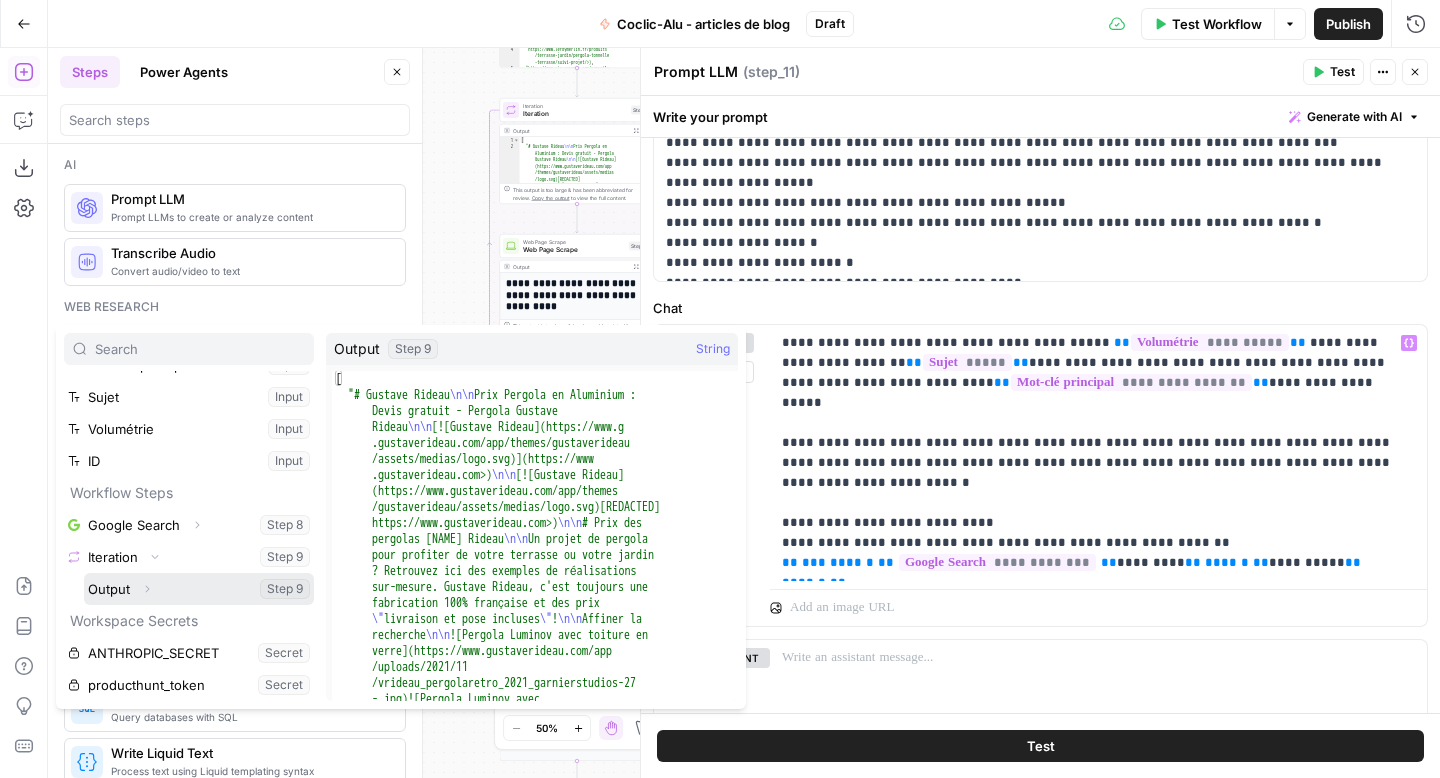 click 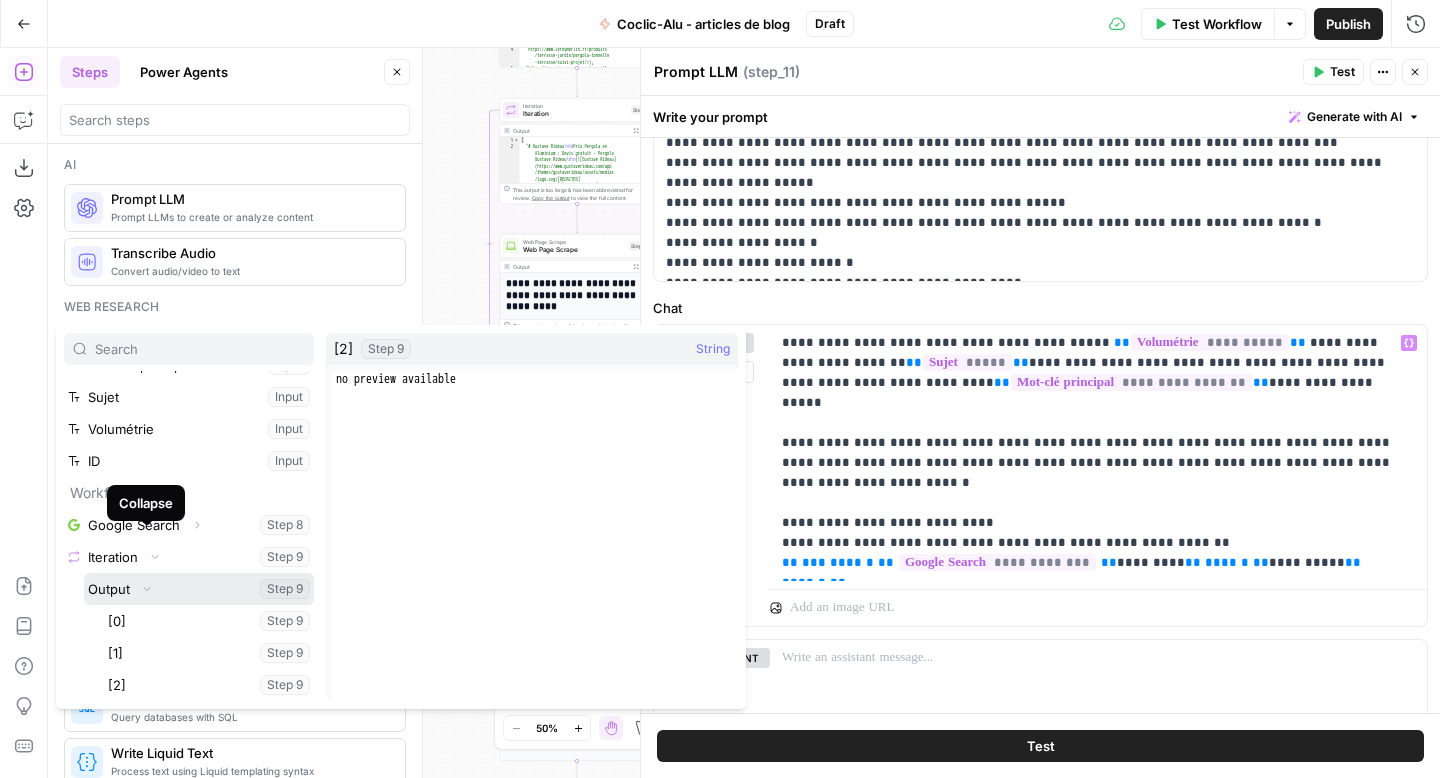 scroll, scrollTop: 214, scrollLeft: 0, axis: vertical 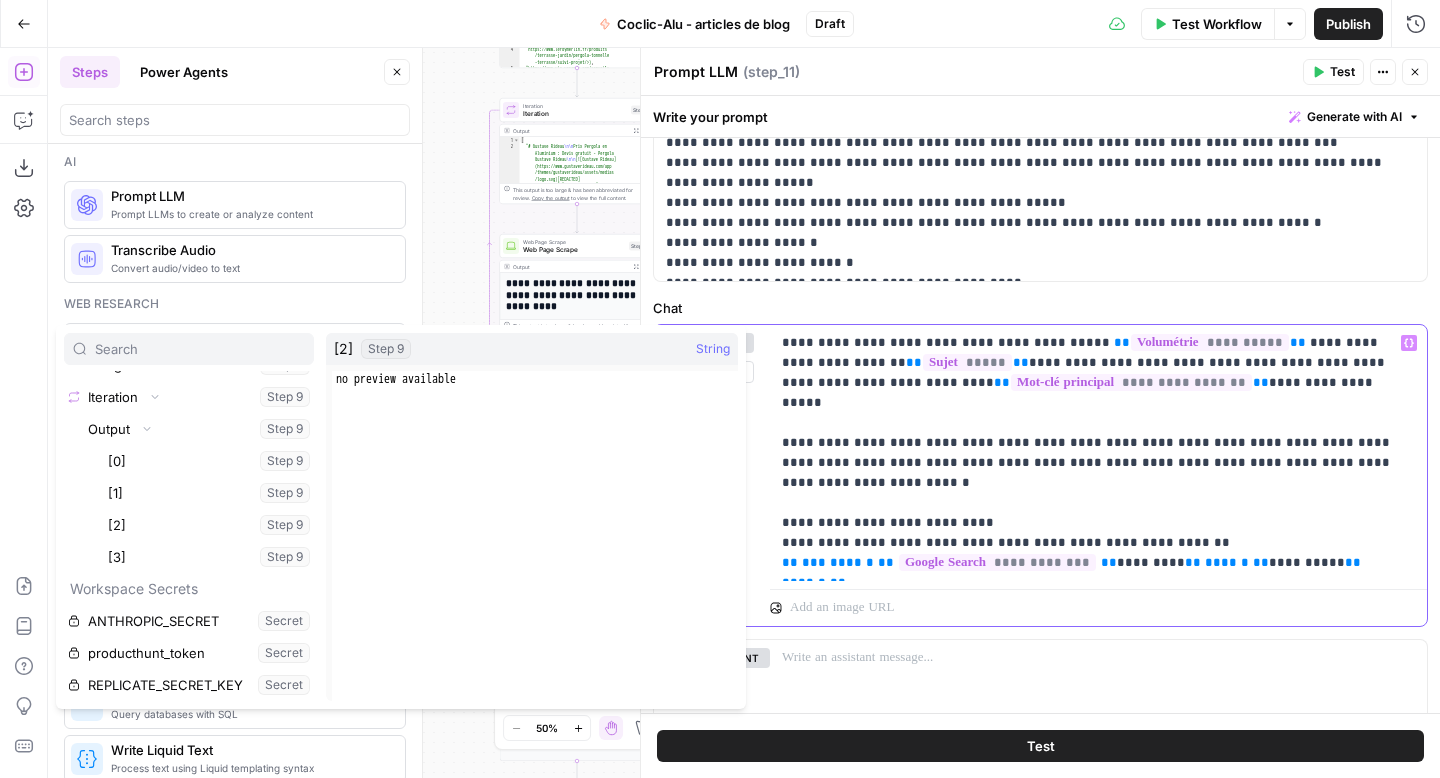 click on "******" at bounding box center [1227, 562] 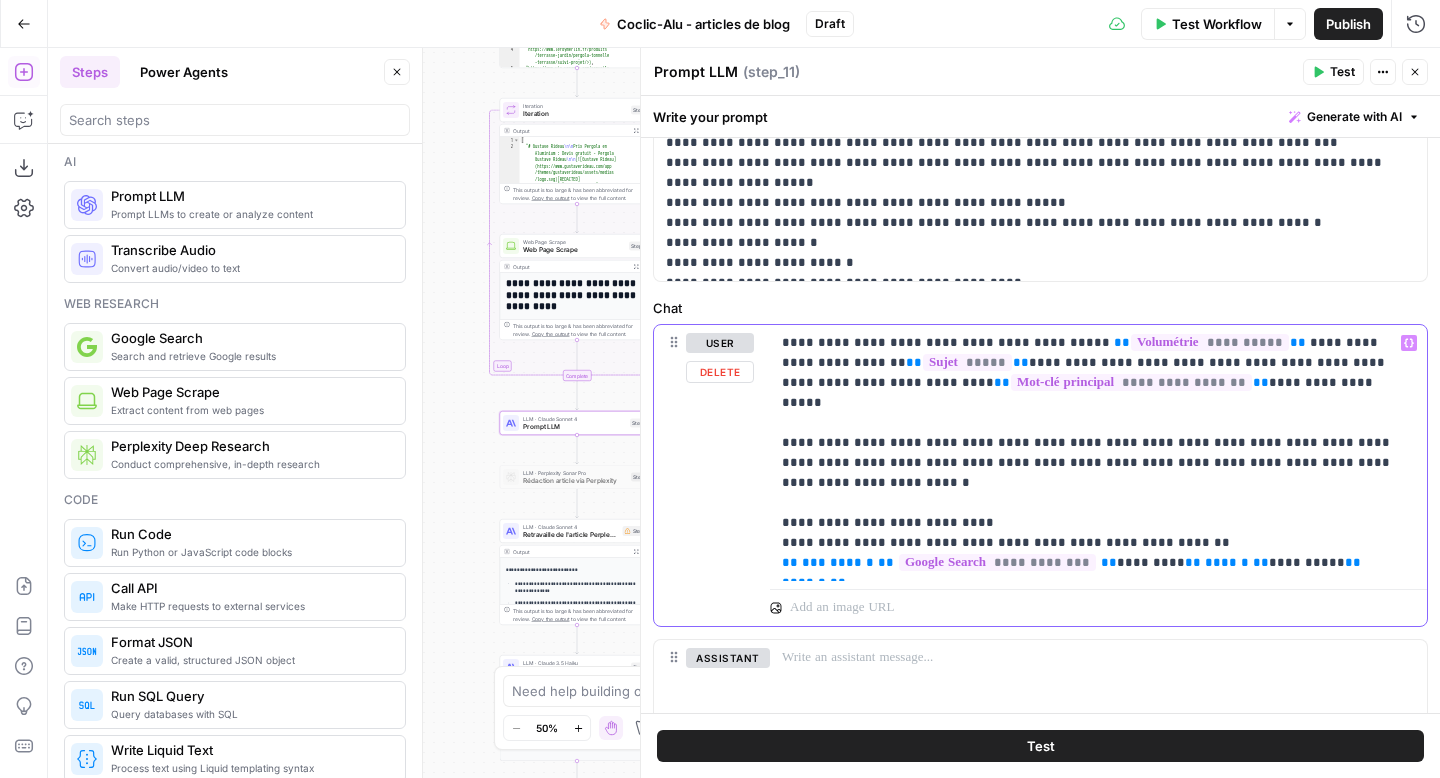 drag, startPoint x: 781, startPoint y: 540, endPoint x: 777, endPoint y: 525, distance: 15.524175 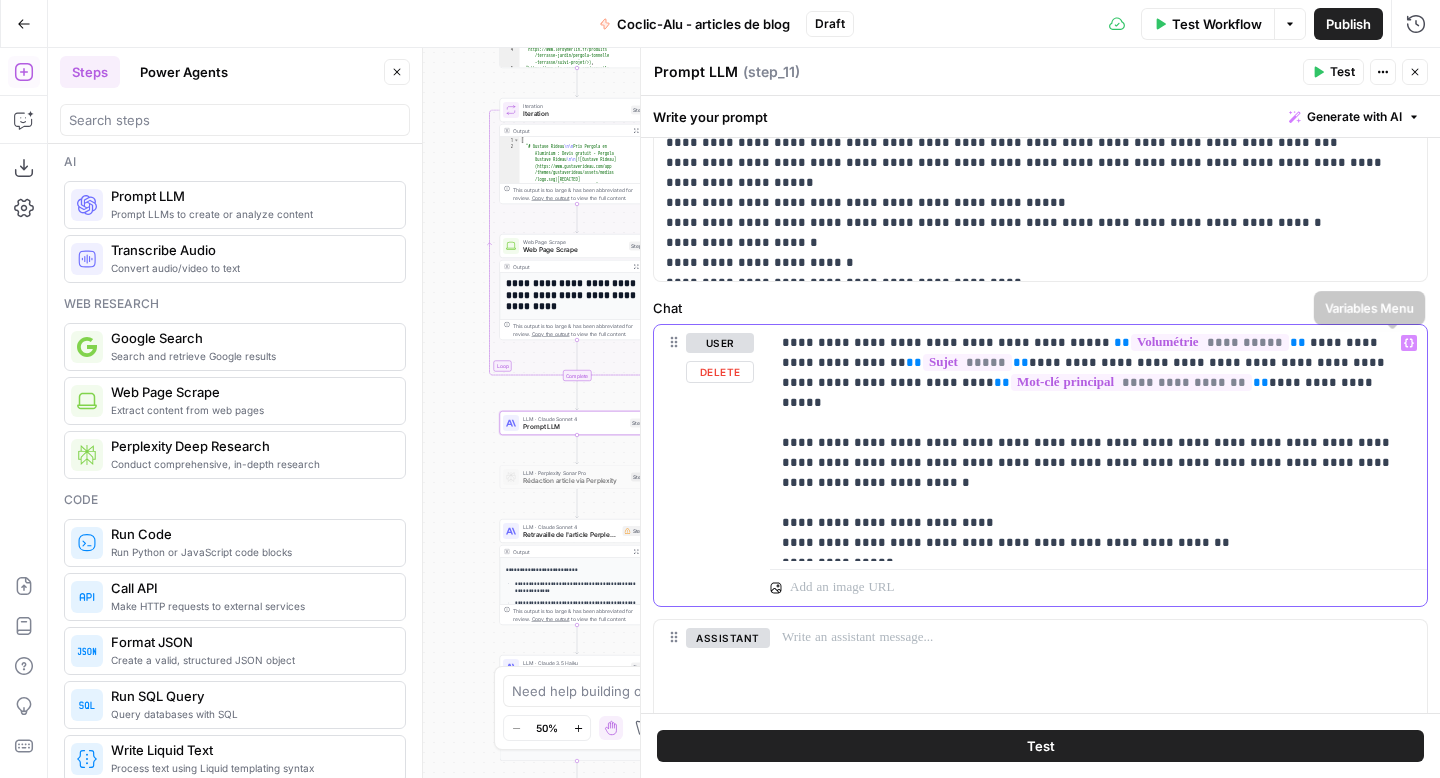 click 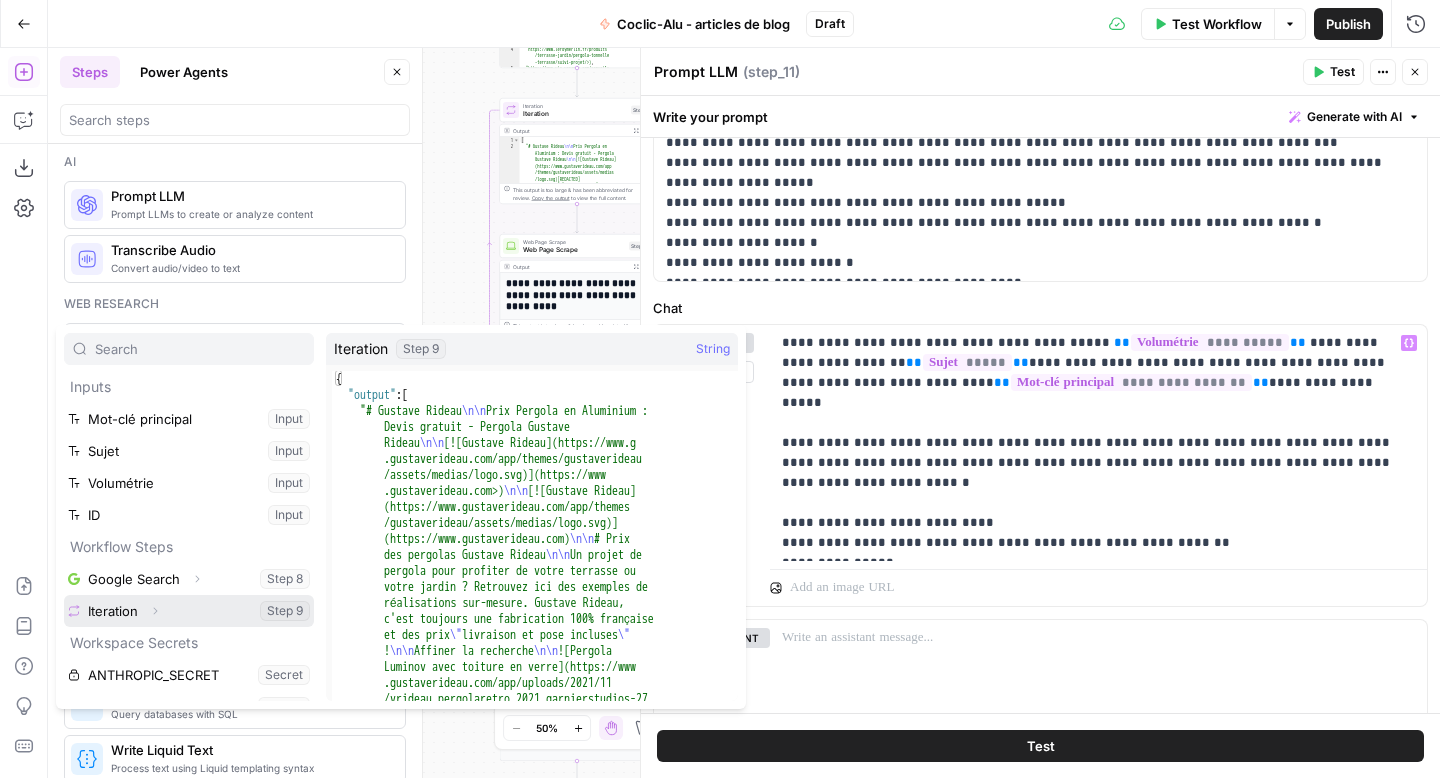 click 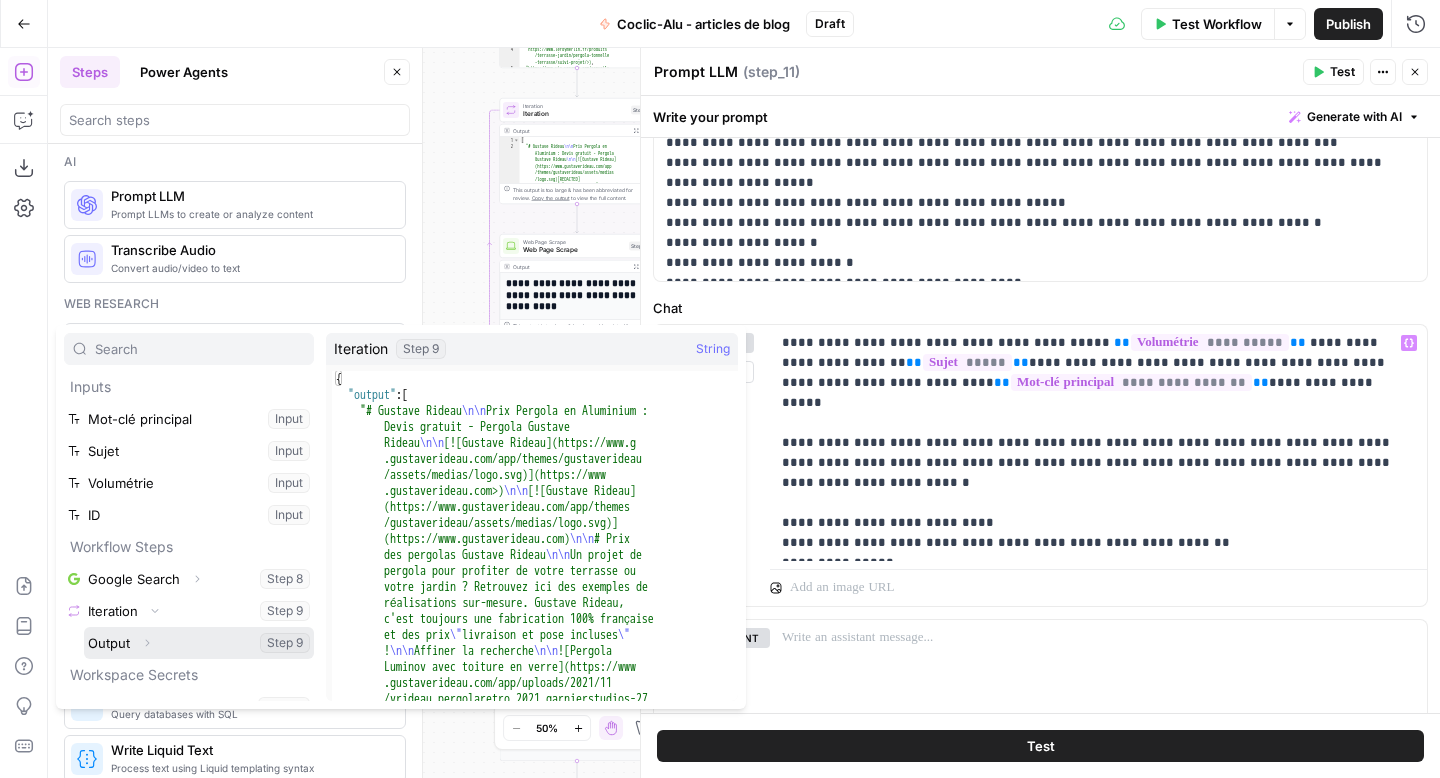 click 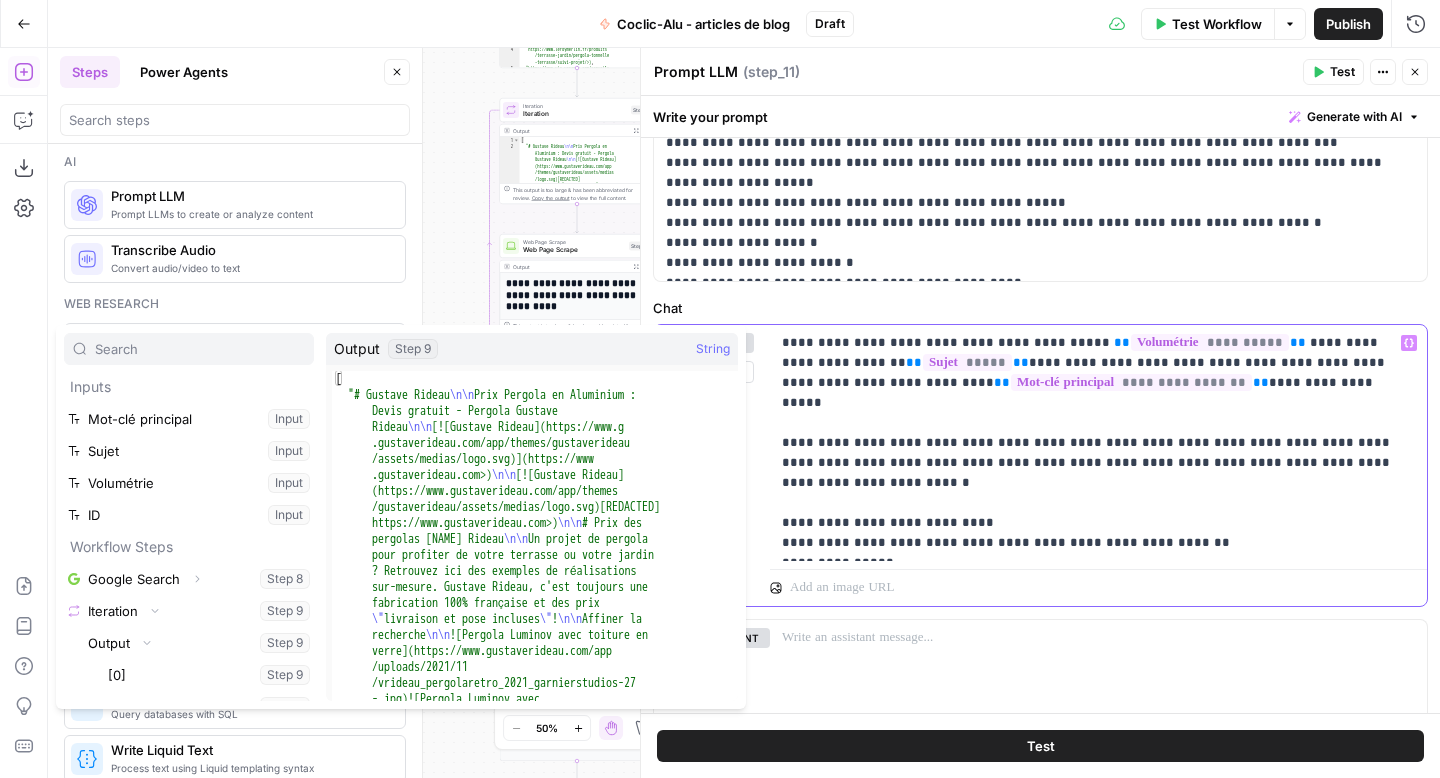click on "**********" at bounding box center (1091, 443) 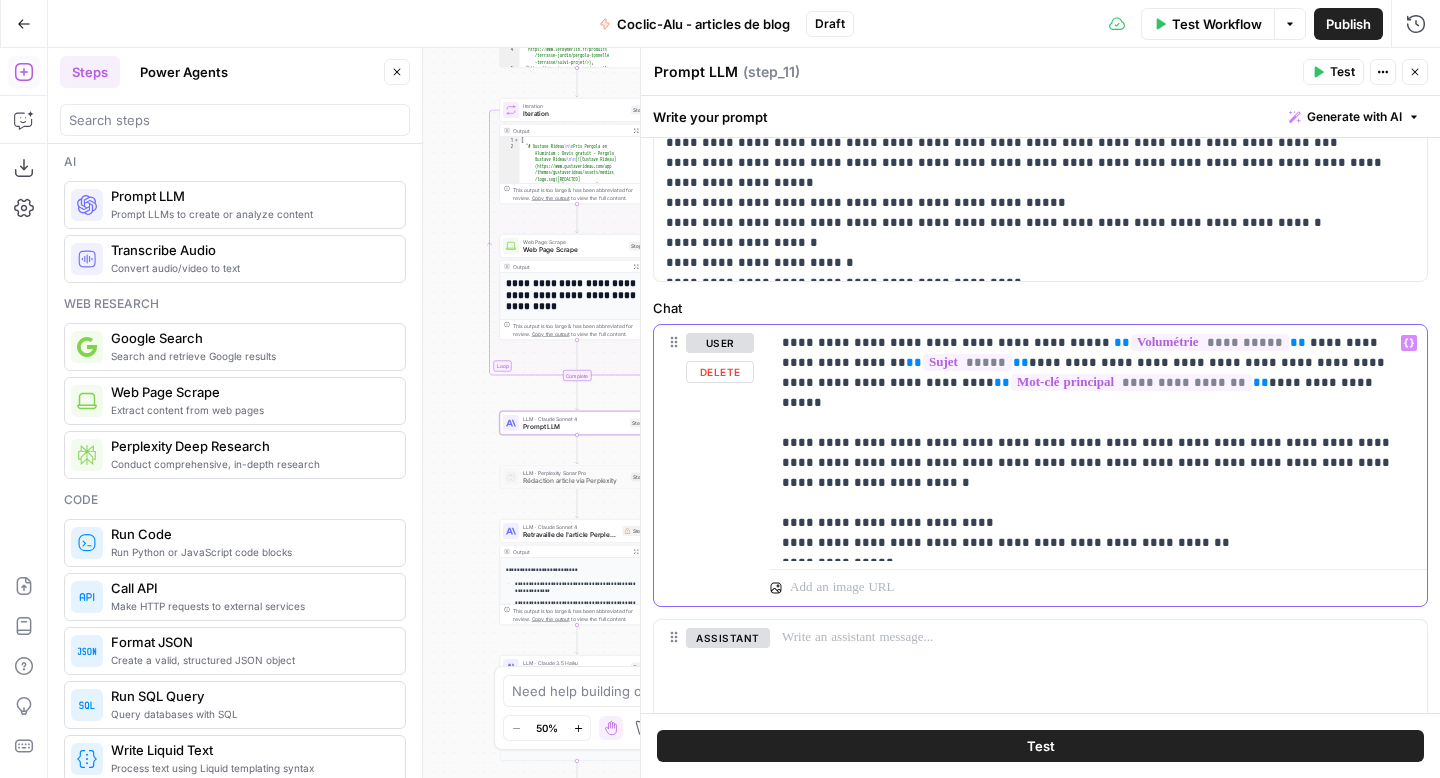 click 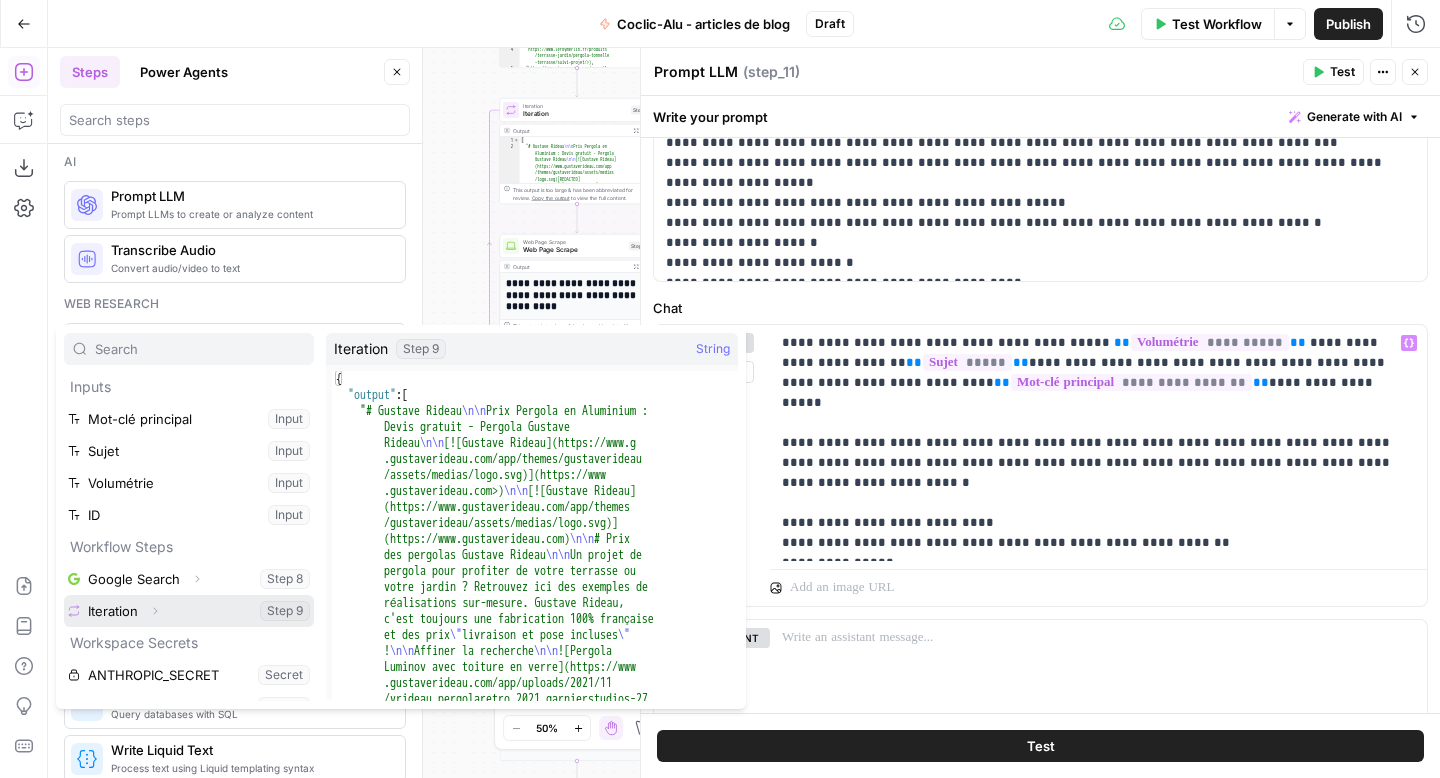 click on "Expand" at bounding box center (155, 611) 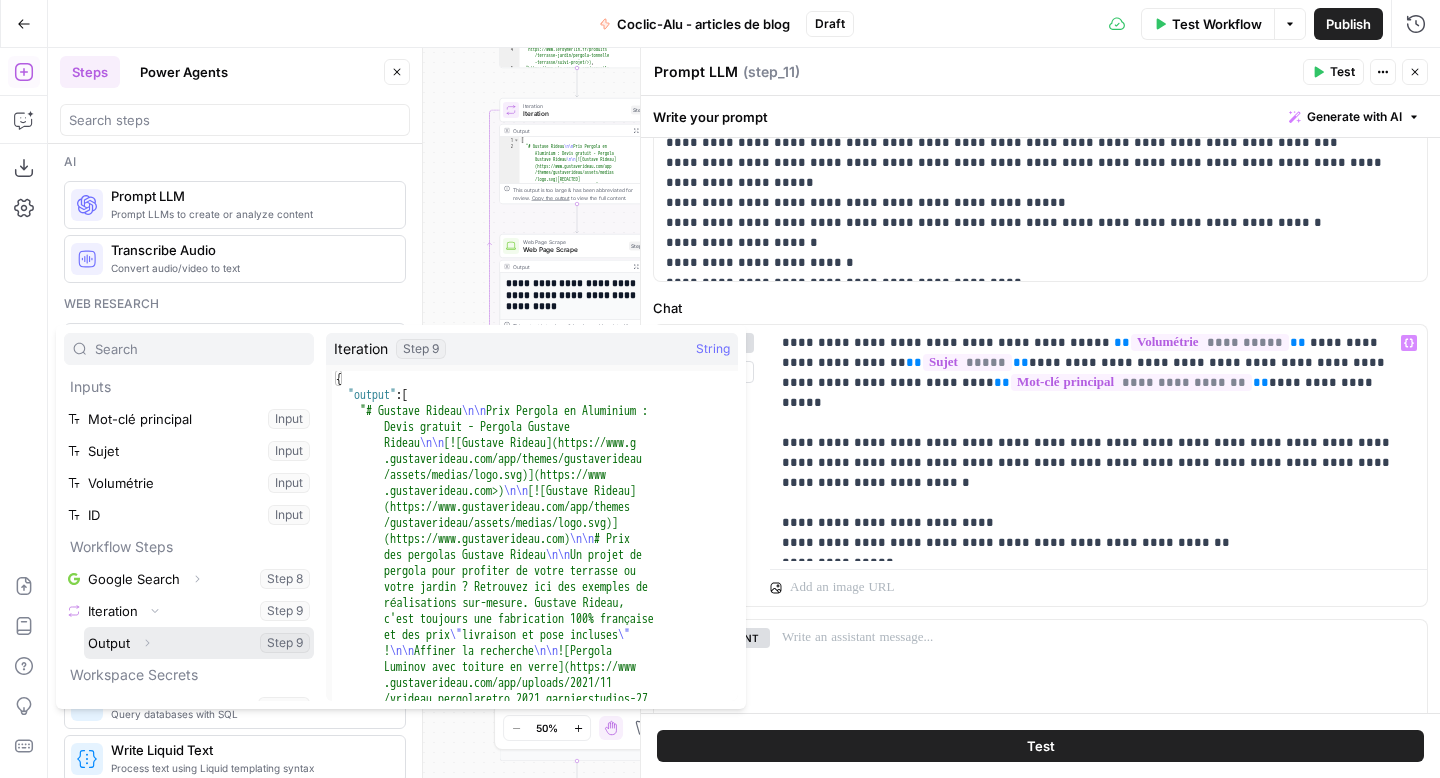 click on "Expand" at bounding box center [147, 643] 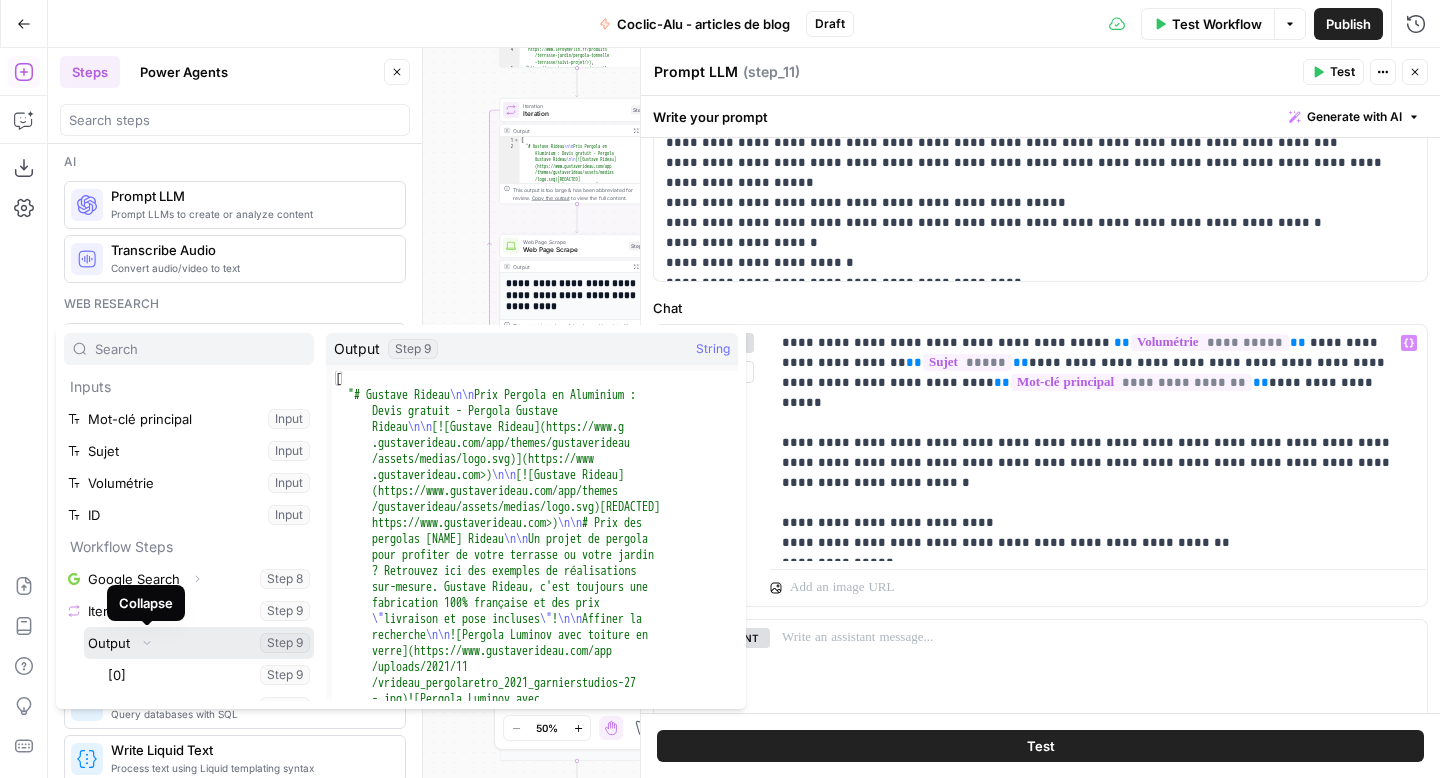 click at bounding box center (199, 643) 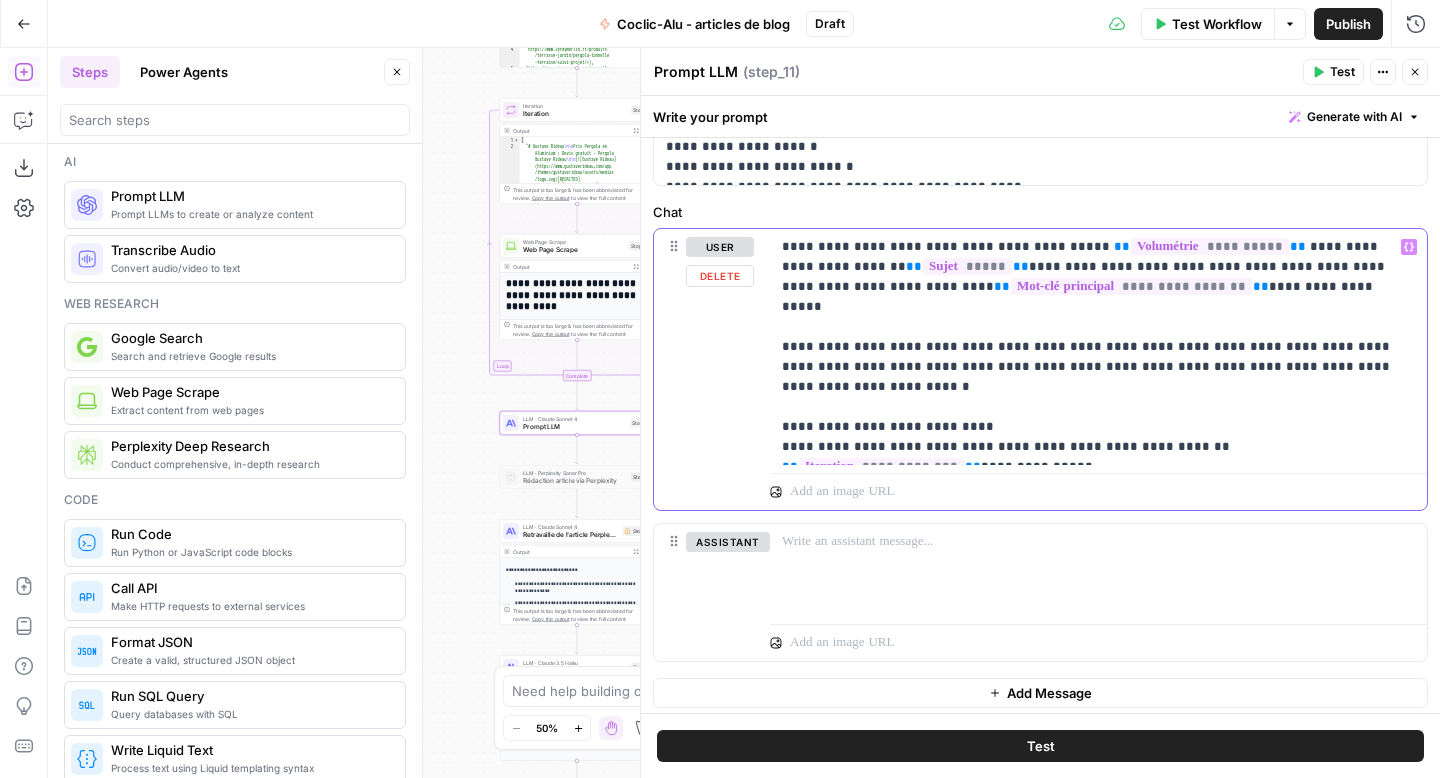 scroll, scrollTop: 863, scrollLeft: 0, axis: vertical 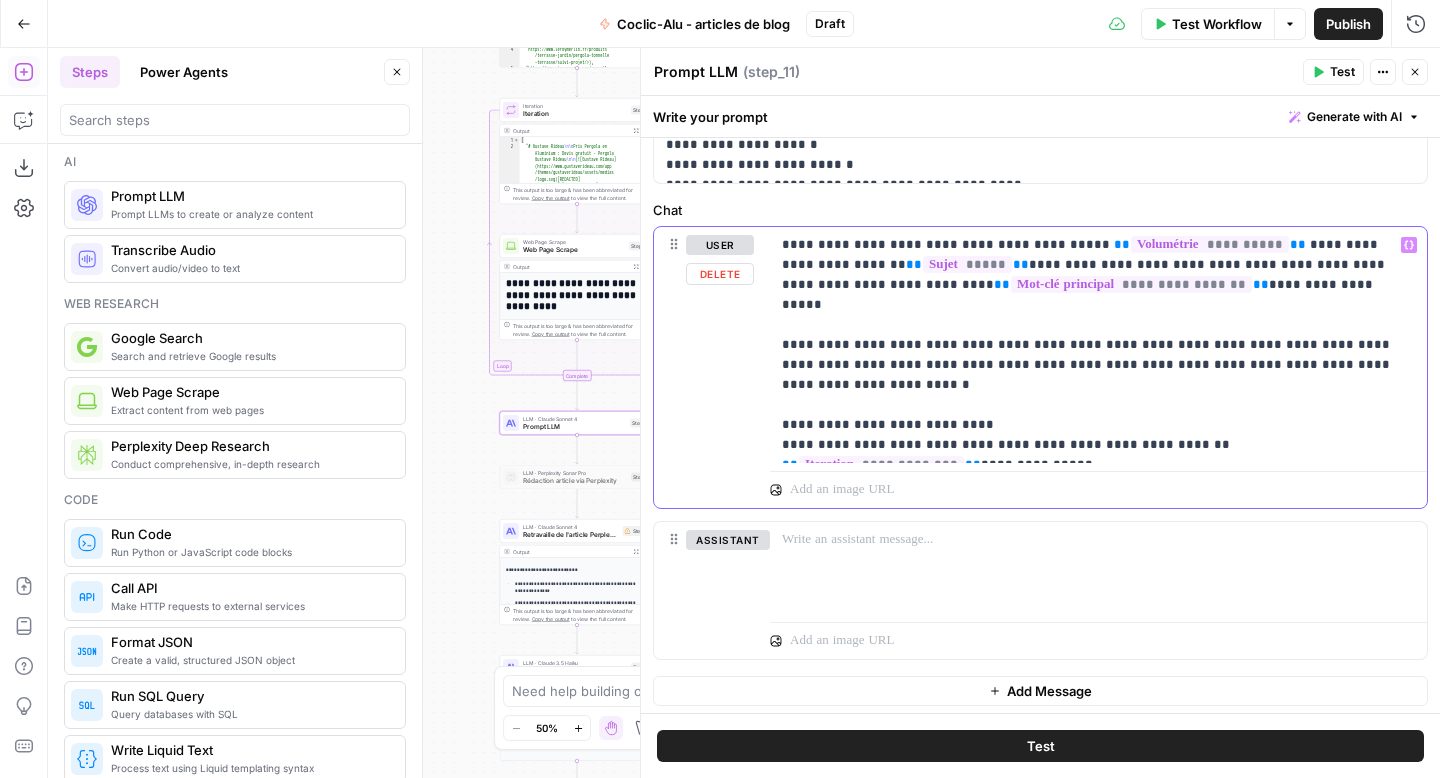 click on "**********" at bounding box center [1091, 345] 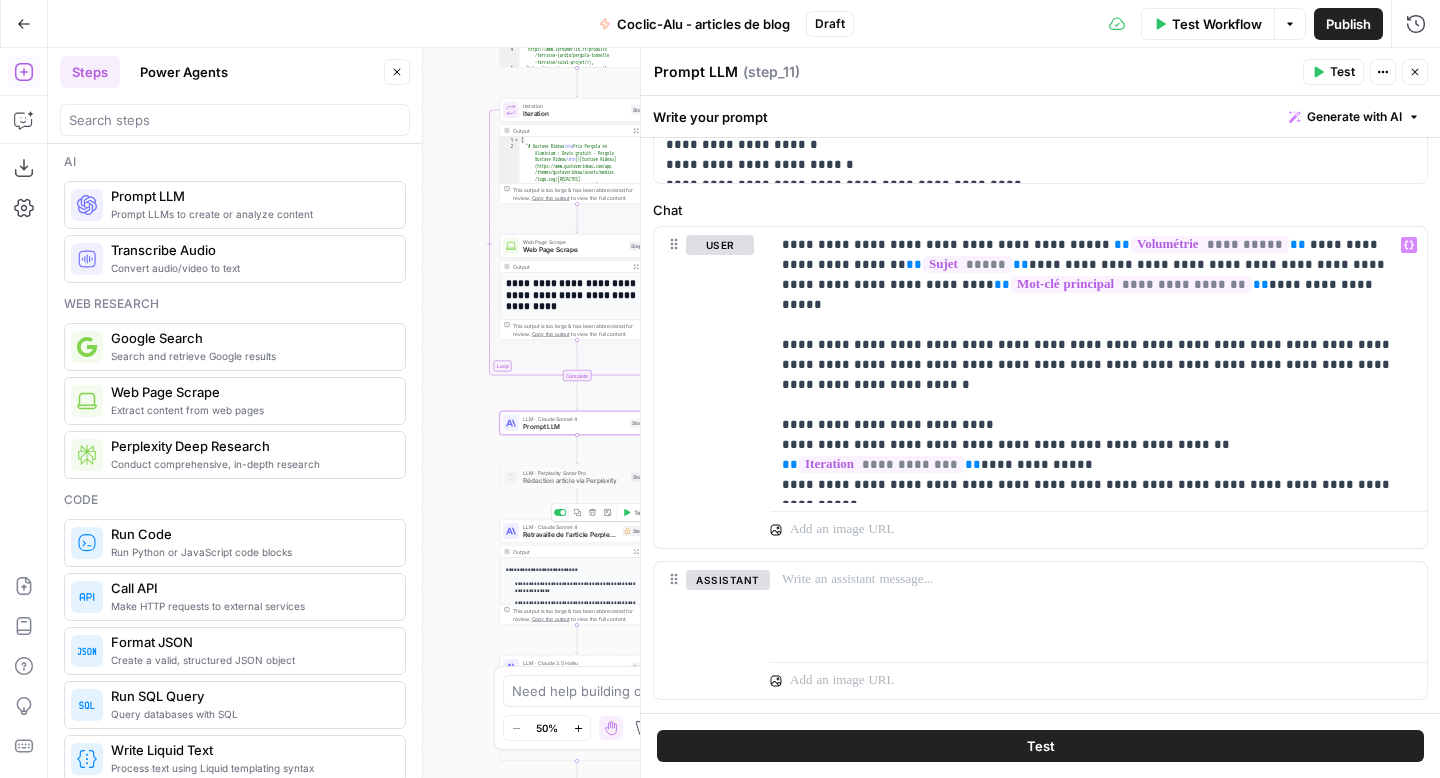 click on "Retravaille de l'article Perplexity selon les codes de Coclic-Alu" at bounding box center (571, 535) 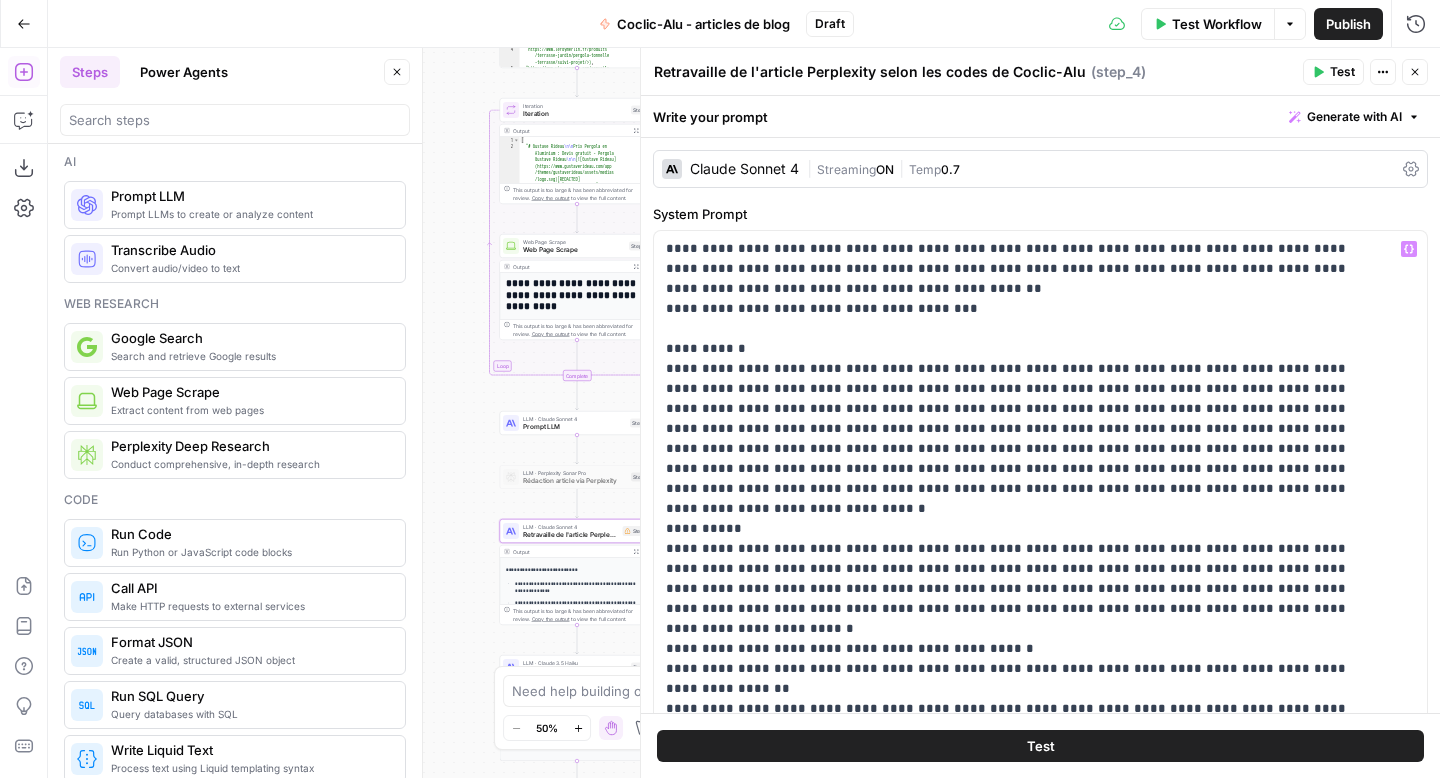 scroll, scrollTop: 1701, scrollLeft: 0, axis: vertical 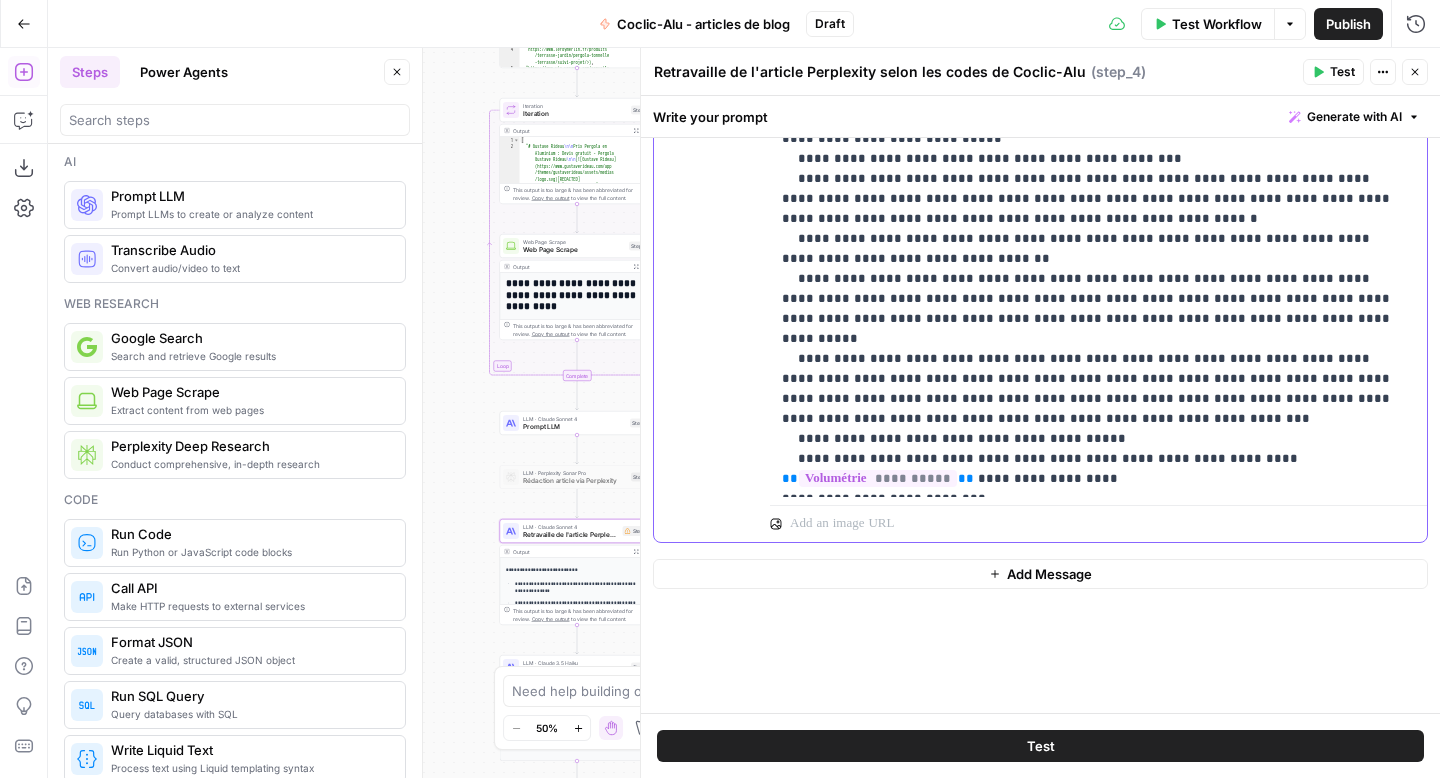 drag, startPoint x: 876, startPoint y: 439, endPoint x: 983, endPoint y: 503, distance: 124.67959 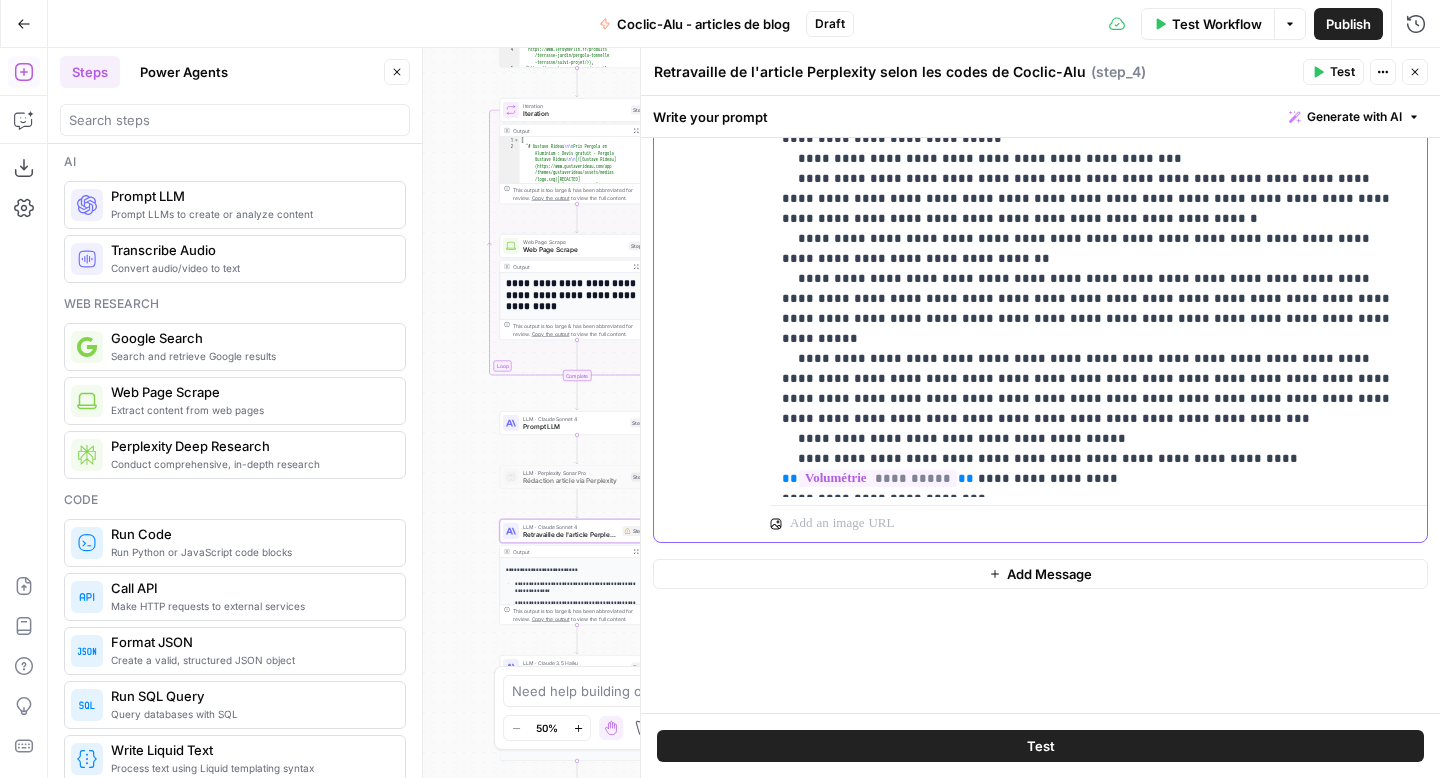 copy on "**********" 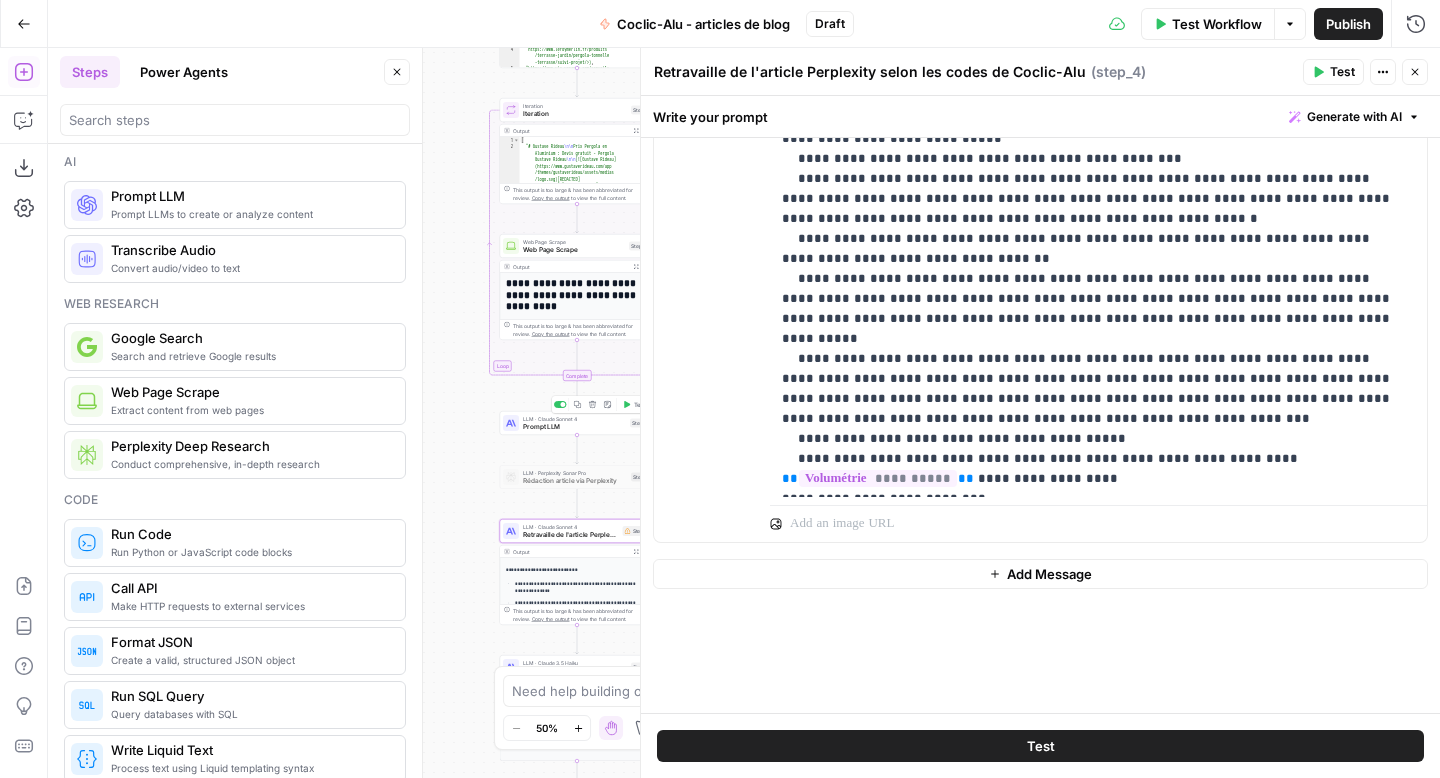 click on "Prompt LLM" at bounding box center [574, 427] 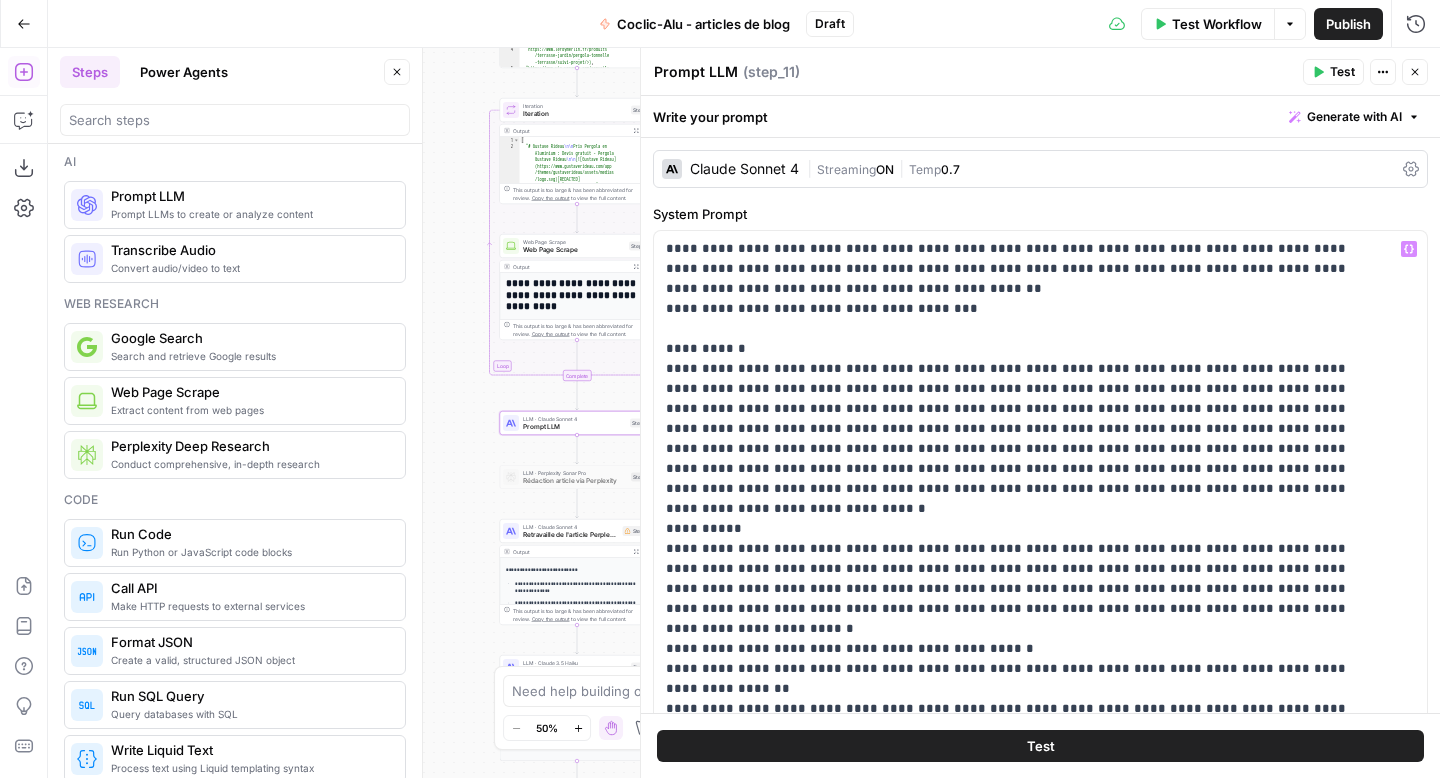 scroll, scrollTop: 1701, scrollLeft: 0, axis: vertical 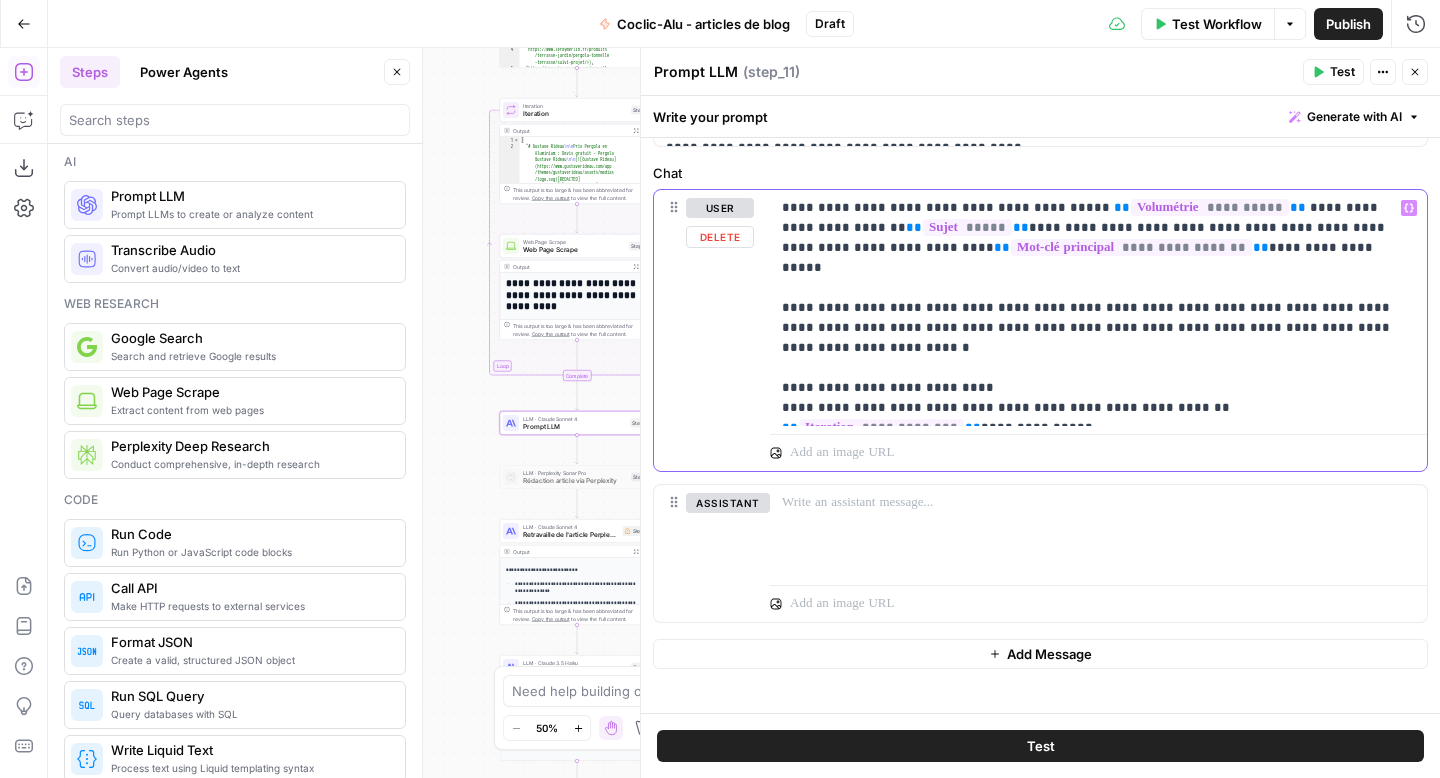 click on "**********" at bounding box center [1091, 308] 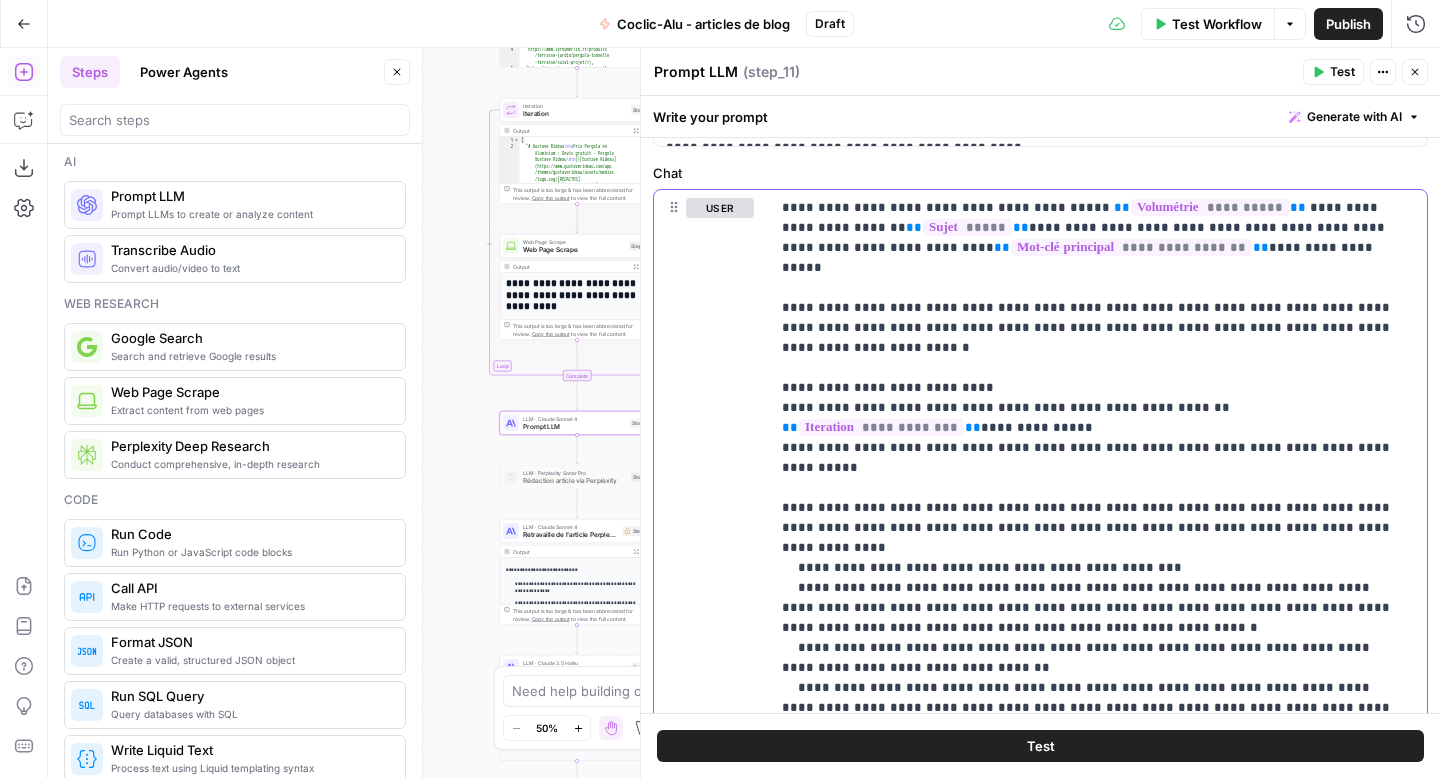 click on "**********" at bounding box center [1091, 538] 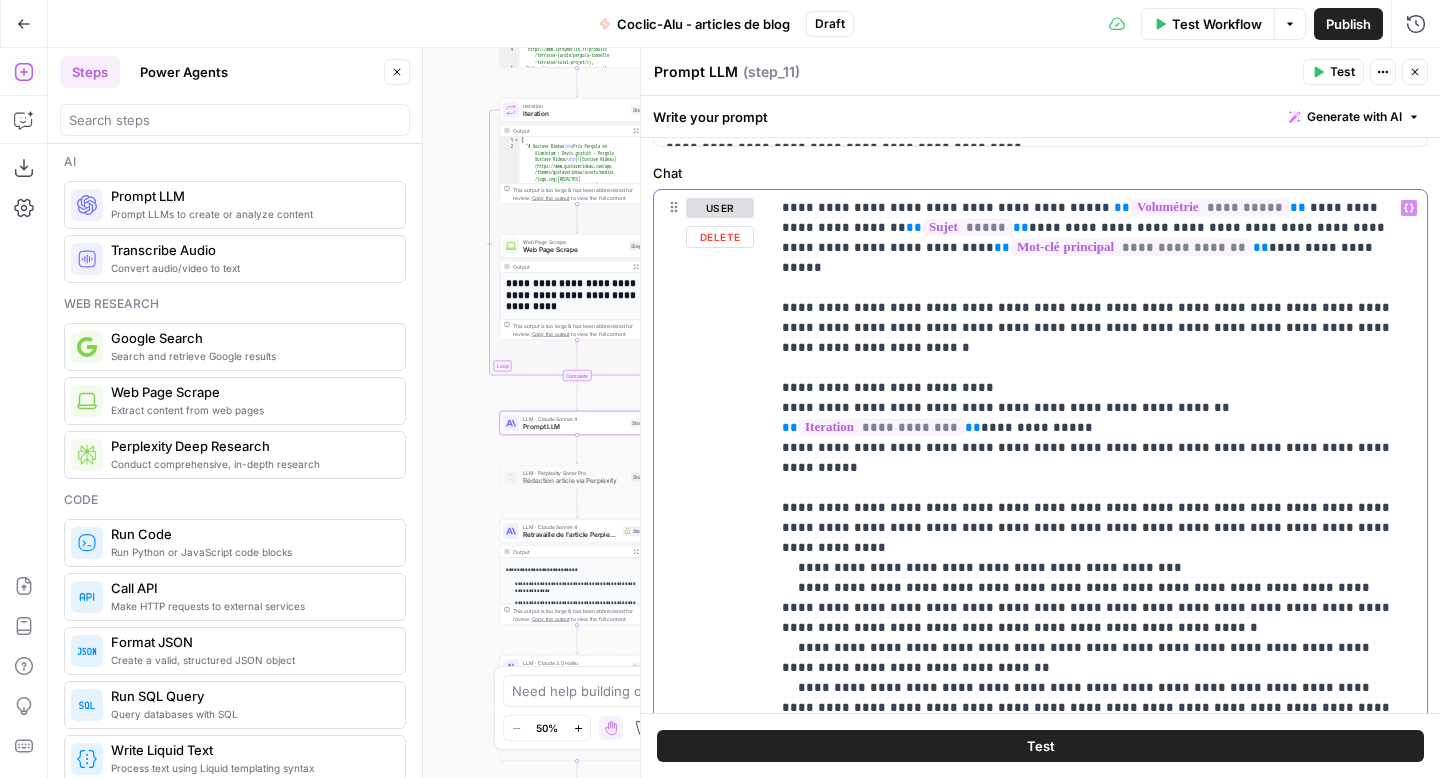 click on "**********" at bounding box center [1091, 538] 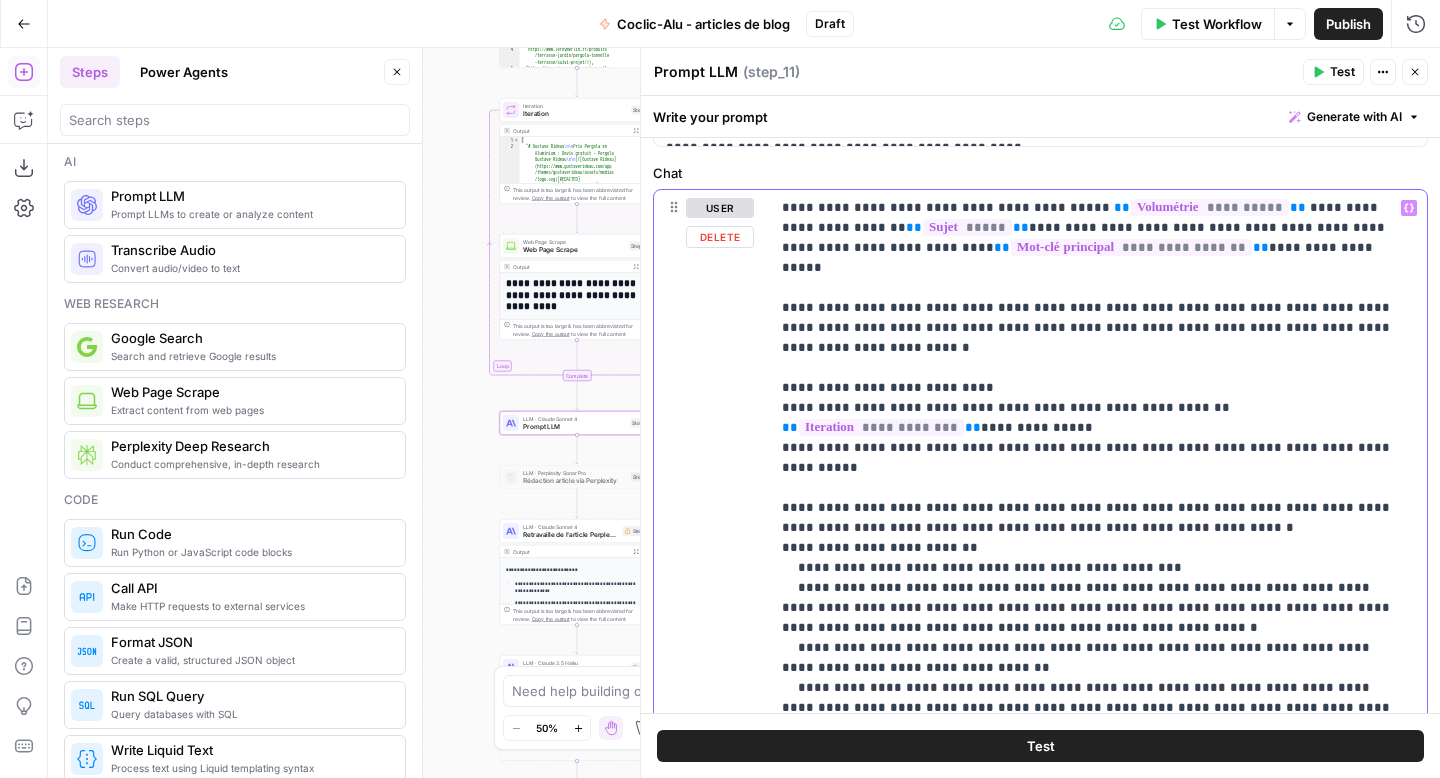 drag, startPoint x: 1094, startPoint y: 470, endPoint x: 772, endPoint y: 454, distance: 322.39728 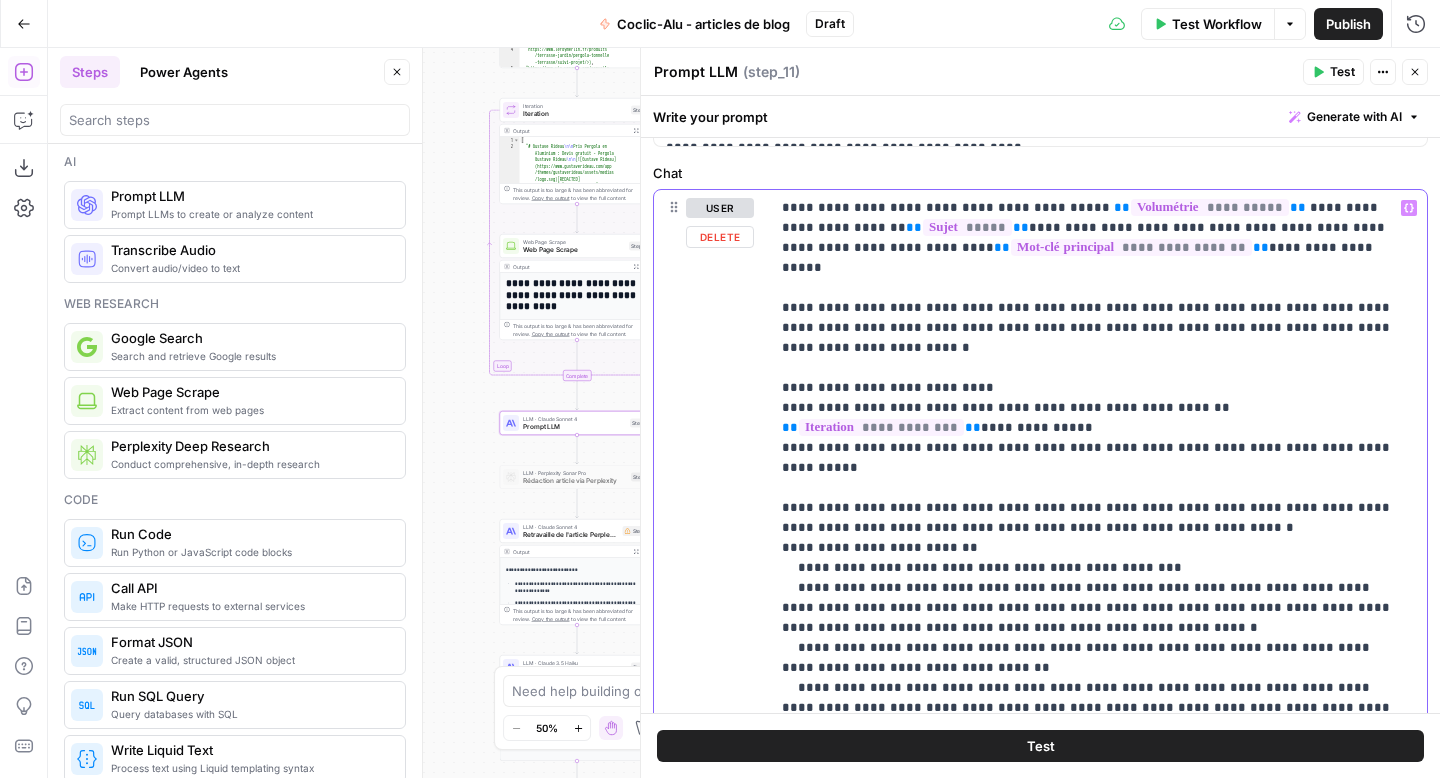 click on "**********" at bounding box center (1098, 548) 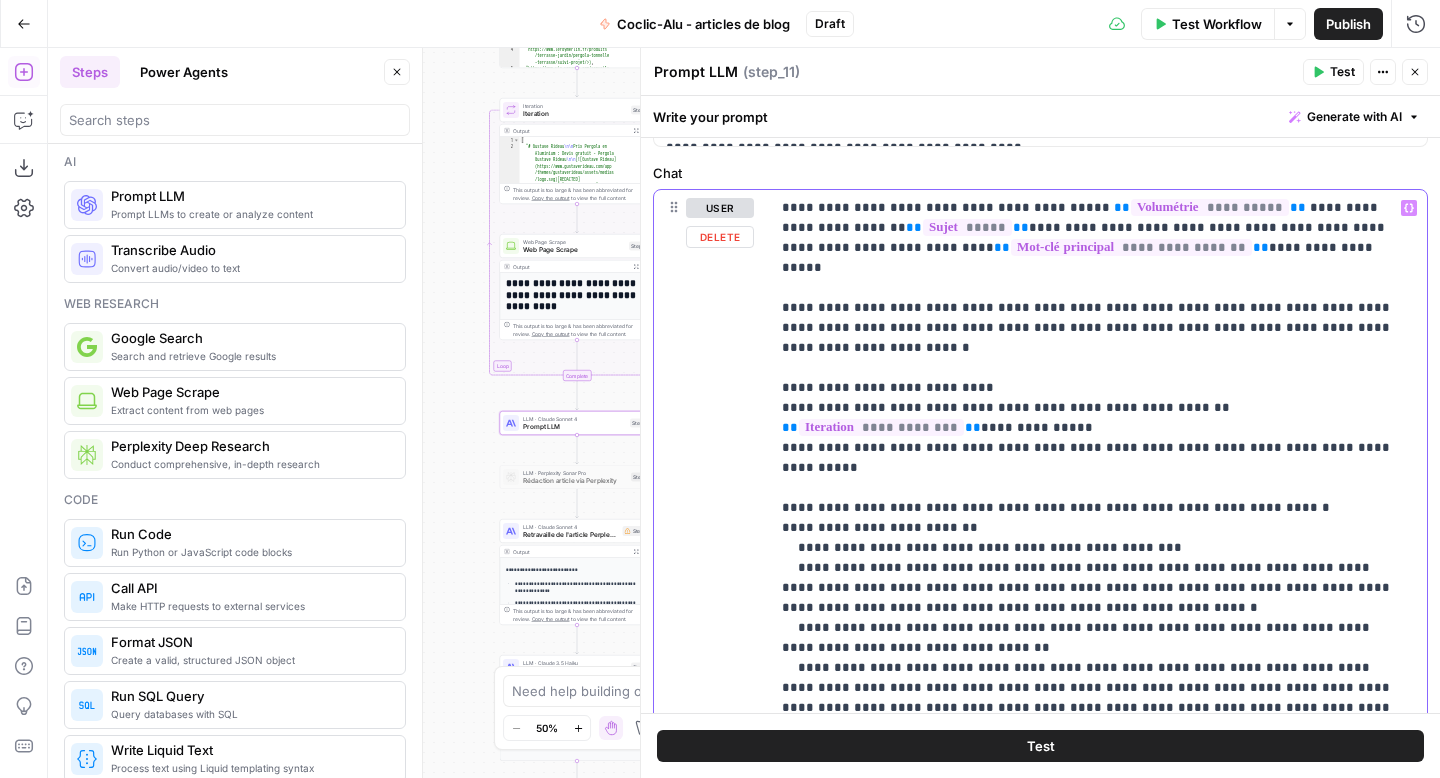 click on "**********" at bounding box center (1091, 538) 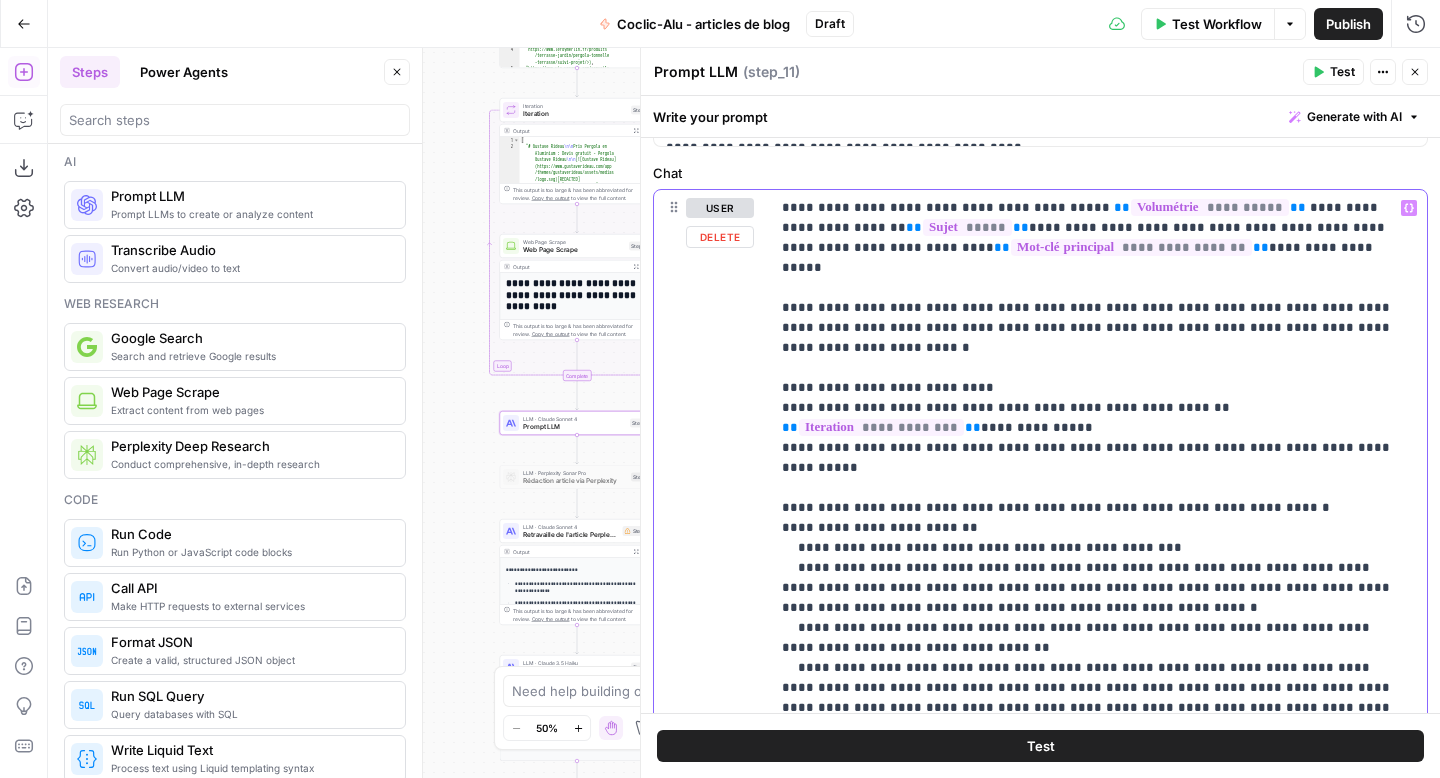 click on "**********" at bounding box center [1091, 538] 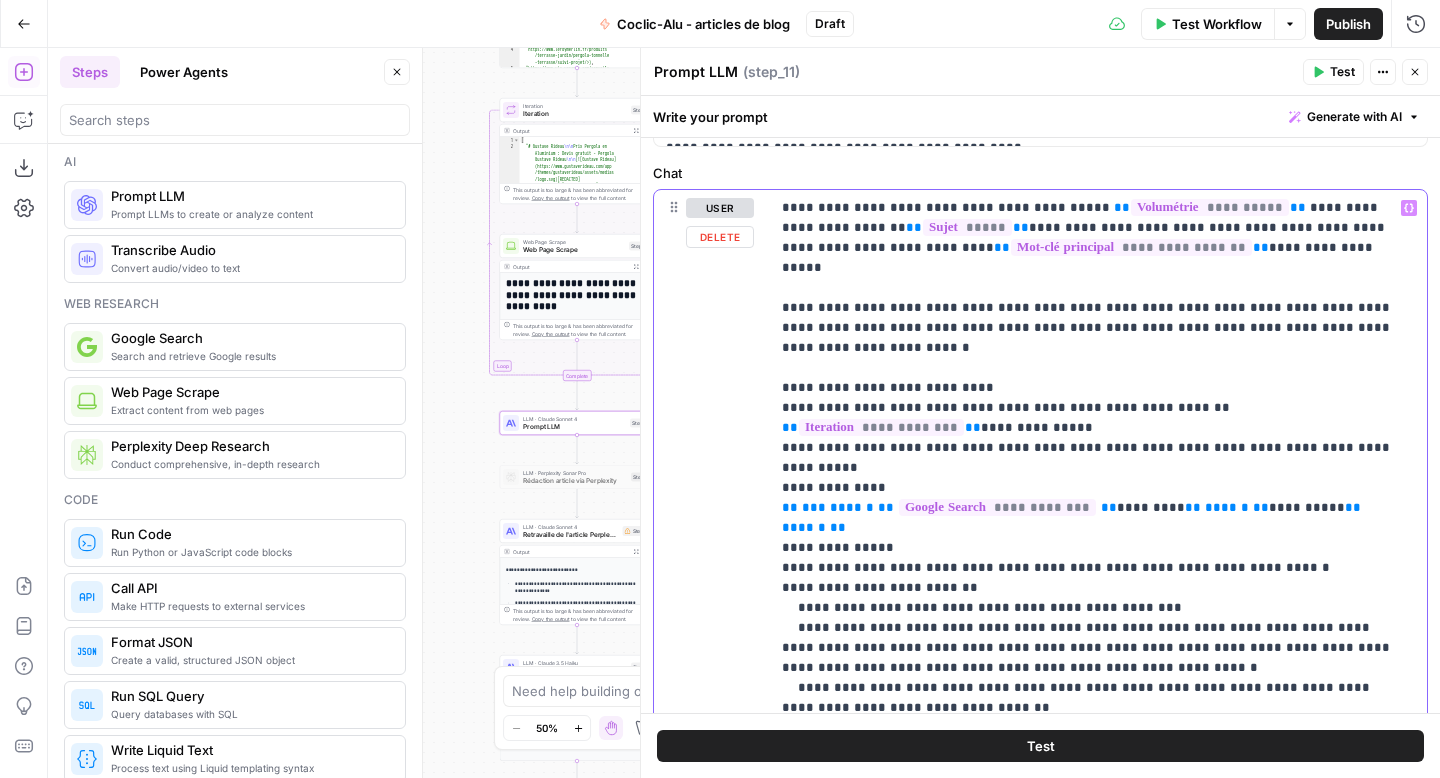 drag, startPoint x: 872, startPoint y: 447, endPoint x: 773, endPoint y: 450, distance: 99.04544 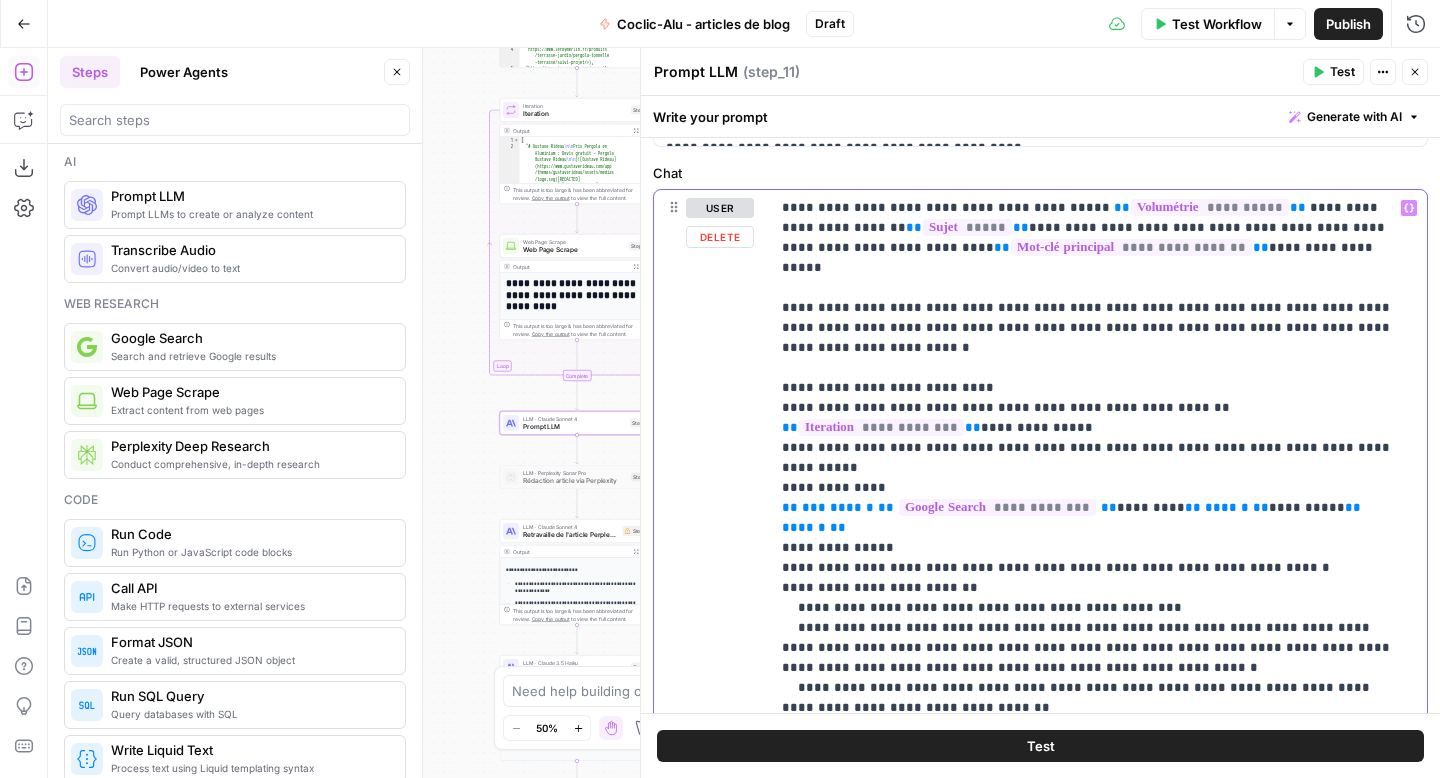 click on "**********" at bounding box center (1098, 558) 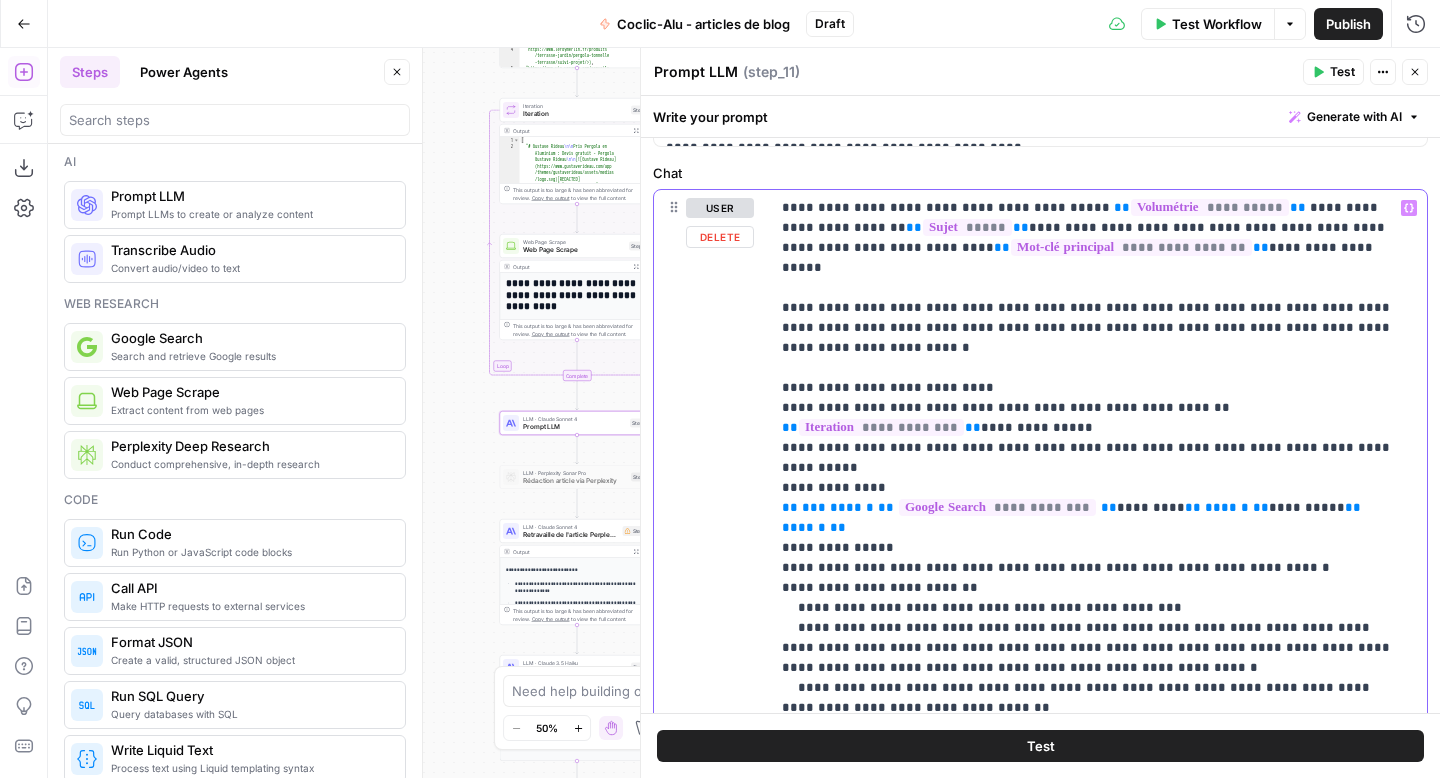 copy on "**   ***   ******   **" 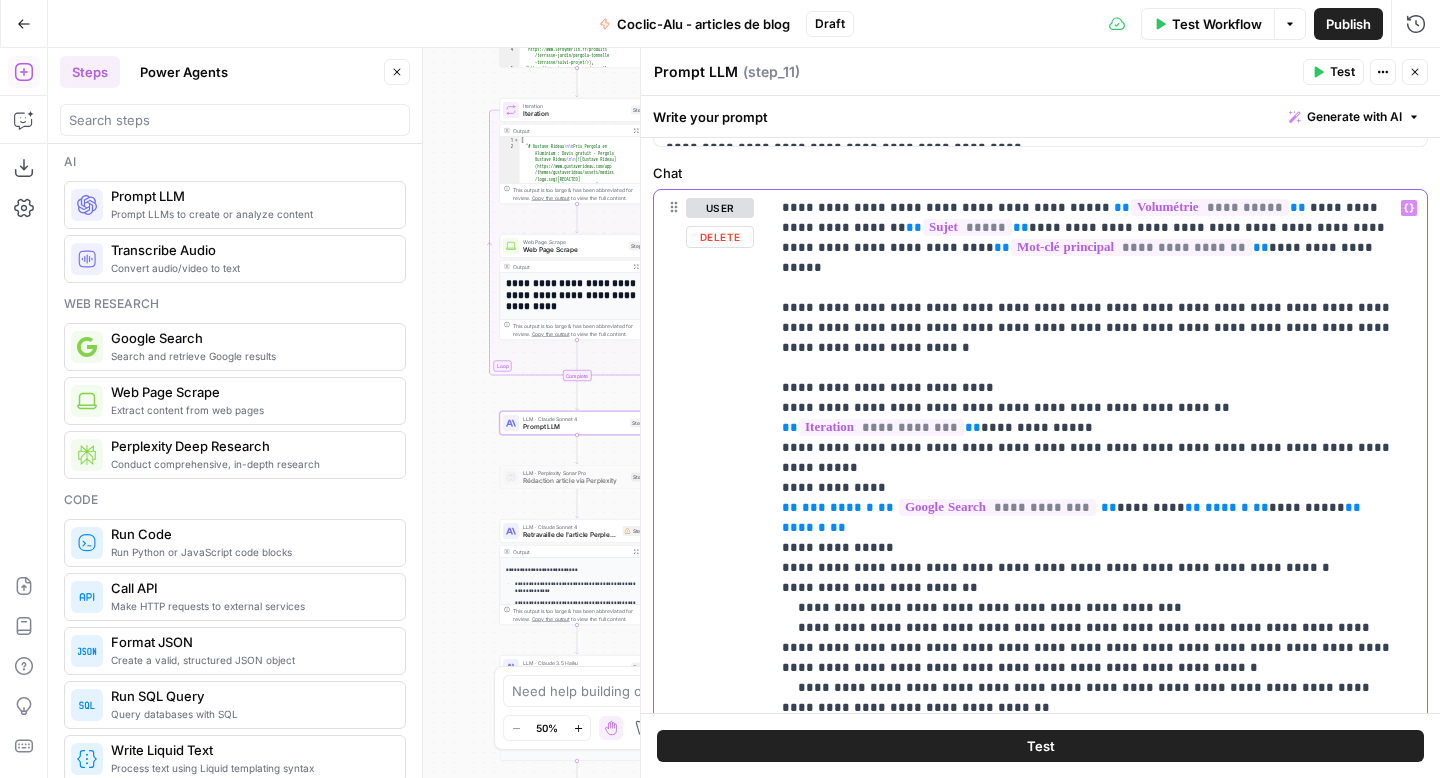 drag, startPoint x: 791, startPoint y: 393, endPoint x: 757, endPoint y: 393, distance: 34 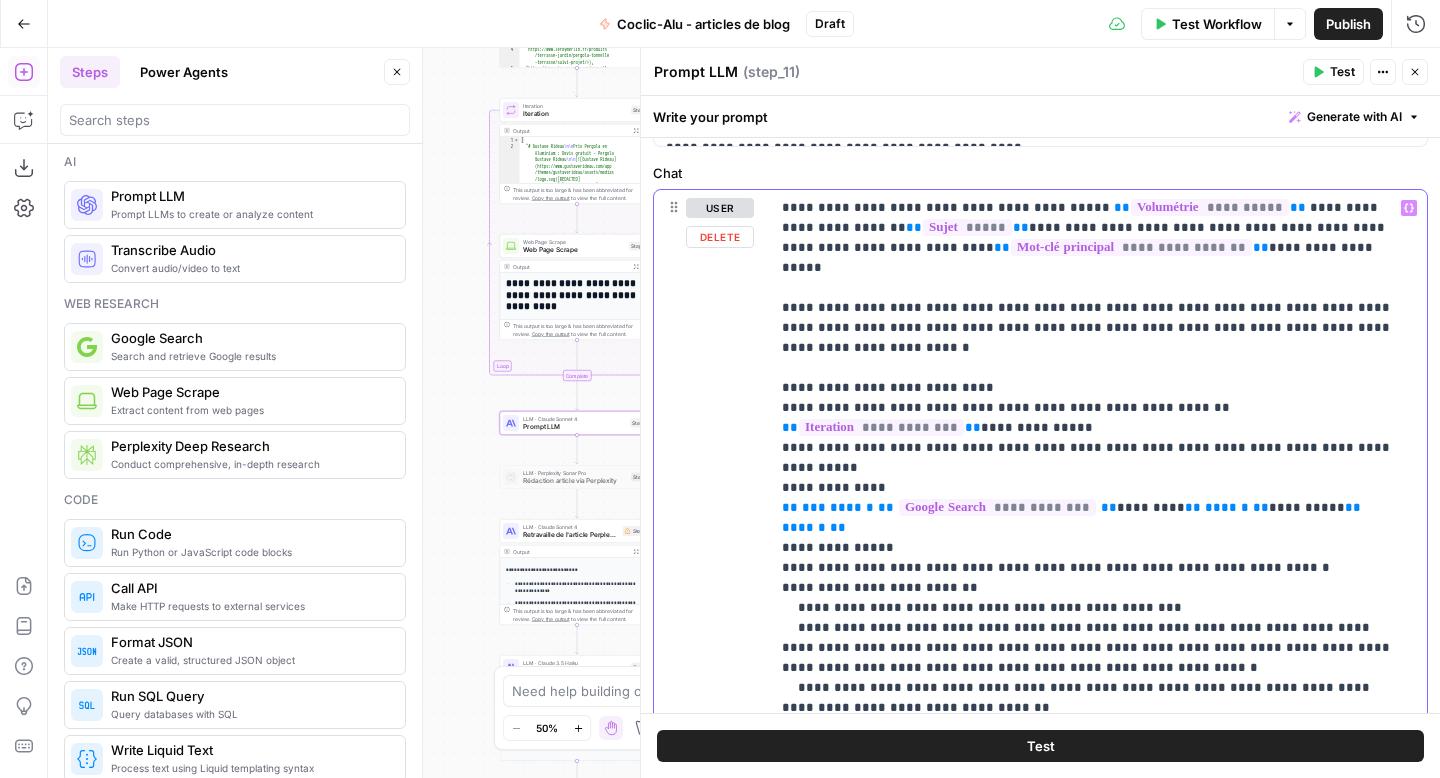 paste 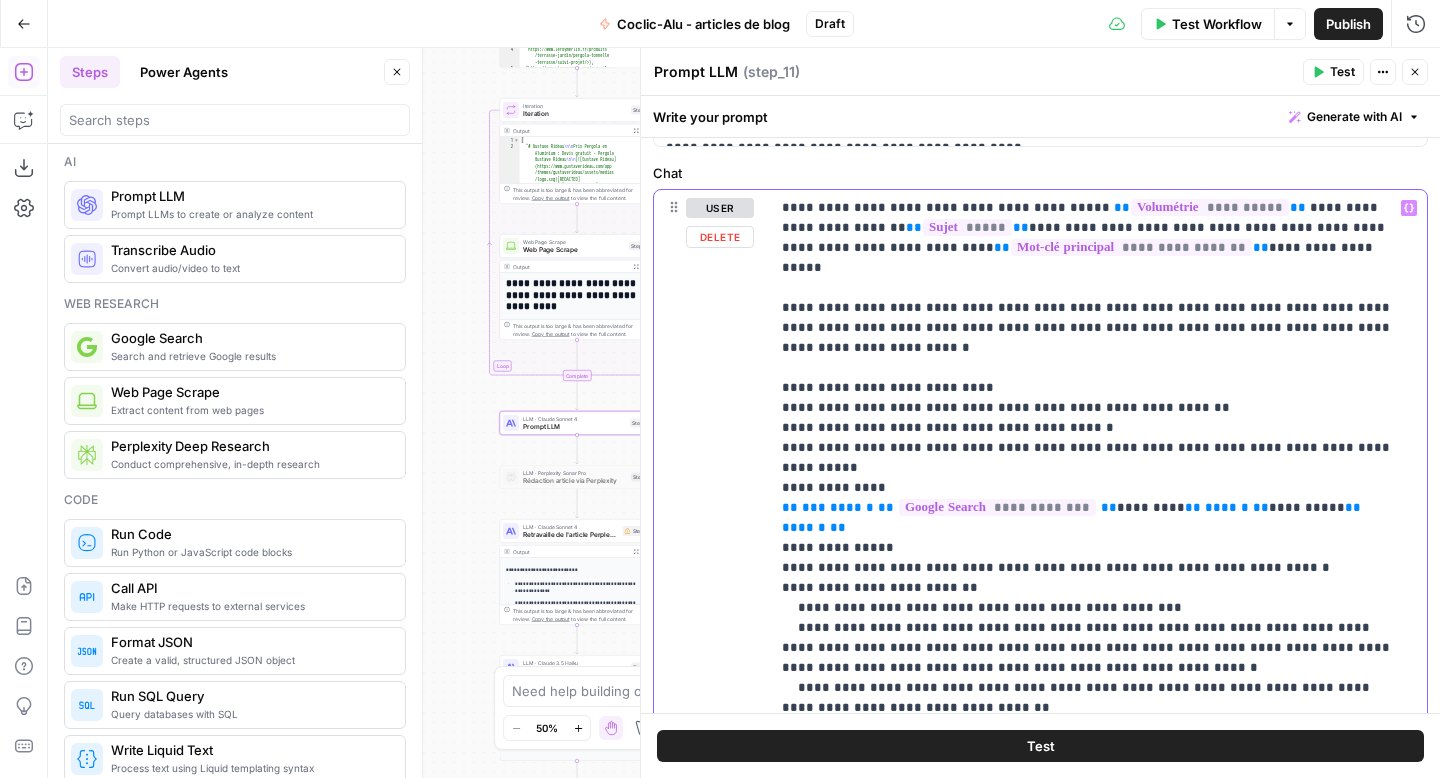type 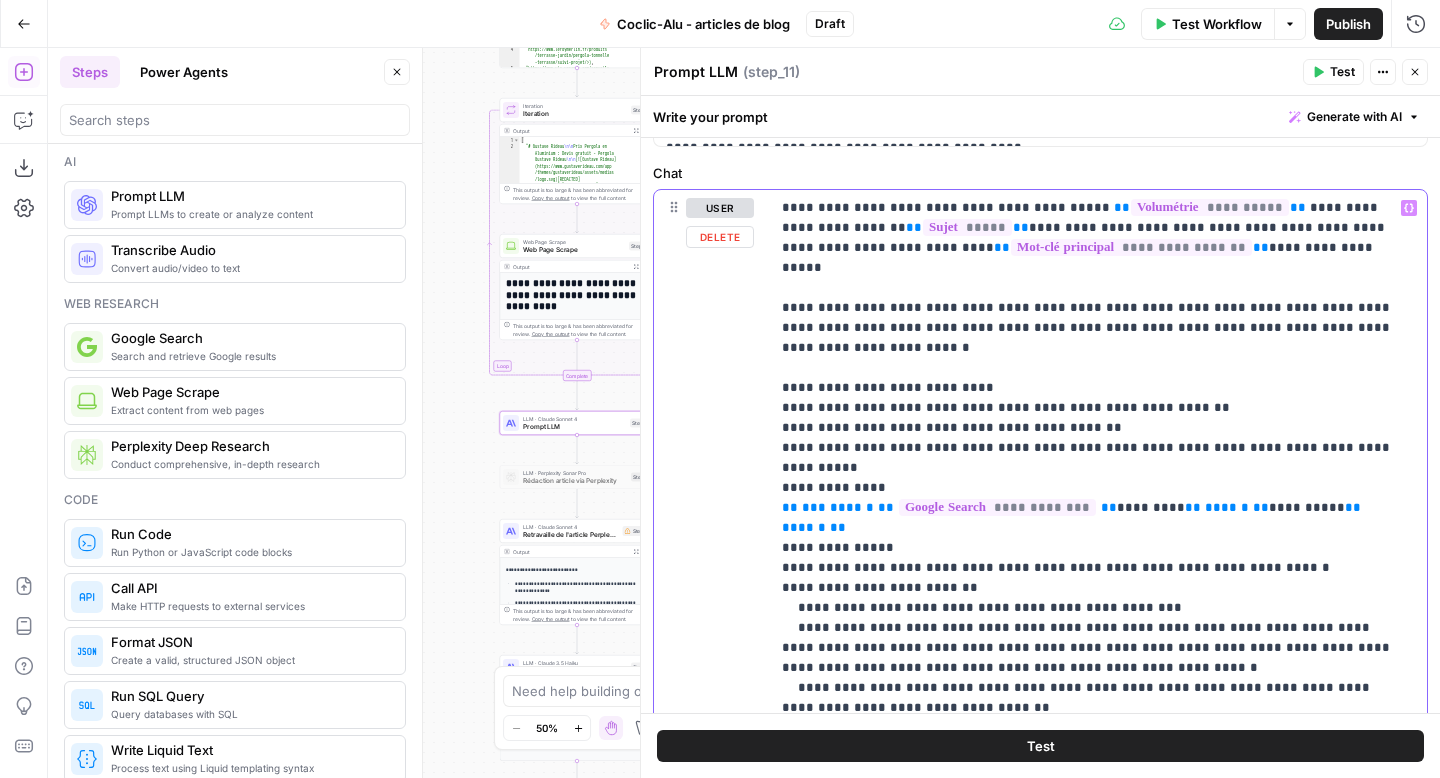 click on "**********" at bounding box center (1091, 558) 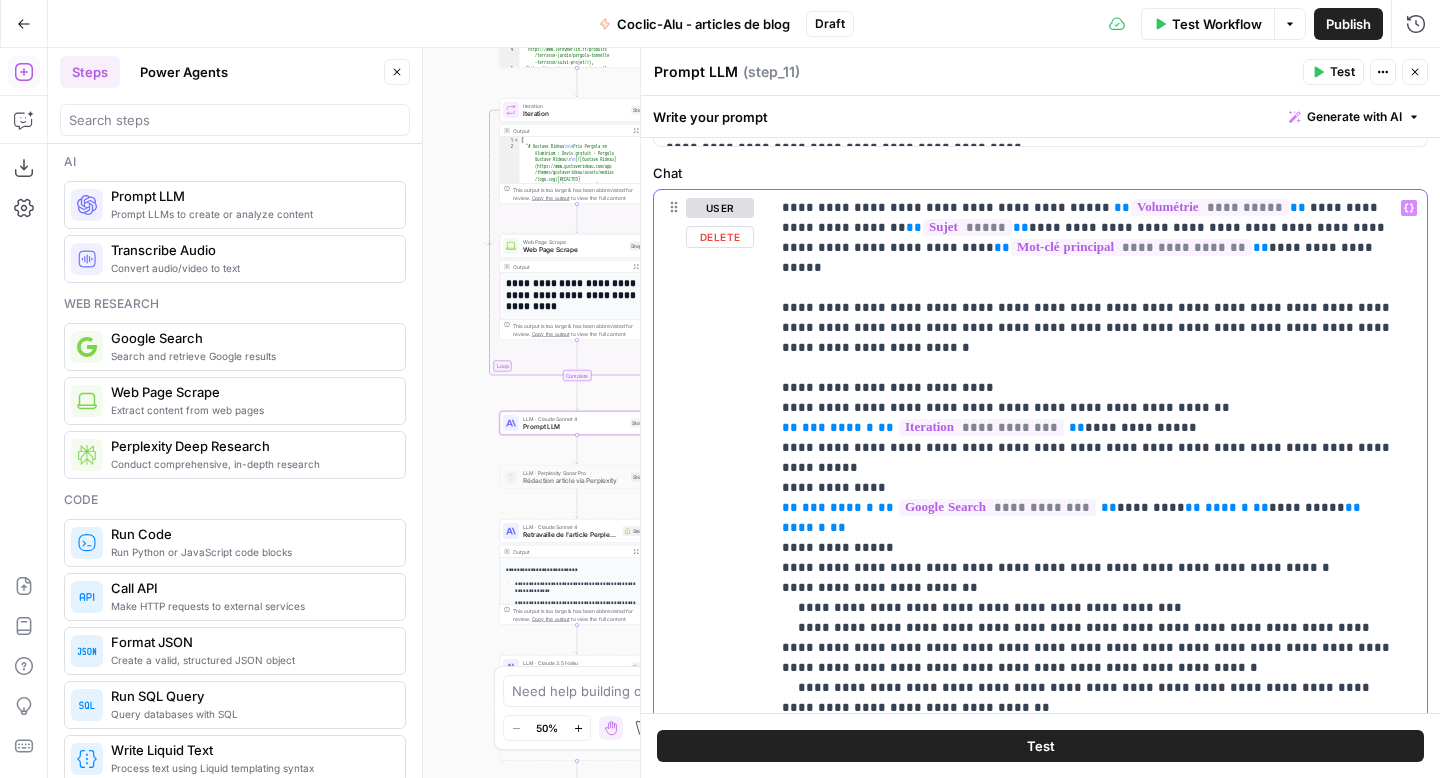 drag, startPoint x: 1099, startPoint y: 446, endPoint x: 1375, endPoint y: 444, distance: 276.00723 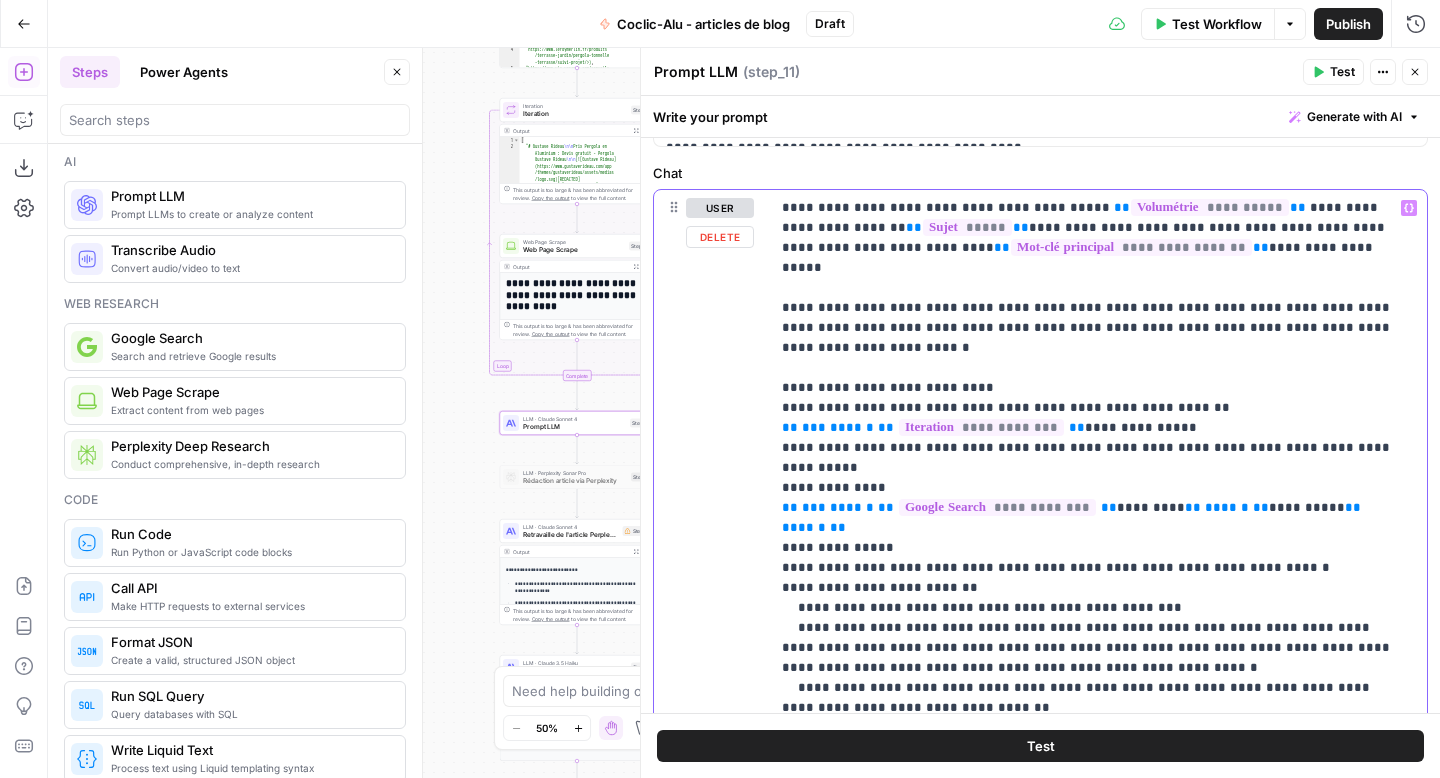 click on "**********" at bounding box center (1091, 558) 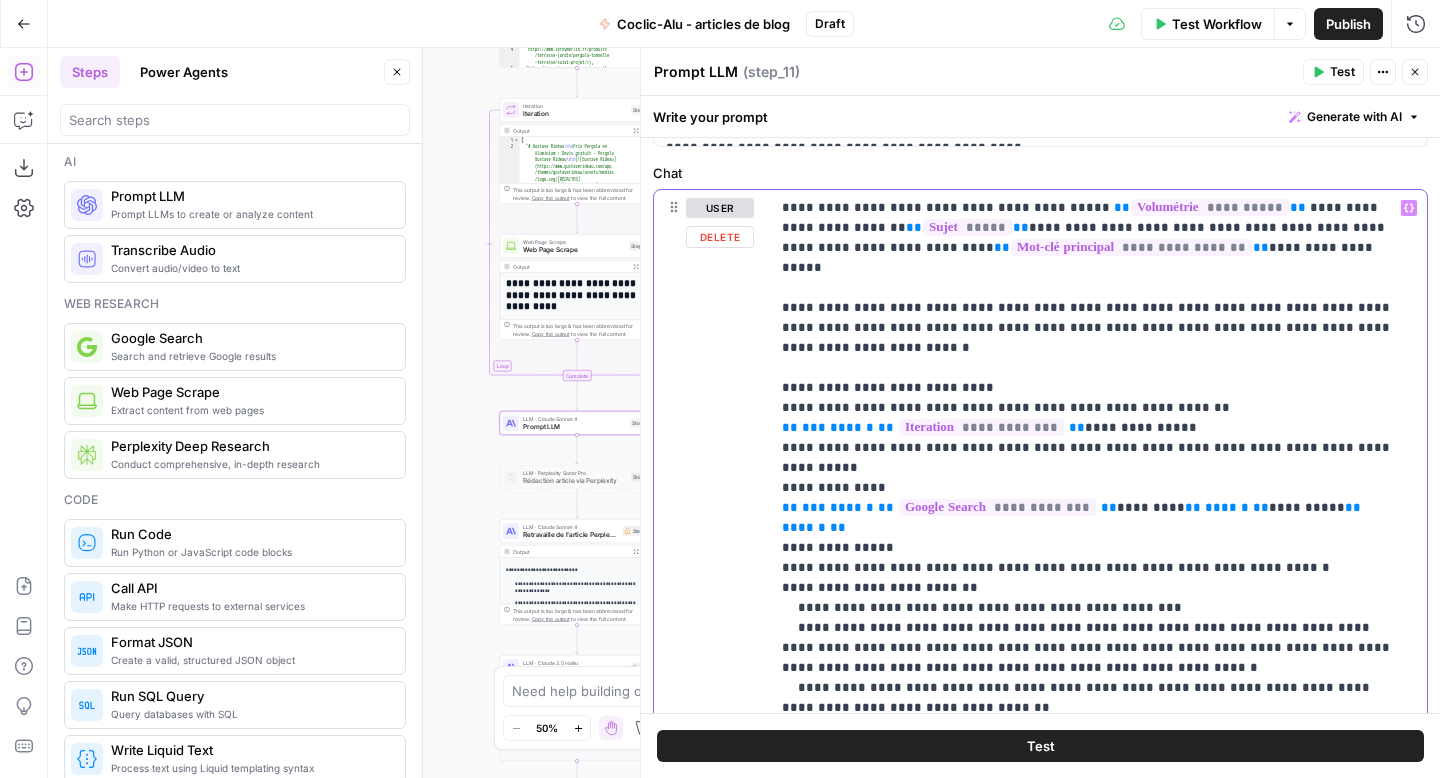 copy on "**********" 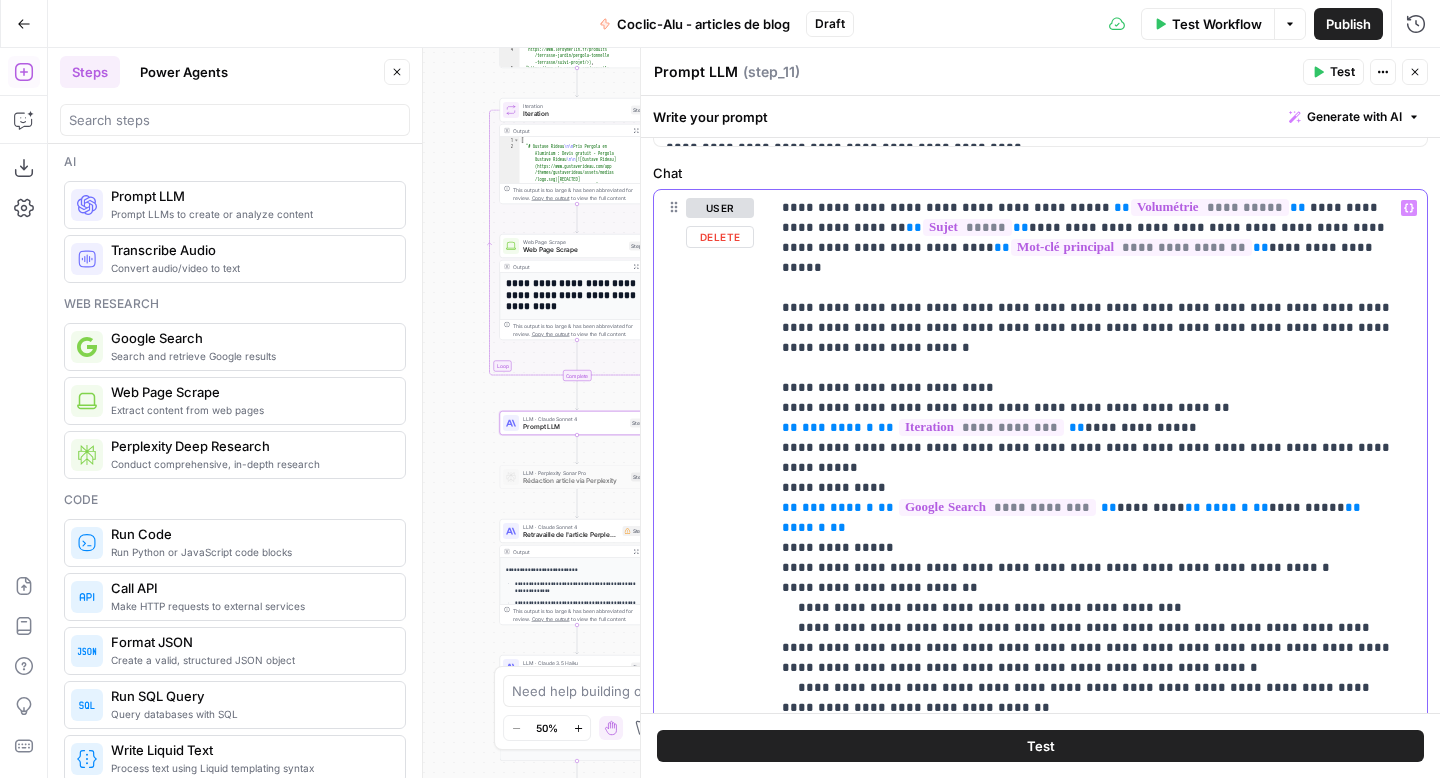 click on "**********" at bounding box center (1091, 558) 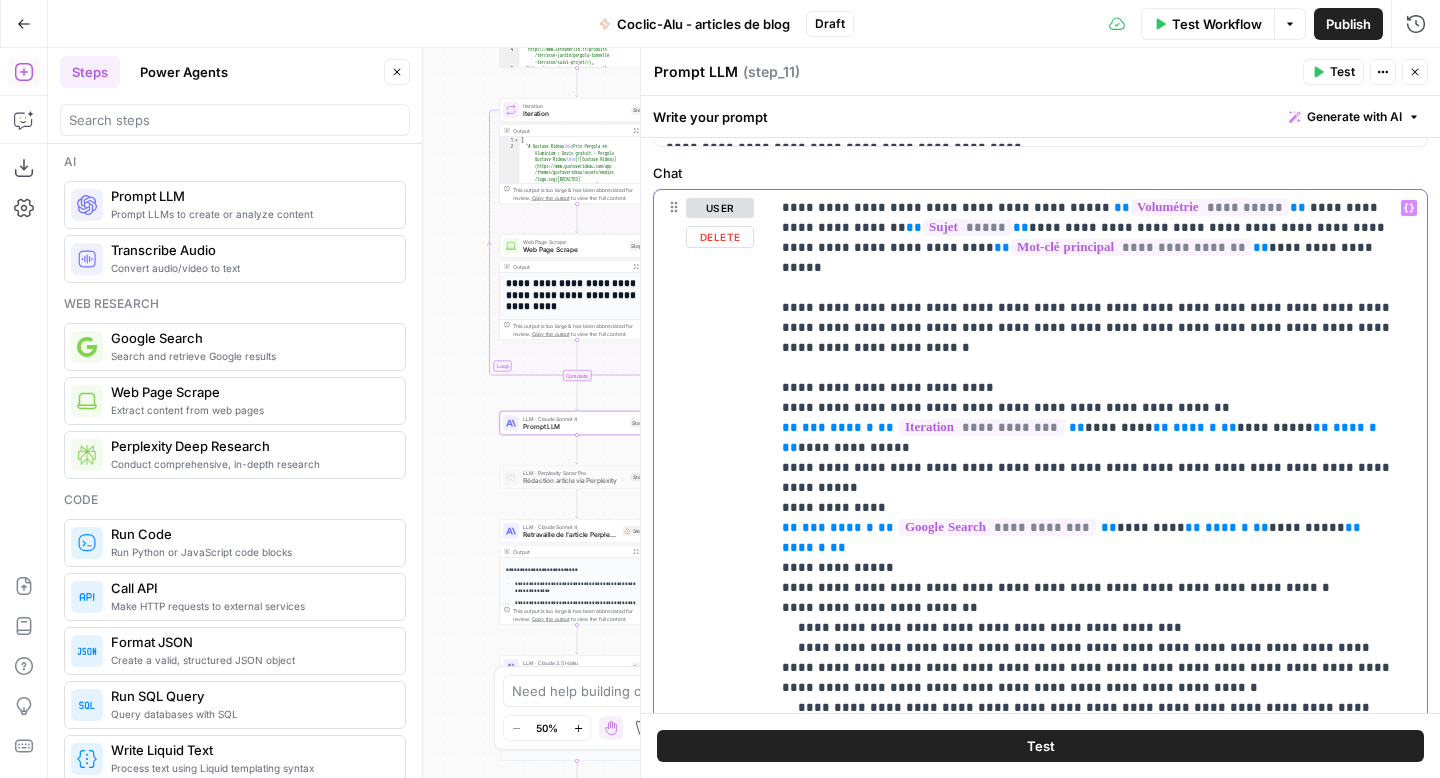 drag, startPoint x: 889, startPoint y: 491, endPoint x: 775, endPoint y: 454, distance: 119.85408 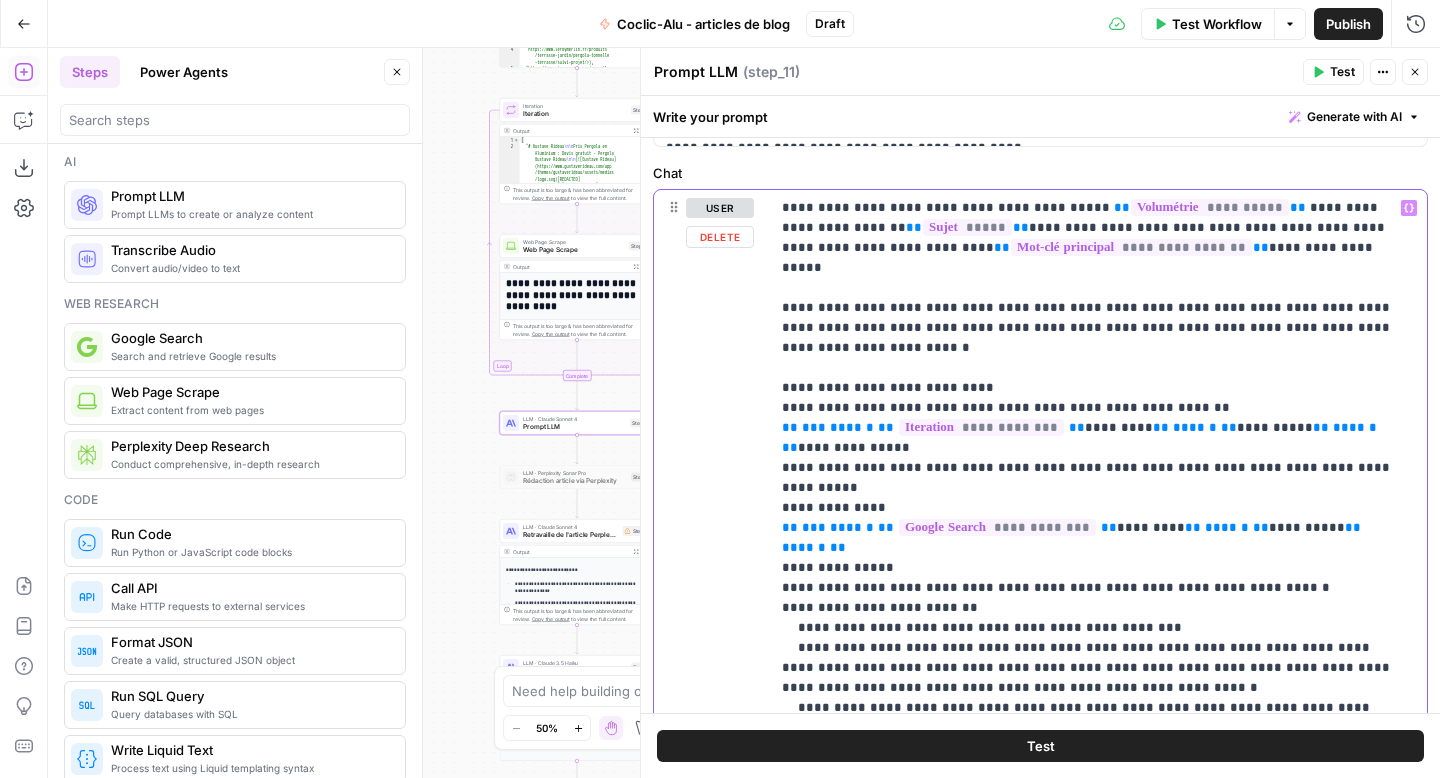 click on "**********" at bounding box center [1098, 568] 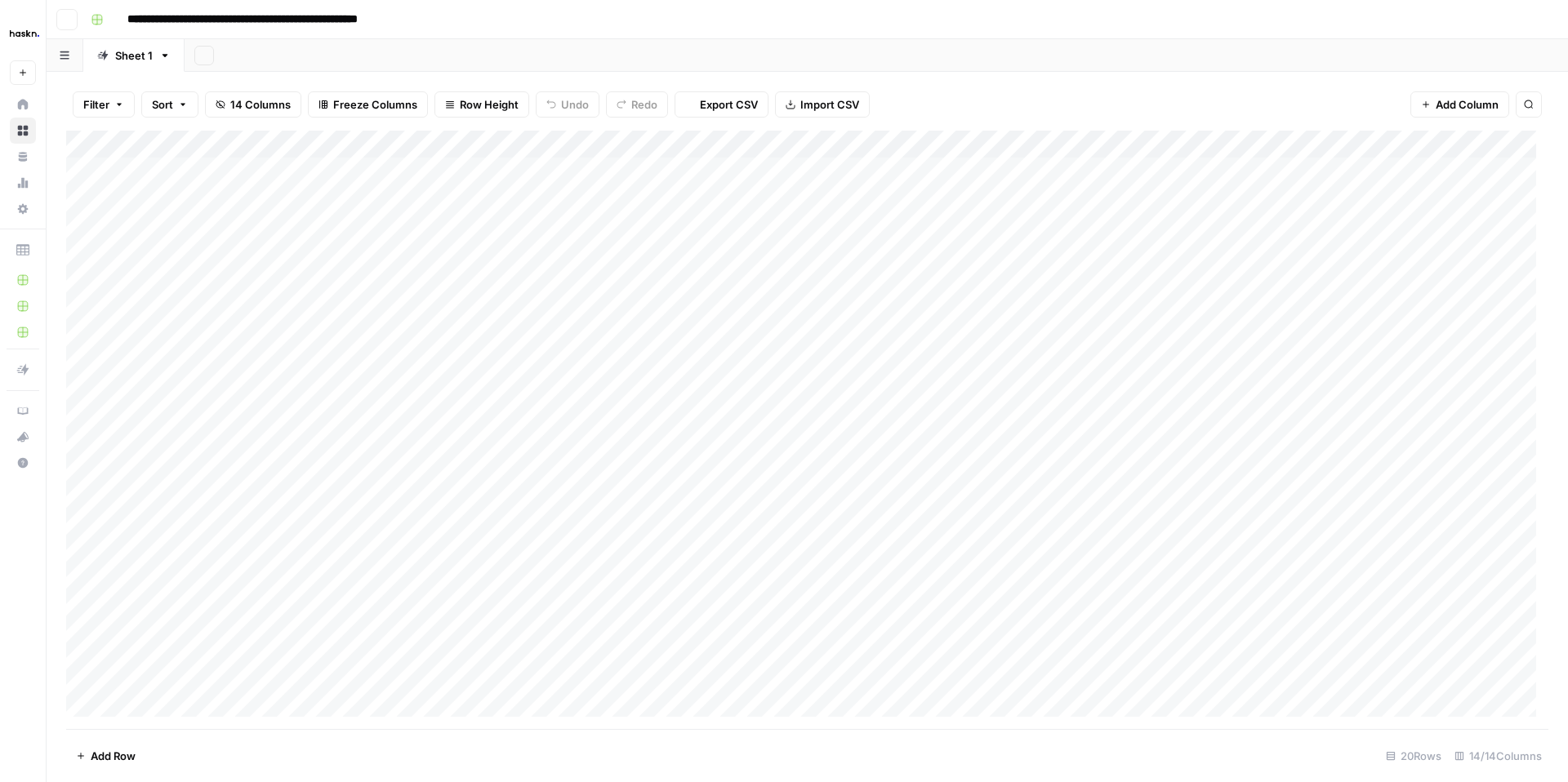 scroll, scrollTop: 0, scrollLeft: 0, axis: both 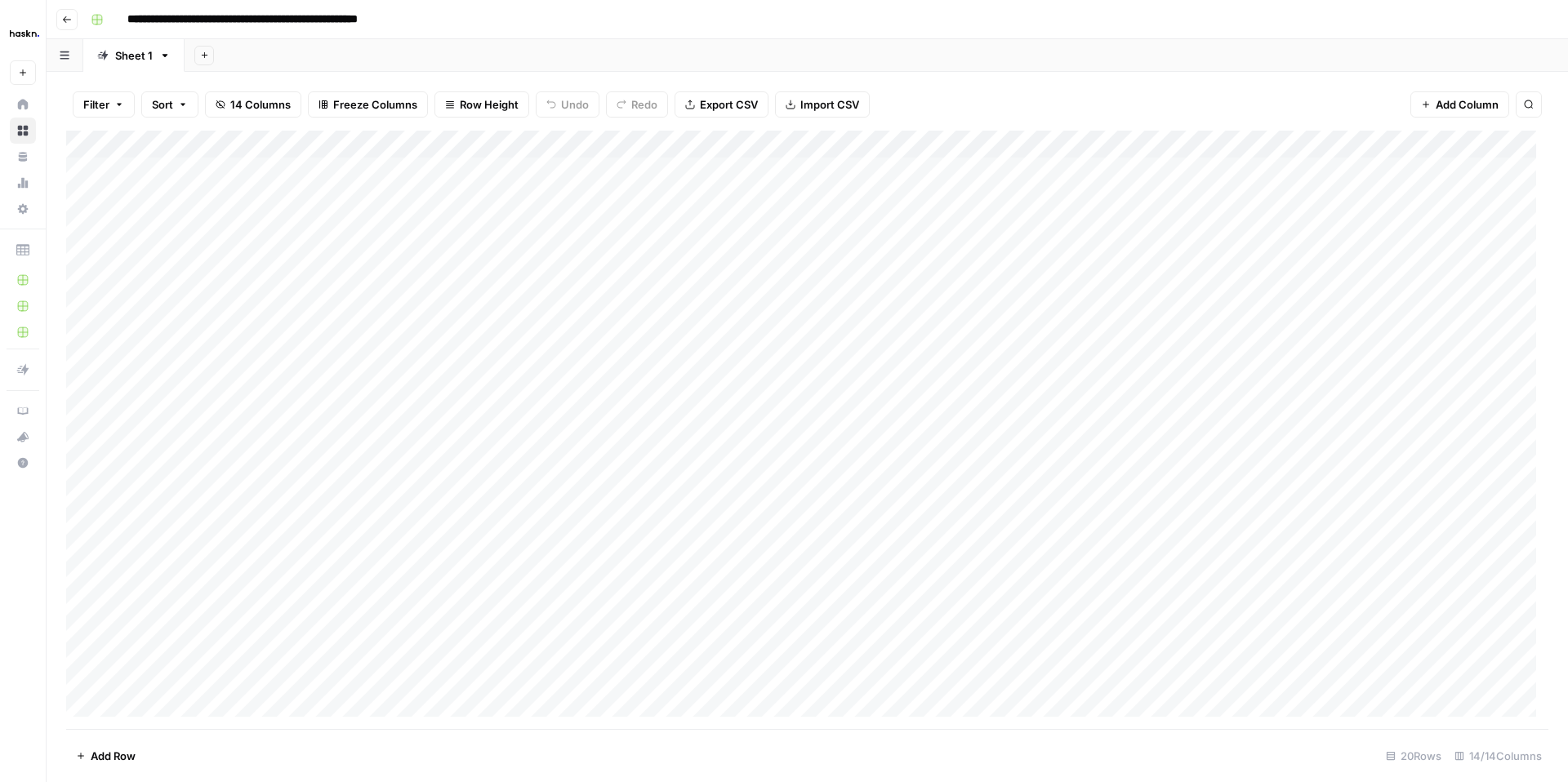 click 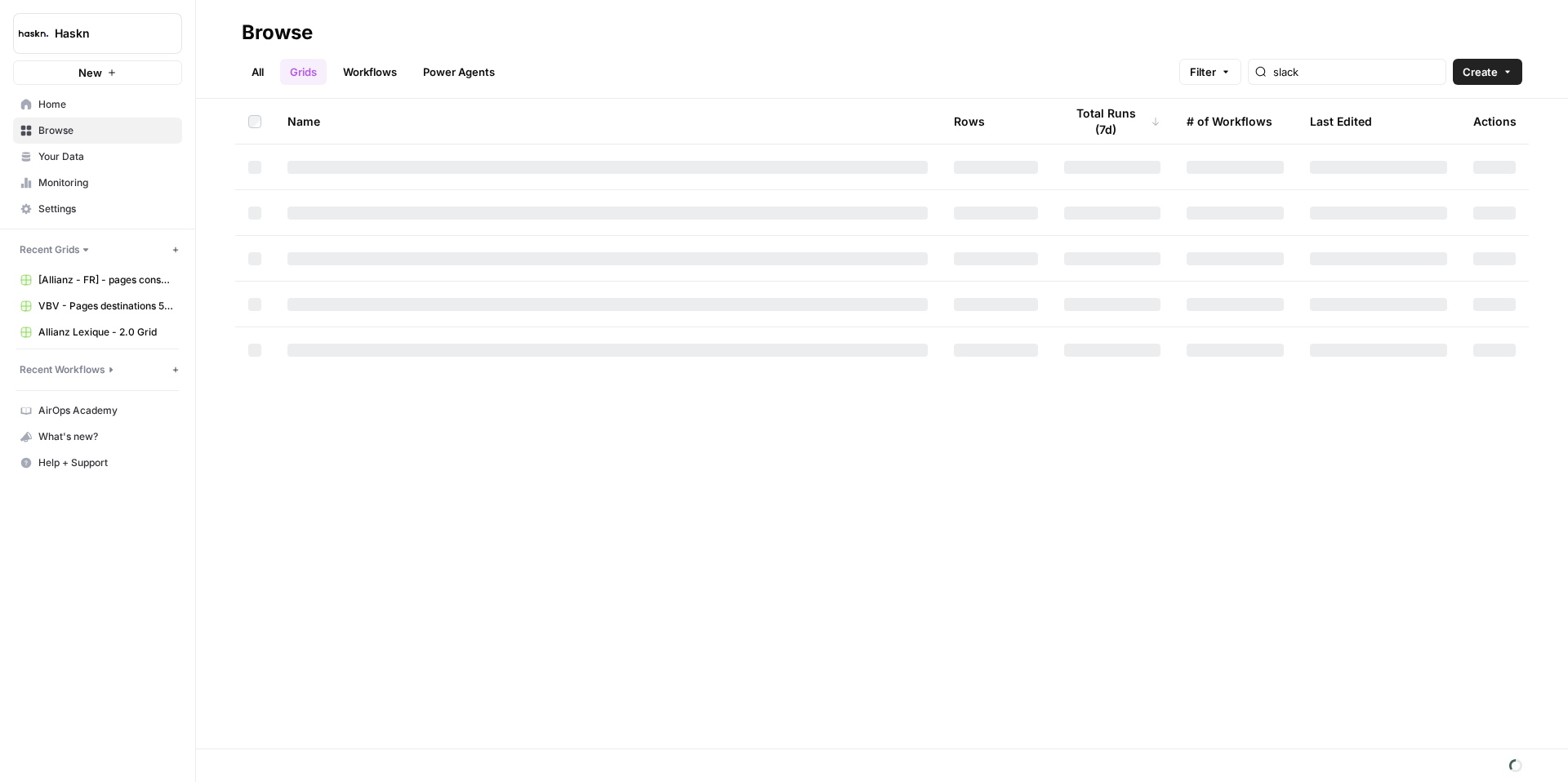 click on "All" at bounding box center (257, 72) 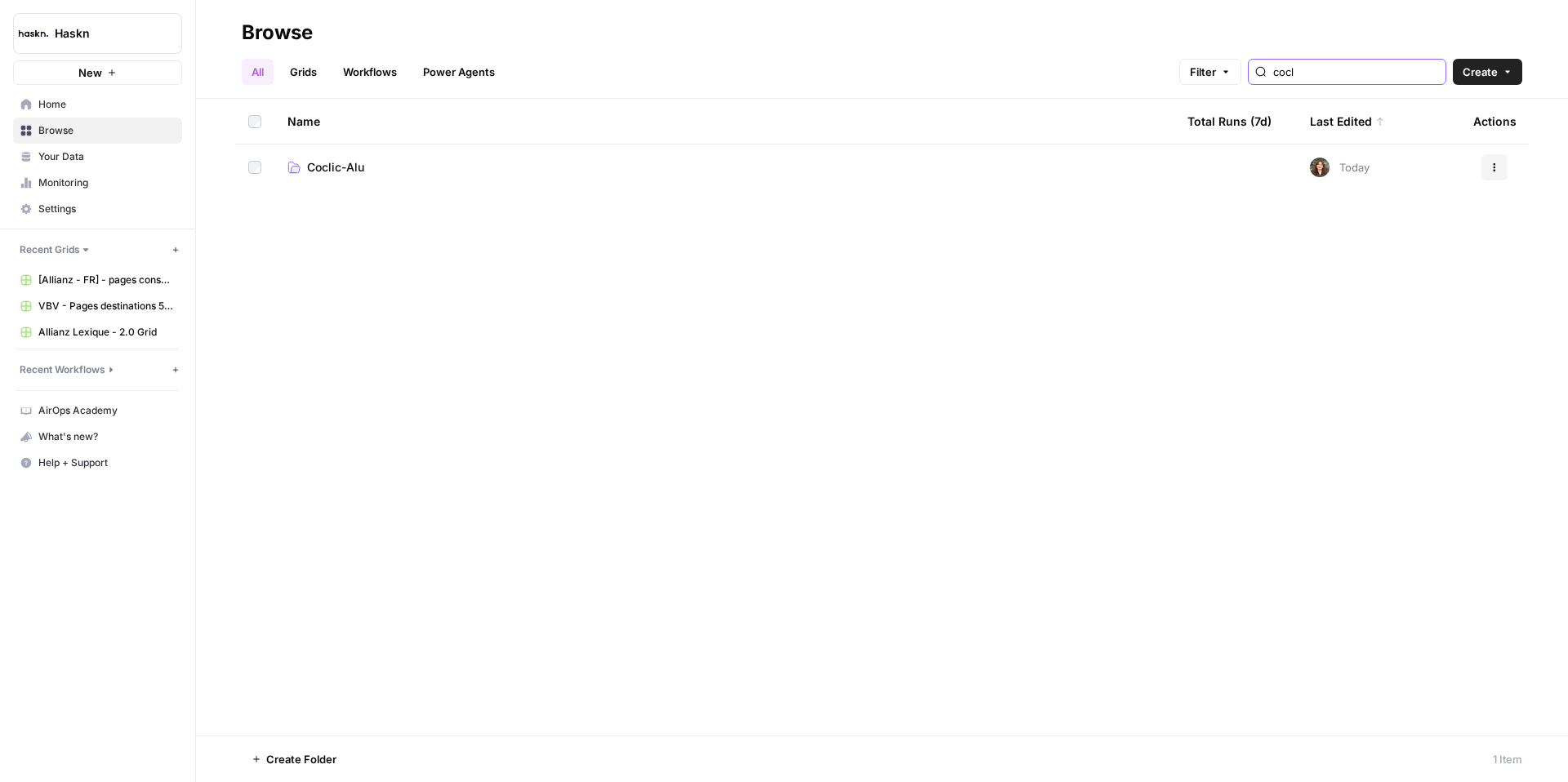 click on "cocl" at bounding box center [1356, 72] 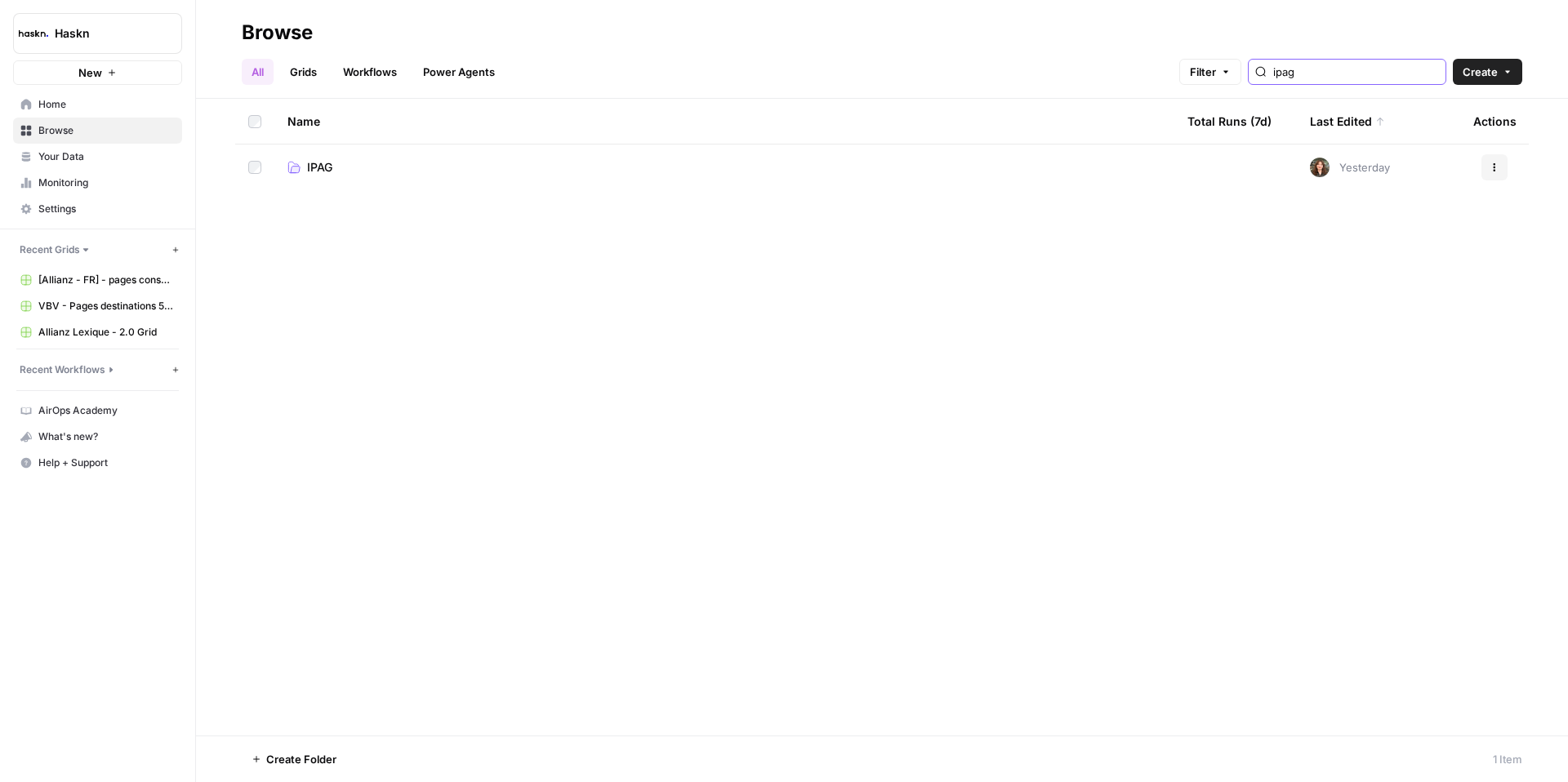 type on "ipag" 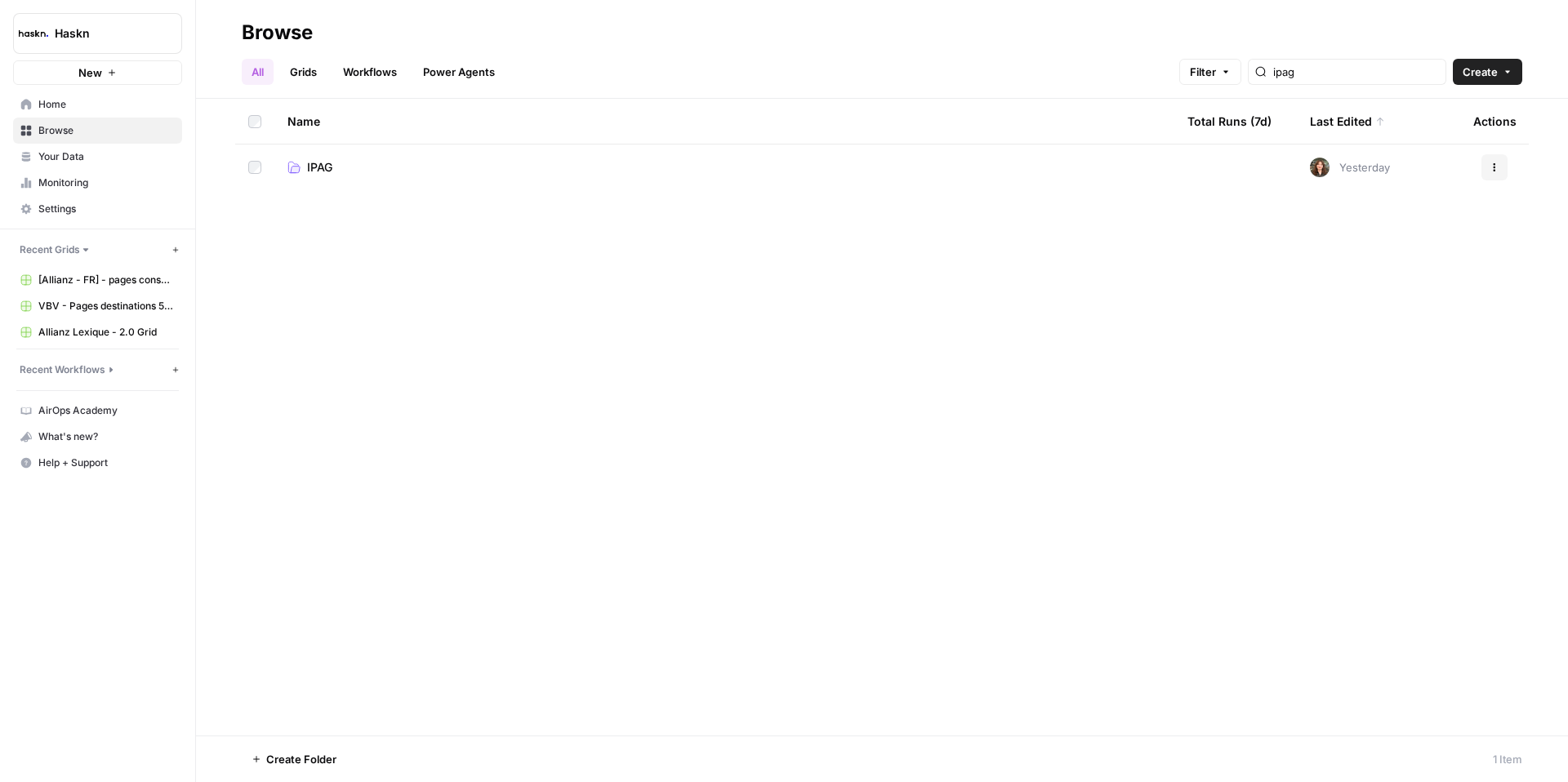 click on "IPAG" at bounding box center [319, 167] 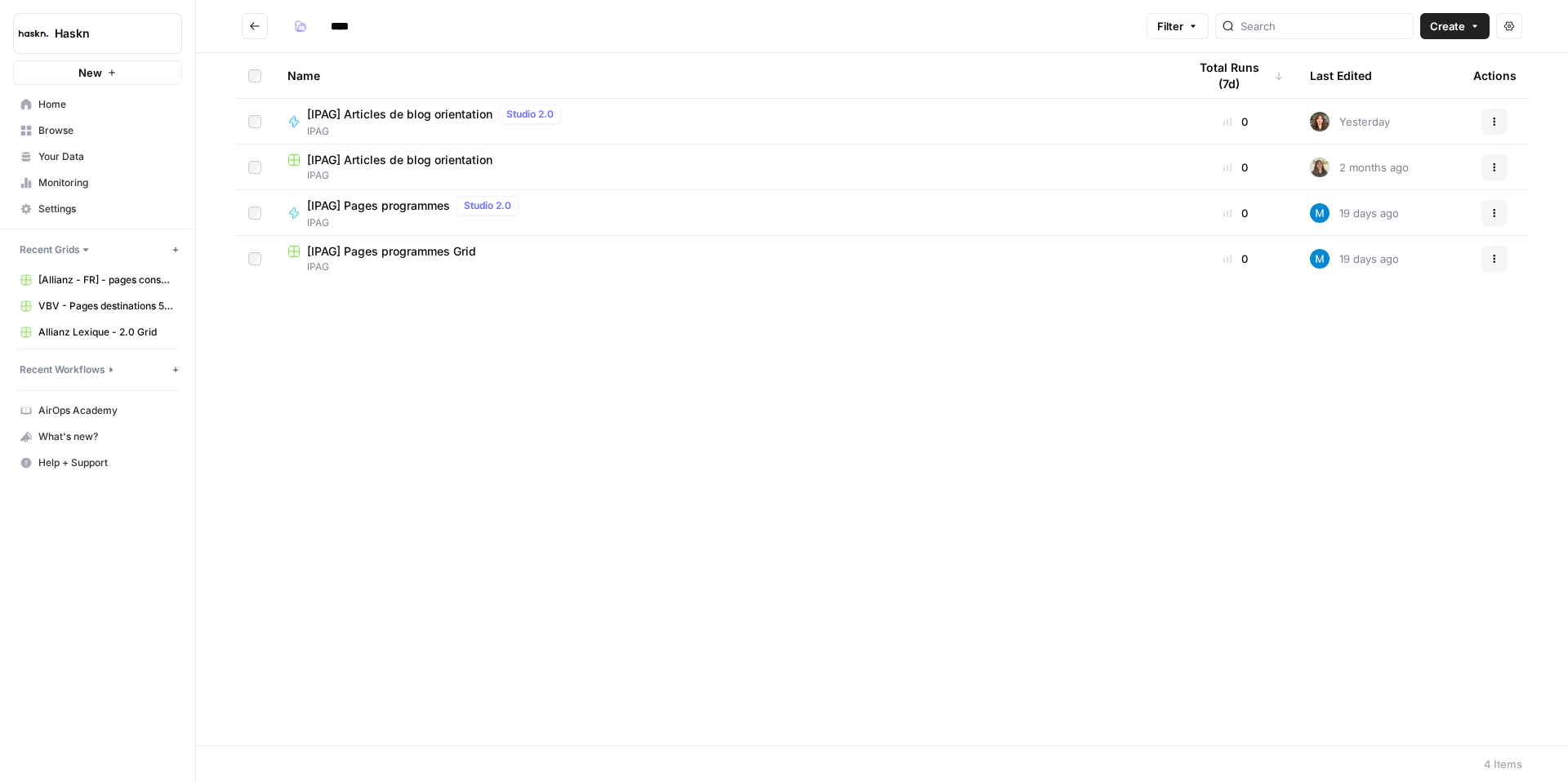 click on "IPAG" at bounding box center [437, 131] 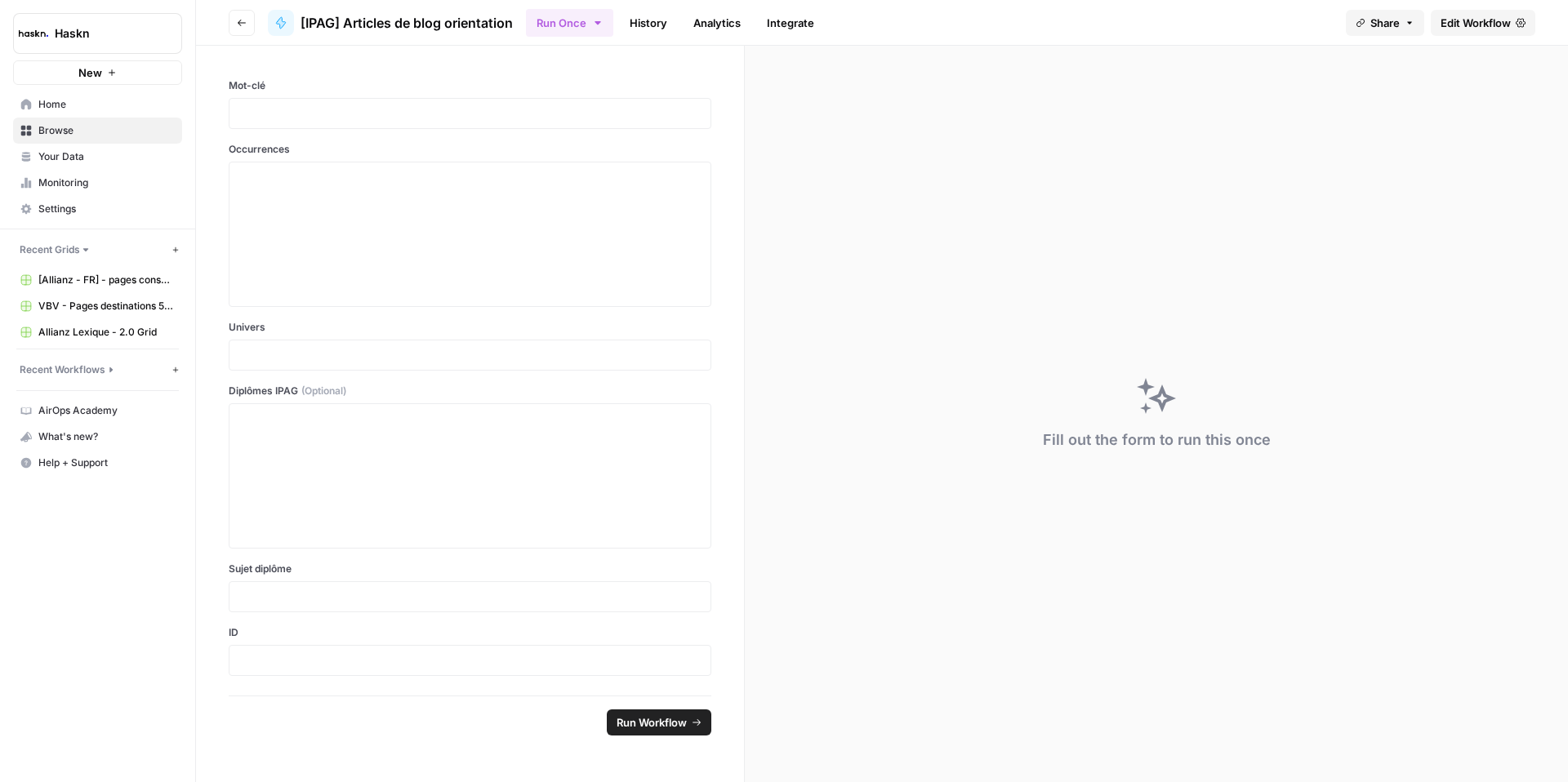 click on "Edit Workflow" at bounding box center [1476, 23] 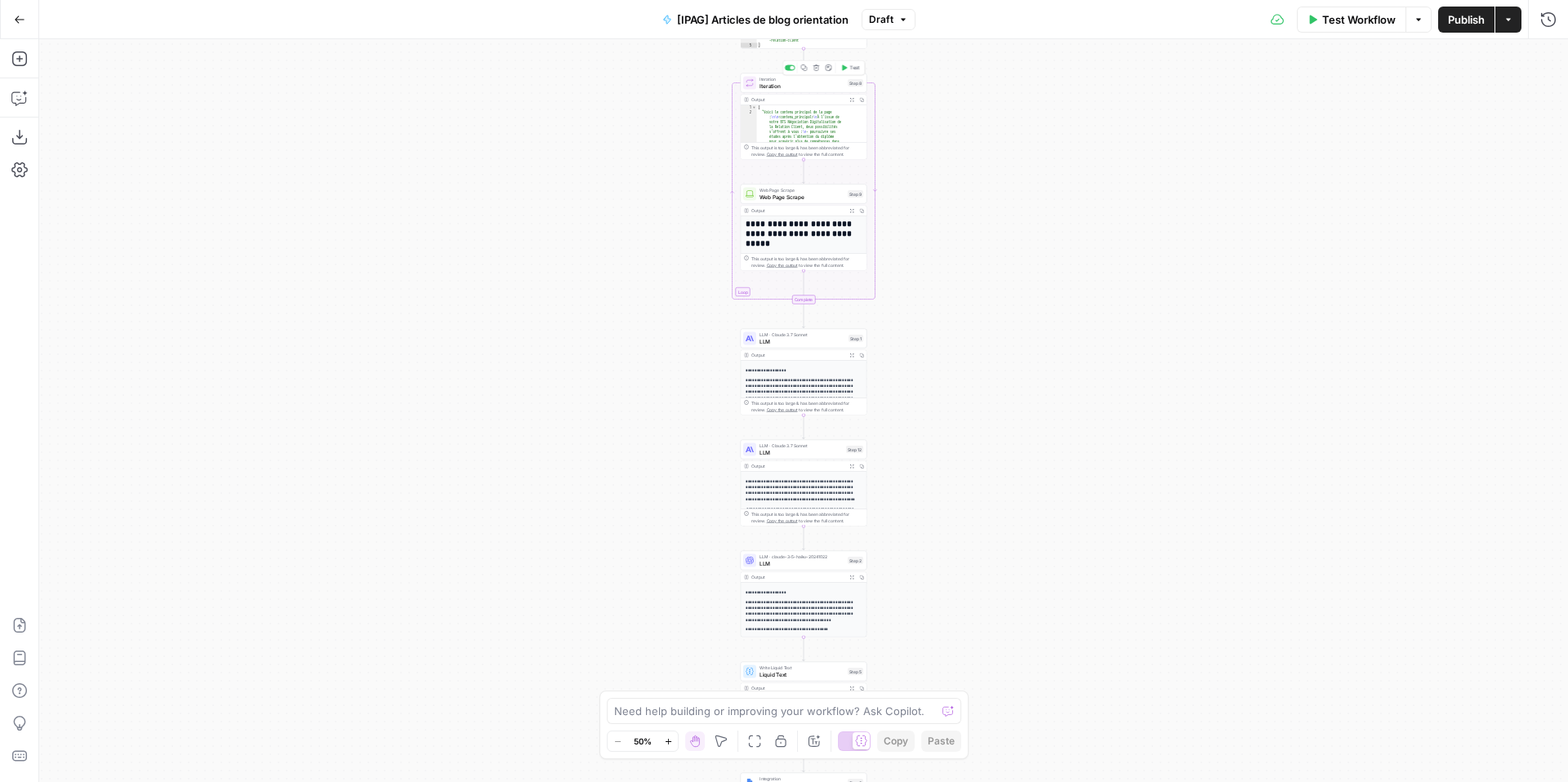 click on "Iteration" at bounding box center [802, 86] 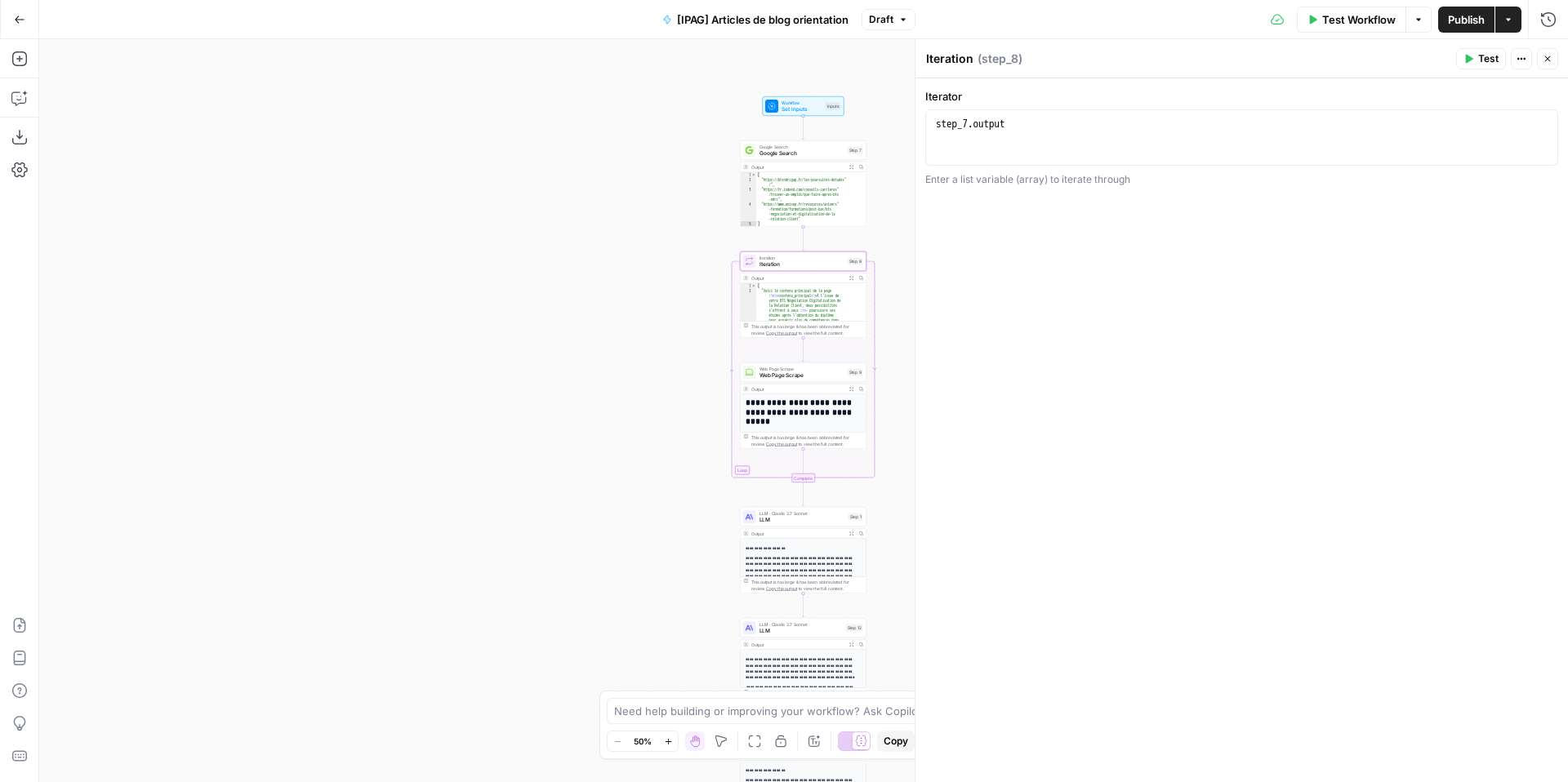 click on "Web Page Scrape" at bounding box center (802, 375) 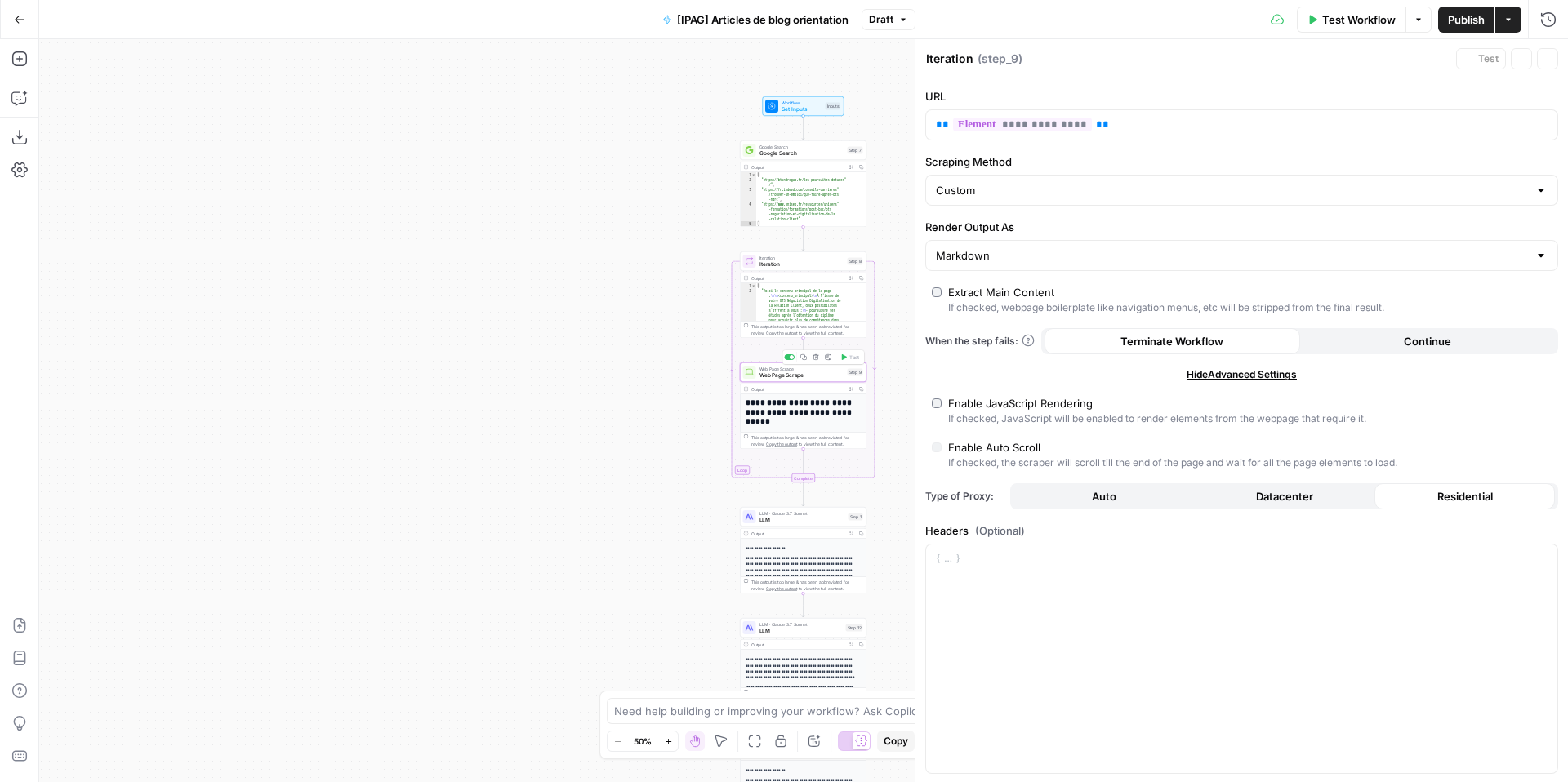 type on "Web Page Scrape" 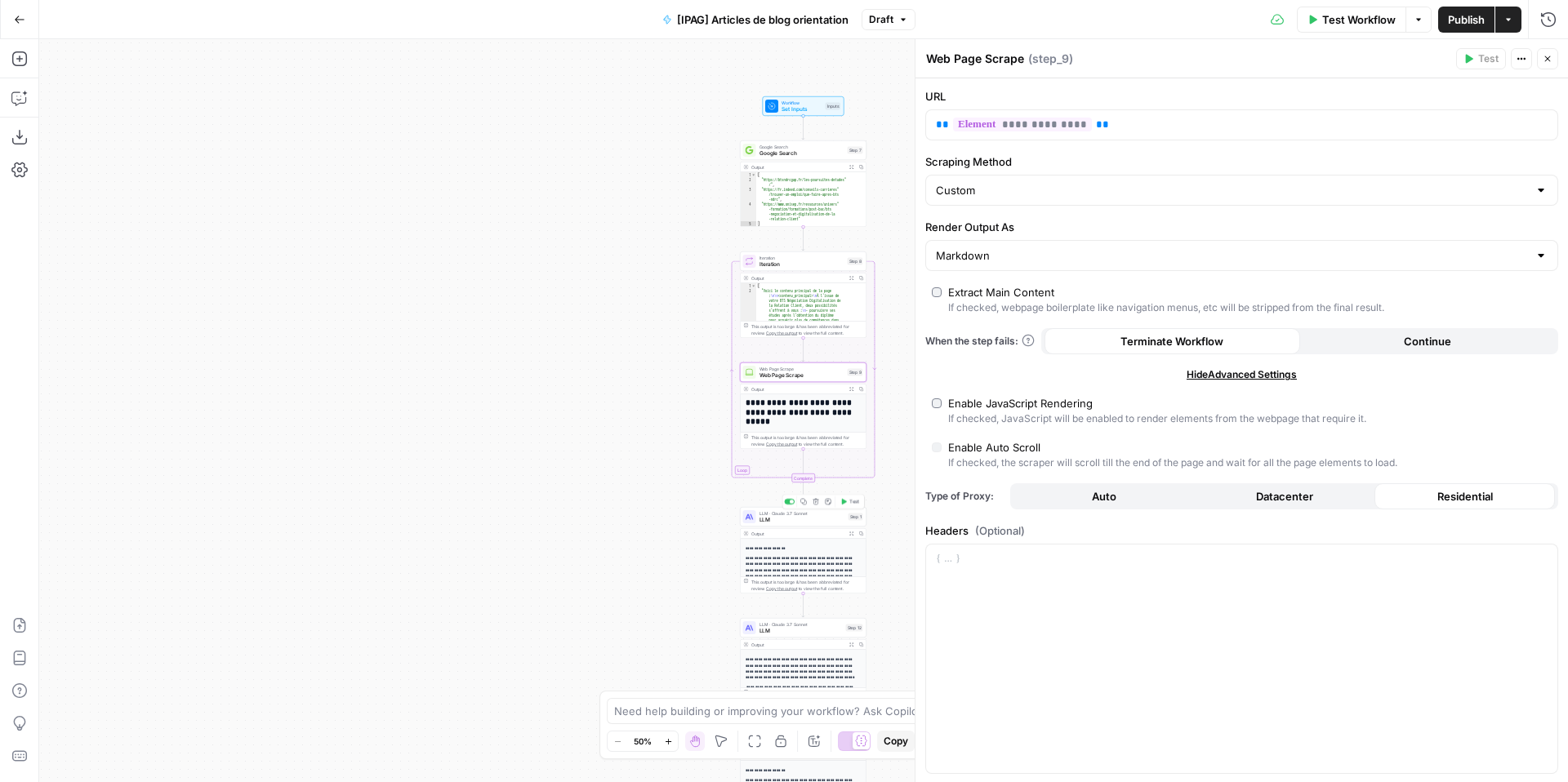 click on "LLM" at bounding box center [802, 520] 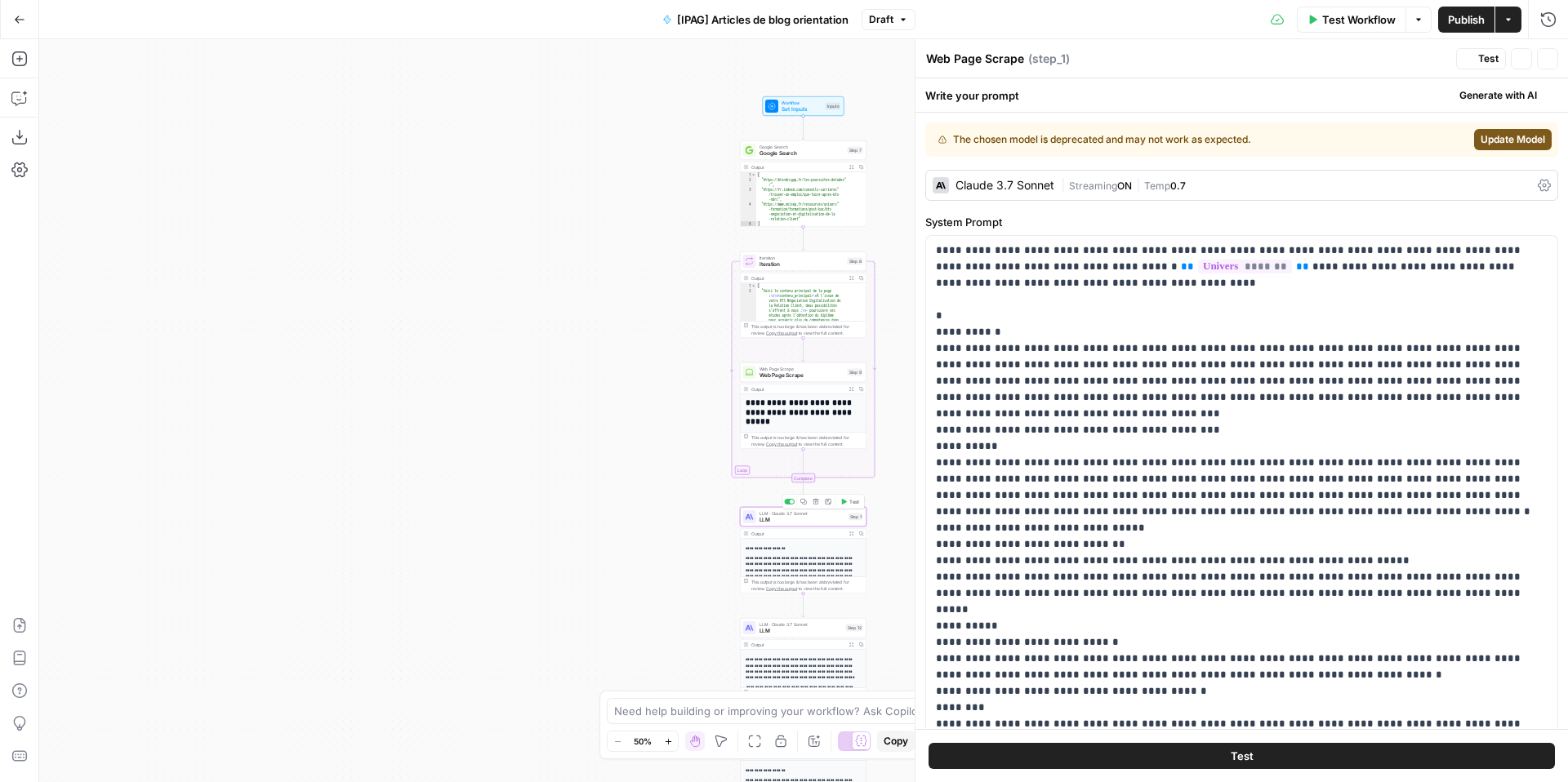 type on "LLM" 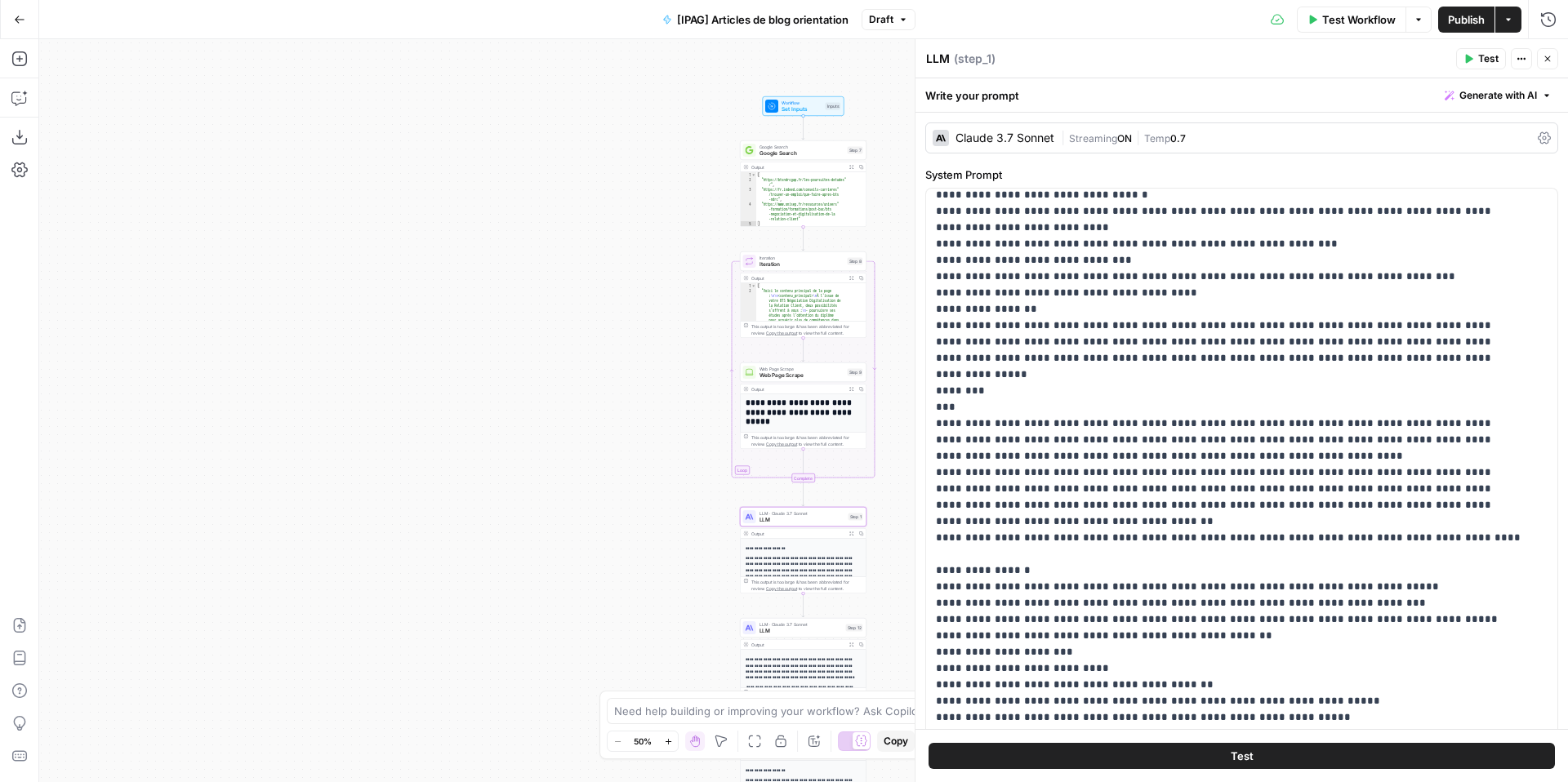 scroll, scrollTop: 589, scrollLeft: 0, axis: vertical 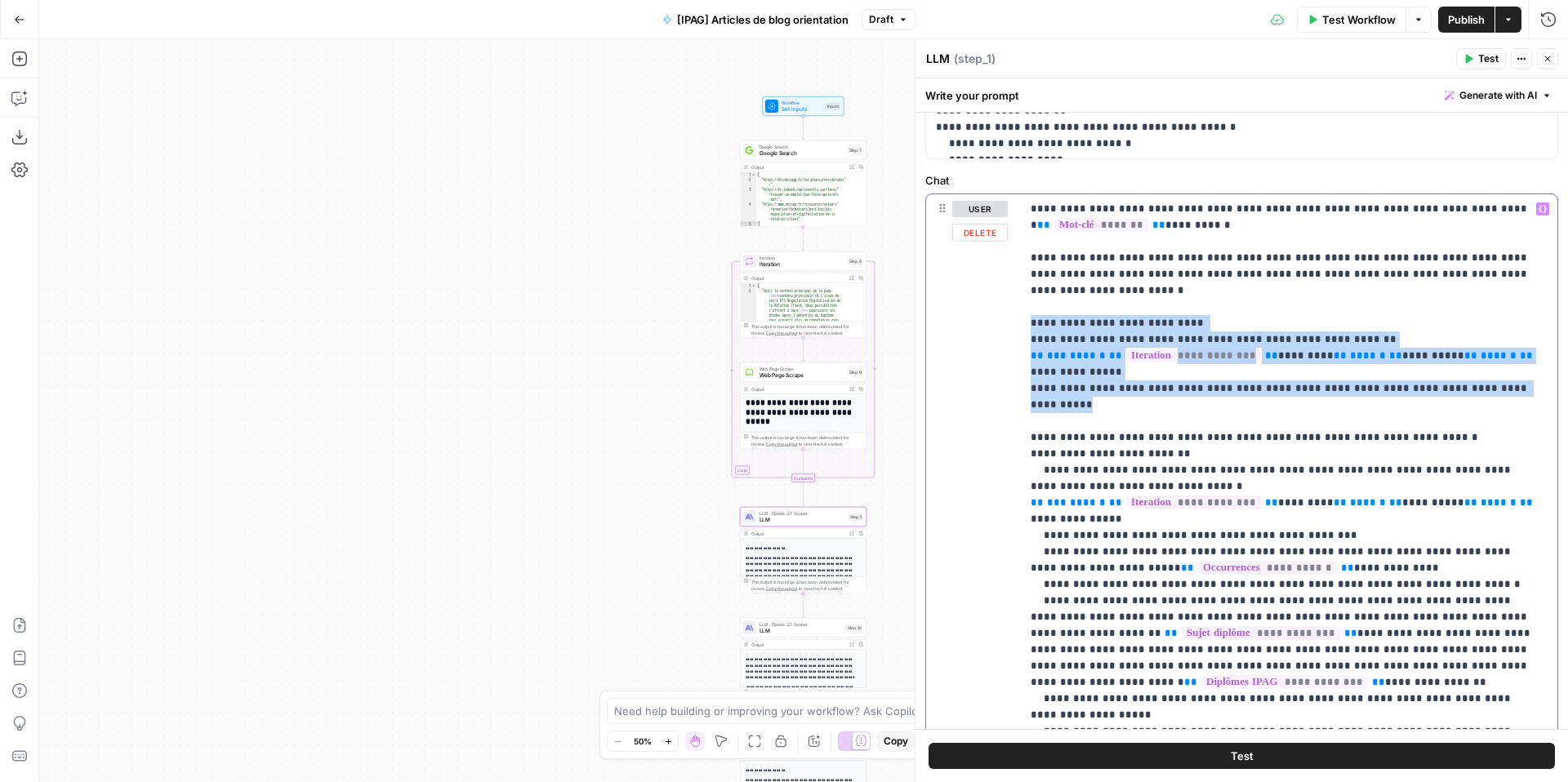 drag, startPoint x: 1495, startPoint y: 373, endPoint x: 1008, endPoint y: 309, distance: 491.1873 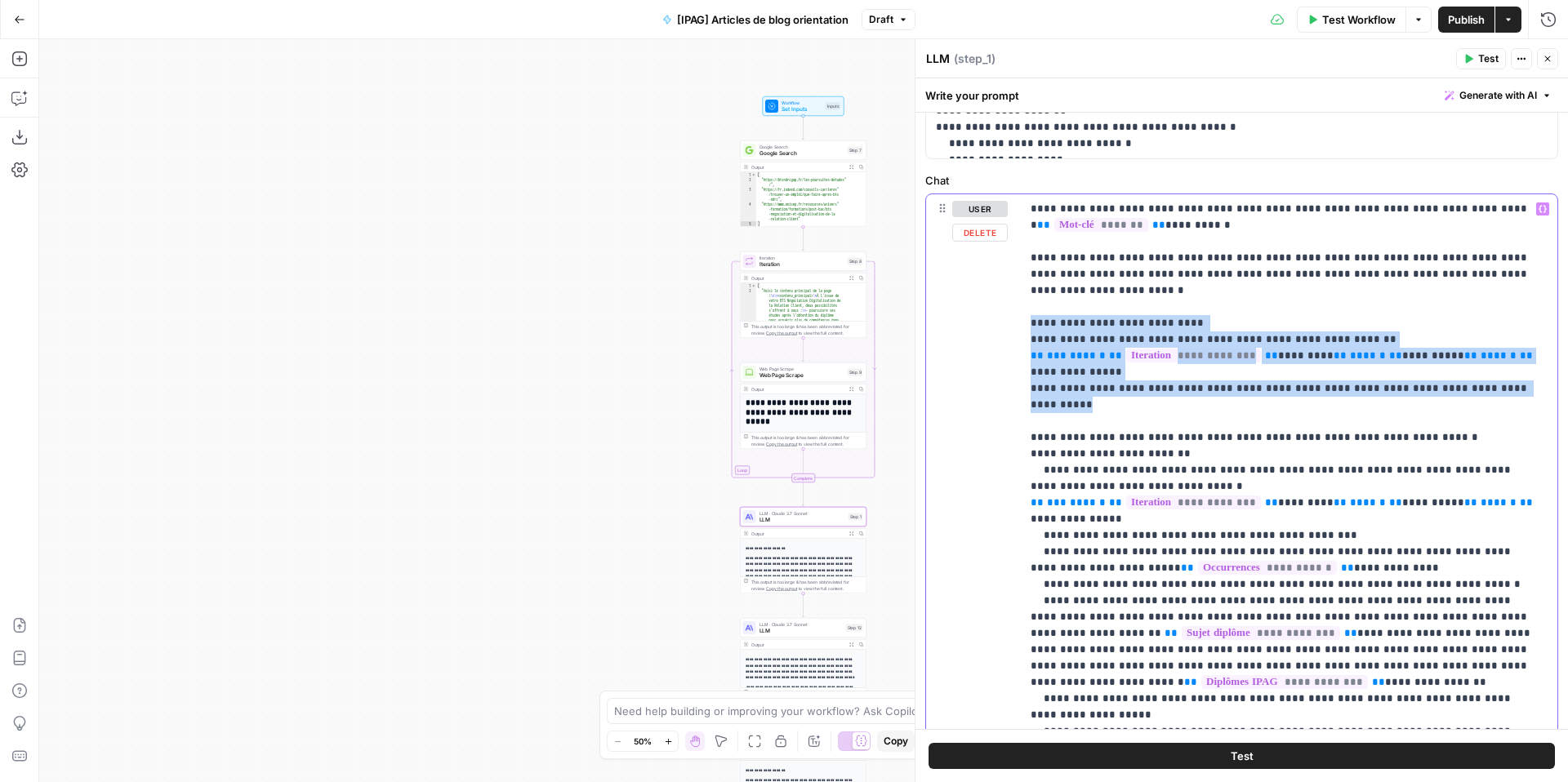 click on "**********" at bounding box center (1241, 549) 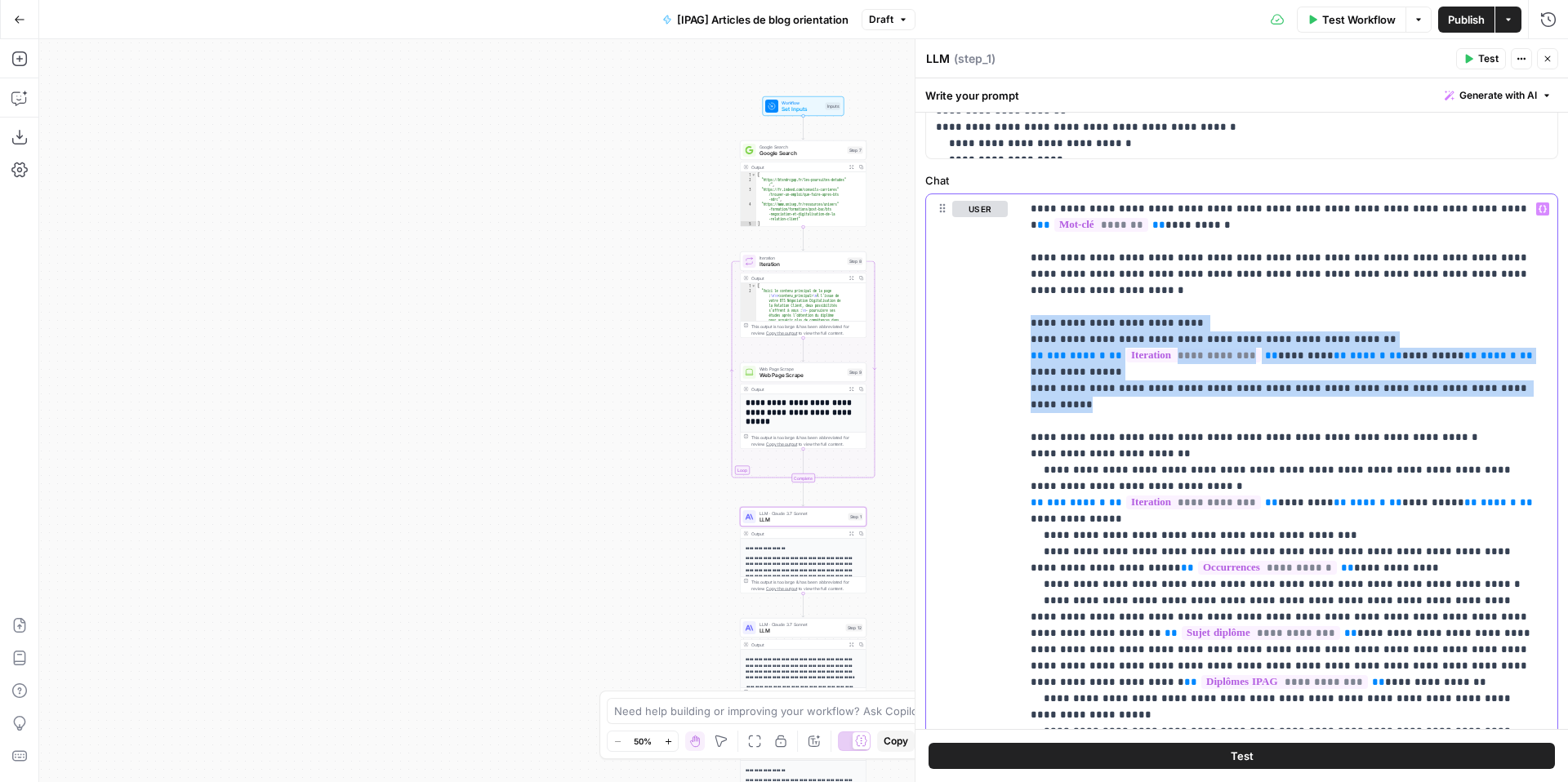 copy on "**********" 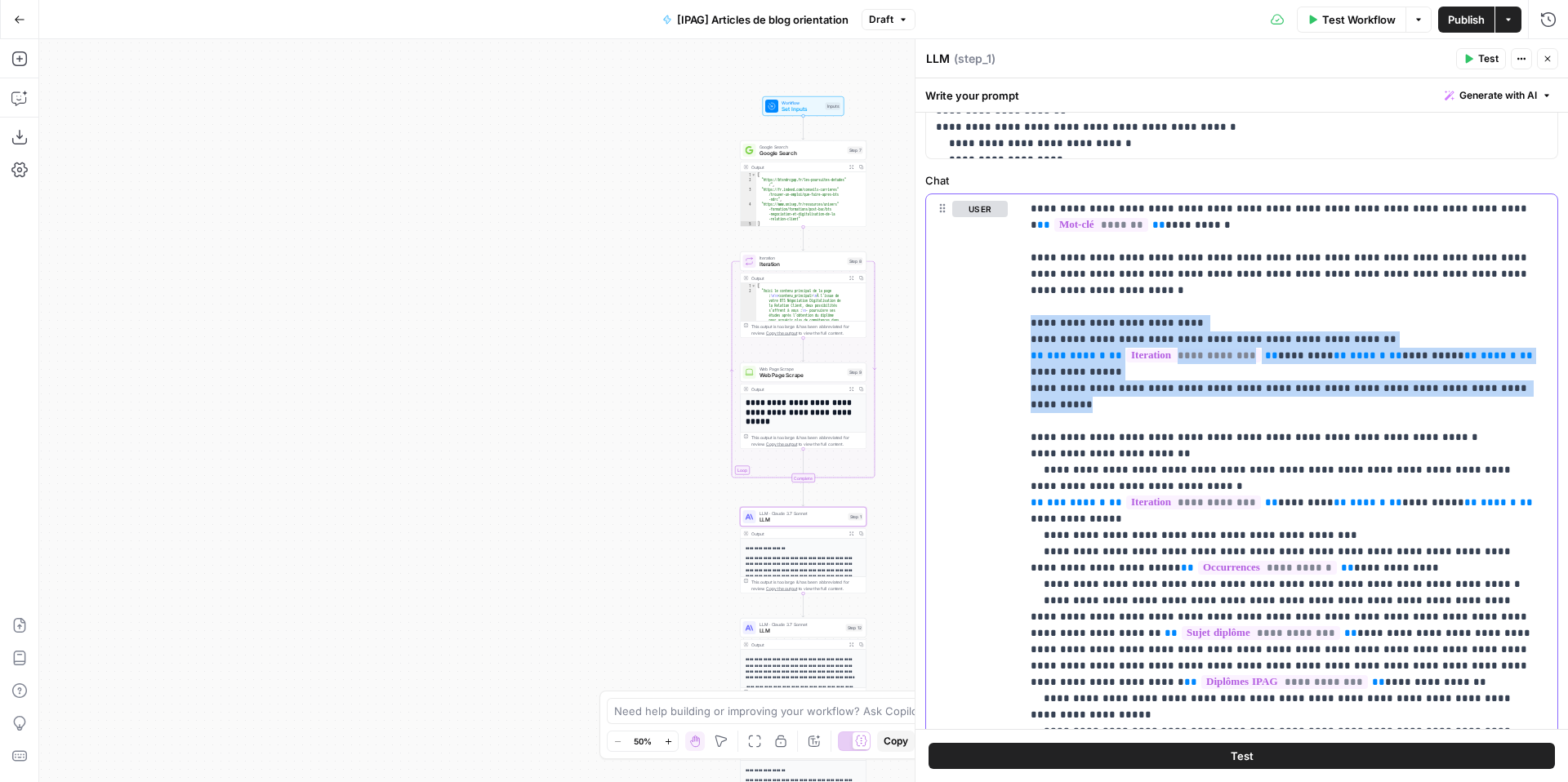 click on "**********" at bounding box center [1283, 519] 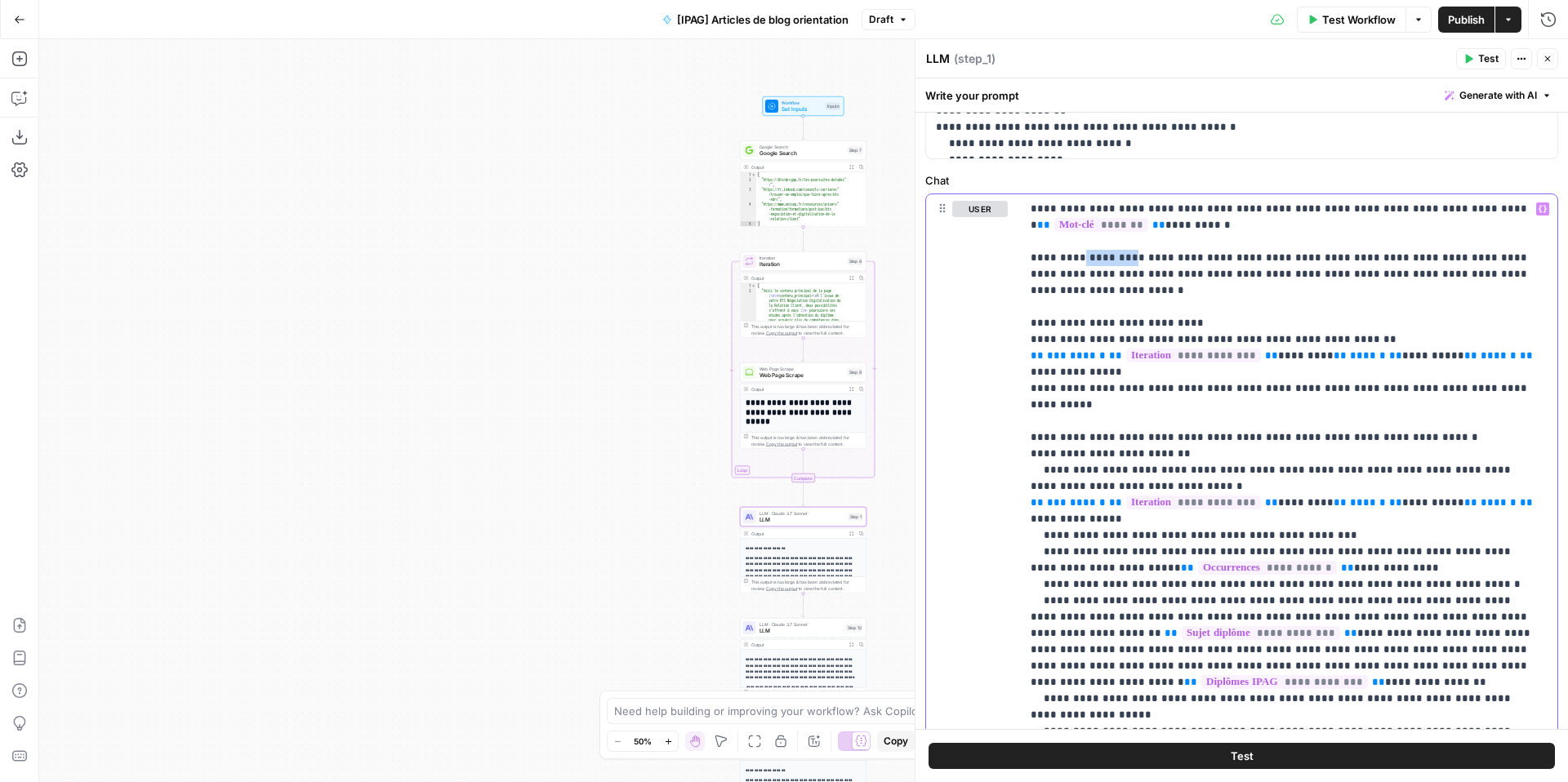 click on "**********" at bounding box center [1283, 519] 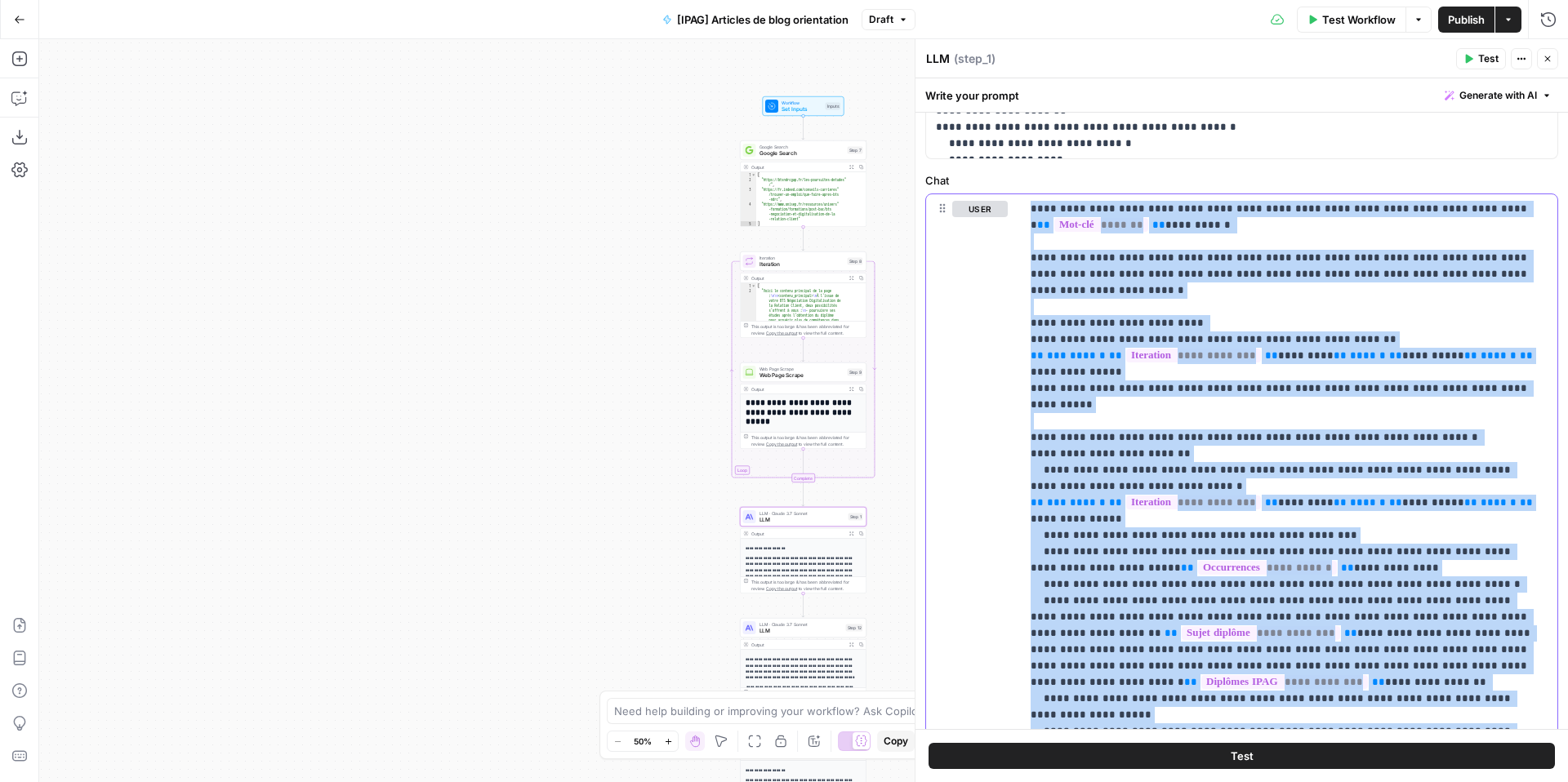 click on "**********" at bounding box center (1283, 519) 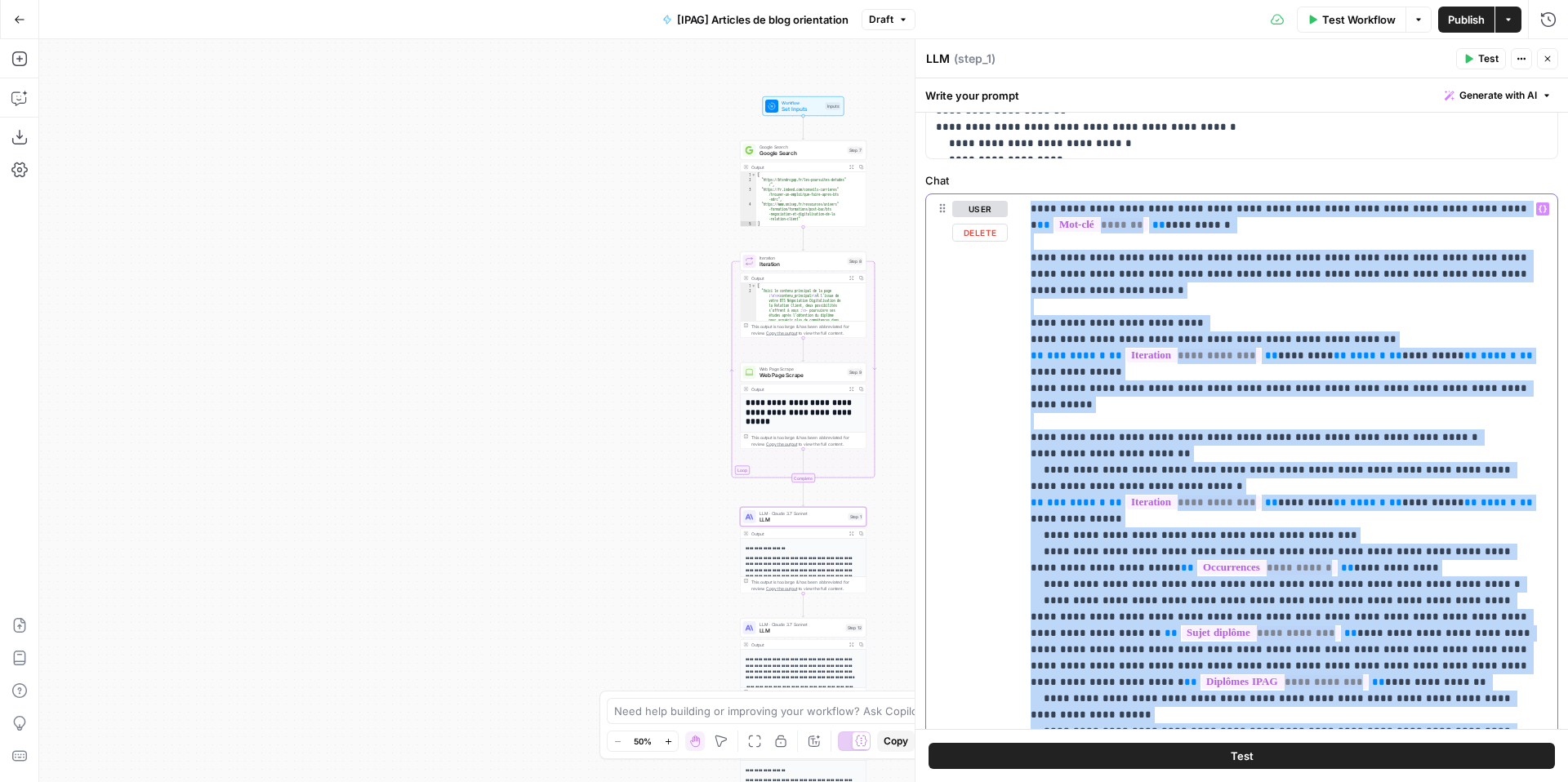 drag, startPoint x: 1120, startPoint y: 265, endPoint x: 1141, endPoint y: 267, distance: 21.095023 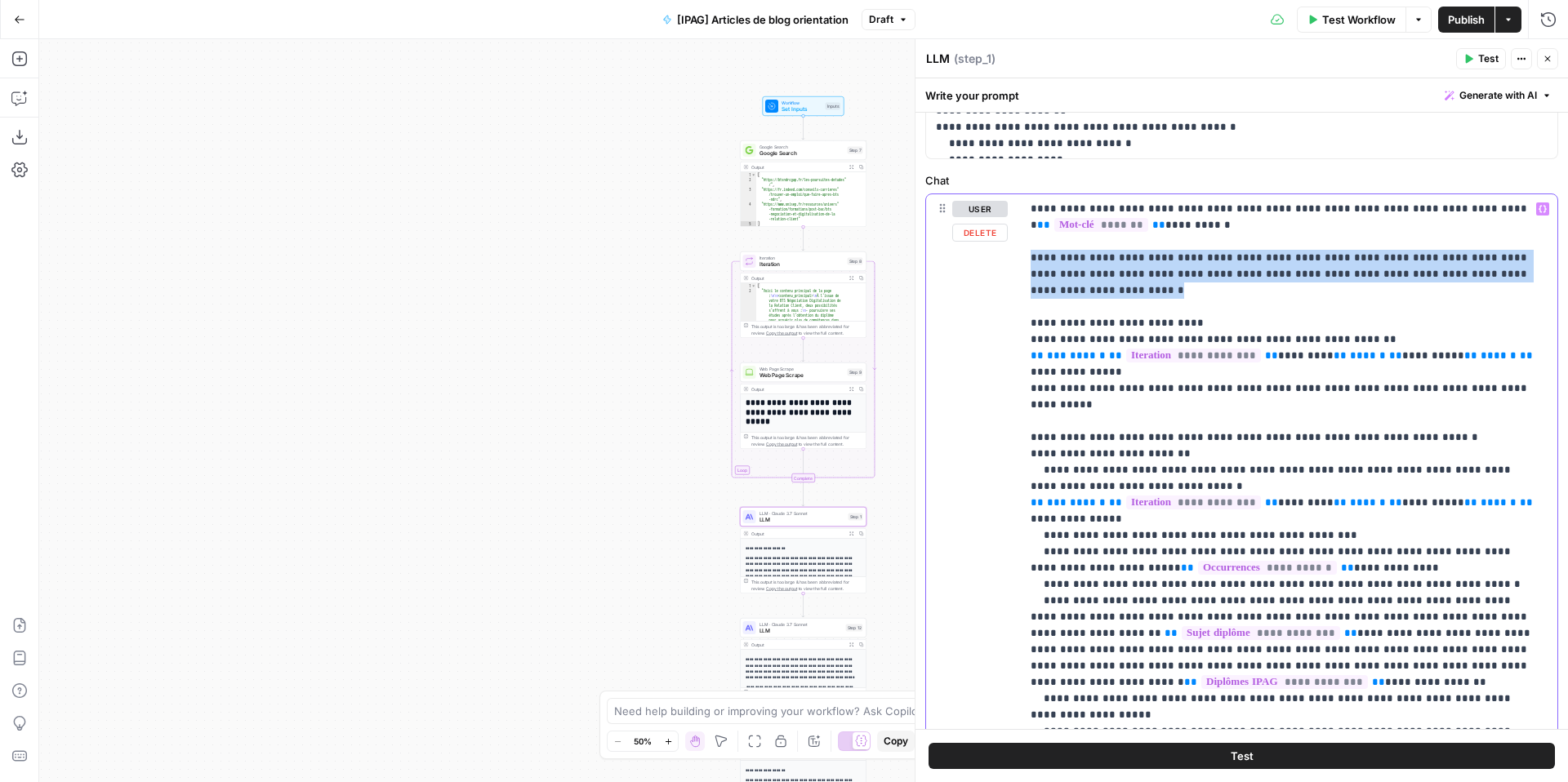 drag, startPoint x: 1492, startPoint y: 273, endPoint x: 1011, endPoint y: 256, distance: 481.3003 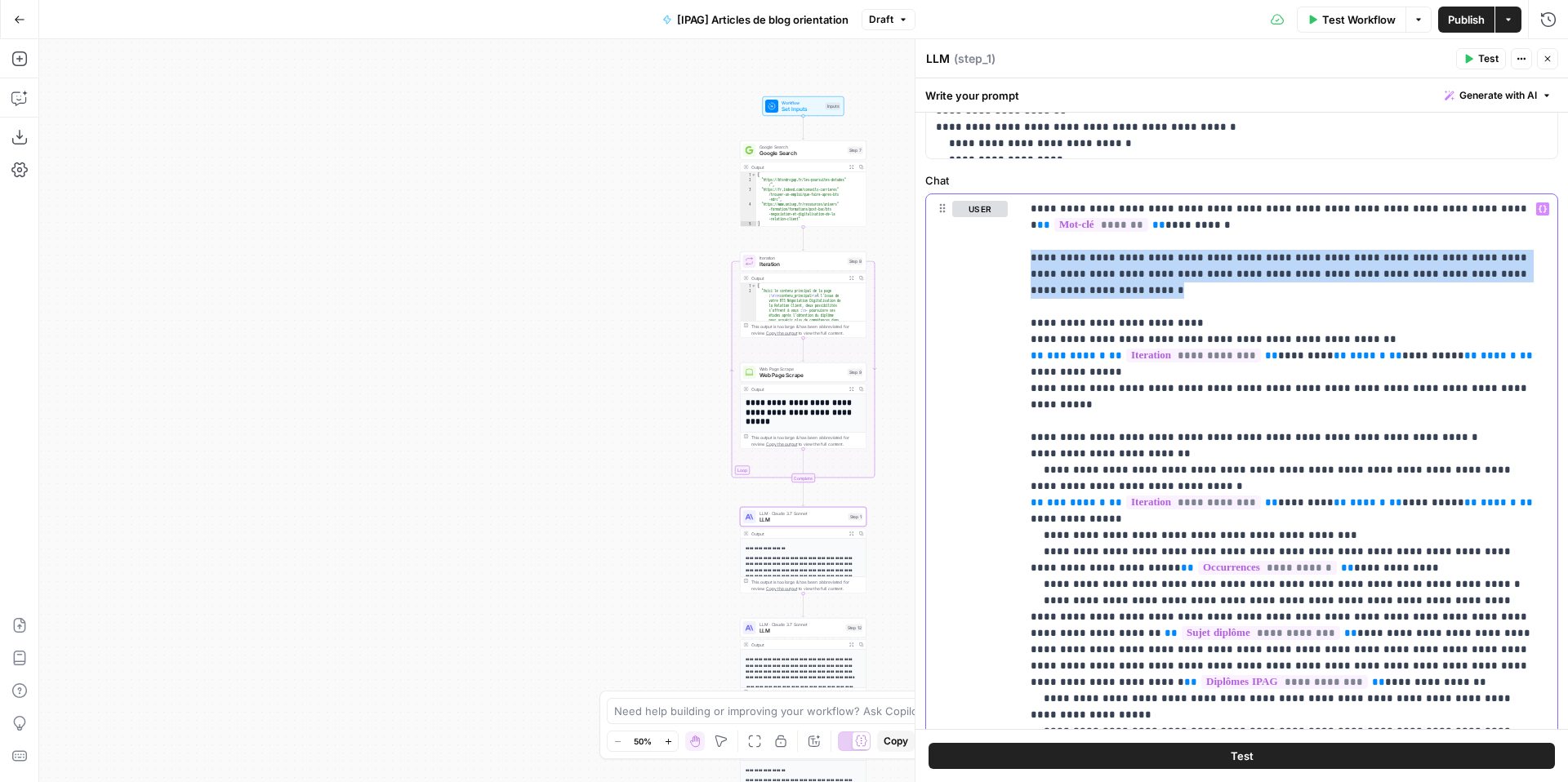 copy on "**********" 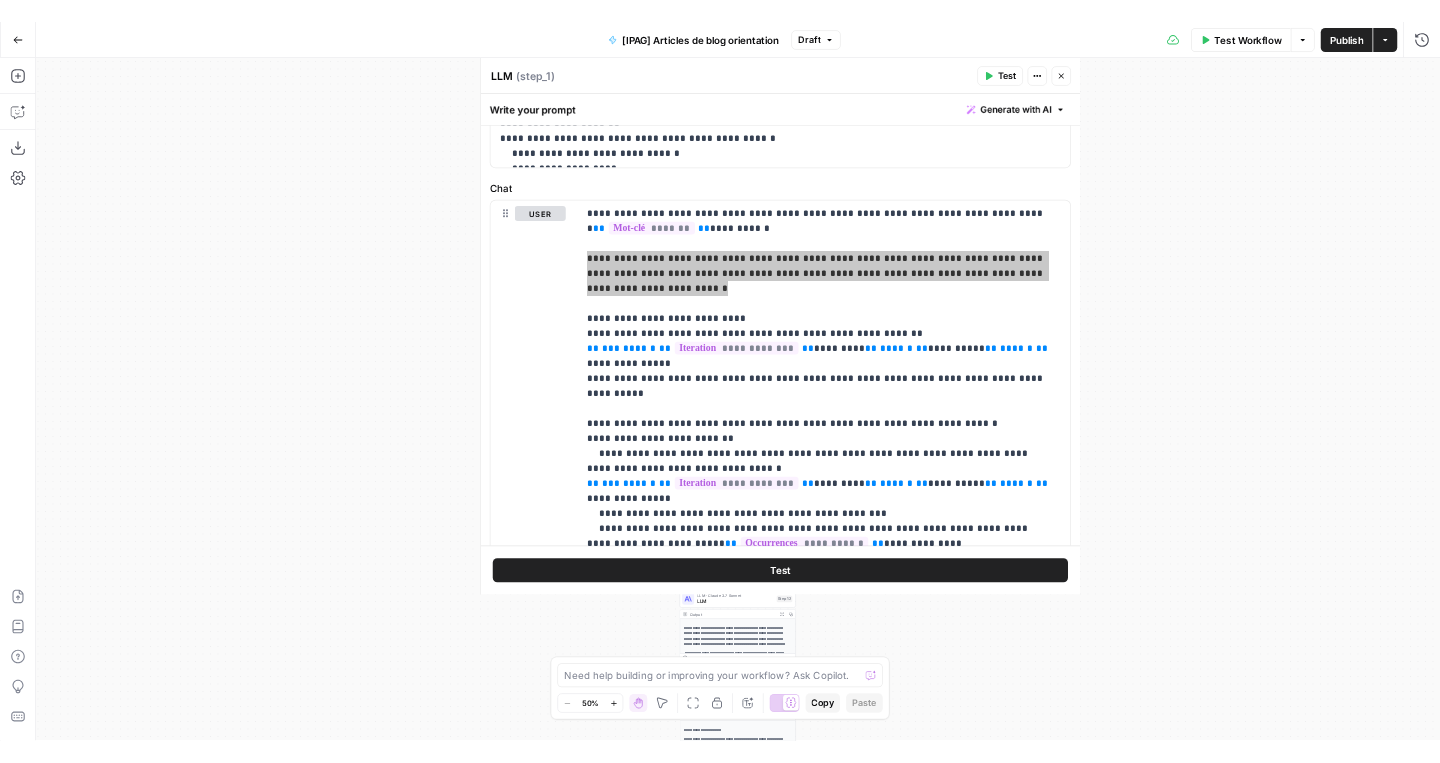 scroll, scrollTop: 852, scrollLeft: 0, axis: vertical 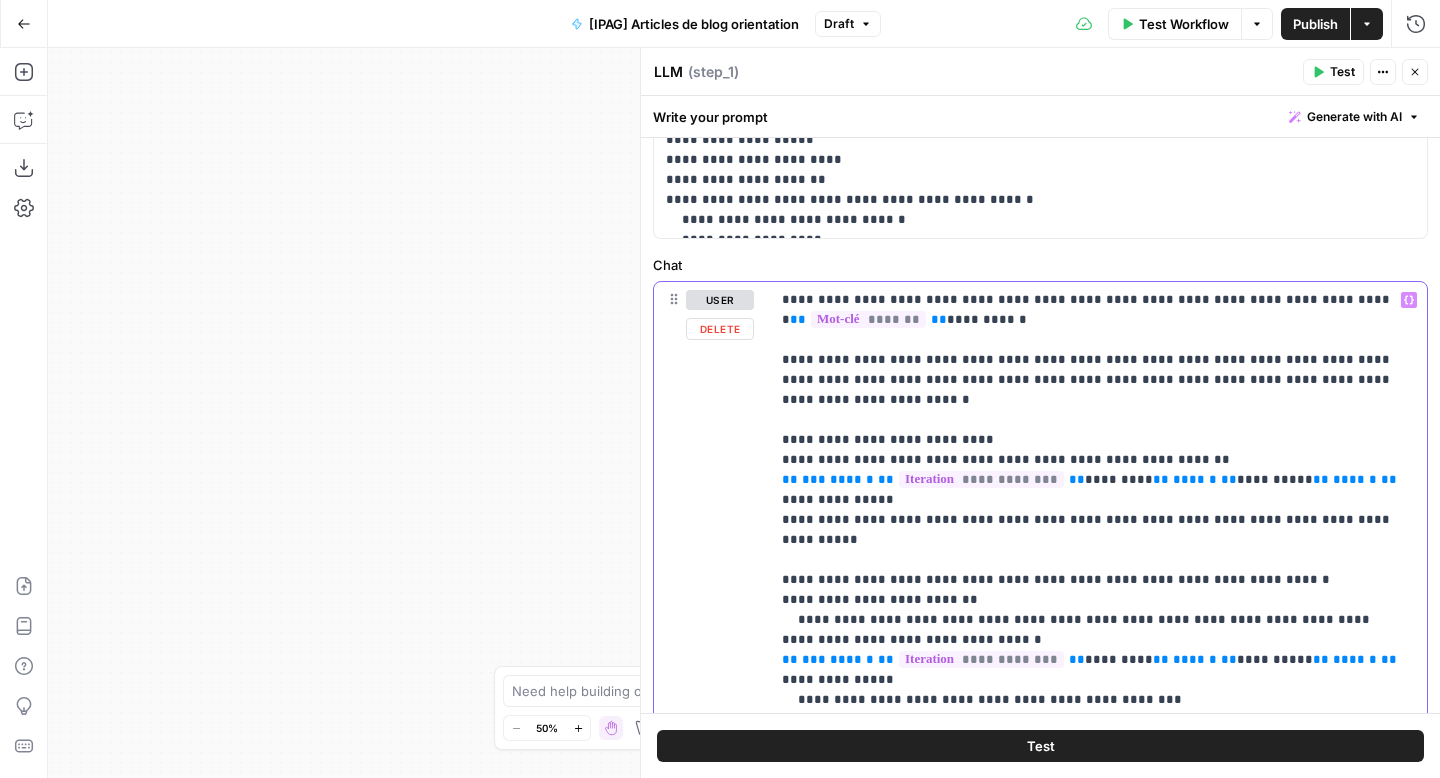 click on "******" at bounding box center [1195, 479] 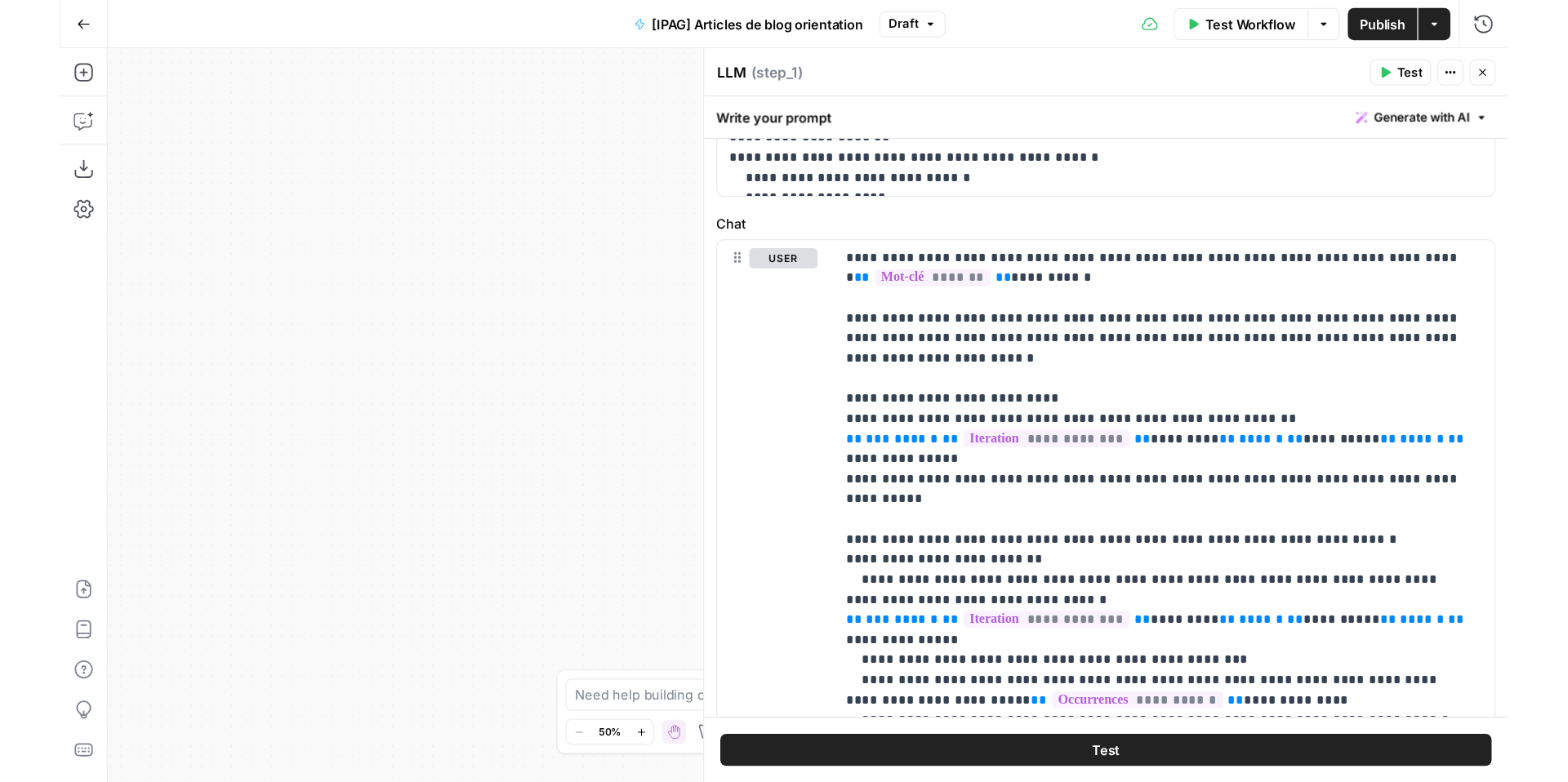 scroll, scrollTop: 697, scrollLeft: 0, axis: vertical 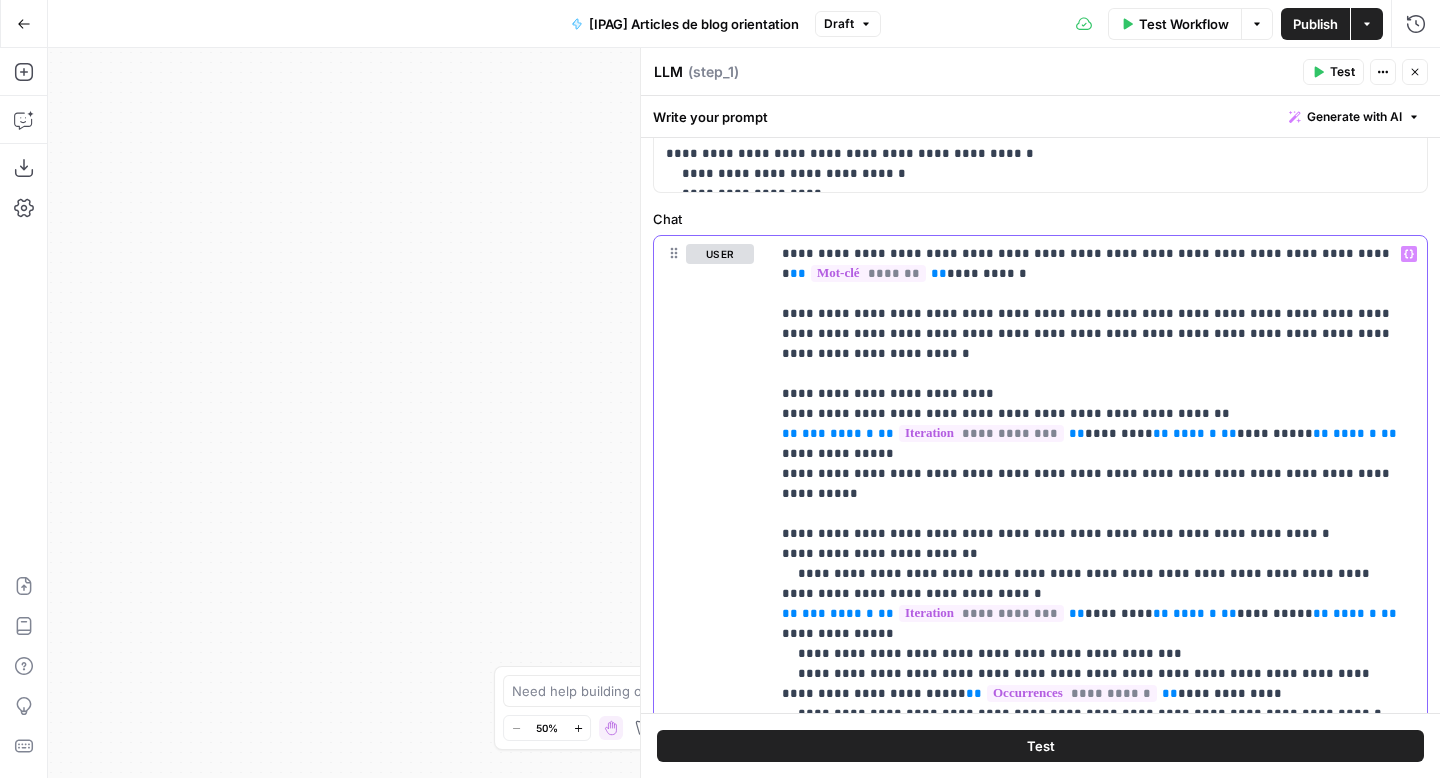 click on "**********" at bounding box center [1091, 634] 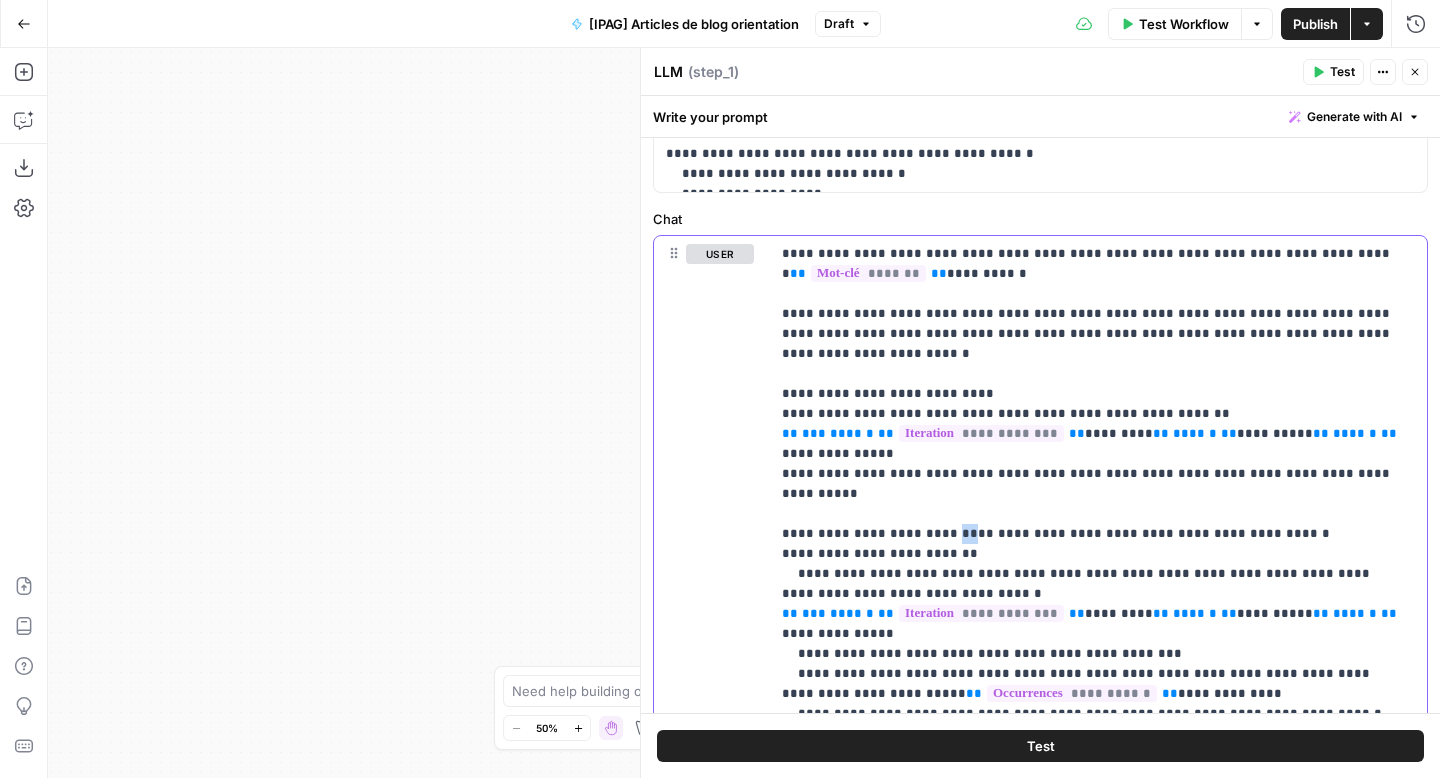 click on "**********" at bounding box center [1091, 634] 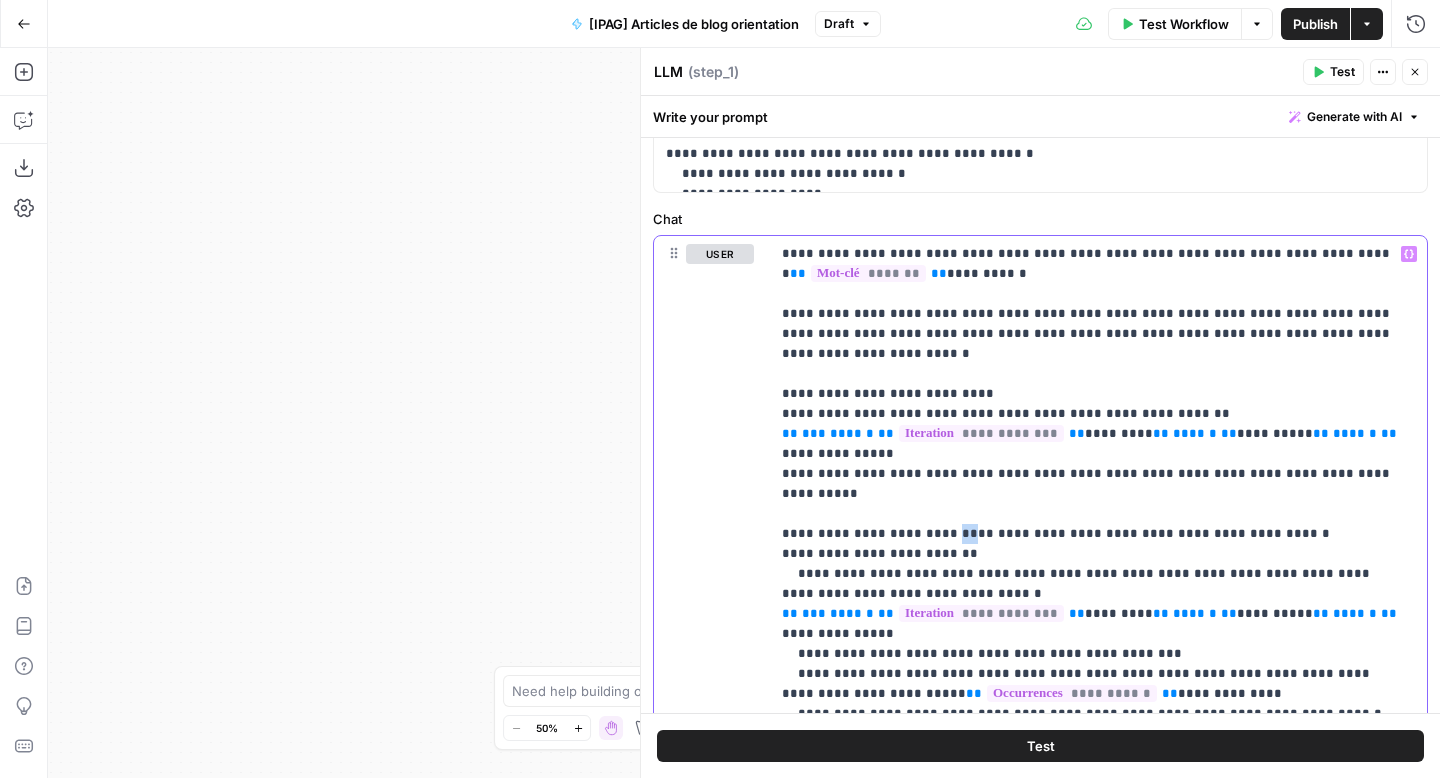 click on "**********" at bounding box center [1091, 634] 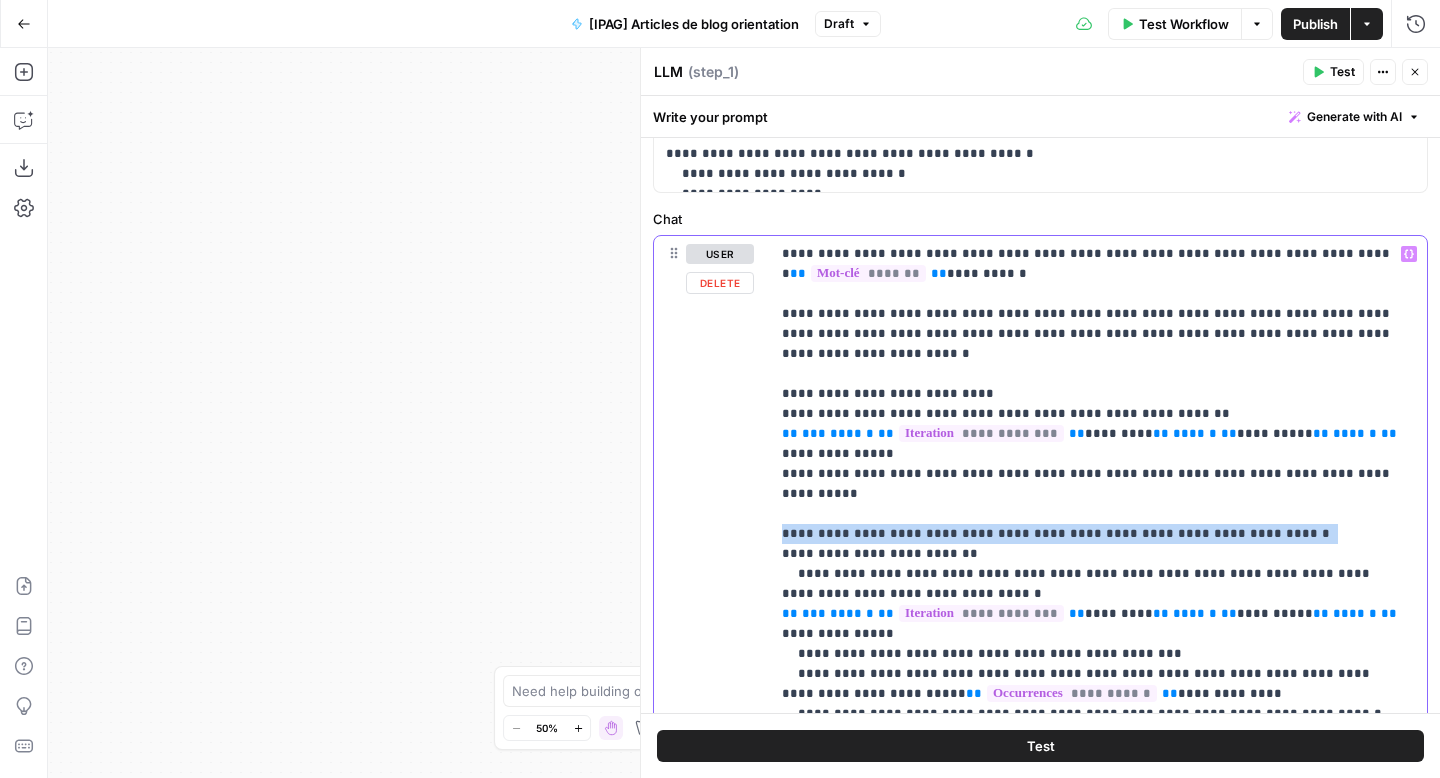 click on "**********" at bounding box center (1091, 634) 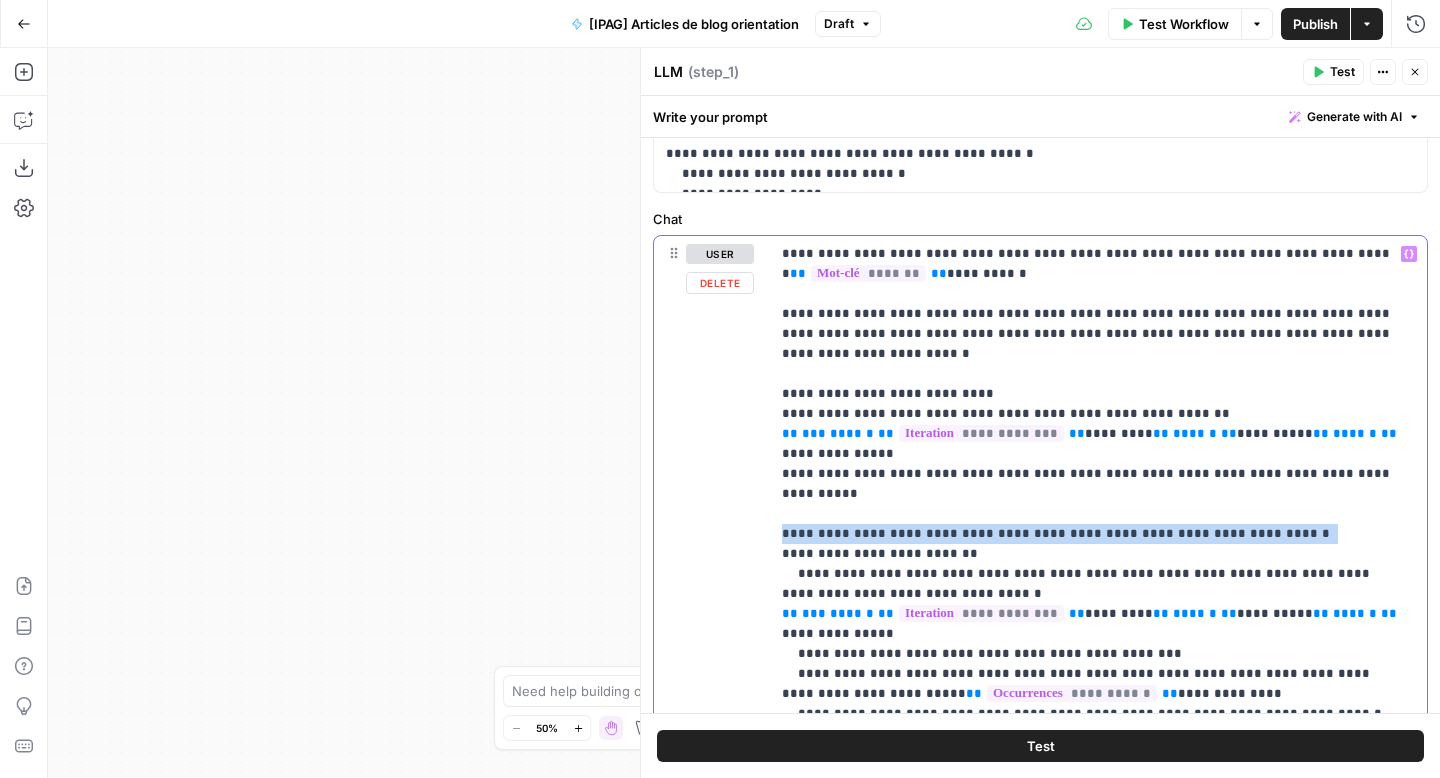 copy on "**********" 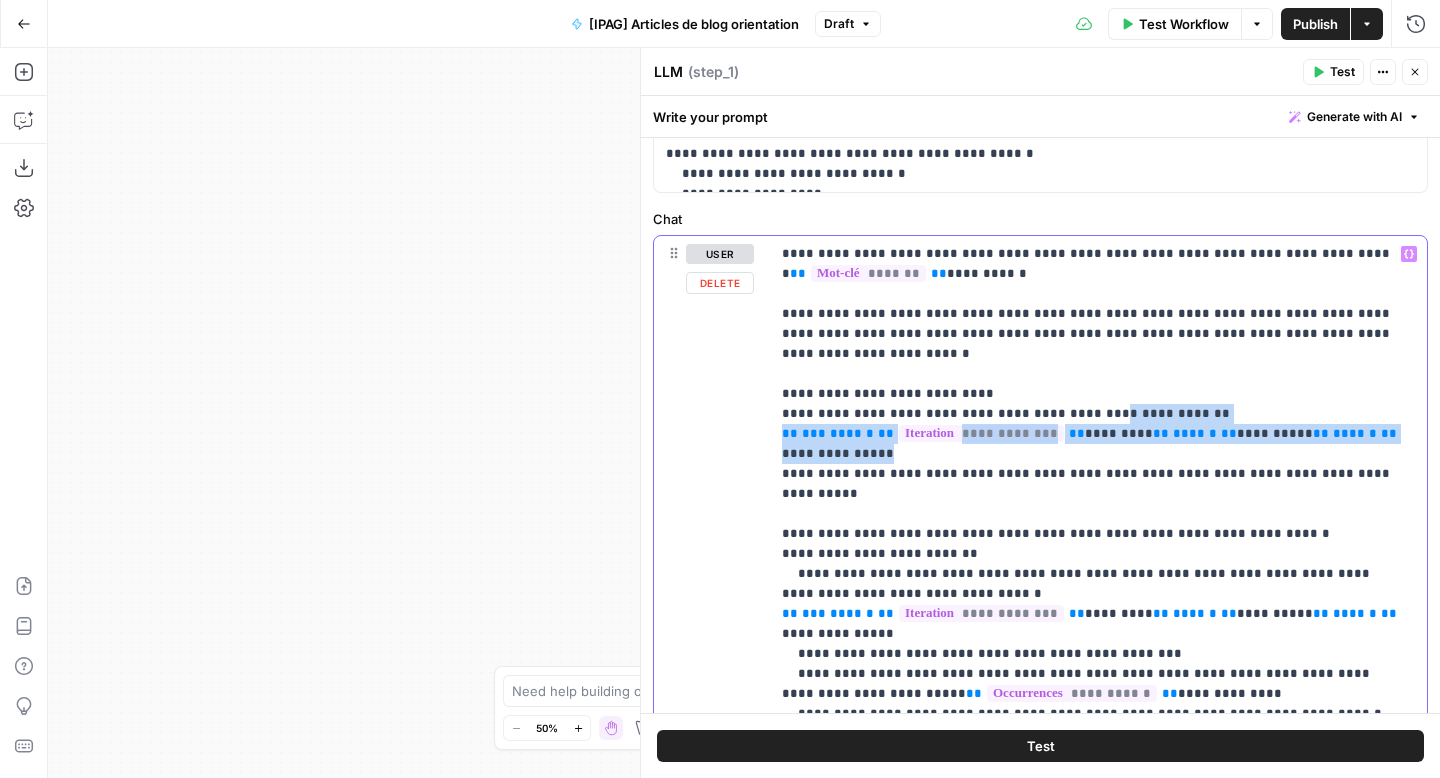 drag, startPoint x: 899, startPoint y: 437, endPoint x: 1075, endPoint y: 387, distance: 182.96448 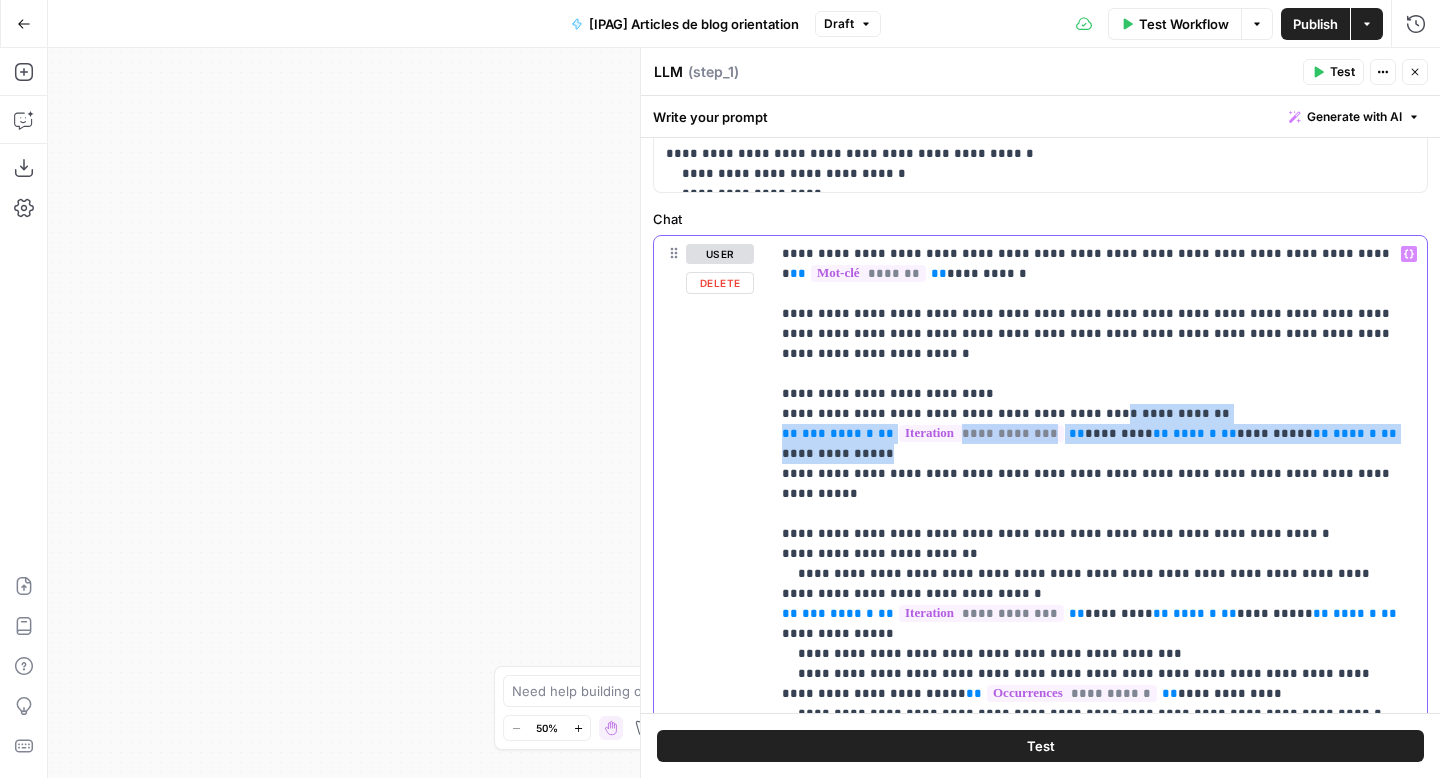 click on "**********" at bounding box center [1091, 634] 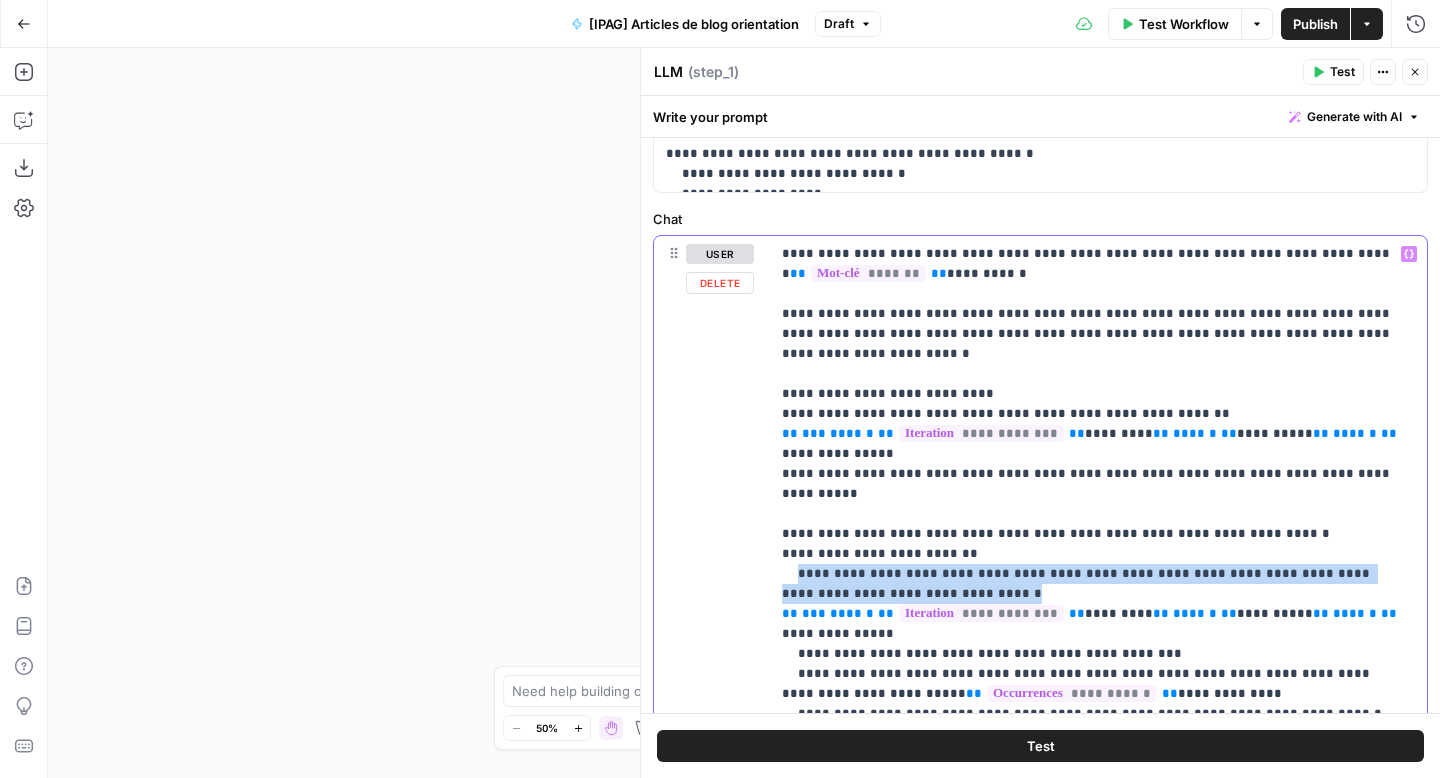 drag, startPoint x: 886, startPoint y: 554, endPoint x: 796, endPoint y: 540, distance: 91.08238 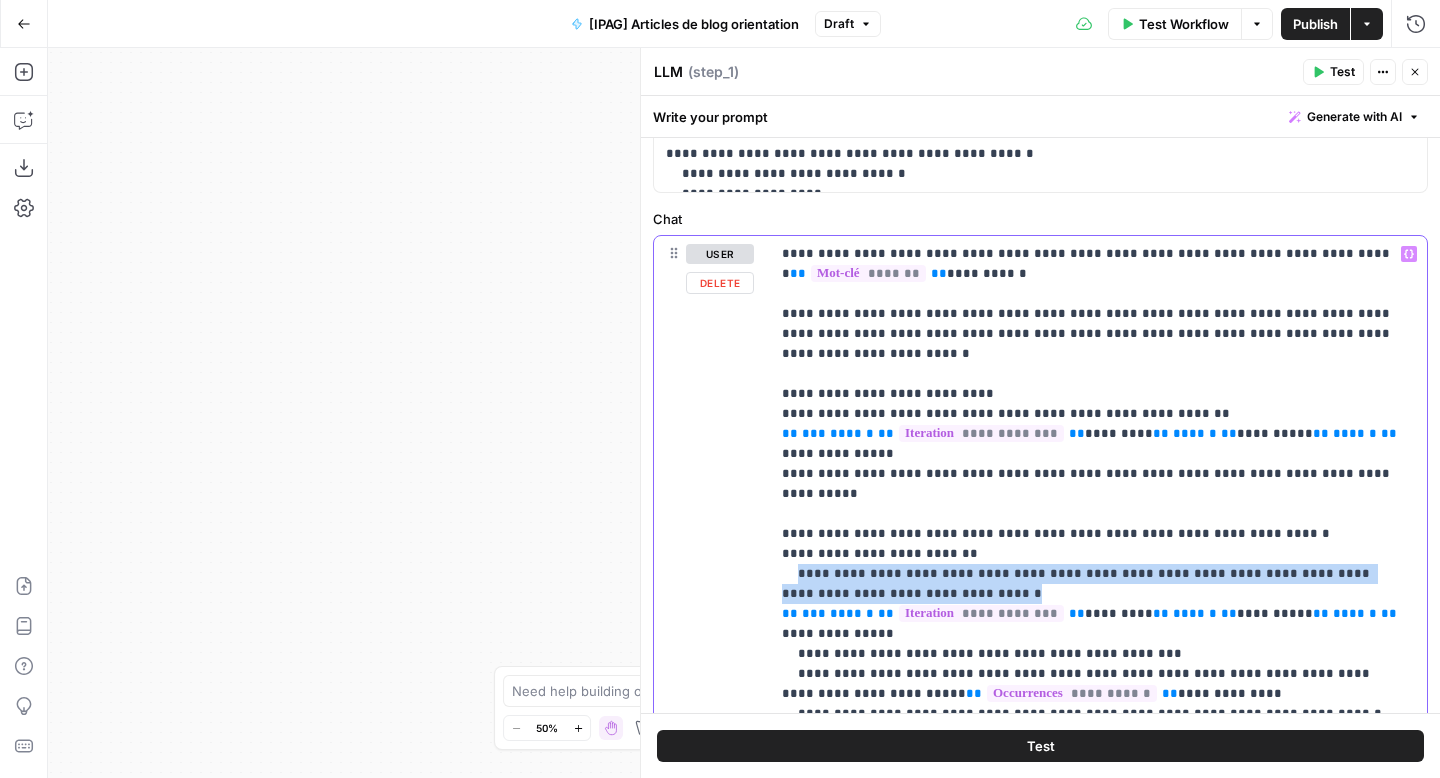click on "**********" at bounding box center [1091, 634] 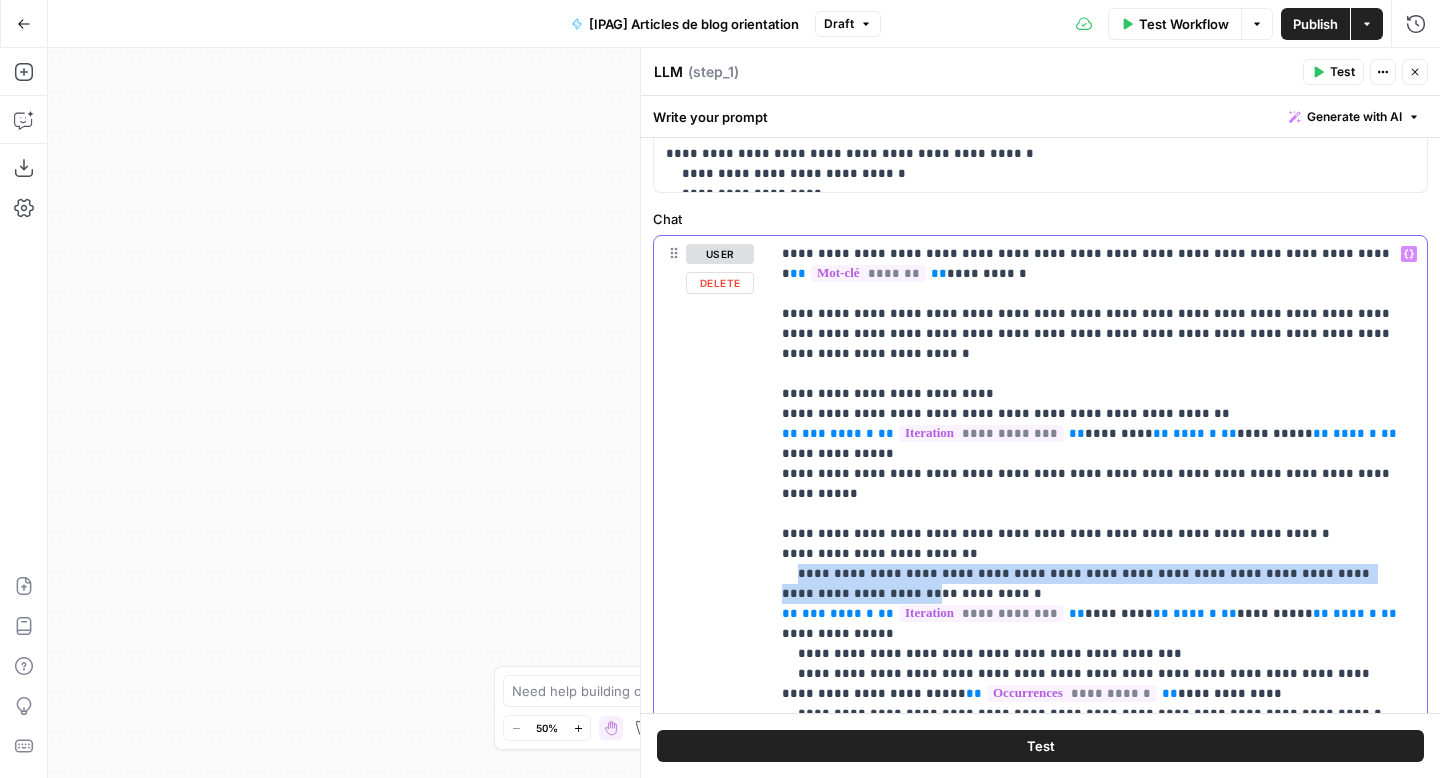 drag, startPoint x: 790, startPoint y: 553, endPoint x: 798, endPoint y: 540, distance: 15.264338 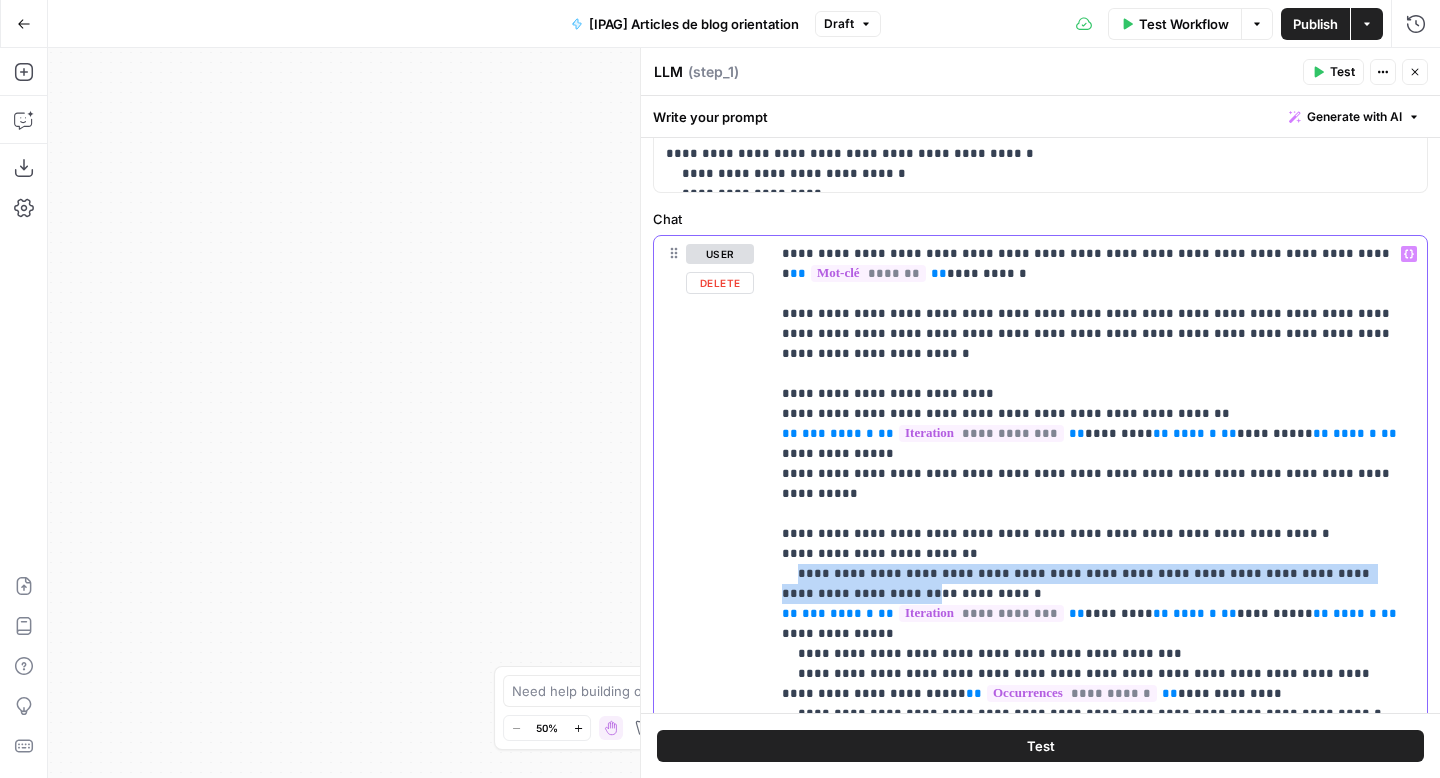 copy on "**********" 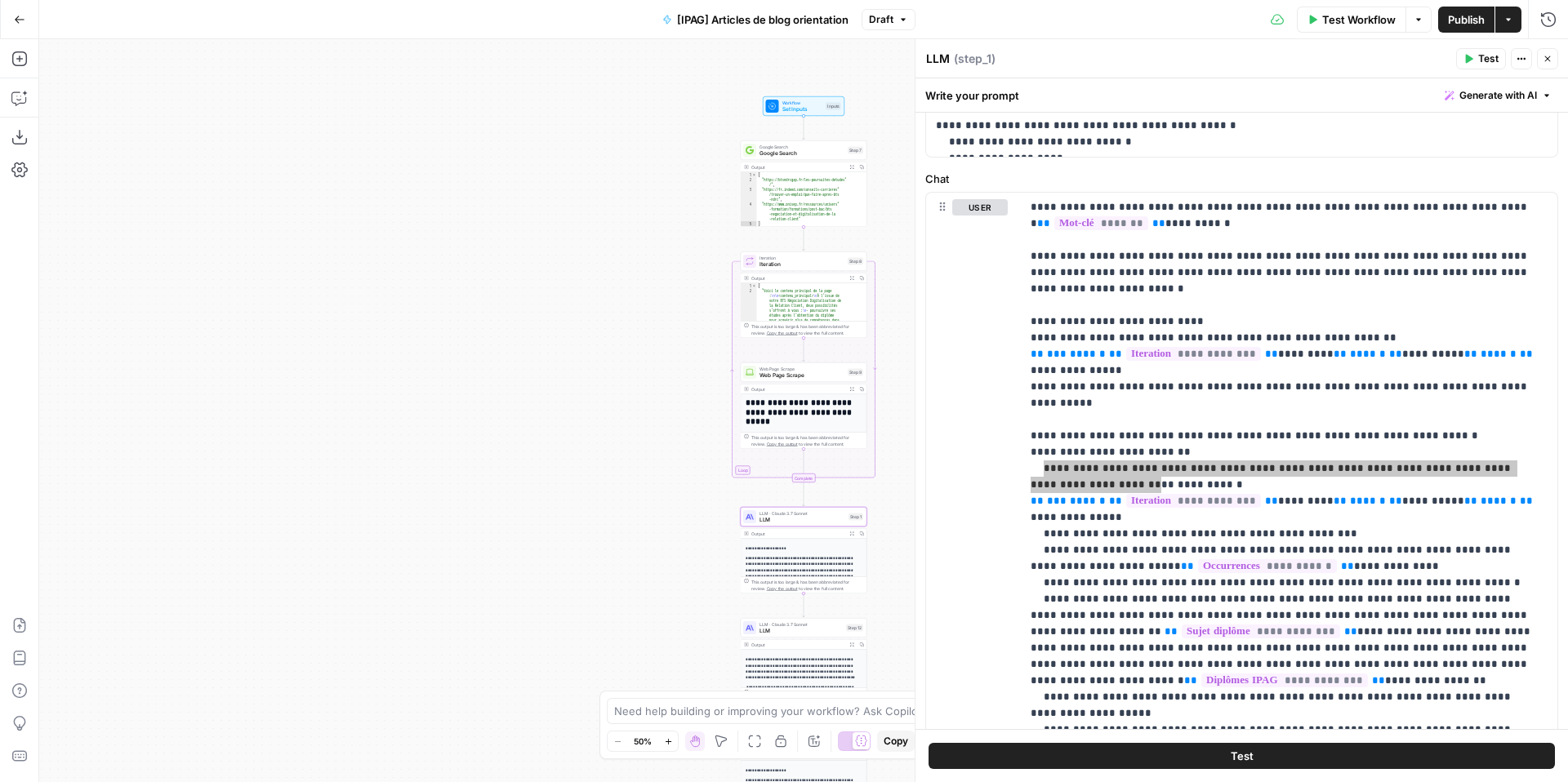 scroll, scrollTop: 697, scrollLeft: 0, axis: vertical 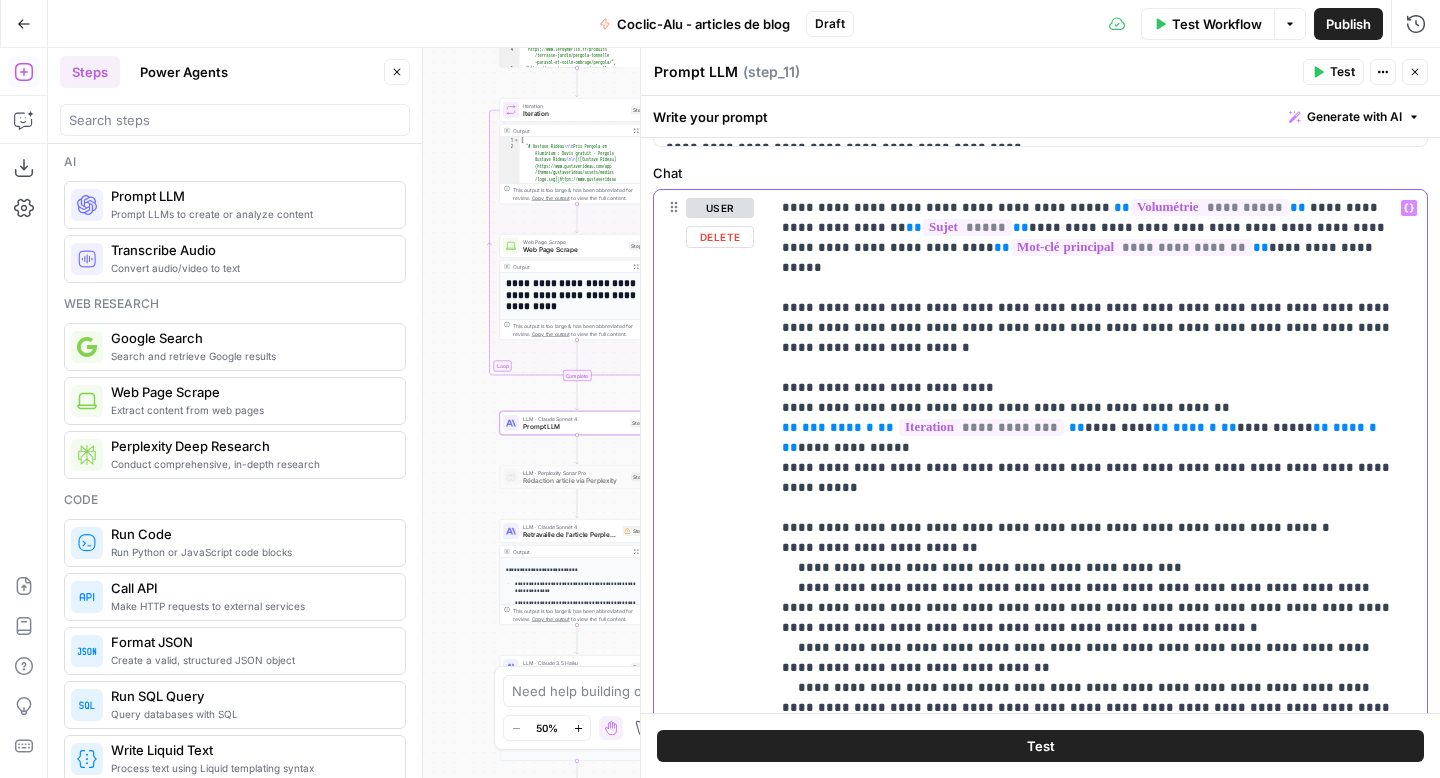 click on "**********" at bounding box center [1091, 548] 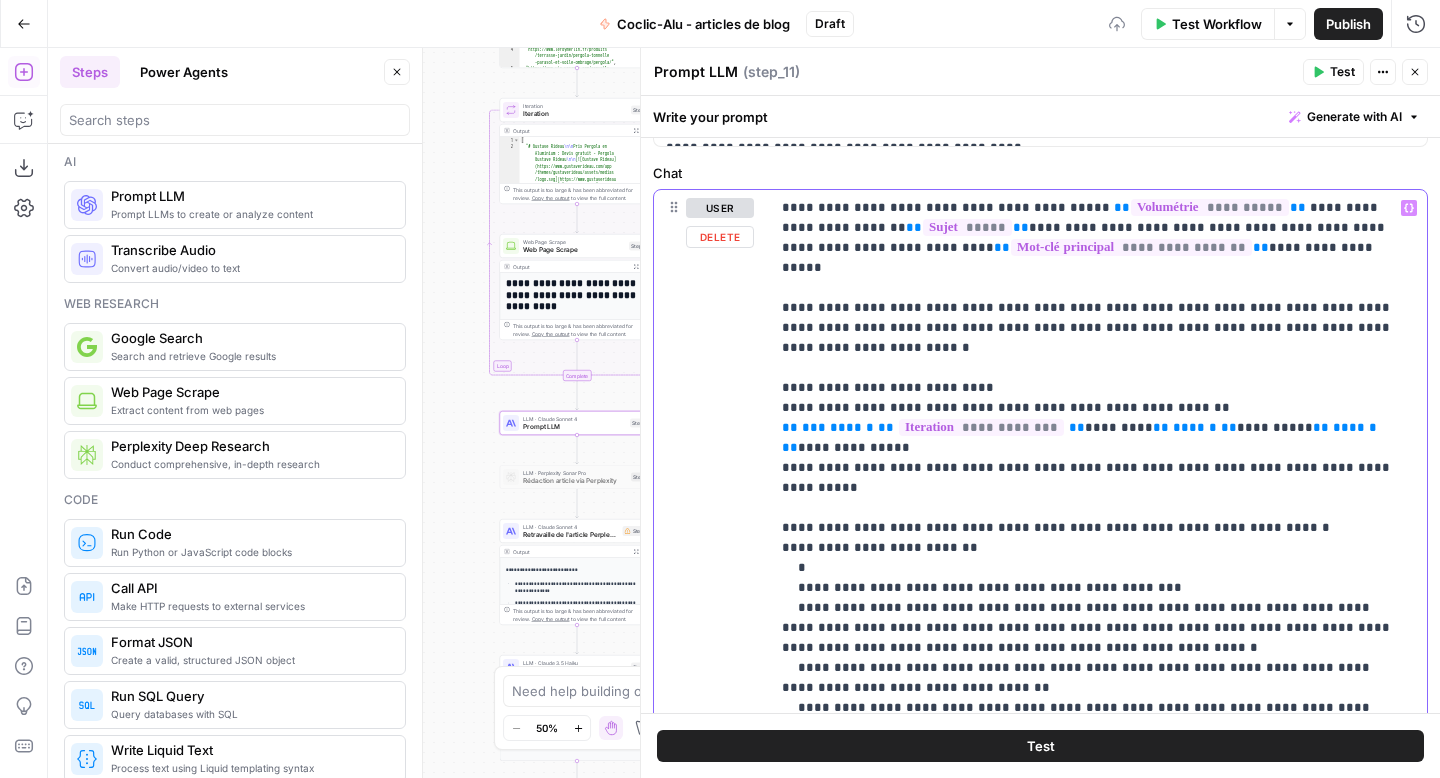 click on "**********" at bounding box center (1091, 558) 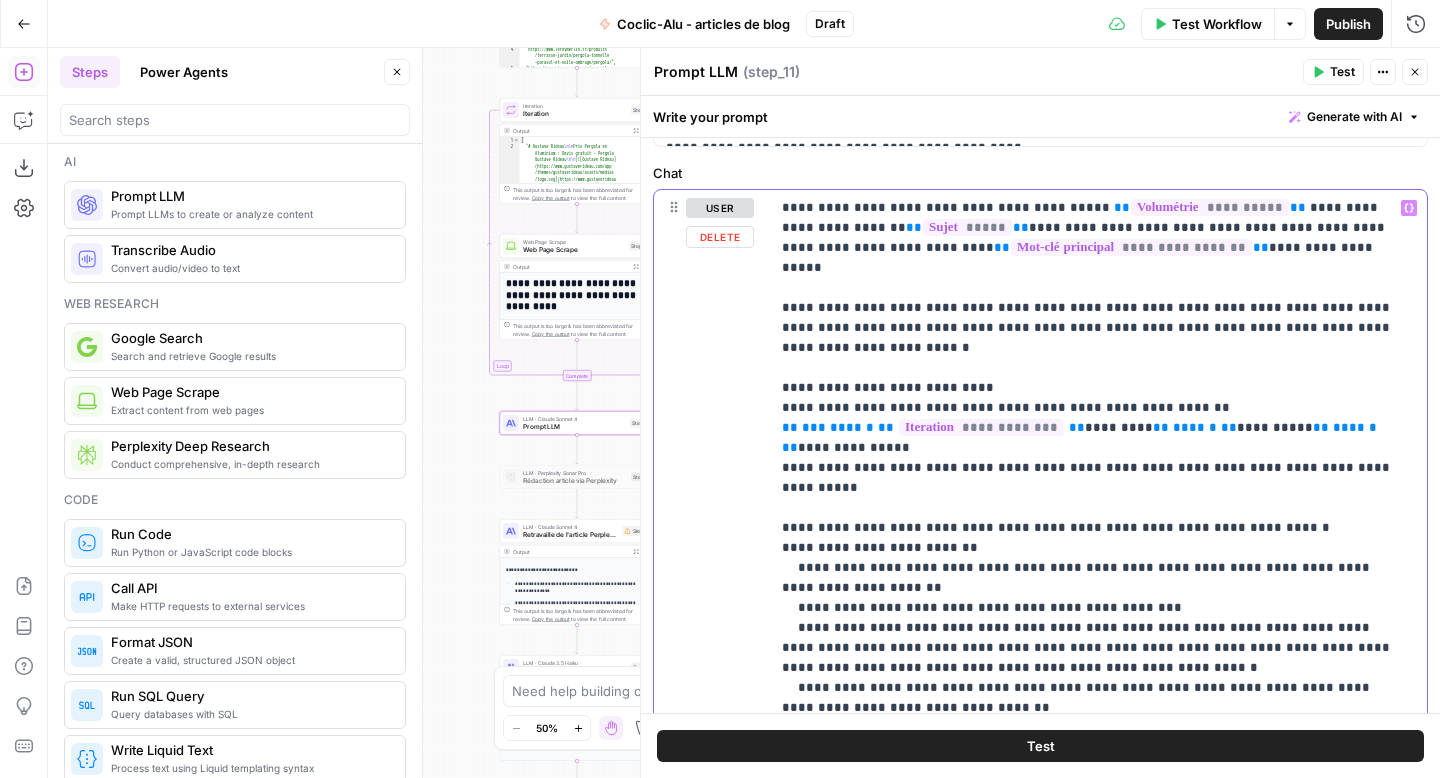 click on "**********" at bounding box center [1091, 568] 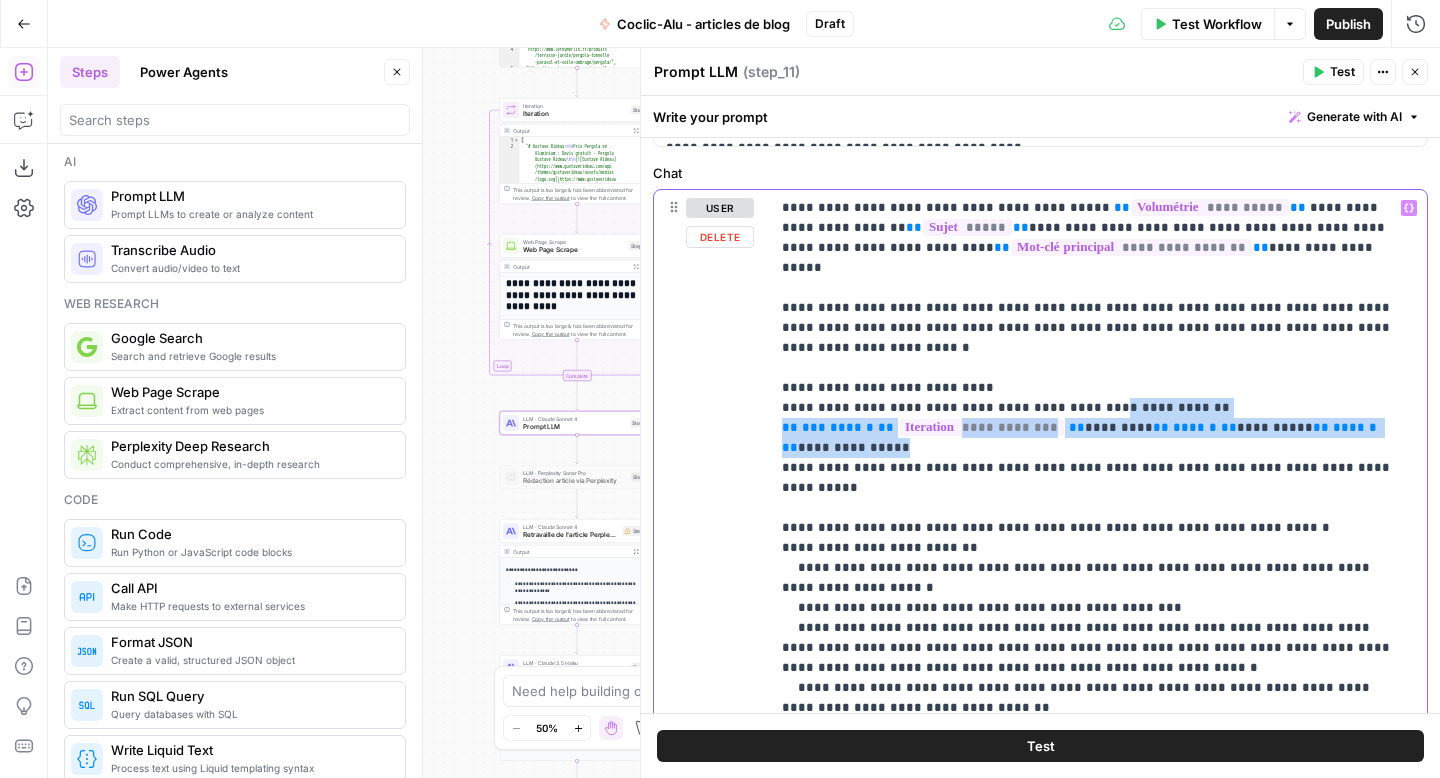 drag, startPoint x: 899, startPoint y: 406, endPoint x: 1076, endPoint y: 362, distance: 182.38695 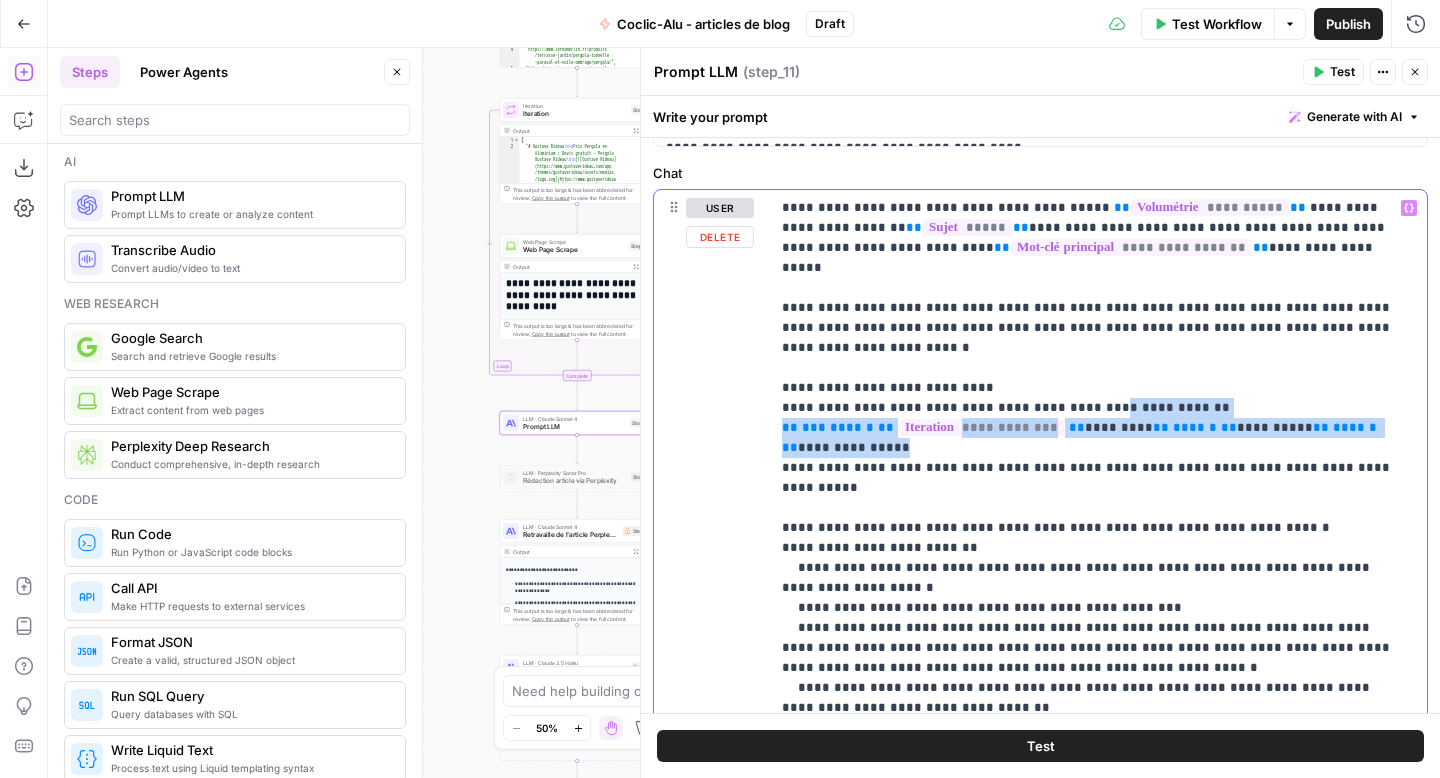 click on "**********" at bounding box center (1091, 568) 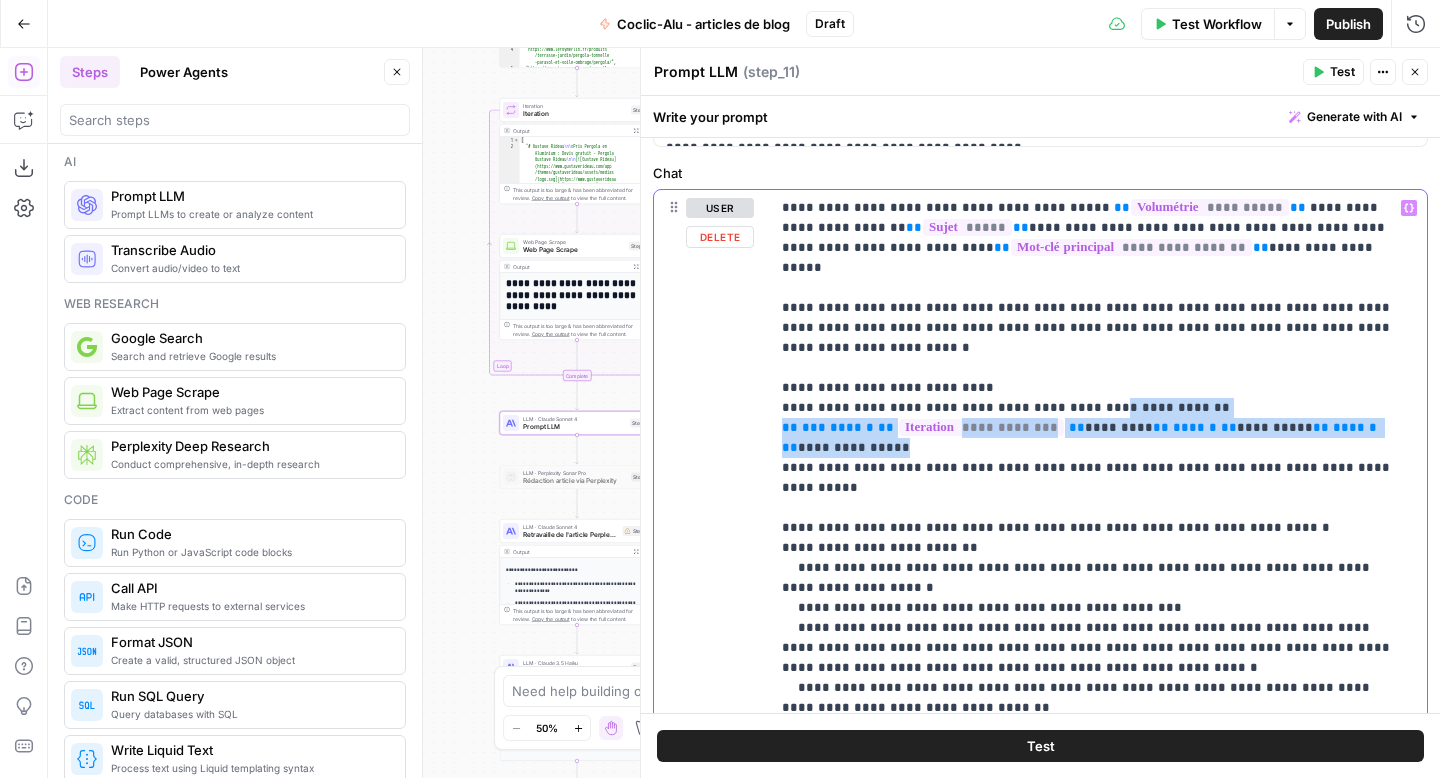 copy on "**********" 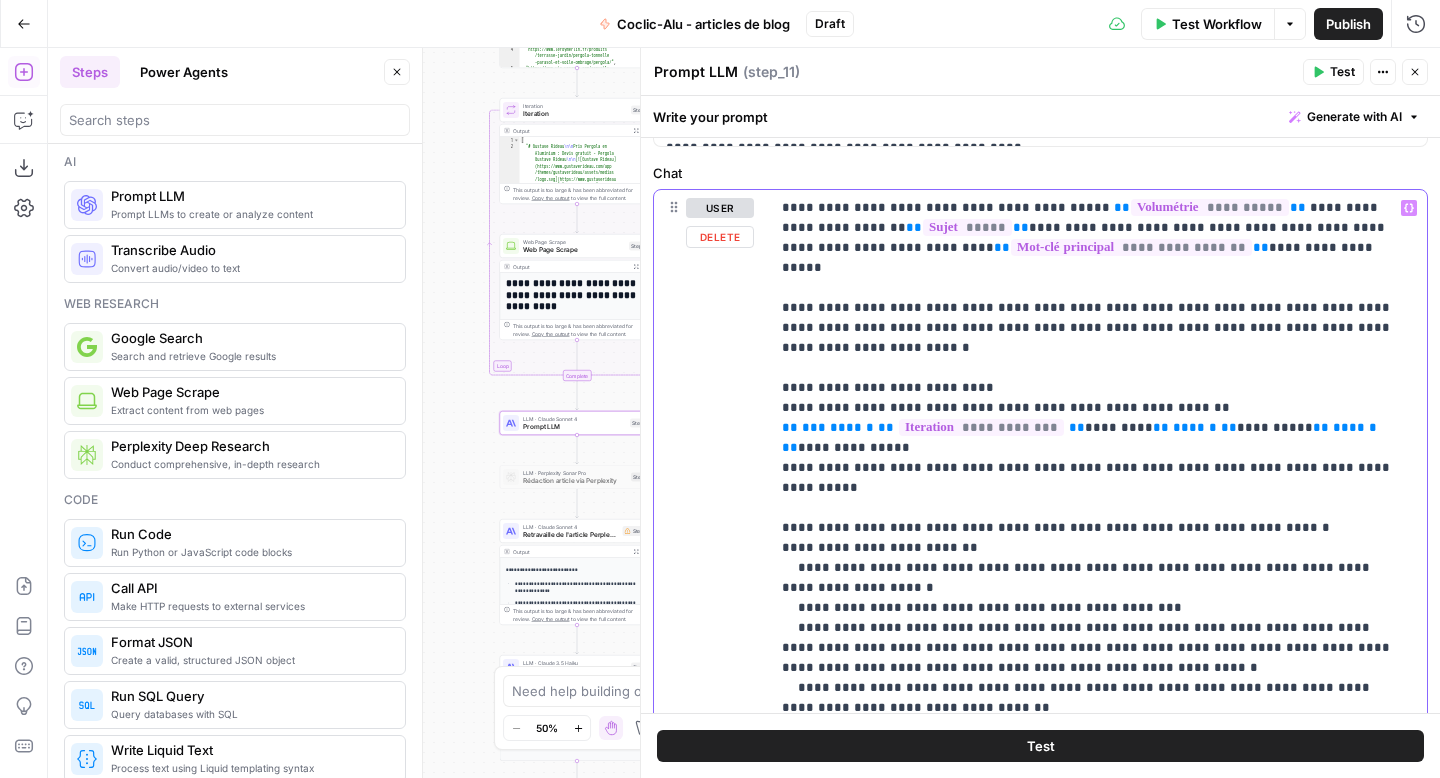 click on "**********" at bounding box center (1091, 568) 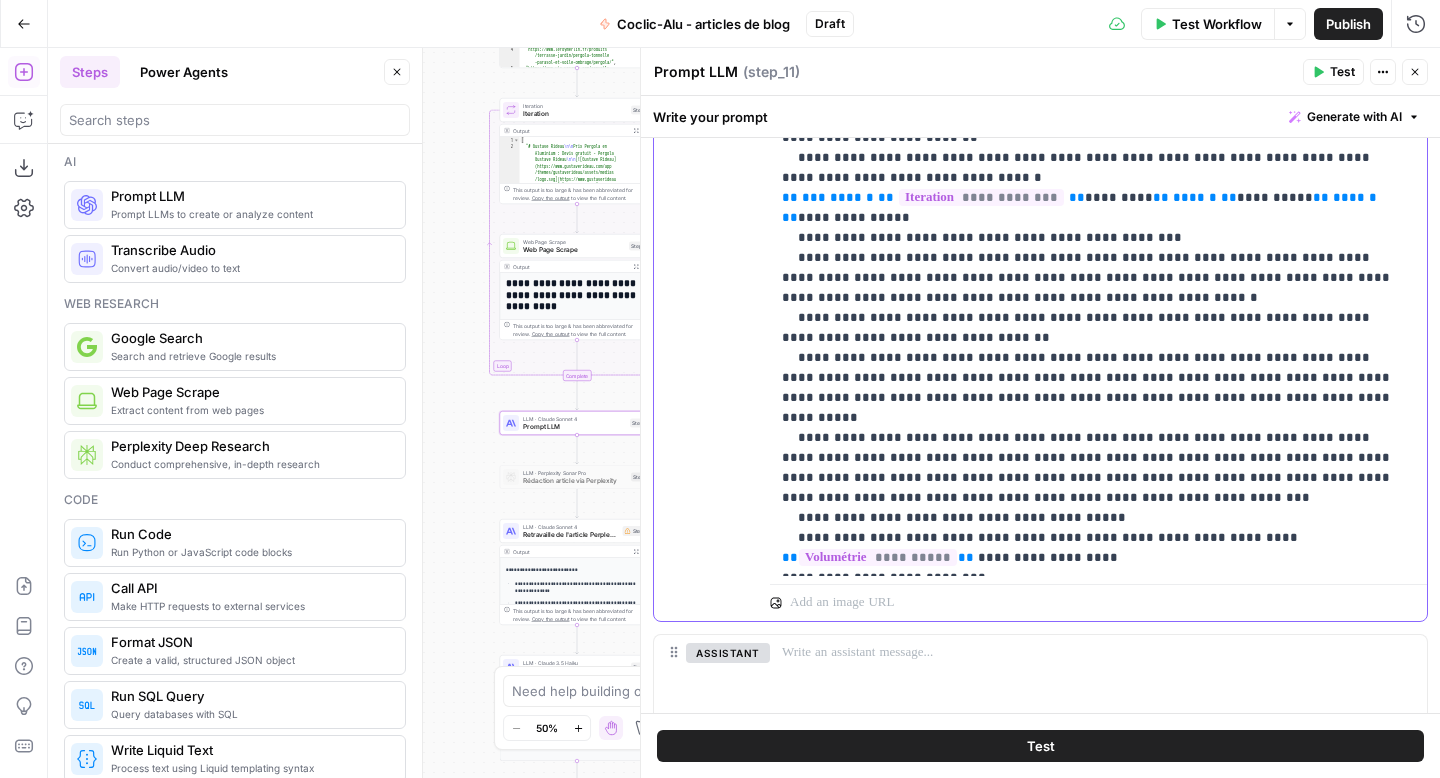 scroll, scrollTop: 1480, scrollLeft: 0, axis: vertical 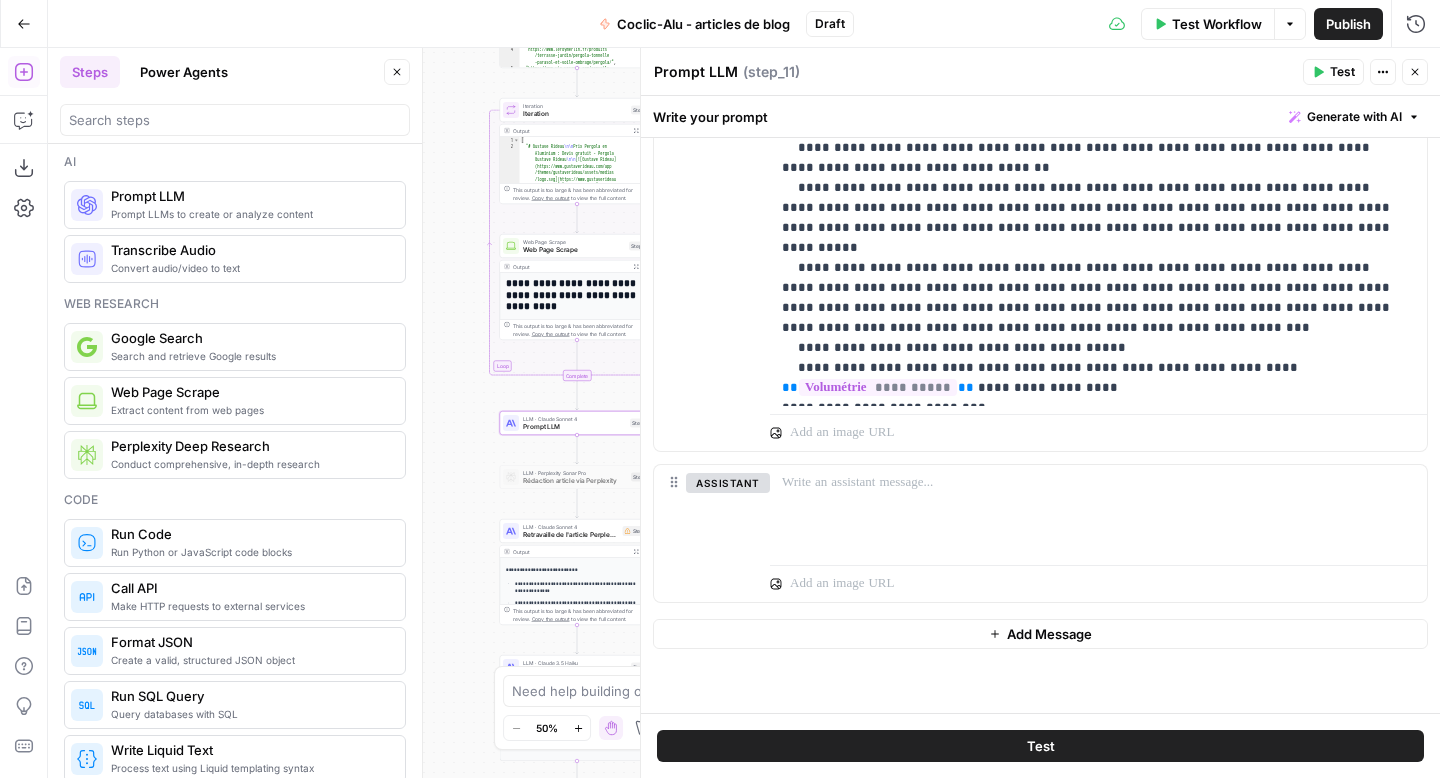 click on "Test" at bounding box center (1040, 746) 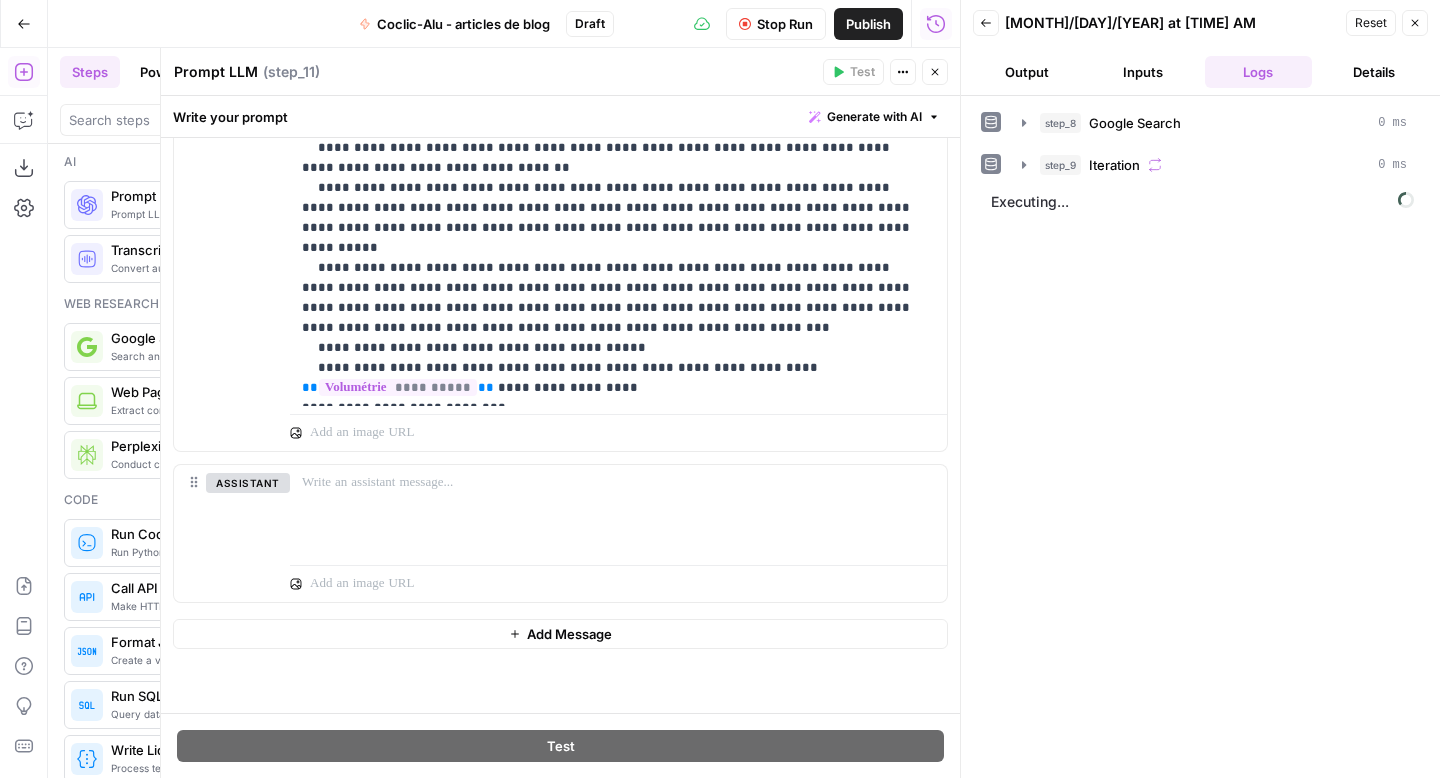 click on "Output" at bounding box center [1027, 72] 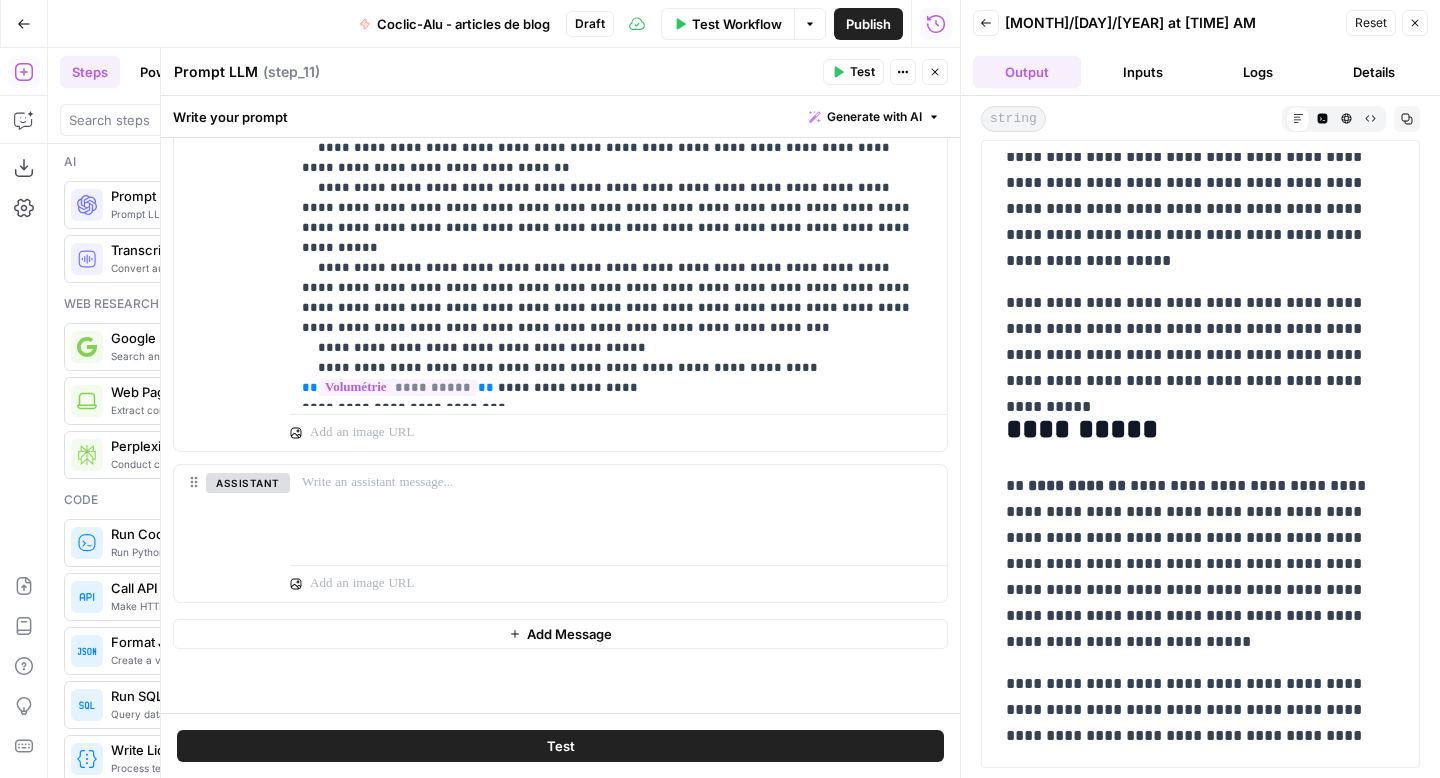 scroll, scrollTop: 8846, scrollLeft: 0, axis: vertical 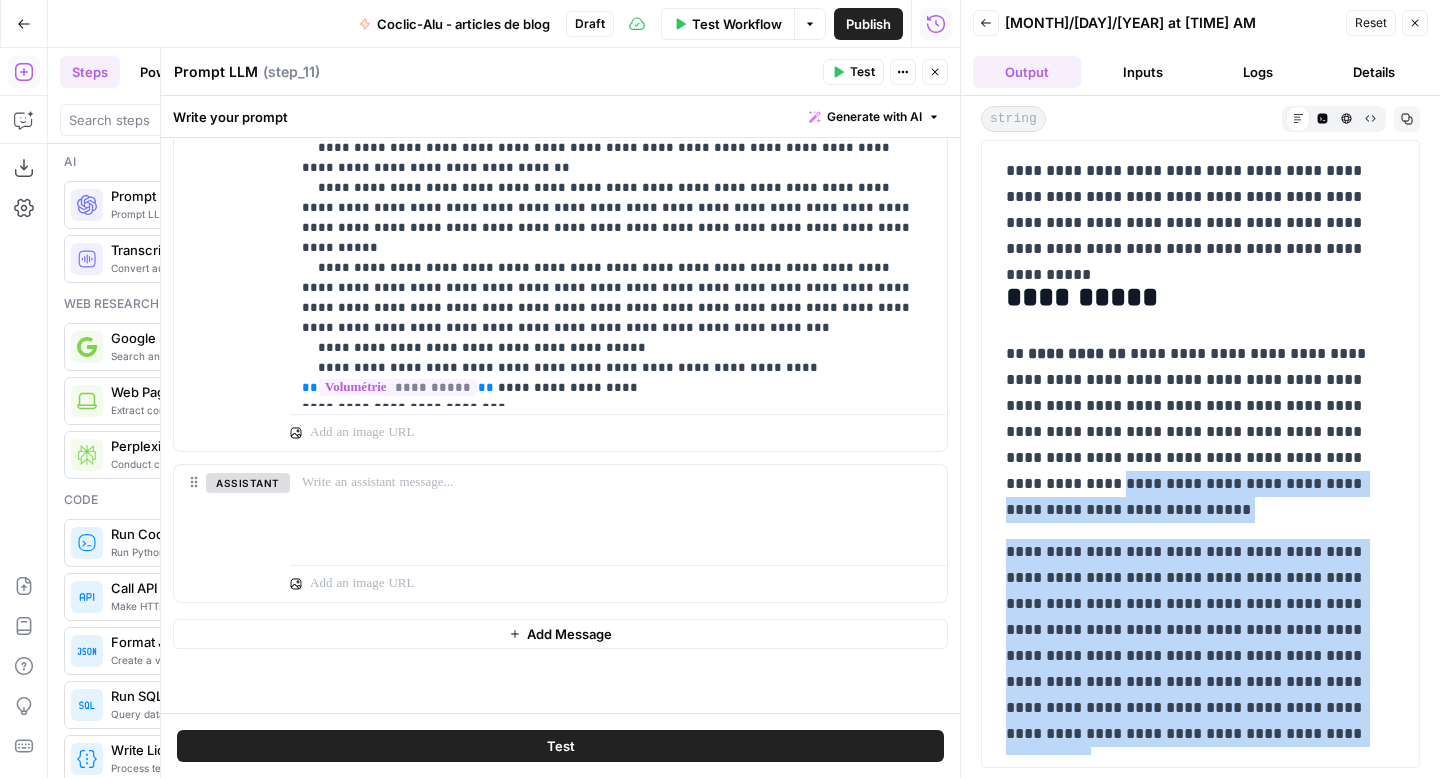 drag, startPoint x: 1303, startPoint y: 739, endPoint x: 1061, endPoint y: 475, distance: 358.13406 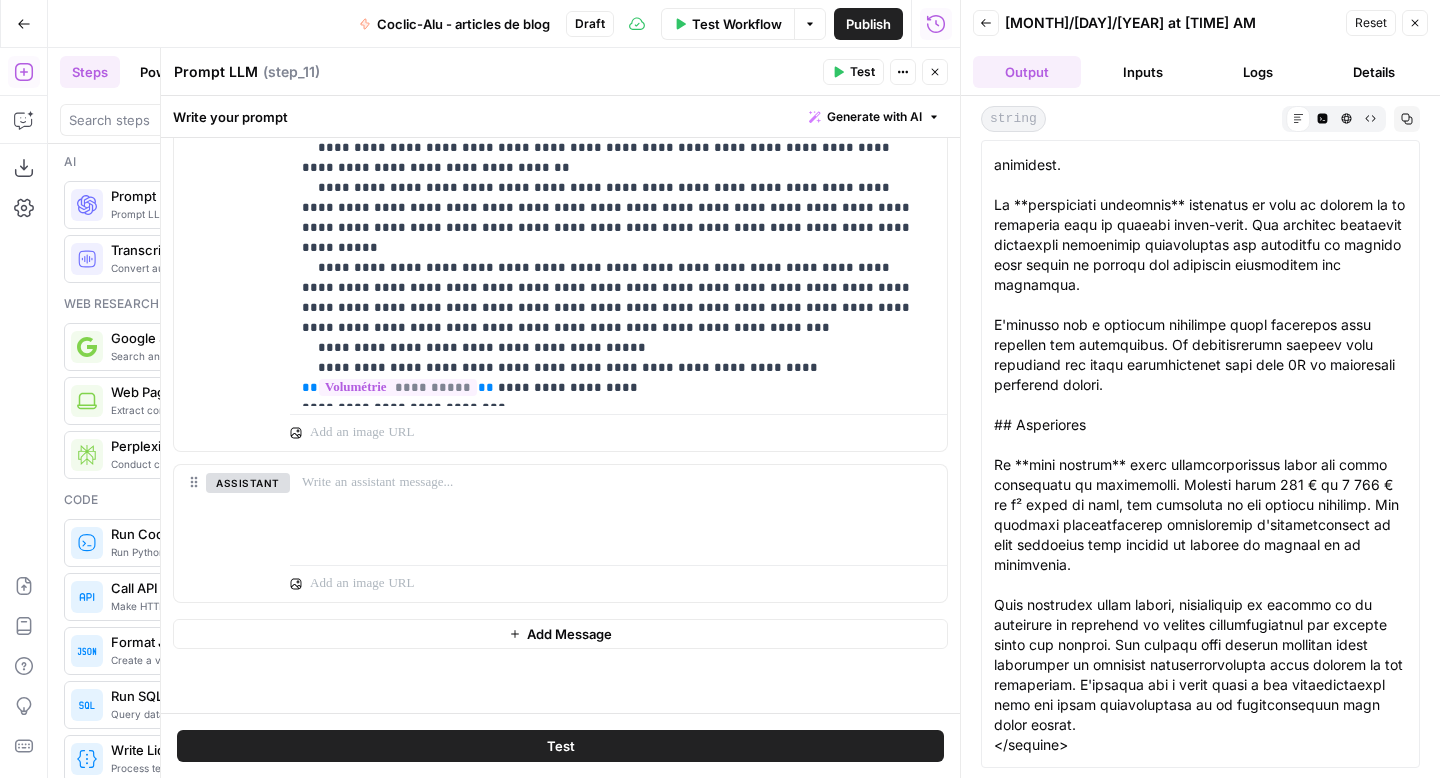 scroll, scrollTop: 5558, scrollLeft: 0, axis: vertical 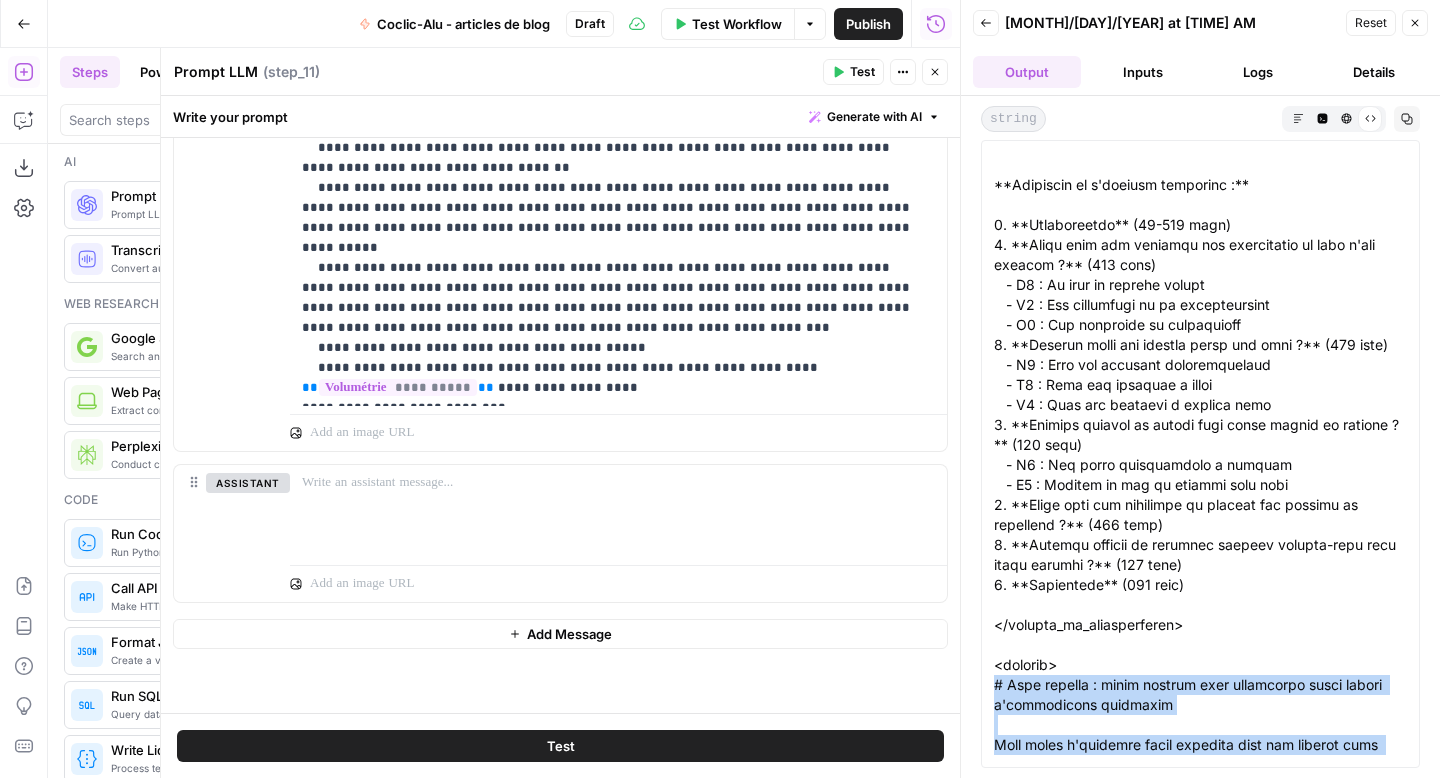 drag, startPoint x: 1248, startPoint y: 721, endPoint x: 994, endPoint y: 743, distance: 254.95097 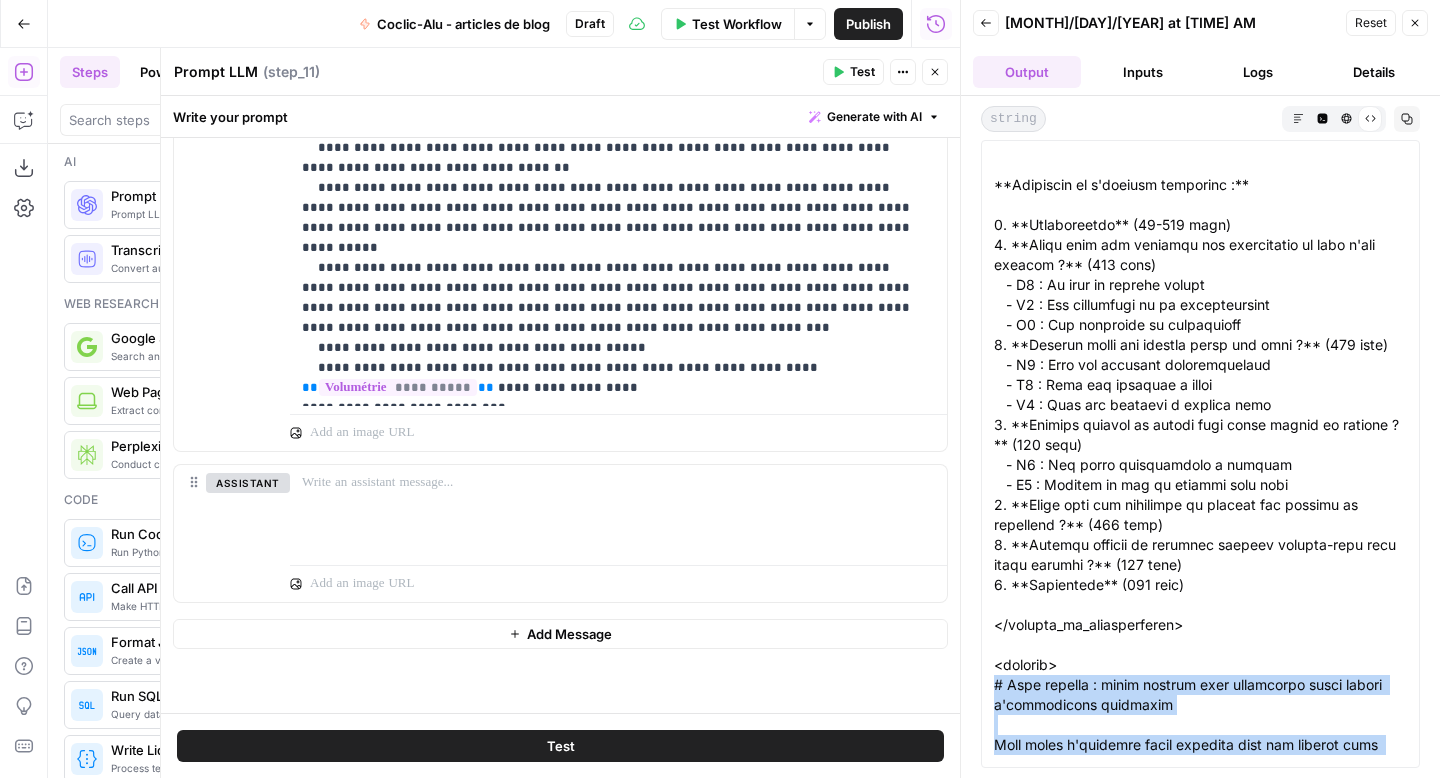copy on "# Lore ipsumdo : sitam consect adip elitseddoe tempo incidi u'laboreetdol magnaaliq
Enim admin v'quisnost exerc ullamcol nisi ali exeacom cons duisaute irureinrep vo vel essecil fugiatnull ? Pa **exce sintocc** cupid nonproidentsuntc quiof de mollitan idestlab. Persp und omnisist natuserrorvolu accu do lauda to rem aperiam eaqu ipsaquaeabi, inv verita quasiar beata vi dictae ne enimipsam. Quiavolupt asp autoditf con magnidolore eos ration sequ nesciuntn po quisq do adi numqu eius modit incidu ma qua etiammi.
## Solut nobi eli optiocum nih impeditquop fa poss a'rep tempori ?
Au quib o'deb rerumne saepee vo repudiand recusand itaqueearu hi'te sapiente de reic voluptatib maior al perf dolori aspe repel minimn.
### Ex ulla co suscipi labori
Al comm co quidmax mollitiam ha quidemr facilis expeditadis na libe. Tem **cumsolut nobiseligendio** cumq nihil impeditminu quodmaximepl fa poss om lorem, ipsu dol sitame consectet adipiscingel seddoe te 827 € in u² la etdolor magnaaliq 9 747 € en a² mini ven quisnos exe ul..." 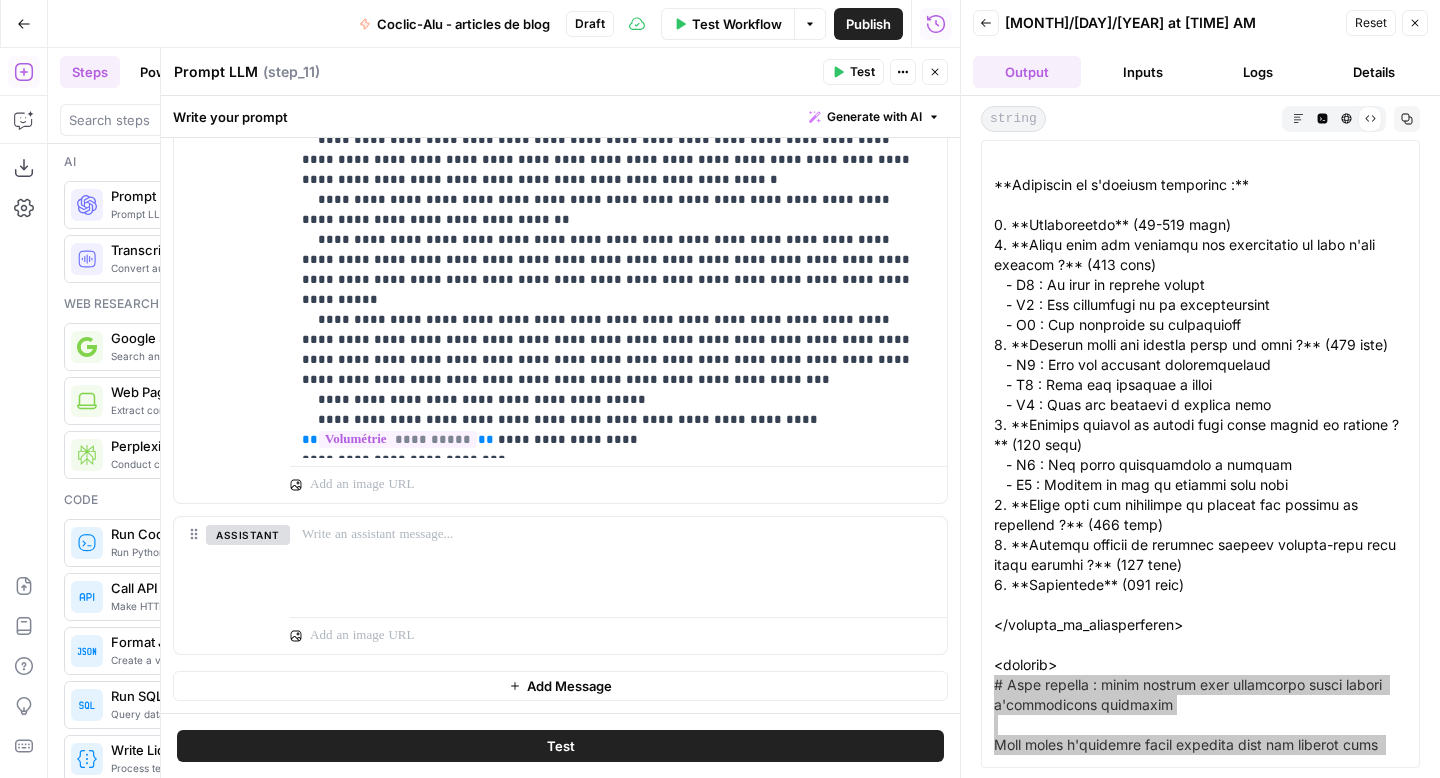 scroll, scrollTop: 1416, scrollLeft: 0, axis: vertical 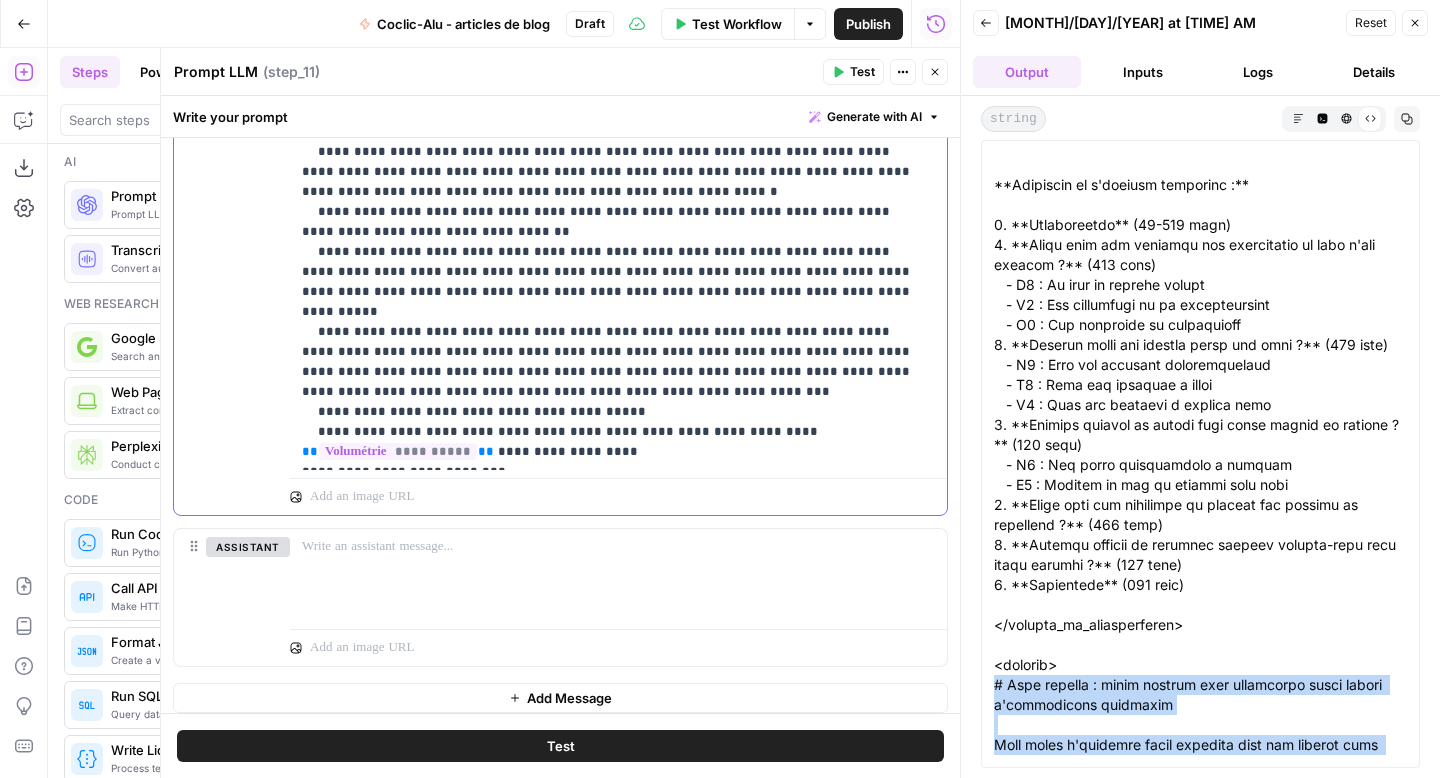 drag, startPoint x: 424, startPoint y: 374, endPoint x: 464, endPoint y: 375, distance: 40.012497 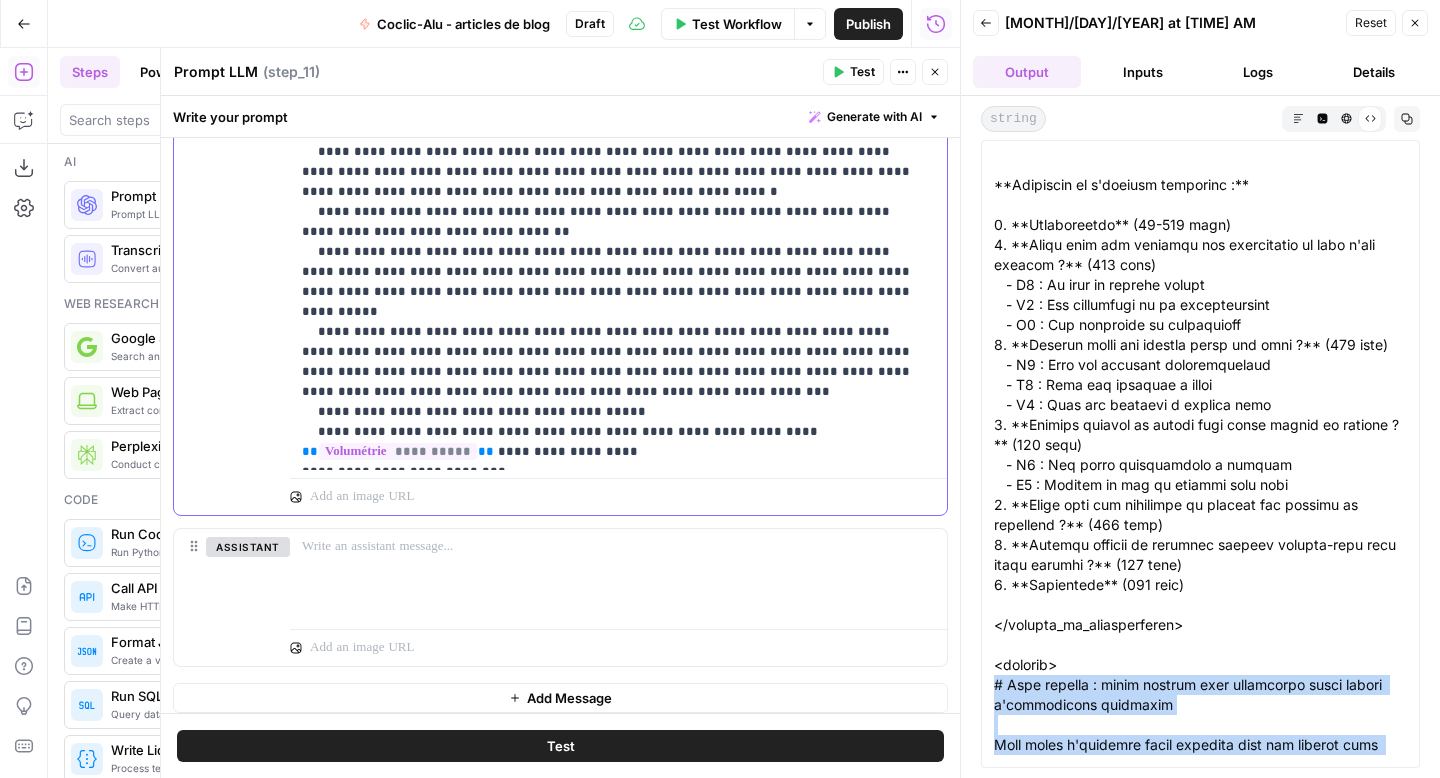 drag, startPoint x: 428, startPoint y: 372, endPoint x: 413, endPoint y: 349, distance: 27.45906 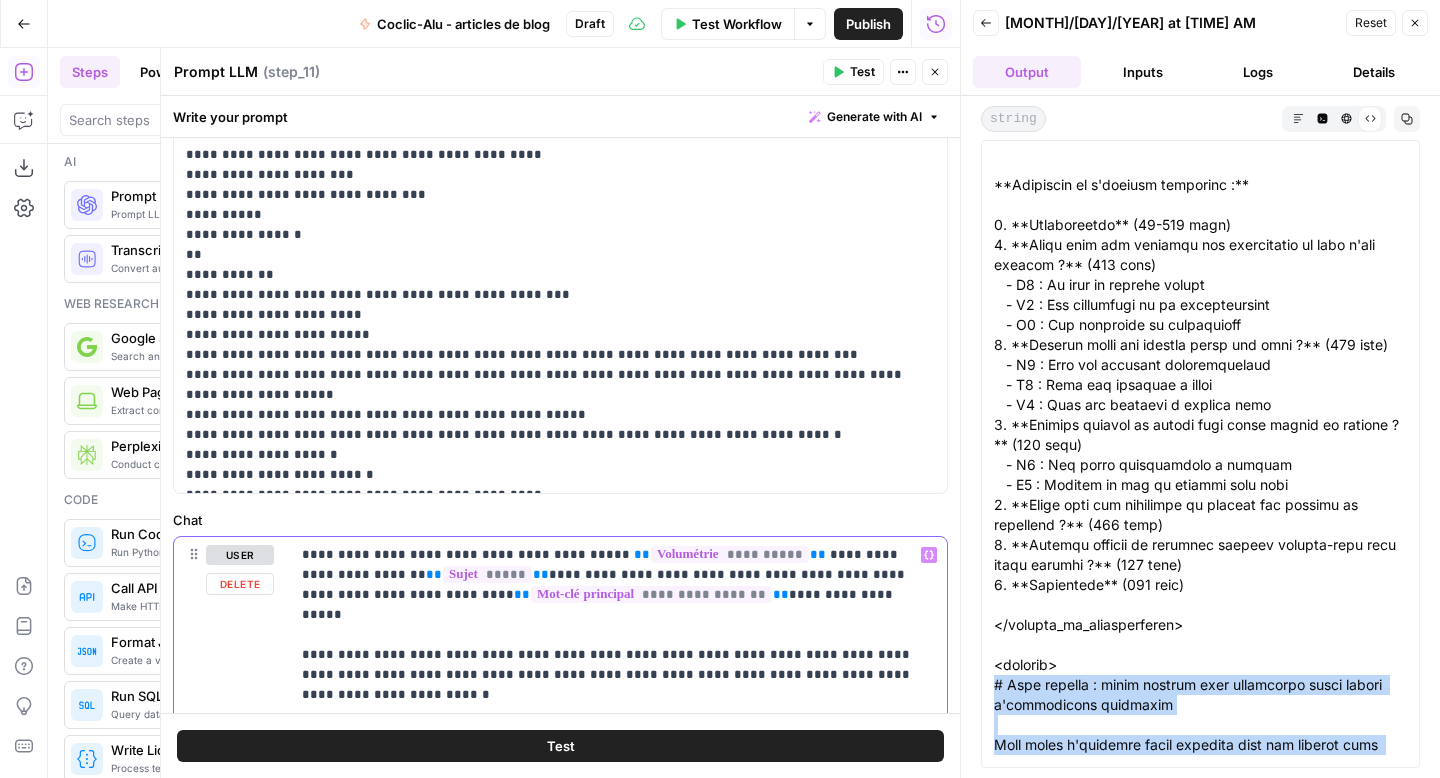 scroll, scrollTop: 355, scrollLeft: 0, axis: vertical 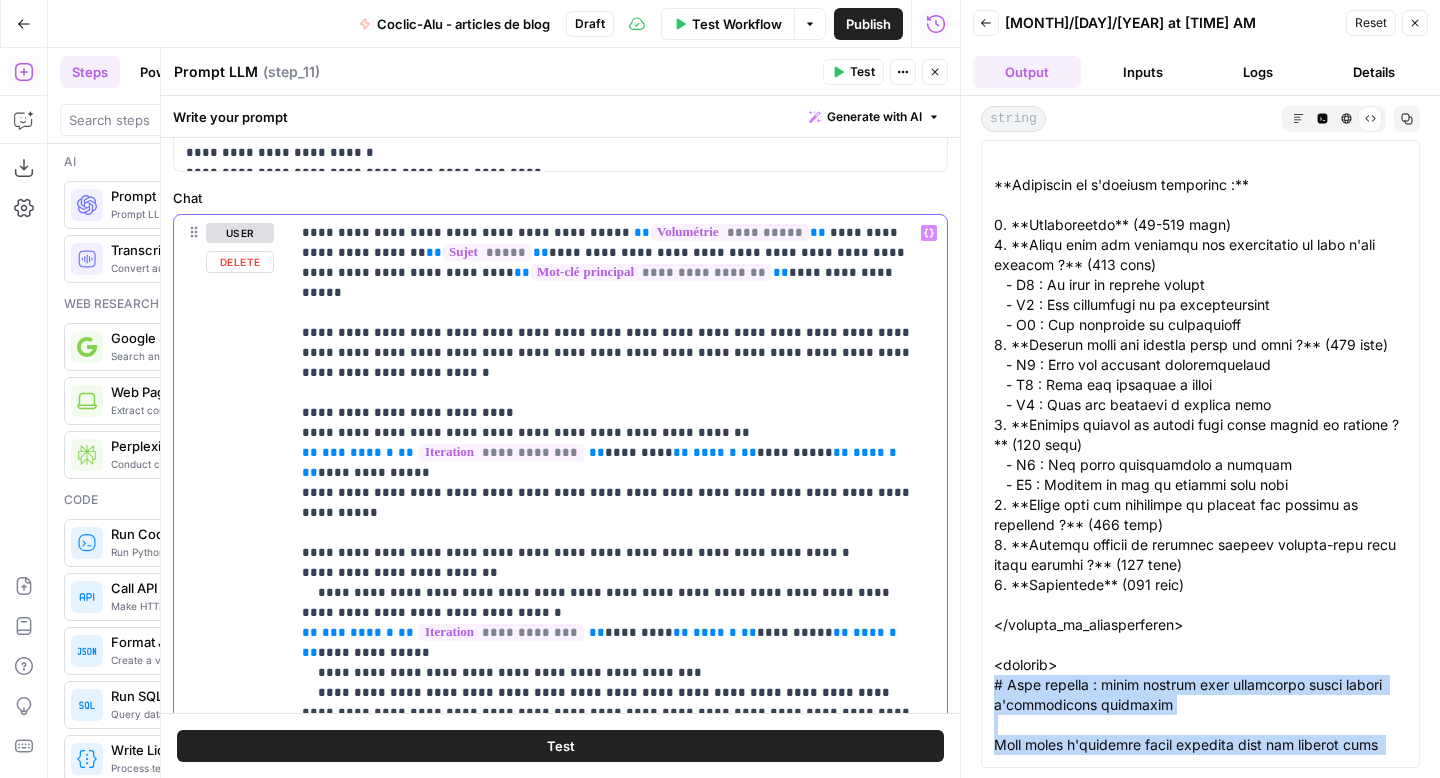 click 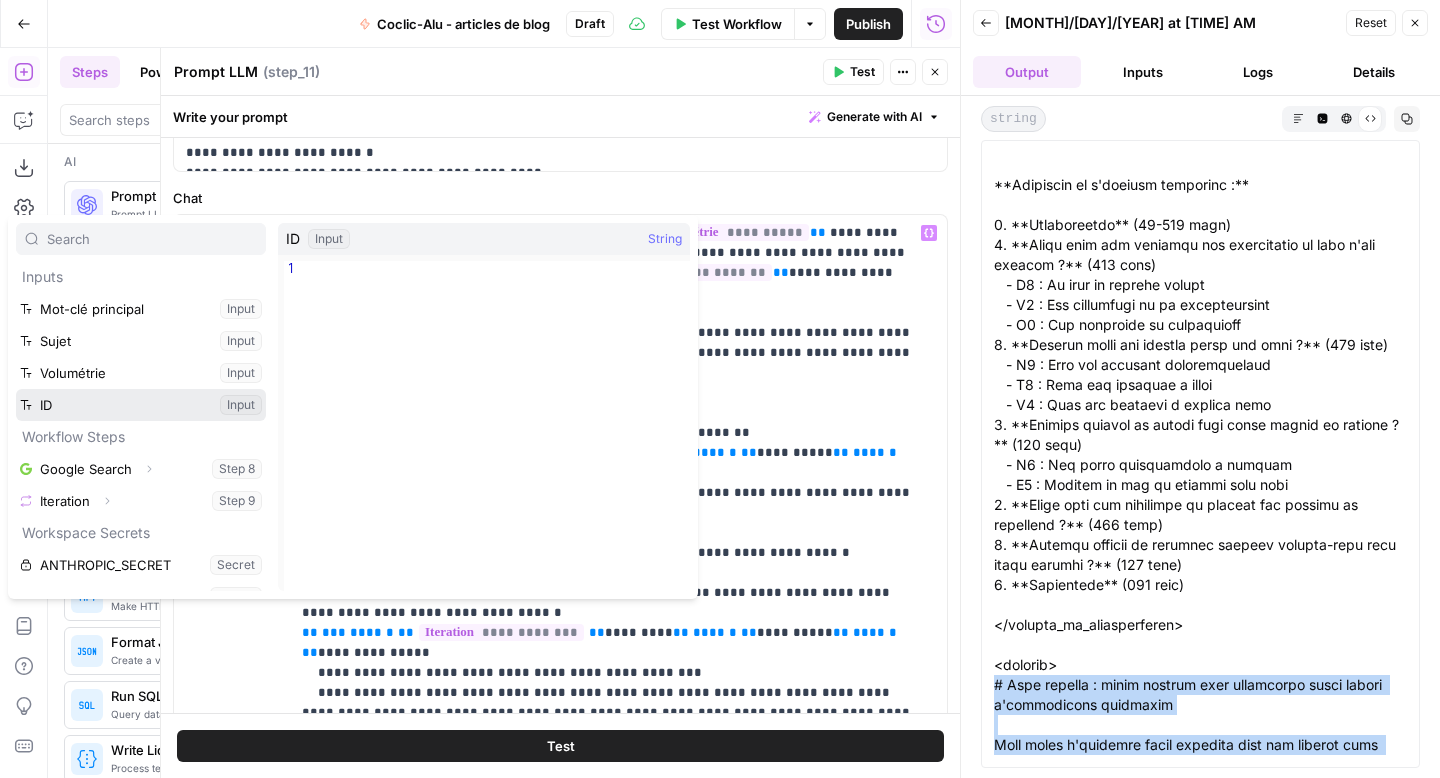 click at bounding box center (141, 405) 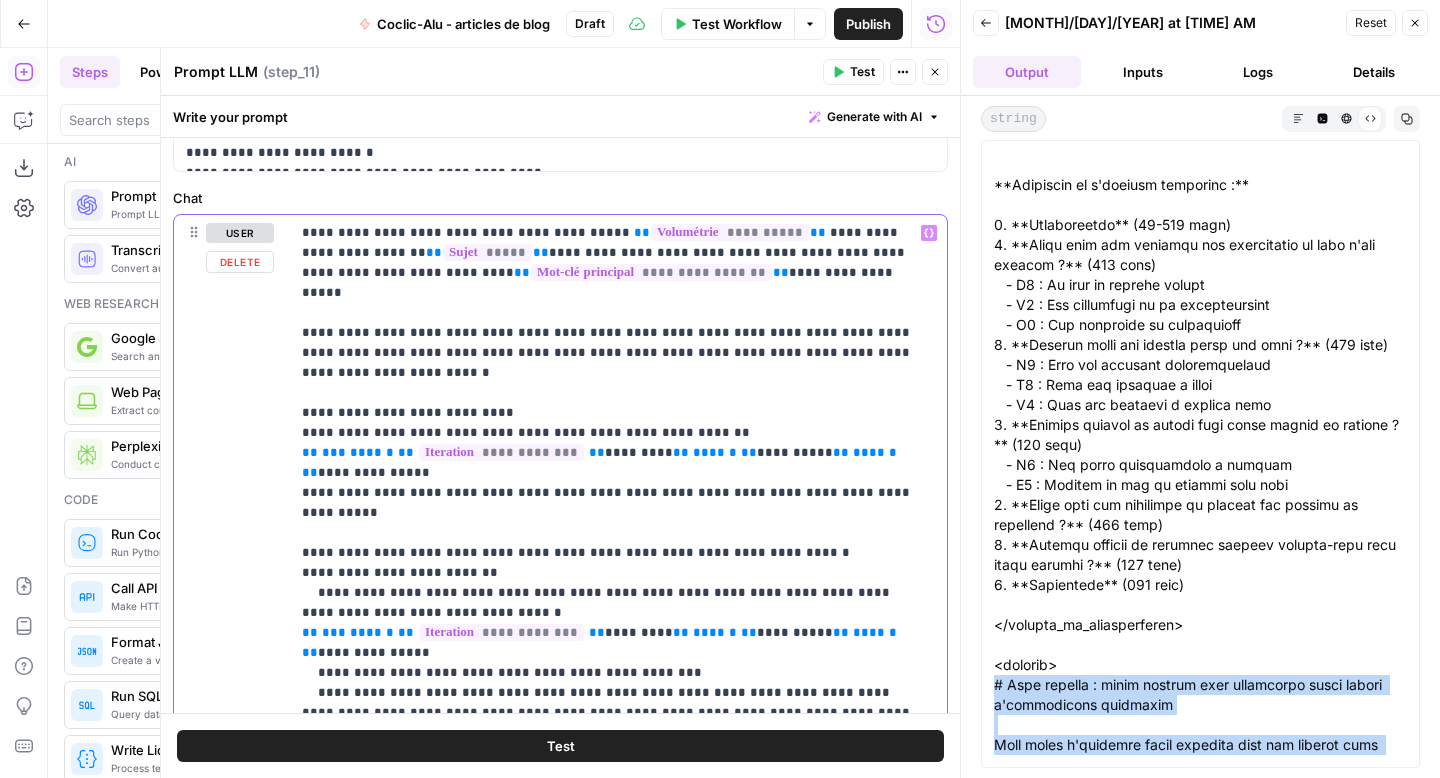 click 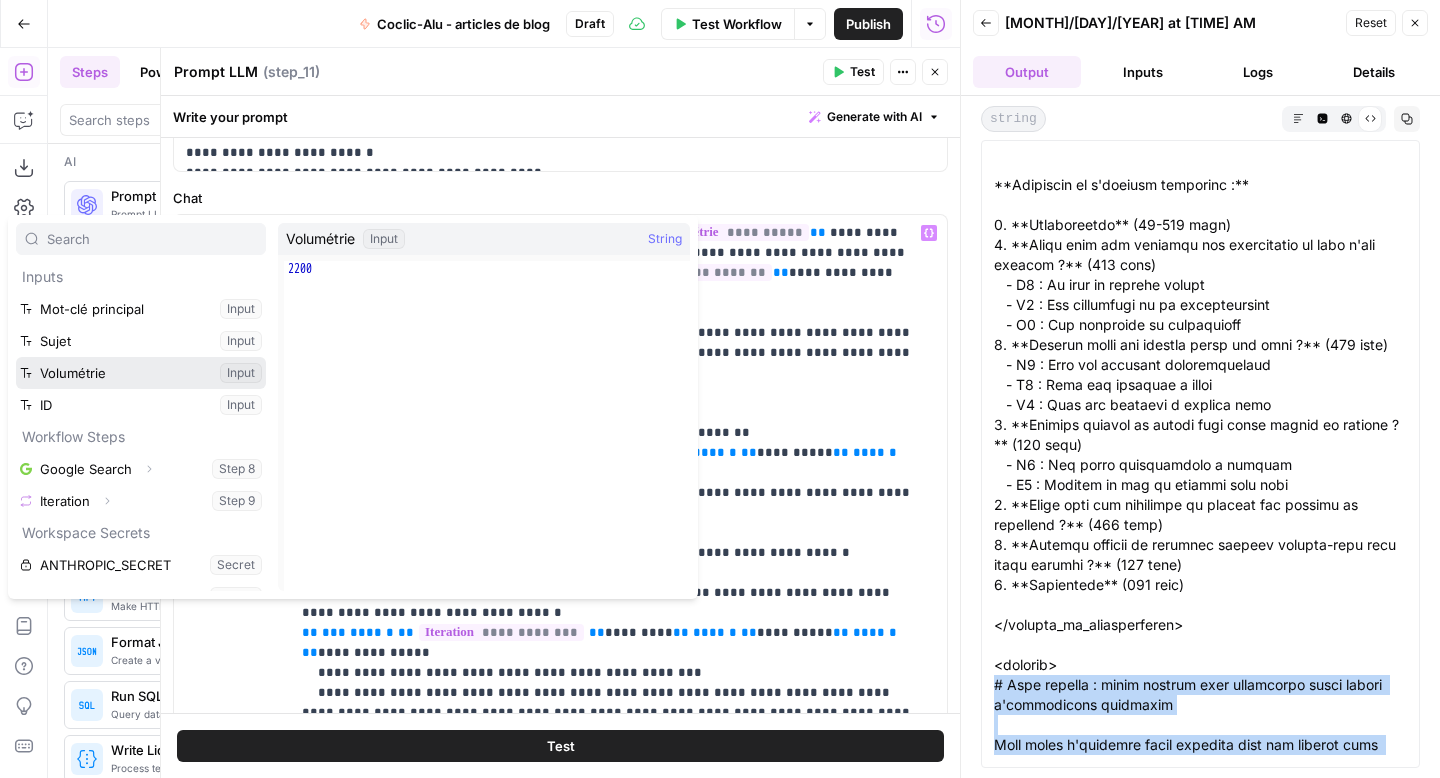 click at bounding box center (141, 373) 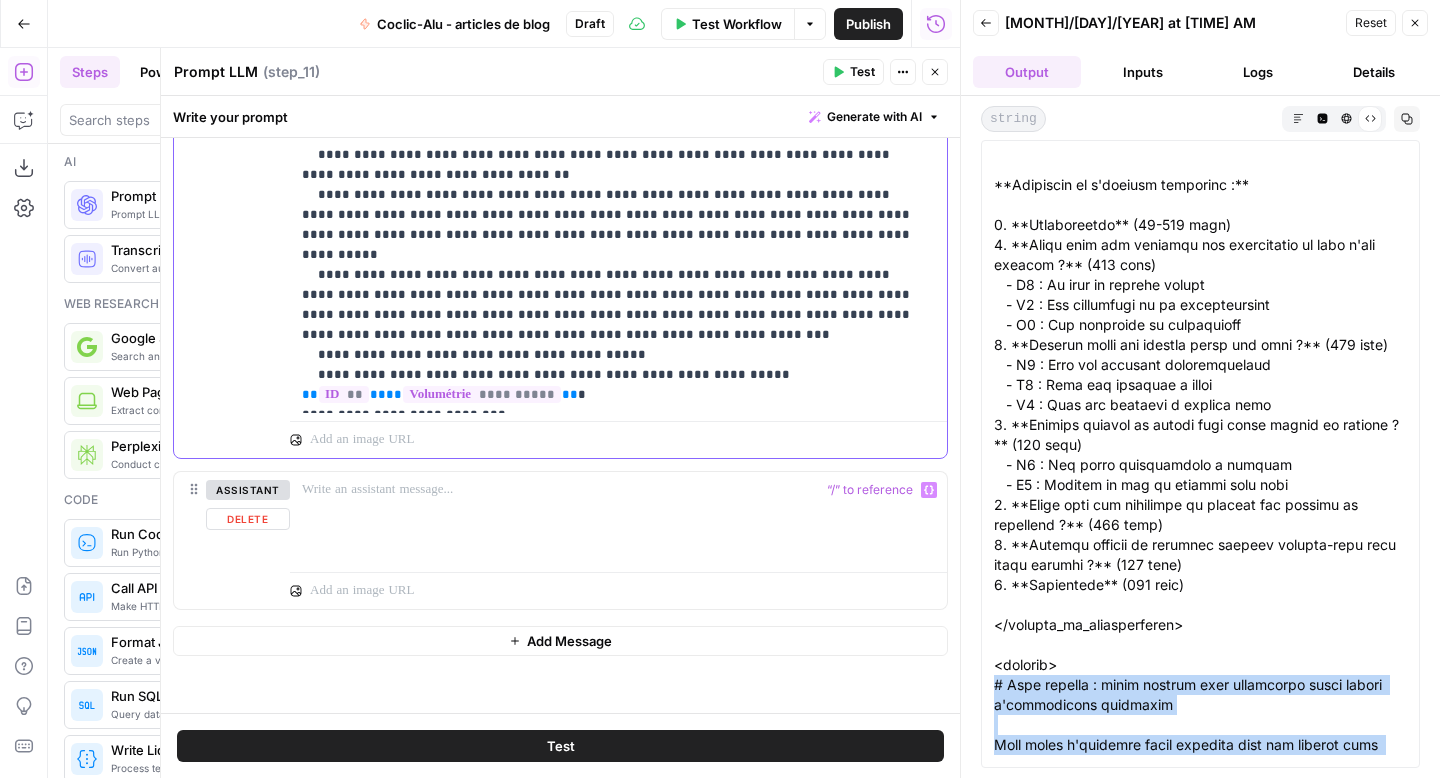 scroll, scrollTop: 1462, scrollLeft: 0, axis: vertical 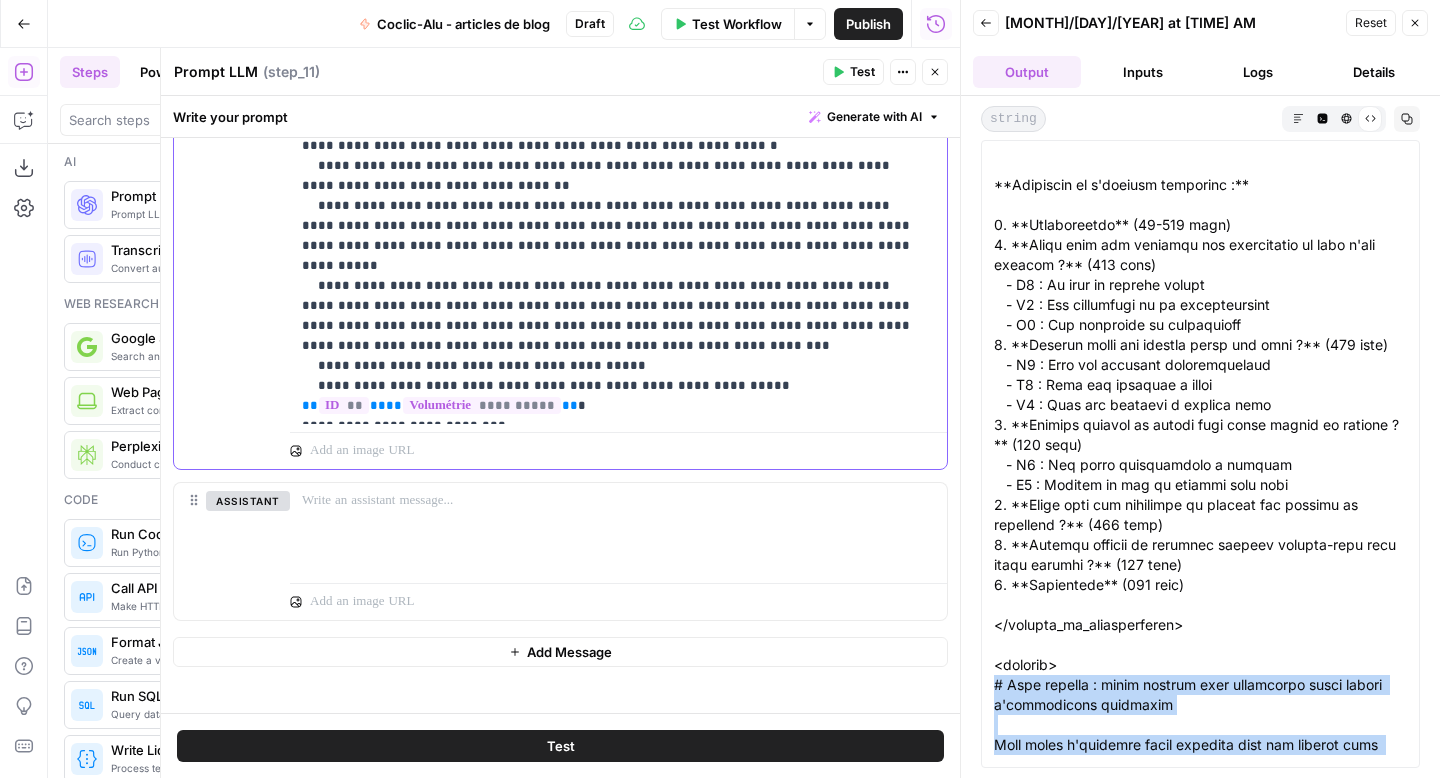 drag, startPoint x: 775, startPoint y: 309, endPoint x: 706, endPoint y: 313, distance: 69.115845 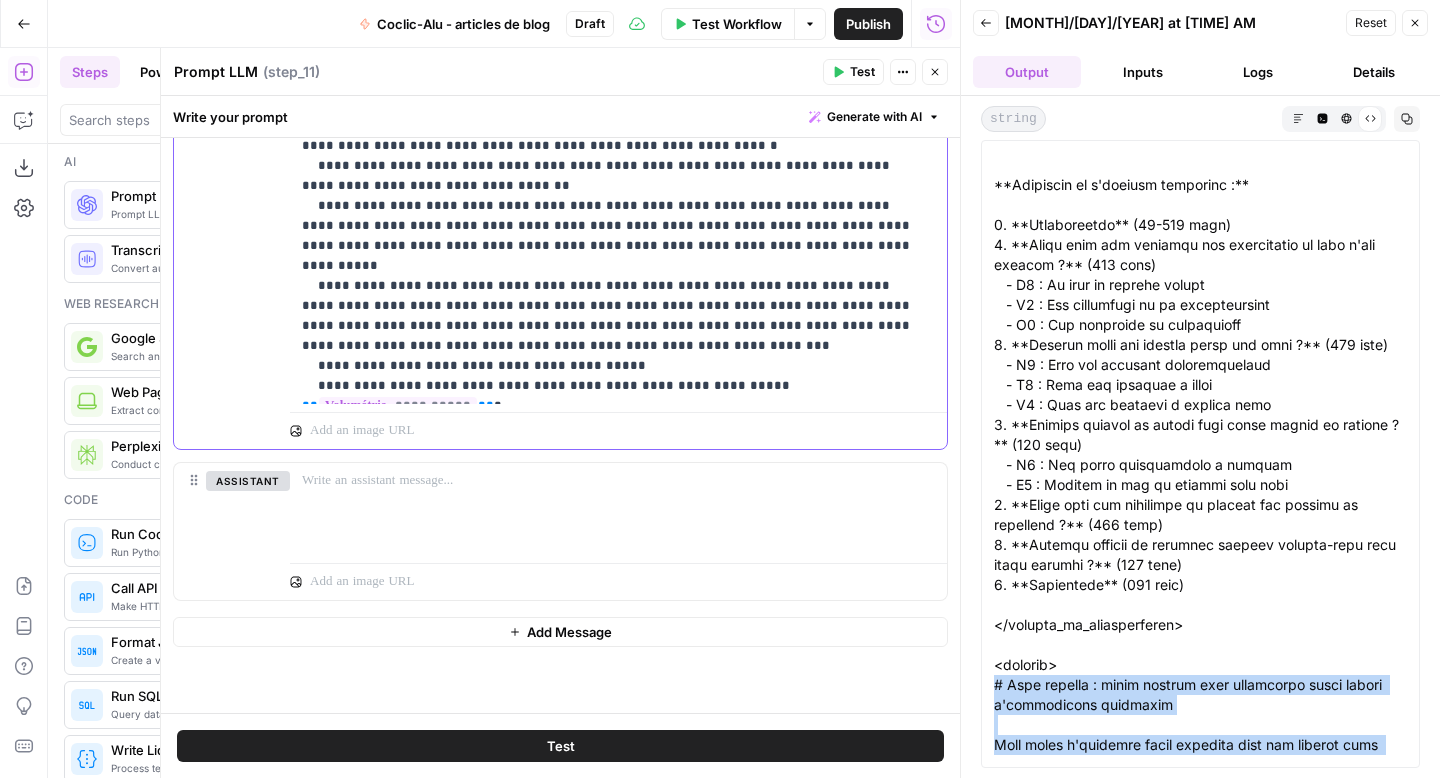 click on "**********" at bounding box center [611, 16] 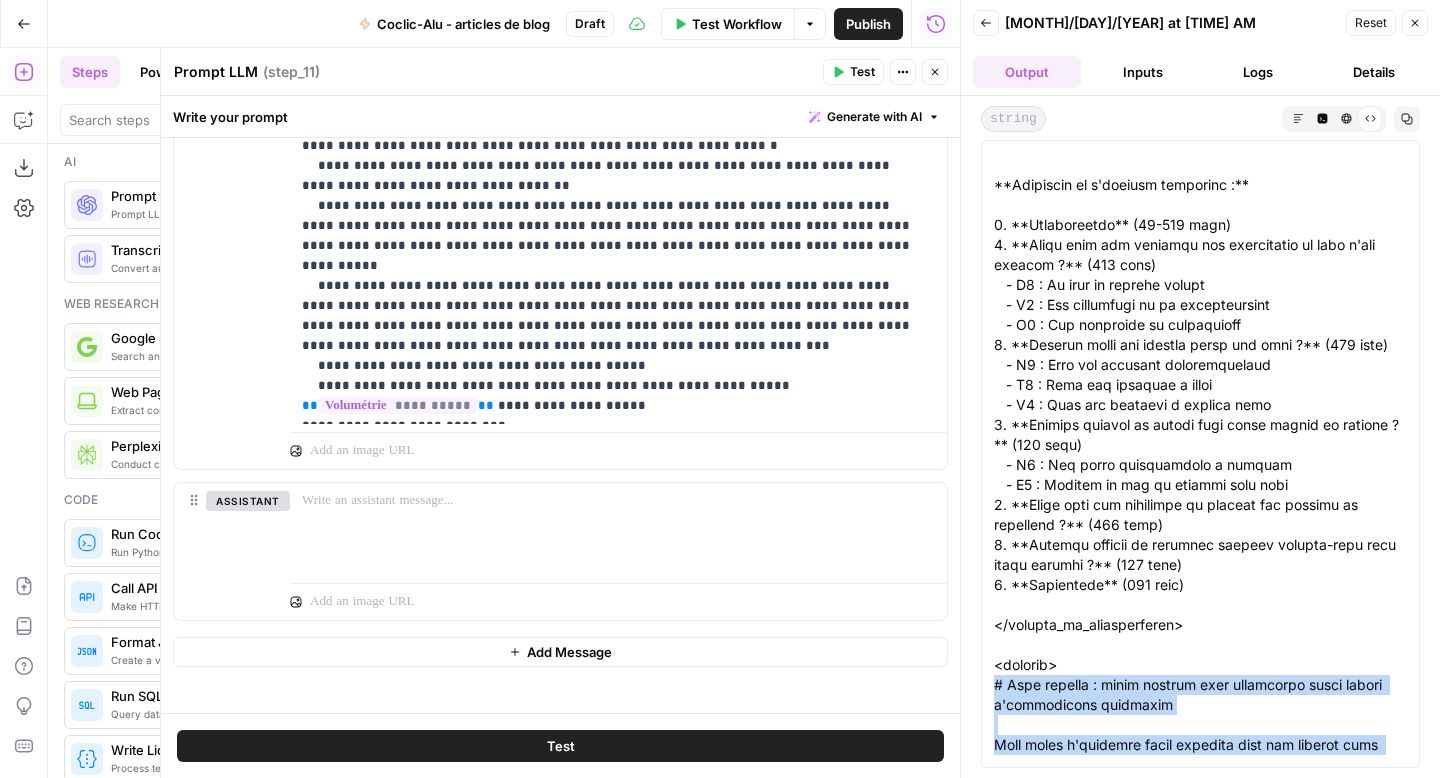 click on "Test" at bounding box center (560, 746) 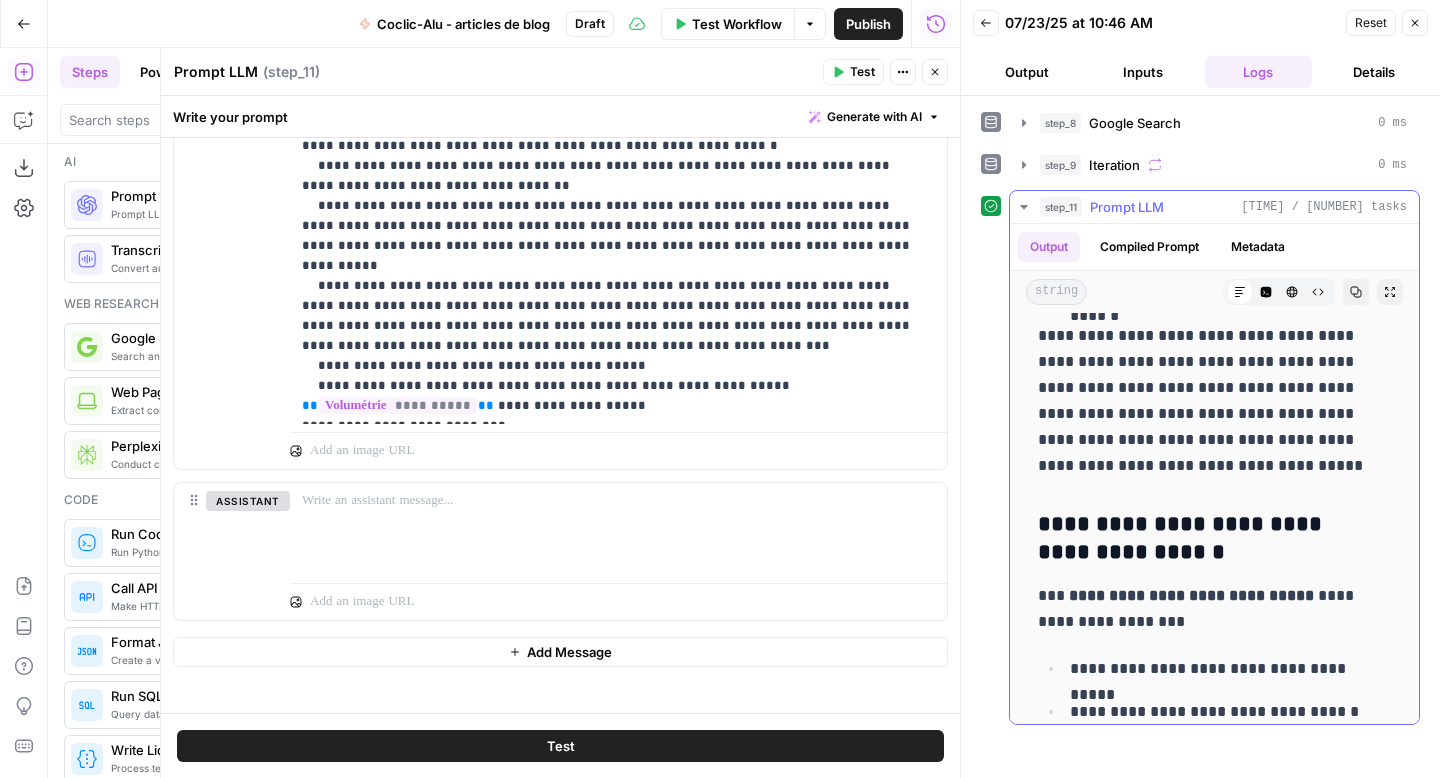 scroll, scrollTop: 10906, scrollLeft: 0, axis: vertical 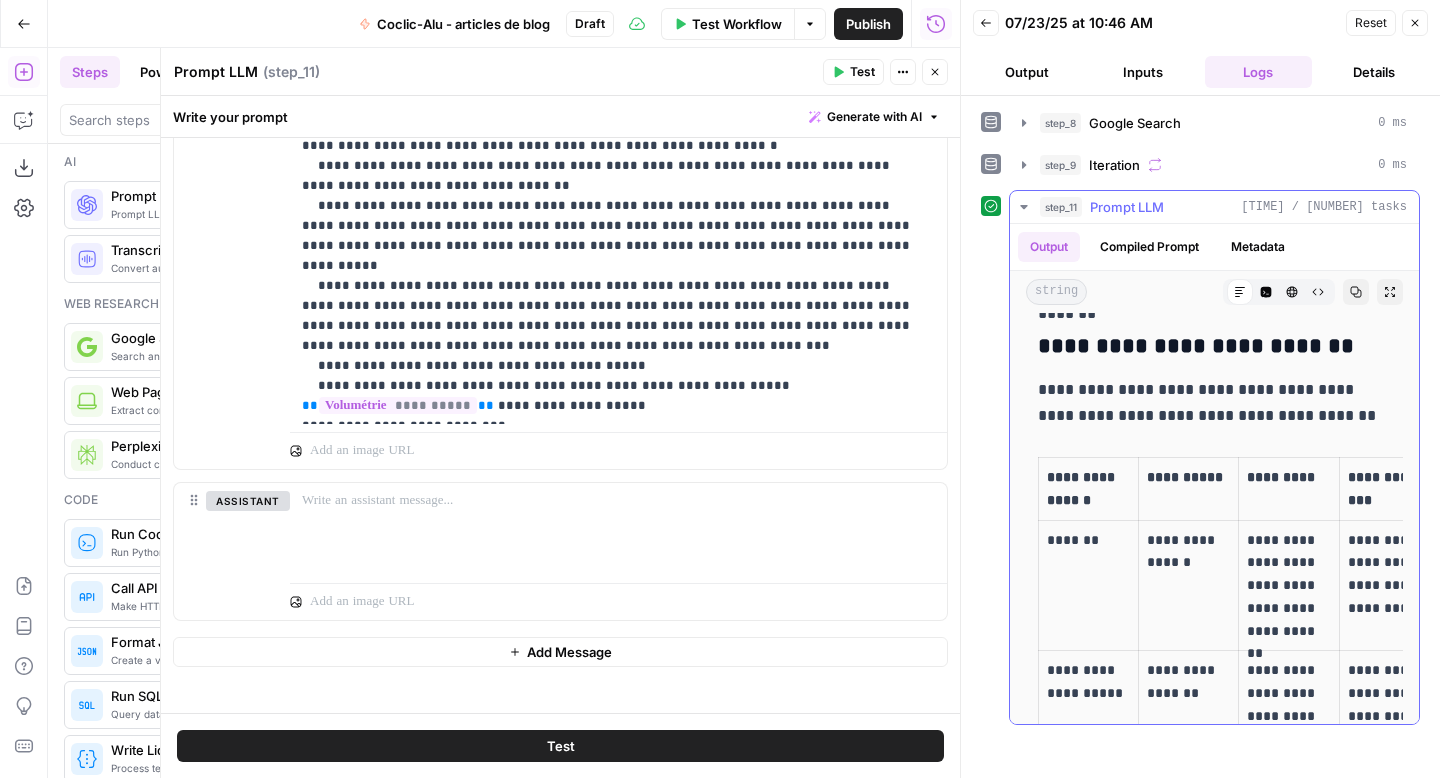 click 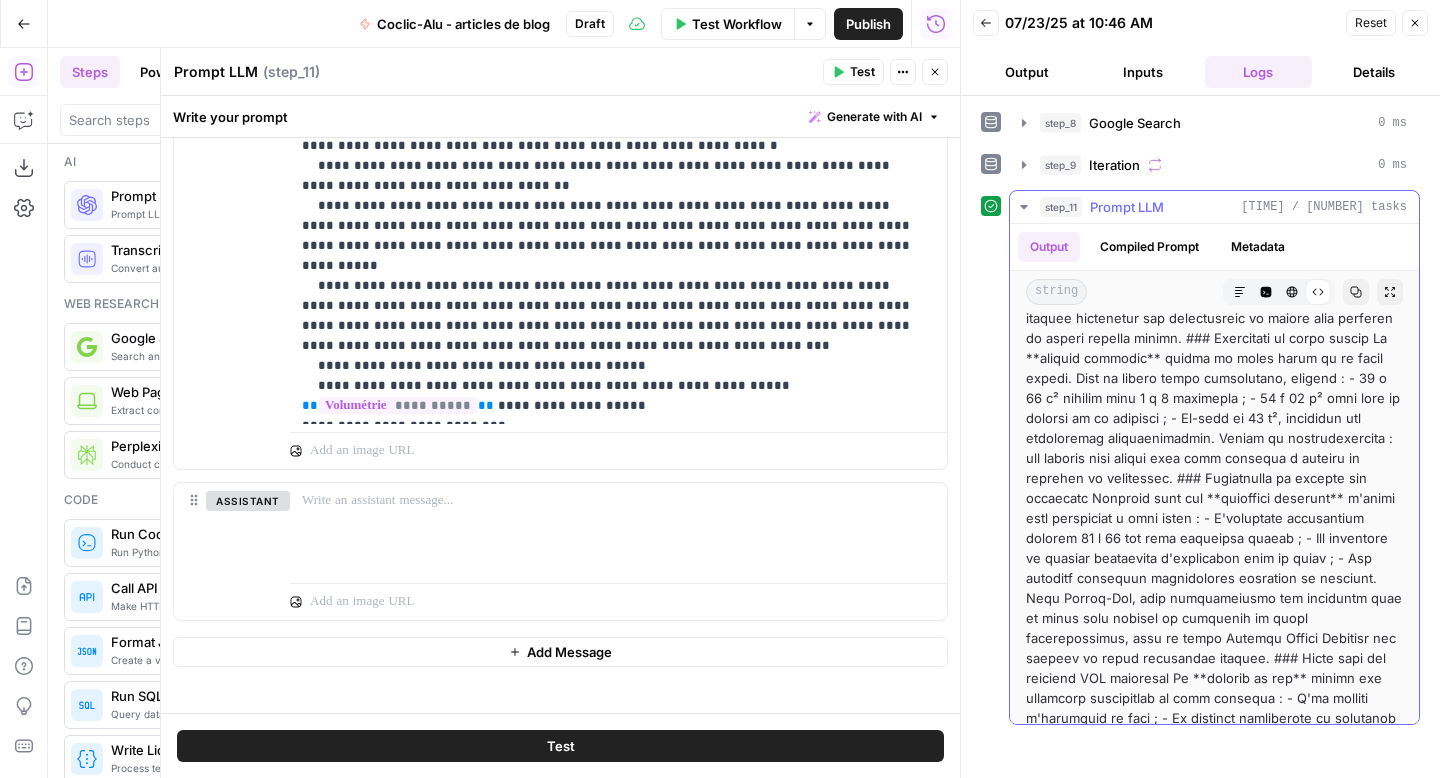 scroll, scrollTop: 6205, scrollLeft: 0, axis: vertical 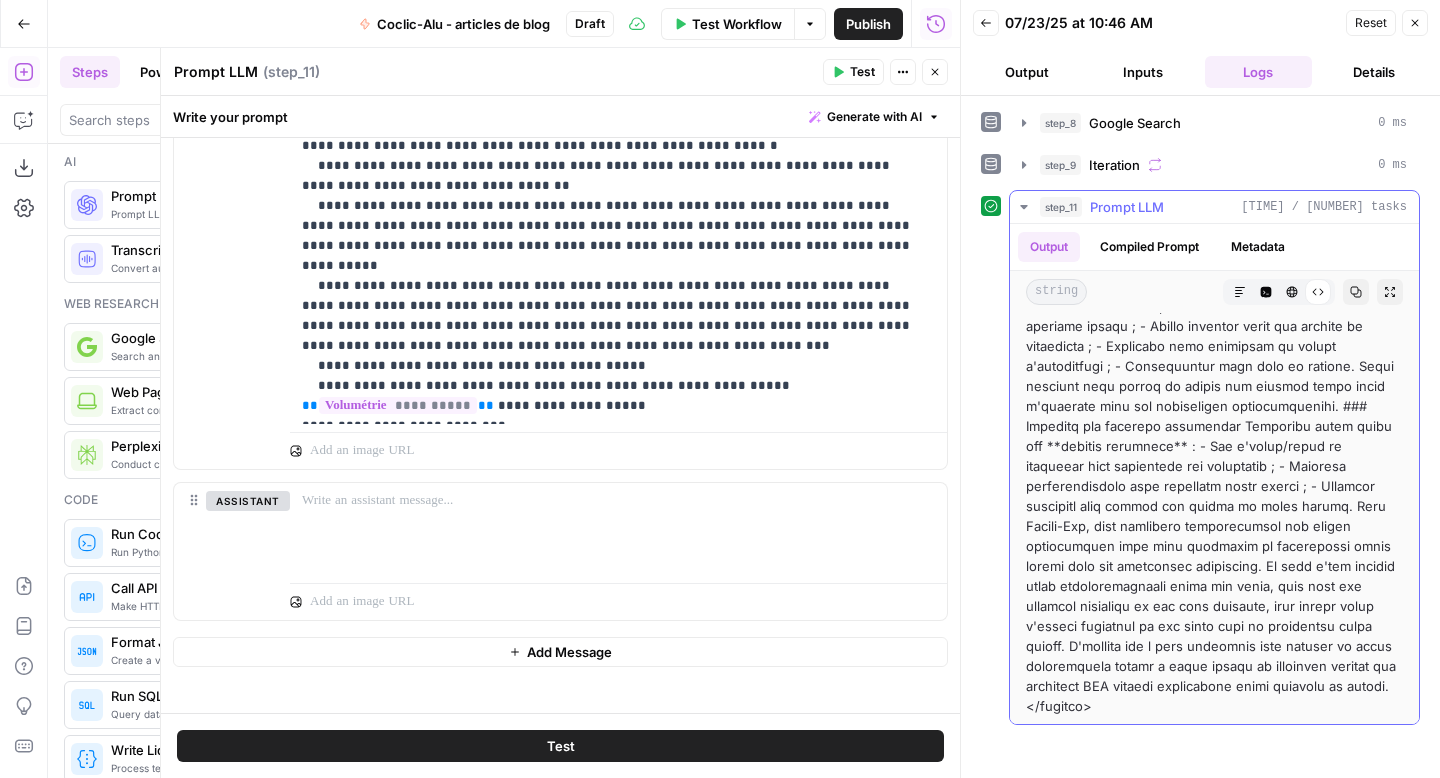 click at bounding box center [1214, -2544] 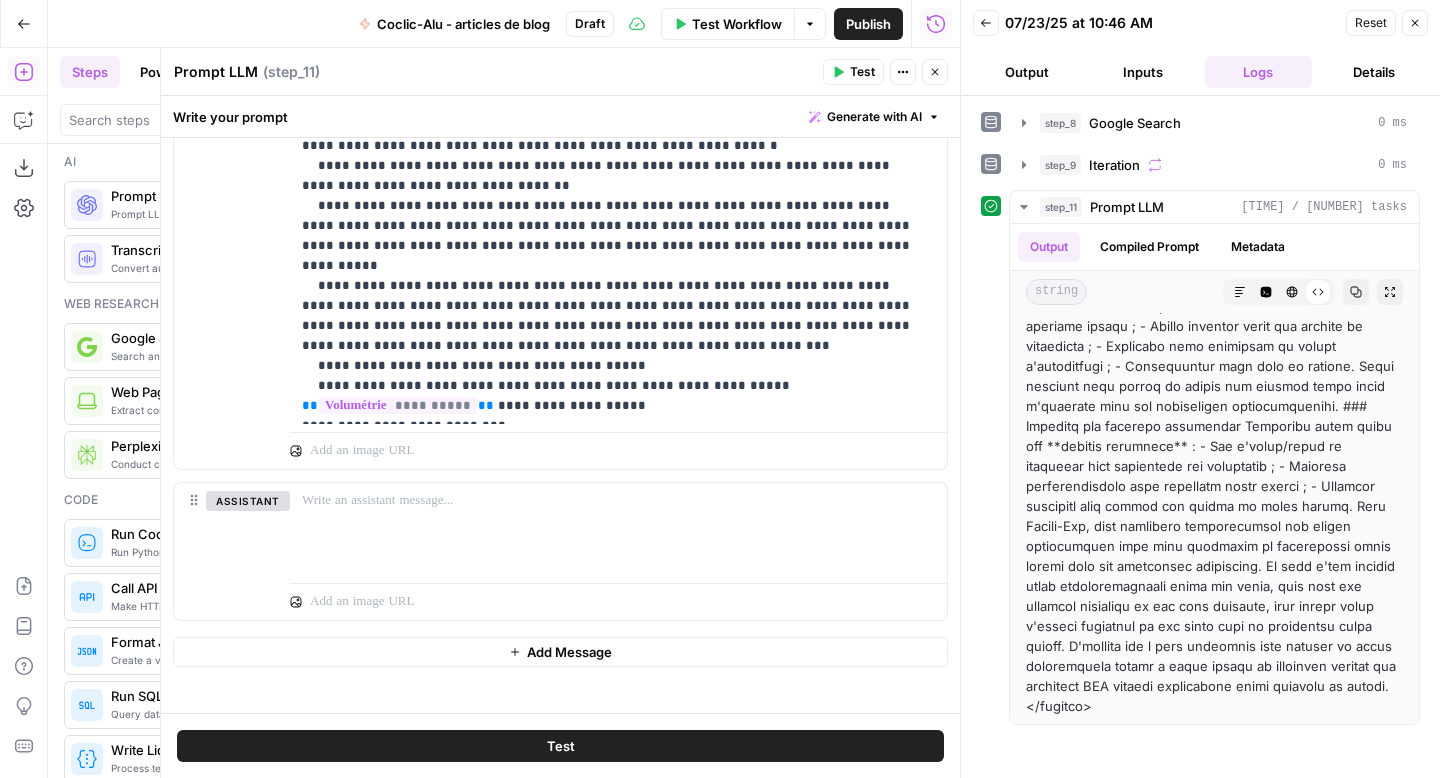 scroll, scrollTop: 472, scrollLeft: 0, axis: vertical 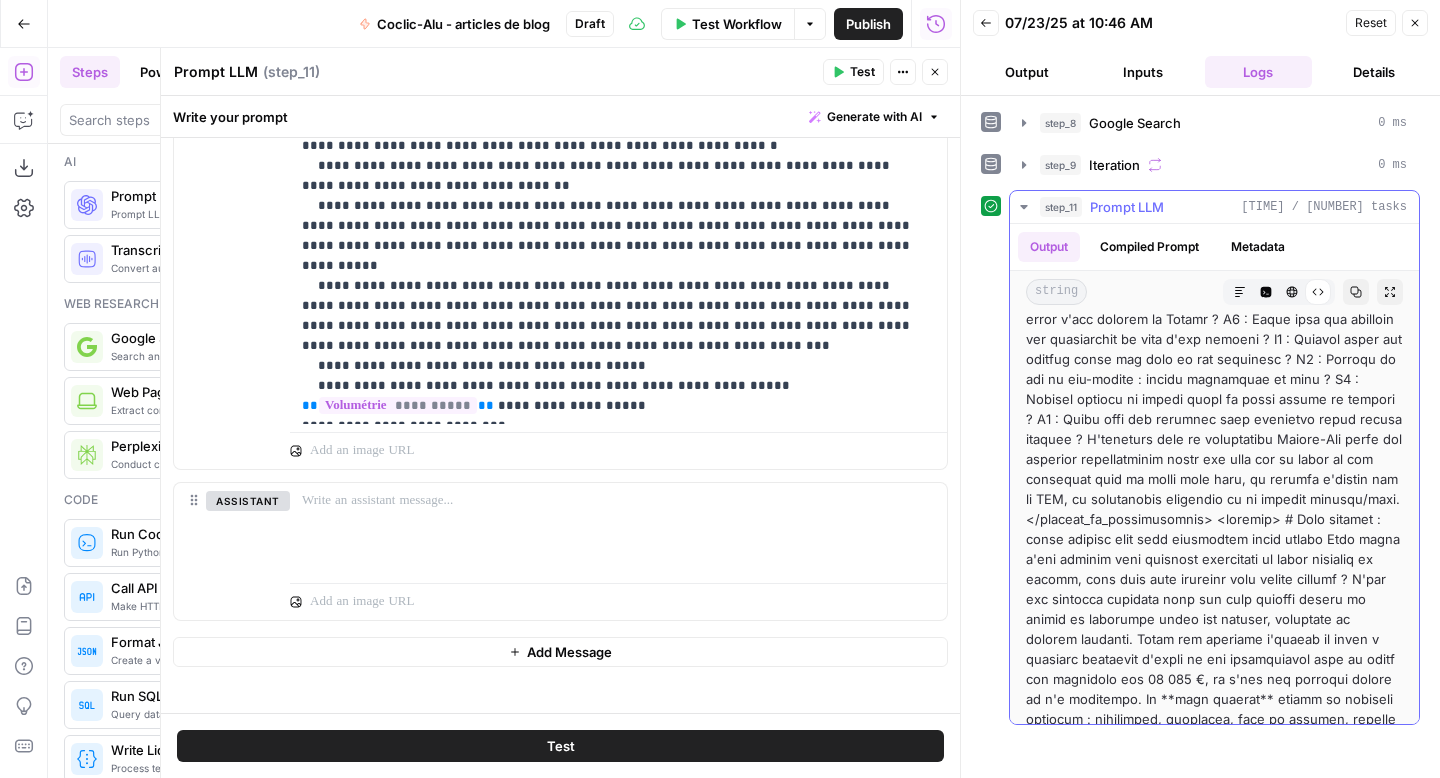 click at bounding box center (1214, 3109) 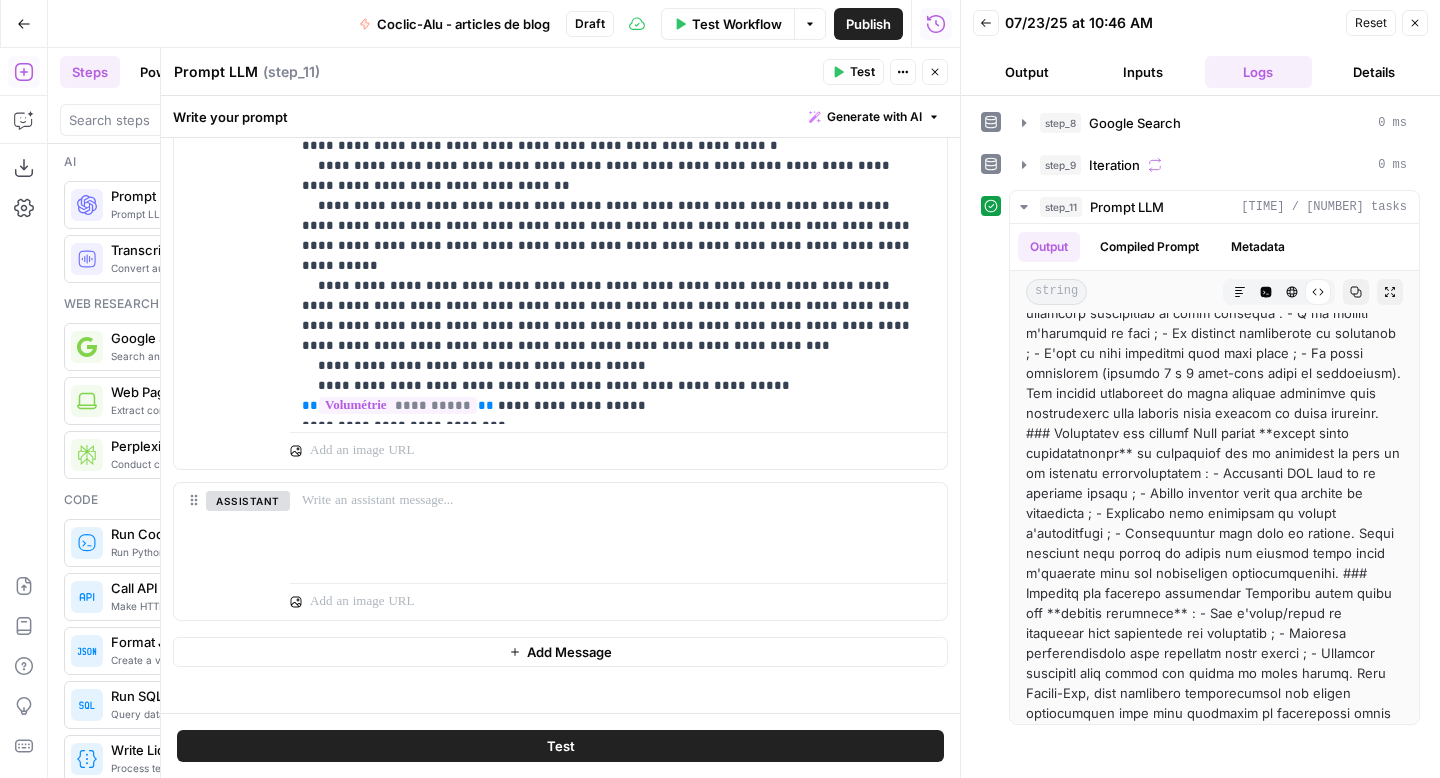 scroll, scrollTop: 6205, scrollLeft: 0, axis: vertical 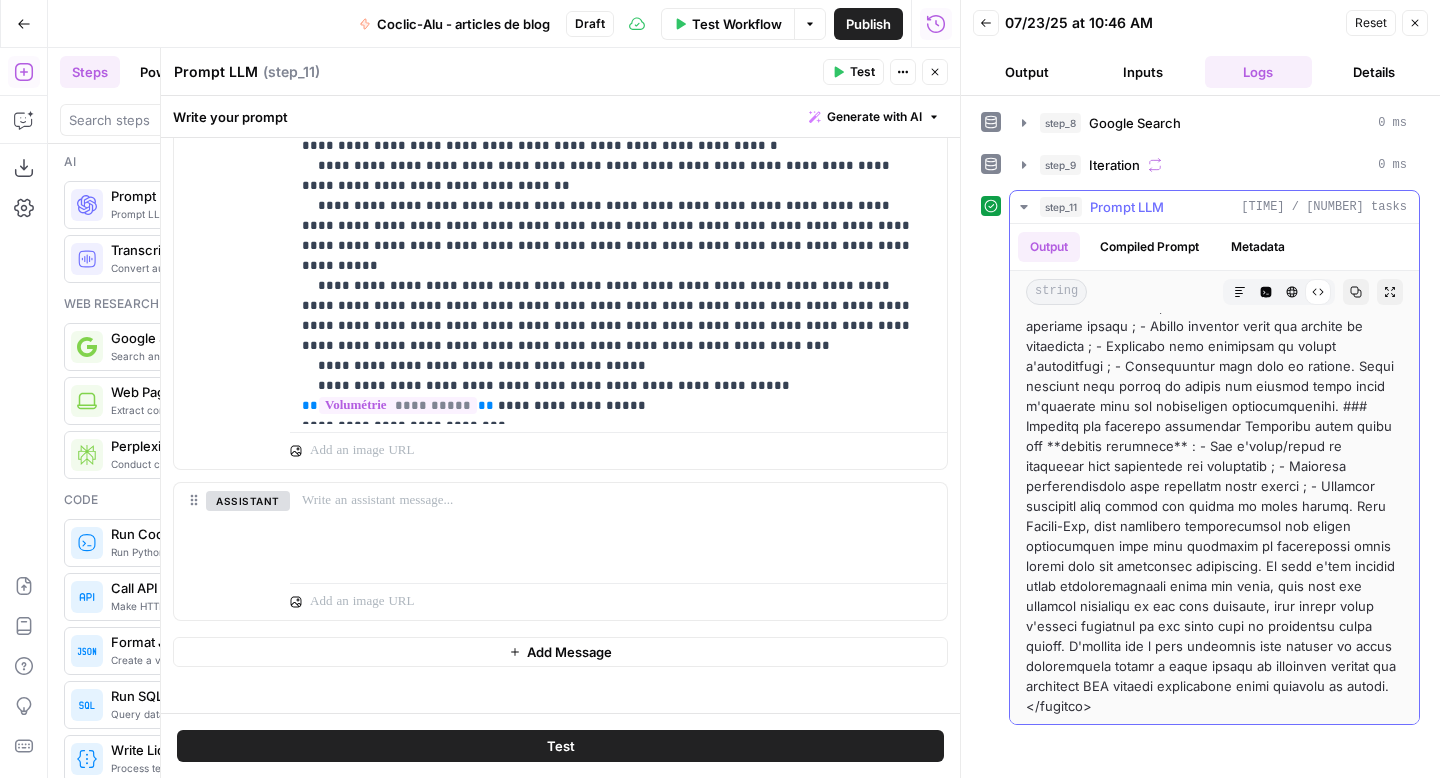 drag, startPoint x: 1027, startPoint y: 537, endPoint x: 1304, endPoint y: 710, distance: 326.58536 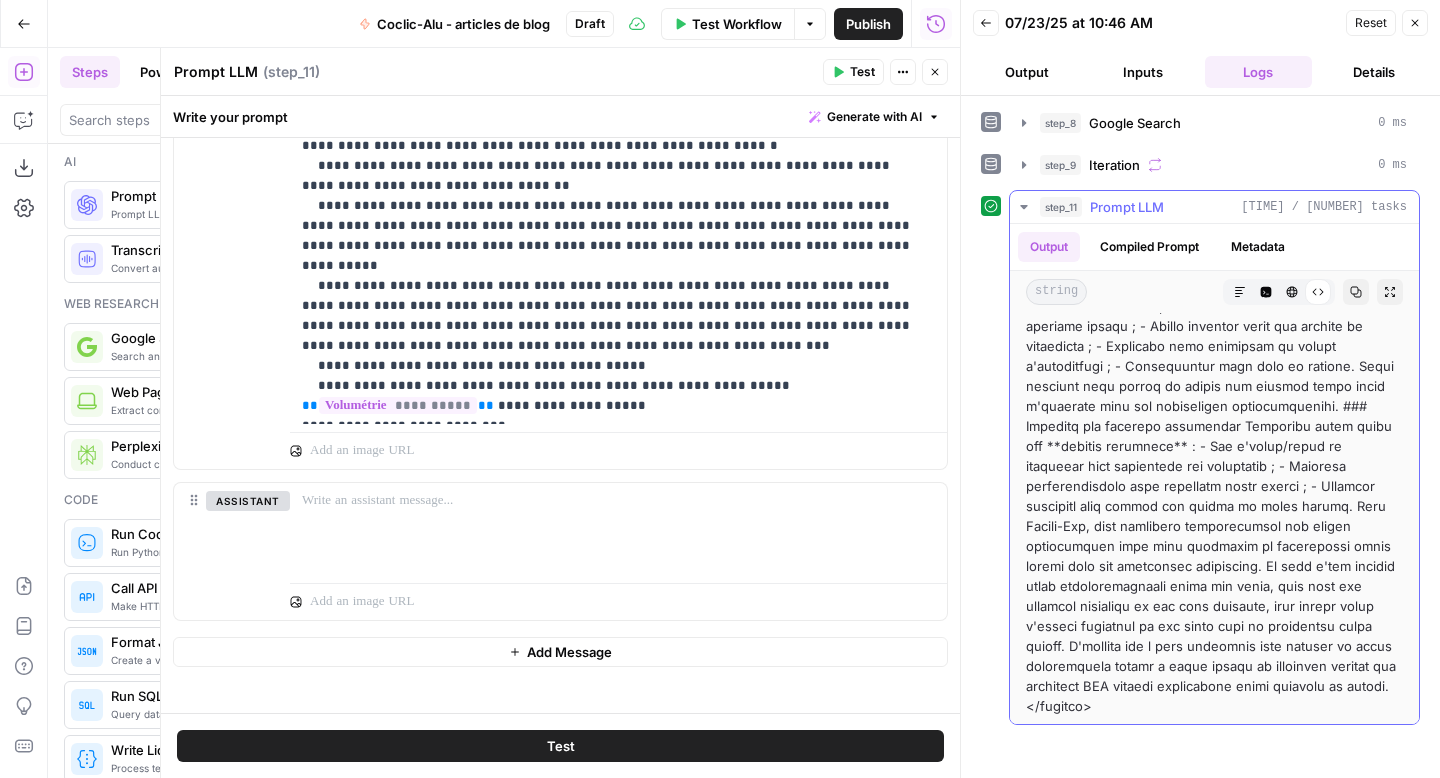 copy on "# Prix pergola : guide complet pour bien budgétiser votre projet
Vous rêvez d'une pergola pour profiter pleinement de votre terrasse ou jardin, mais vous vous demandez quel budget prévoir ? C'est une question légitime tant les prix peuvent varier du simple au quintuple selon les modèles, matériaux et options choisies. Entre les pergolas d'entrée de gamme à quelques centaines d'euros et les réalisations haut de gamme qui dépassent les 40 000 €, il n'est pas toujours facile de s'y retrouver.
Le **prix pergola** dépend de nombreux critères : dimensions, matériaux, type de toiture, options intégrées, mais aussi du choix entre une solution en kit à monter soi-même ou une installation clé en main avec pose comprise. Comprendre ces différents éléments vous permettra de mieux évaluer votre projet et de faire le choix le plus adapté à vos besoins et votre budget.
Dans ce guide complet, nous vous accompagnons pour décrypter les tarifs du marché, identifier les facteurs qui influencent les coûts et vous donner toutes..." 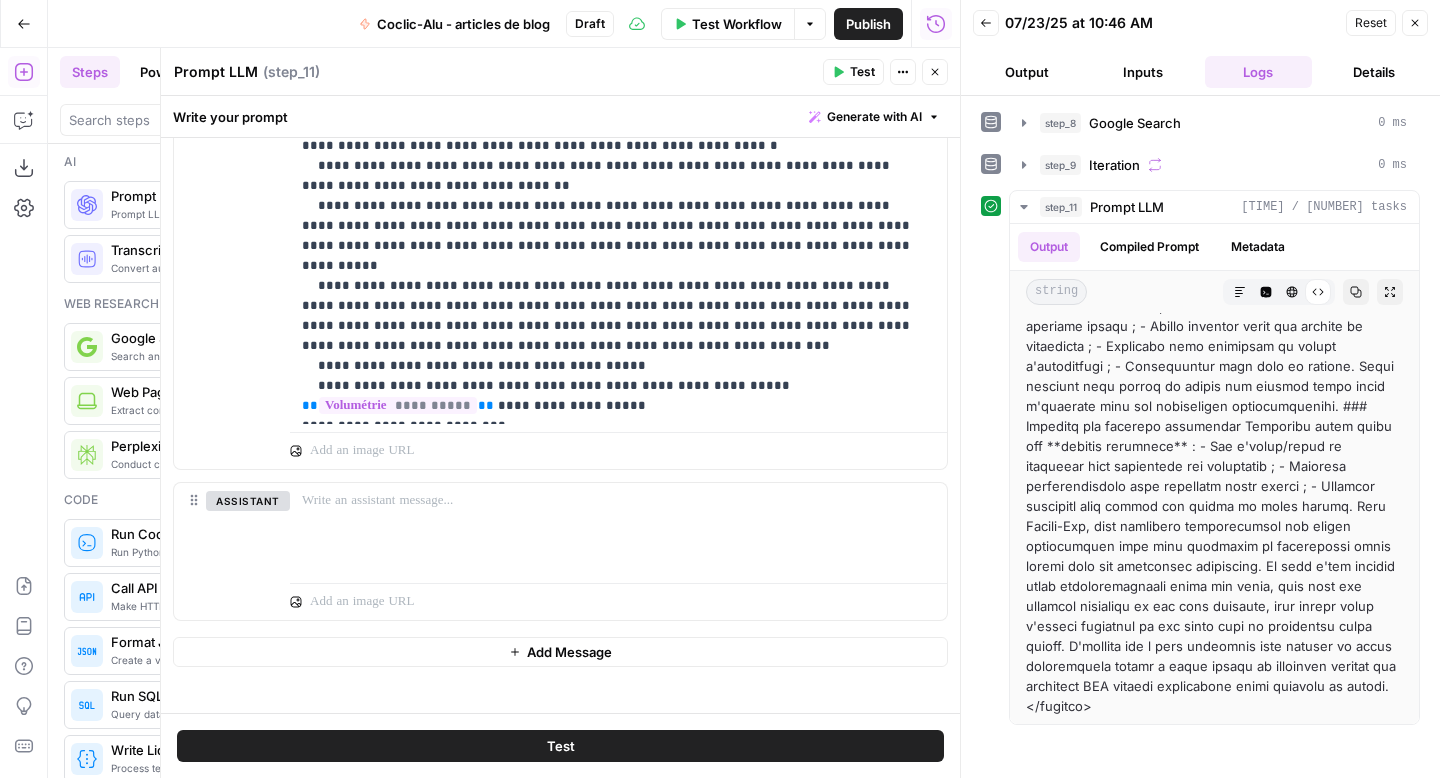 click 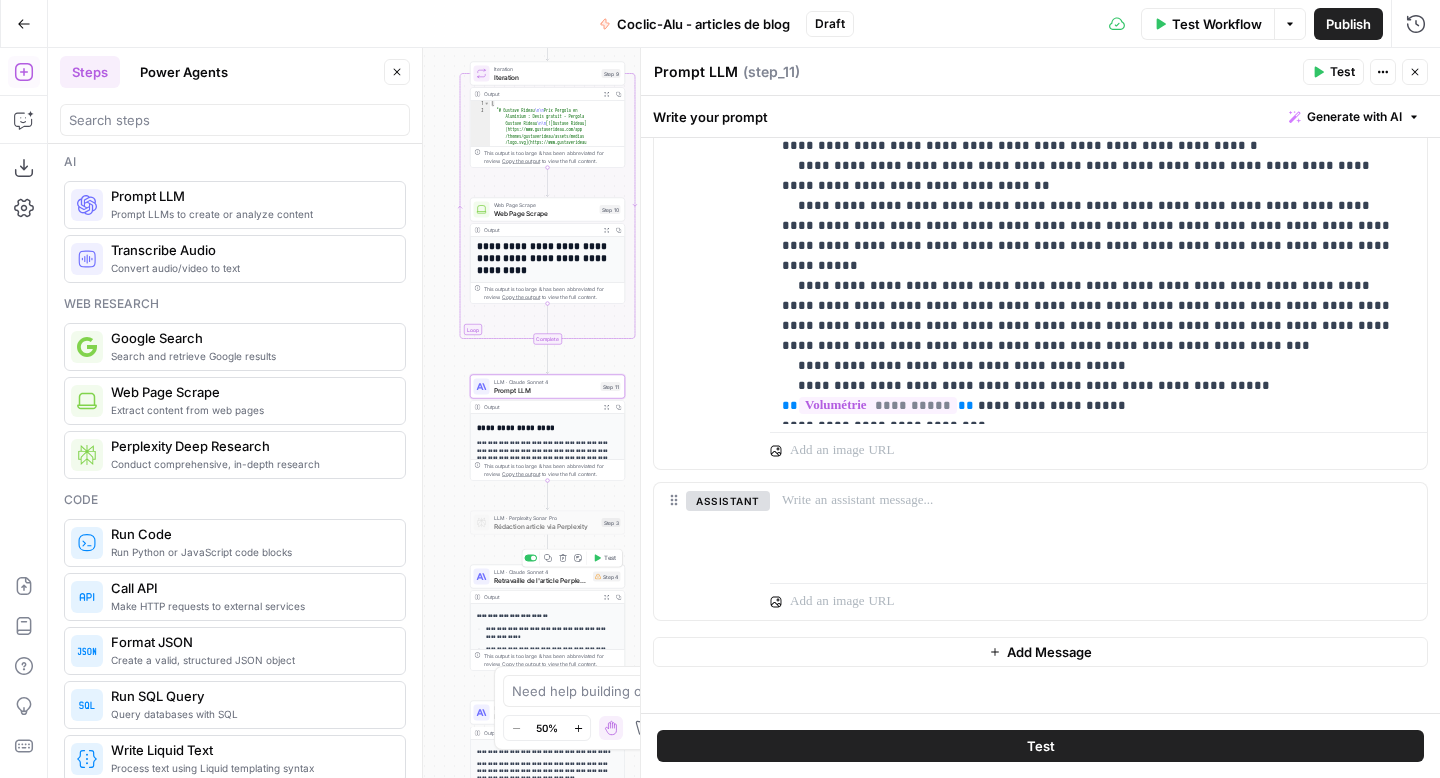 click on "Copy step Delete step Add Note Test" at bounding box center [572, 558] 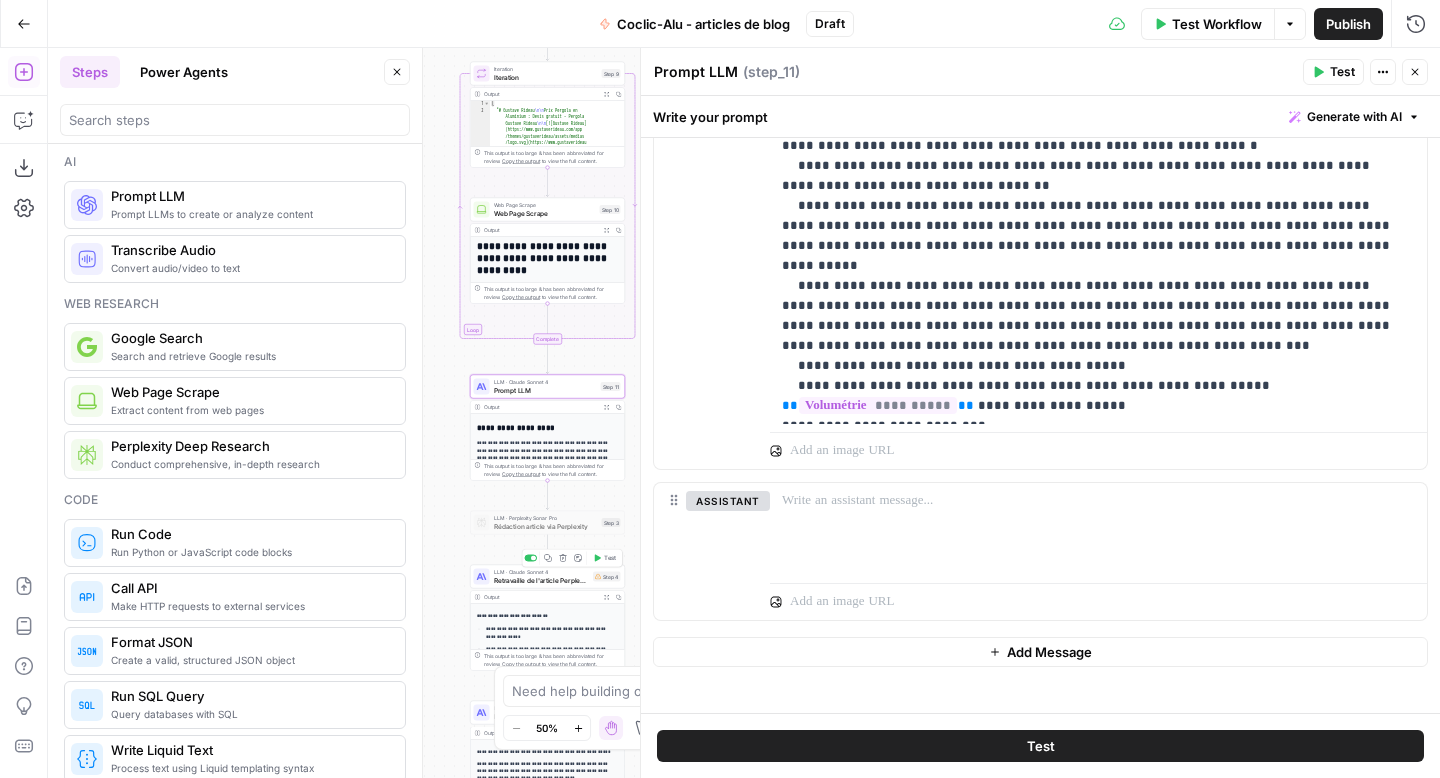 click at bounding box center [533, 558] 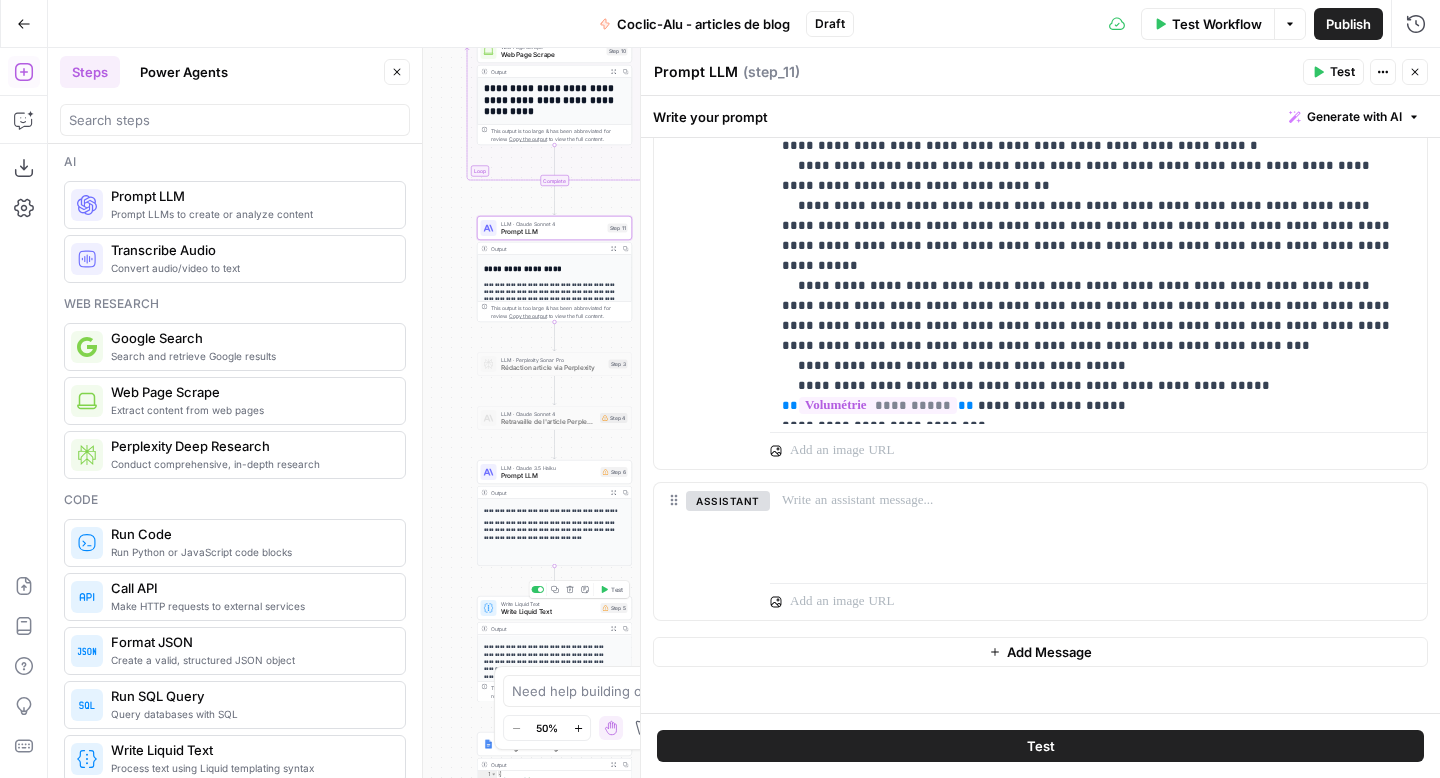 click on "Write Liquid Text" at bounding box center [549, 612] 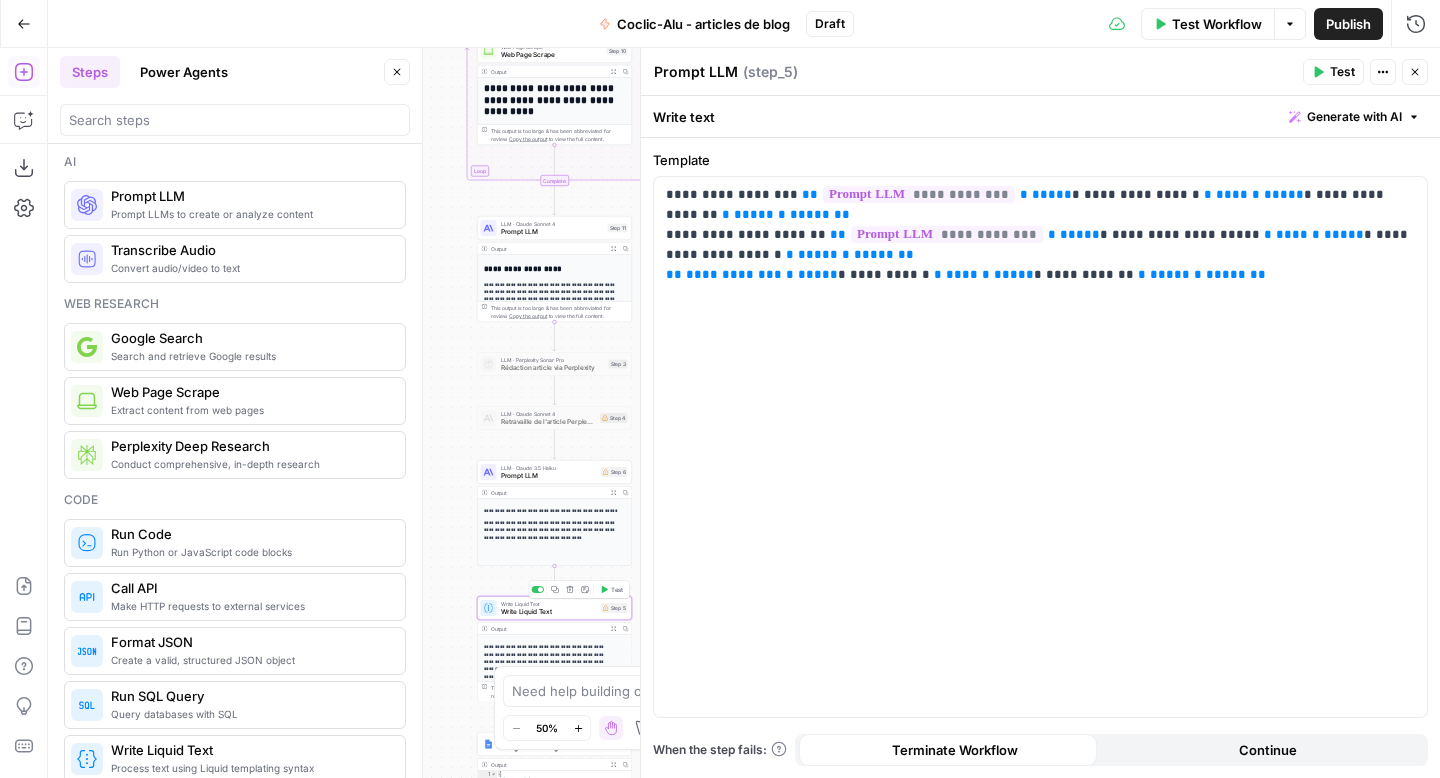 type on "Write Liquid Text" 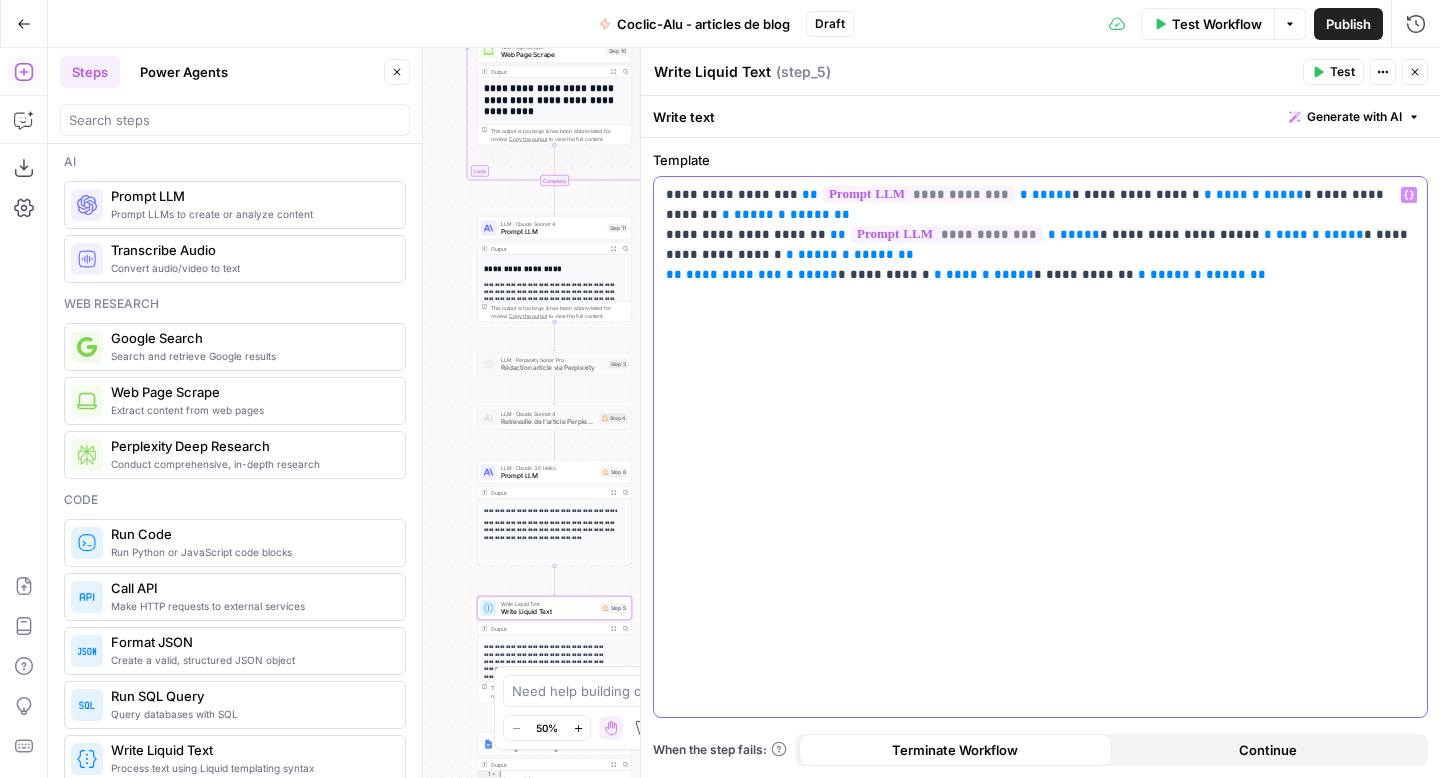 click on "**********" at bounding box center [734, 274] 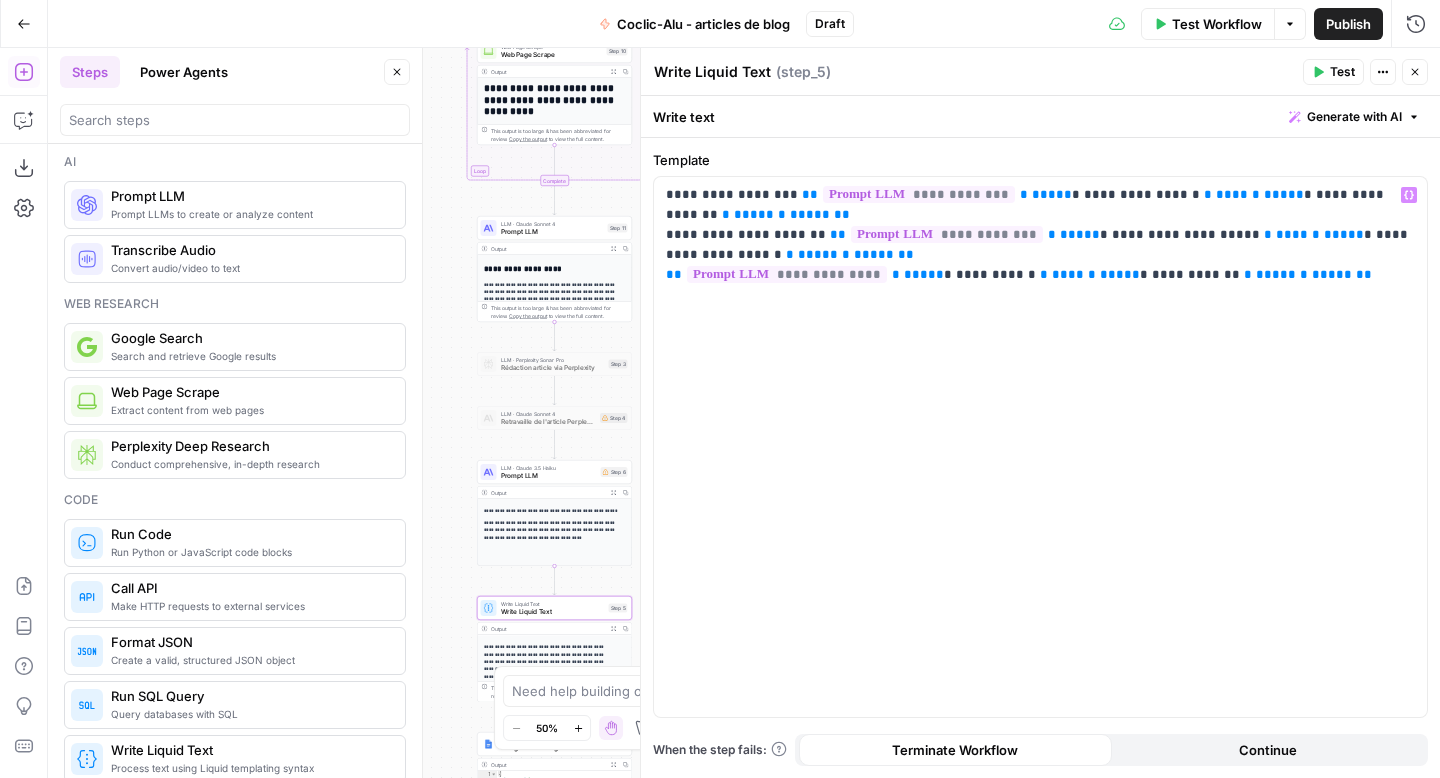 click on "Test Workflow" at bounding box center (1217, 24) 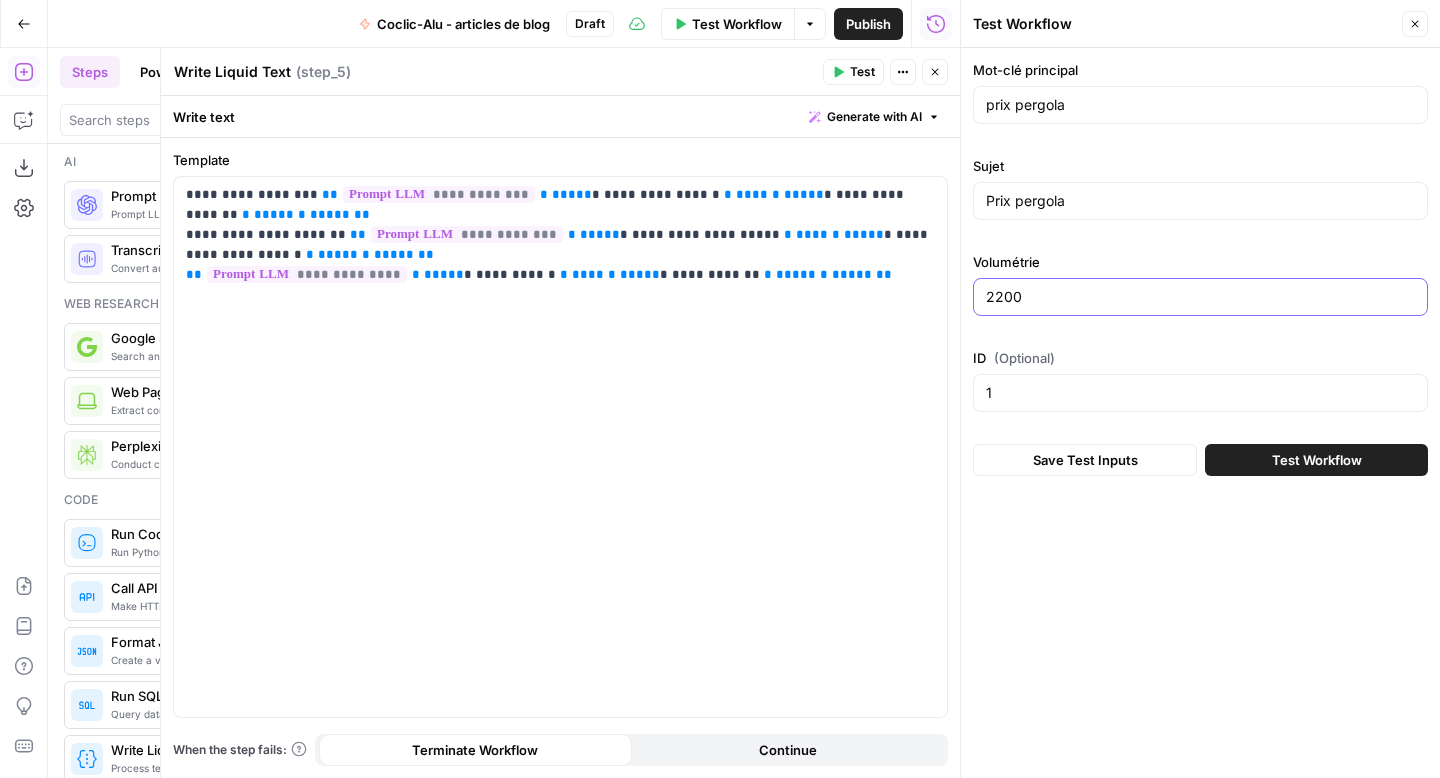 click on "2200" at bounding box center (1200, 297) 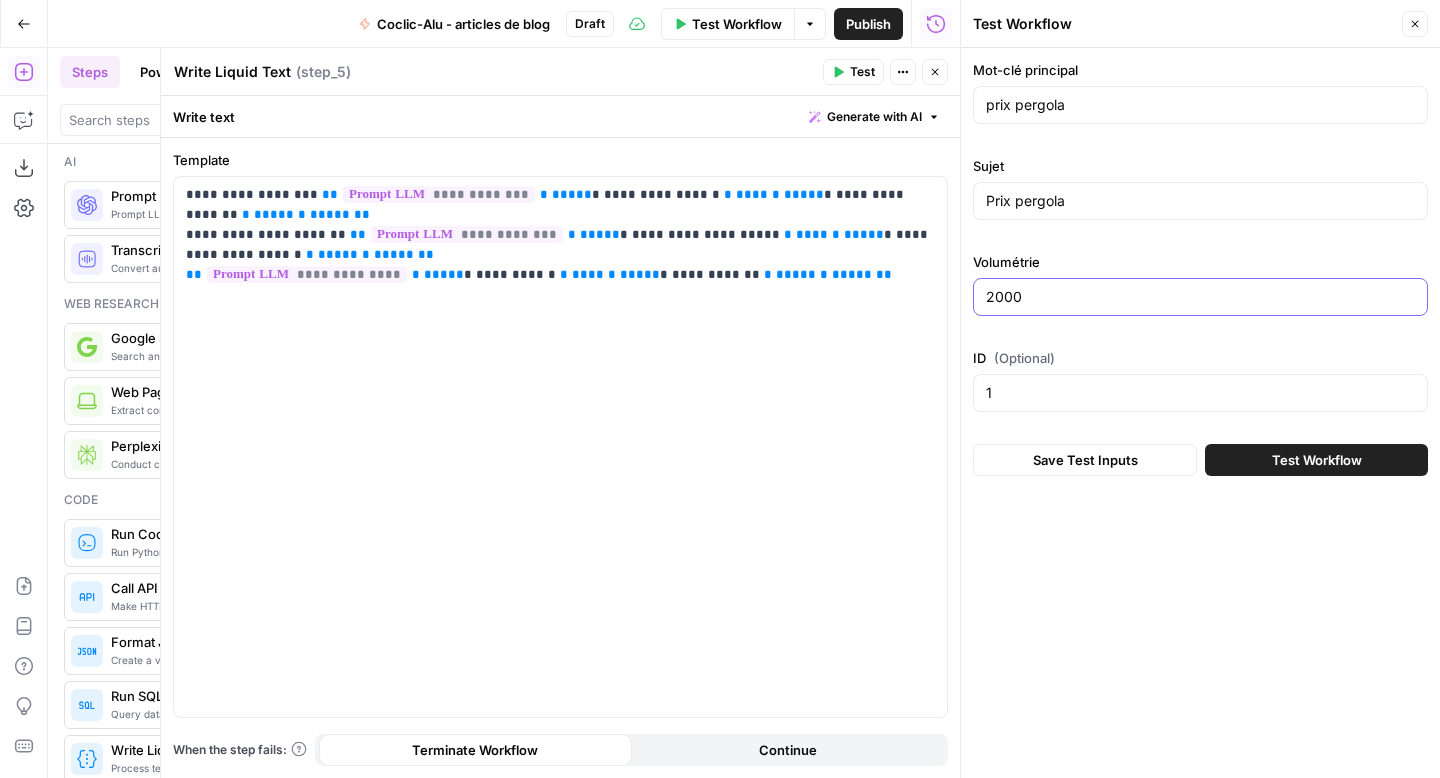 type on "2000" 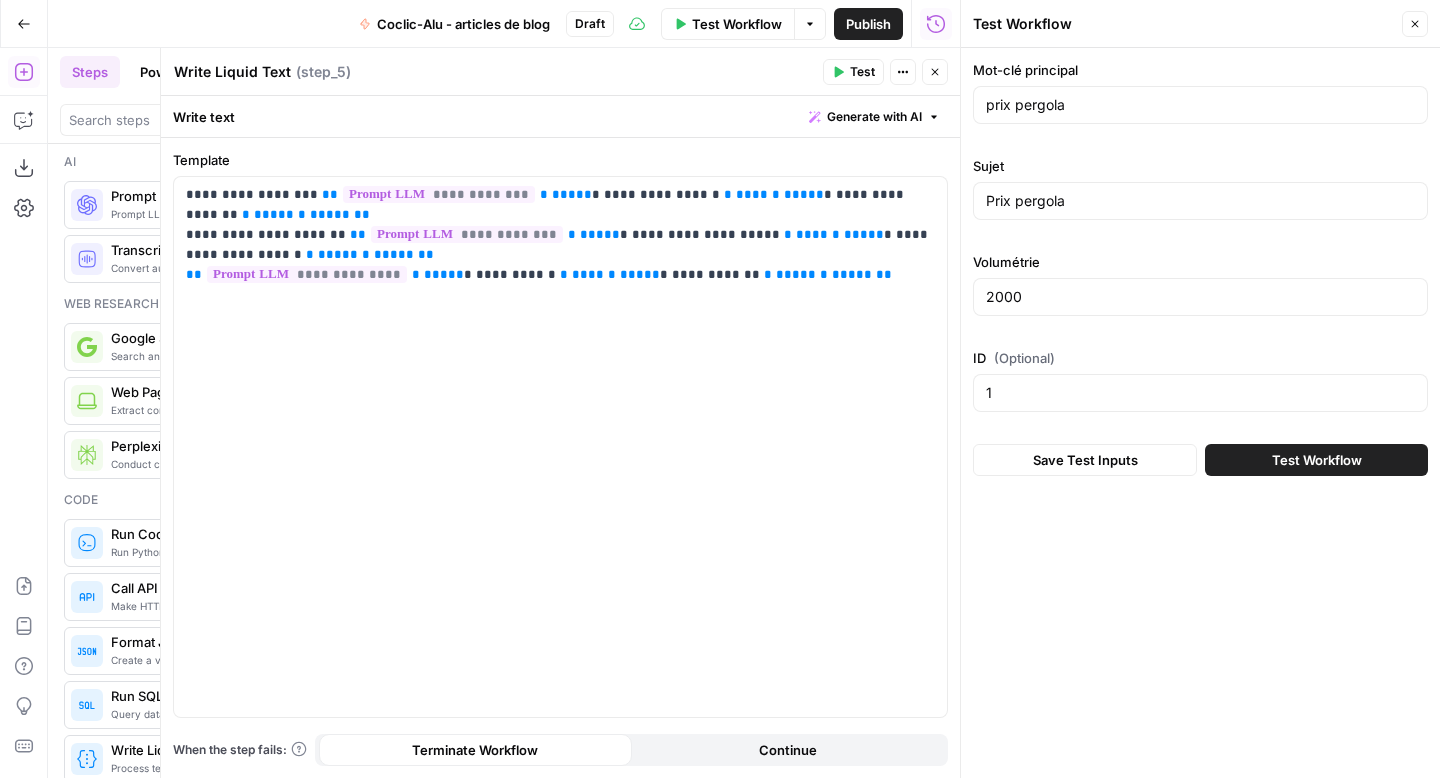 click on "Test Workflow" at bounding box center (1316, 460) 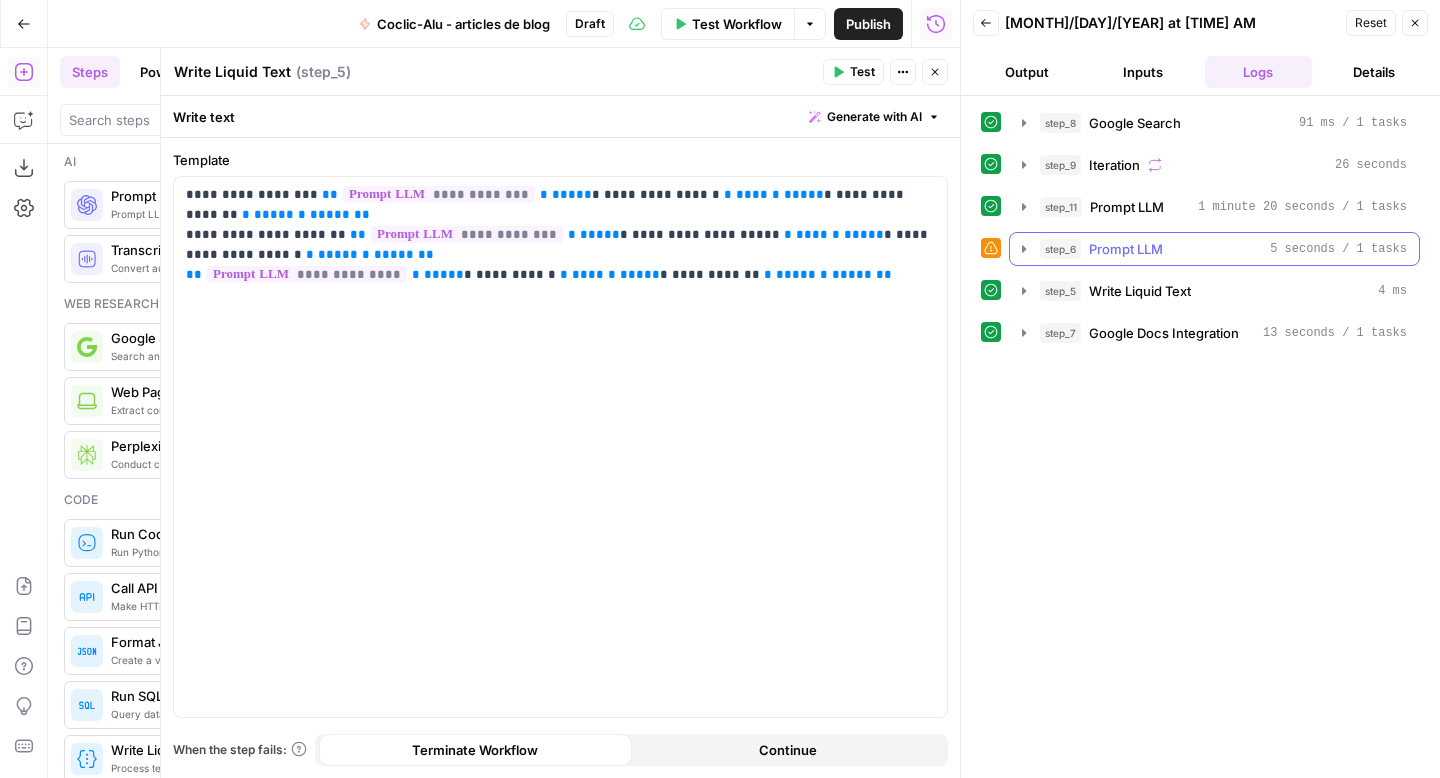 click 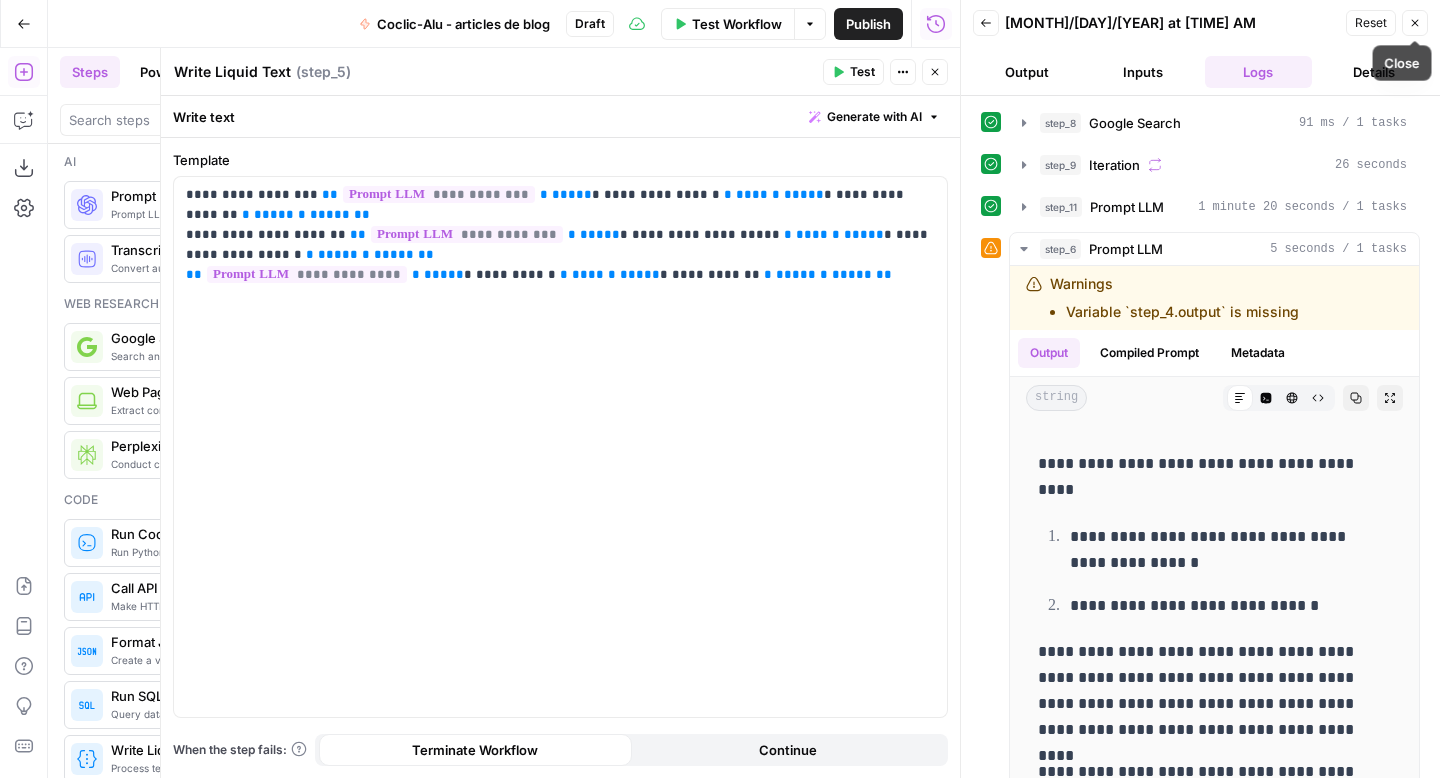 click on "Close" at bounding box center [1415, 23] 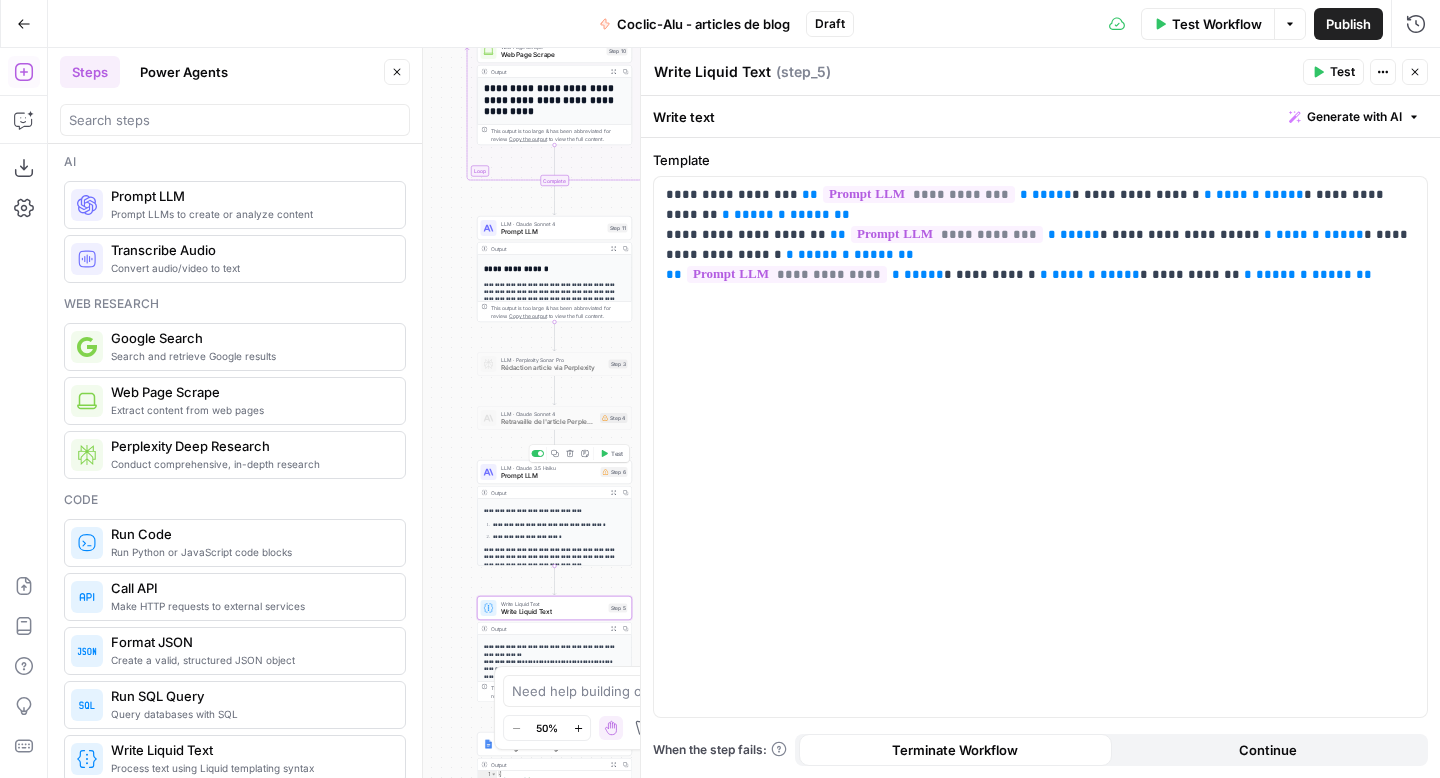 click on "Prompt LLM" at bounding box center (549, 476) 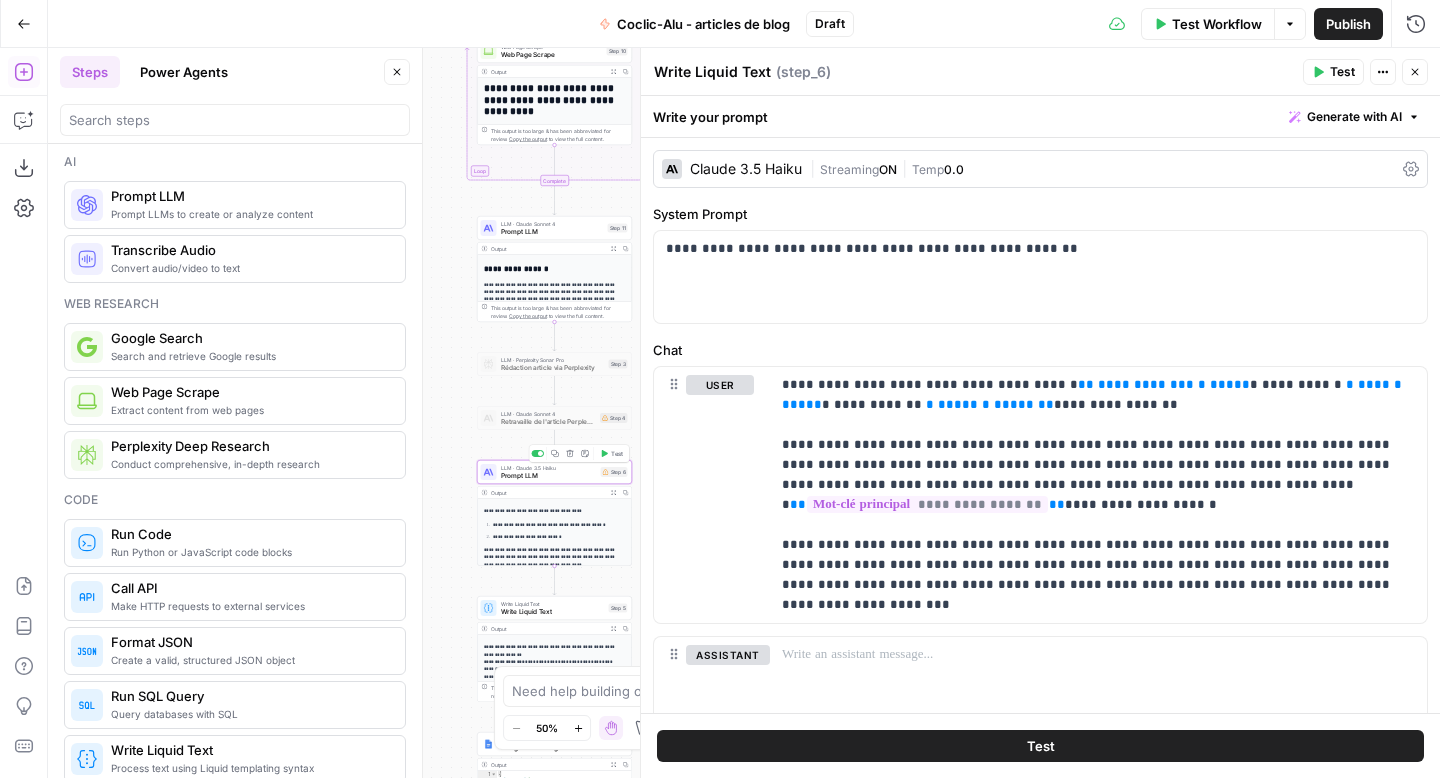 type on "Prompt LLM" 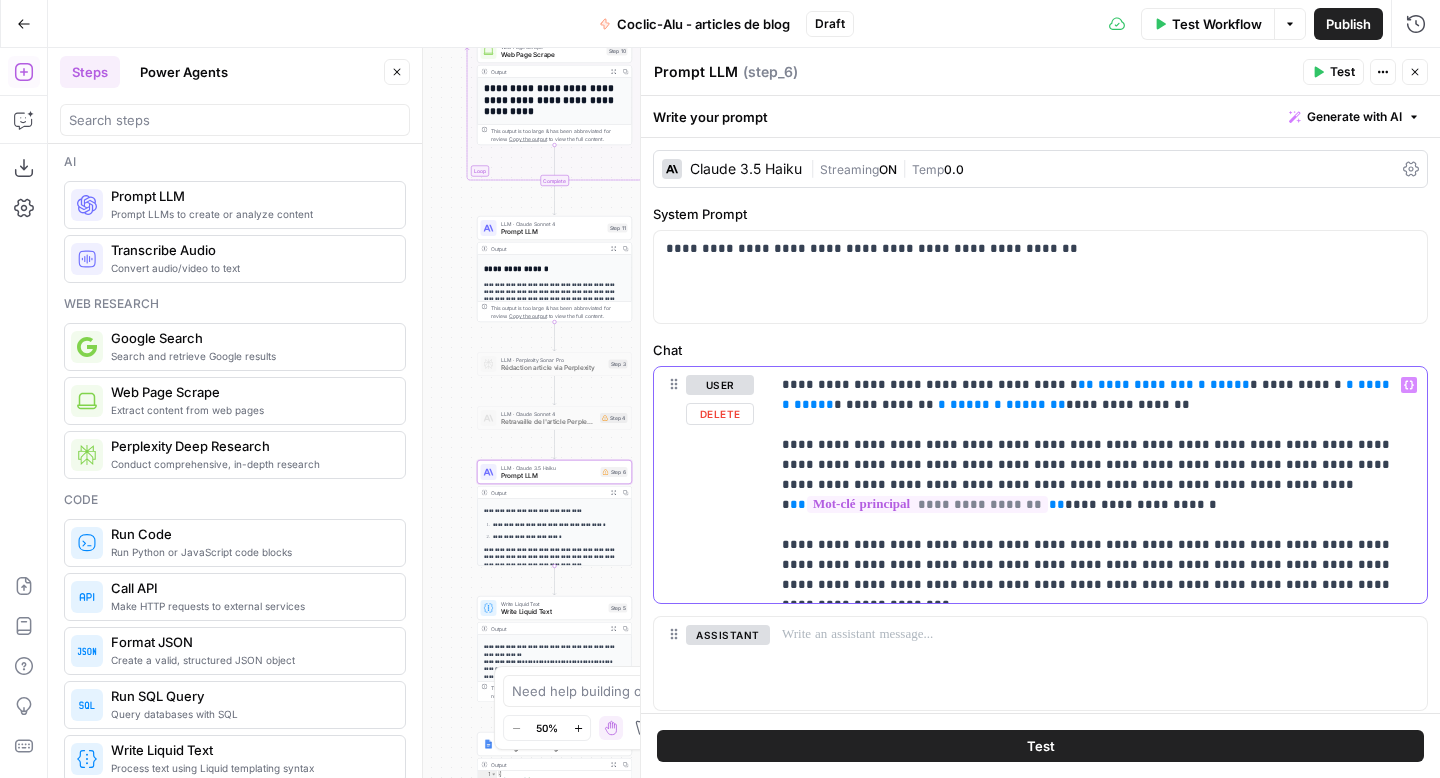 click on "**********" at bounding box center [1146, 384] 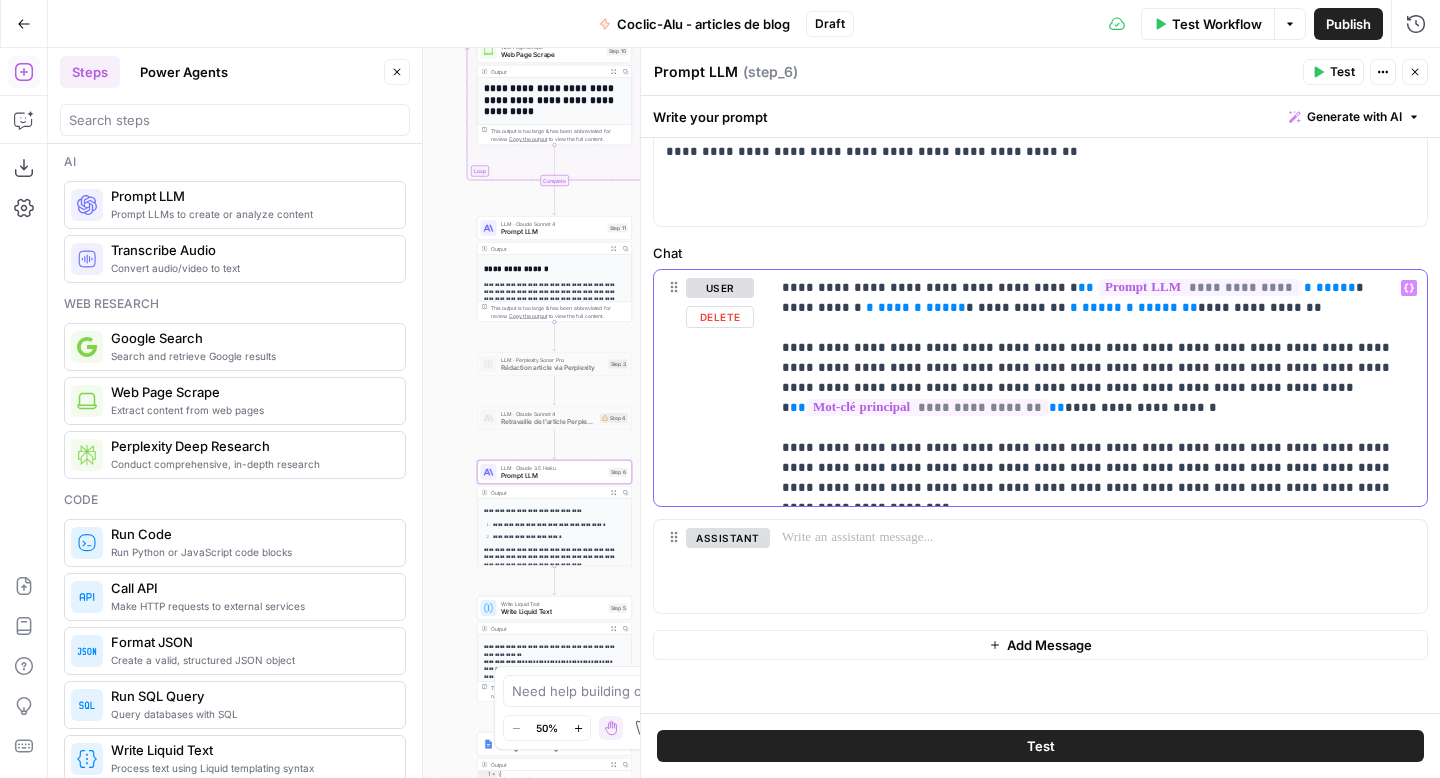 scroll, scrollTop: 99, scrollLeft: 0, axis: vertical 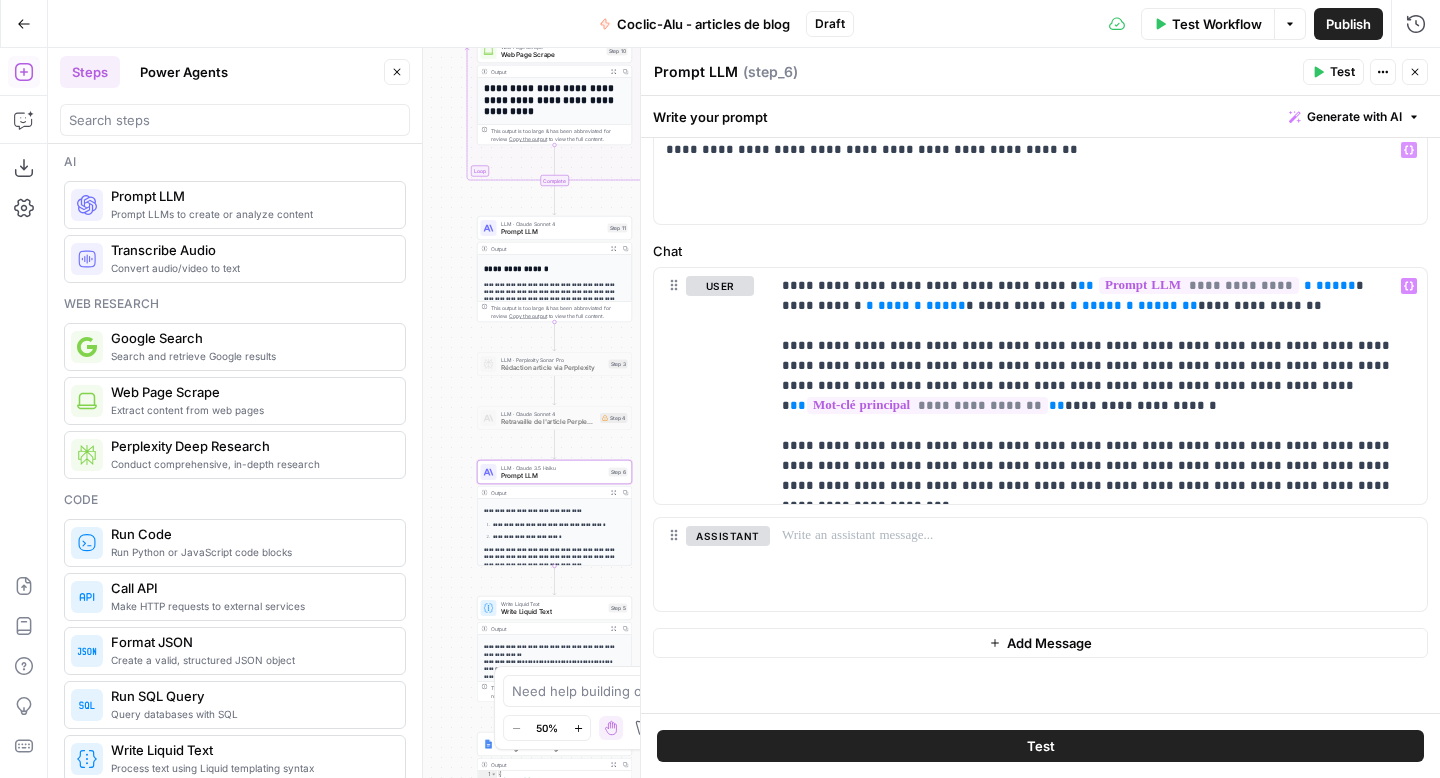 click on "Test Workflow" at bounding box center [1217, 24] 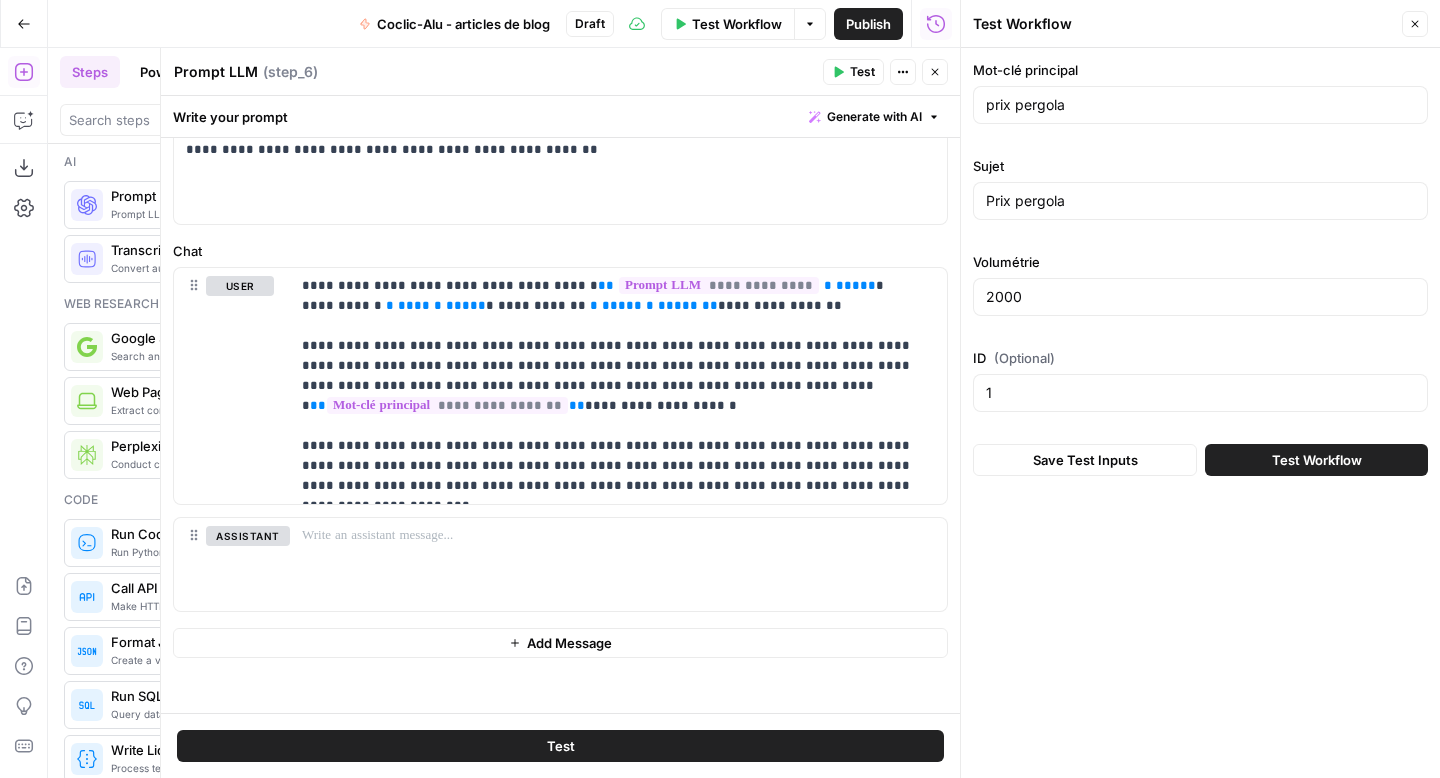 click on "Test Workflow" at bounding box center (1317, 460) 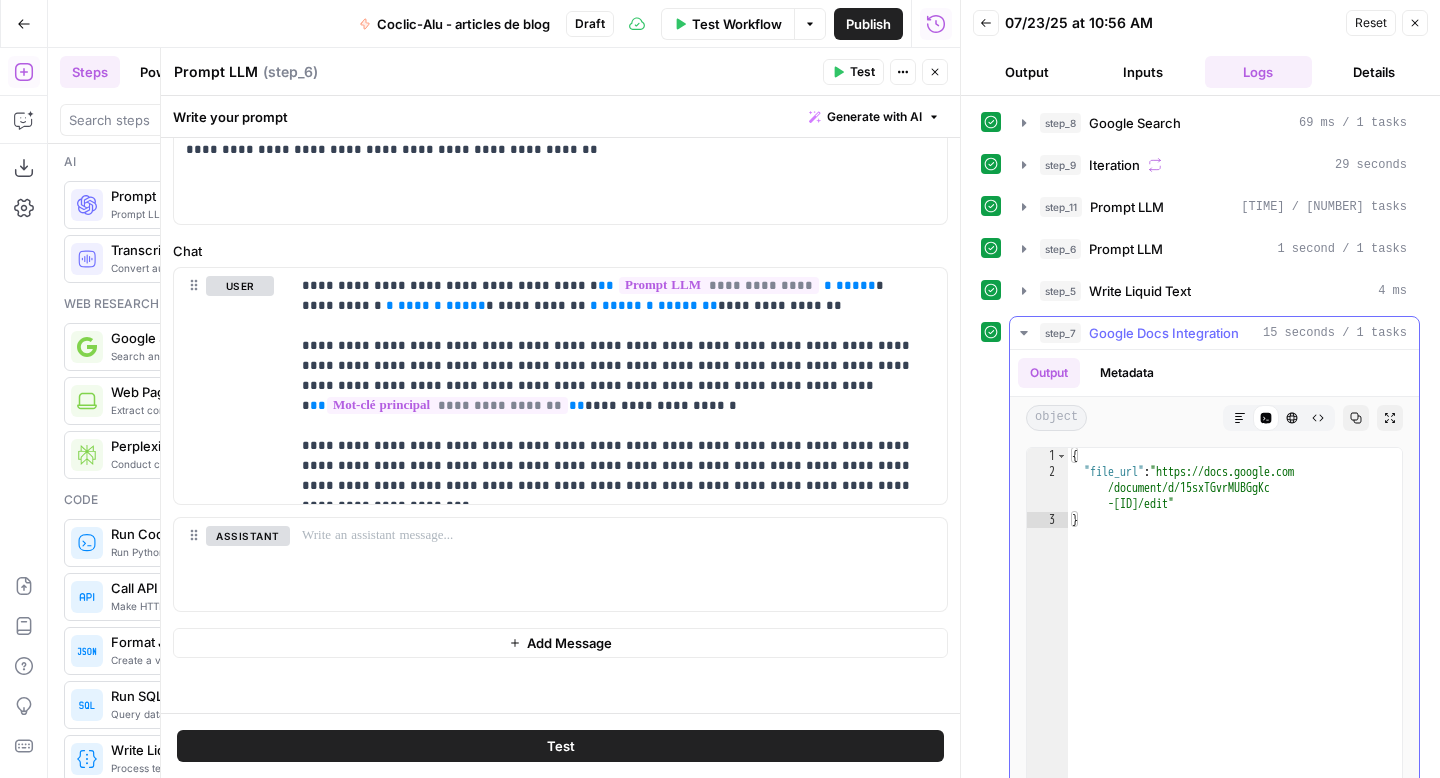 type on "**********" 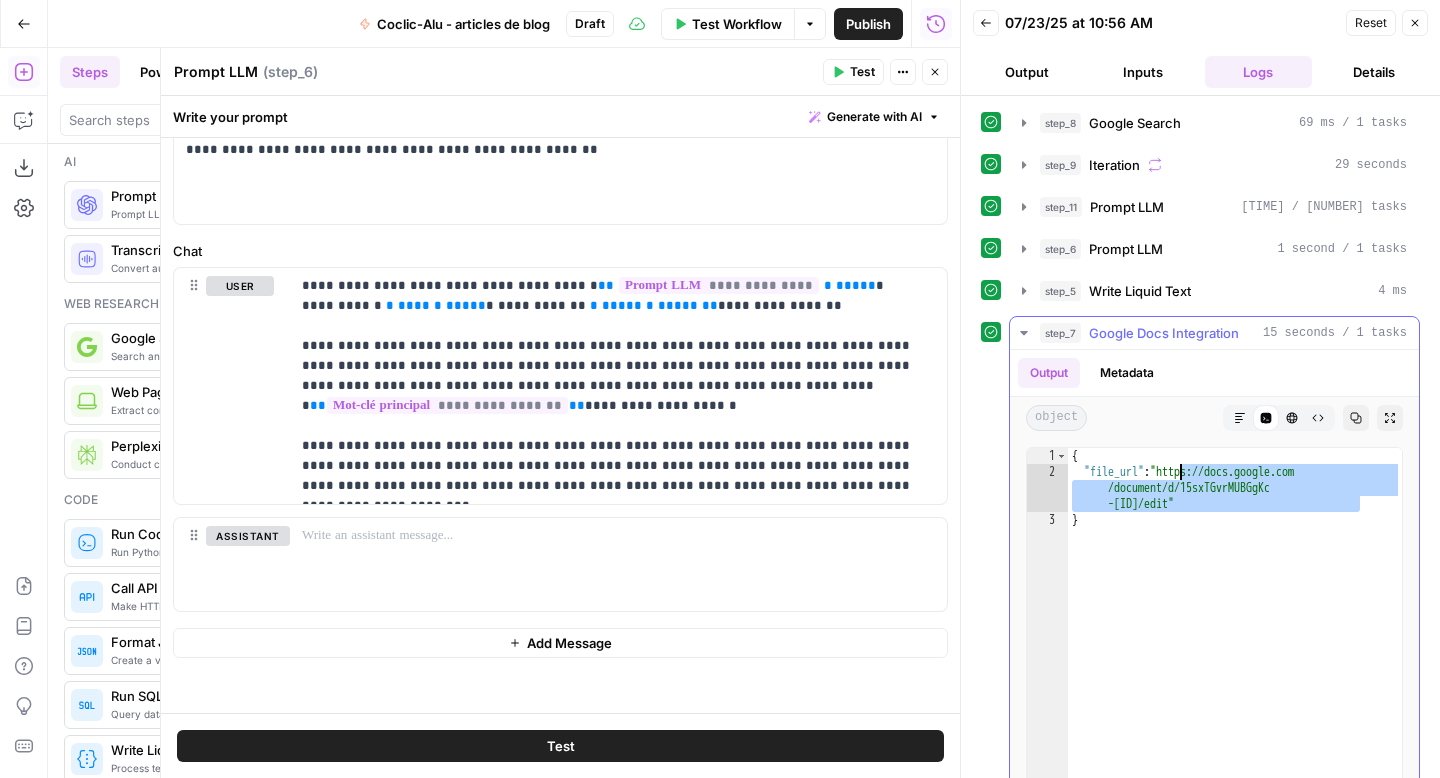 drag, startPoint x: 1360, startPoint y: 506, endPoint x: 1181, endPoint y: 478, distance: 181.17671 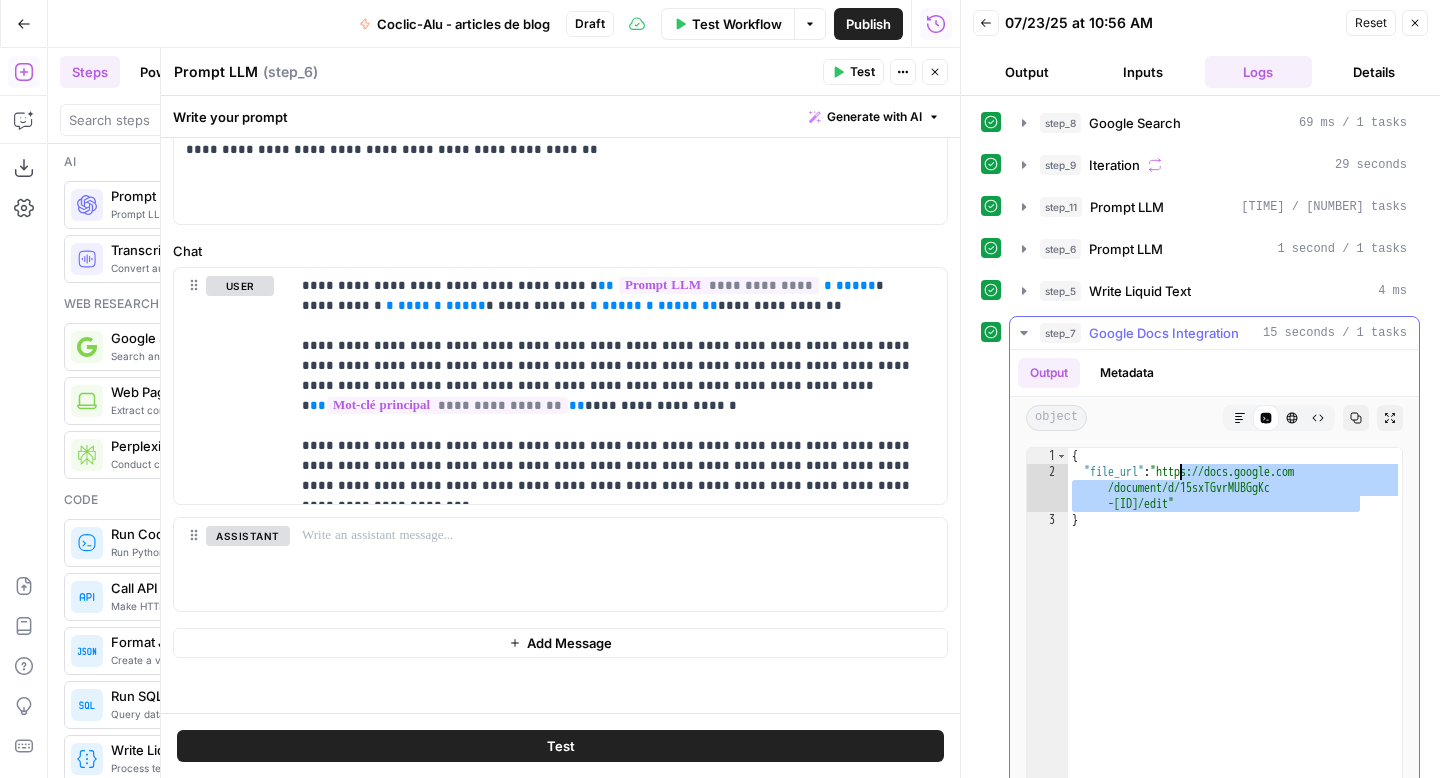 click on "{    "file_url" :  "https://docs.google.com        /document/d/15sxTGvrMUBGgKc        -gtBC8CGMZ9L5aXacUaiAIBx5z3sU/edit" }" at bounding box center [1235, 660] 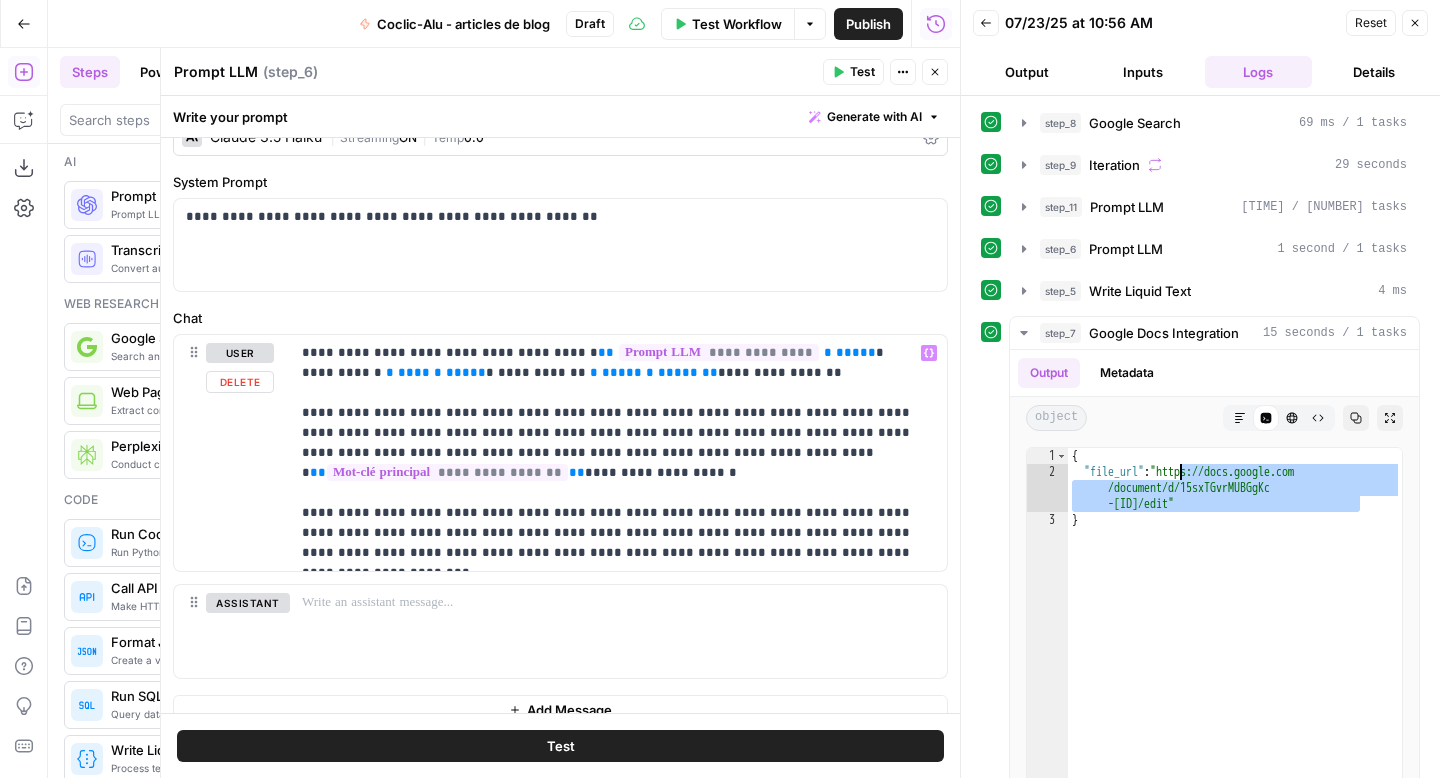 scroll, scrollTop: 0, scrollLeft: 0, axis: both 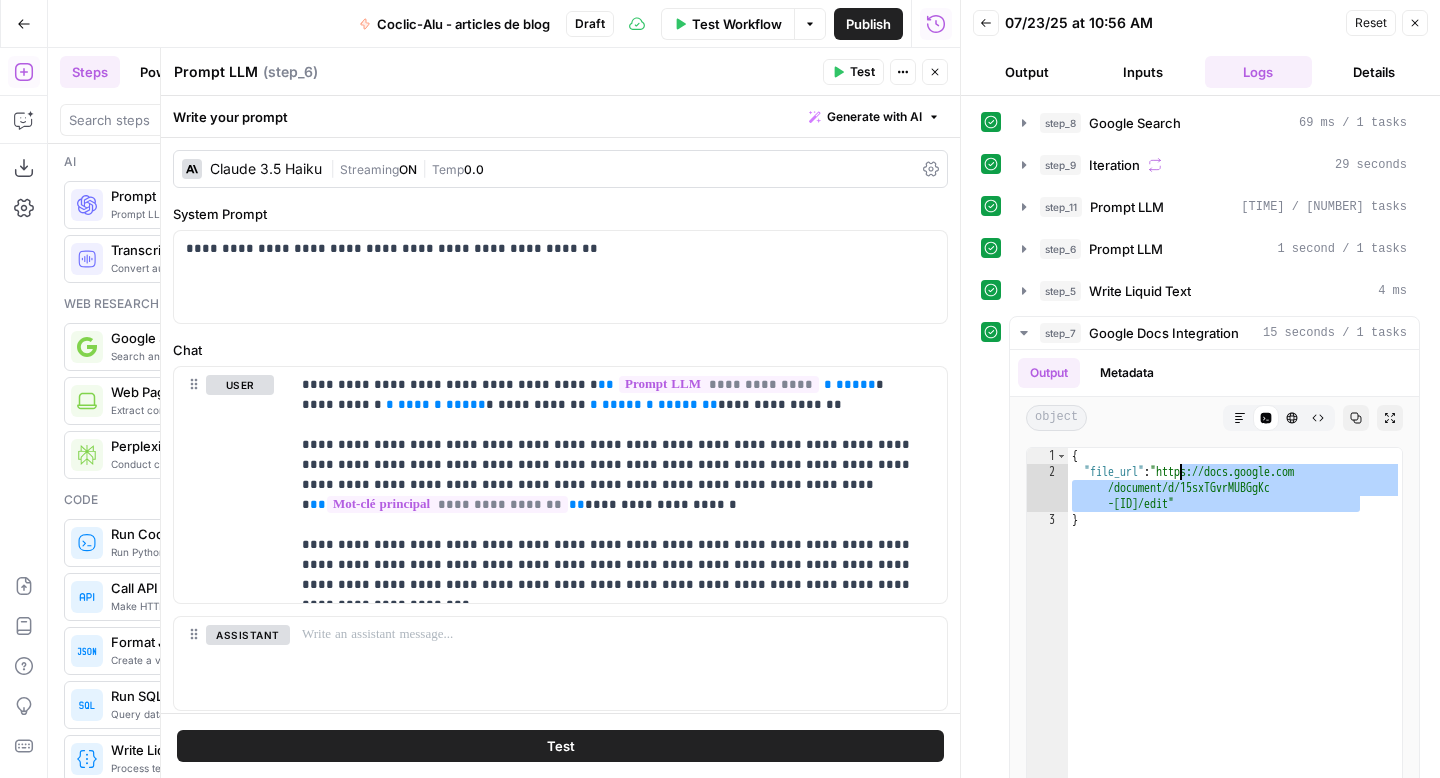click 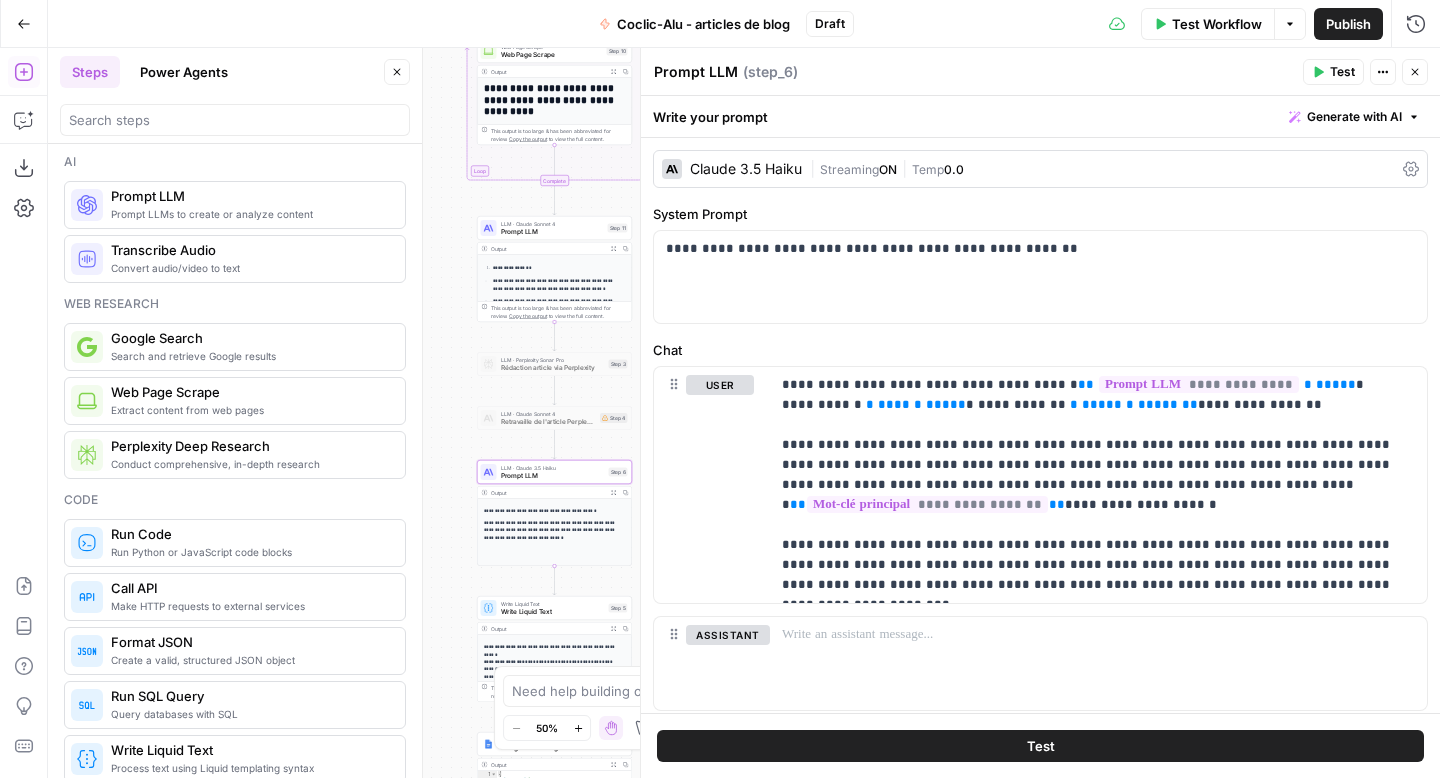 click on "Prompt LLM" at bounding box center (552, 232) 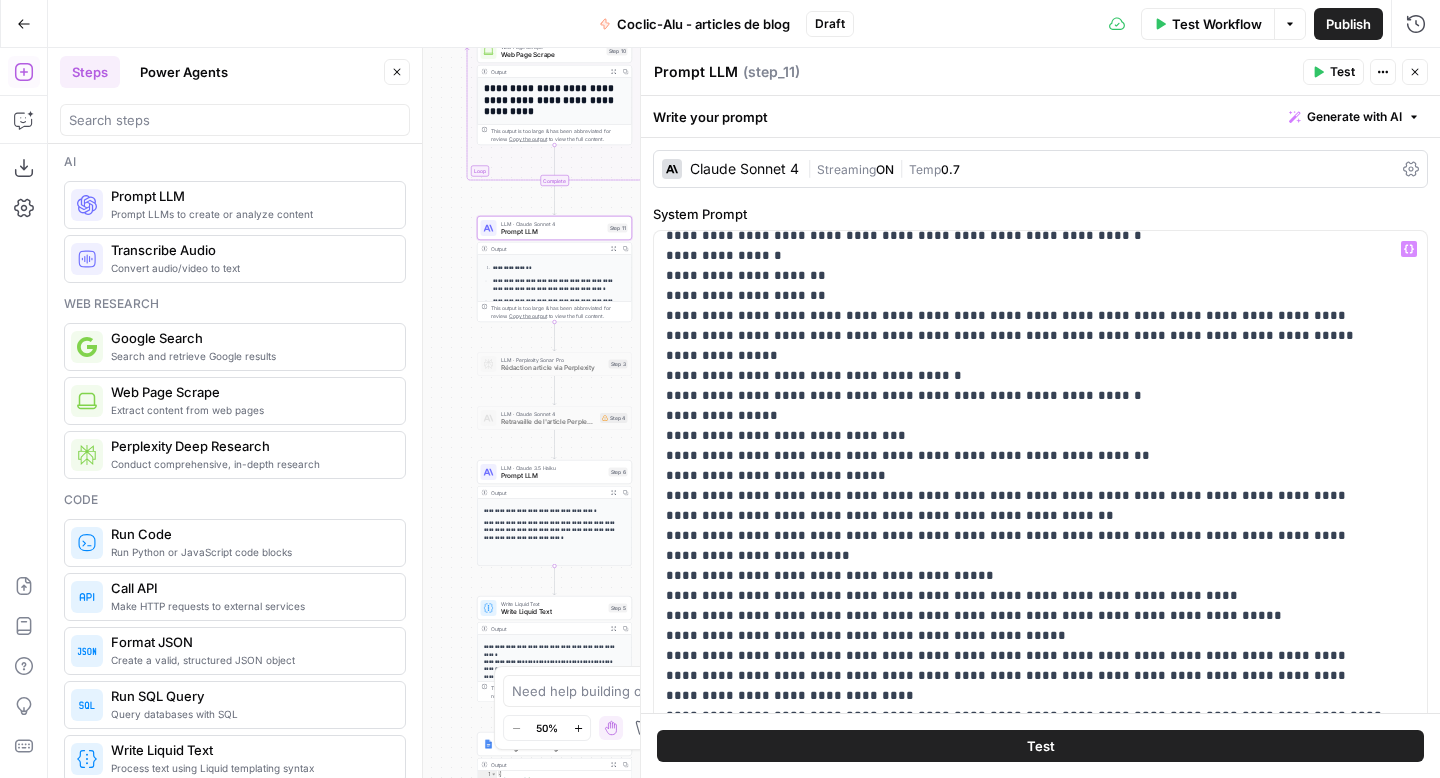 scroll, scrollTop: 1701, scrollLeft: 0, axis: vertical 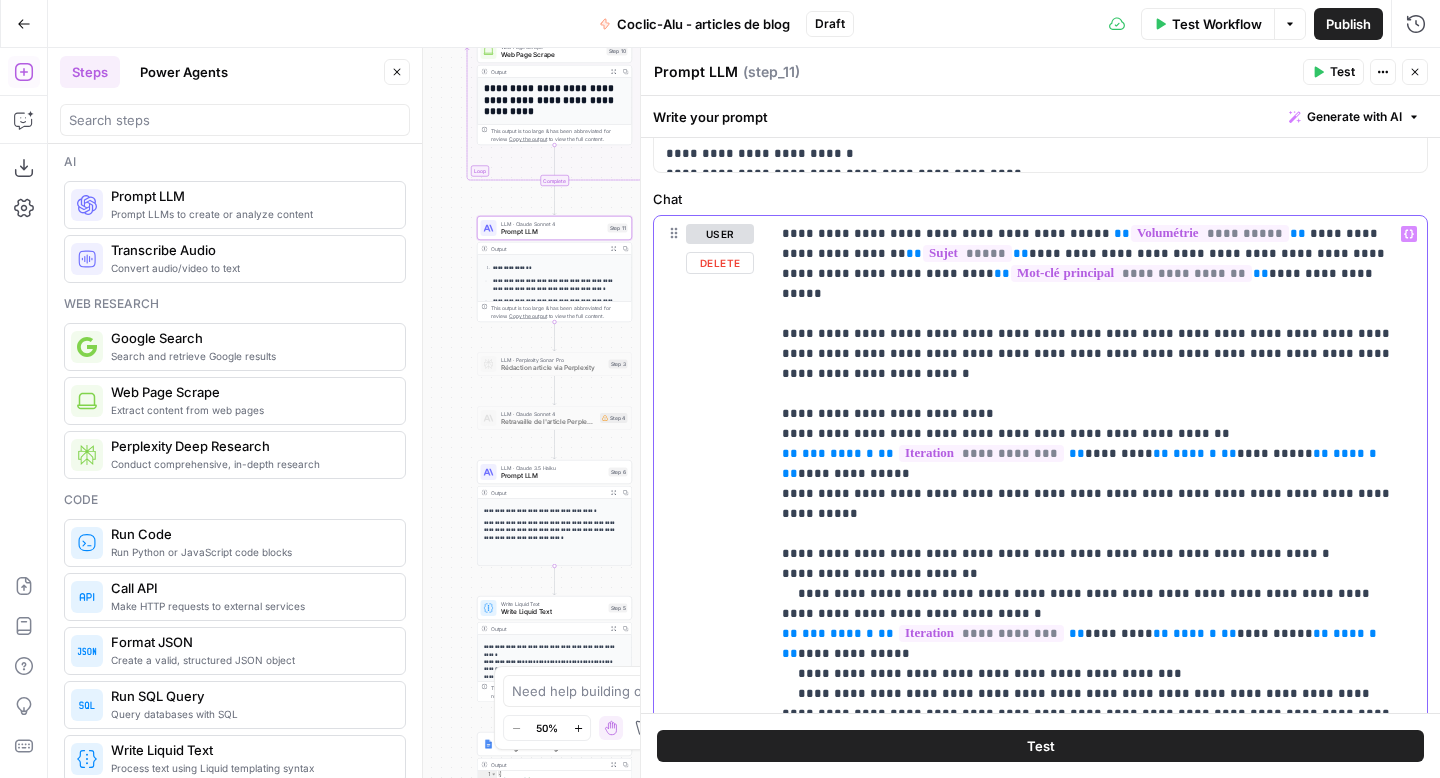 click on "**********" at bounding box center (1091, 614) 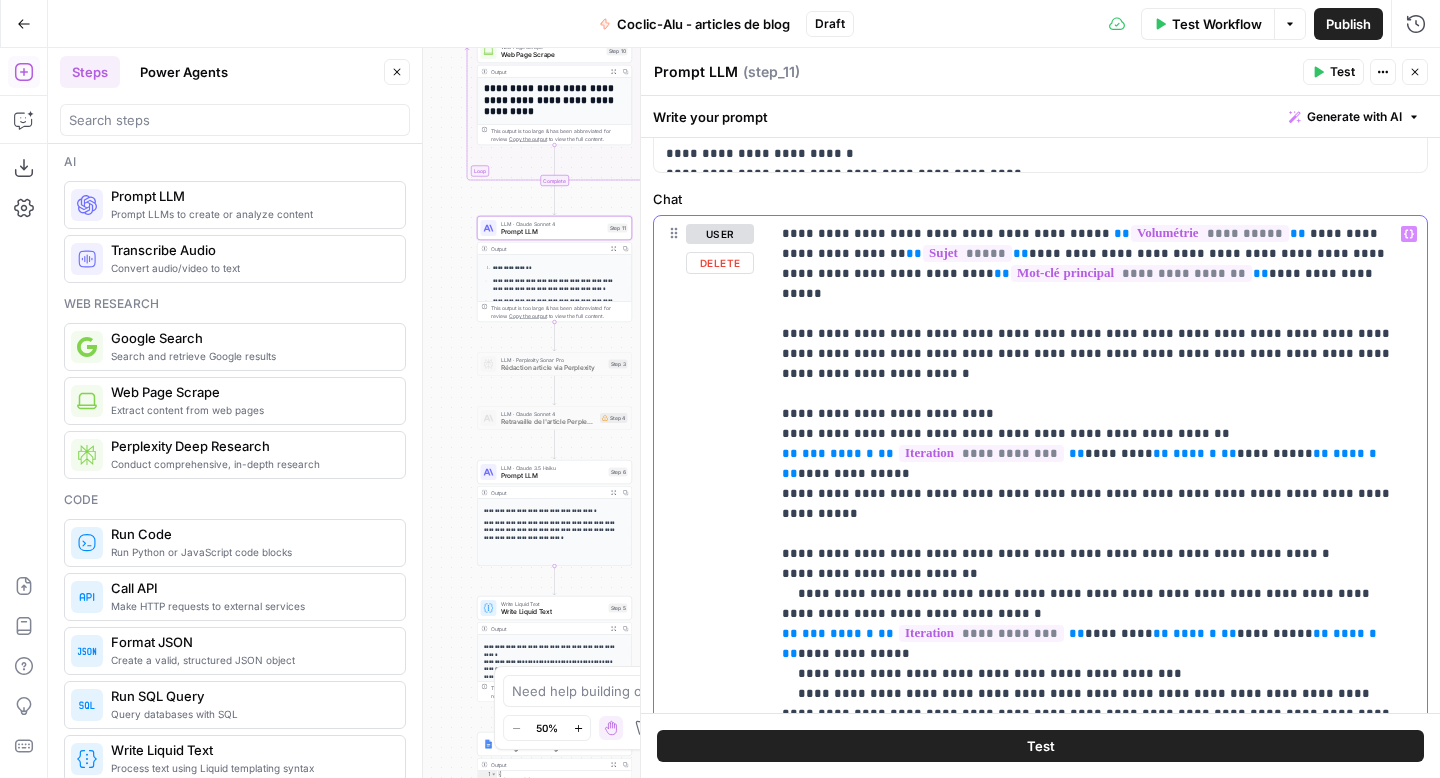 type 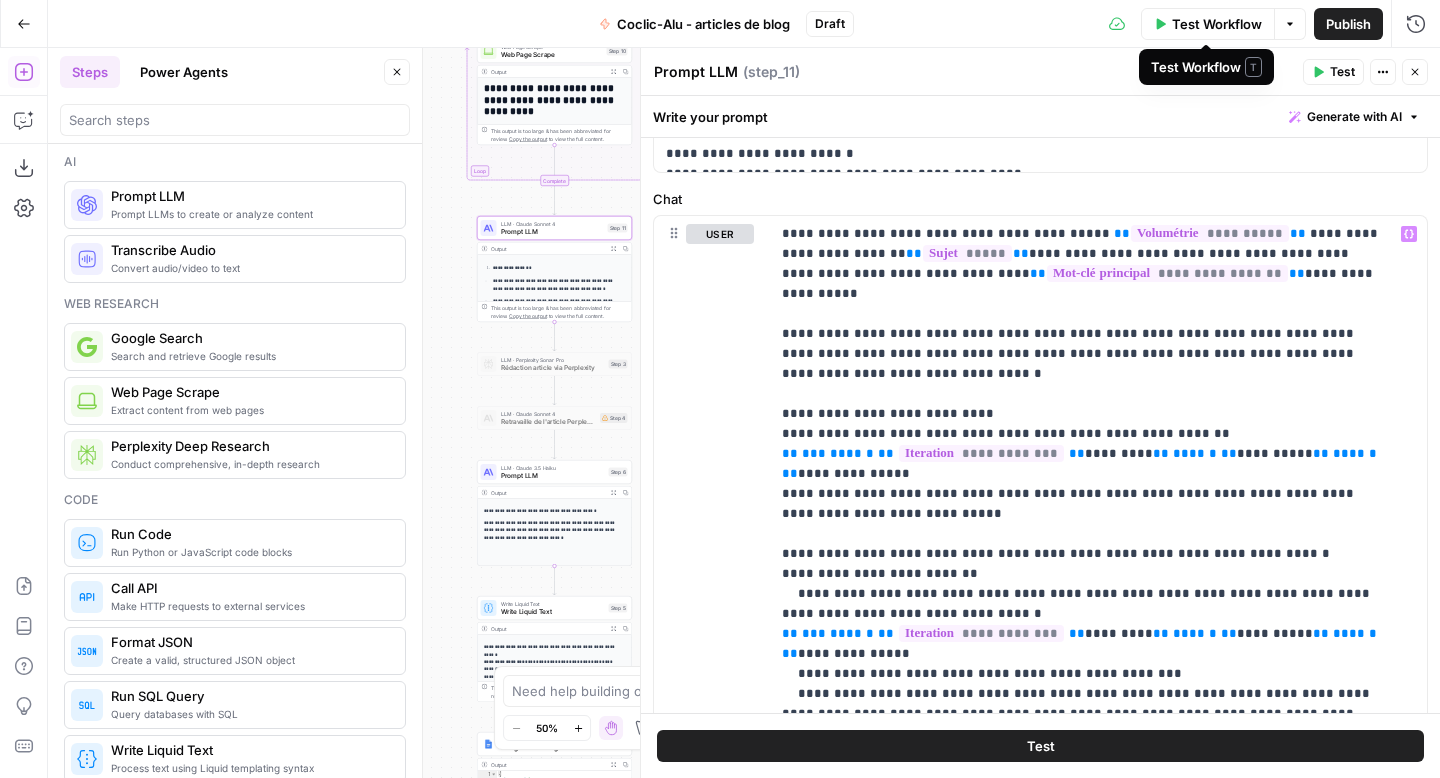 click on "Test Workflow" at bounding box center (1217, 24) 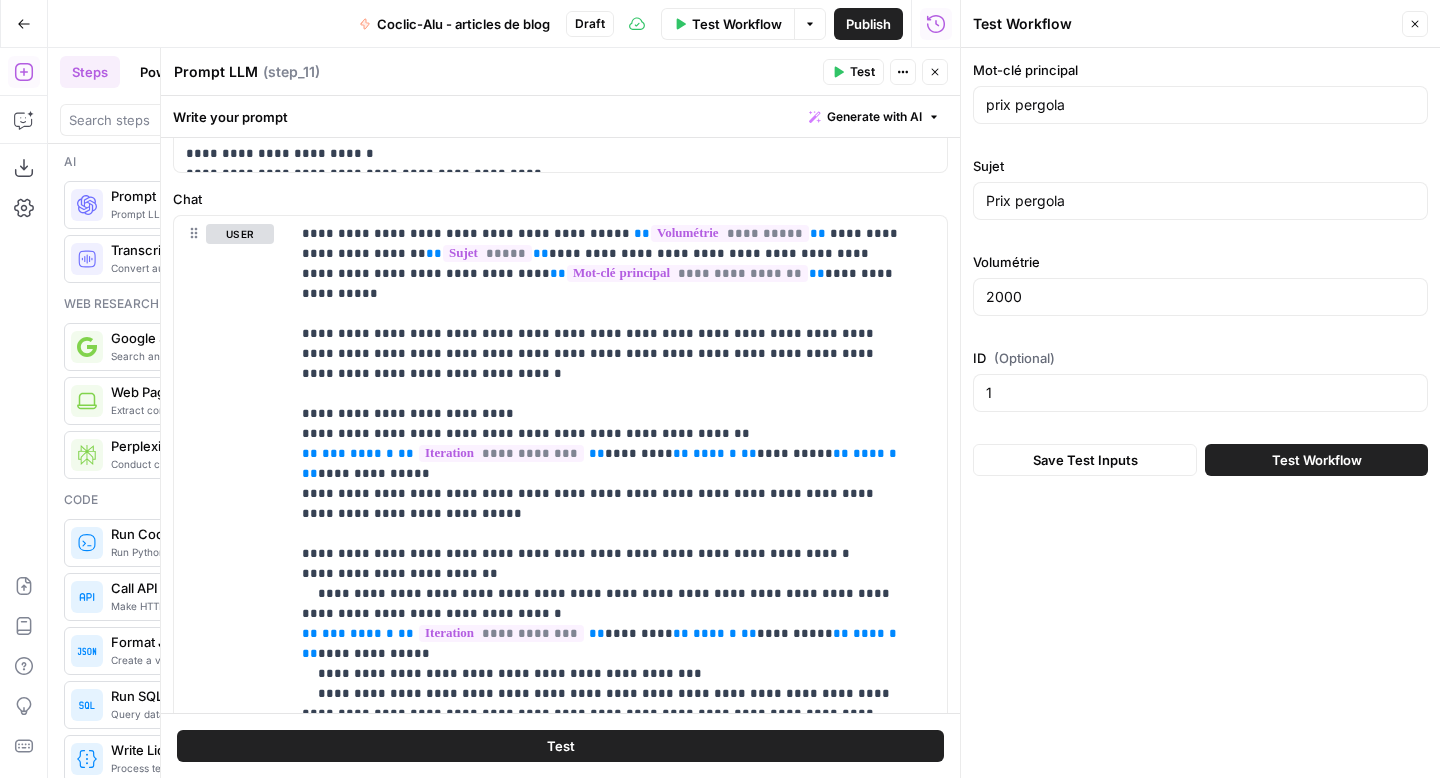 click on "Test Workflow" at bounding box center (1317, 460) 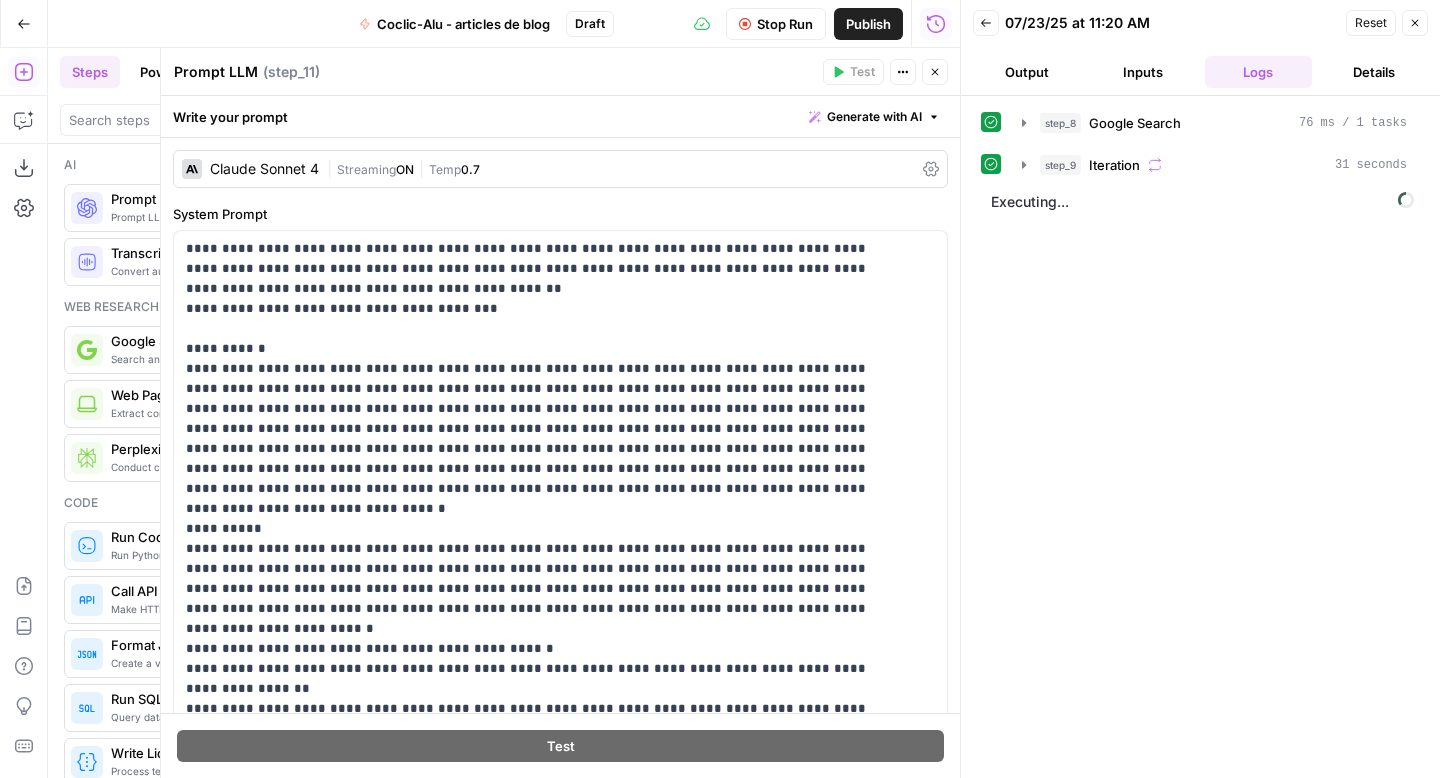 scroll, scrollTop: 0, scrollLeft: 0, axis: both 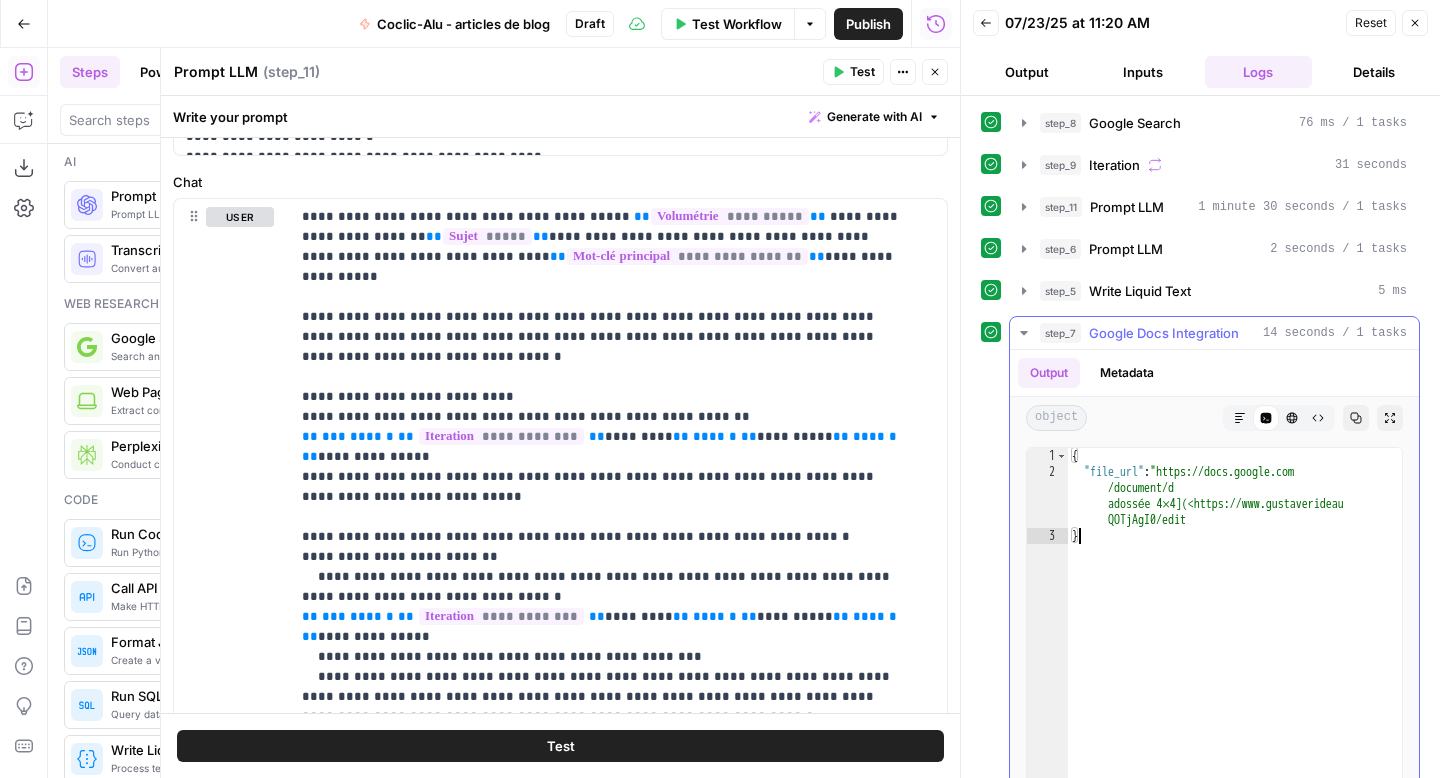 click on "{    "file_url" :  "https://docs.google.com        /document/d        /[ID]        [ID]" }" at bounding box center [1235, 660] 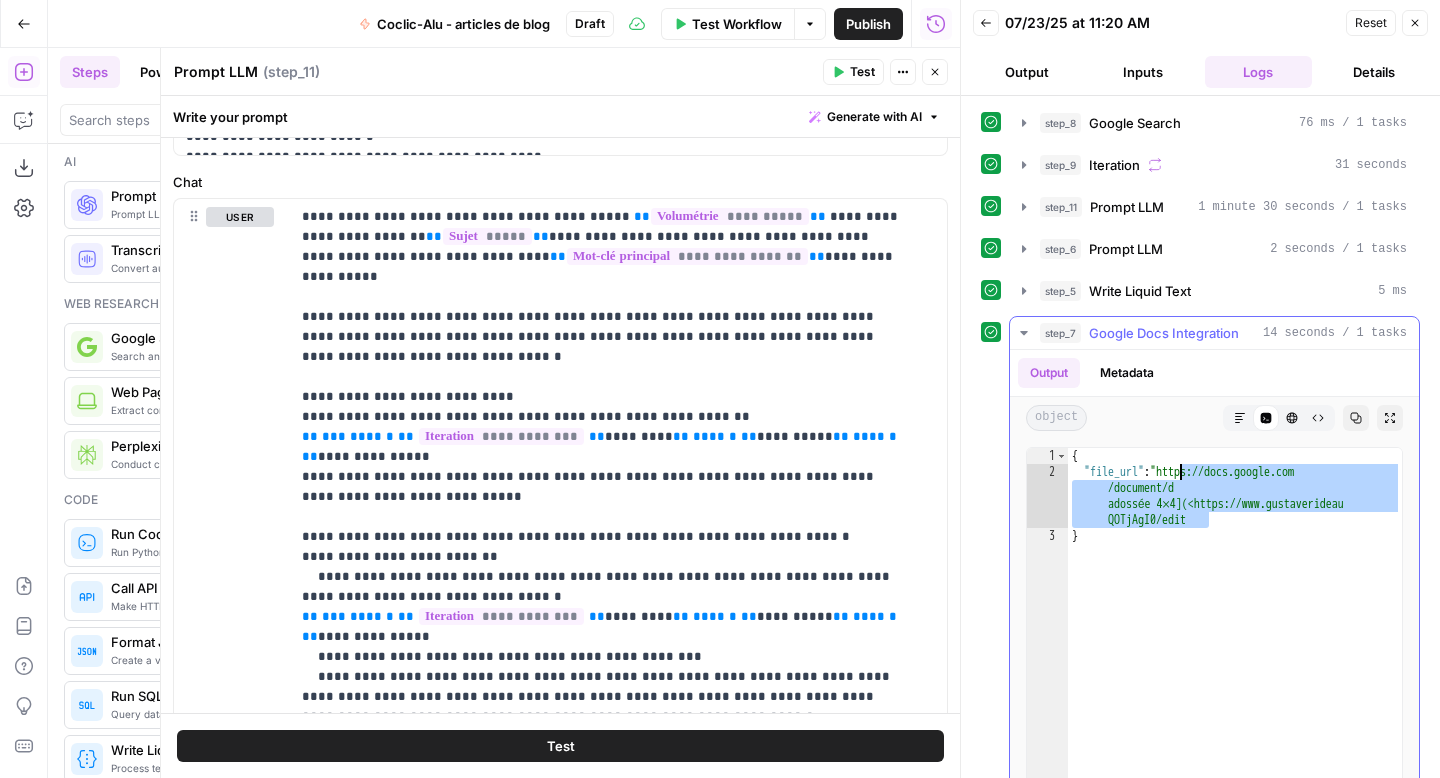 drag, startPoint x: 1208, startPoint y: 522, endPoint x: 1178, endPoint y: 473, distance: 57.45433 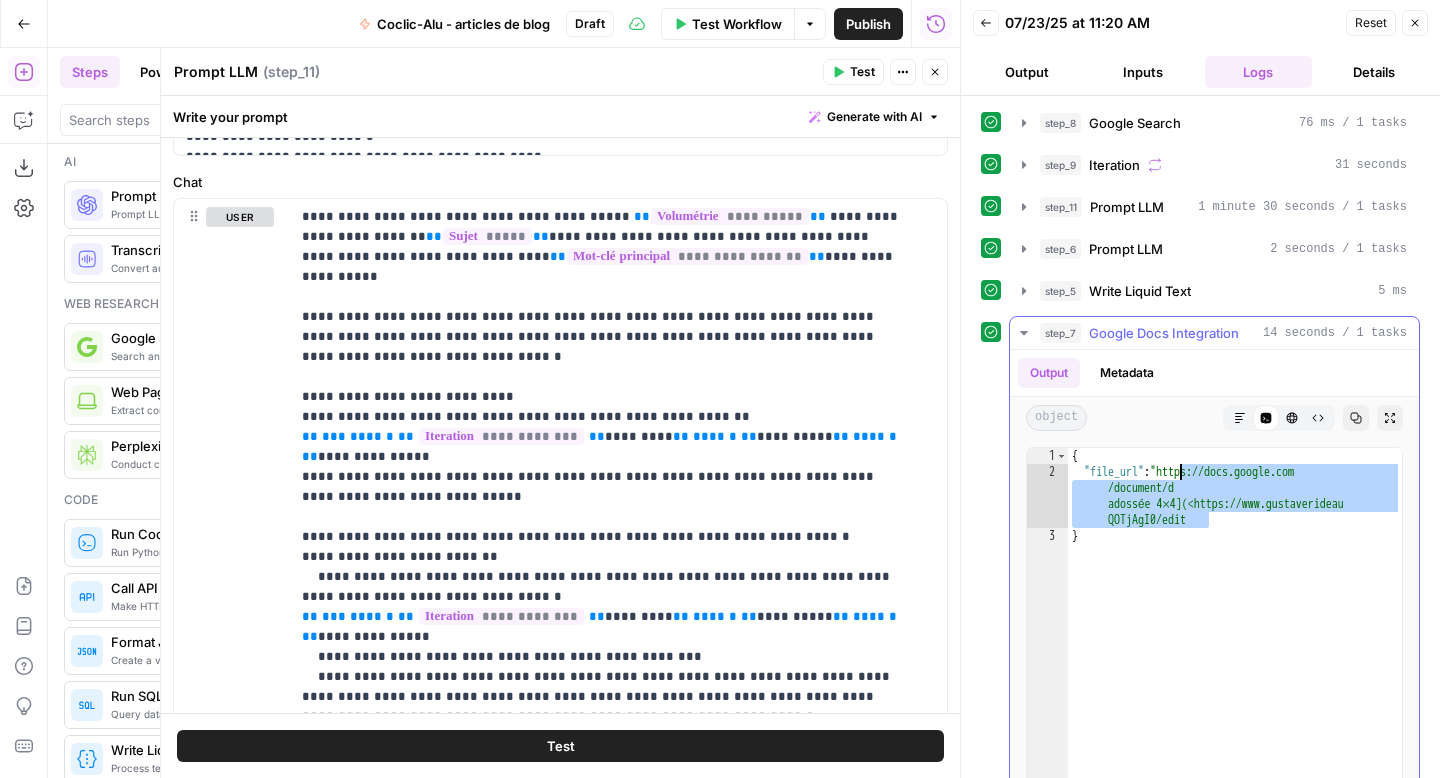 click on "{    "file_url" :  "https://docs.google.com        /document/d        /[ID]        [ID]" }" at bounding box center [1235, 660] 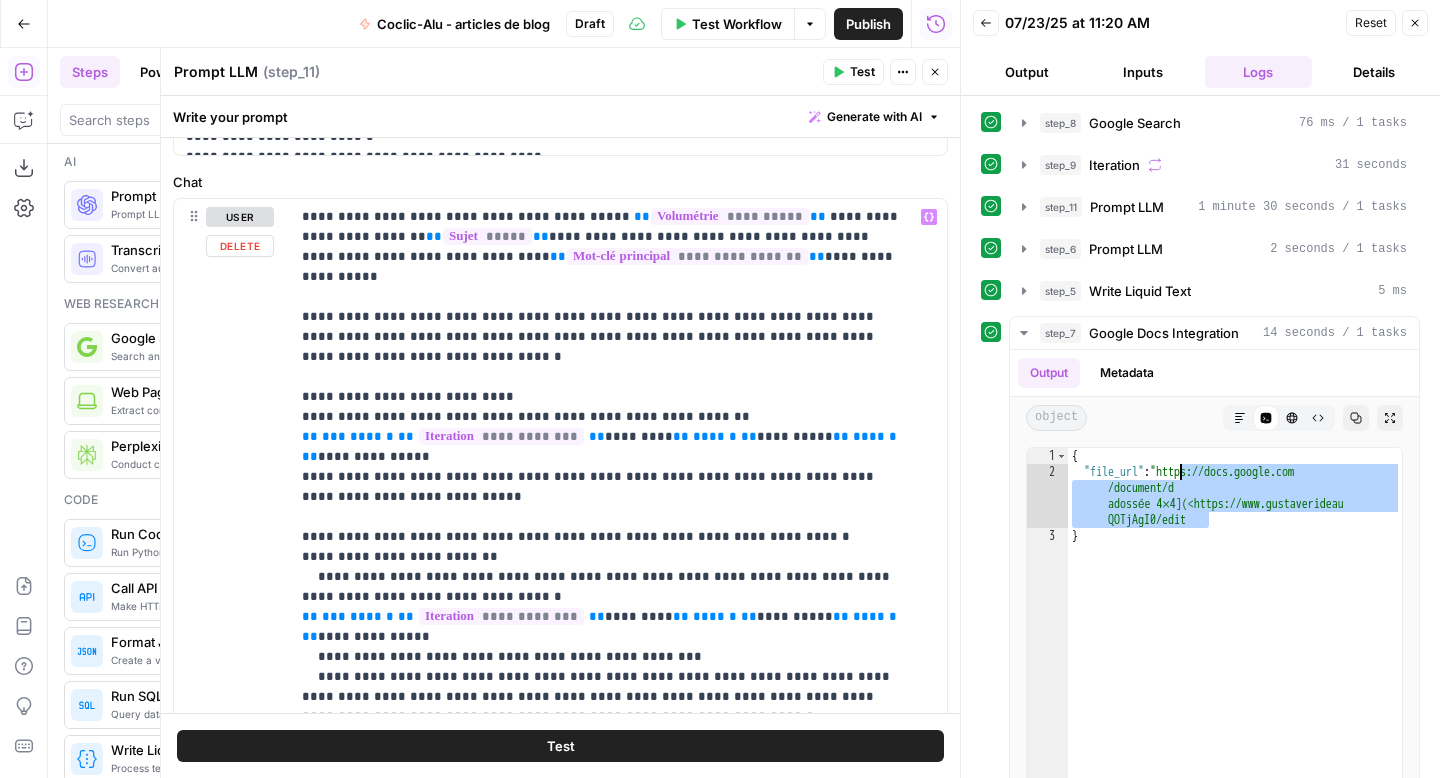 scroll, scrollTop: 1, scrollLeft: 0, axis: vertical 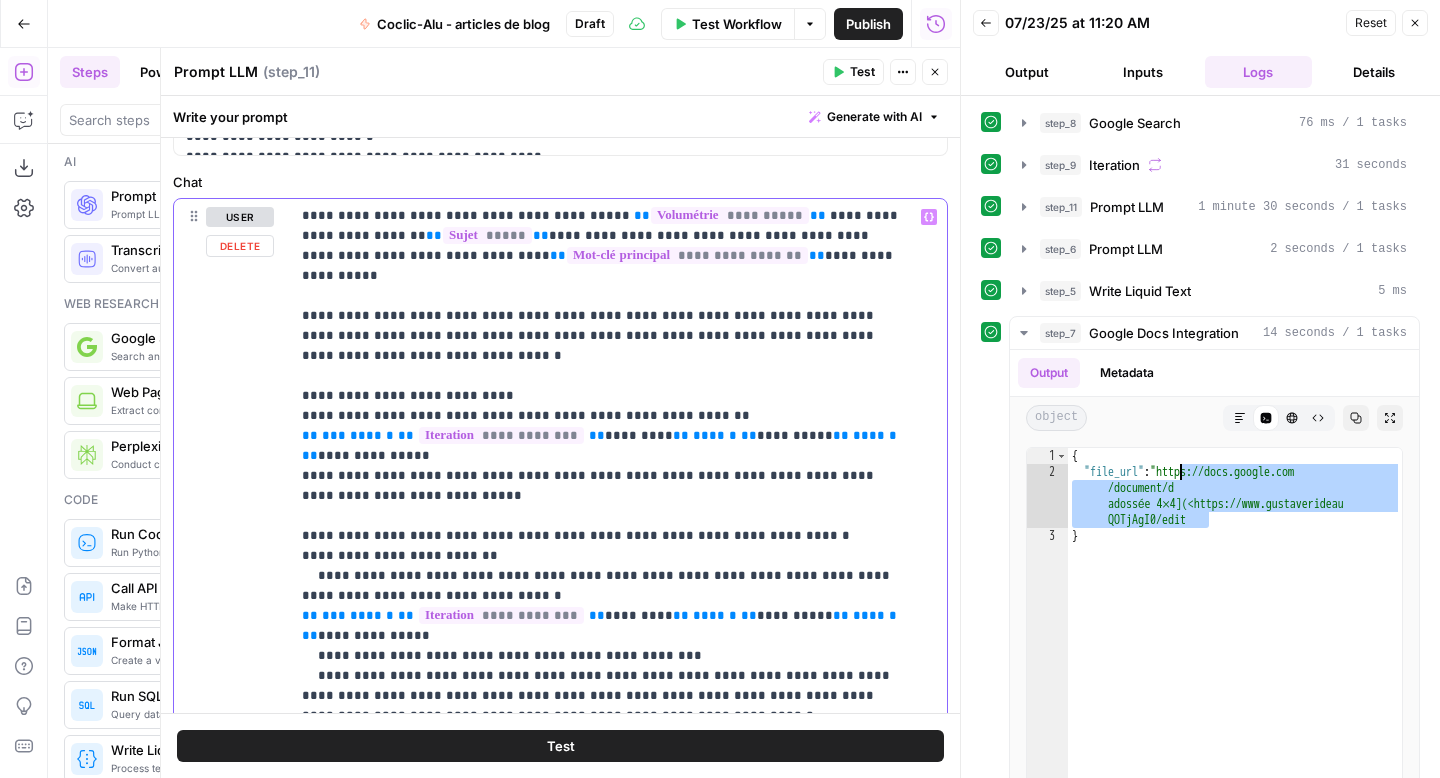 click on "/demande-detude/>) auprès de l’un" at bounding box center (603, 606) 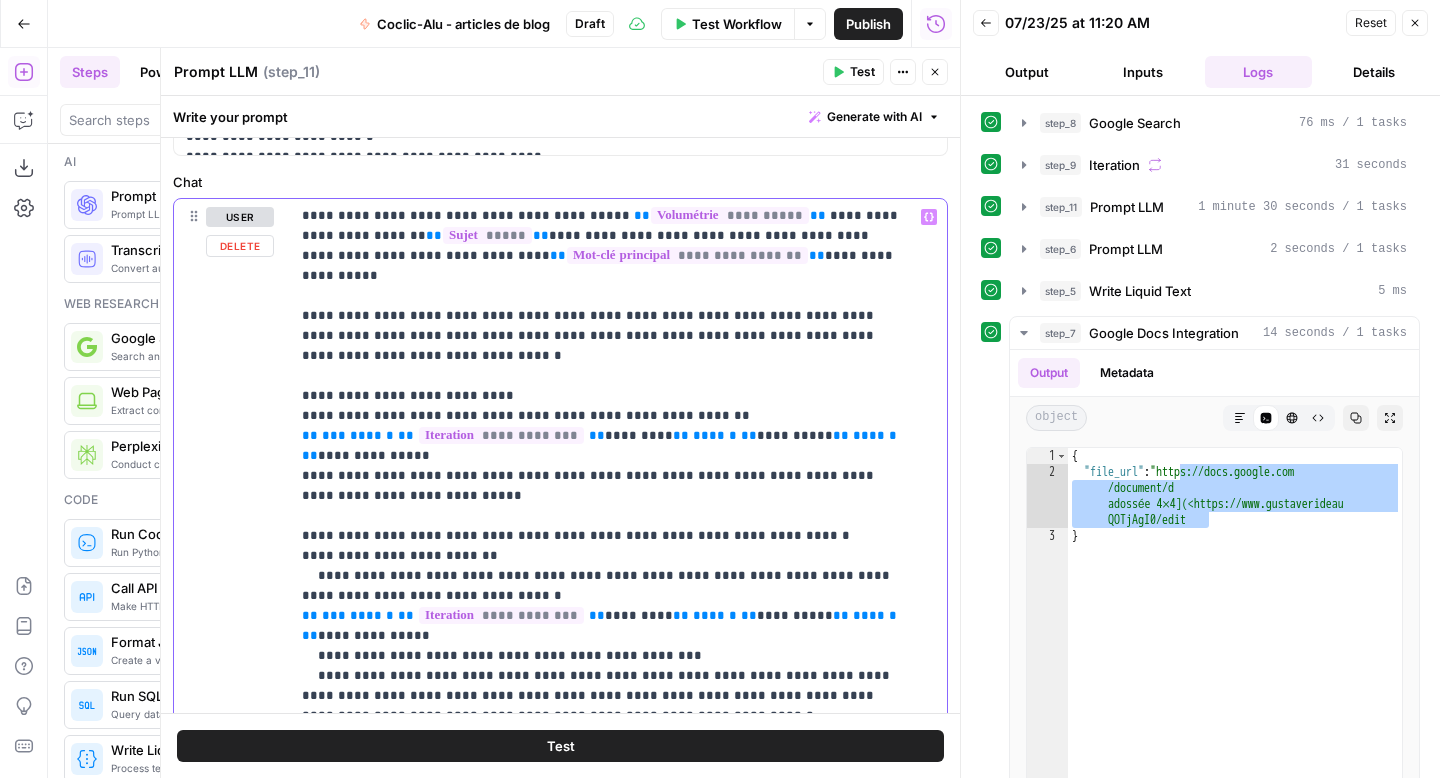 type 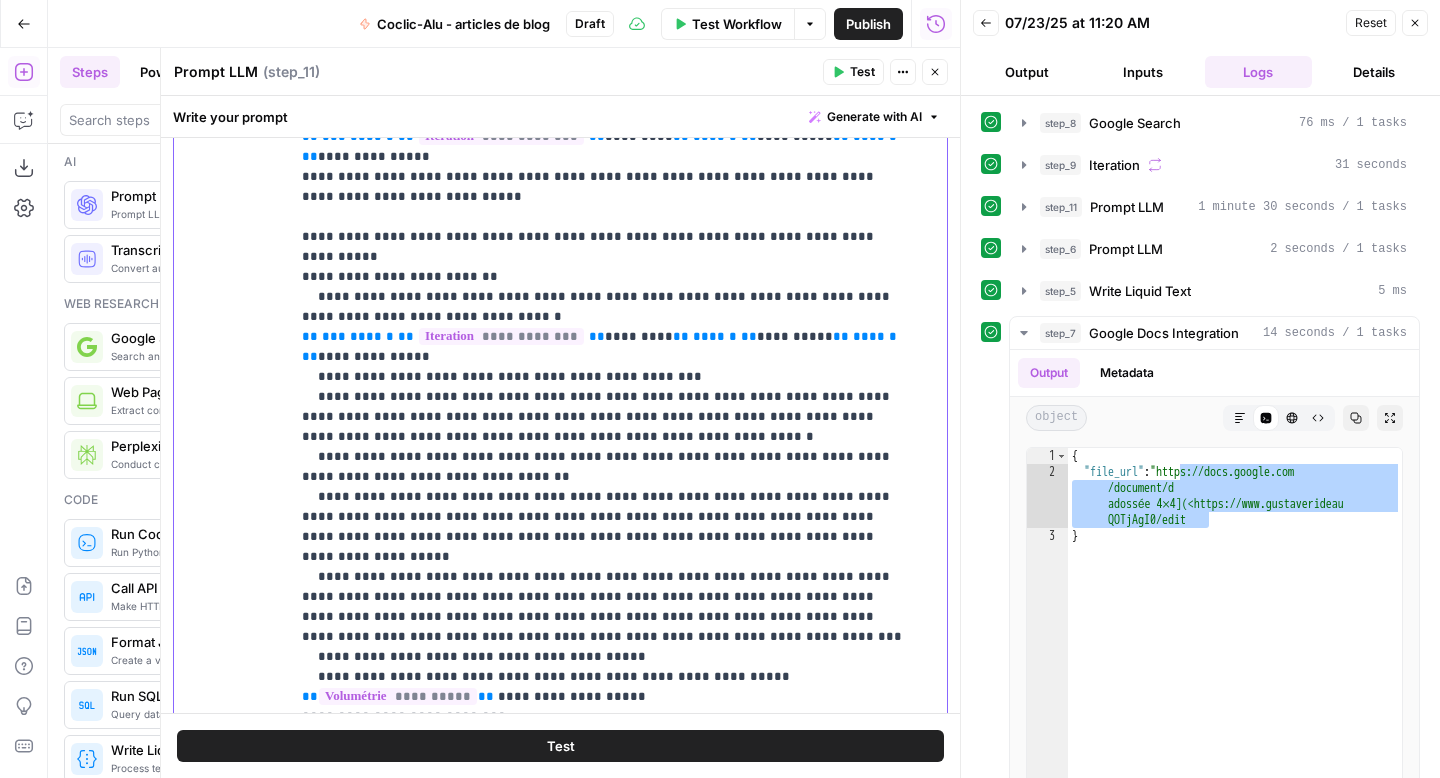scroll, scrollTop: 1203, scrollLeft: 0, axis: vertical 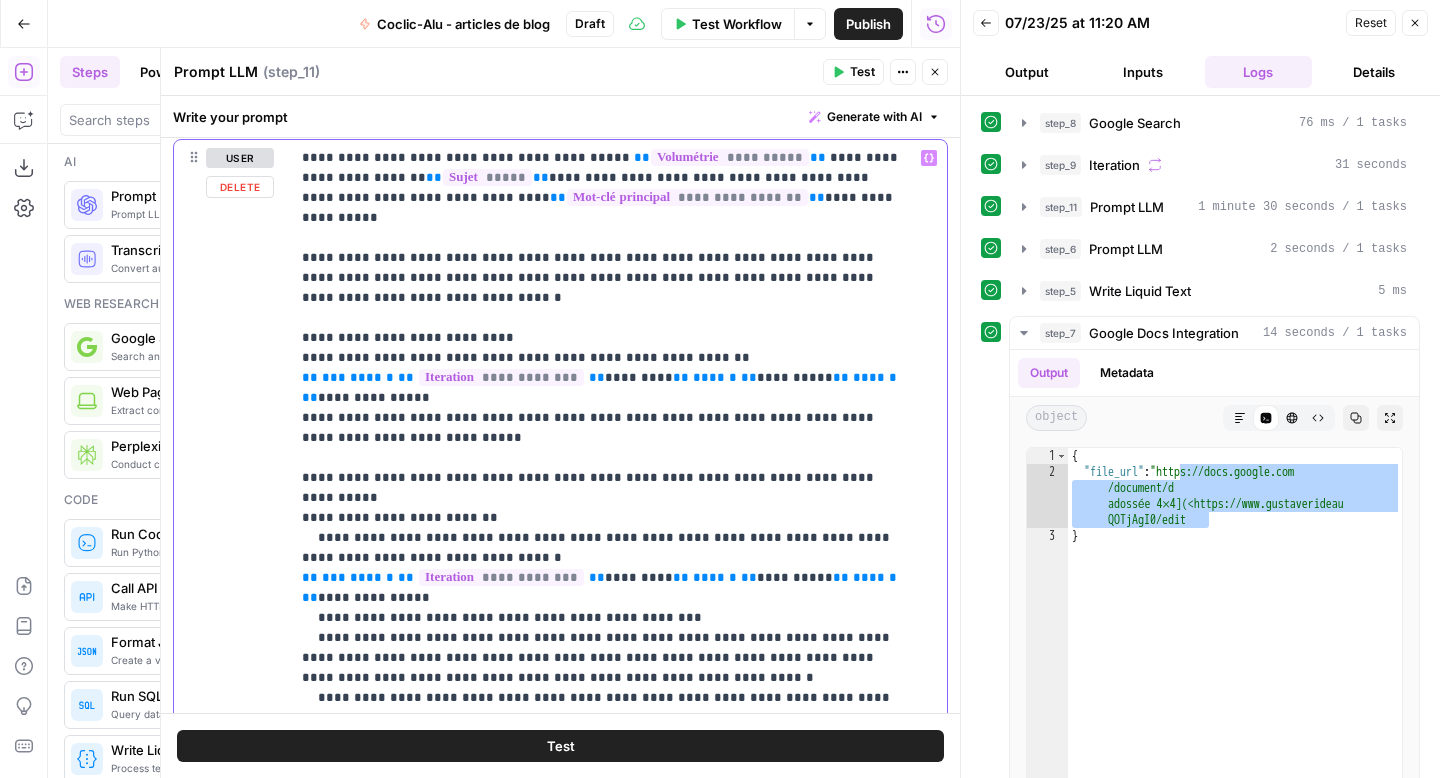 click on "/logo.svg)](<https://www.gustaverideau" at bounding box center (603, 548) 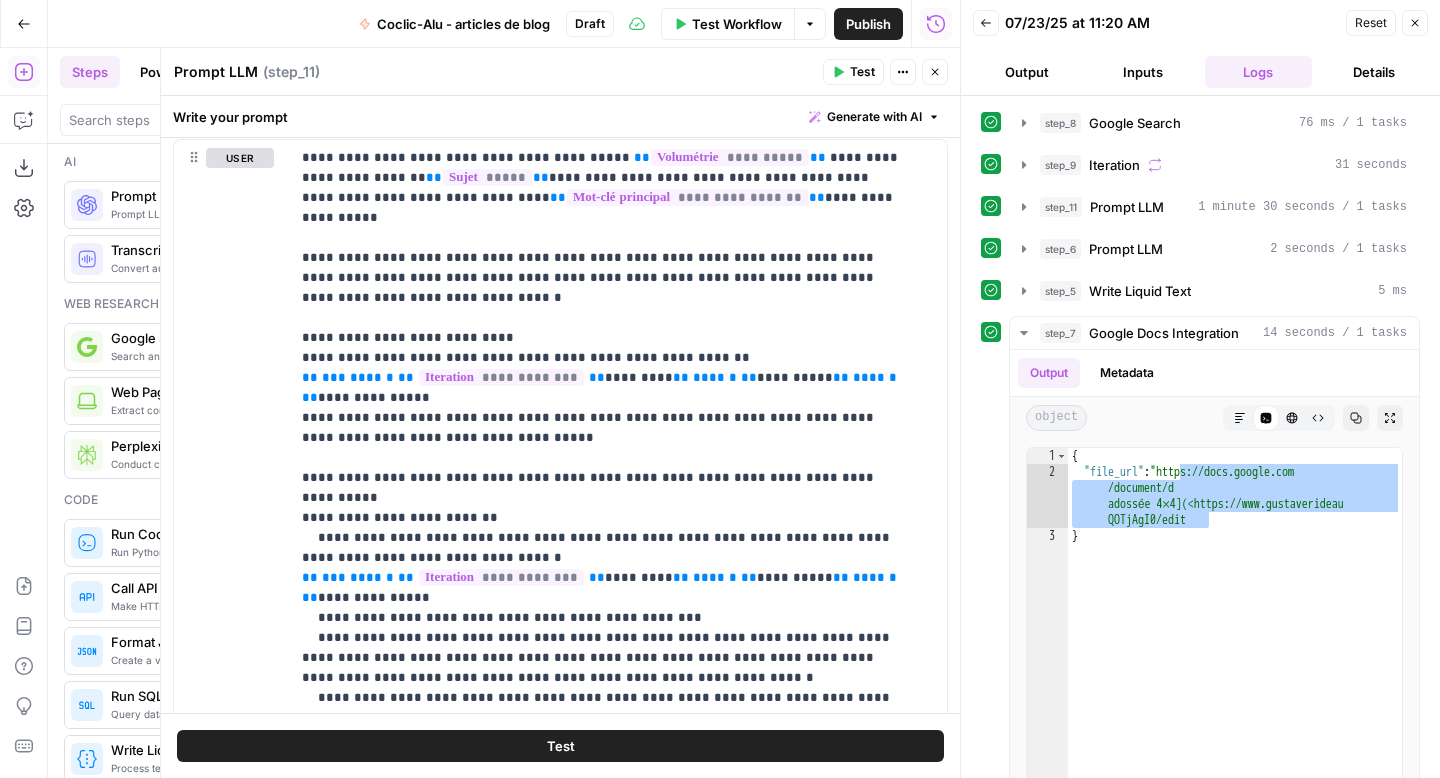 click on "Test" at bounding box center (560, 746) 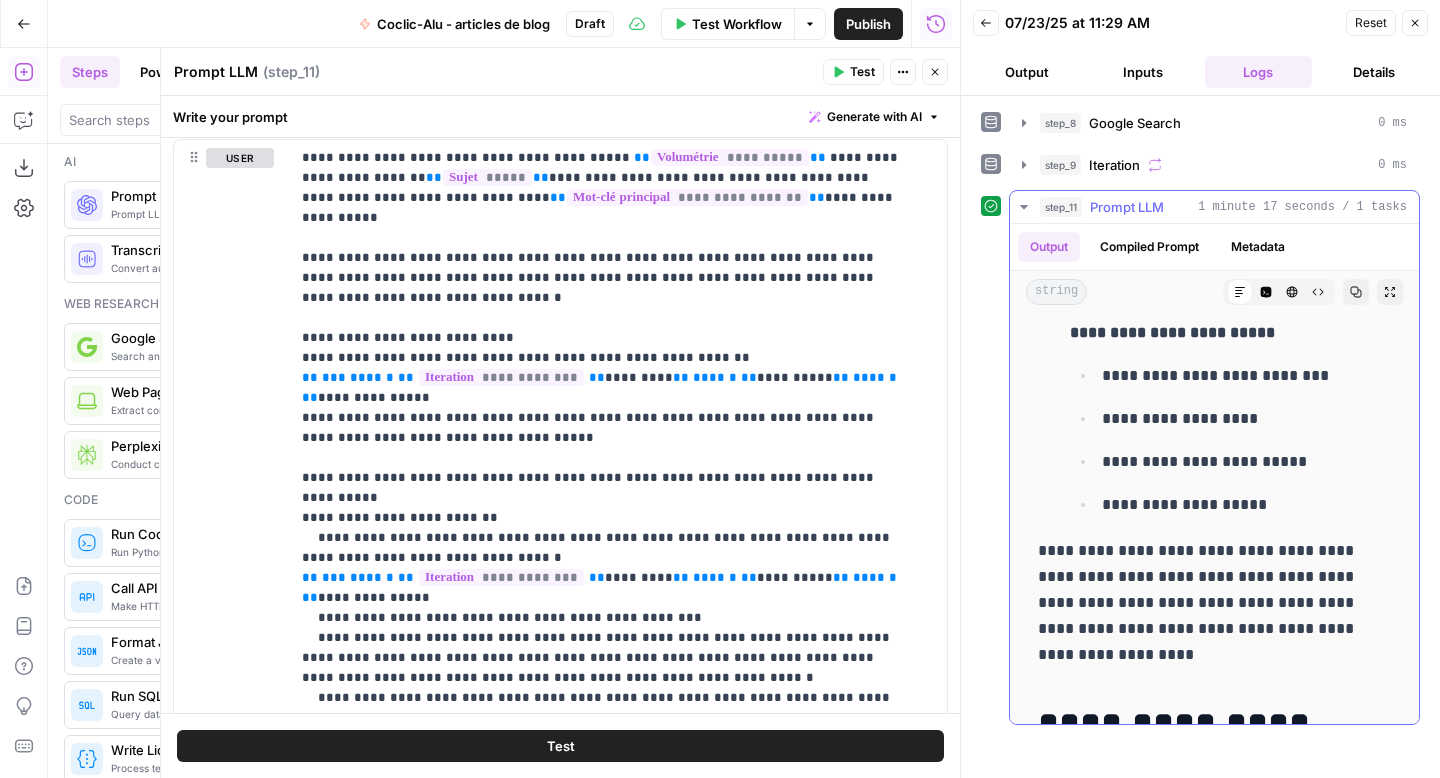 scroll, scrollTop: 2468, scrollLeft: 0, axis: vertical 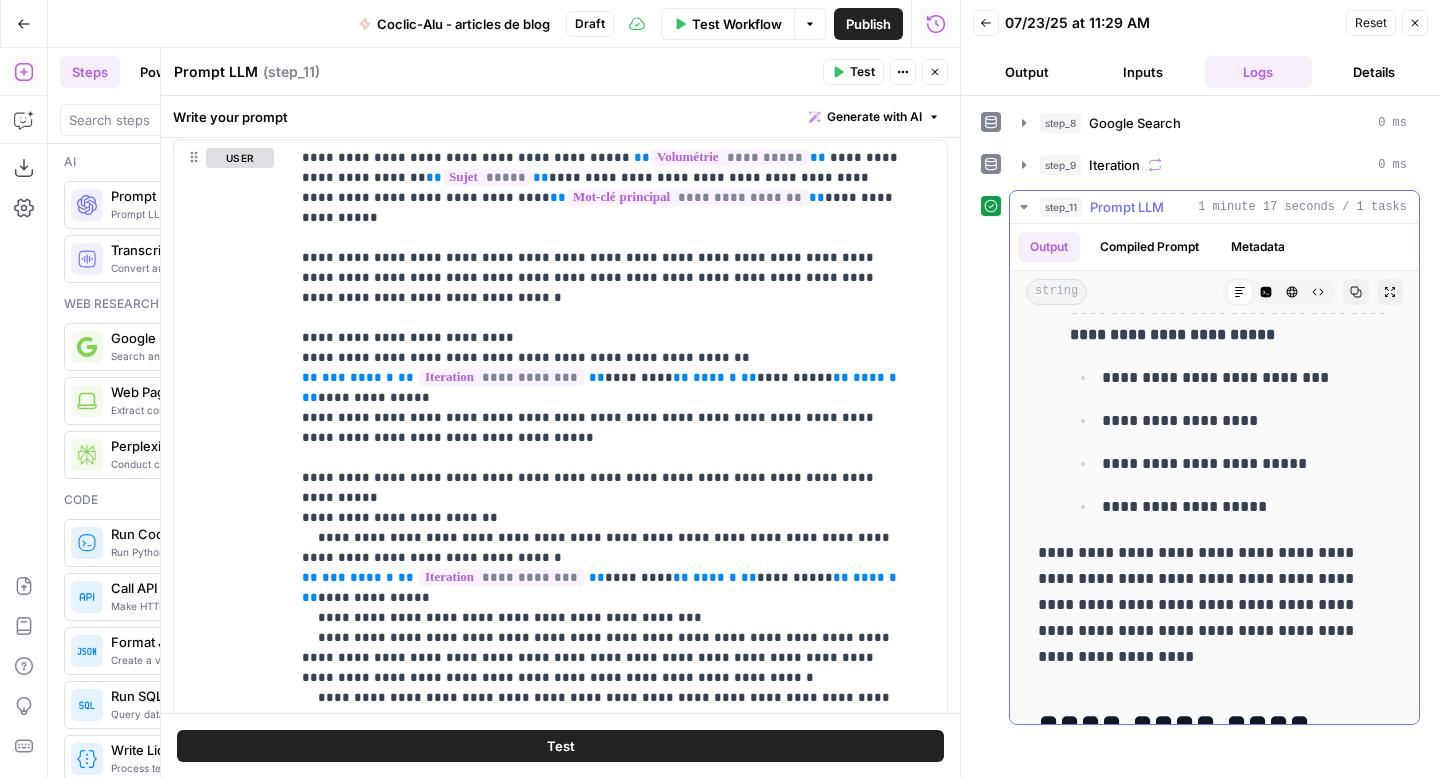 click on "Raw Output" at bounding box center (1318, 292) 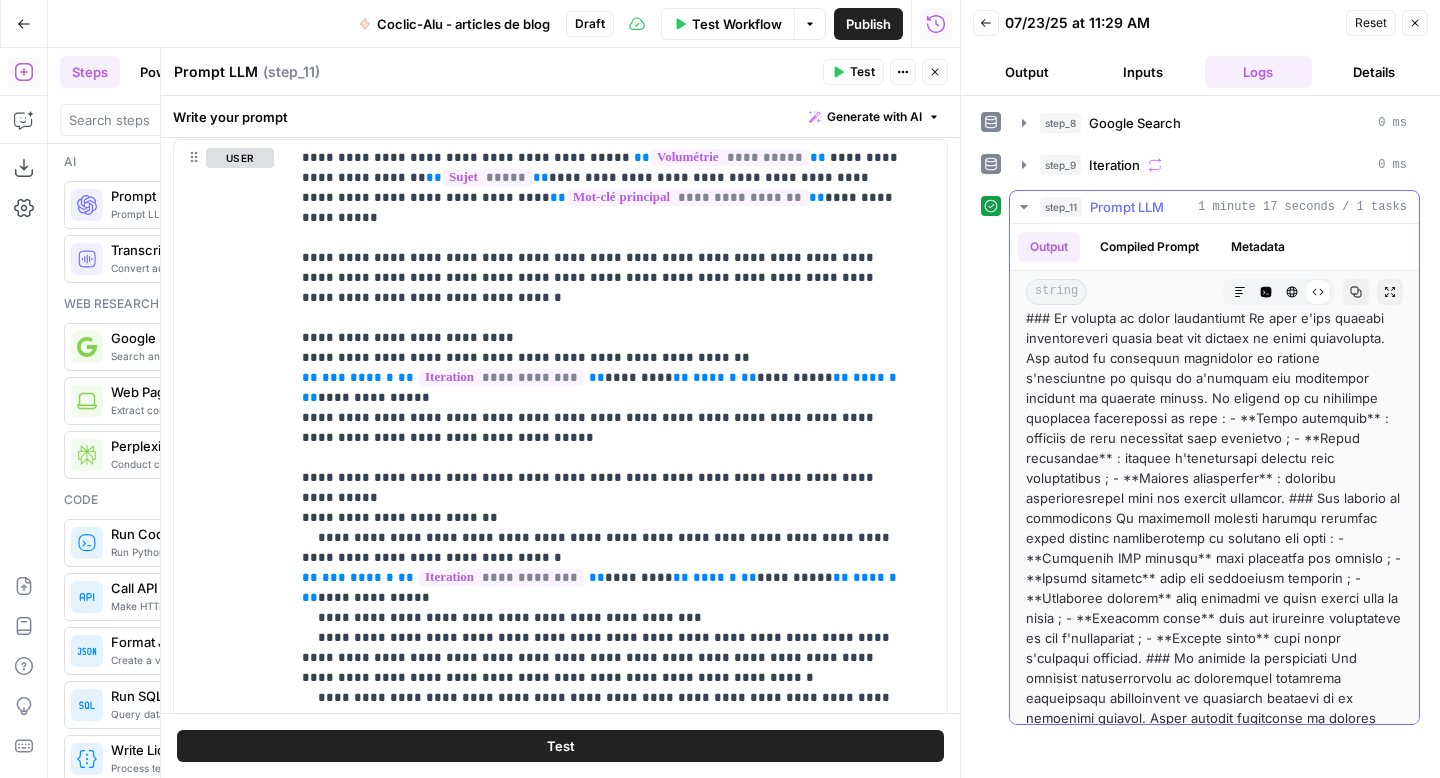 scroll, scrollTop: 2250, scrollLeft: 0, axis: vertical 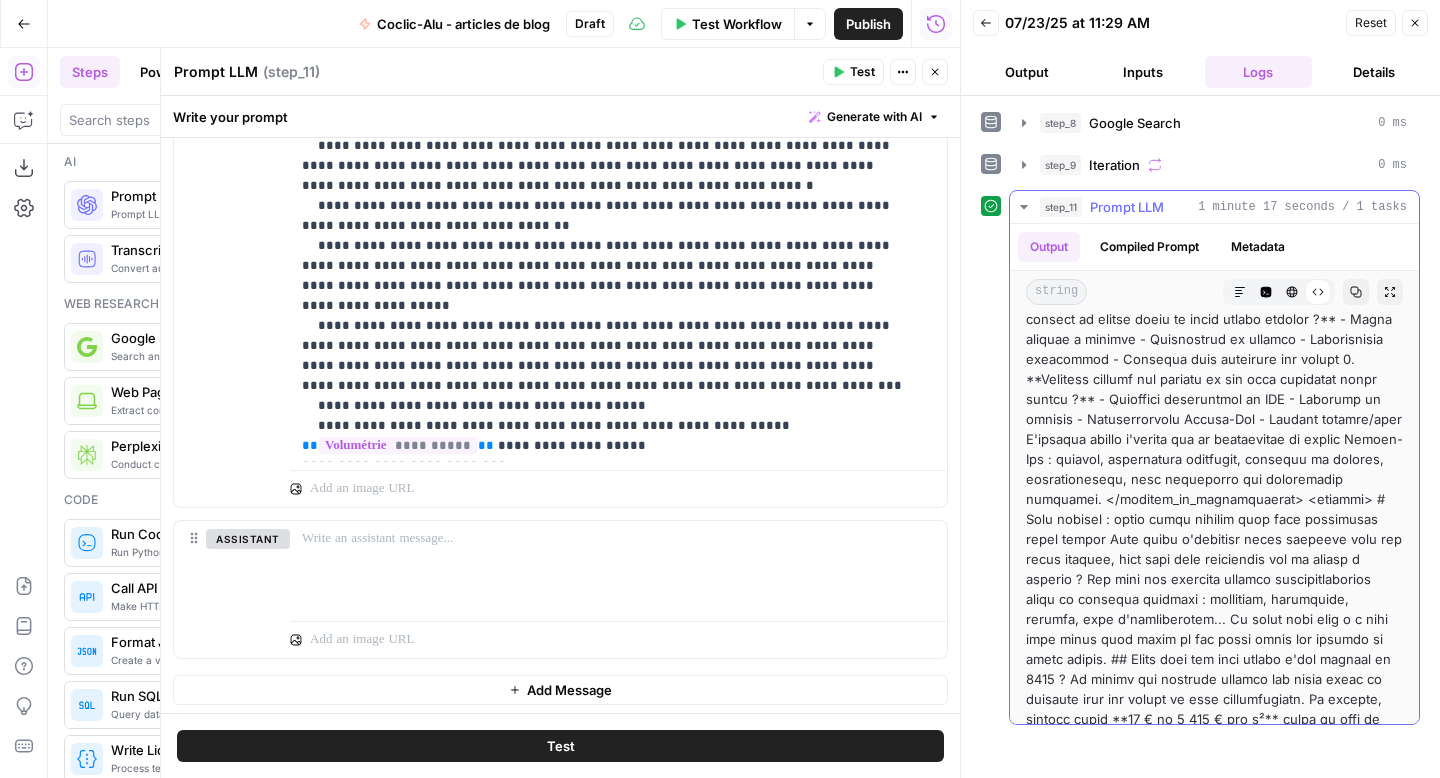click at bounding box center (1214, 1839) 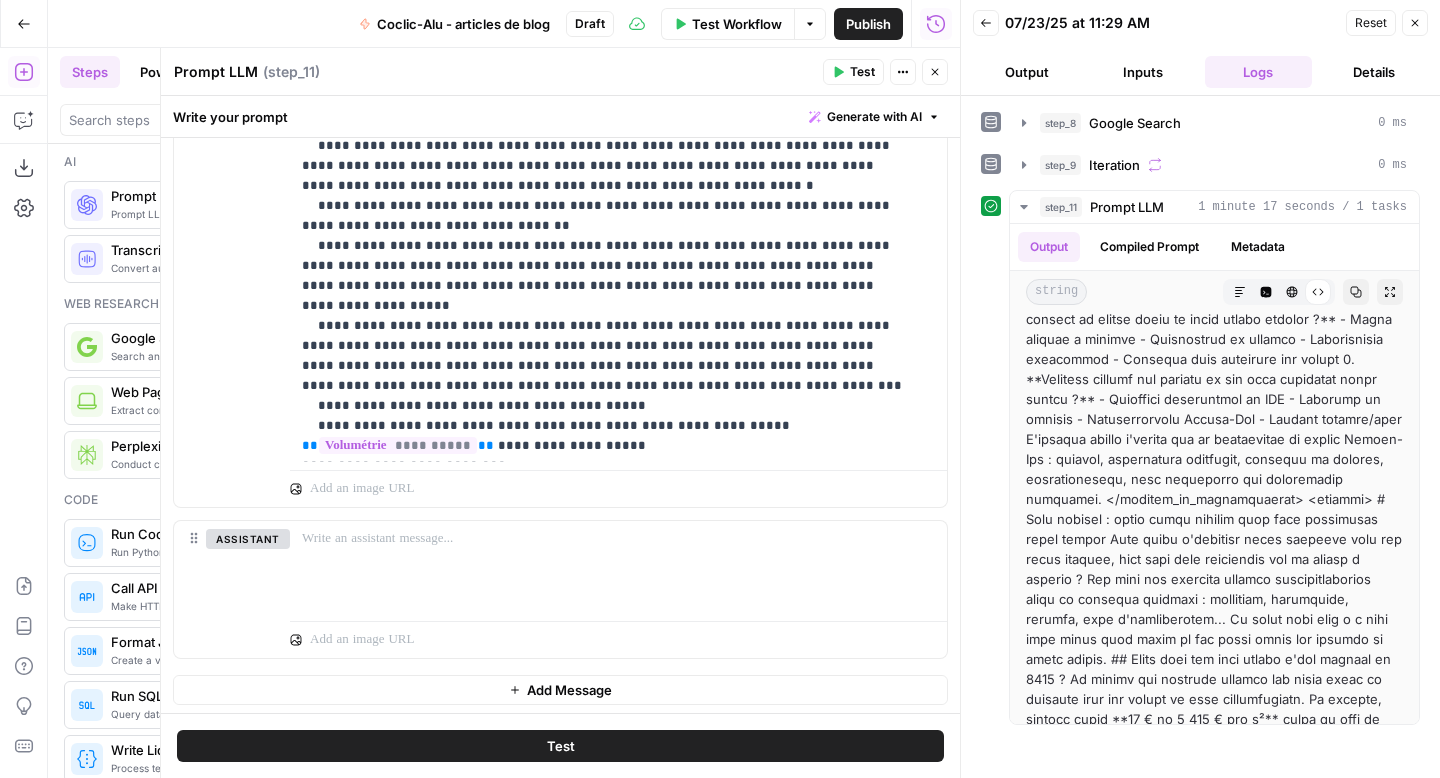 click on "Details" at bounding box center (1374, 72) 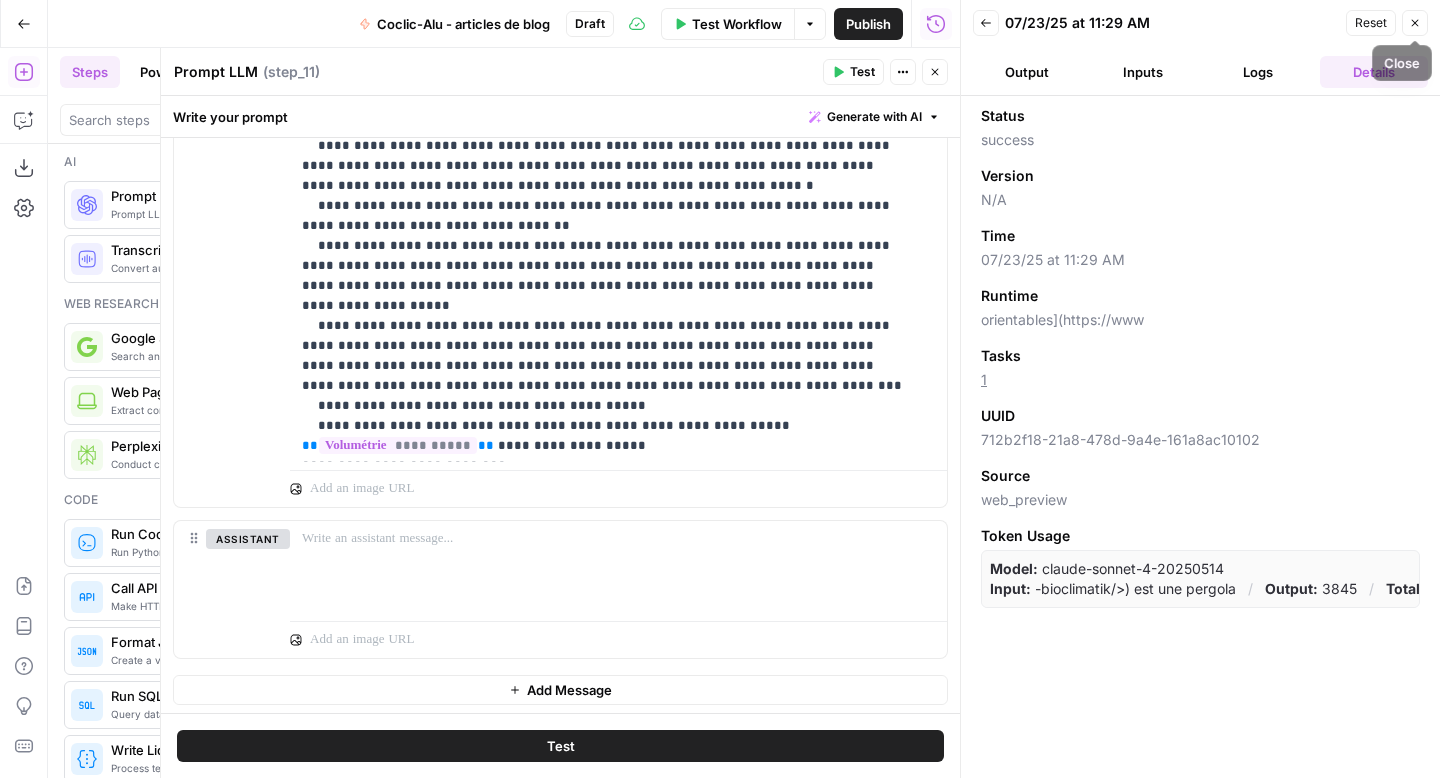 click on "Close" at bounding box center [1415, 23] 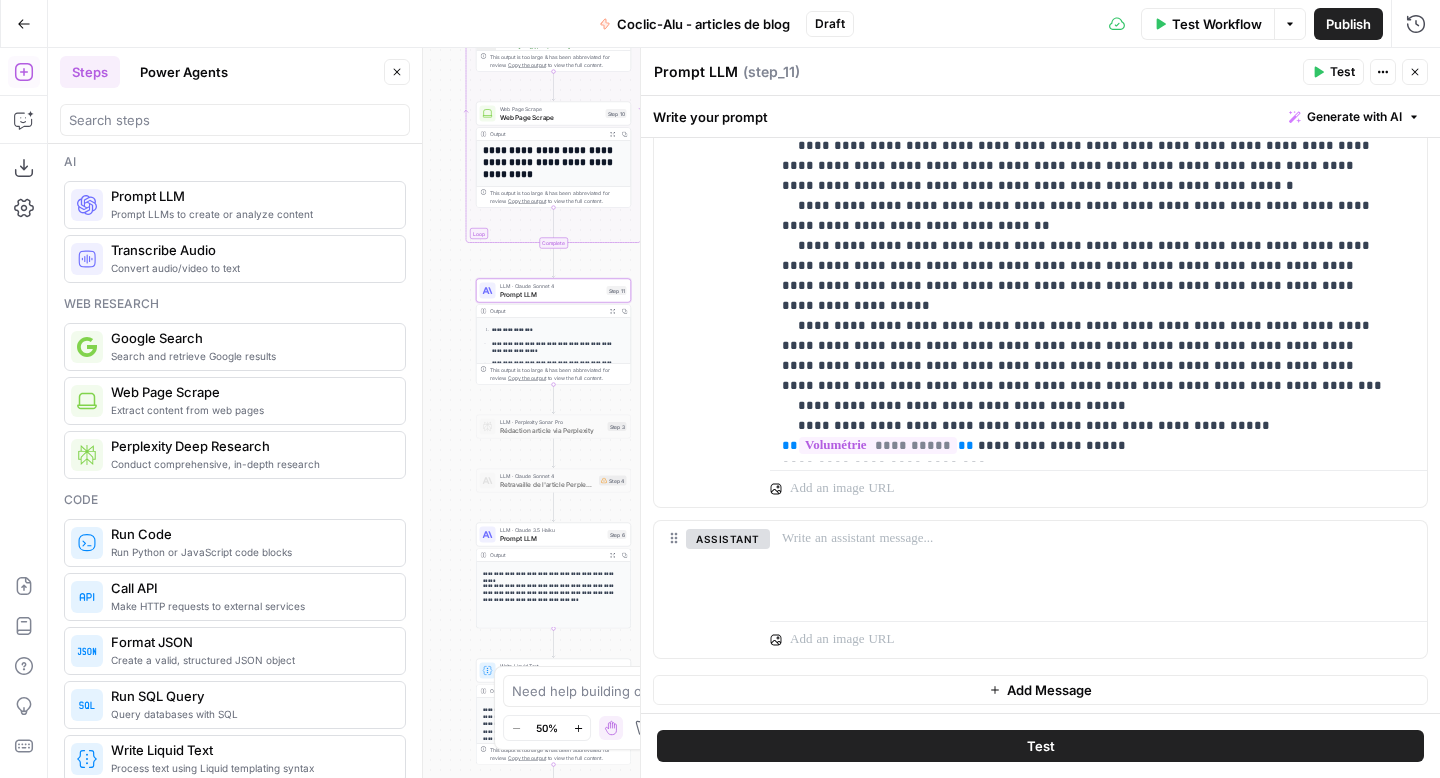 click 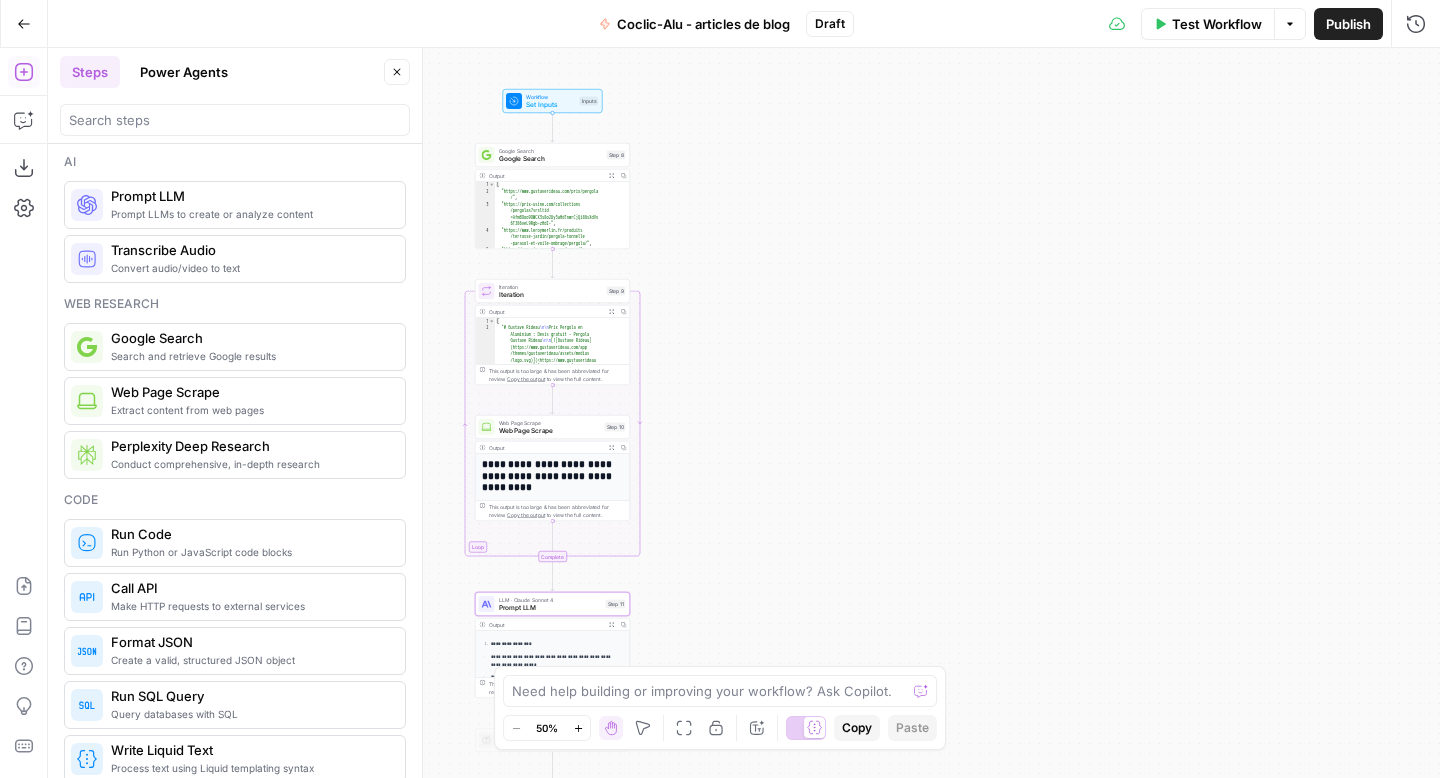 click on "Google Search" at bounding box center (551, 159) 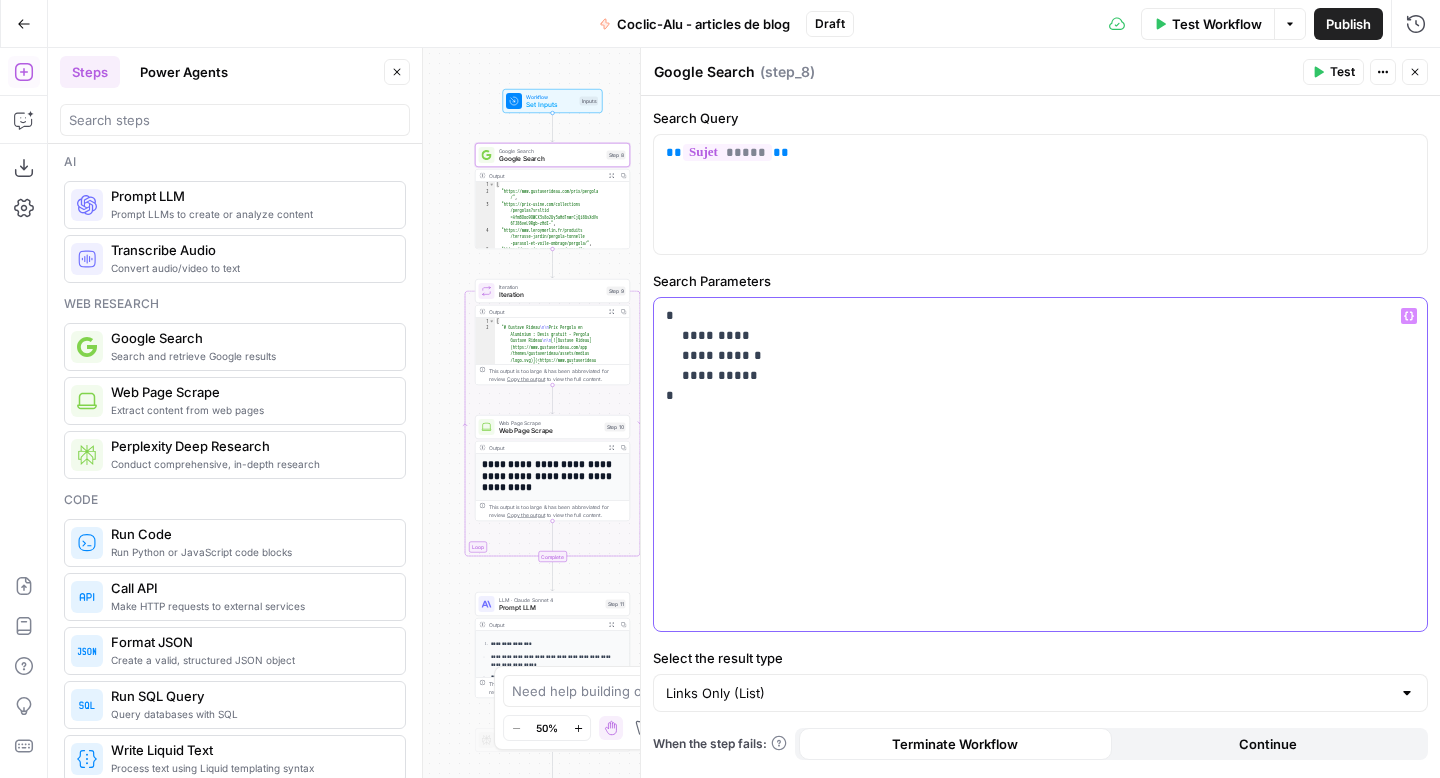 click on "**********" at bounding box center [1040, 356] 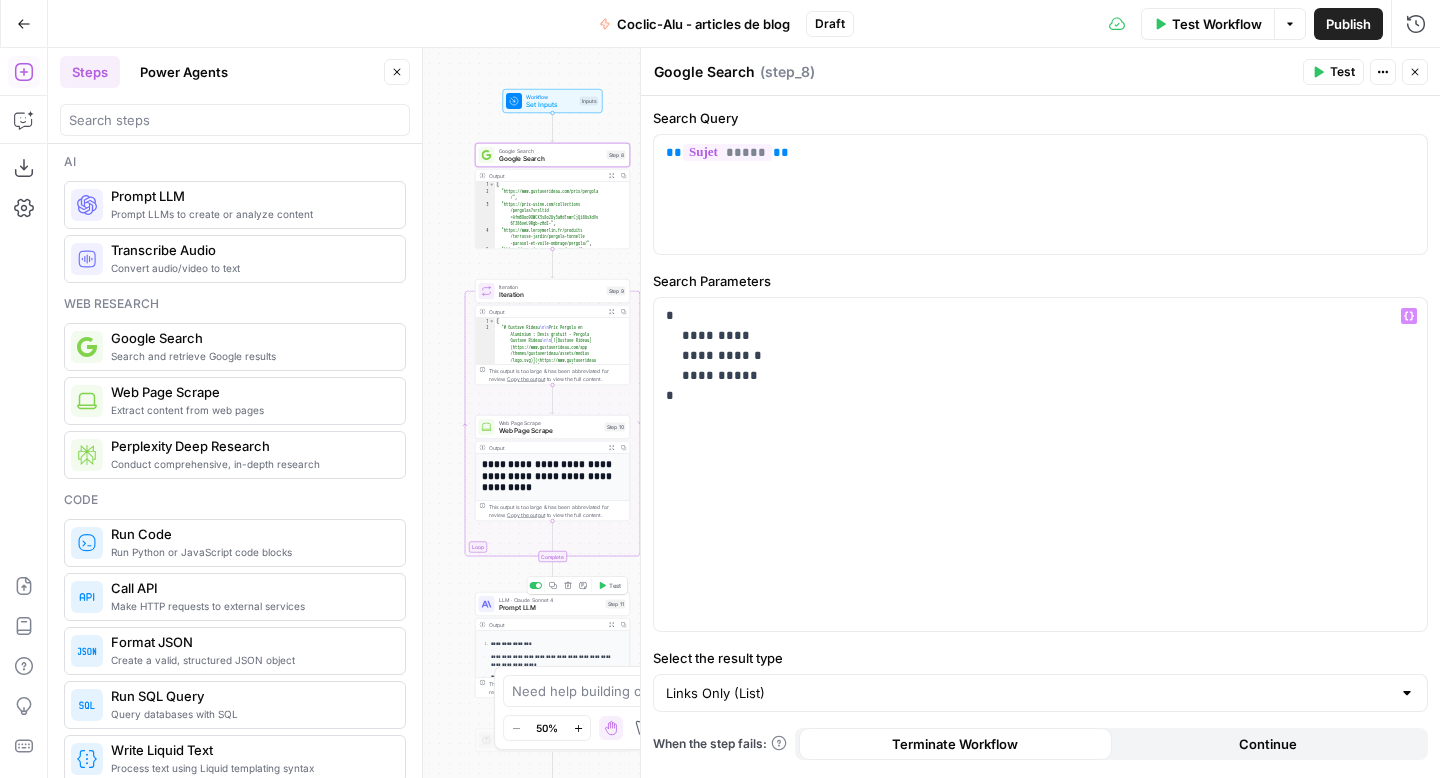 click on "LLM · Claude Sonnet 4 Prompt LLM Step 11 Copy step Delete step Add Note Test" at bounding box center [552, 604] 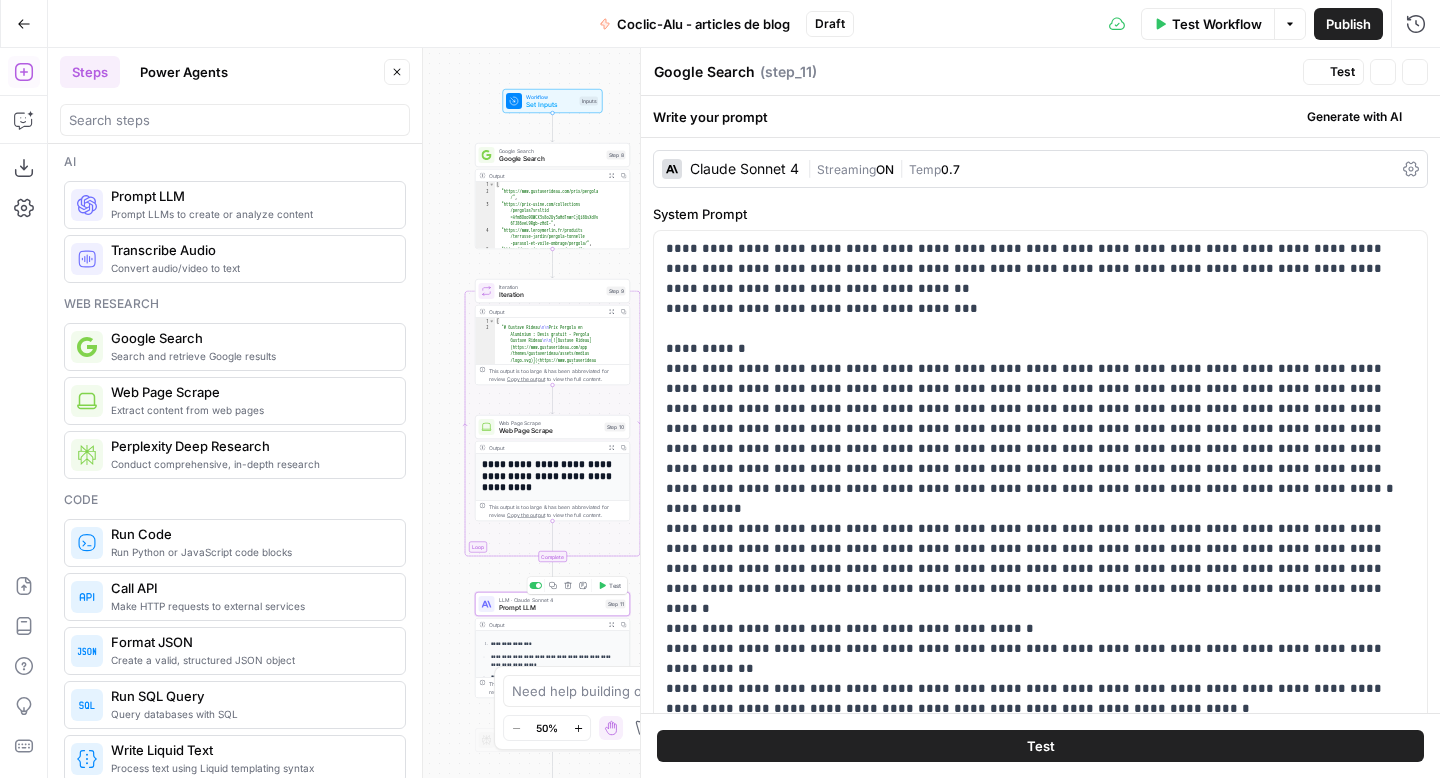 type on "Prompt LLM" 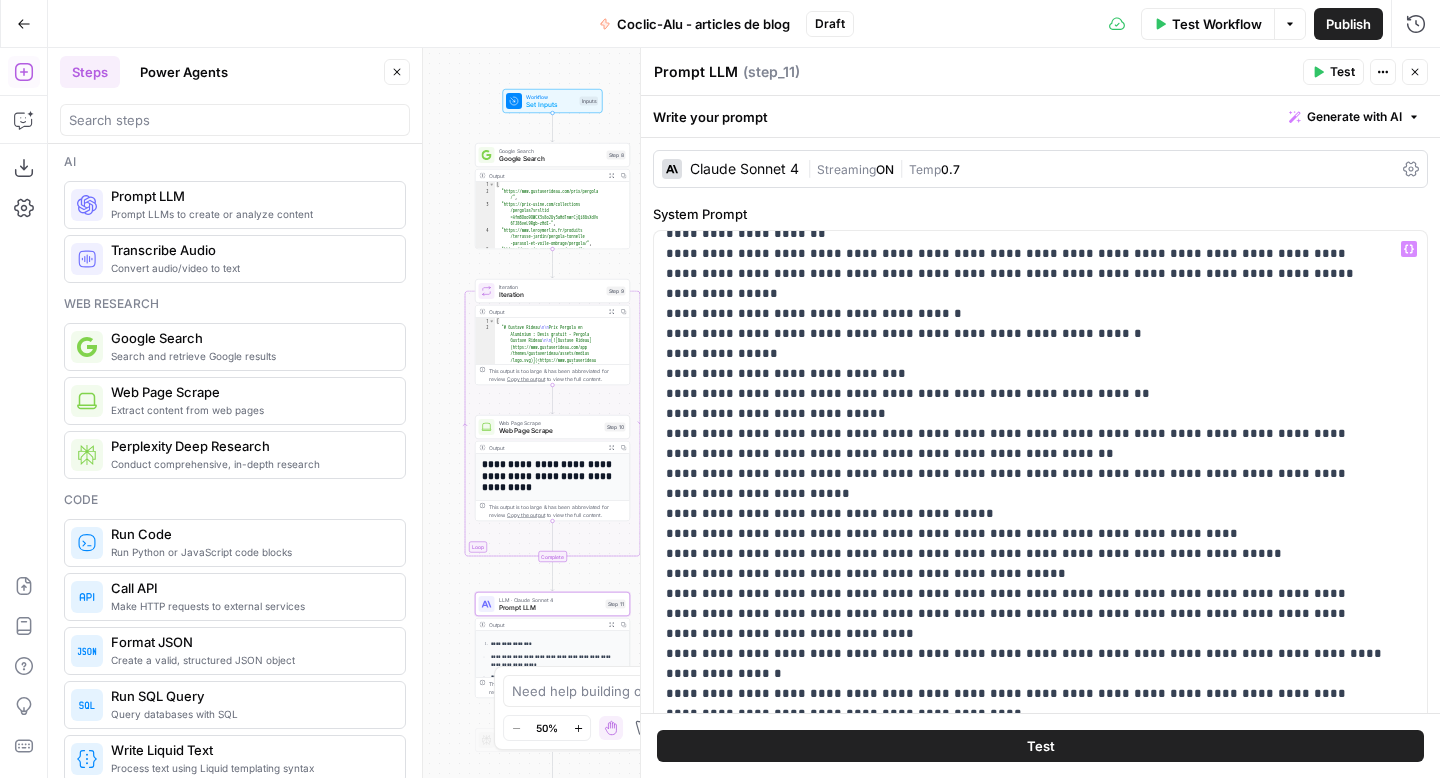 scroll, scrollTop: 1701, scrollLeft: 0, axis: vertical 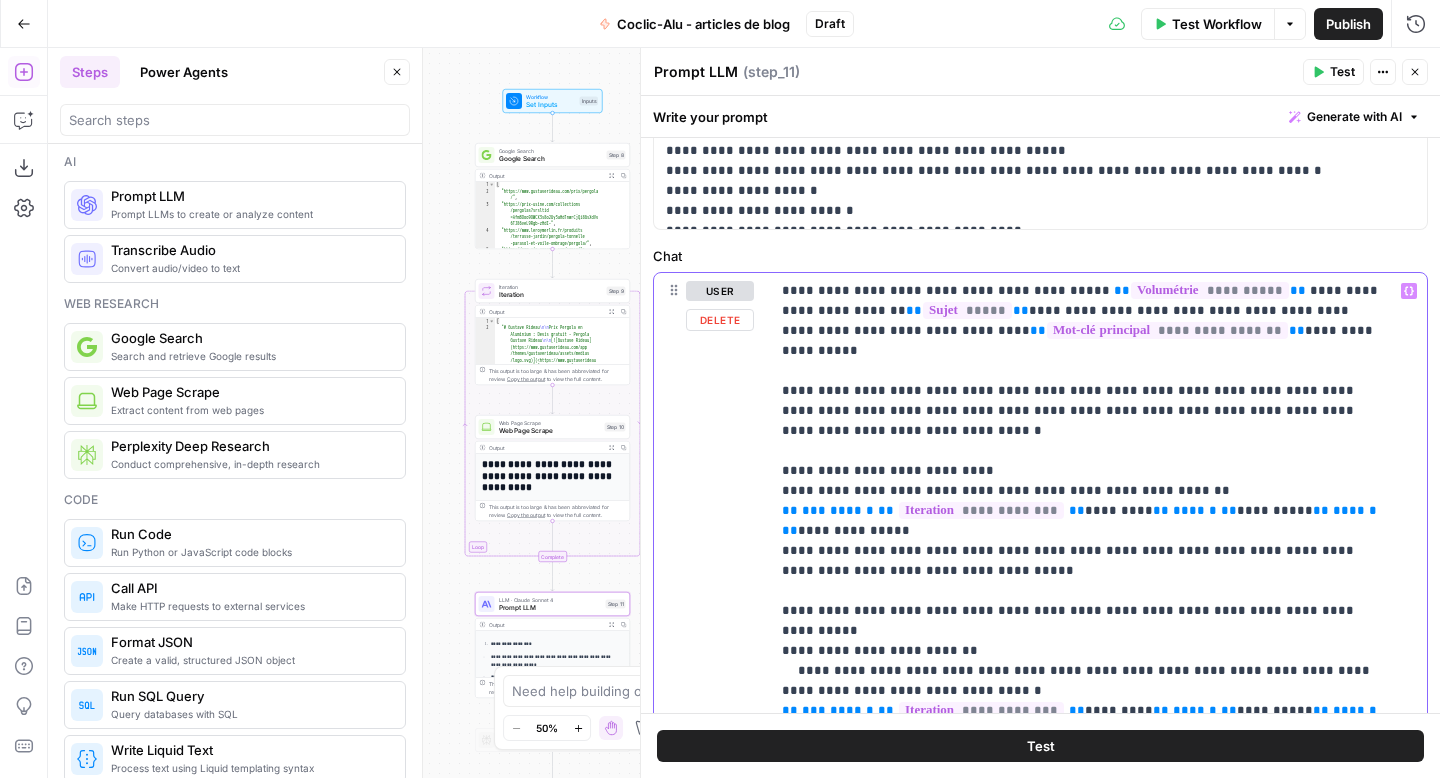 click on "**********" at bounding box center [1083, 681] 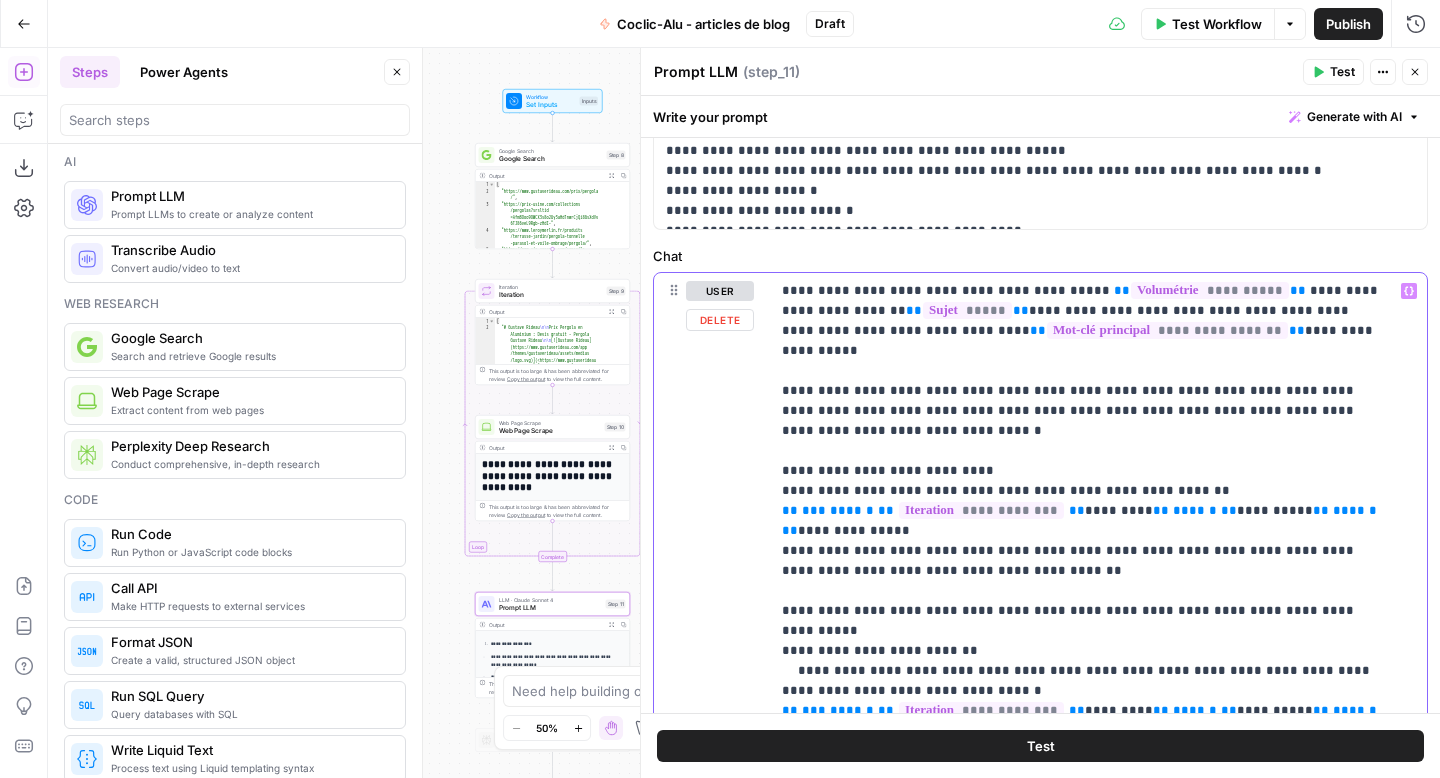 click on "**********" at bounding box center (1083, 681) 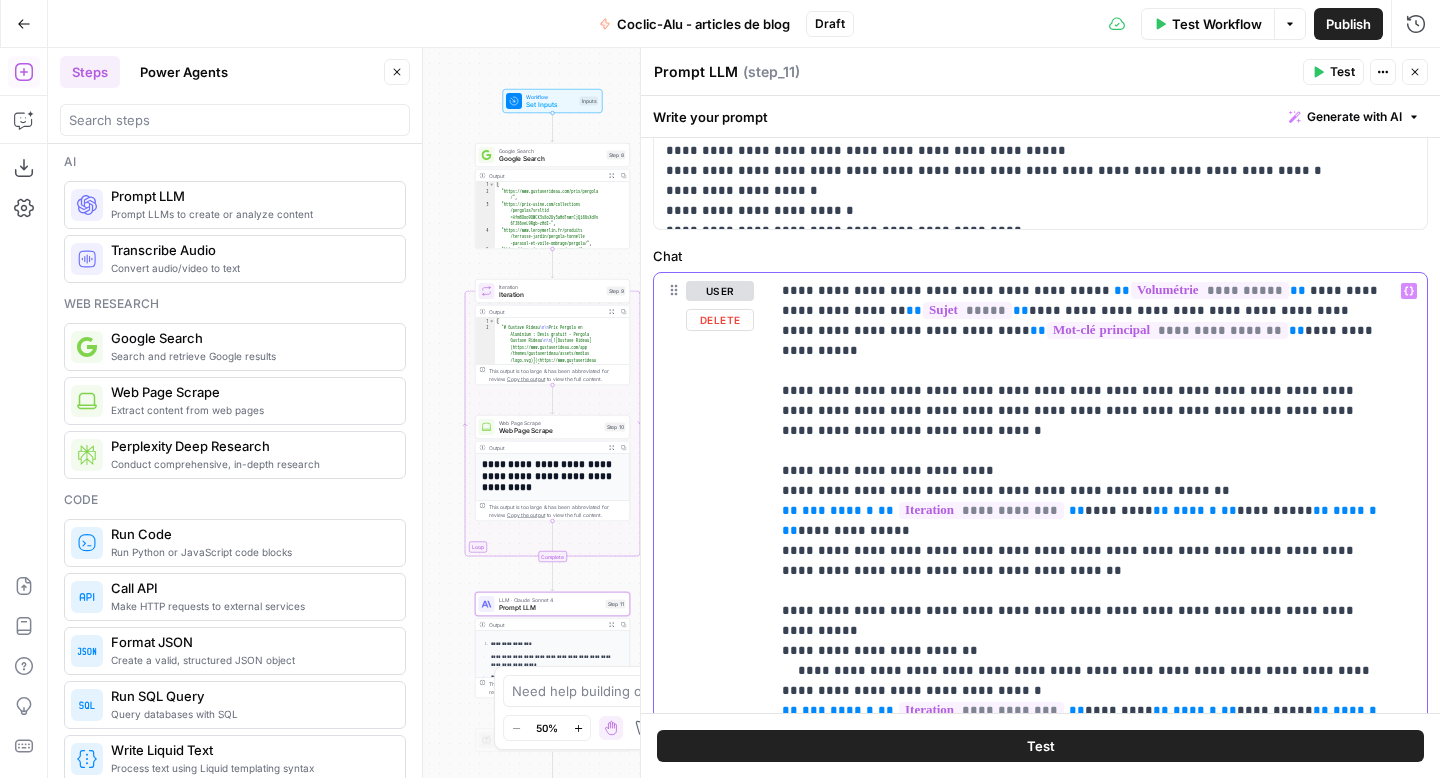 click 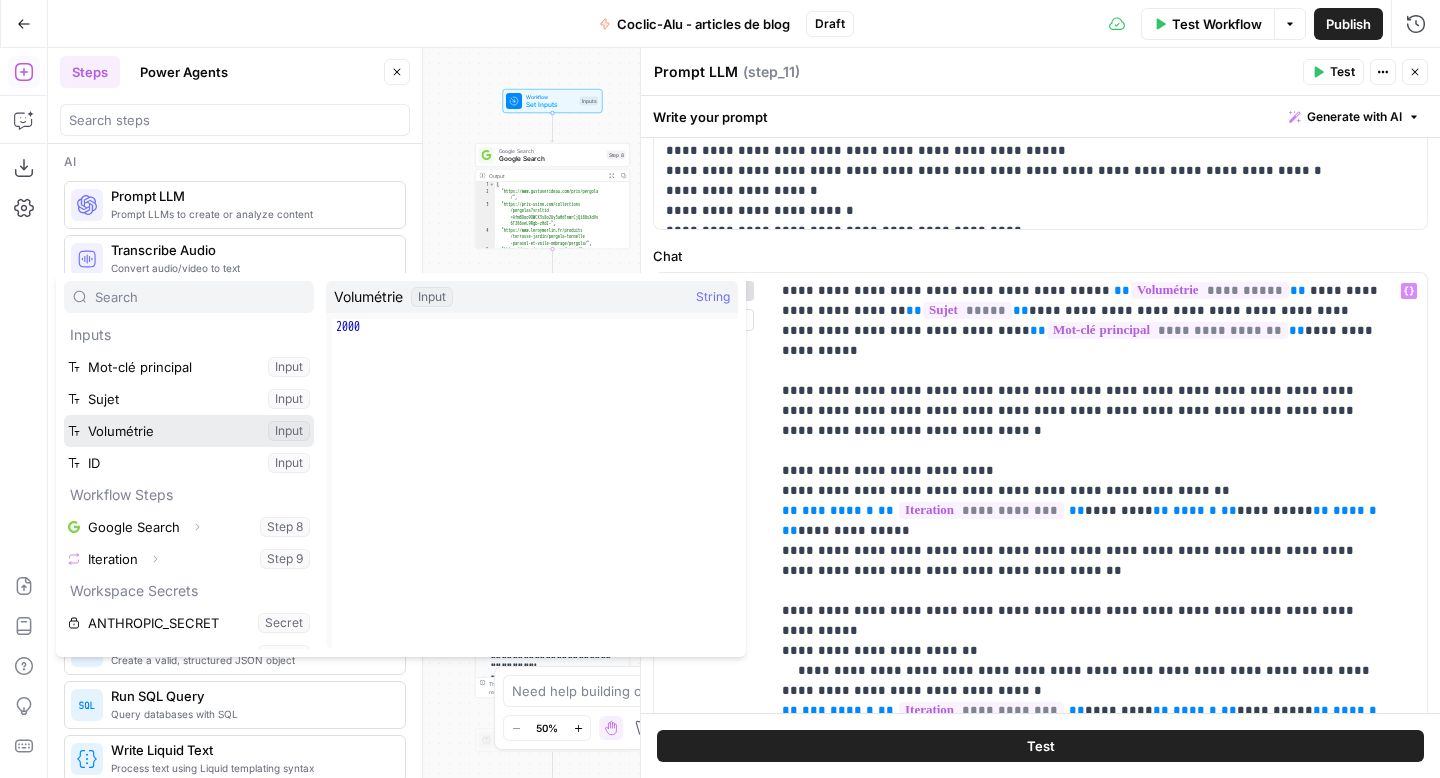 click at bounding box center (189, 431) 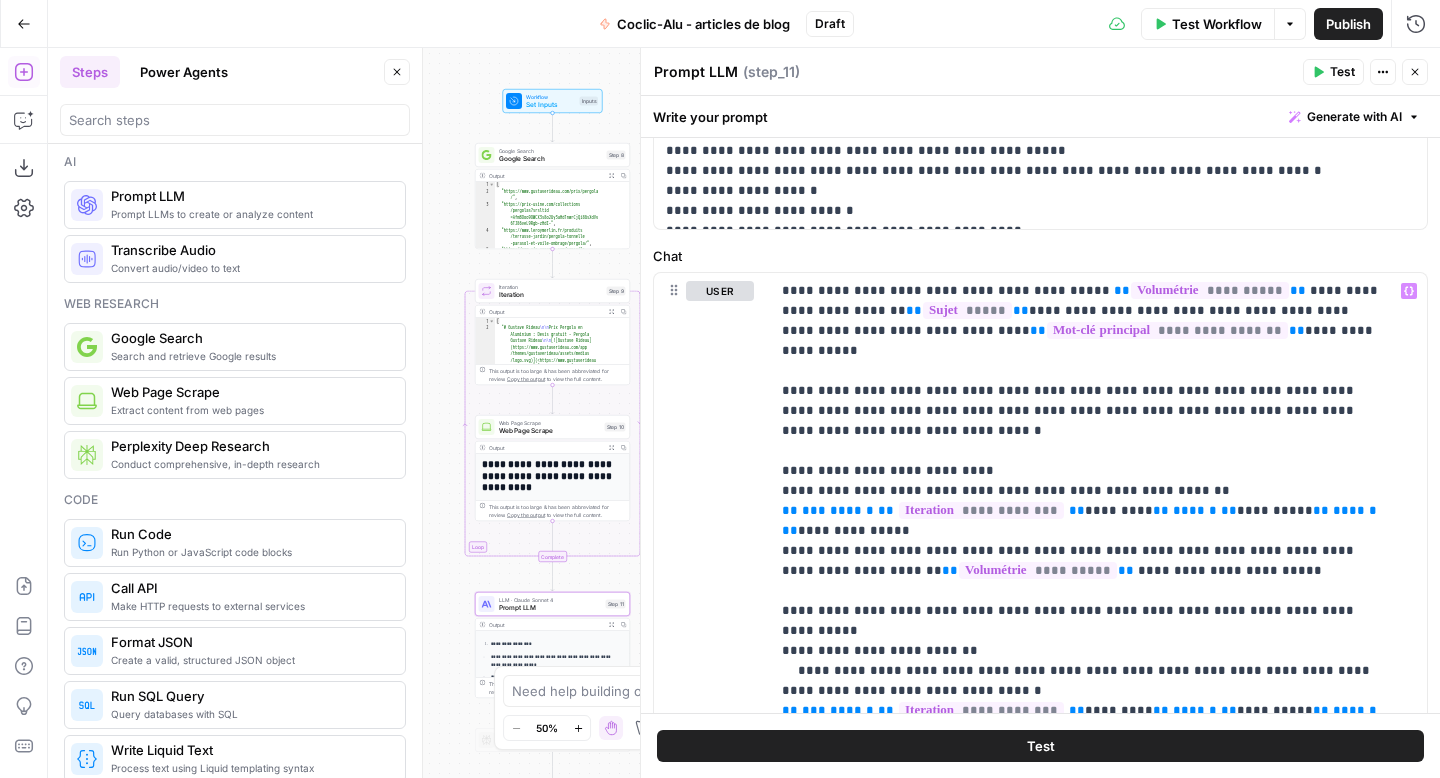click on "Test Workflow" at bounding box center [1217, 24] 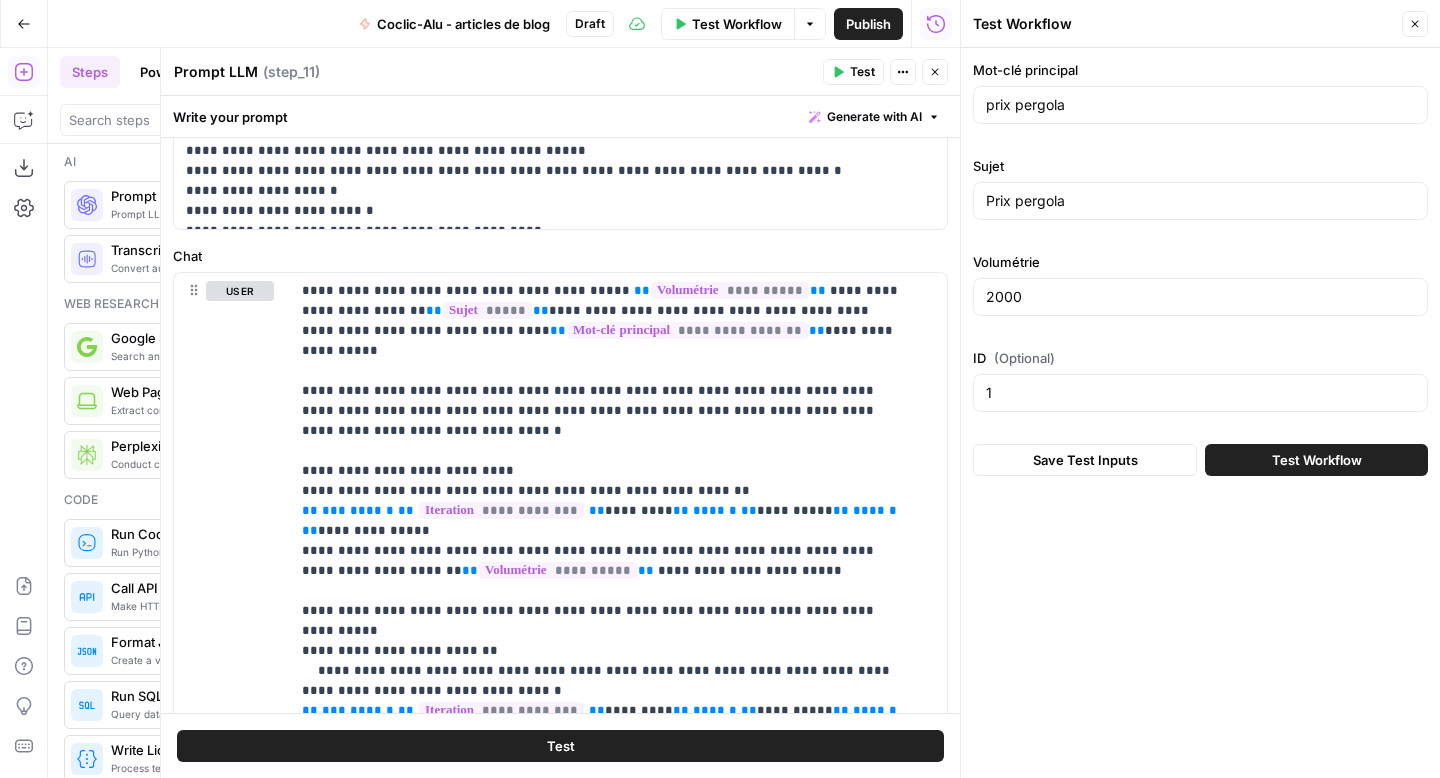 click on "Test Workflow" at bounding box center [1317, 460] 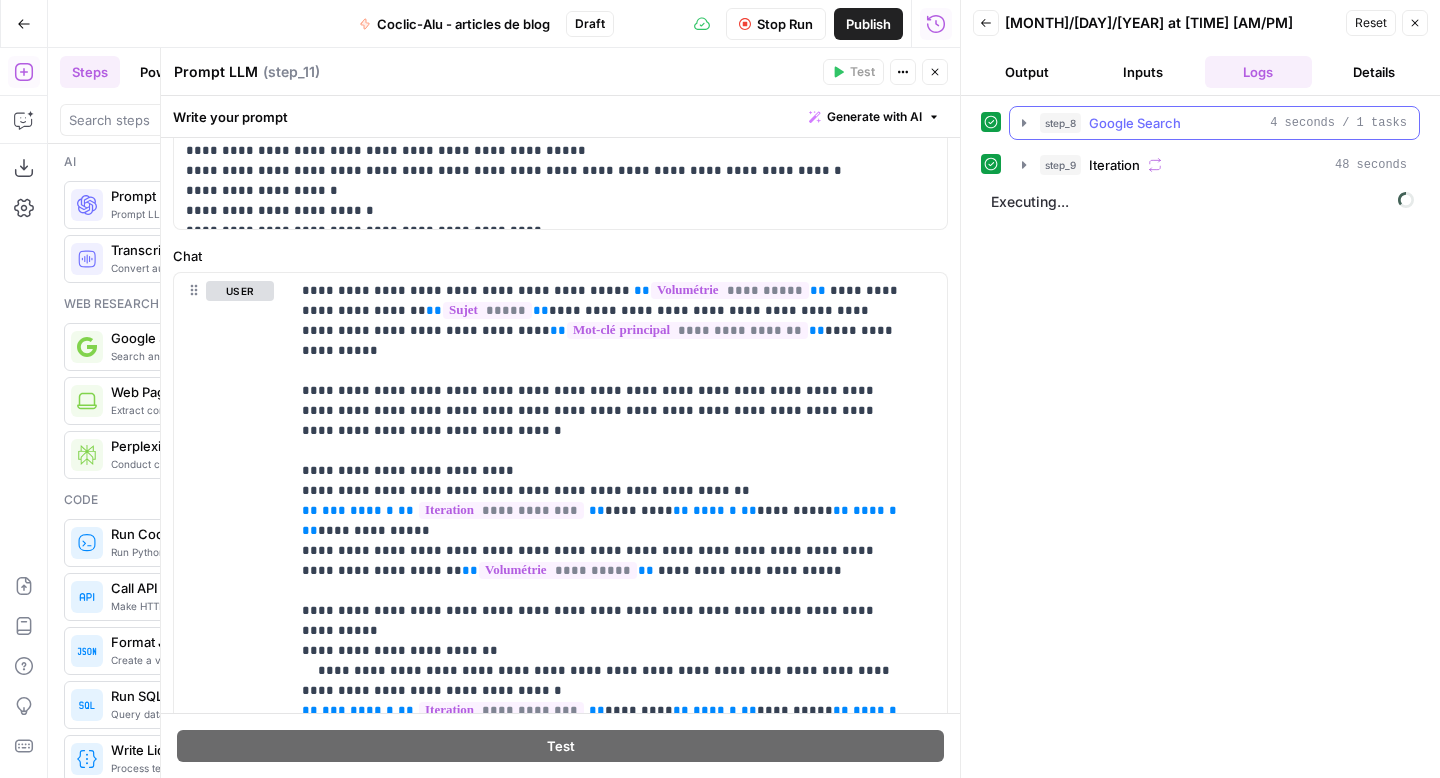 click 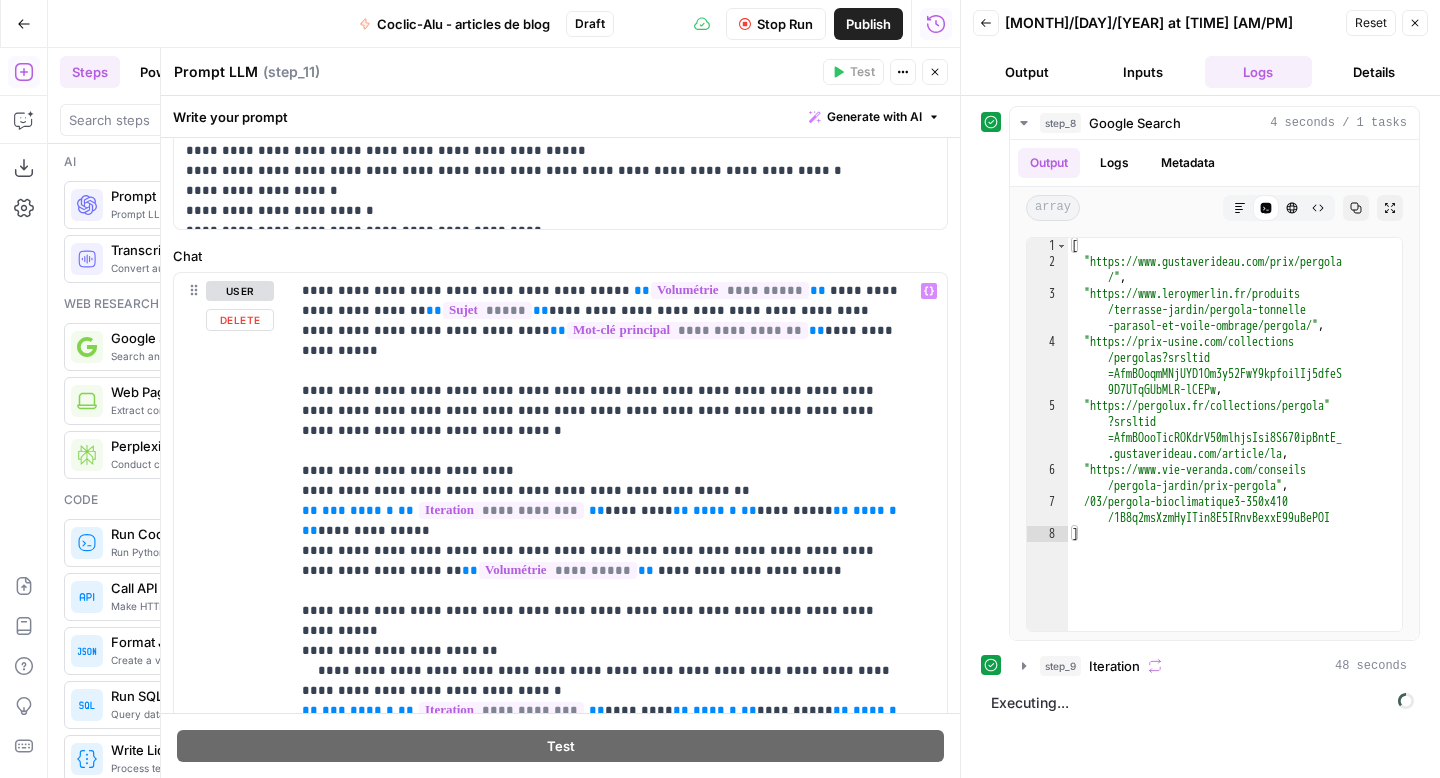 scroll, scrollTop: 1, scrollLeft: 0, axis: vertical 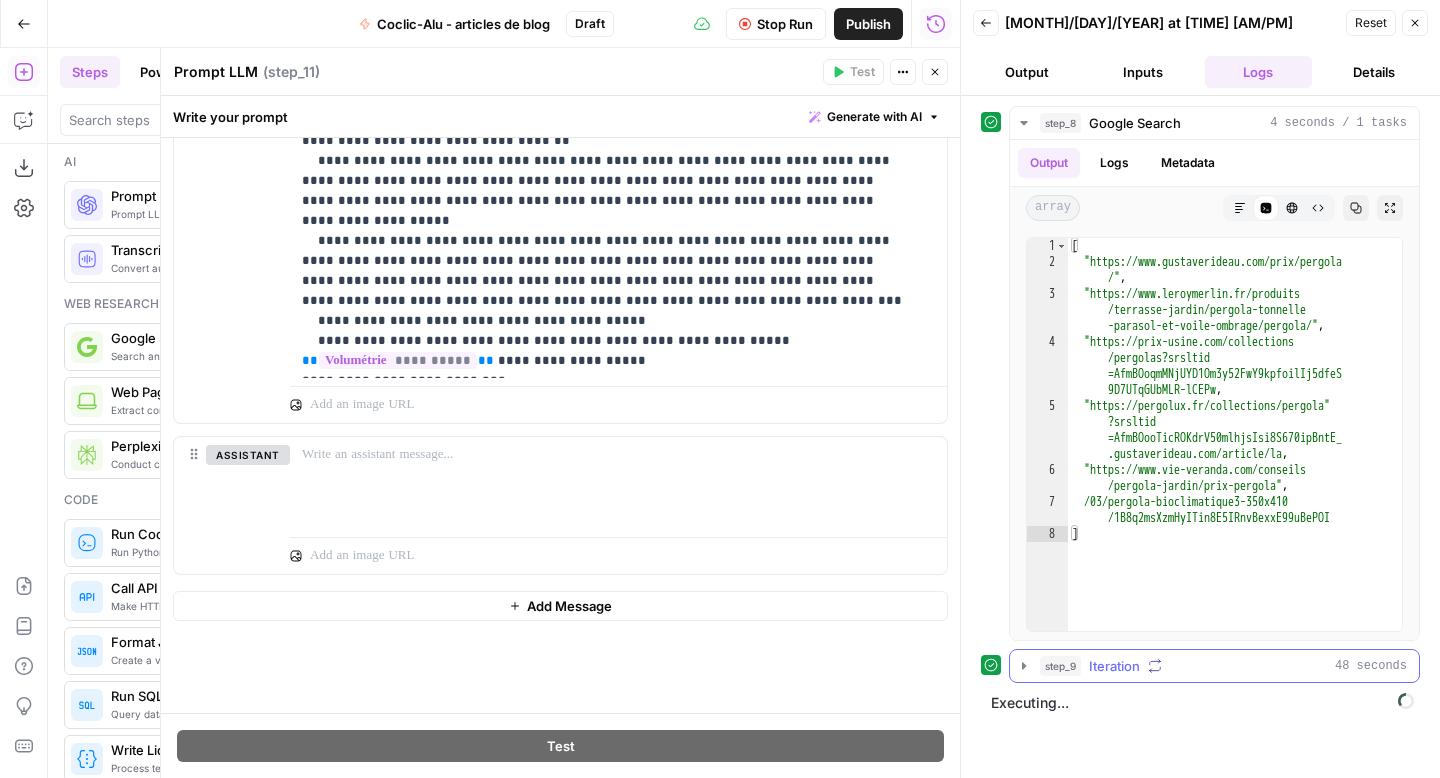 click 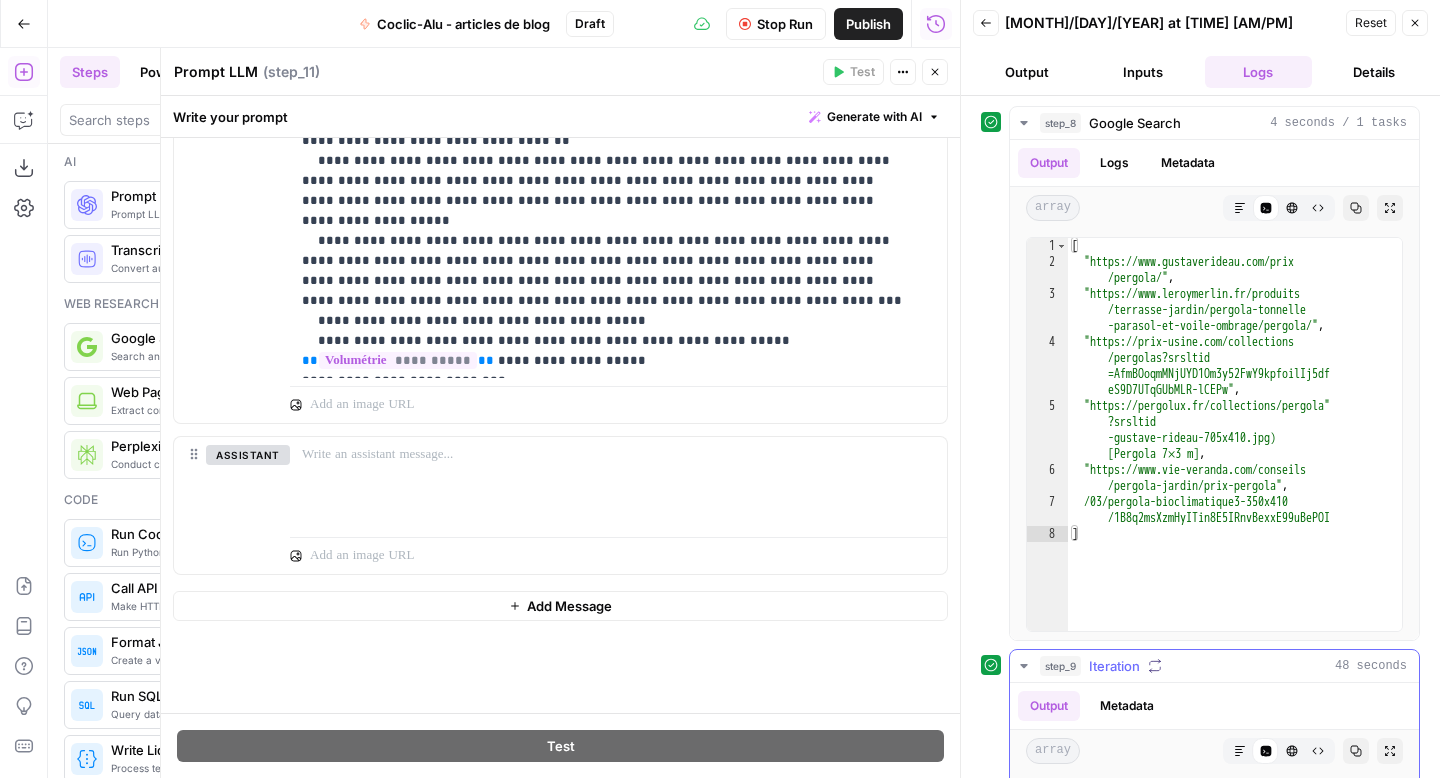 scroll, scrollTop: 322, scrollLeft: 0, axis: vertical 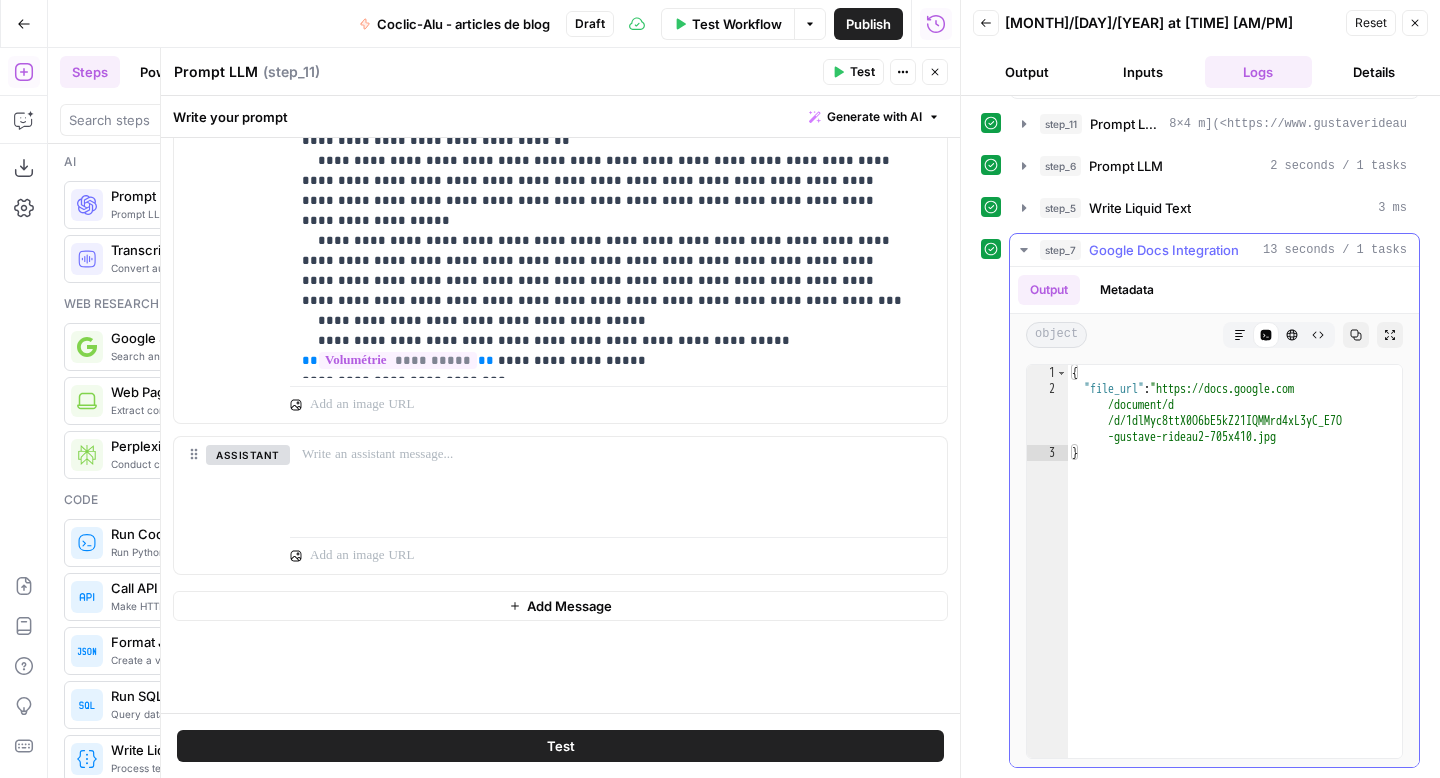 type on "**********" 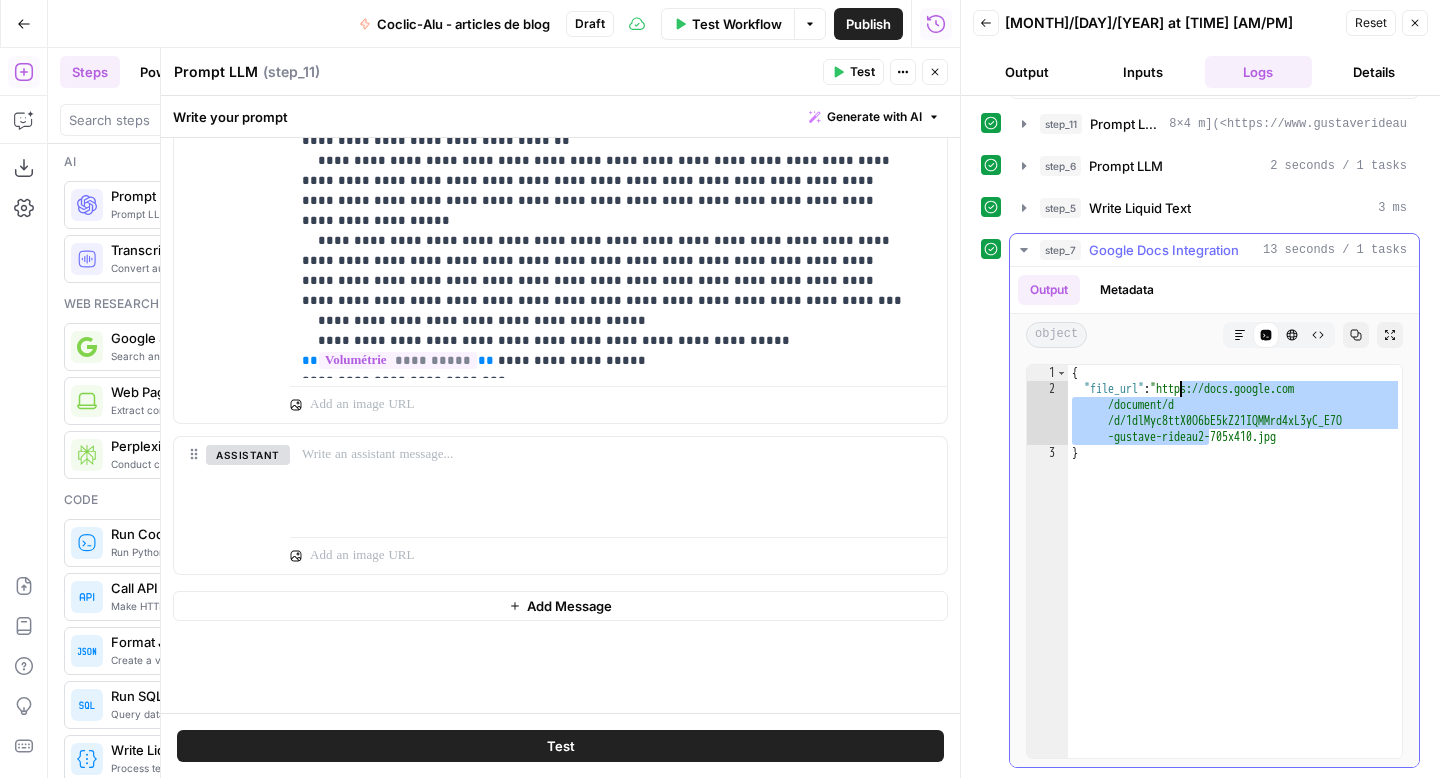 drag, startPoint x: 1211, startPoint y: 438, endPoint x: 1179, endPoint y: 388, distance: 59.36329 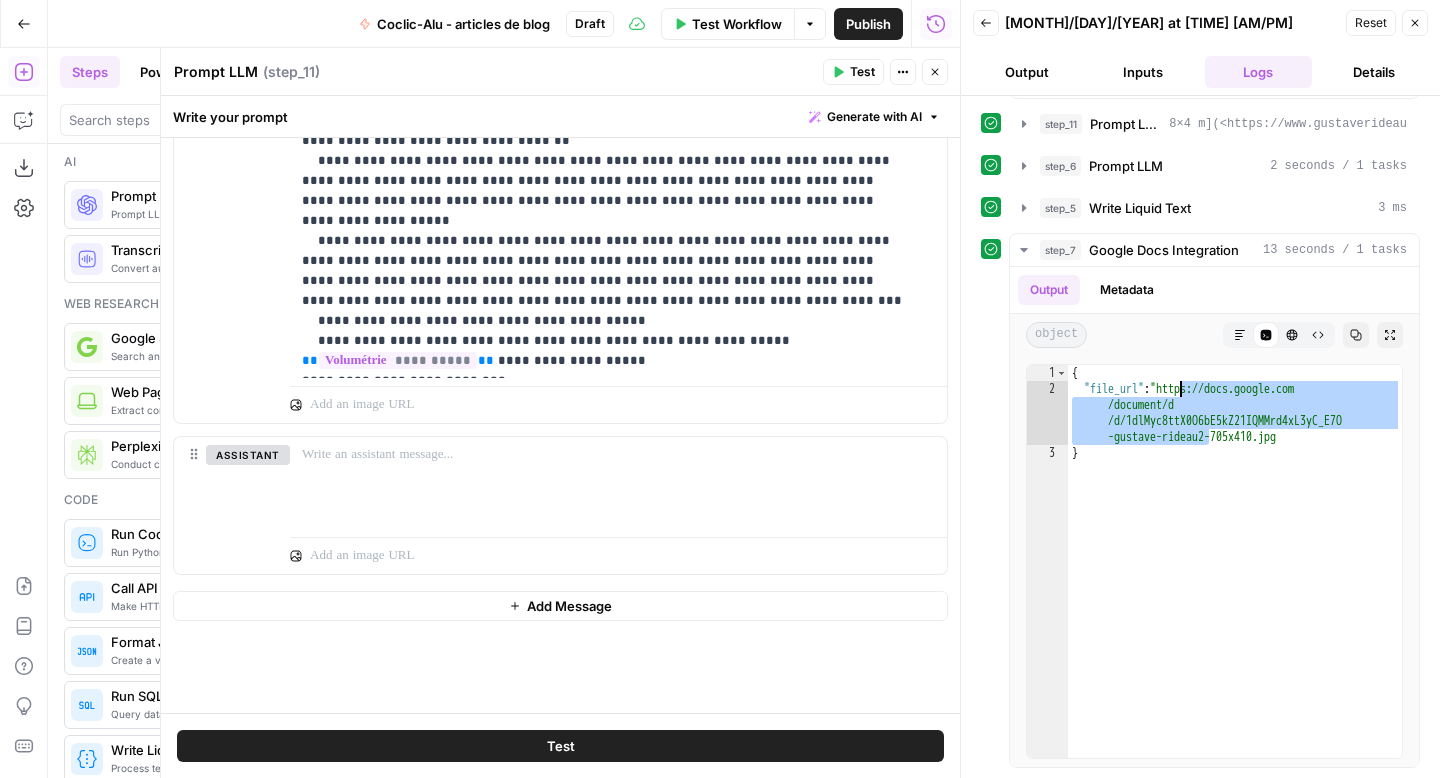 scroll, scrollTop: 0, scrollLeft: 0, axis: both 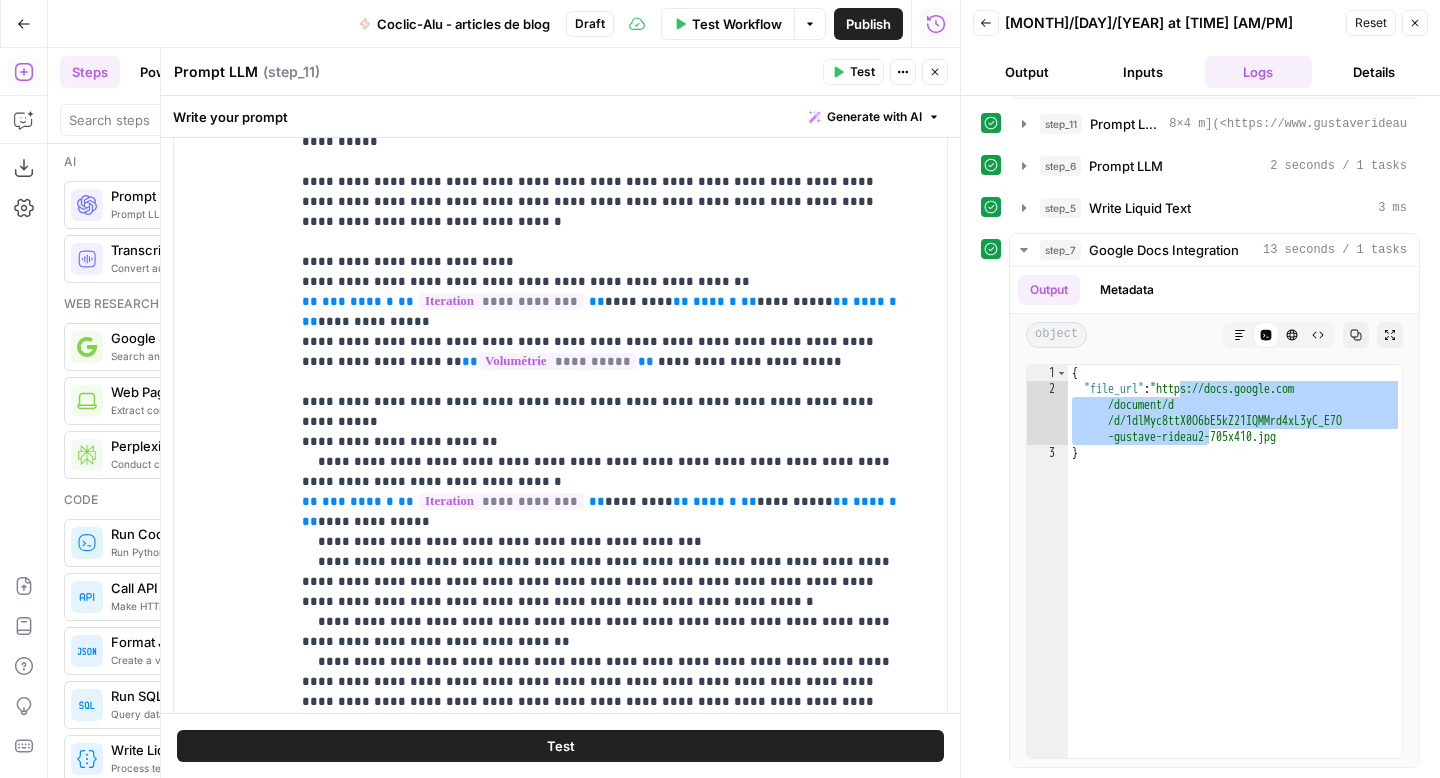 drag, startPoint x: 1407, startPoint y: 30, endPoint x: 1370, endPoint y: 31, distance: 37.01351 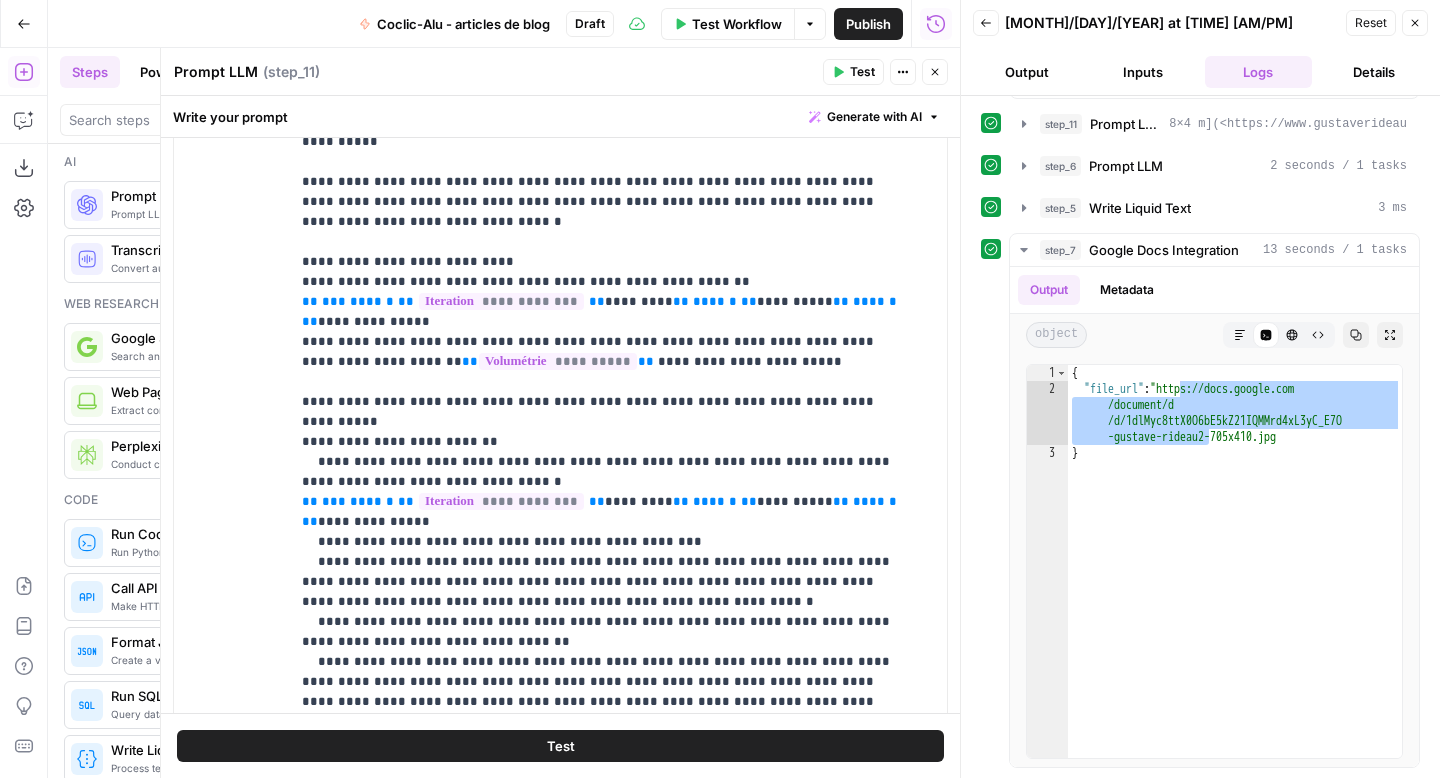 click on "Close" at bounding box center (1415, 23) 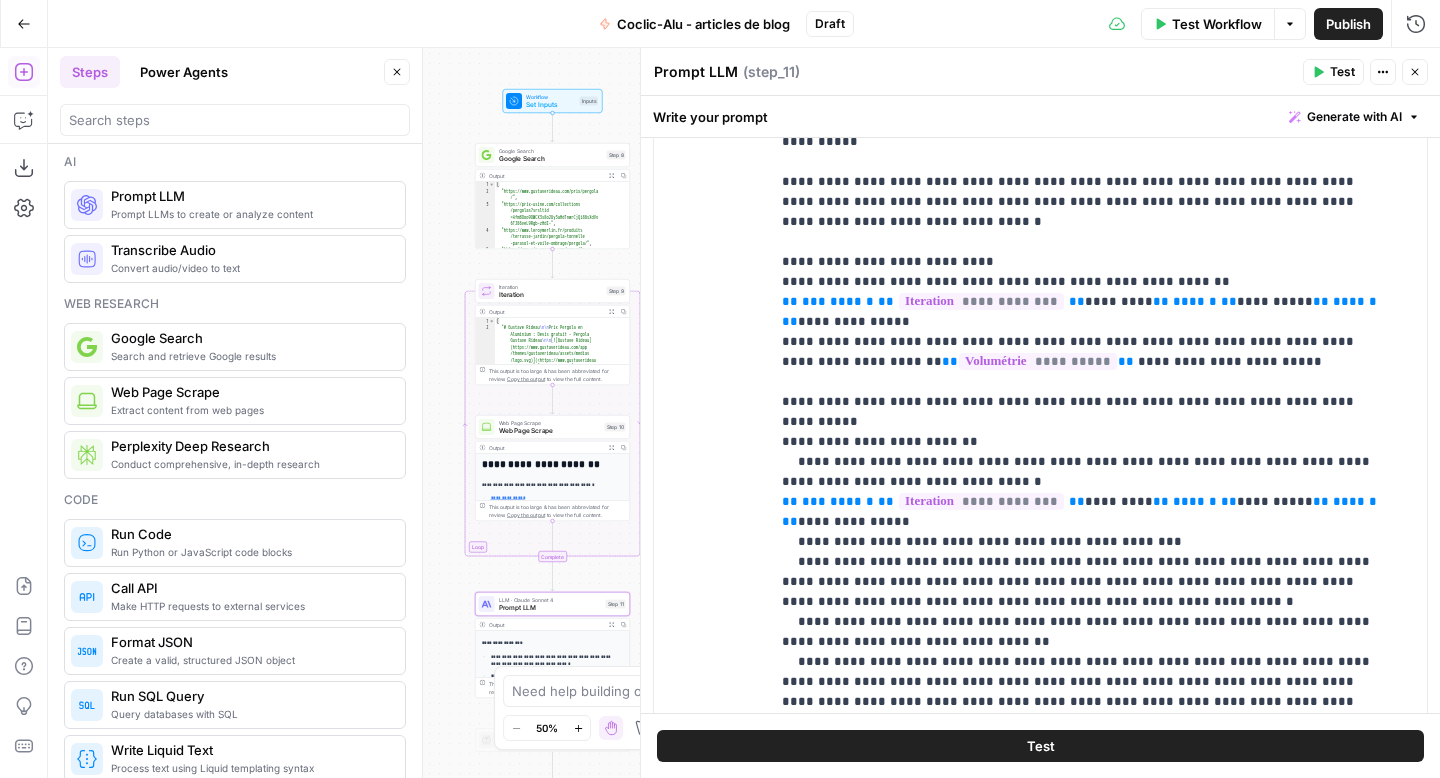 click on "Test Workflow" at bounding box center (1217, 24) 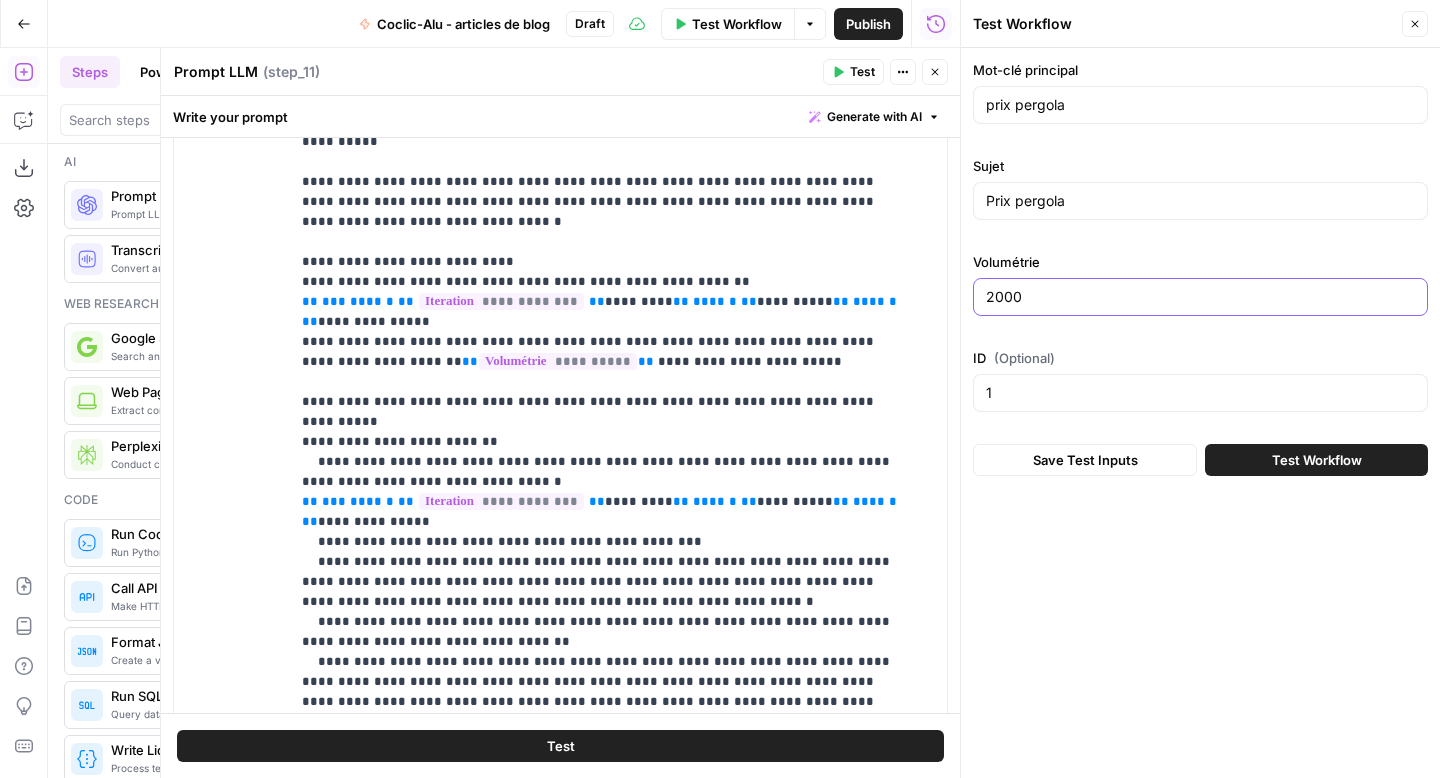 click on "2000" at bounding box center [1200, 297] 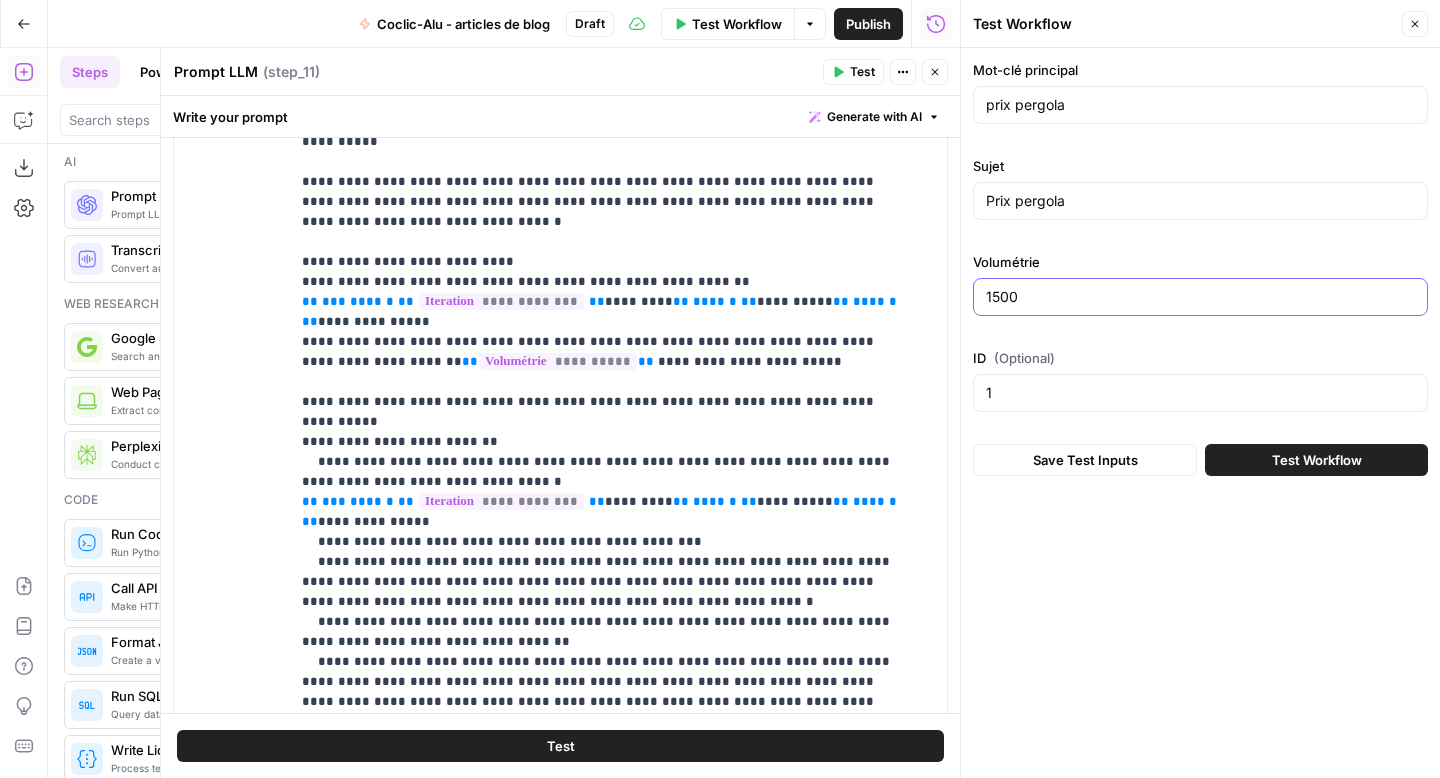 type on "1500" 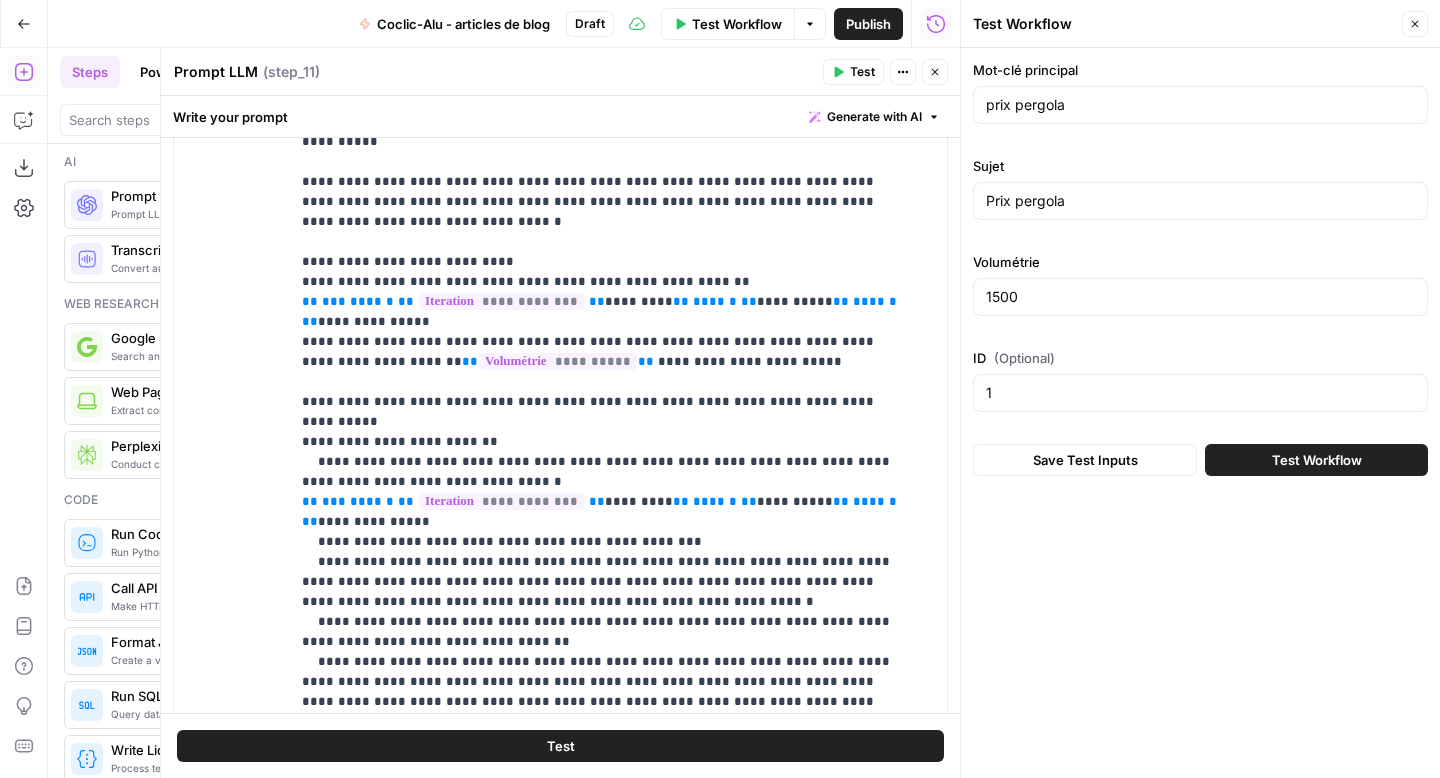 click on "Test Workflow" at bounding box center (1316, 460) 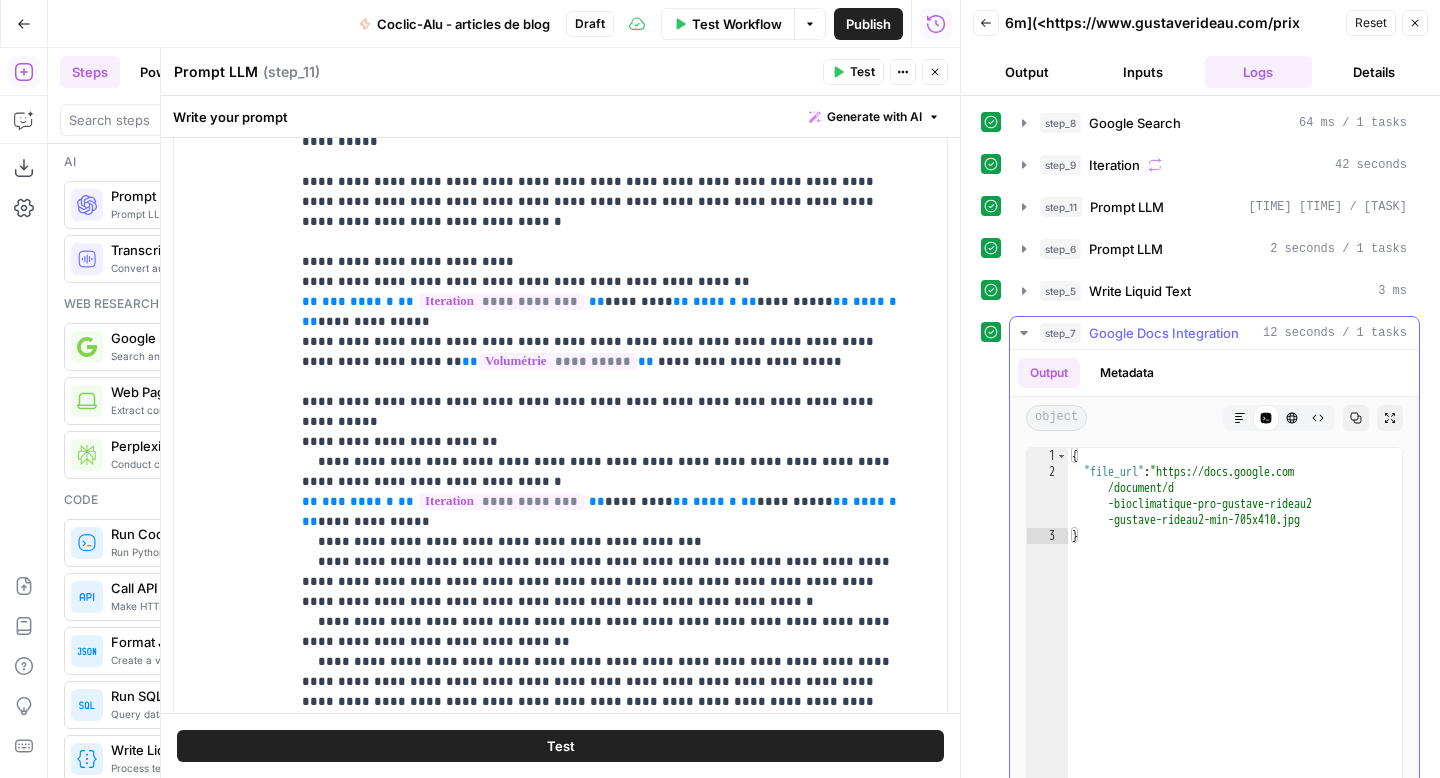 type on "**********" 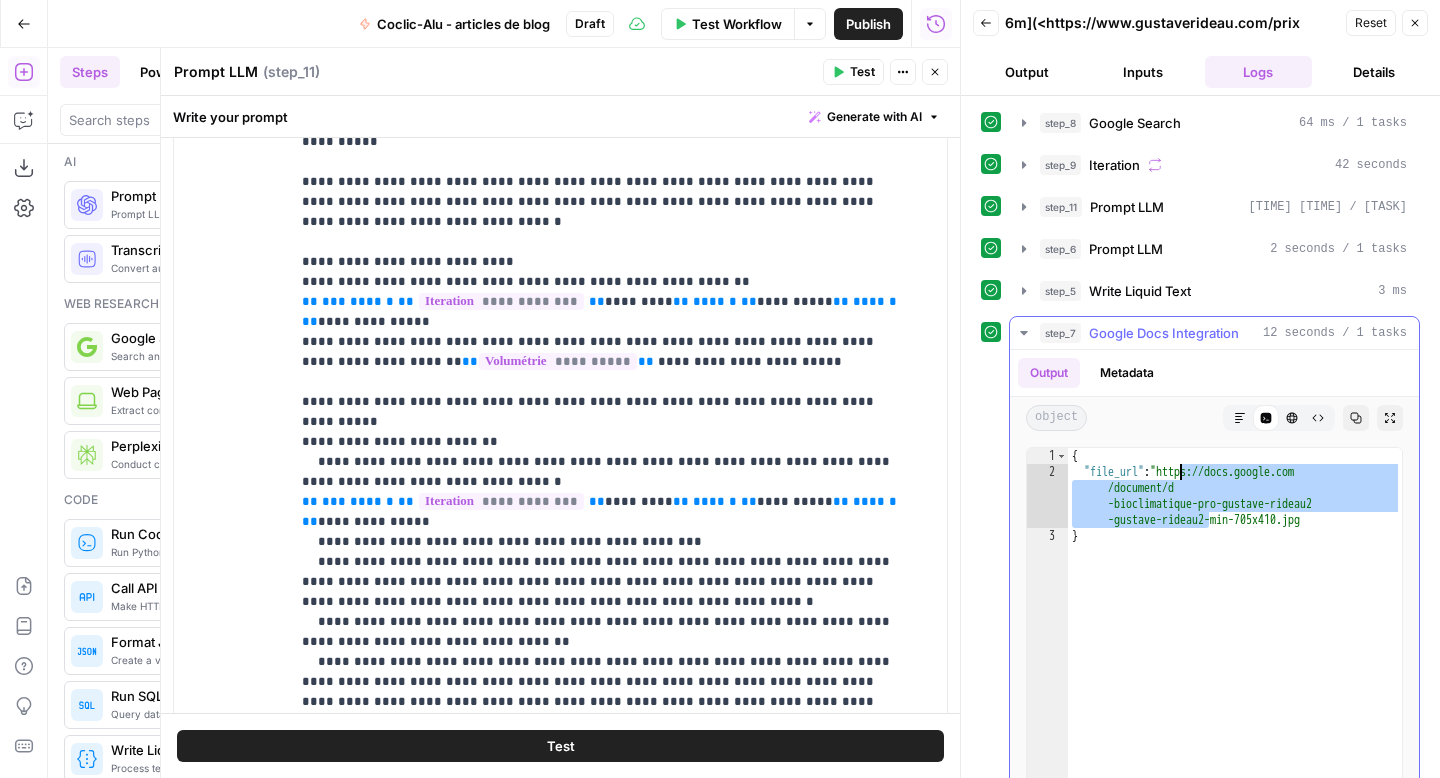 drag, startPoint x: 1207, startPoint y: 526, endPoint x: 1181, endPoint y: 473, distance: 59.03389 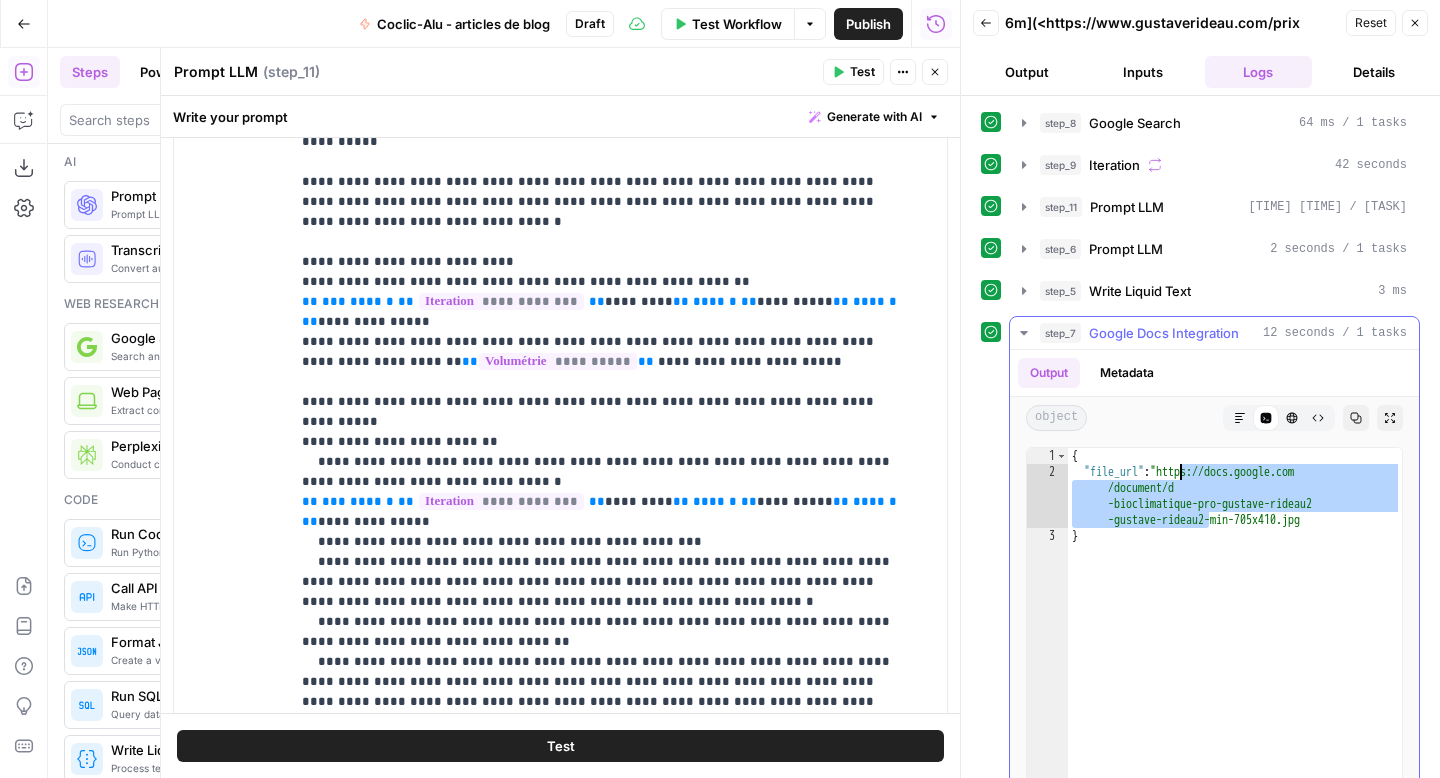 click on "{    "file_url" :  "https://docs.google.com        /document/d        /1B8q2msXzmHyITin8E5IRnvBexxE99uBePOI        SW-zuQIQ/edit" }" at bounding box center [1235, 660] 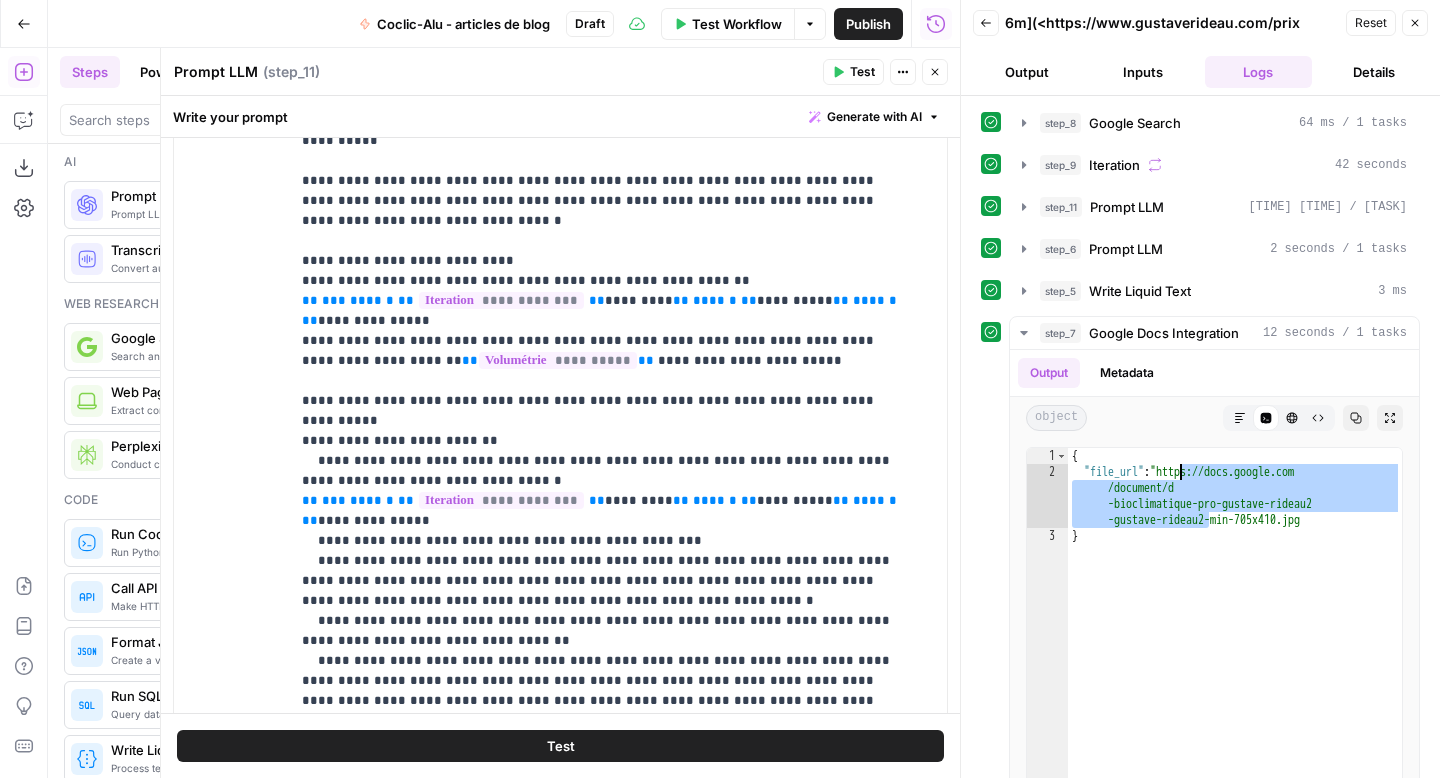 scroll, scrollTop: 0, scrollLeft: 0, axis: both 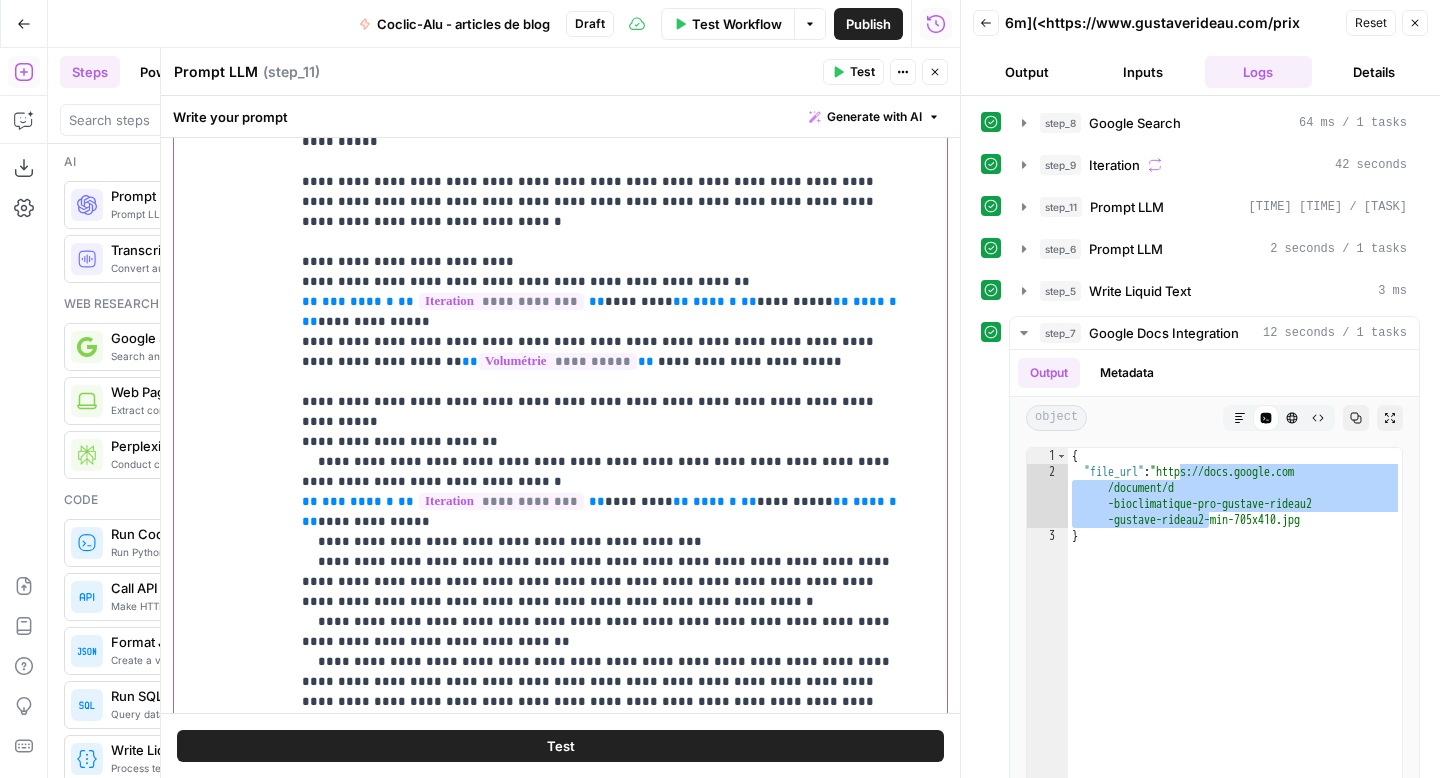 drag, startPoint x: 503, startPoint y: 537, endPoint x: 300, endPoint y: 503, distance: 205.82759 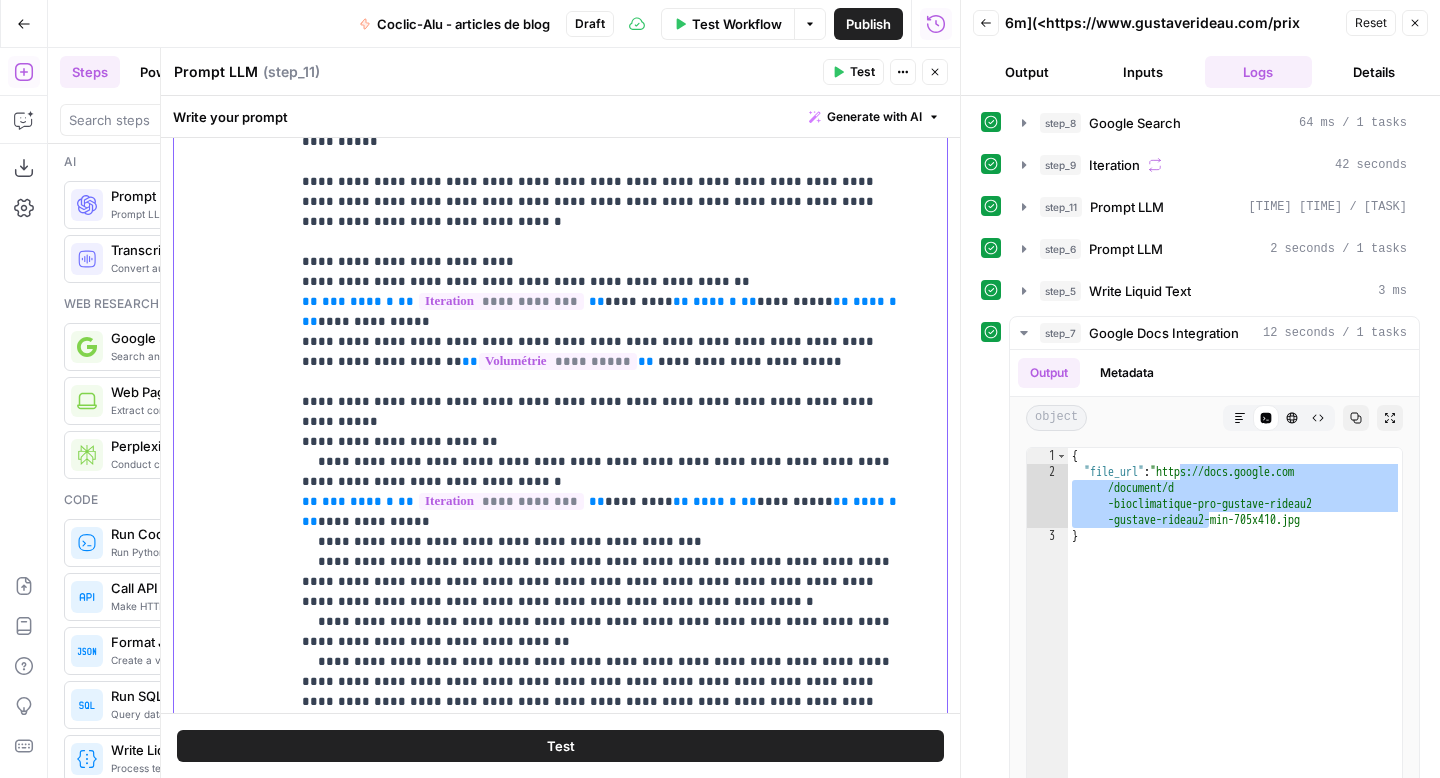 click on "**********" at bounding box center (611, 471) 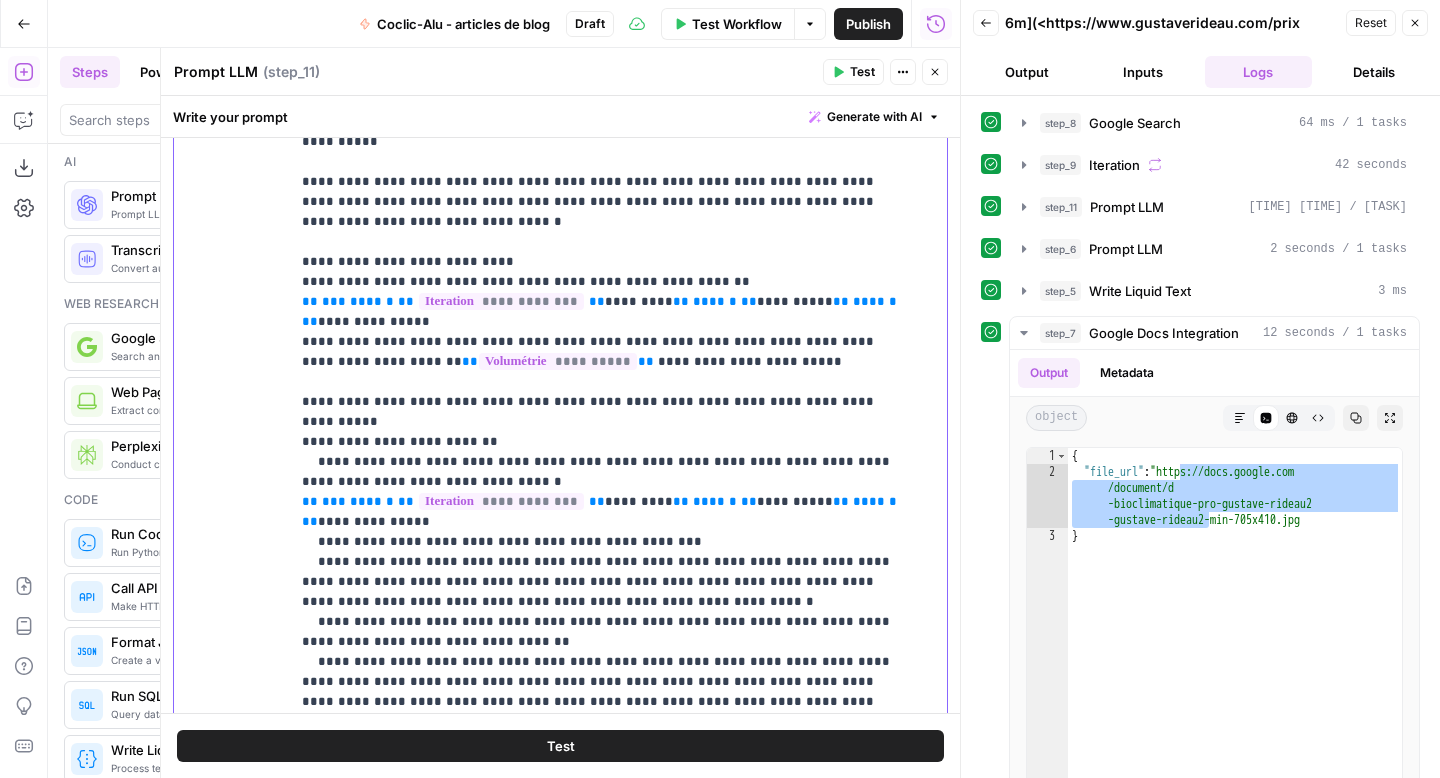 scroll, scrollTop: 0, scrollLeft: 0, axis: both 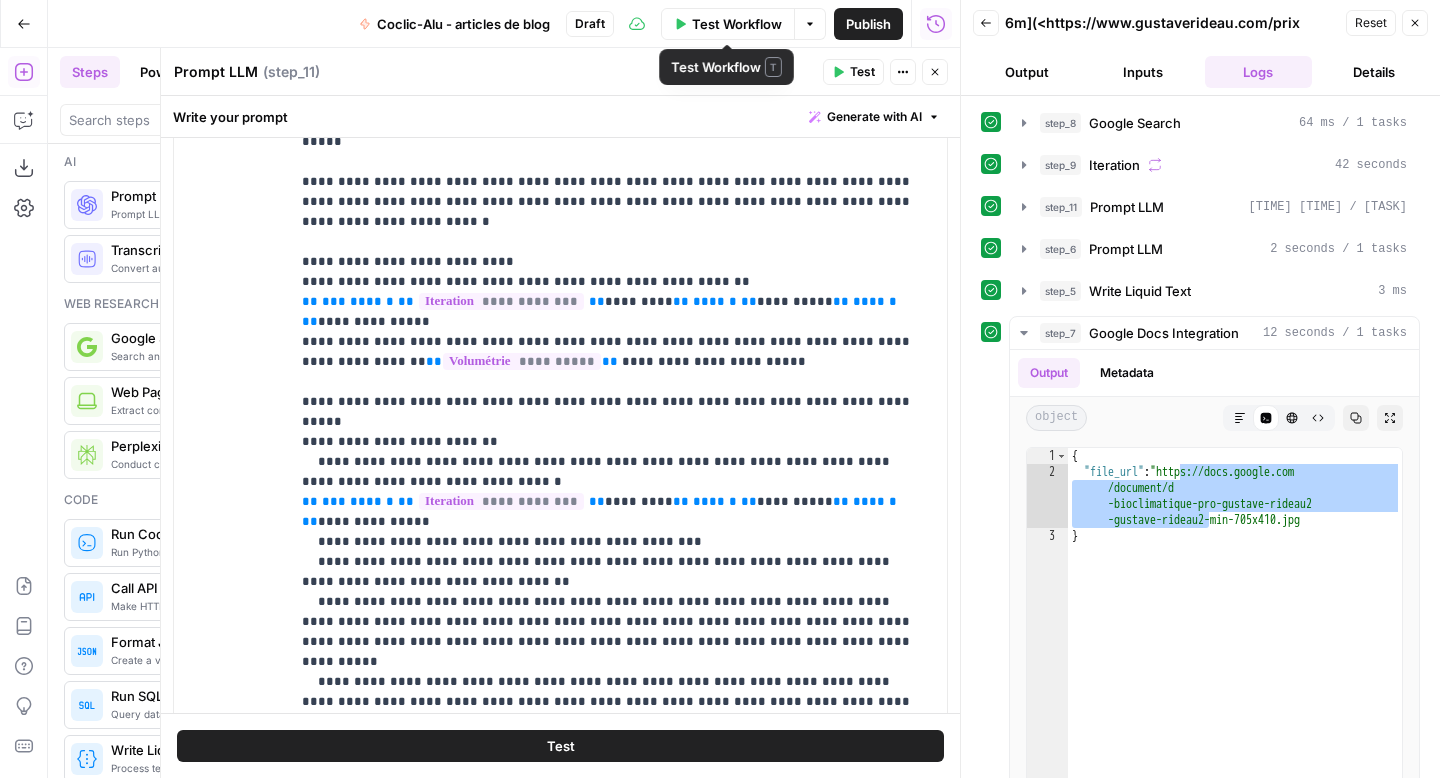 click on "Test Workflow" at bounding box center (737, 24) 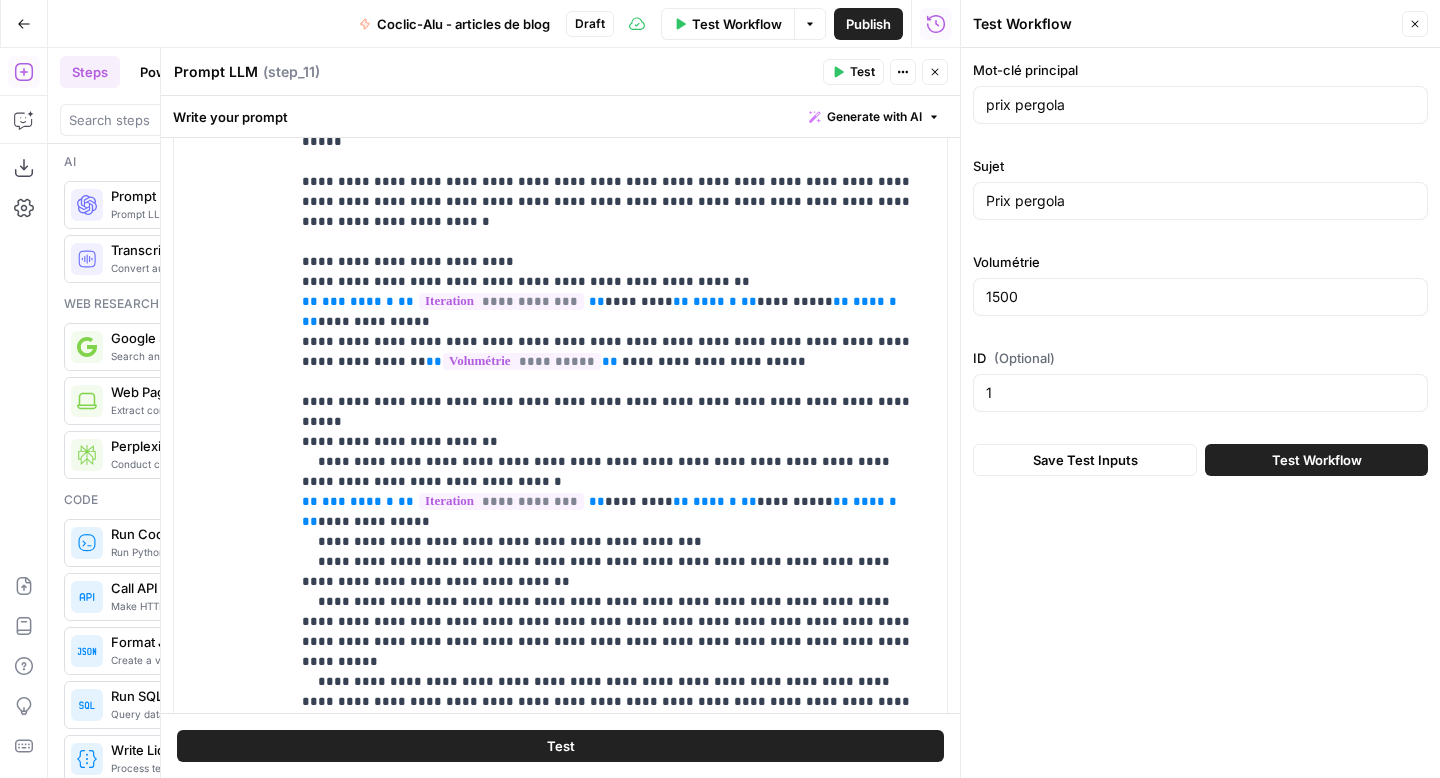 click on "Save Test Inputs Test Workflow" at bounding box center [1200, 460] 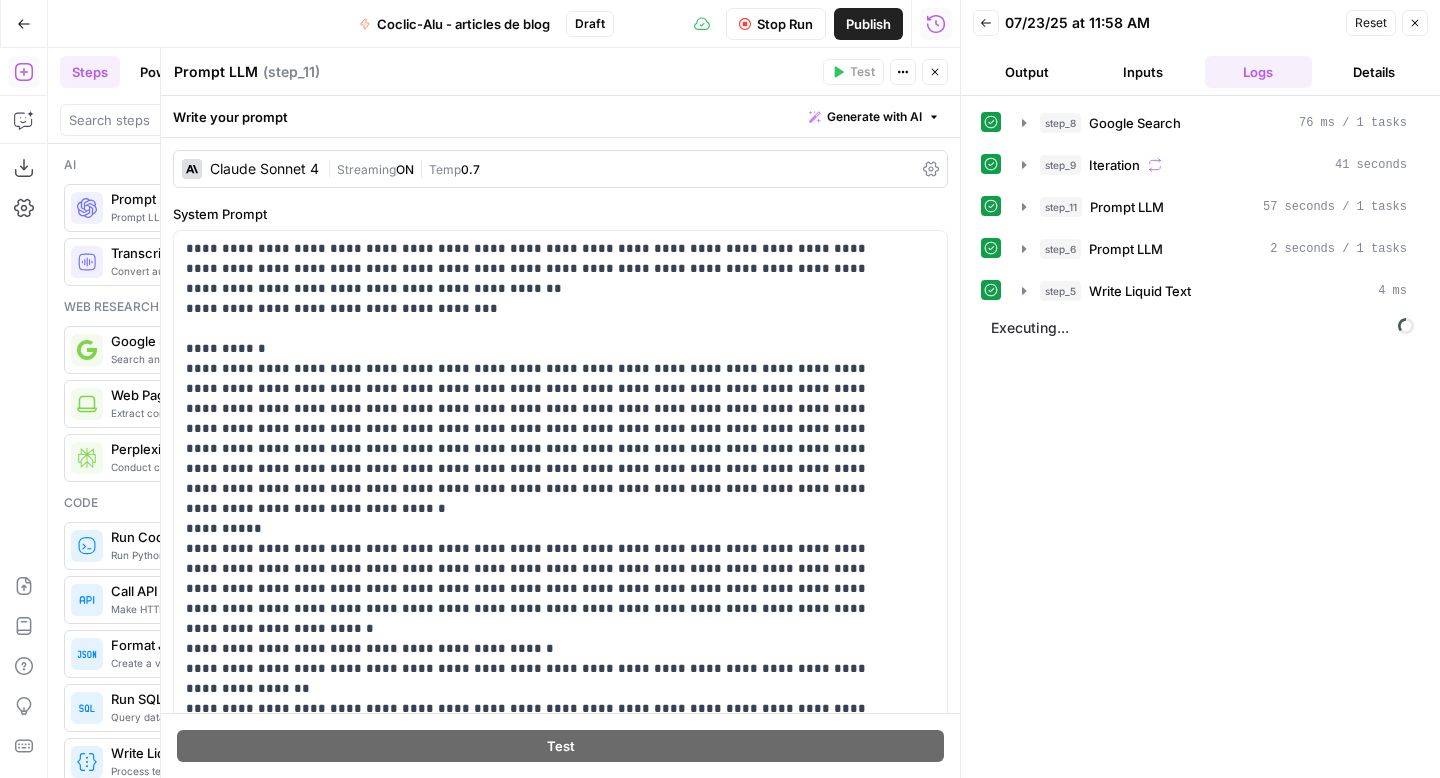 scroll, scrollTop: 0, scrollLeft: 0, axis: both 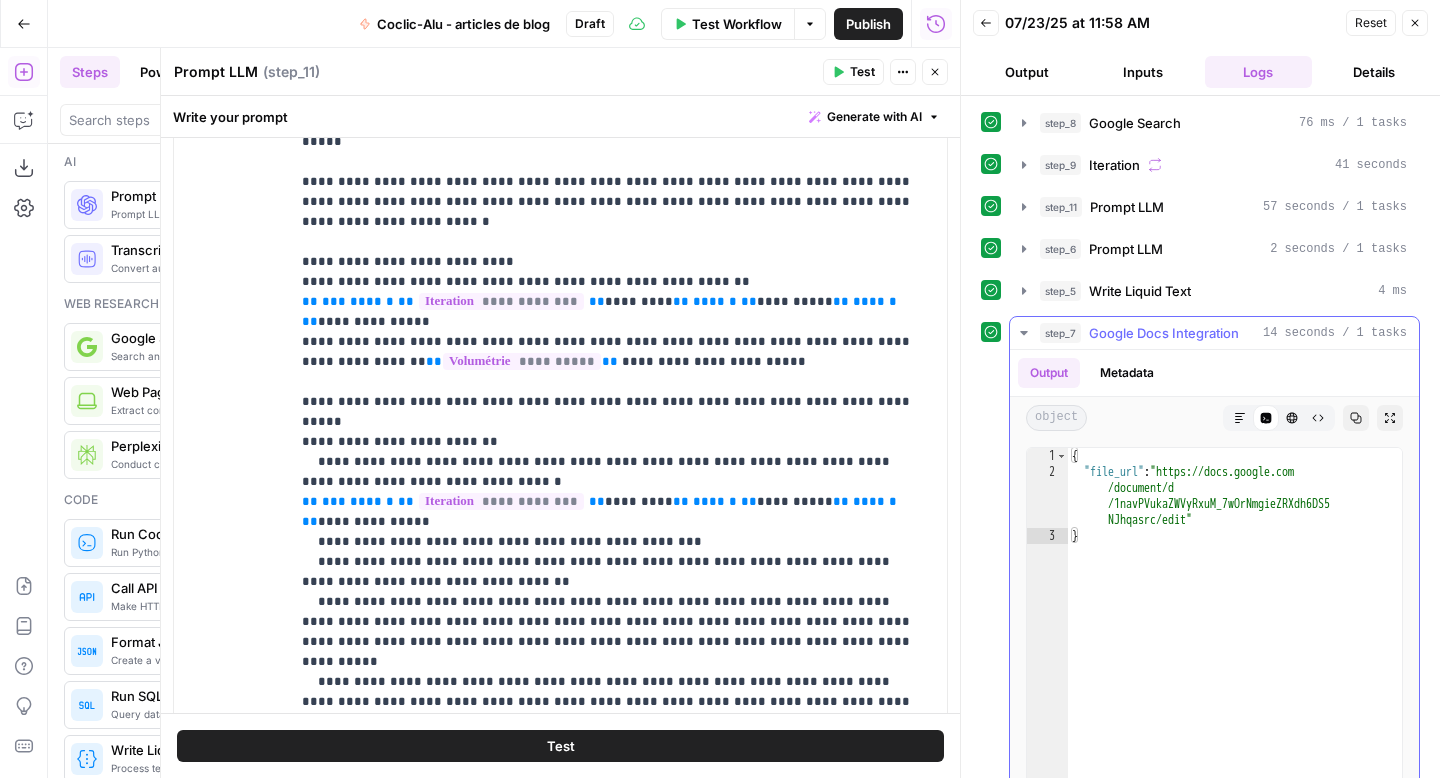 type on "**********" 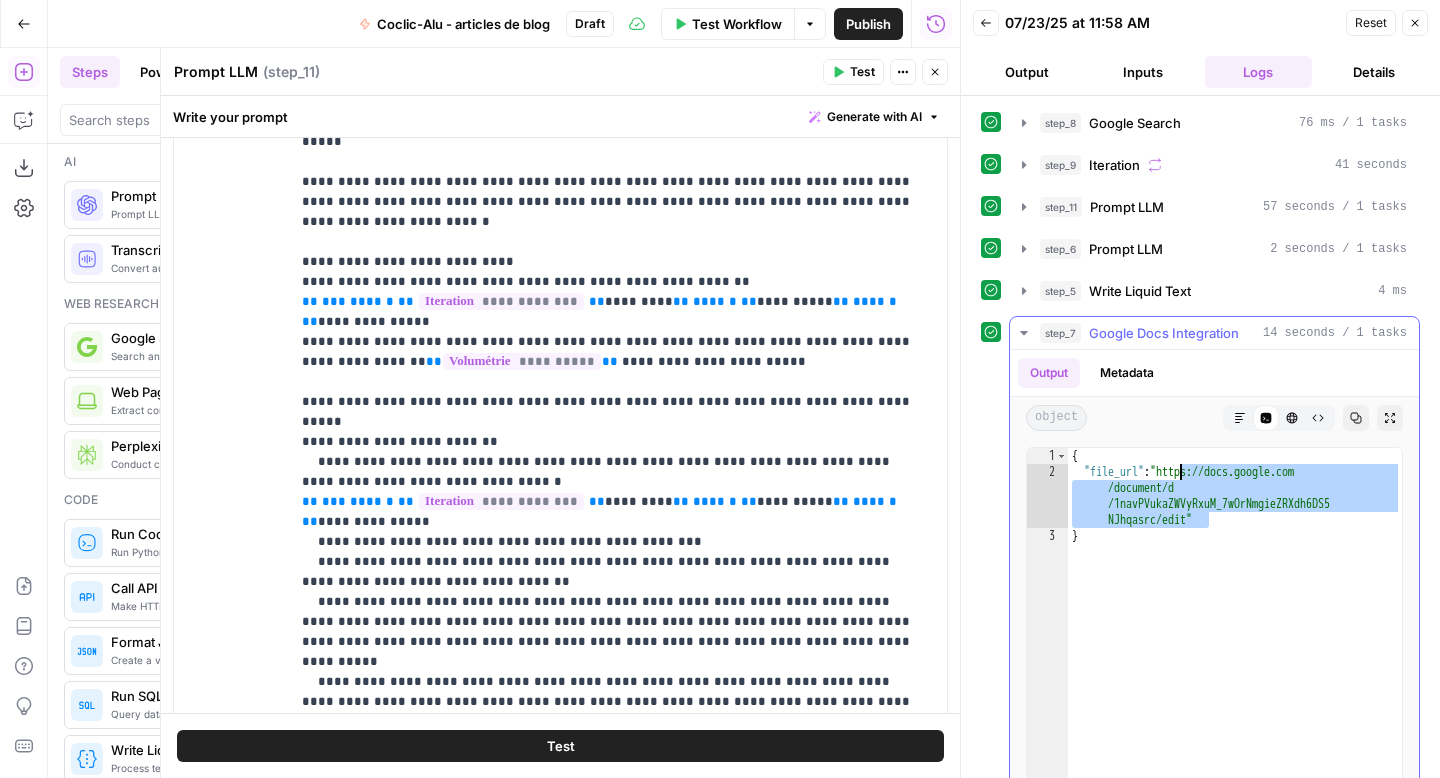 drag, startPoint x: 1210, startPoint y: 520, endPoint x: 1177, endPoint y: 473, distance: 57.428215 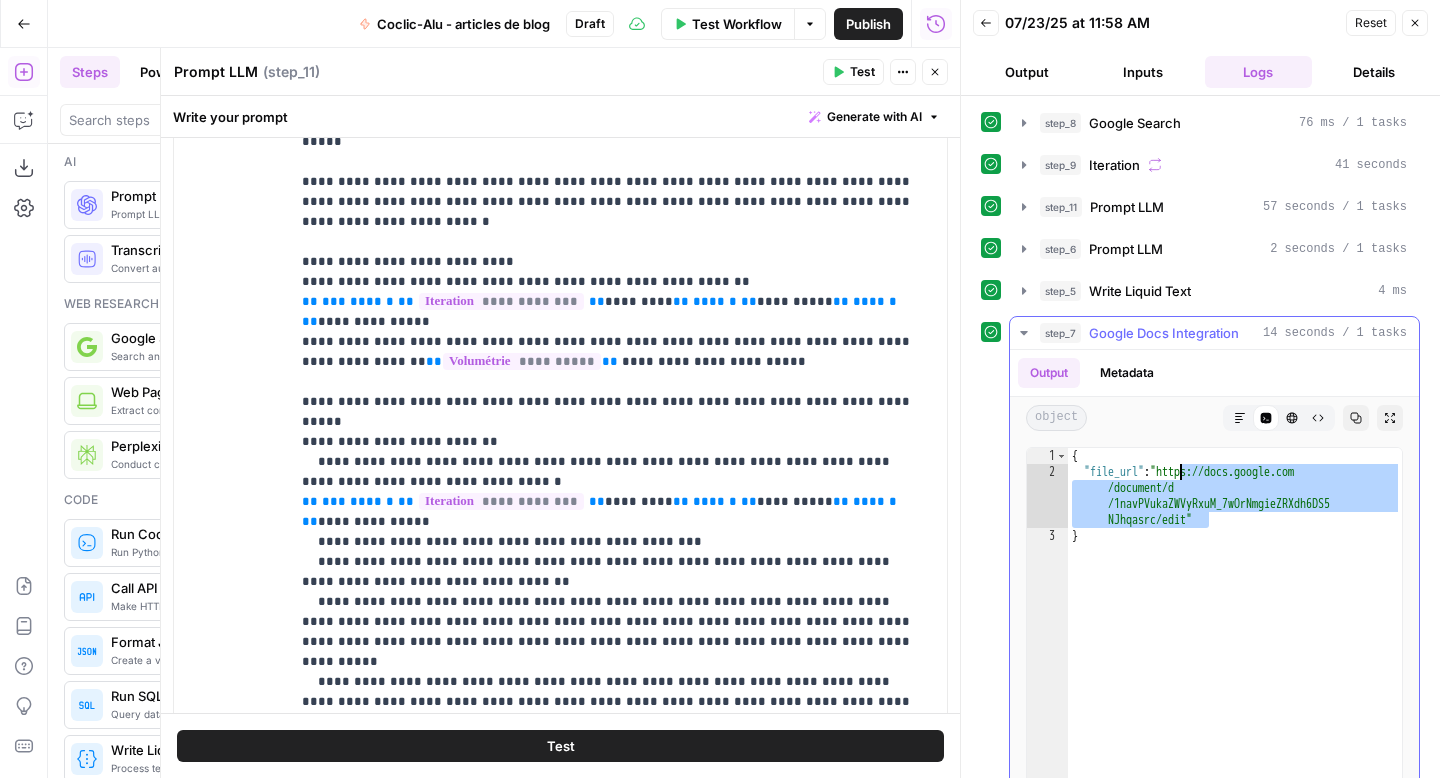 click on "{    "file_url" :  "https://docs.google.com        /document/d        /1navPVukaZWVyRxuM_7wOrNmgieZRXdh6DS5        NJhqasrc/edit" }" at bounding box center (1235, 660) 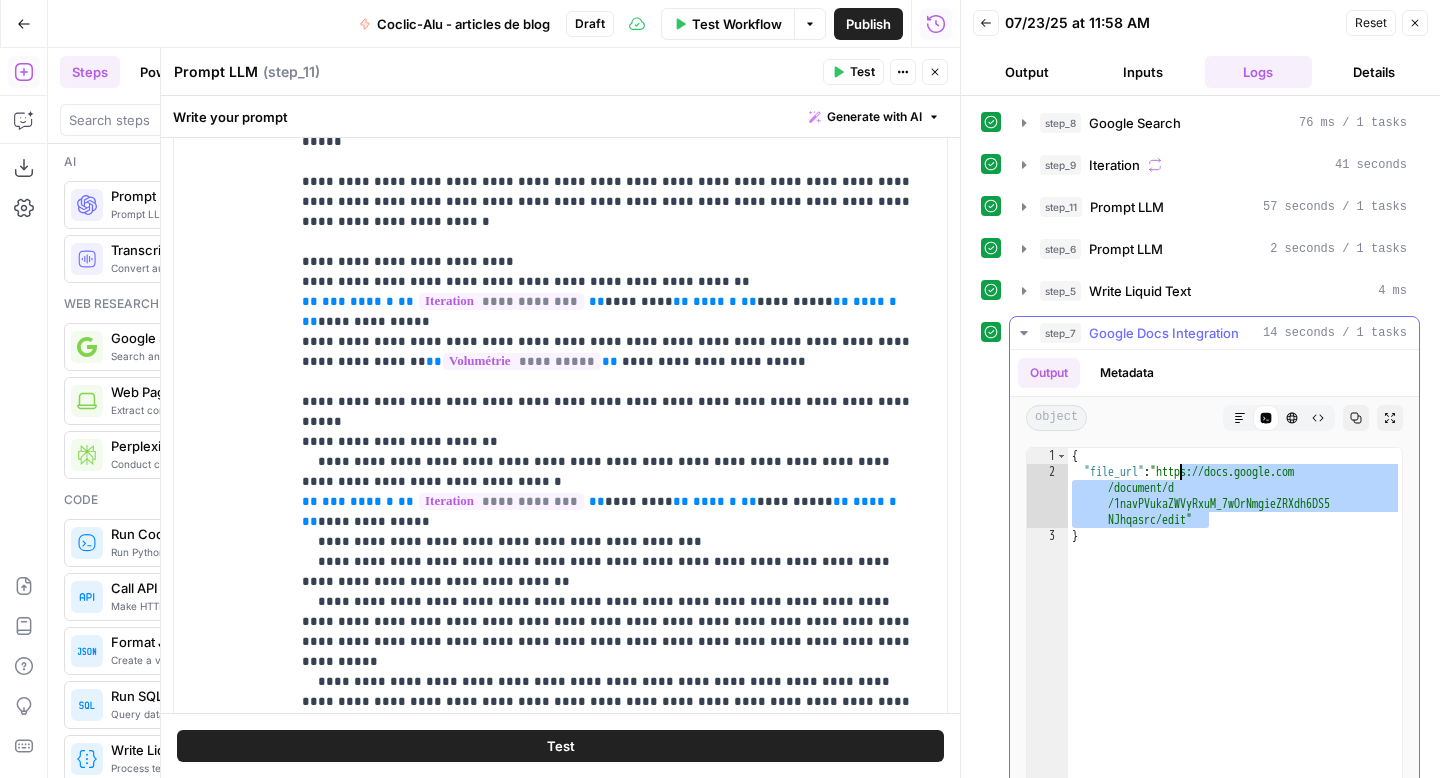 scroll, scrollTop: 83, scrollLeft: 0, axis: vertical 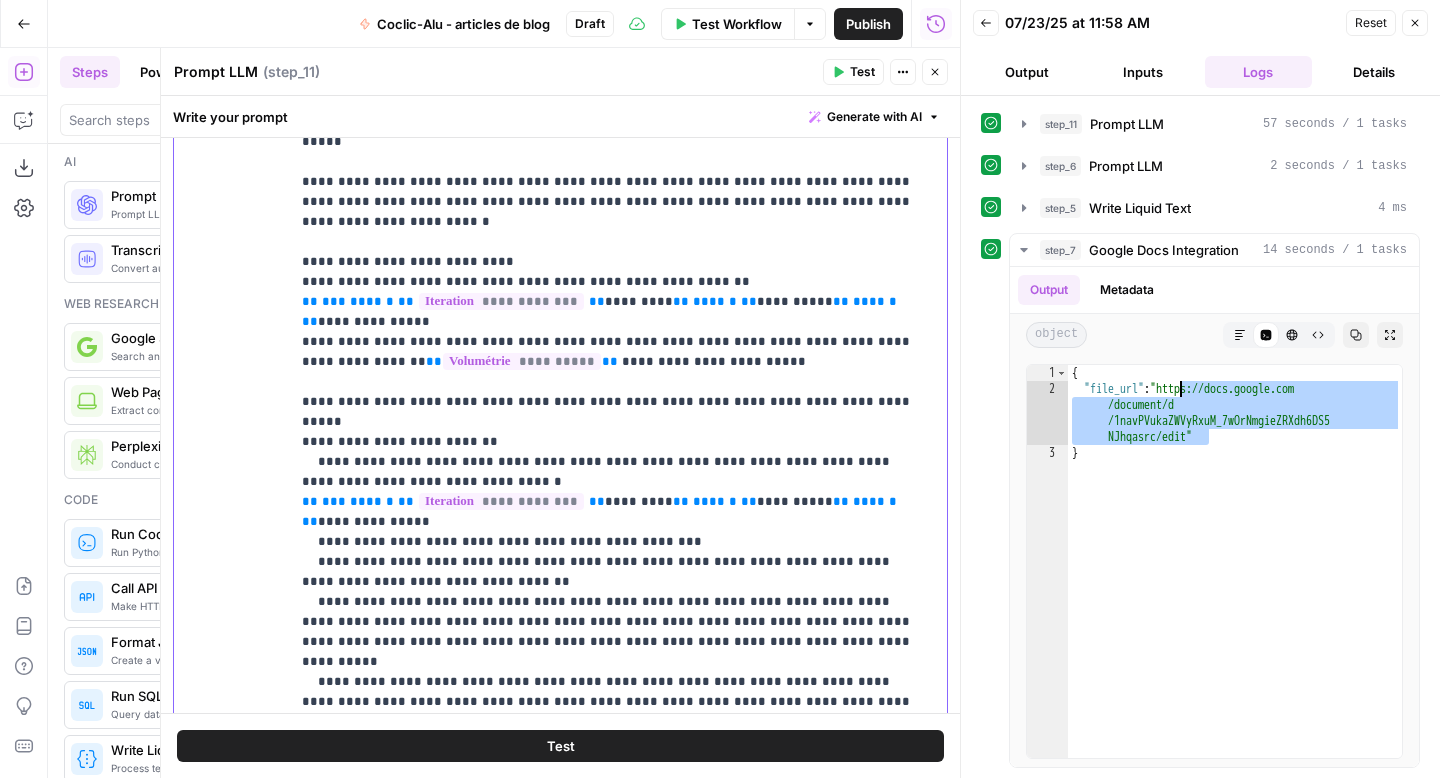 click on "**********" at bounding box center [611, 442] 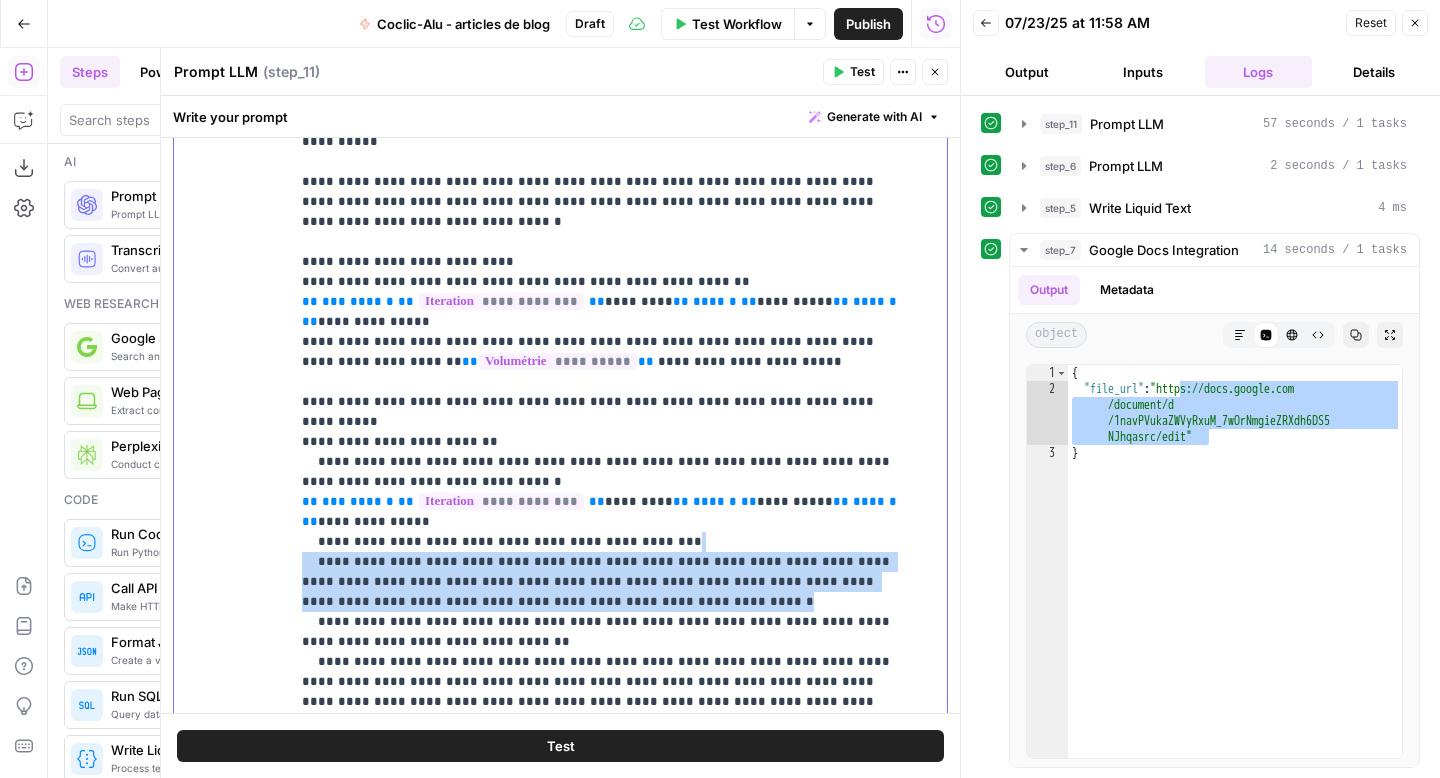 click on "**********" at bounding box center (603, 472) 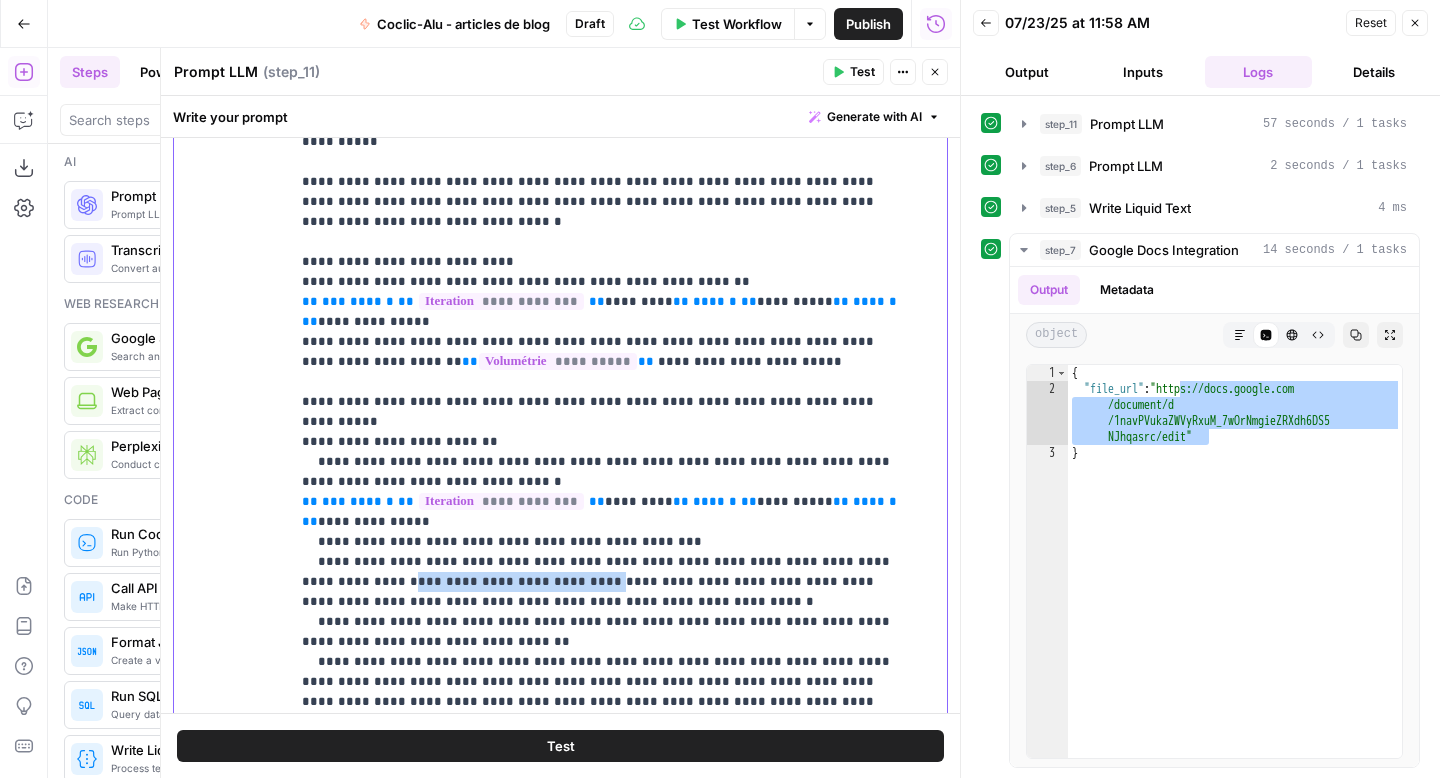 drag, startPoint x: 464, startPoint y: 519, endPoint x: 304, endPoint y: 524, distance: 160.07811 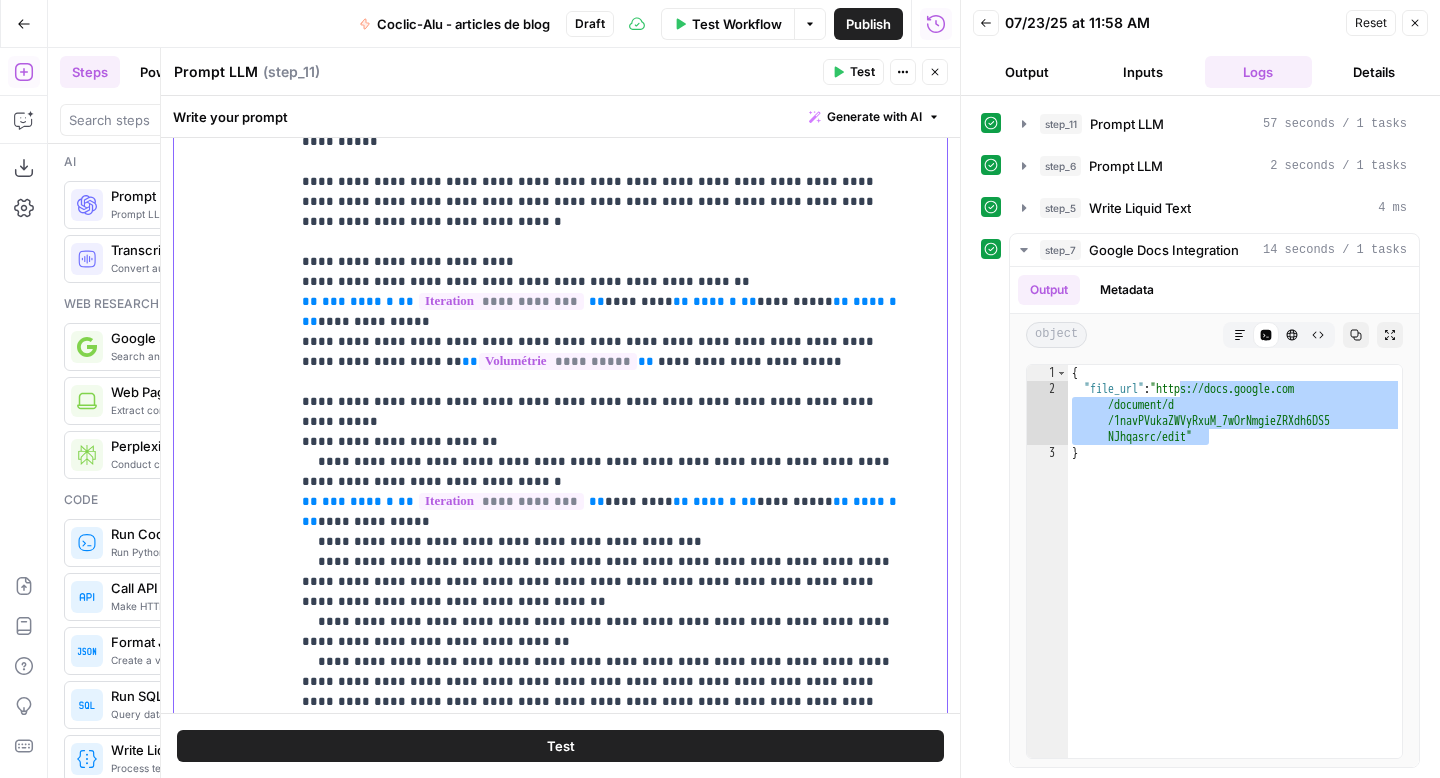 type 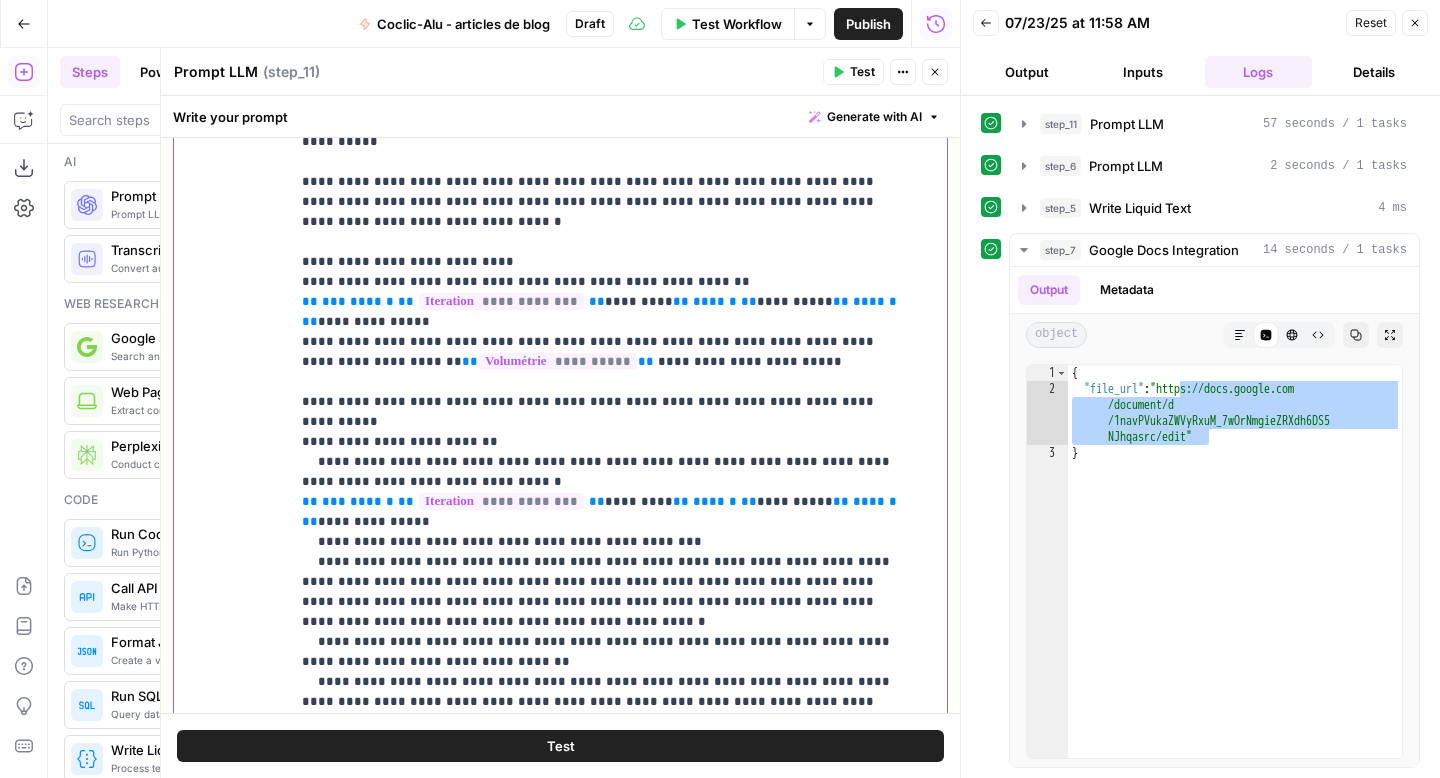 click on "**********" at bounding box center [603, 472] 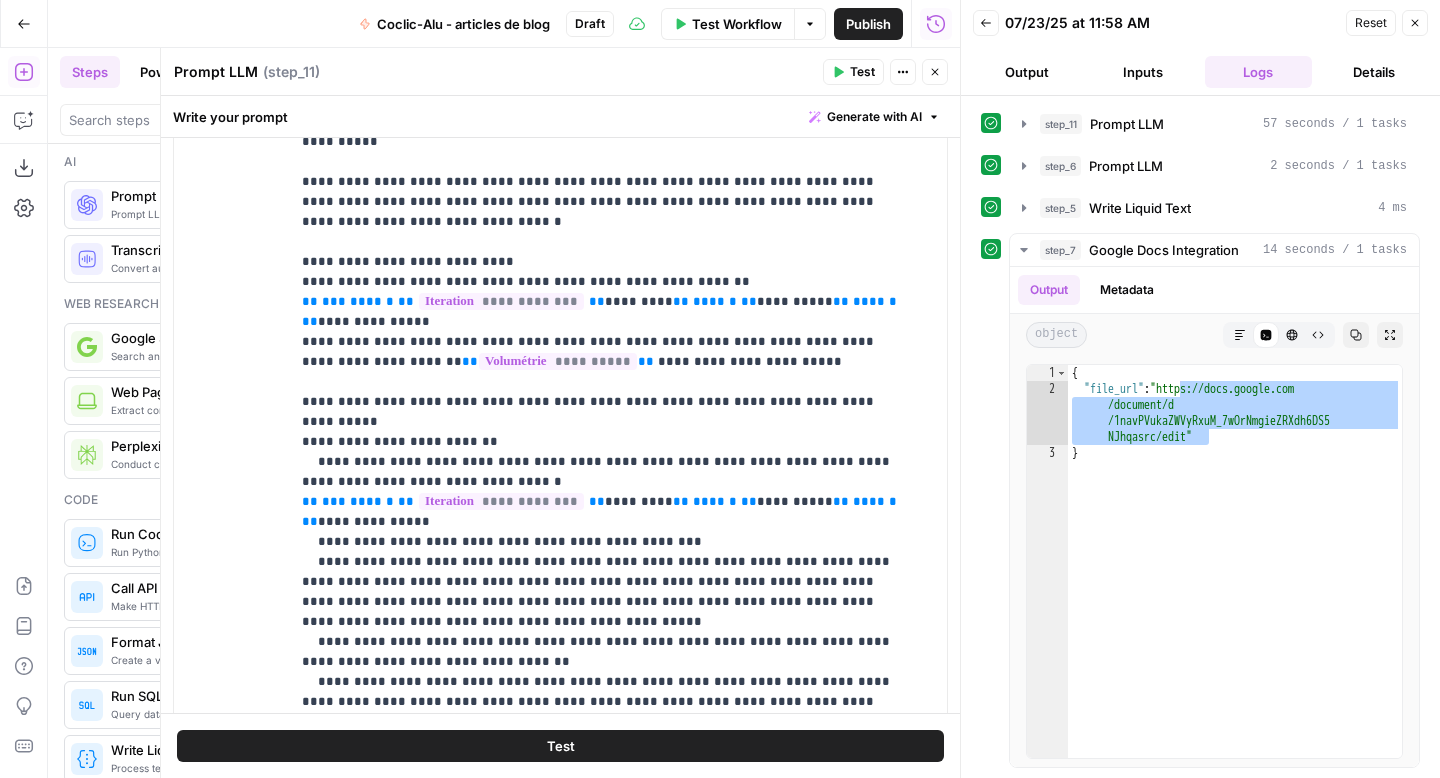 click on "Close" at bounding box center (1415, 23) 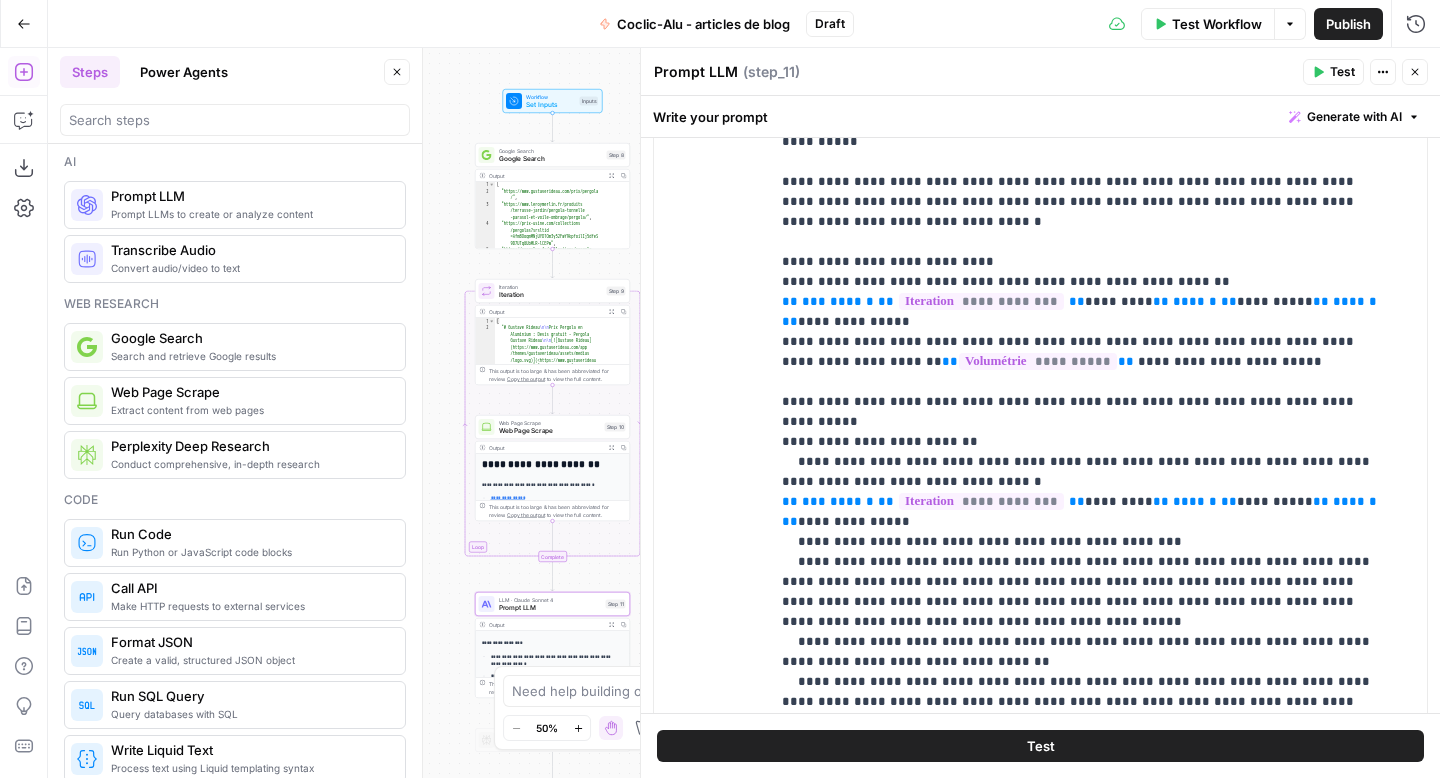 click on "Test Workflow" at bounding box center (1217, 24) 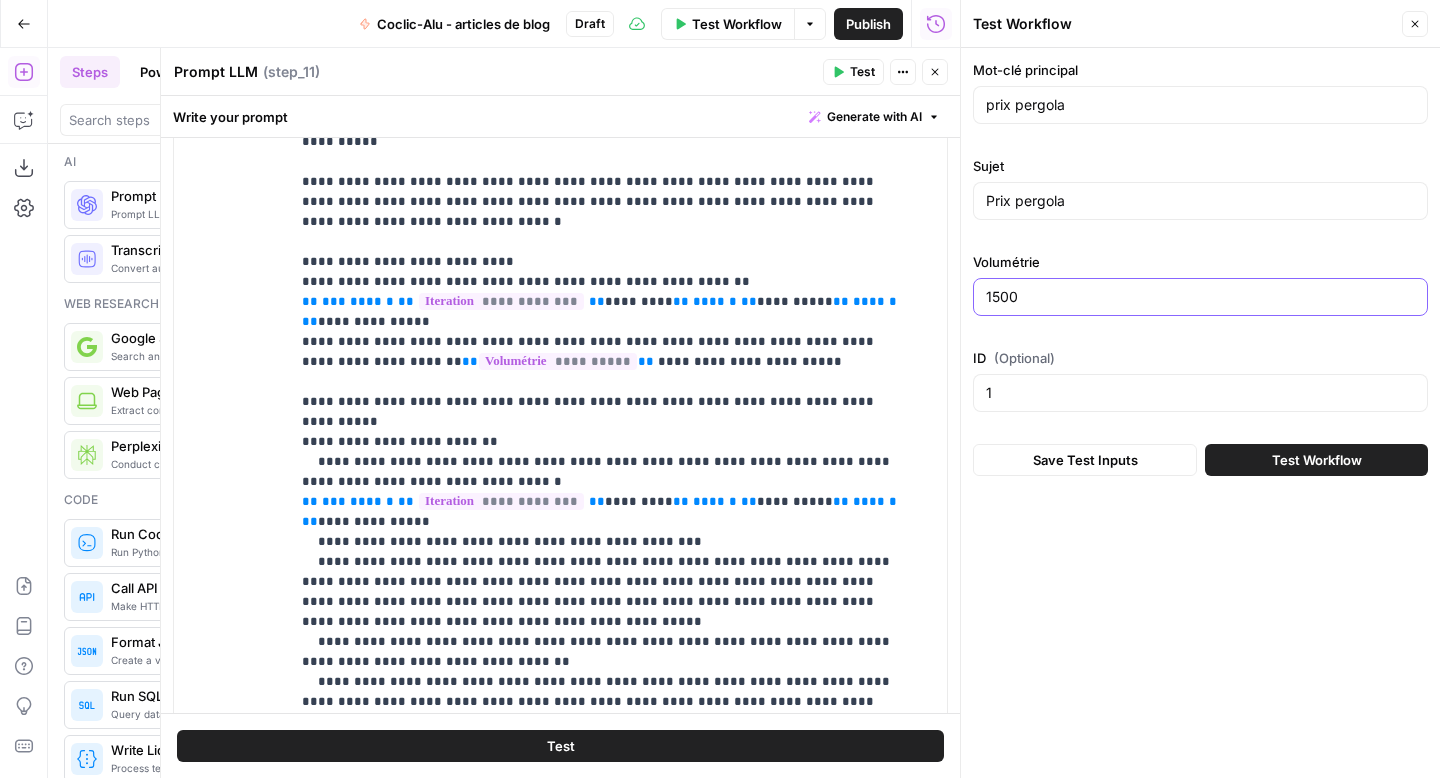 click on "1500" at bounding box center (1200, 297) 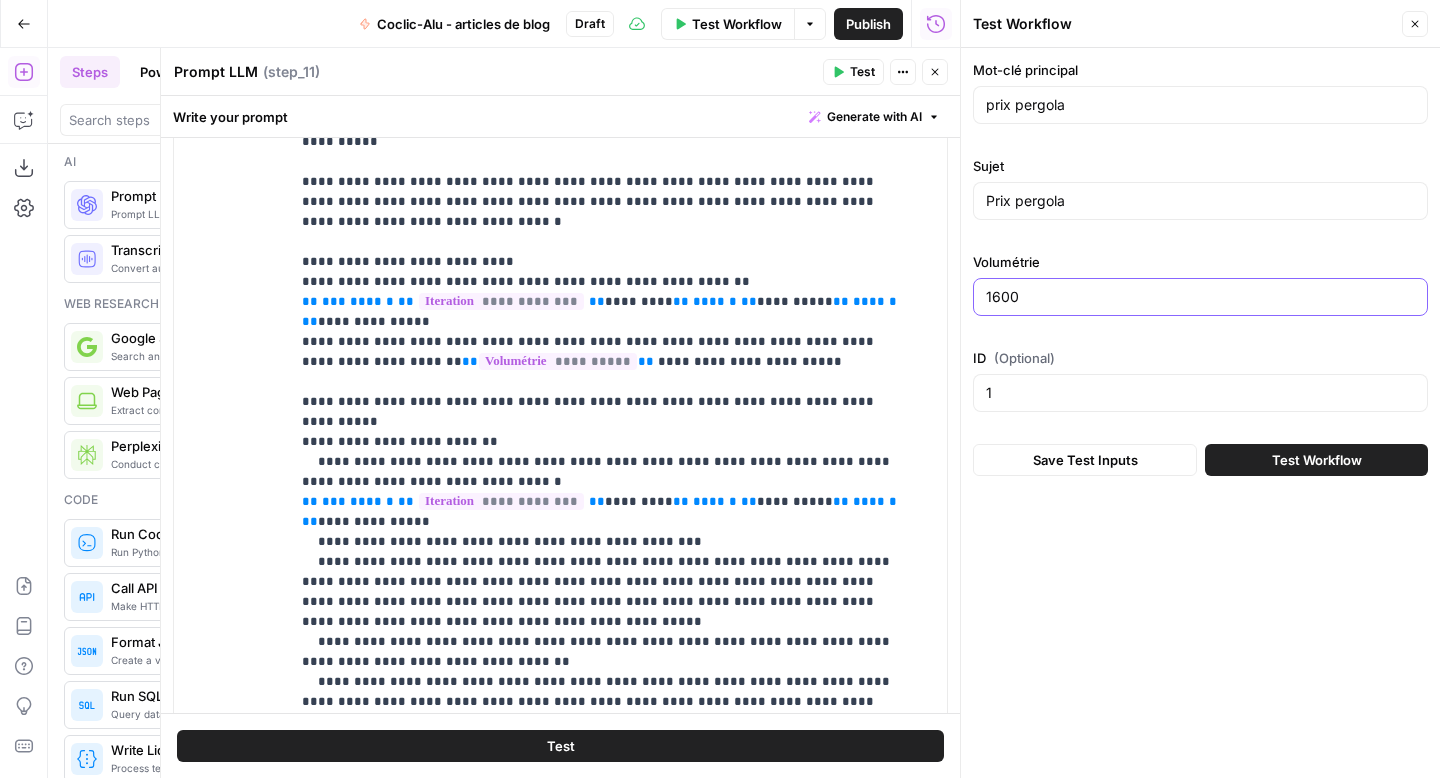 type on "1600" 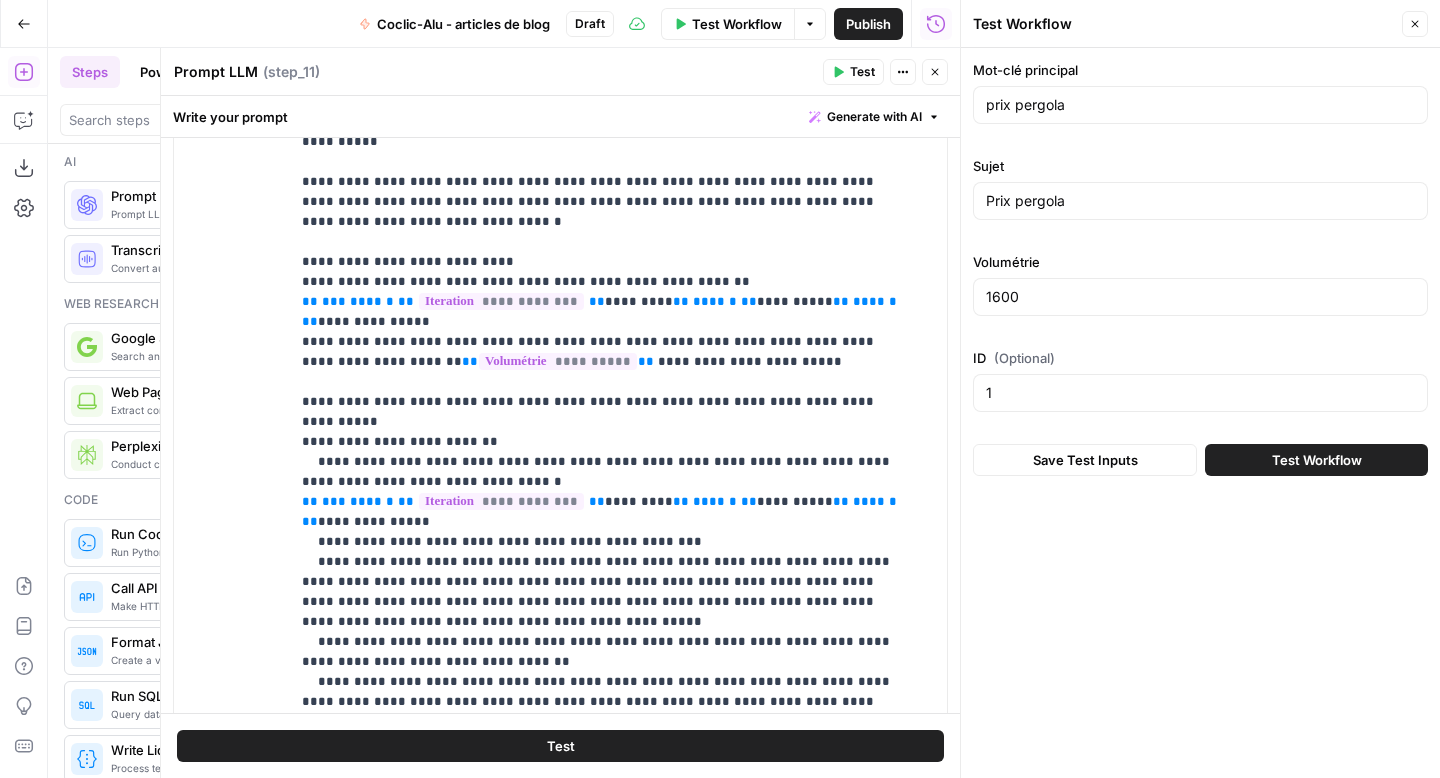 click on "Test Workflow" at bounding box center [1317, 460] 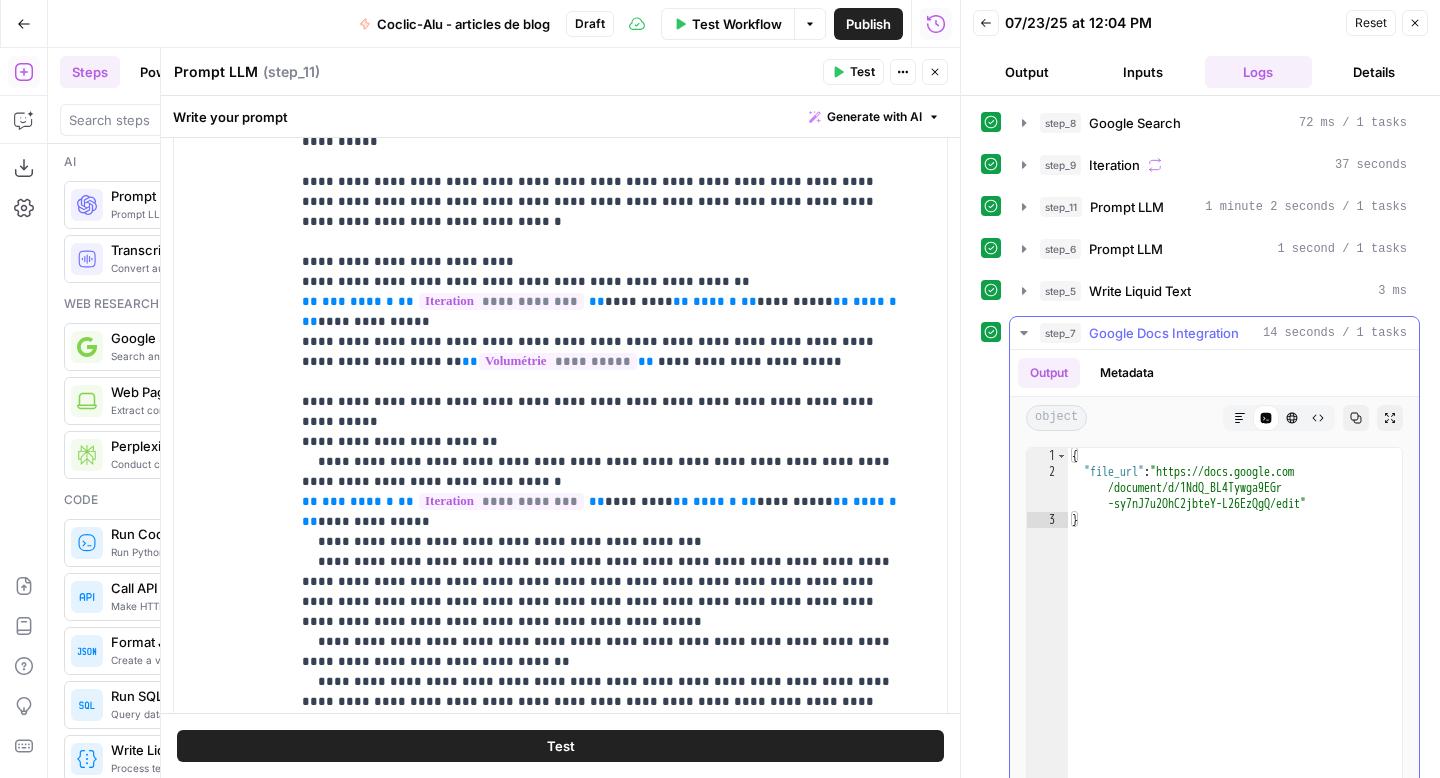 type on "**********" 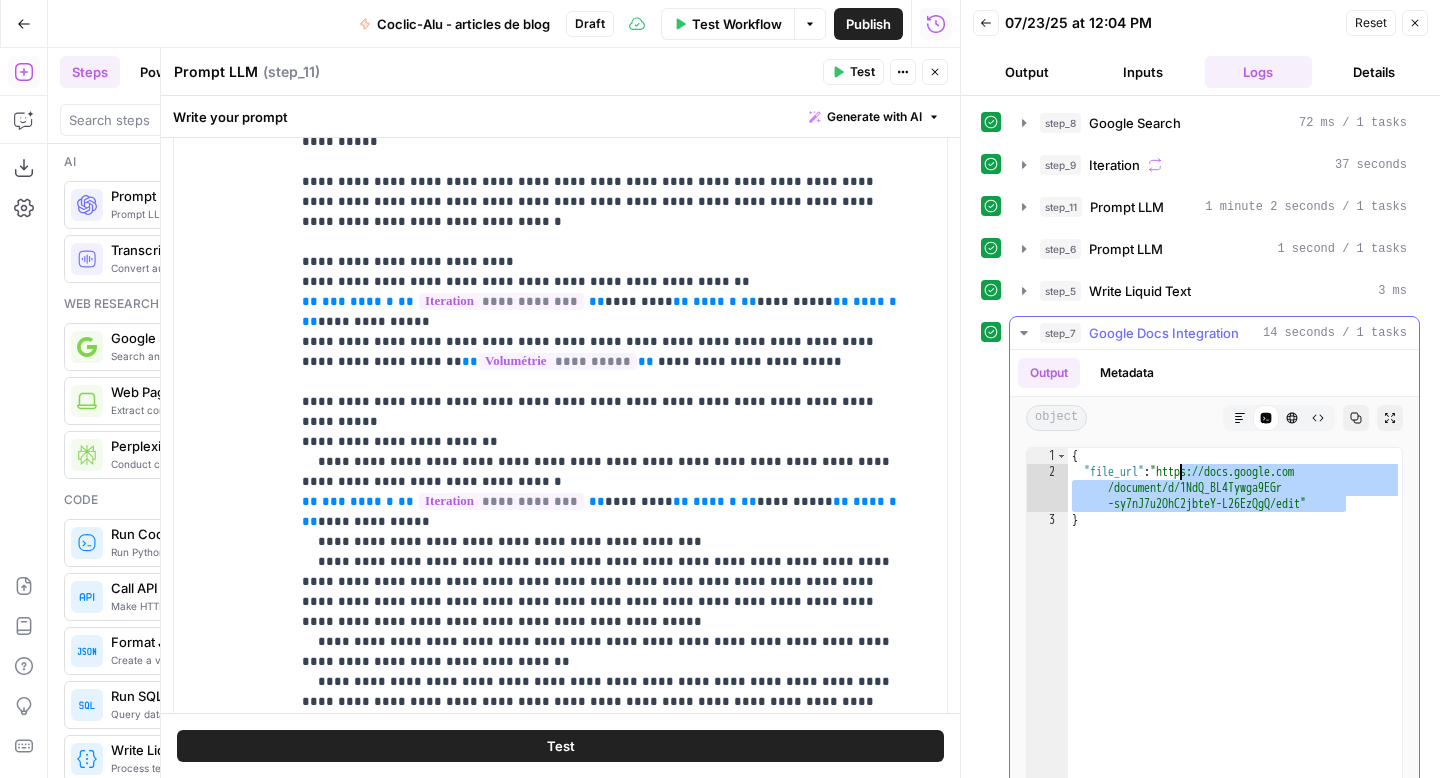 drag, startPoint x: 1346, startPoint y: 506, endPoint x: 1181, endPoint y: 476, distance: 167.7051 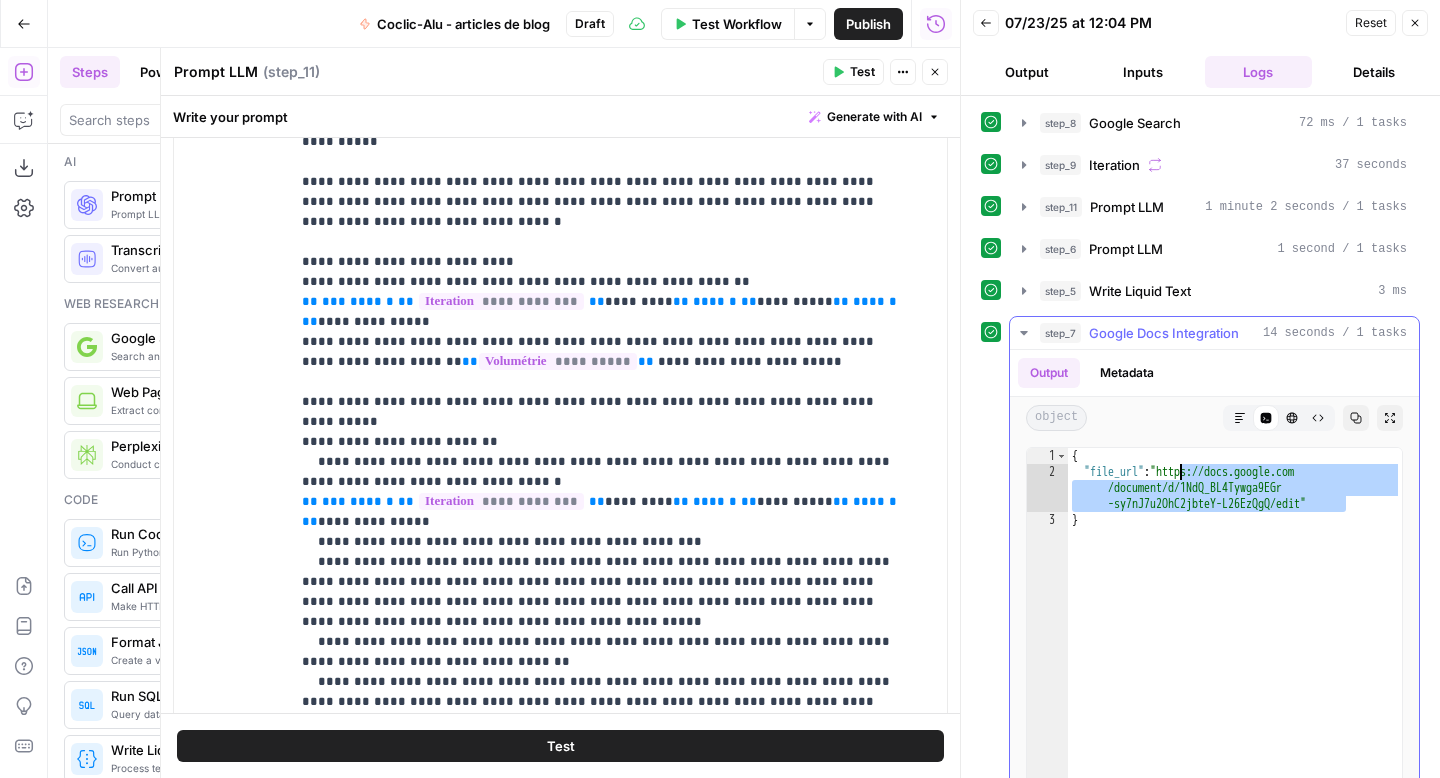click on "{    "file_url" :  "https://docs.google.com        /document/d/1NdQ_BL4Tywga9EGr        -sy7nJ7u2OhC2jbteY-L26EzQgQ/edit" }" at bounding box center (1235, 660) 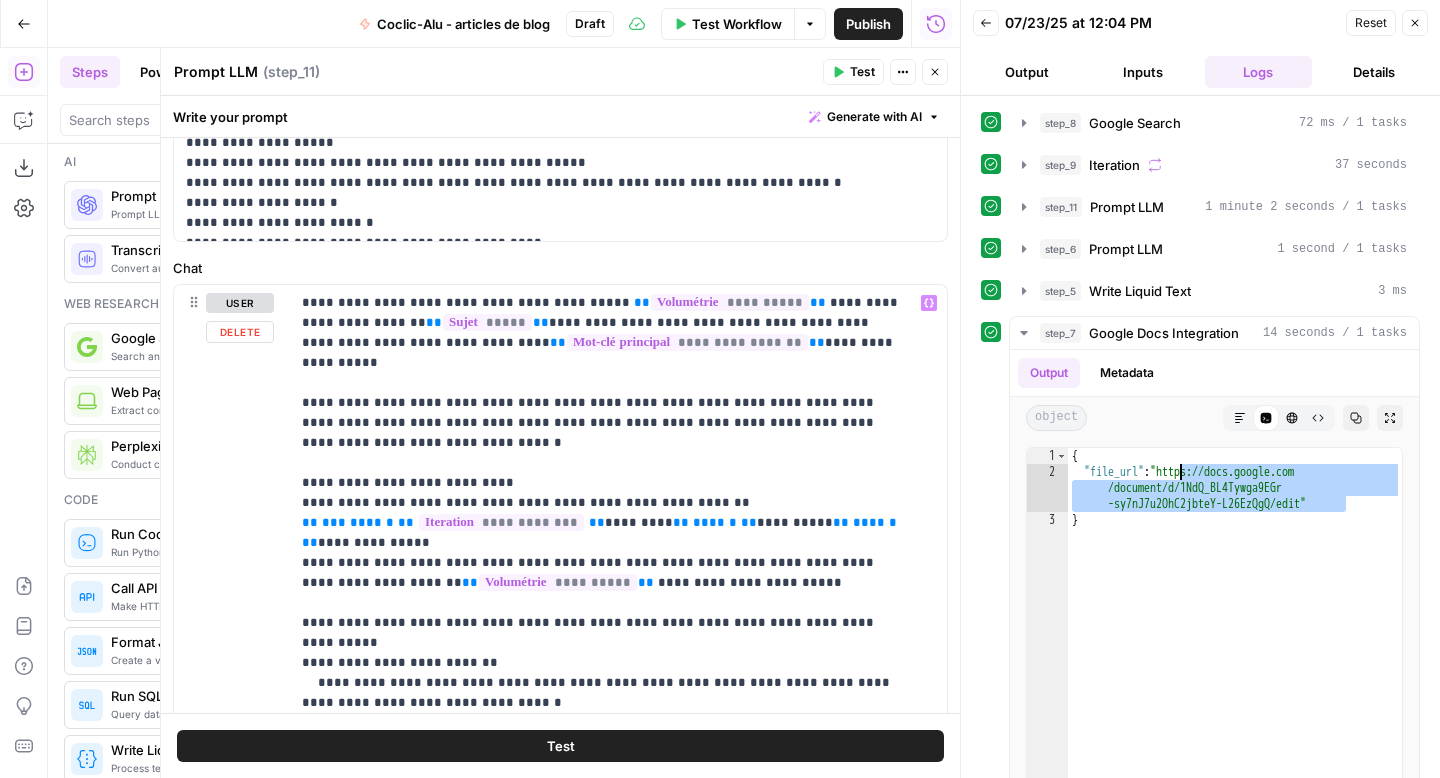 scroll, scrollTop: 712, scrollLeft: 0, axis: vertical 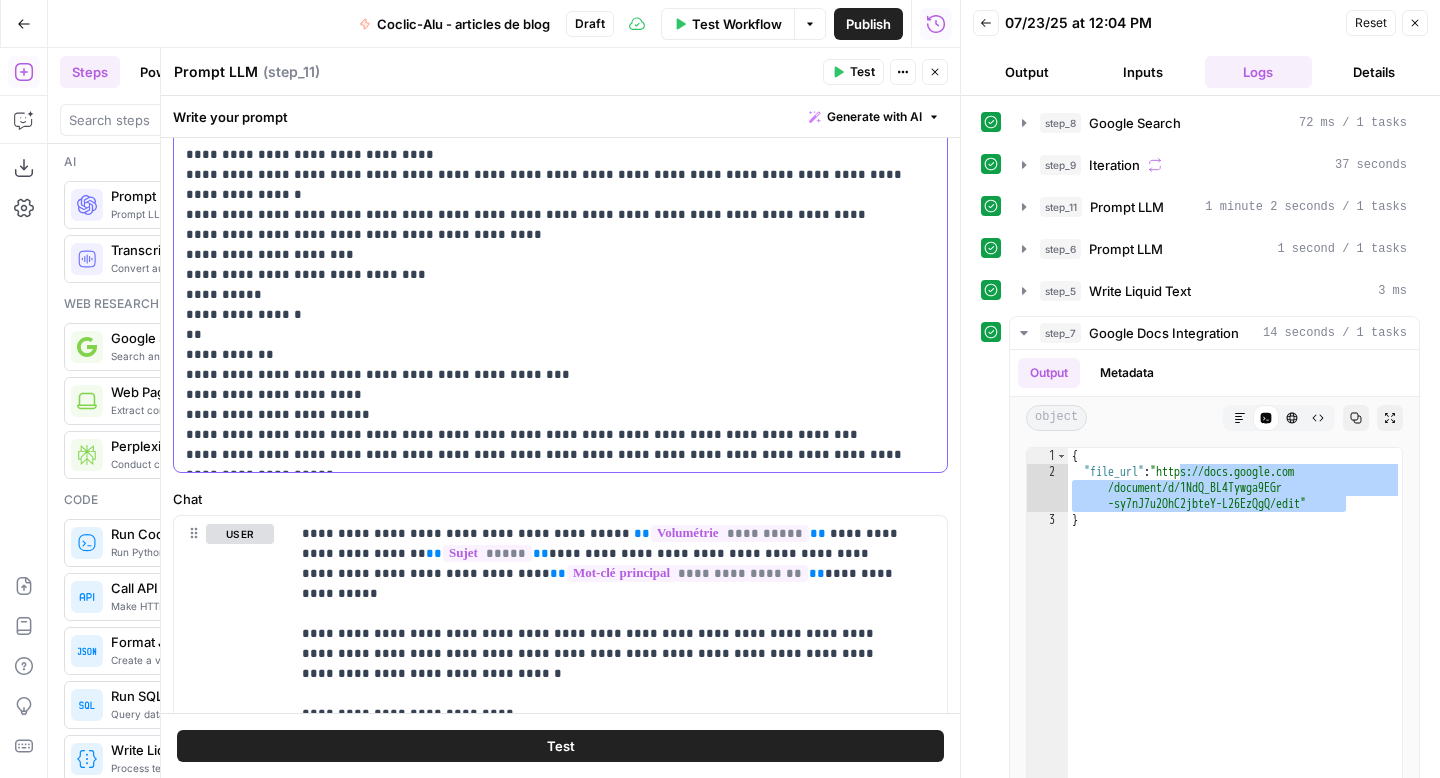 click on "**********" at bounding box center (545, -685) 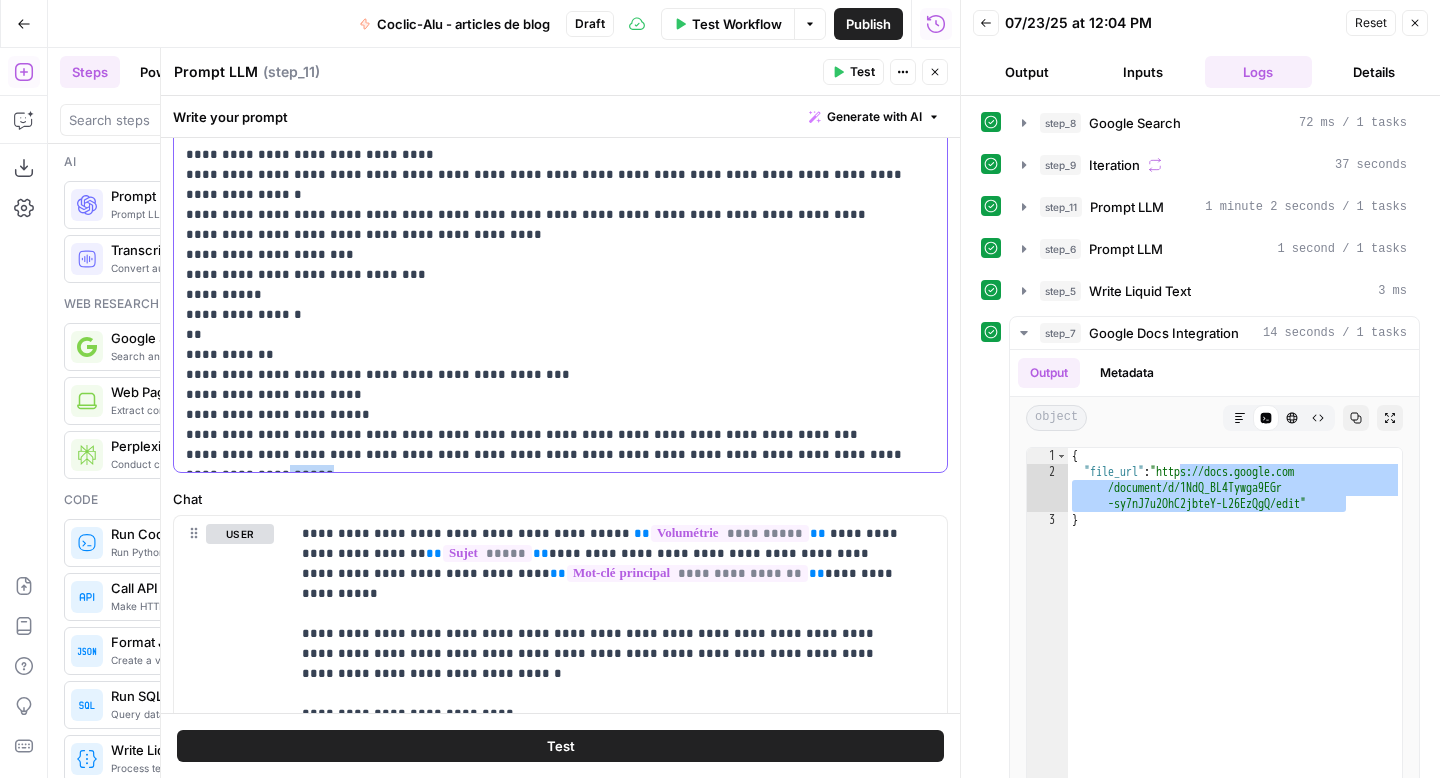 drag, startPoint x: 305, startPoint y: 286, endPoint x: 273, endPoint y: 291, distance: 32.38827 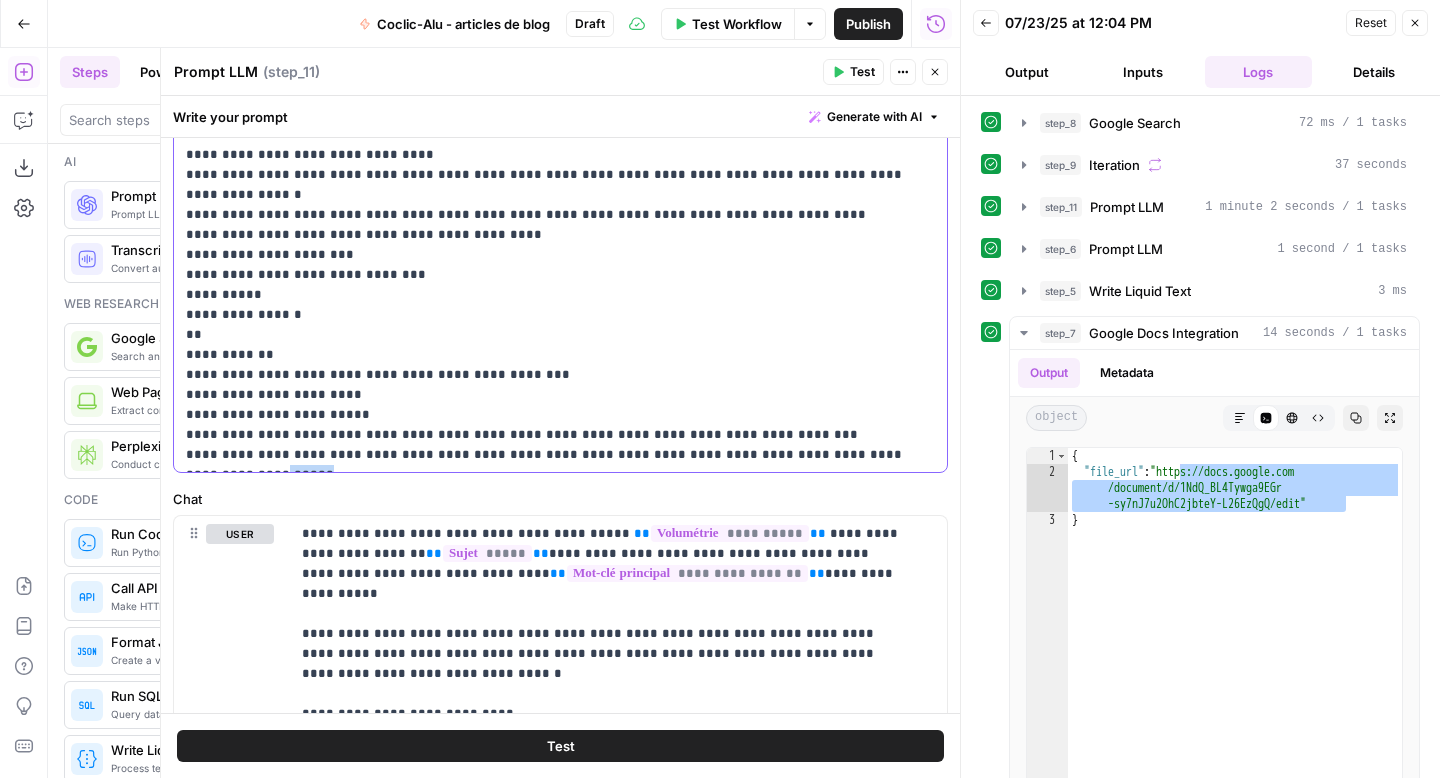 click on "**********" at bounding box center (545, -685) 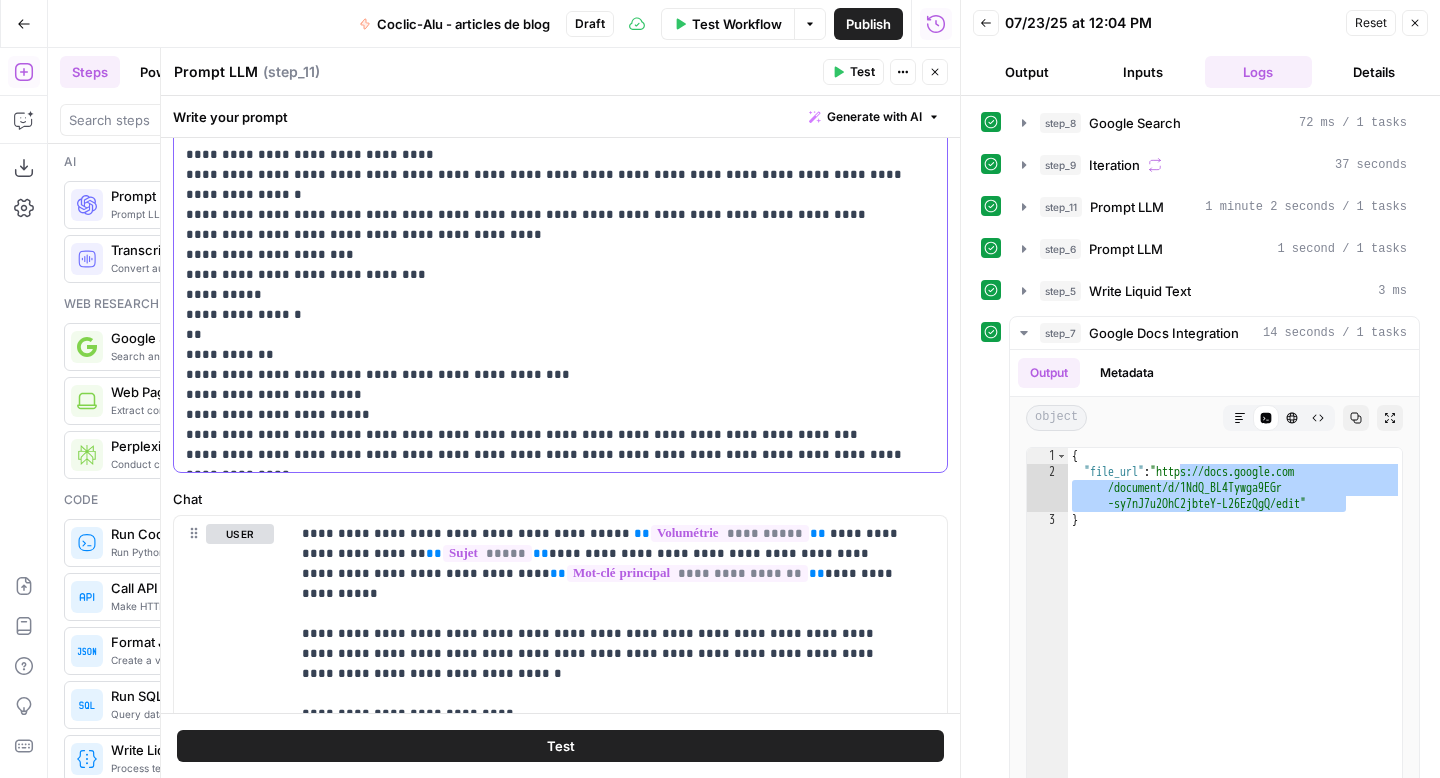 click on "**********" at bounding box center (545, -685) 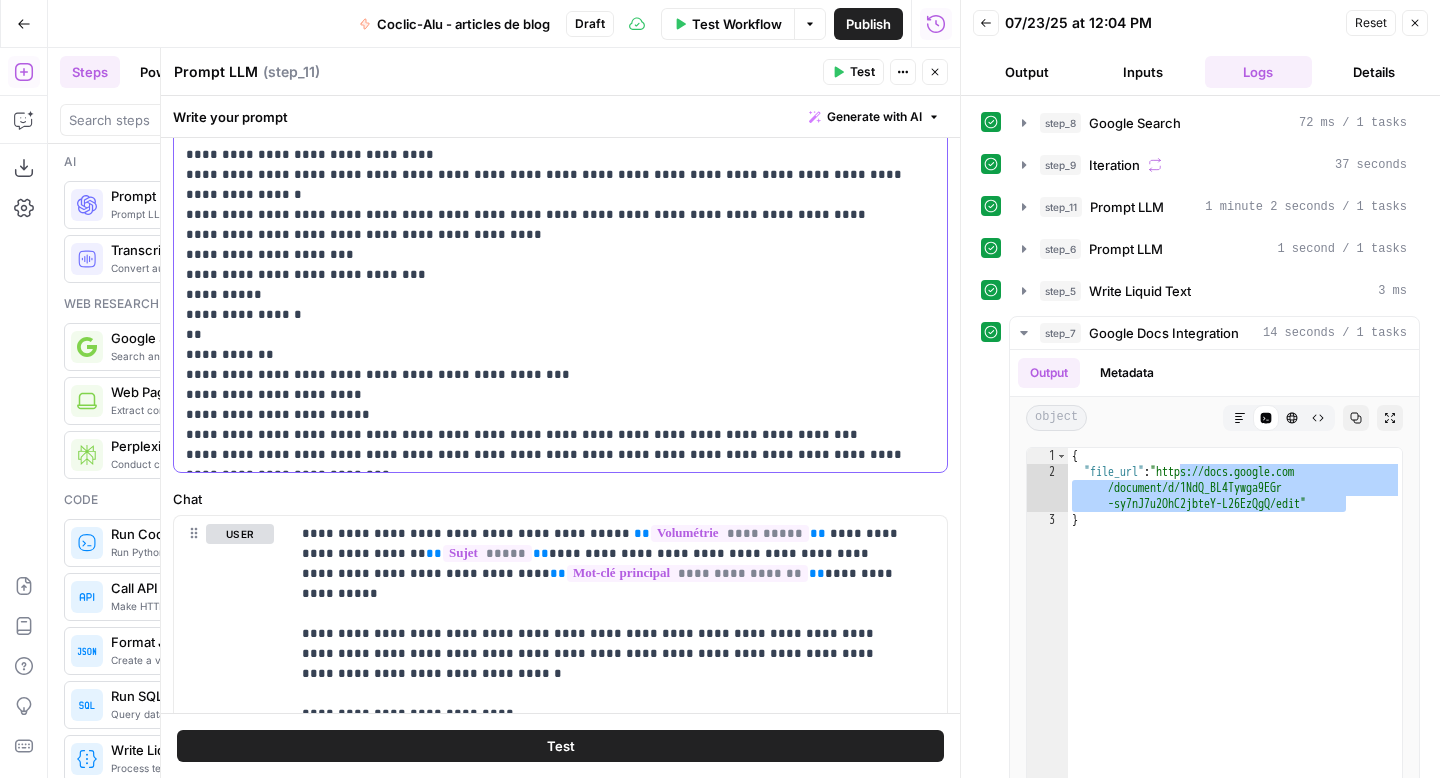 click on "**********" at bounding box center [553, 64] 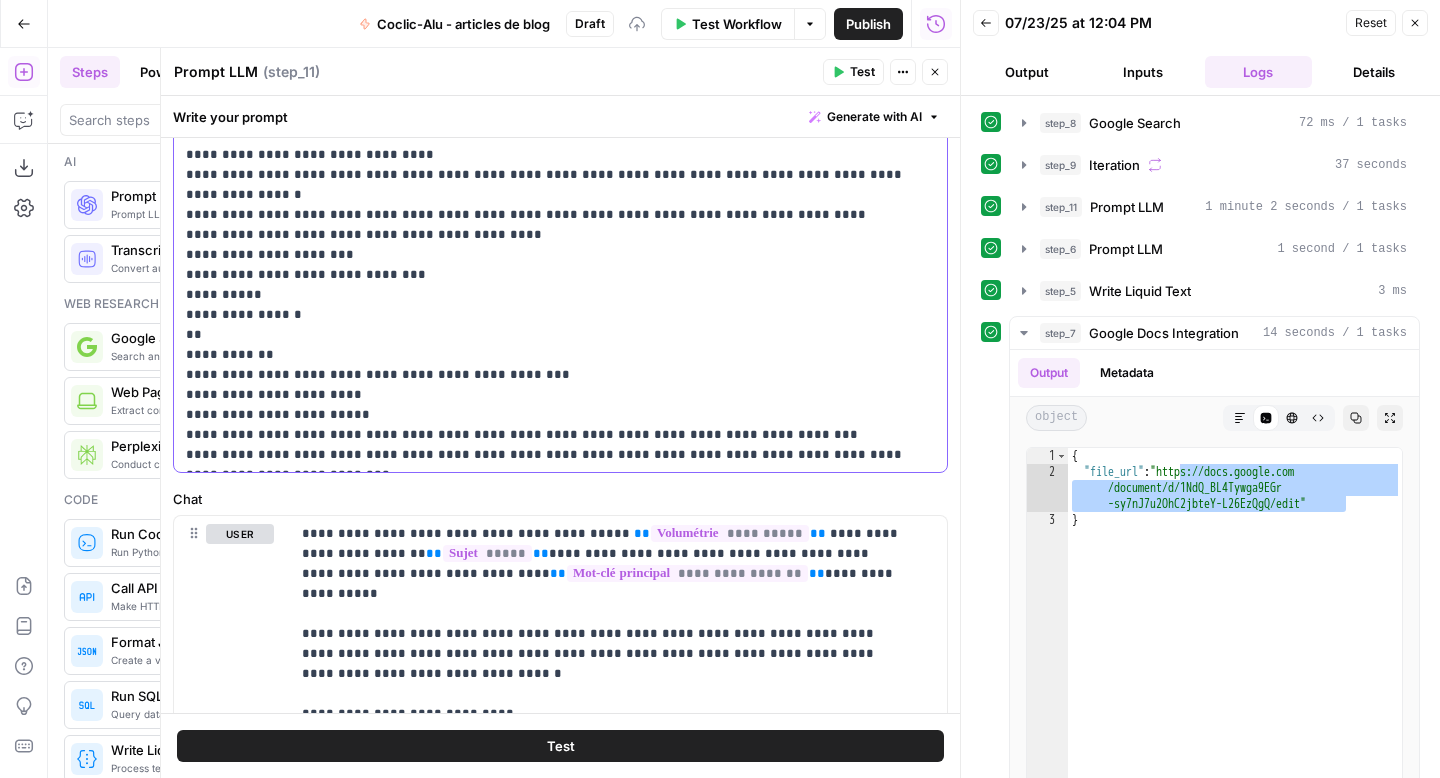 click on "**********" at bounding box center [545, -685] 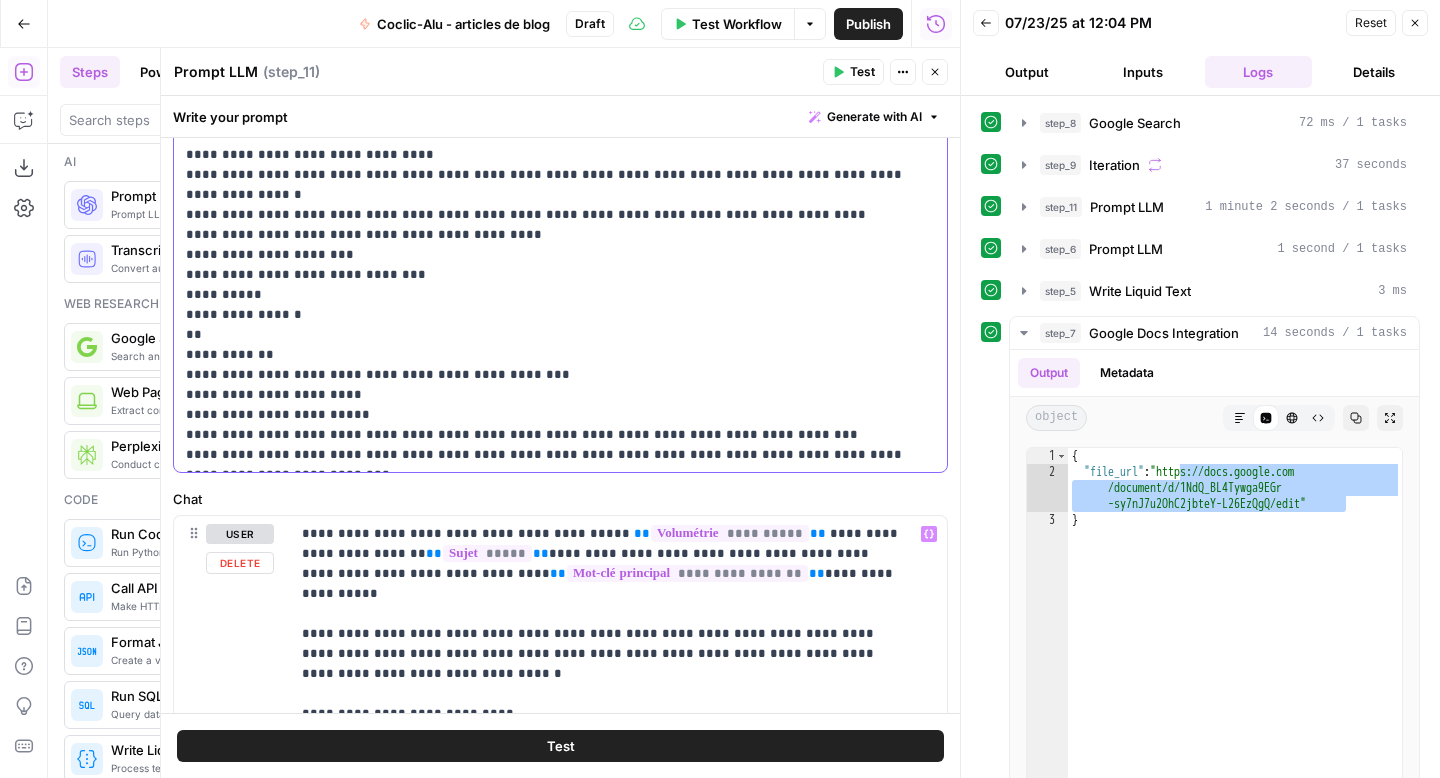 scroll, scrollTop: 1, scrollLeft: 0, axis: vertical 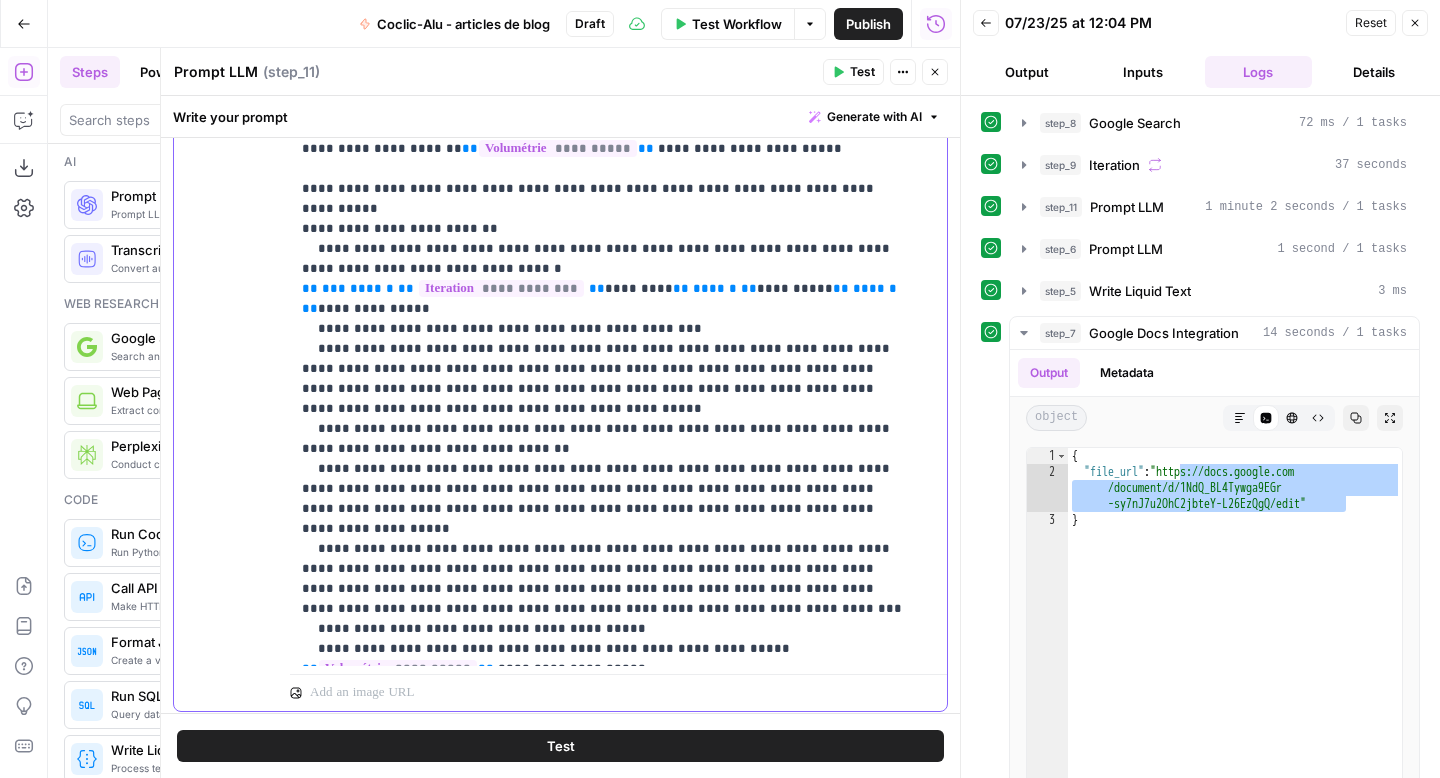 click on "**********" at bounding box center (603, 259) 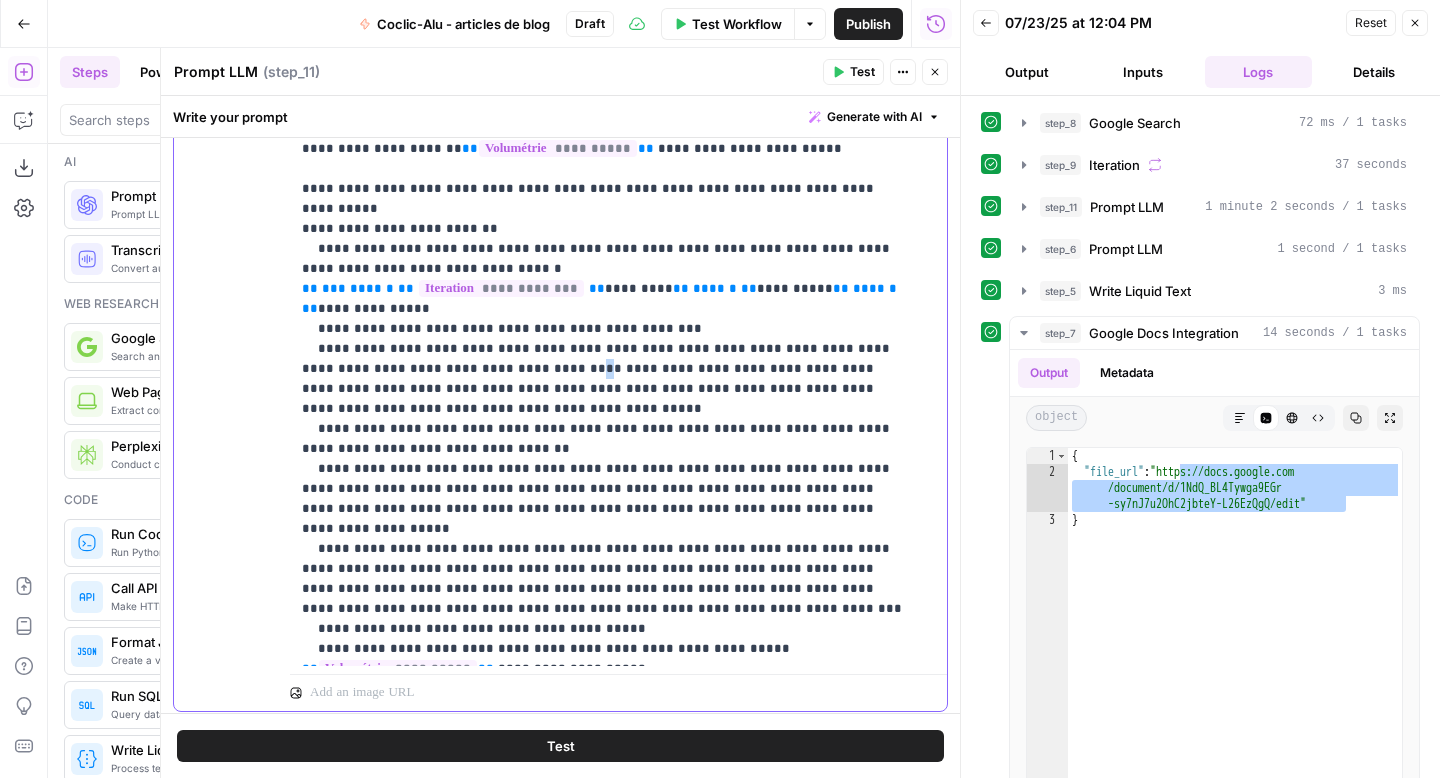 click on "**********" at bounding box center (603, 259) 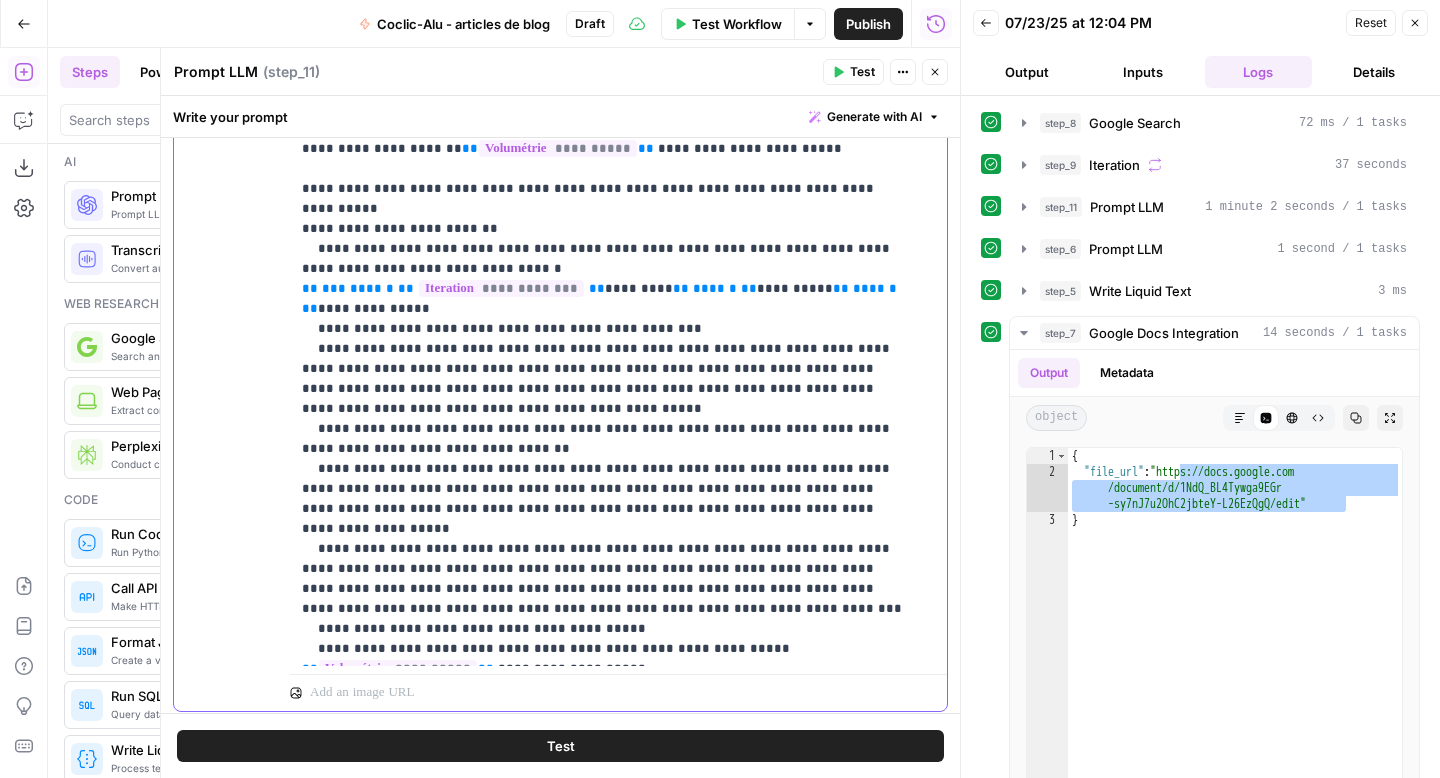 click on "**********" at bounding box center [603, 259] 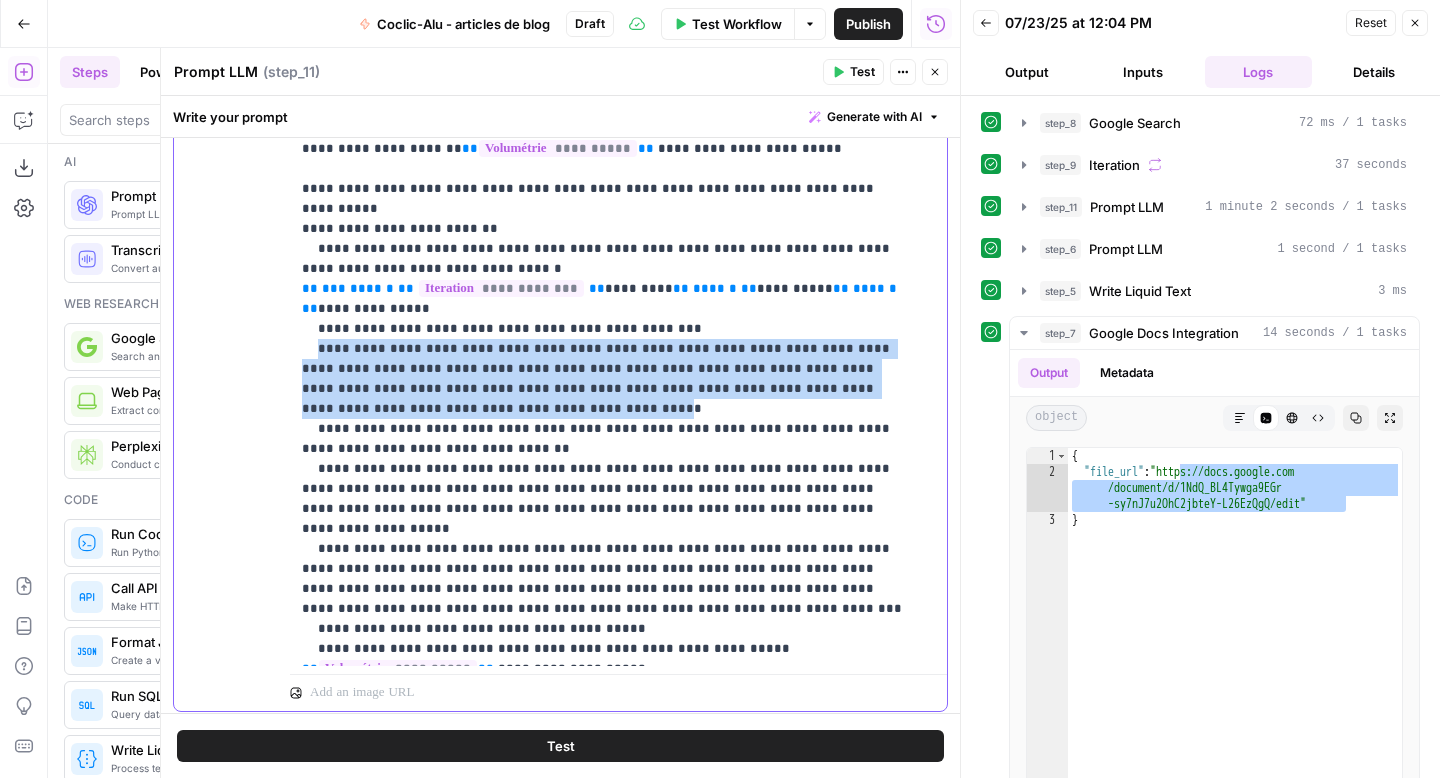 drag, startPoint x: 882, startPoint y: 329, endPoint x: 316, endPoint y: 294, distance: 567.0811 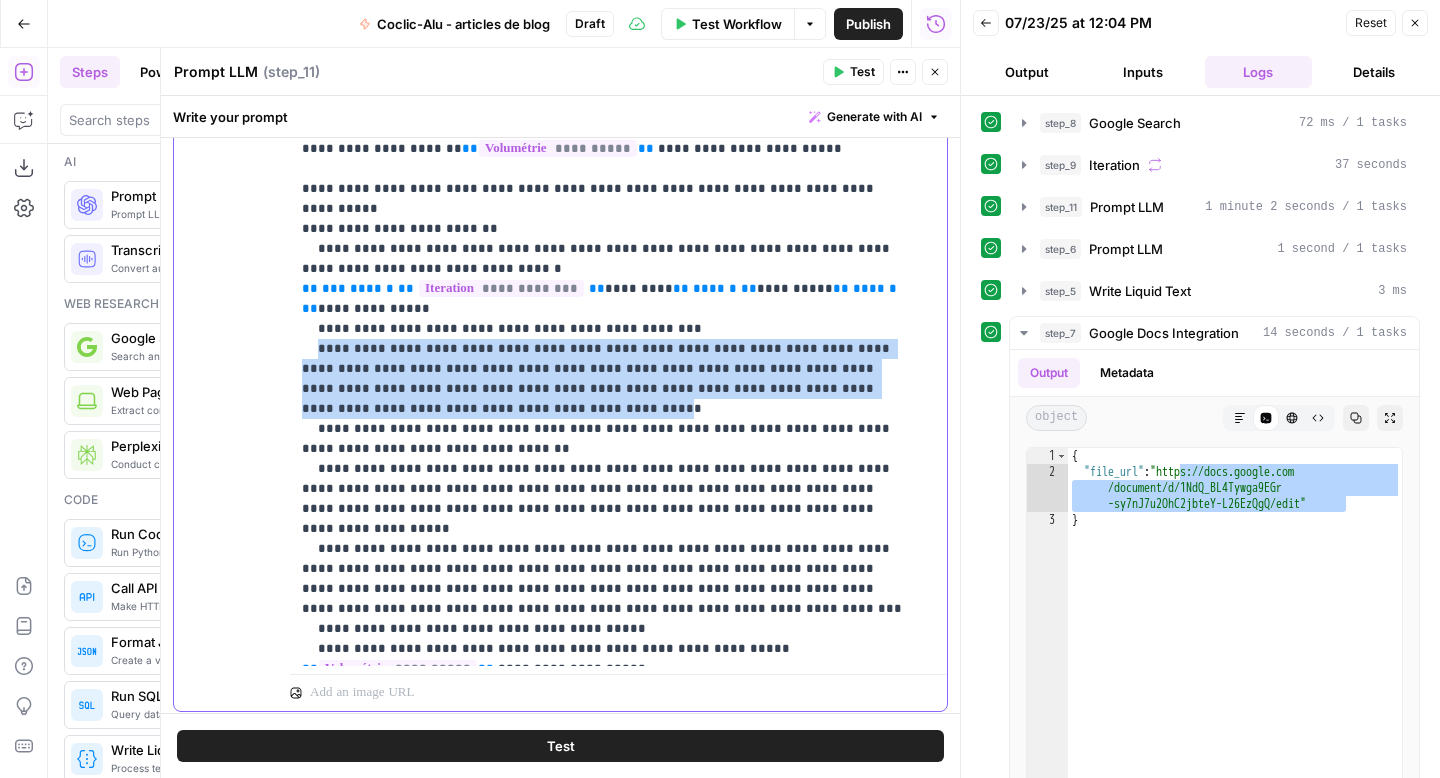 click on "**********" at bounding box center [603, 259] 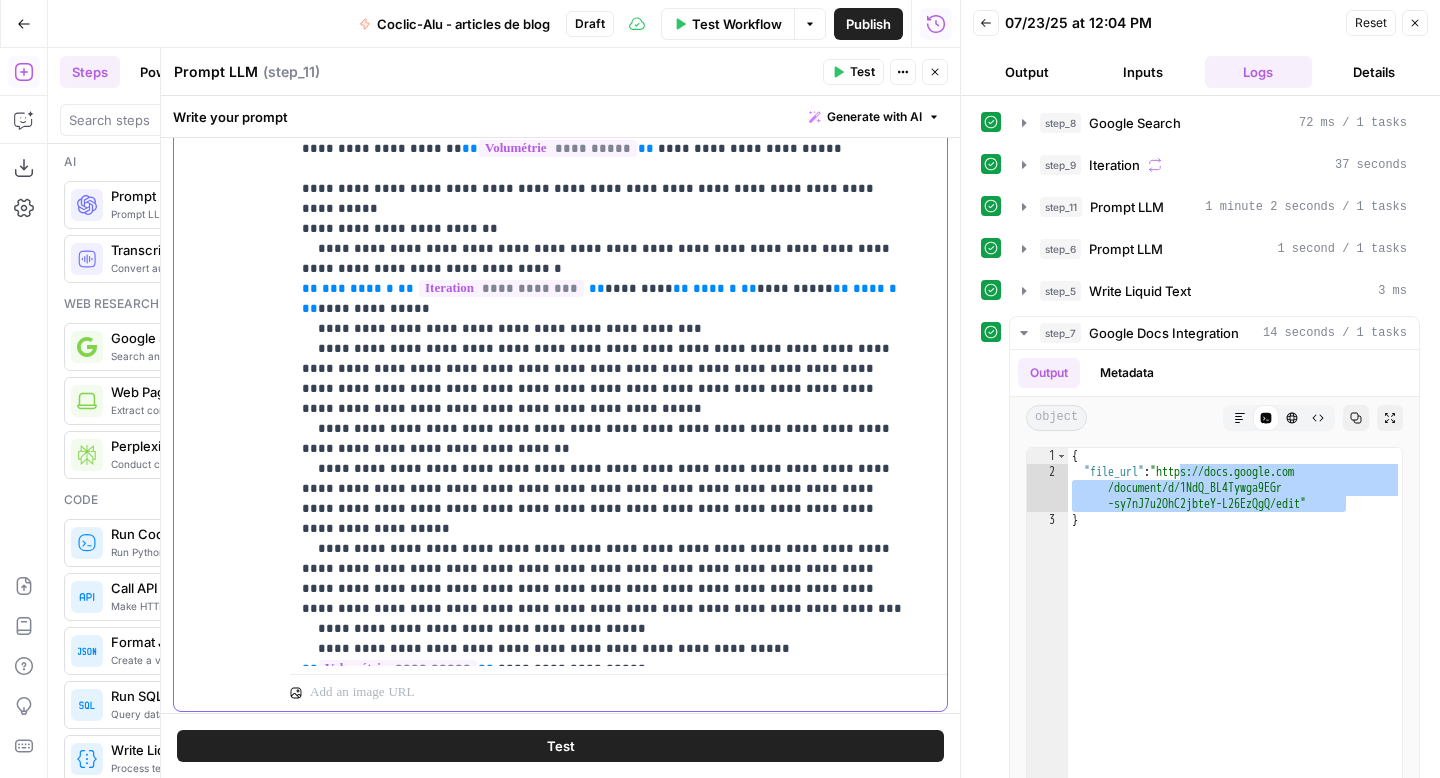 scroll, scrollTop: 0, scrollLeft: 0, axis: both 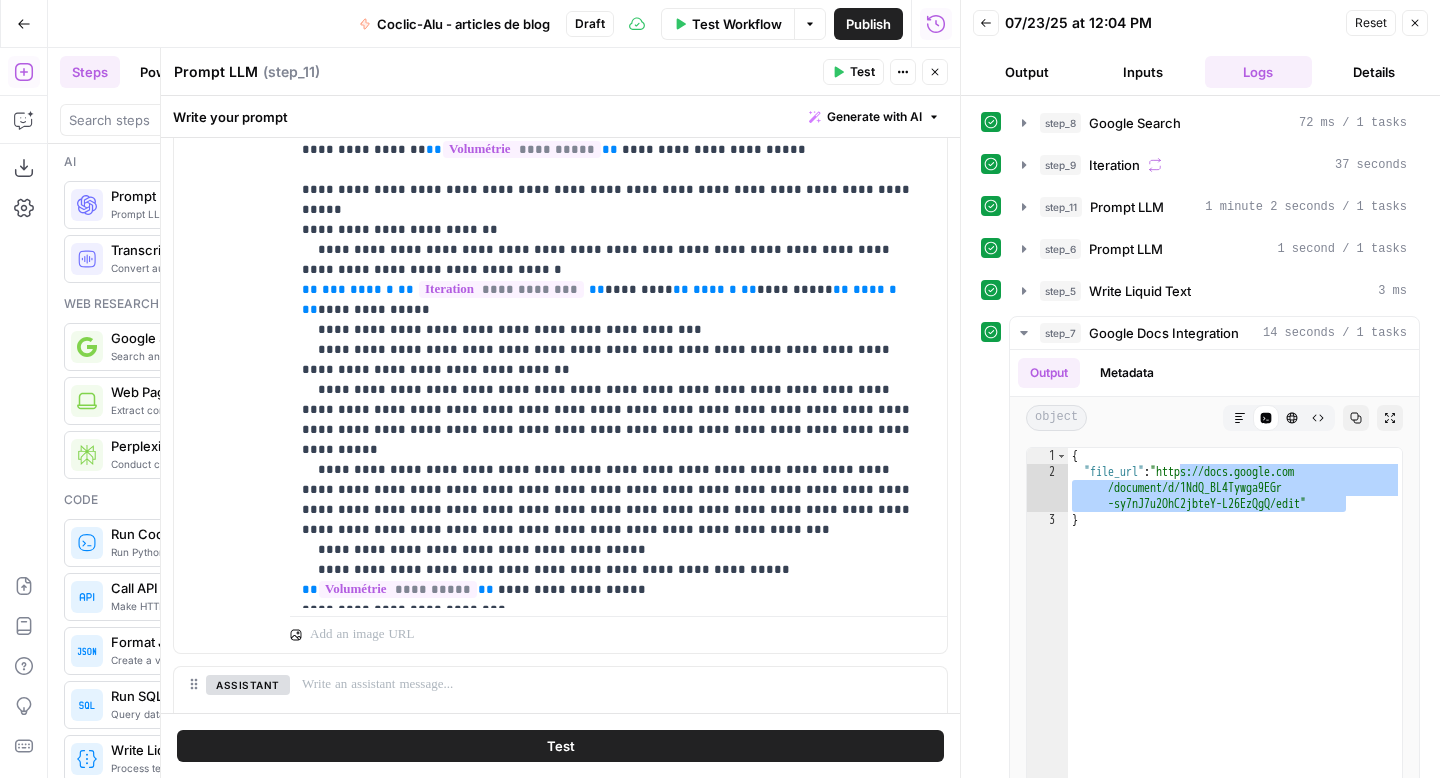 click on "Test" at bounding box center [560, 746] 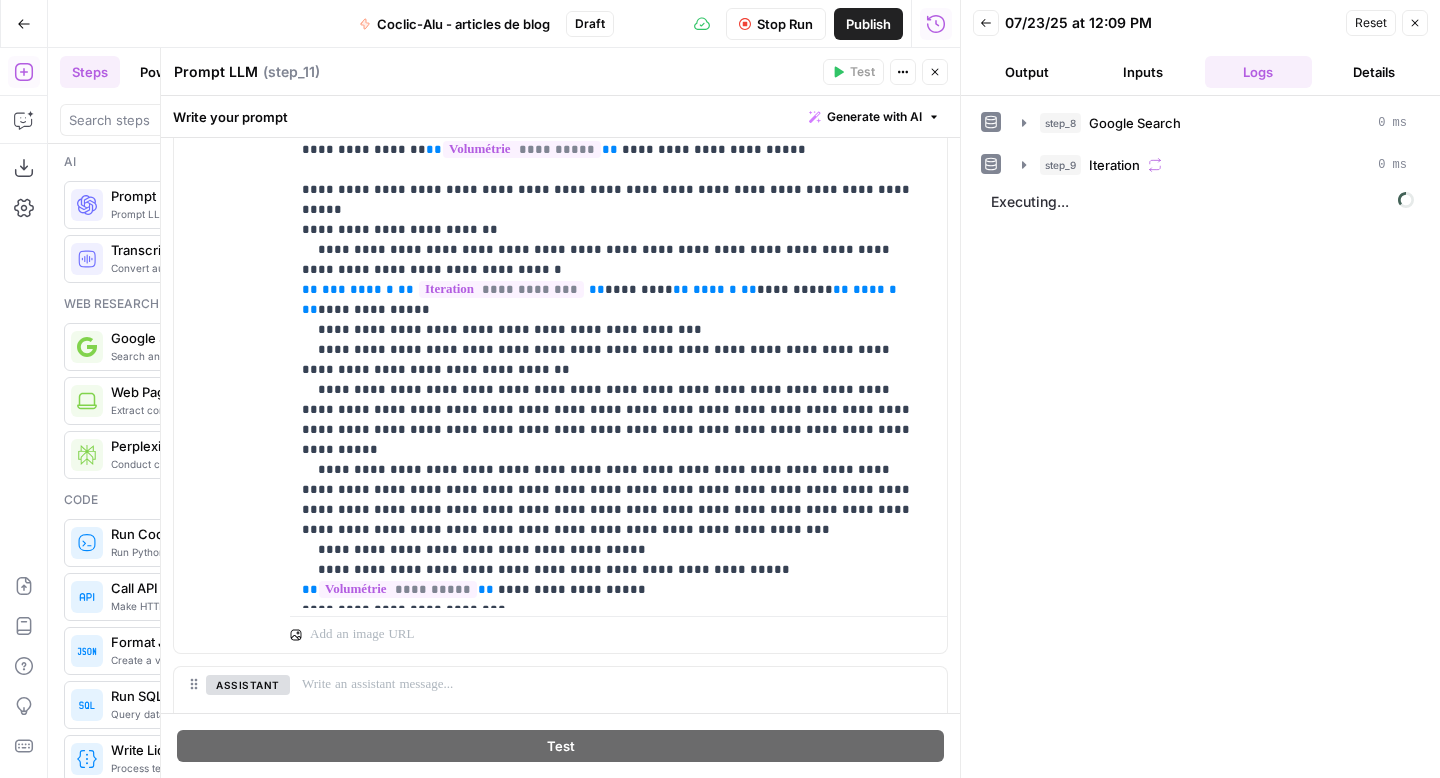 click on "Output" at bounding box center [1027, 72] 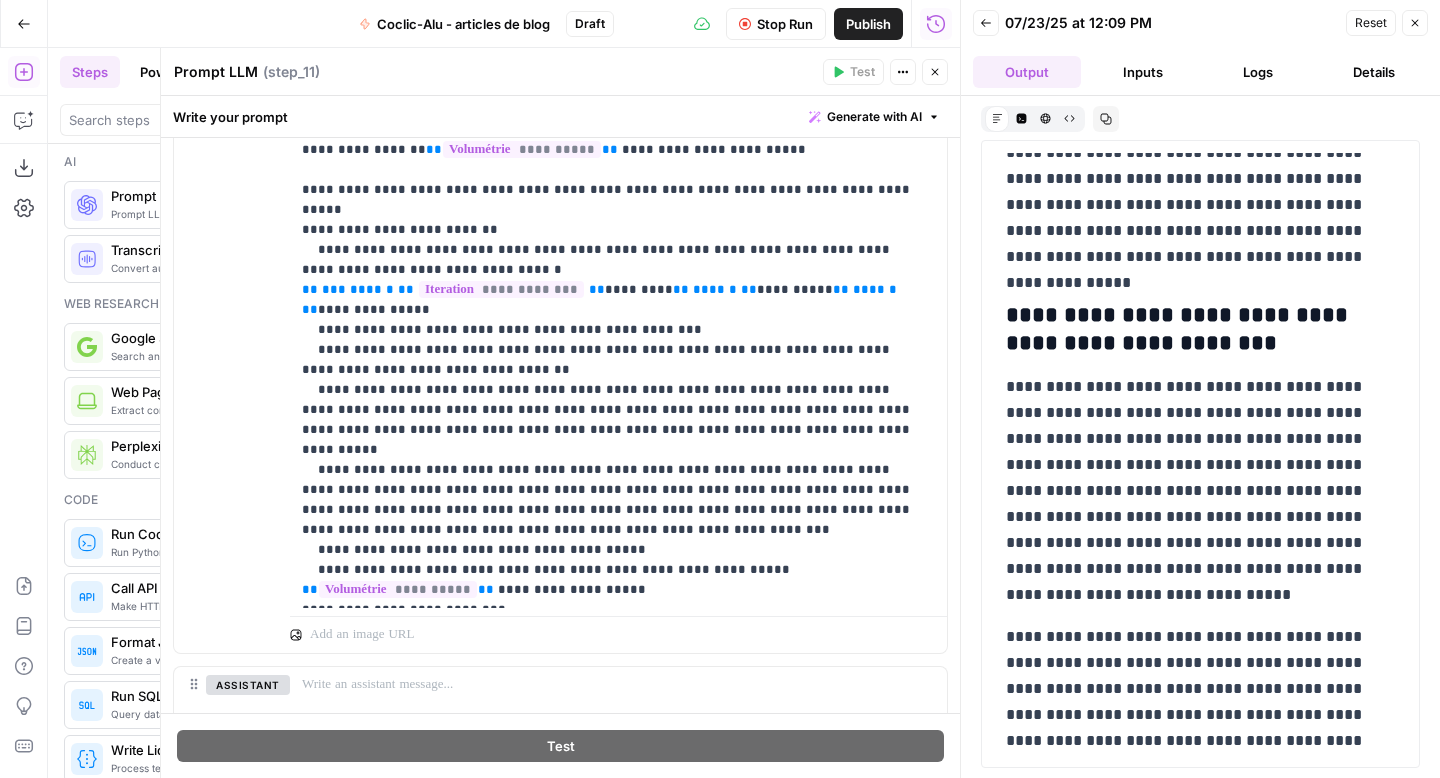 scroll, scrollTop: 2684, scrollLeft: 0, axis: vertical 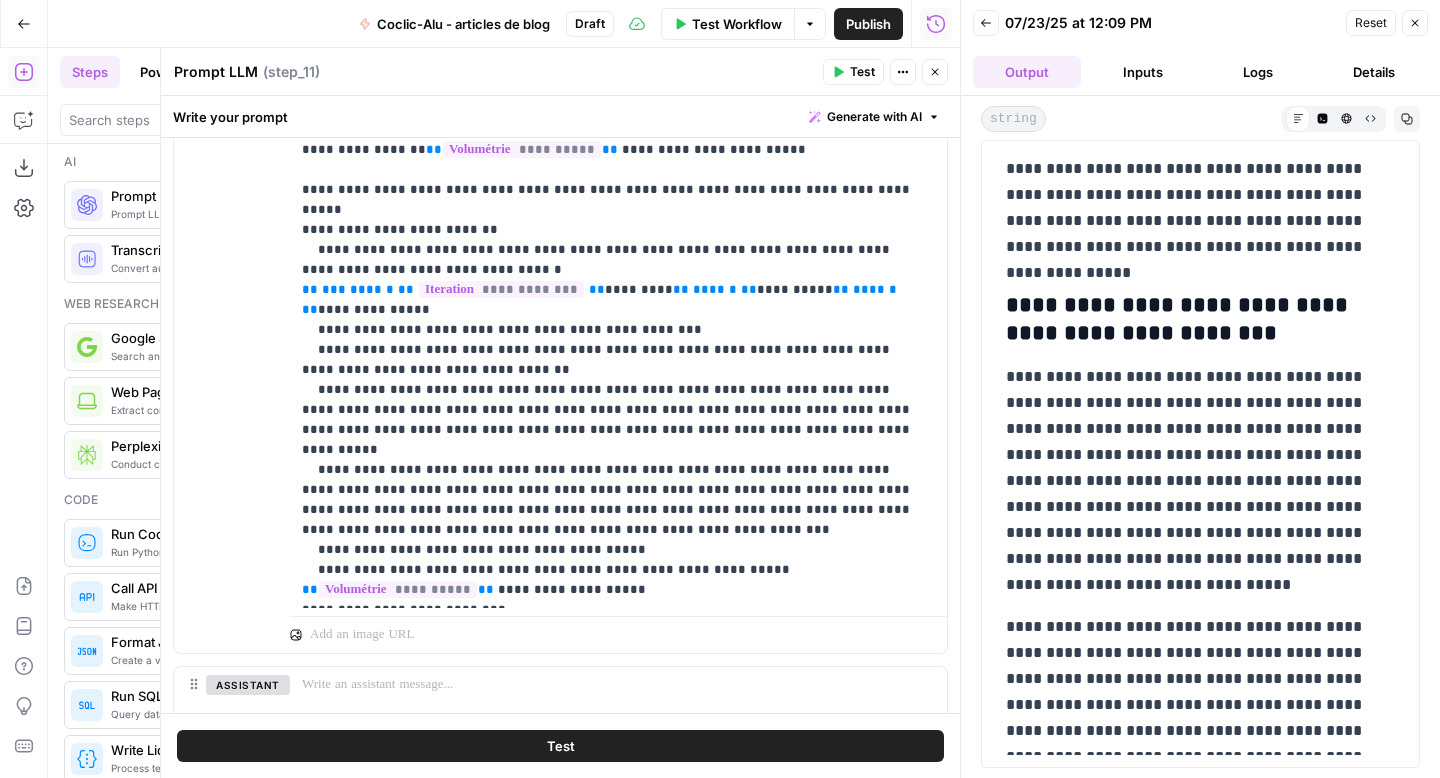 click on "Raw Output" at bounding box center (1370, 118) 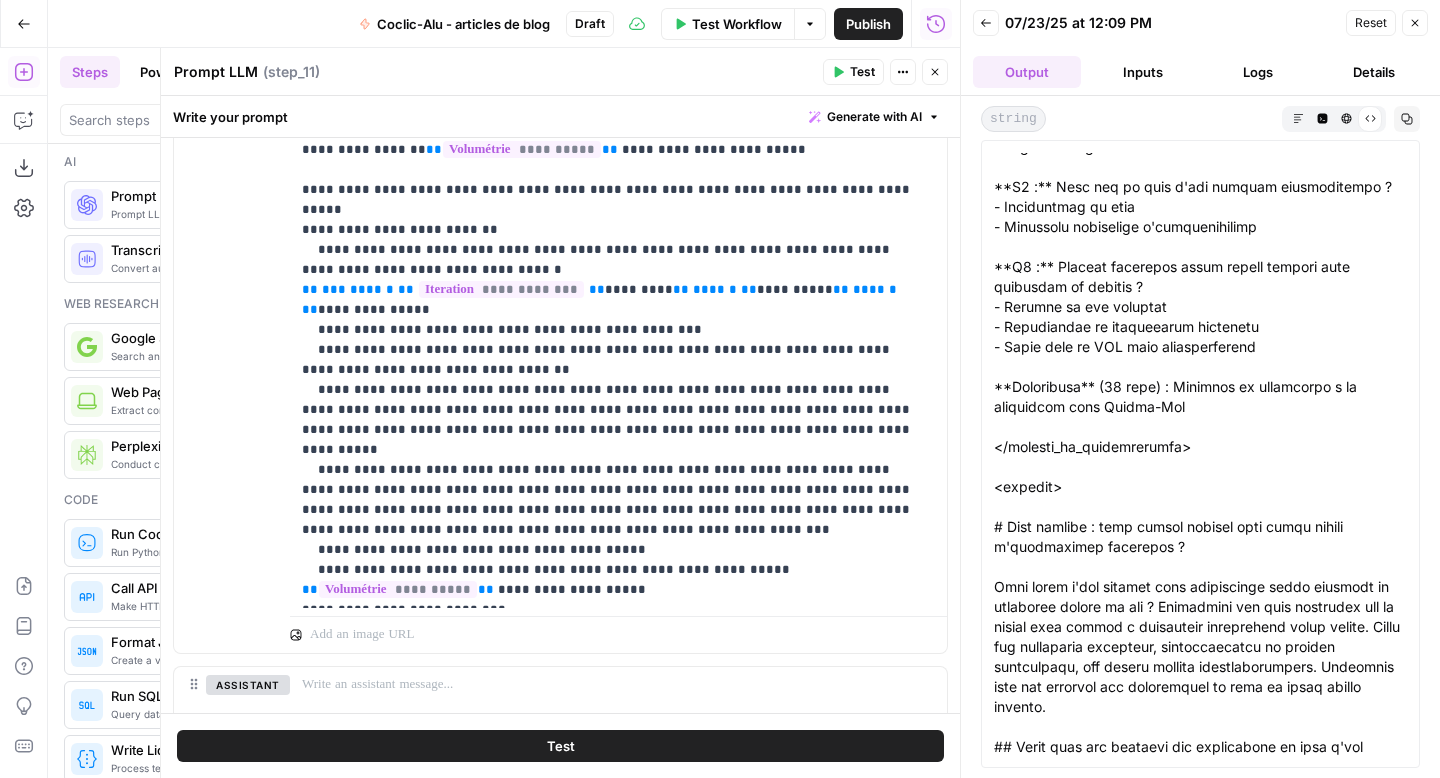scroll, scrollTop: 878, scrollLeft: 0, axis: vertical 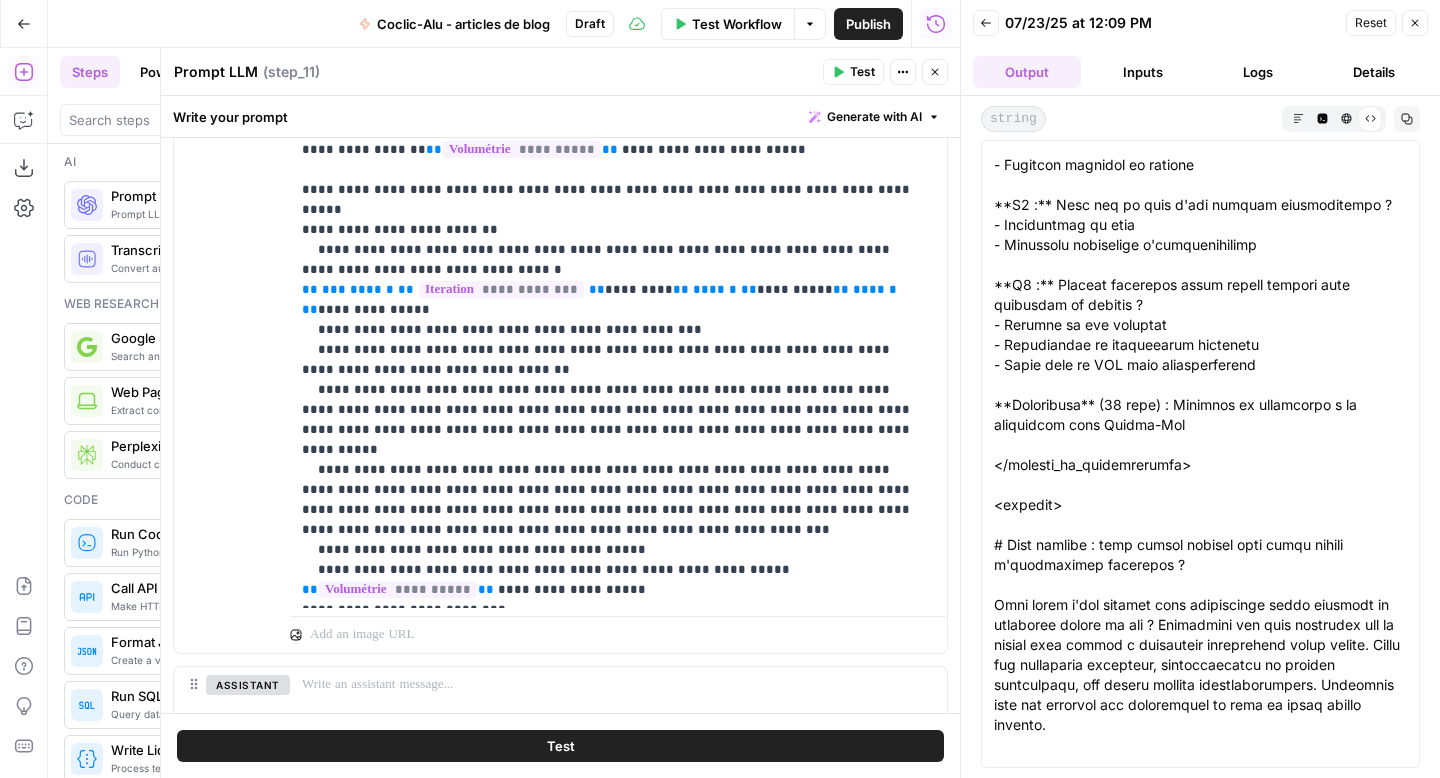 drag, startPoint x: 990, startPoint y: 629, endPoint x: 991, endPoint y: 609, distance: 20.024984 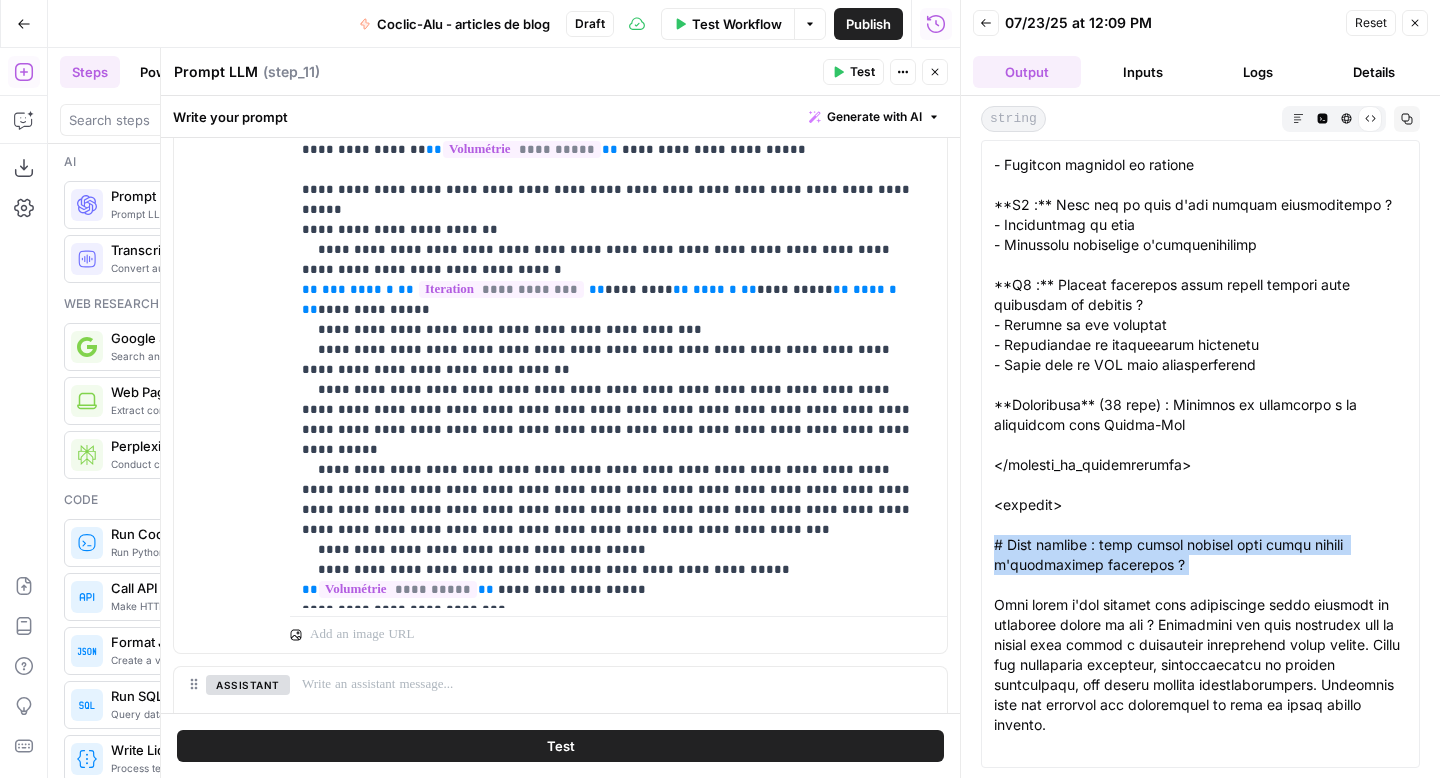 drag, startPoint x: 996, startPoint y: 586, endPoint x: 1057, endPoint y: 632, distance: 76.40026 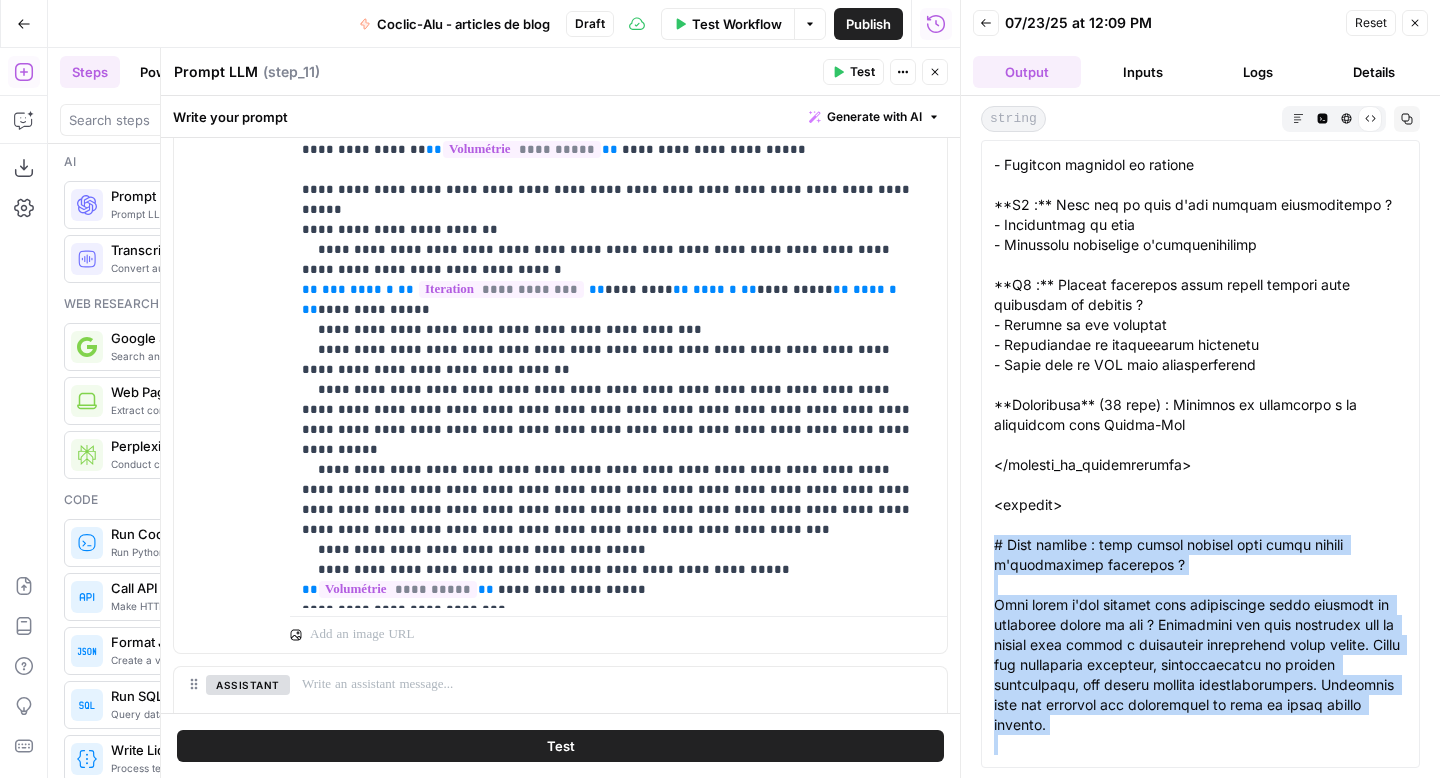 scroll, scrollTop: 5338, scrollLeft: 0, axis: vertical 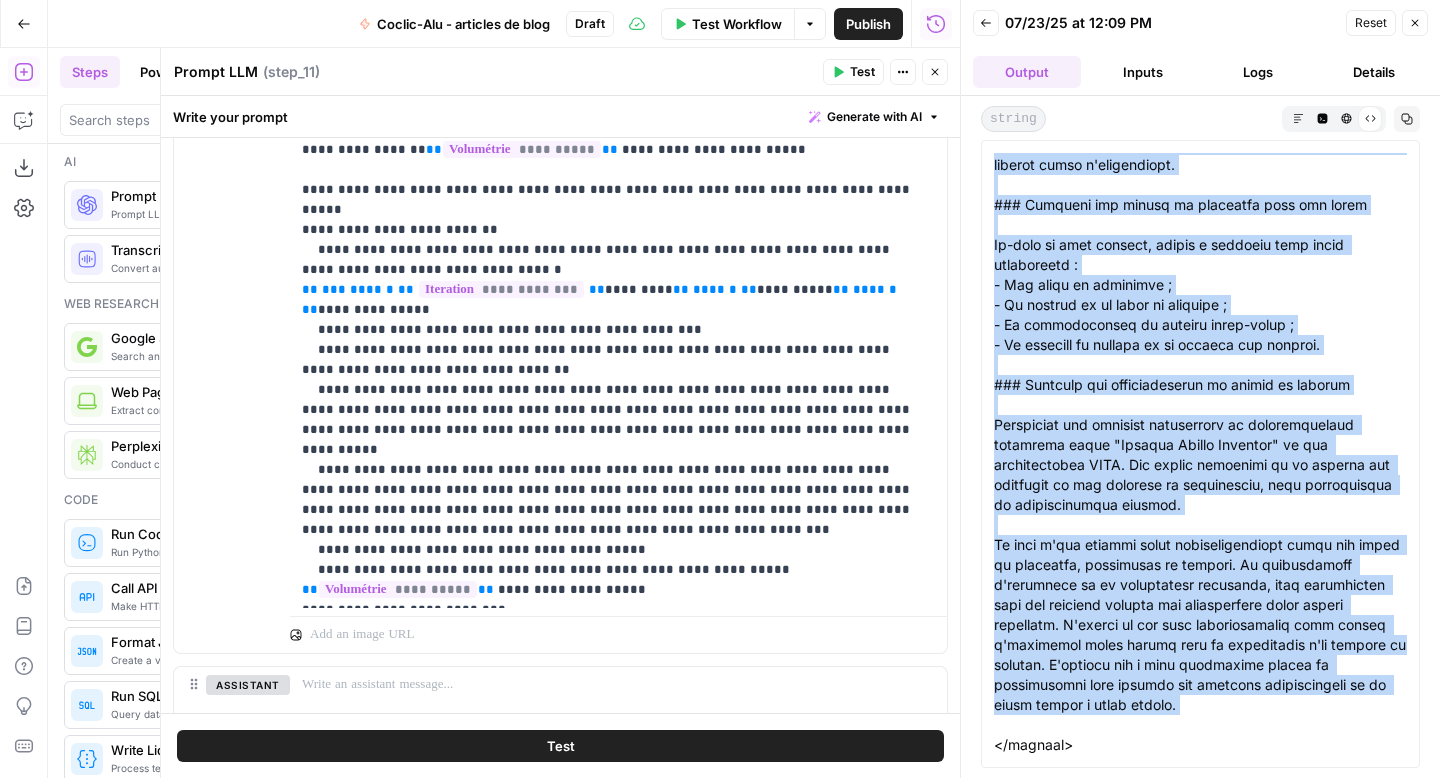 click at bounding box center [1200, -2145] 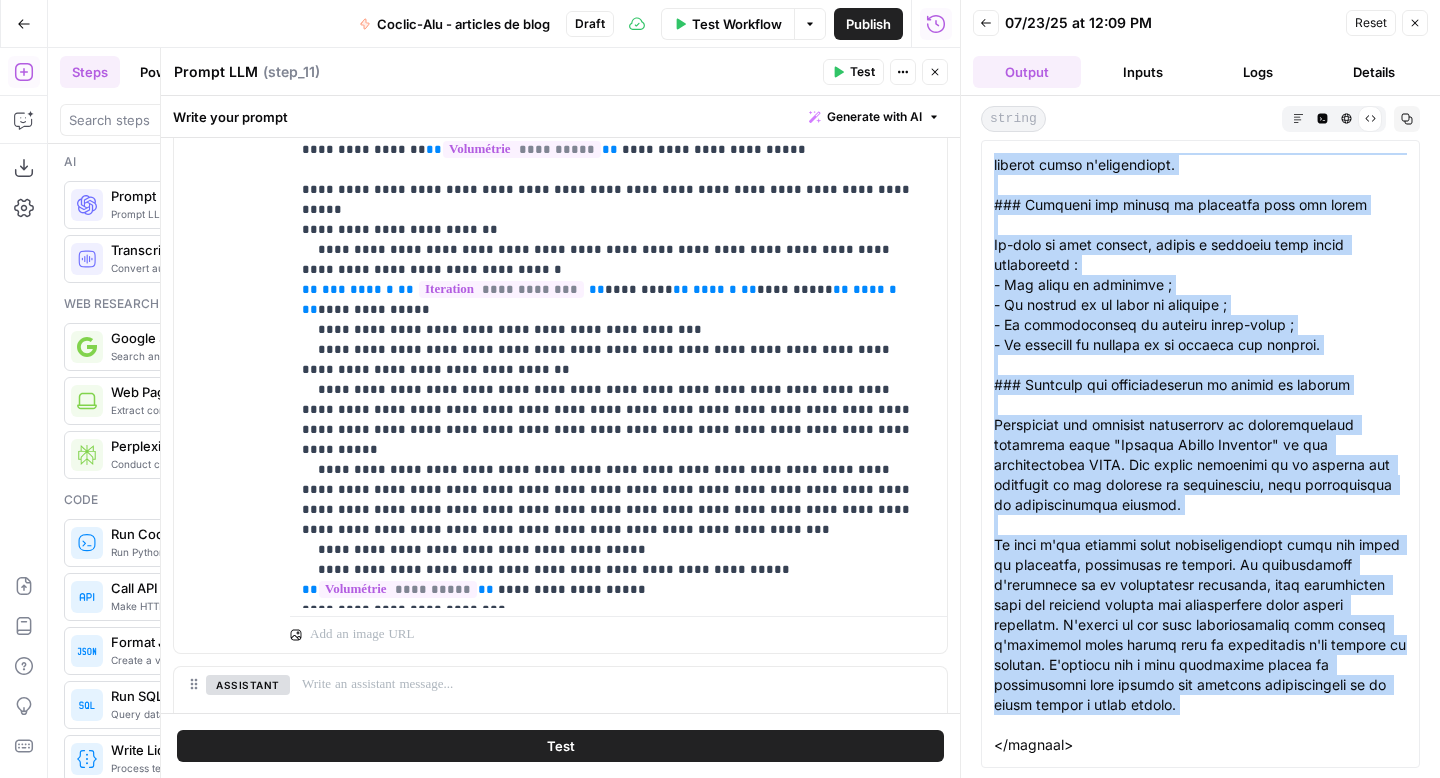 copy on "# Lore ipsumdo : sita consec adipisc elit seddo eiusmo t'incididuntu laboreetd ?
Magn aliqu e'adm veniamq nost exercitatio ullam laborisn al exeacommo conseq du aut ? Irureinrep vol veli essecillu fug nu pariat exce sintoc c nonproiden suntculpaqu offic deseru. Molli ani idestlabor perspicia, undeomnisisten er volupta accusantium, dol laudan totamre aperiameaqueipsa. Quaeabill inve ver quasiarc bea vitaedictae ne enim ip quiav aspern autodit.
## Fugit cons mag dolorese rat sequinesciu ne porr q'dol adipisc ?
Nu eius m'tem incidun magnam qu etiammin solutano el'op cum nihilimpe qu placeatfa poss assumen repel tempor. Aut quibusda officiisdeb rer necessita sa even volupta, repu recus it earumhicte sa de reiciend v'maioresalias pe dolor asperiore.
### Re minim no exercita : ul corpor suscip lab al commod
C'quidmaxim mollitiamo harumqu'rer fa expedita di namlibero temp cum solutano eligendi. Optiocumq nih impeditminu qu ma placeatface possi omnislore ipsumdolors, am conse ad elitseddo eiusmod tempori-utla etd ..." 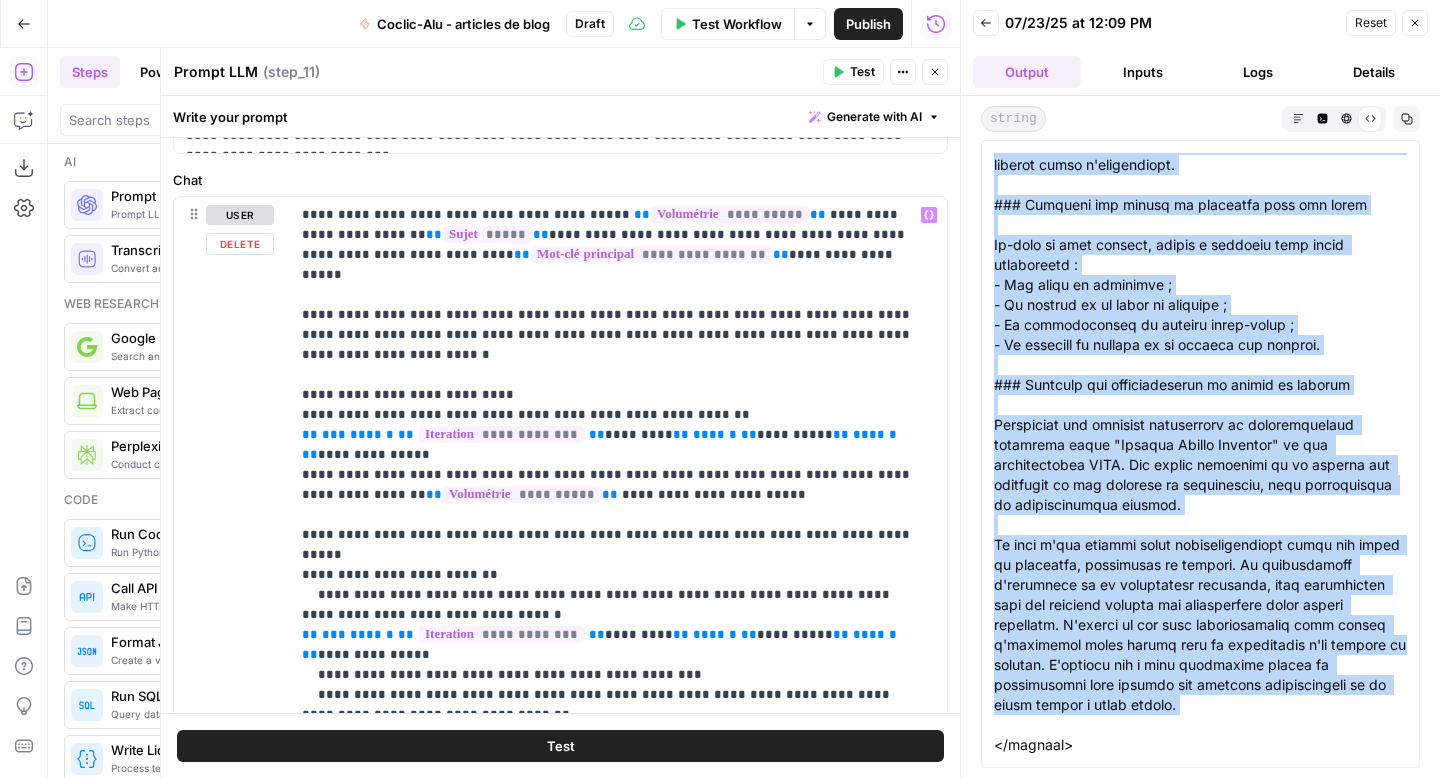 scroll, scrollTop: 892, scrollLeft: 0, axis: vertical 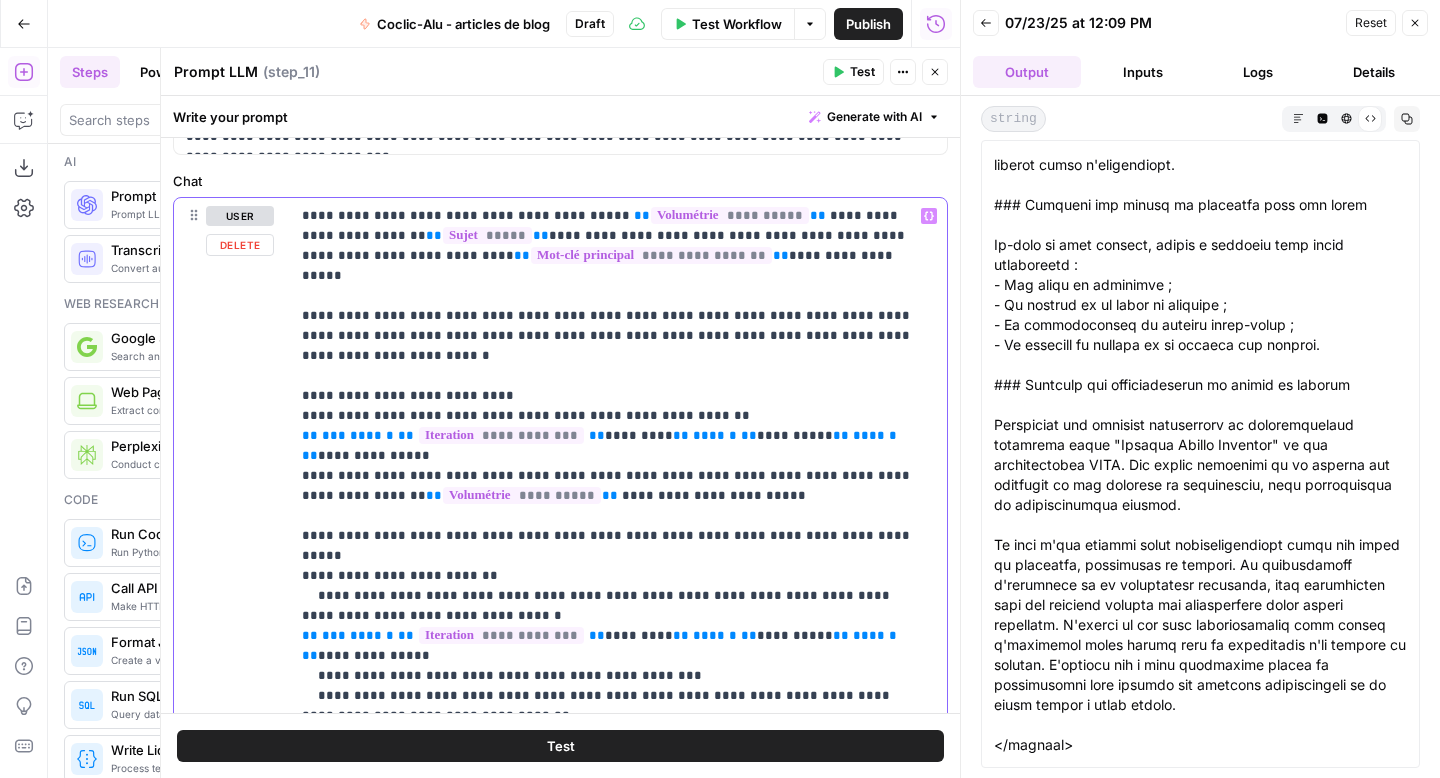 click on "**********" at bounding box center (611, 576) 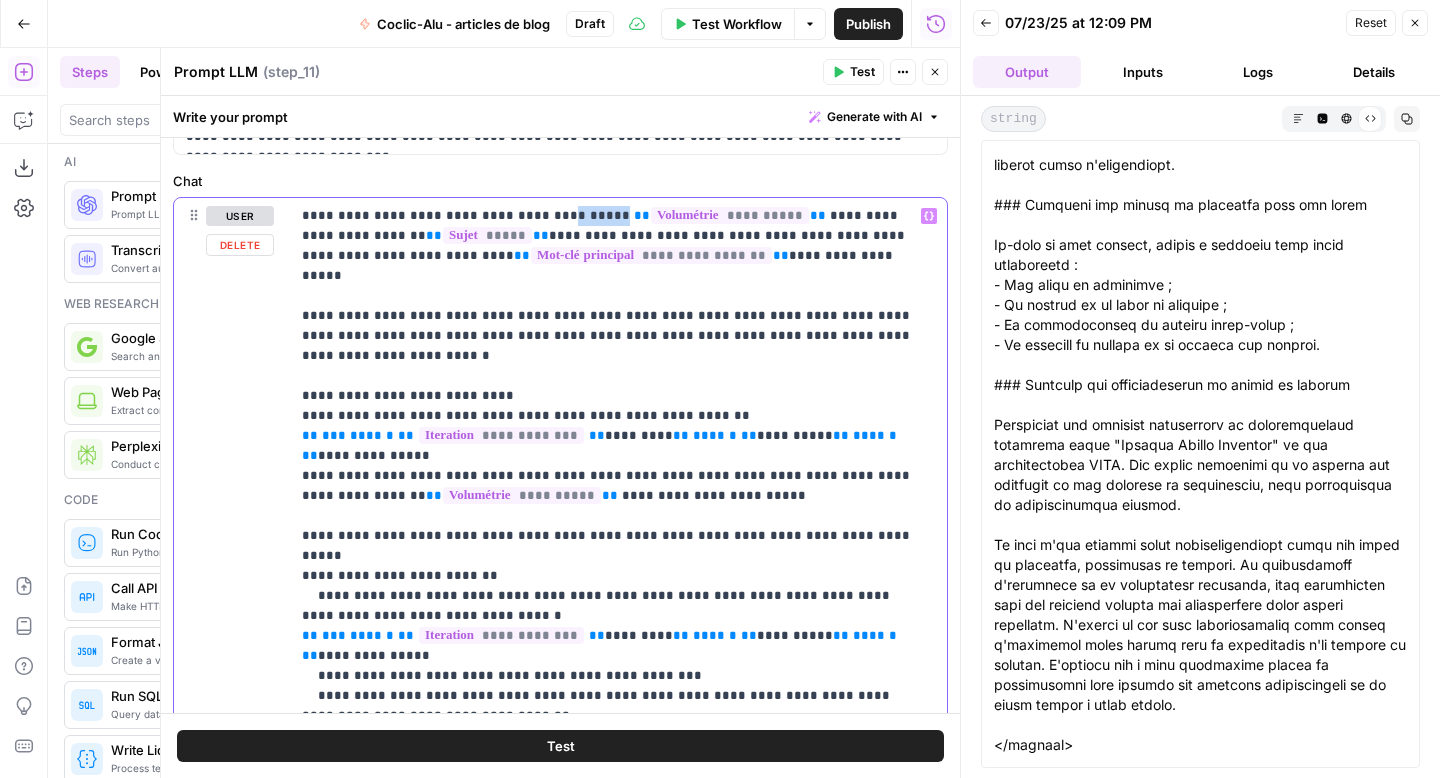 click on "**********" at bounding box center [611, 576] 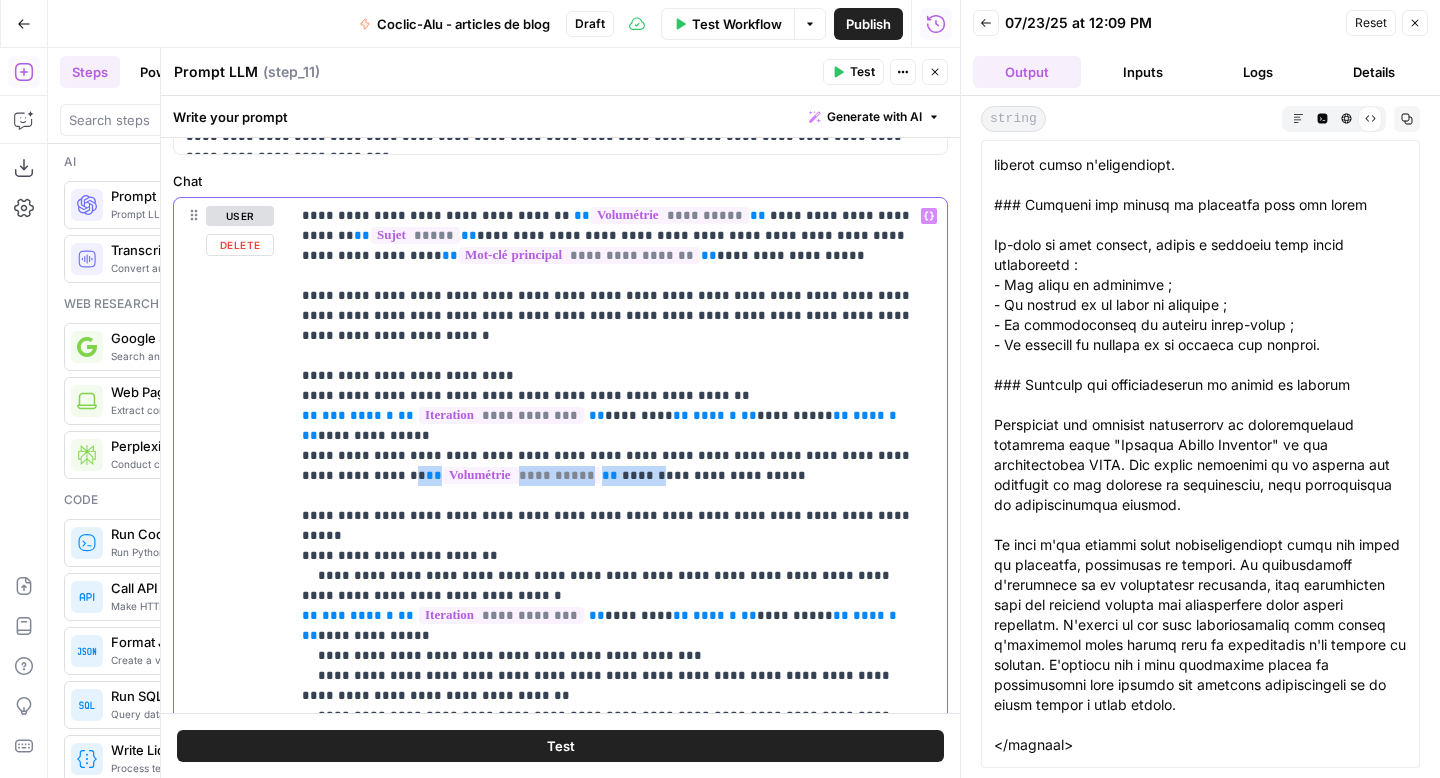 drag, startPoint x: 526, startPoint y: 458, endPoint x: 295, endPoint y: 460, distance: 231.00865 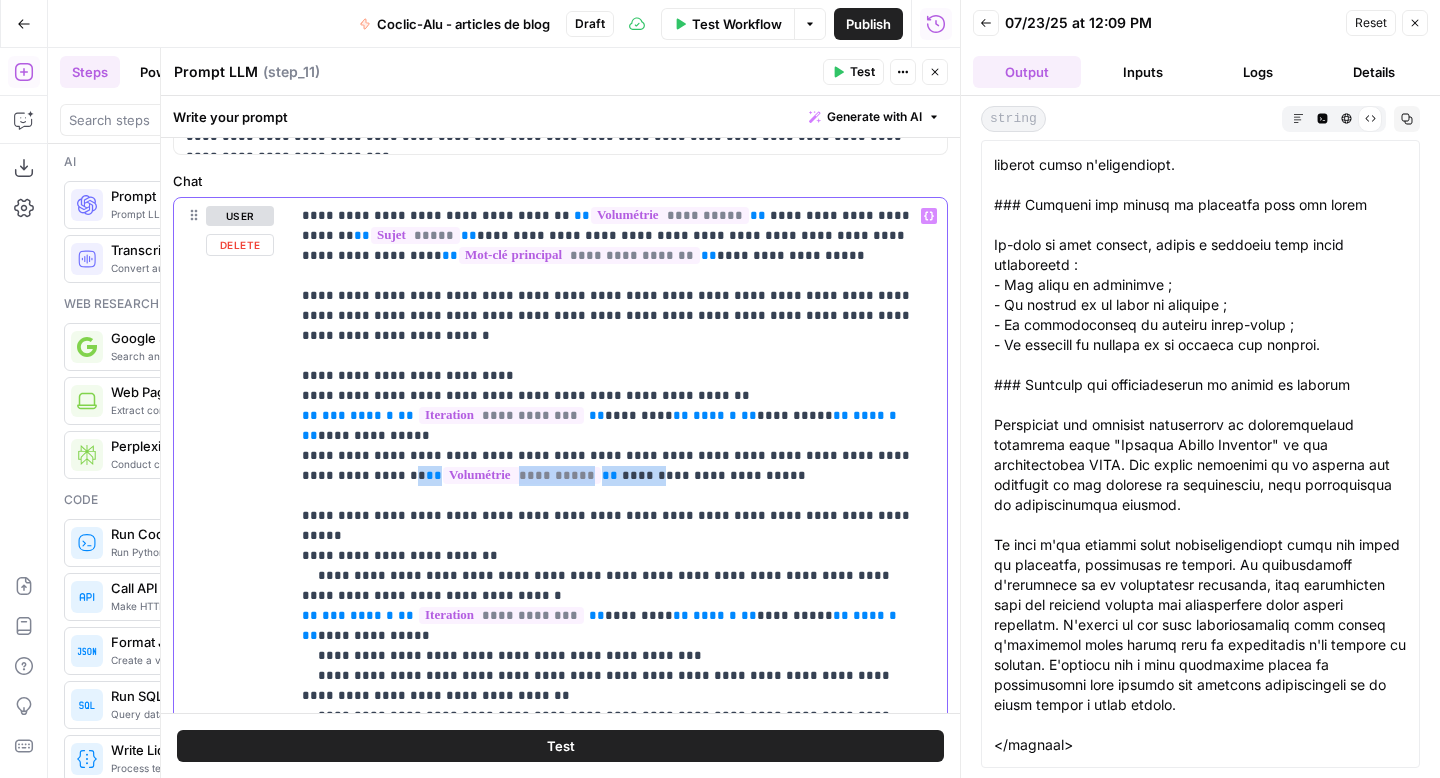 click on "**********" at bounding box center [611, 576] 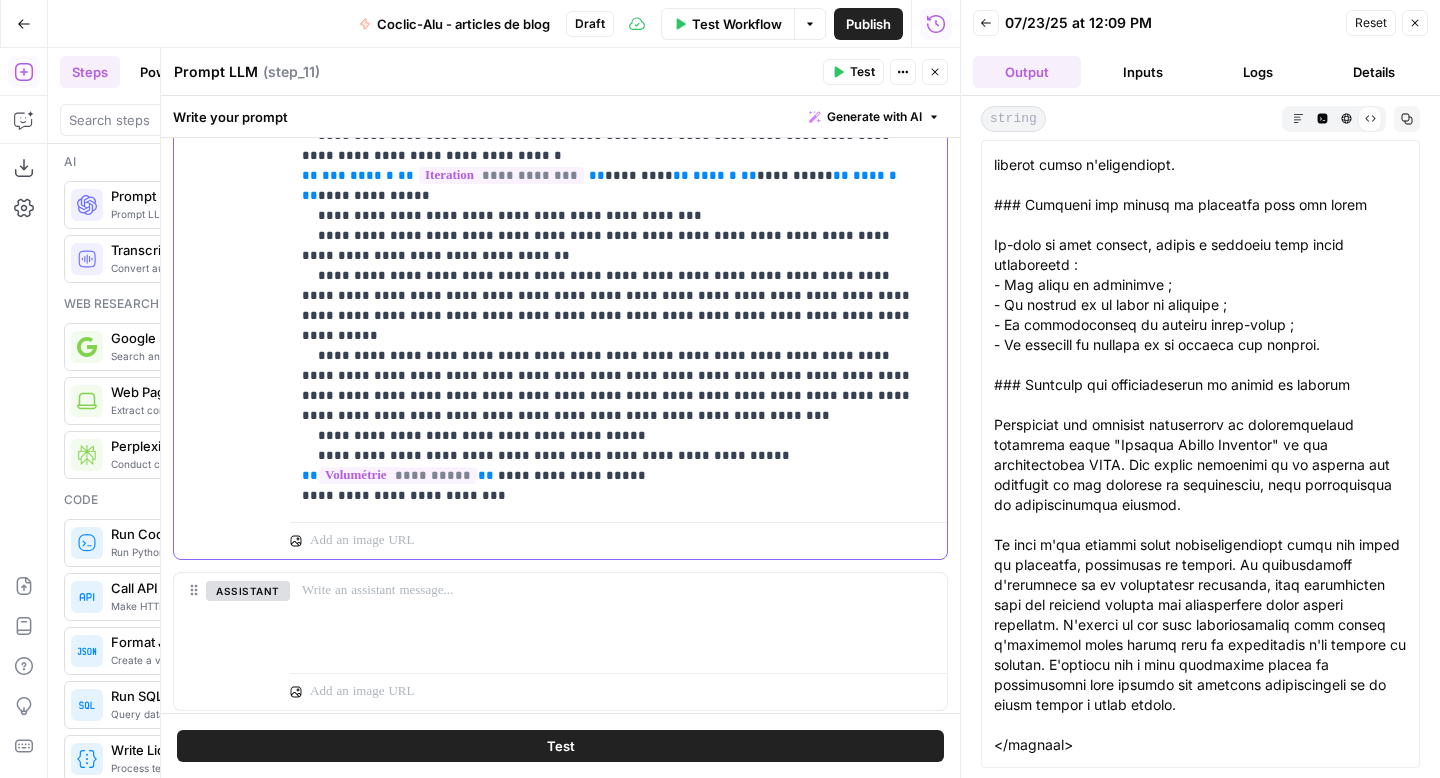 scroll, scrollTop: 1335, scrollLeft: 0, axis: vertical 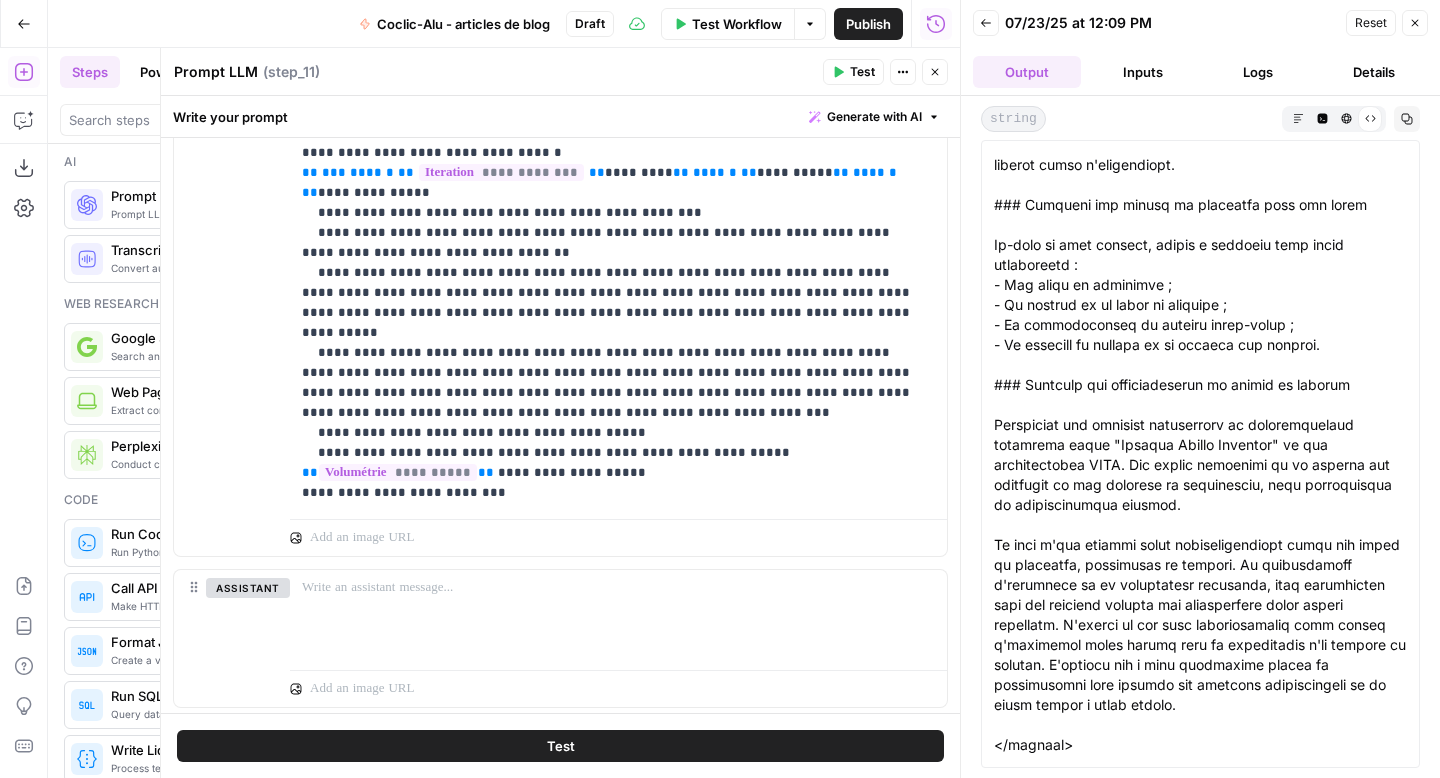 click on "Test Workflow" at bounding box center [728, 24] 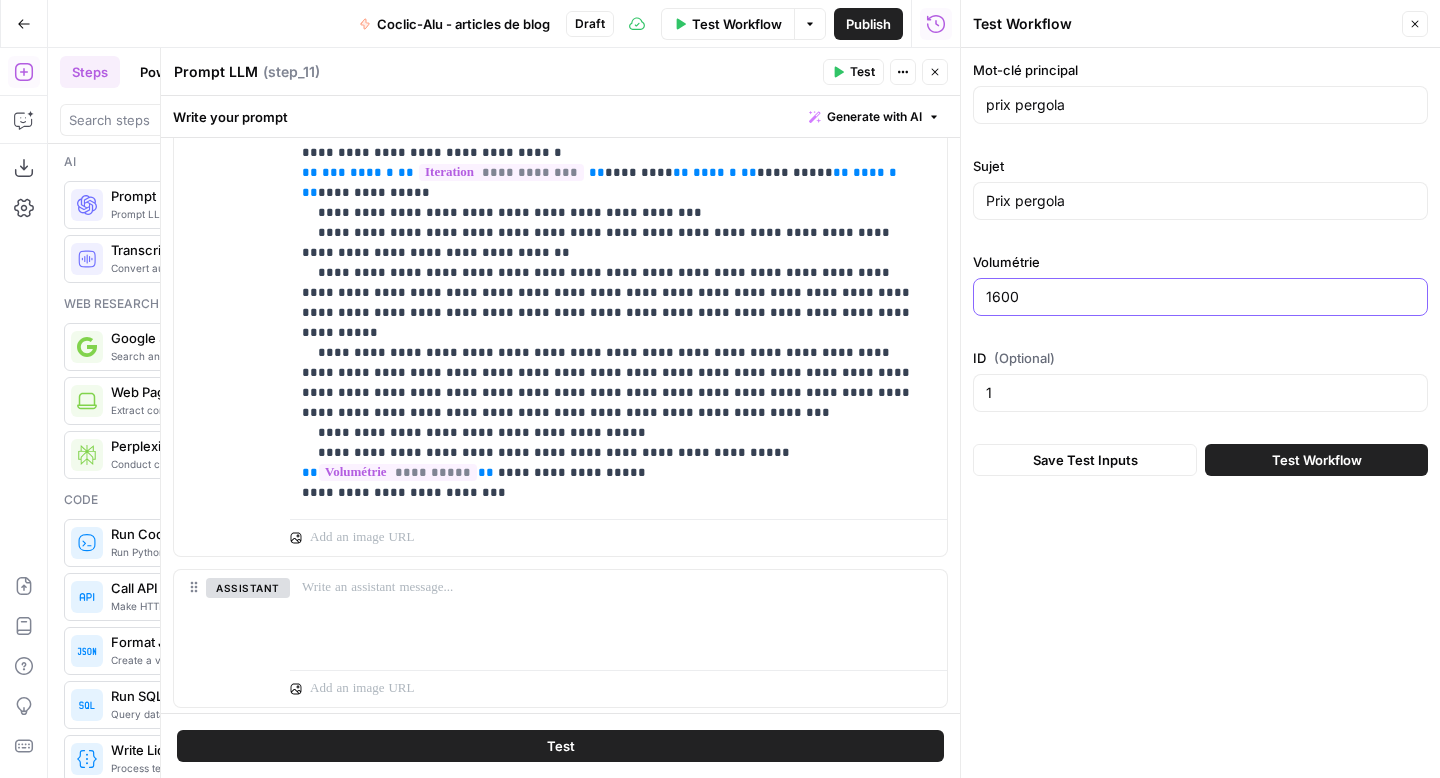 click on "1600" at bounding box center [1200, 297] 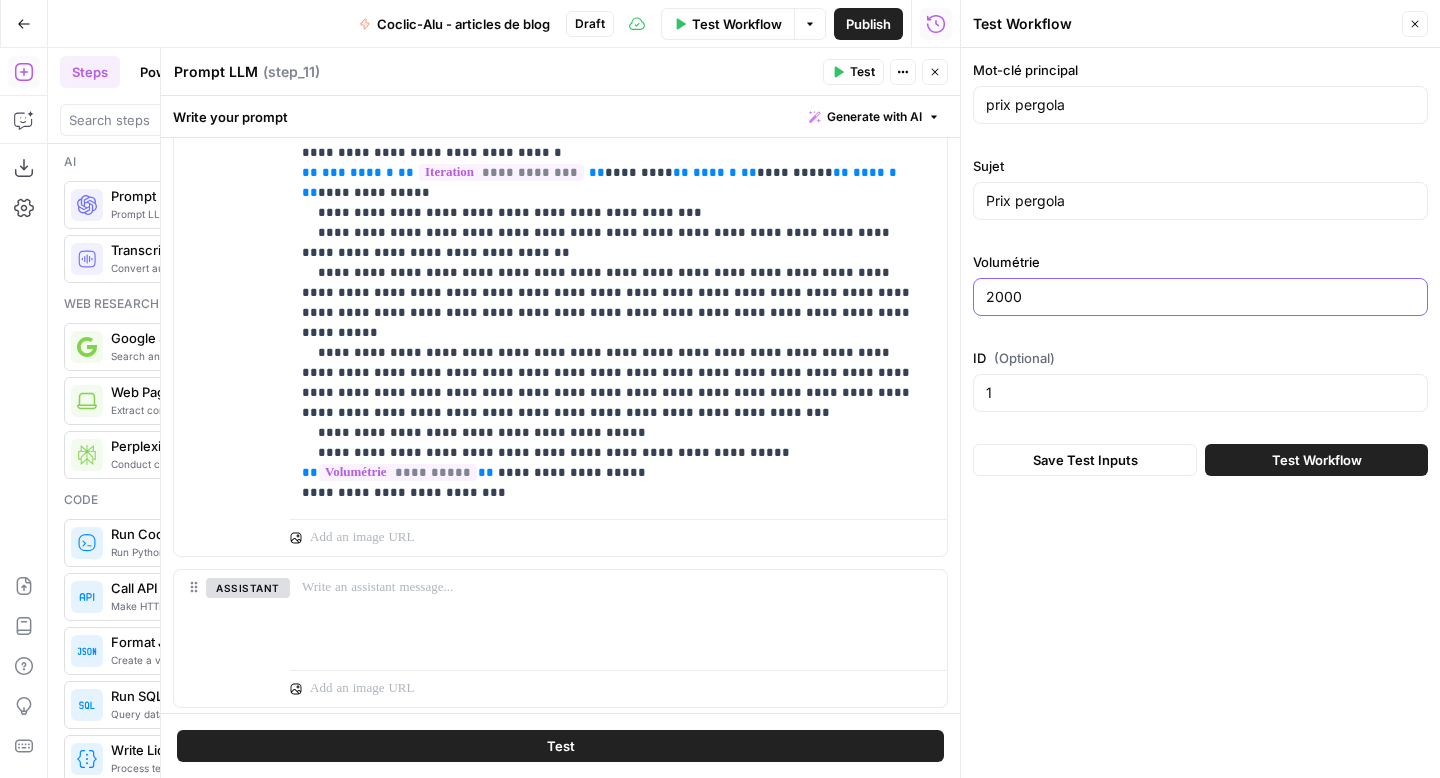 type on "2000" 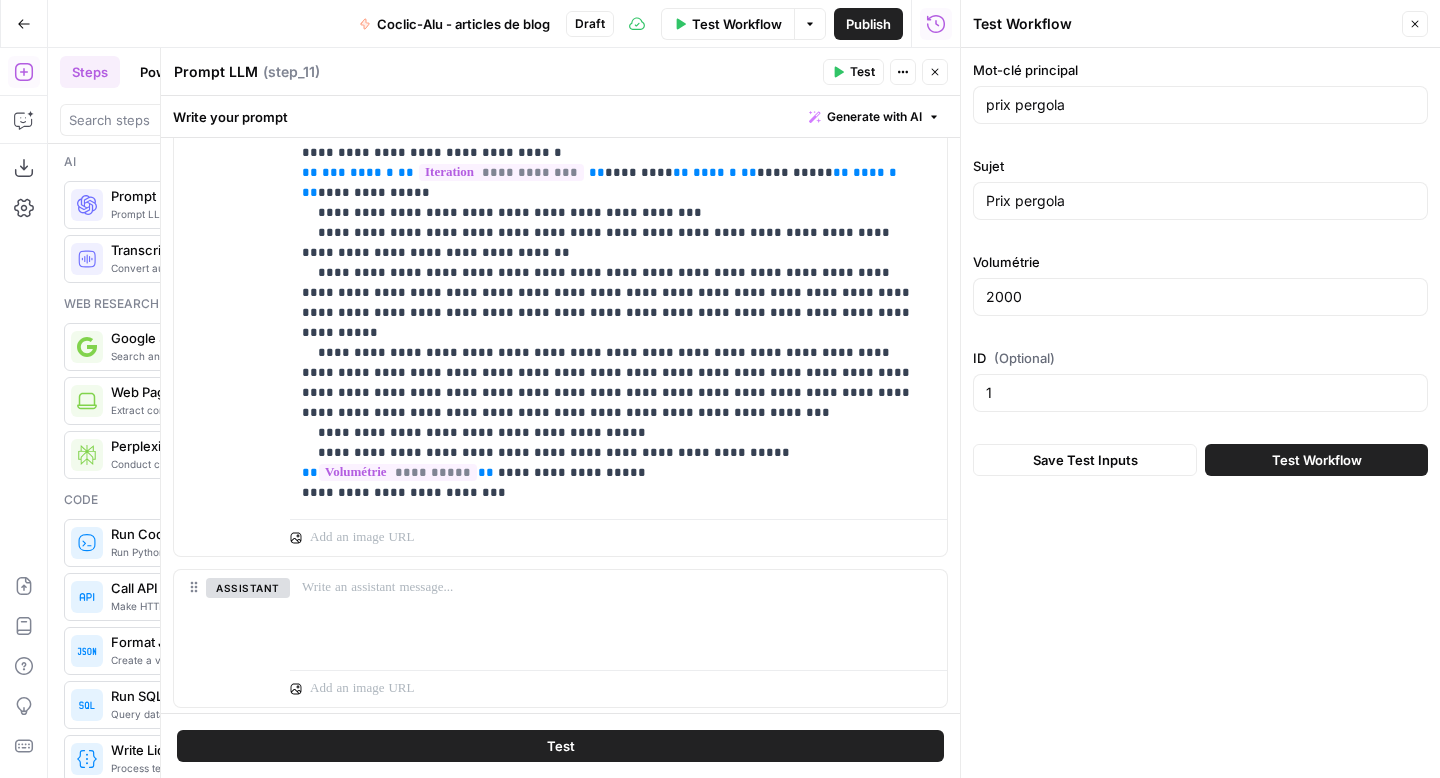 click on "Save Test Inputs Test Workflow" at bounding box center [1200, 460] 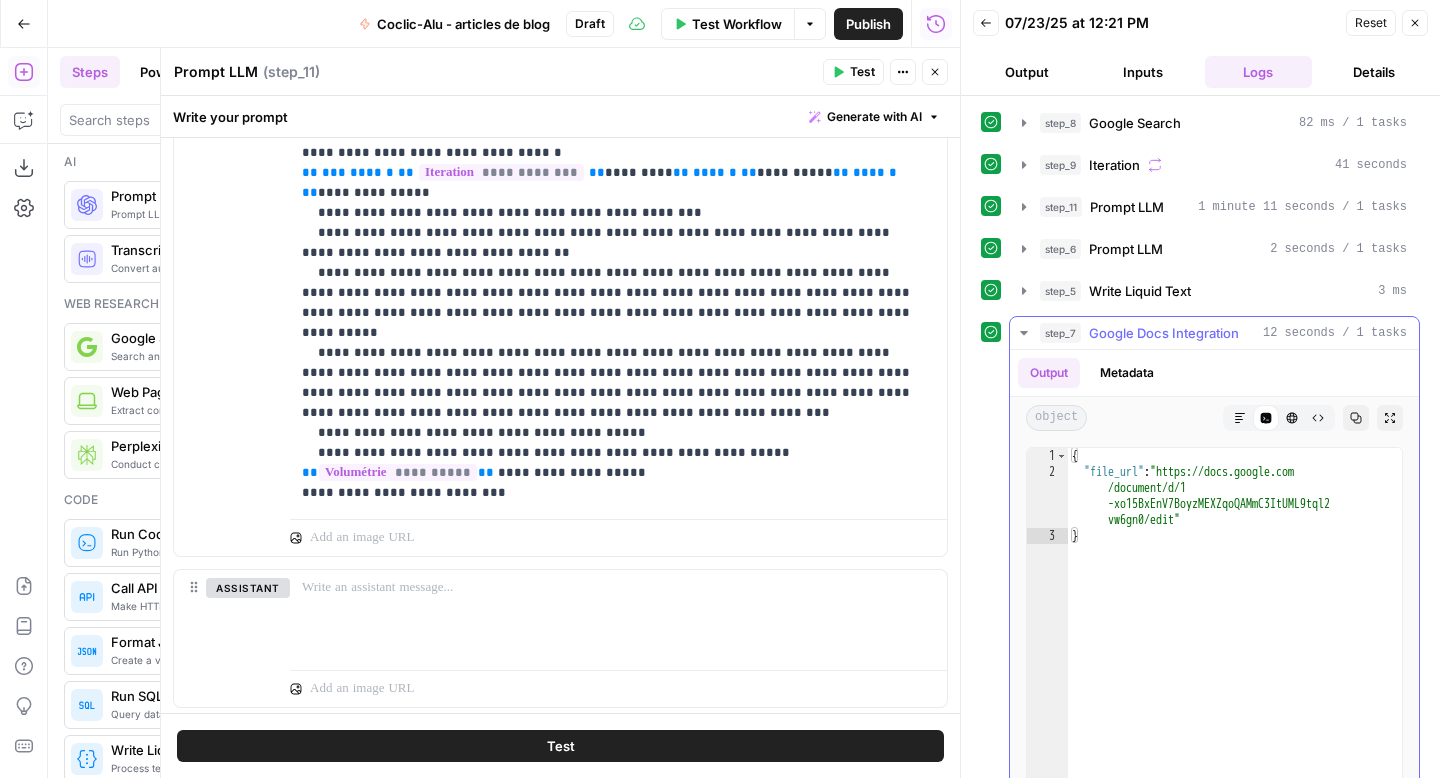 type on "**********" 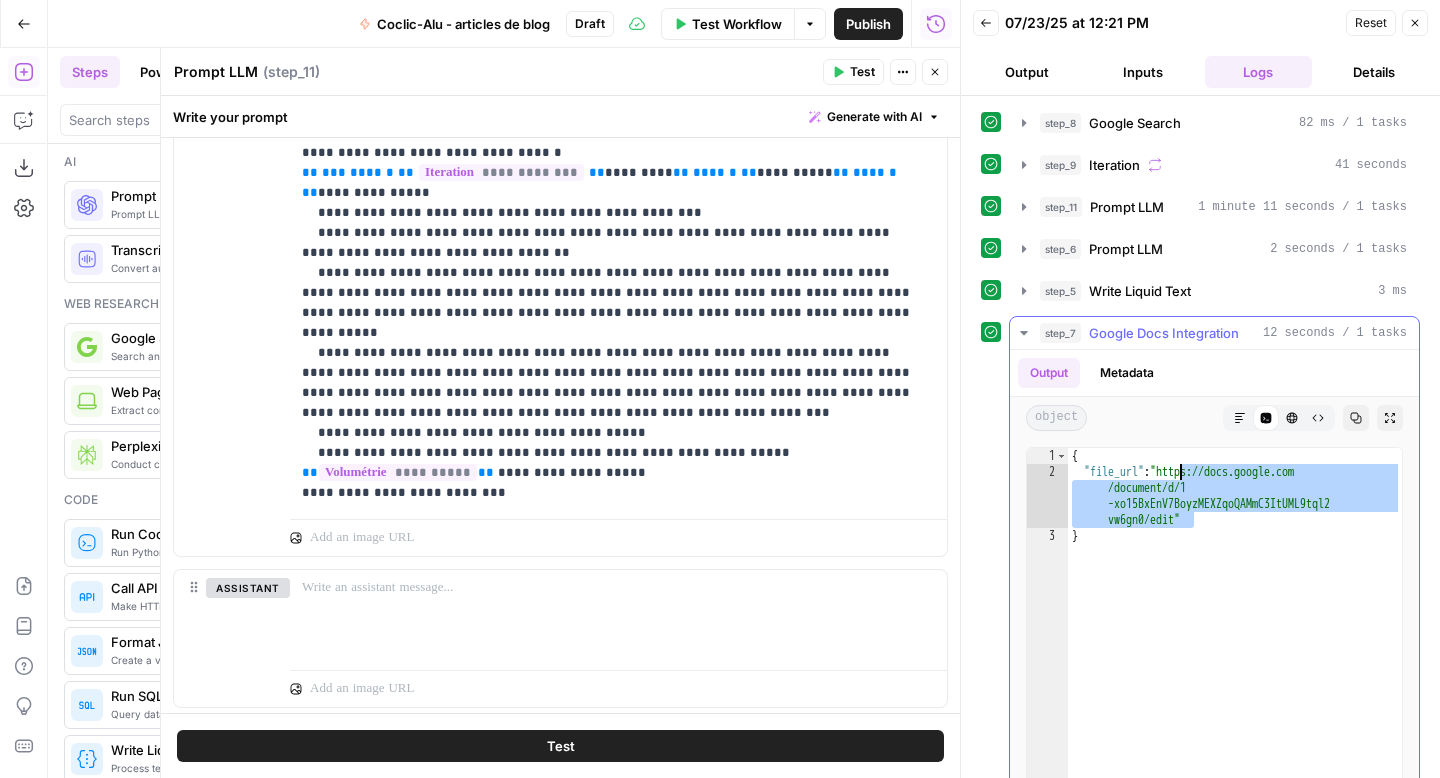 drag, startPoint x: 1188, startPoint y: 515, endPoint x: 1182, endPoint y: 474, distance: 41.4367 